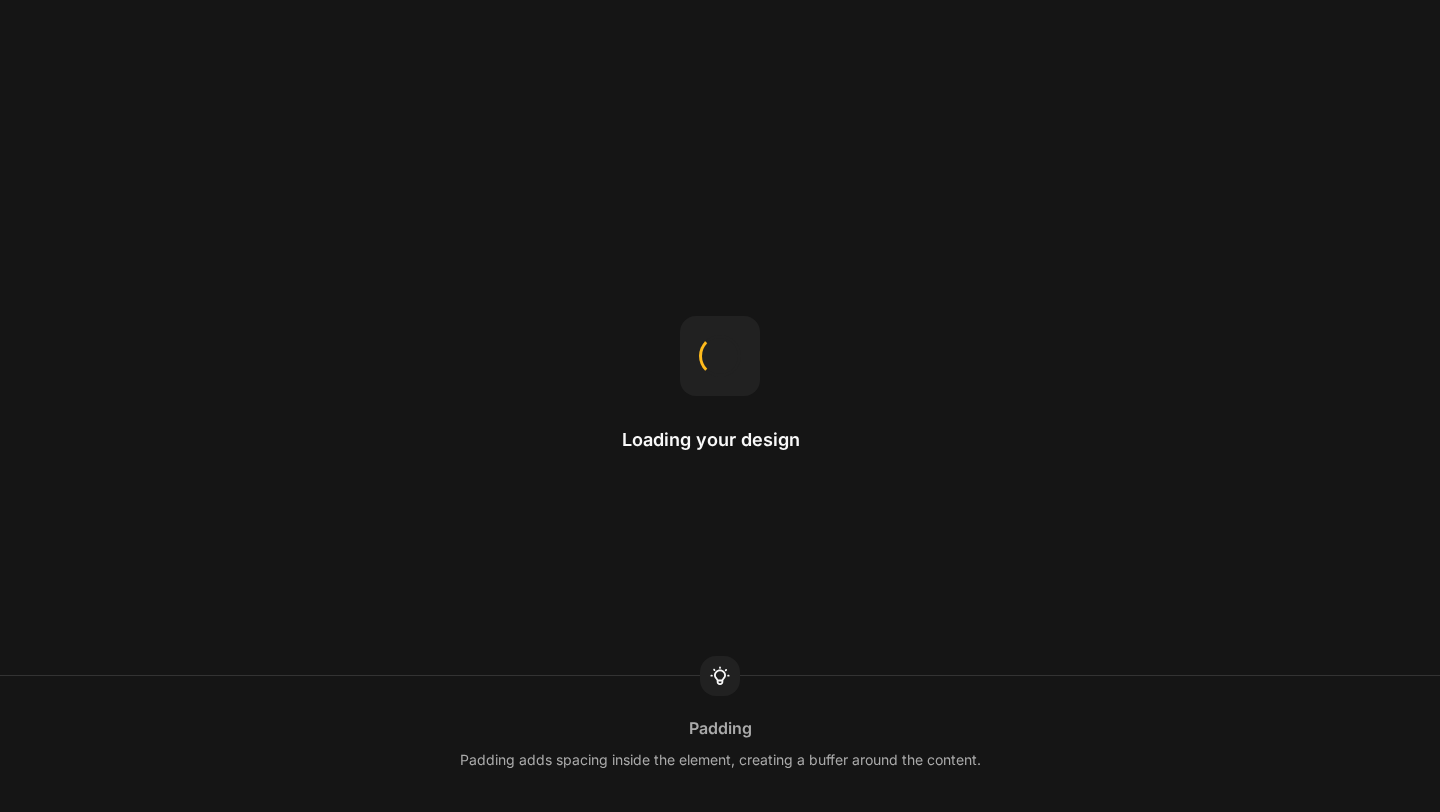 scroll, scrollTop: 0, scrollLeft: 0, axis: both 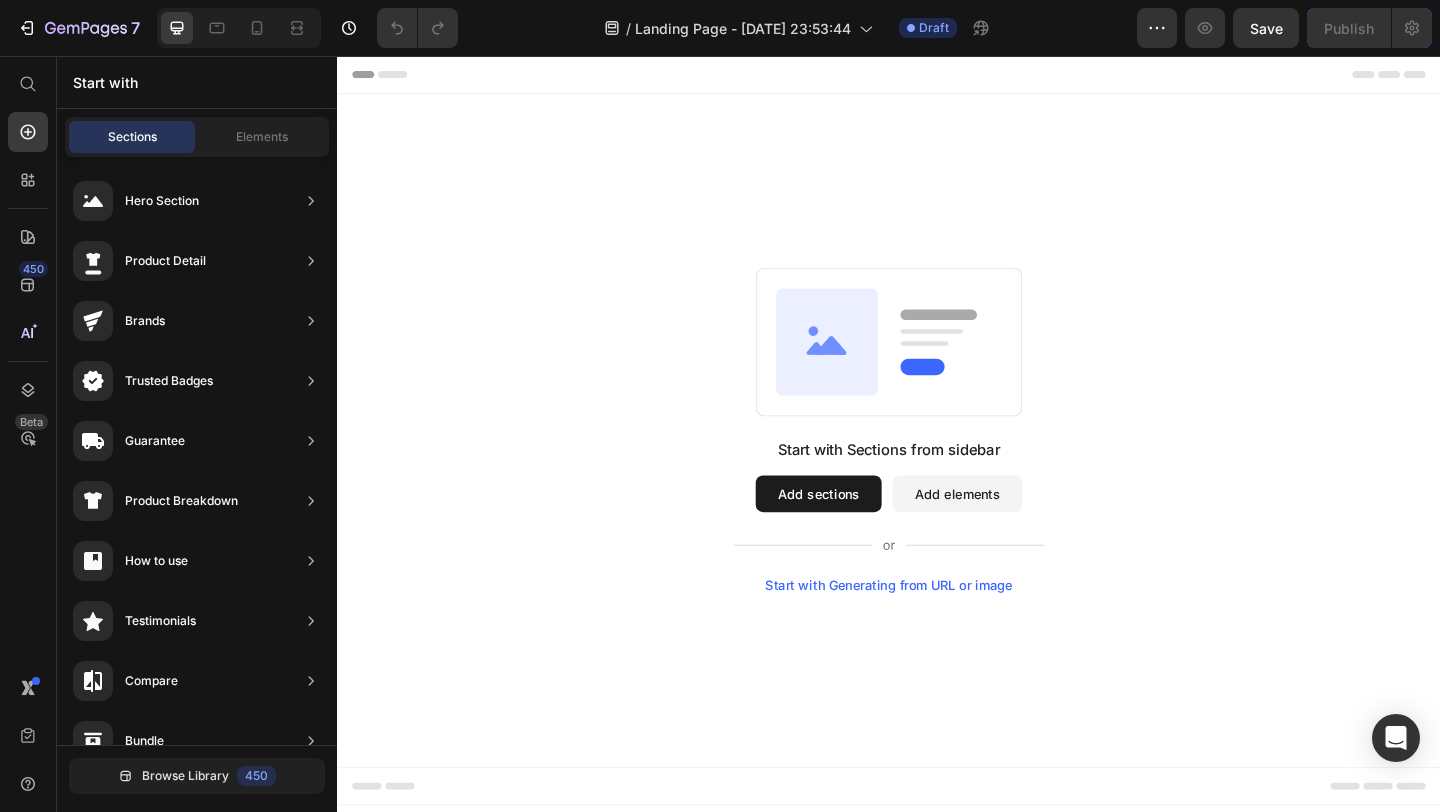 click on "Add sections" at bounding box center [860, 532] 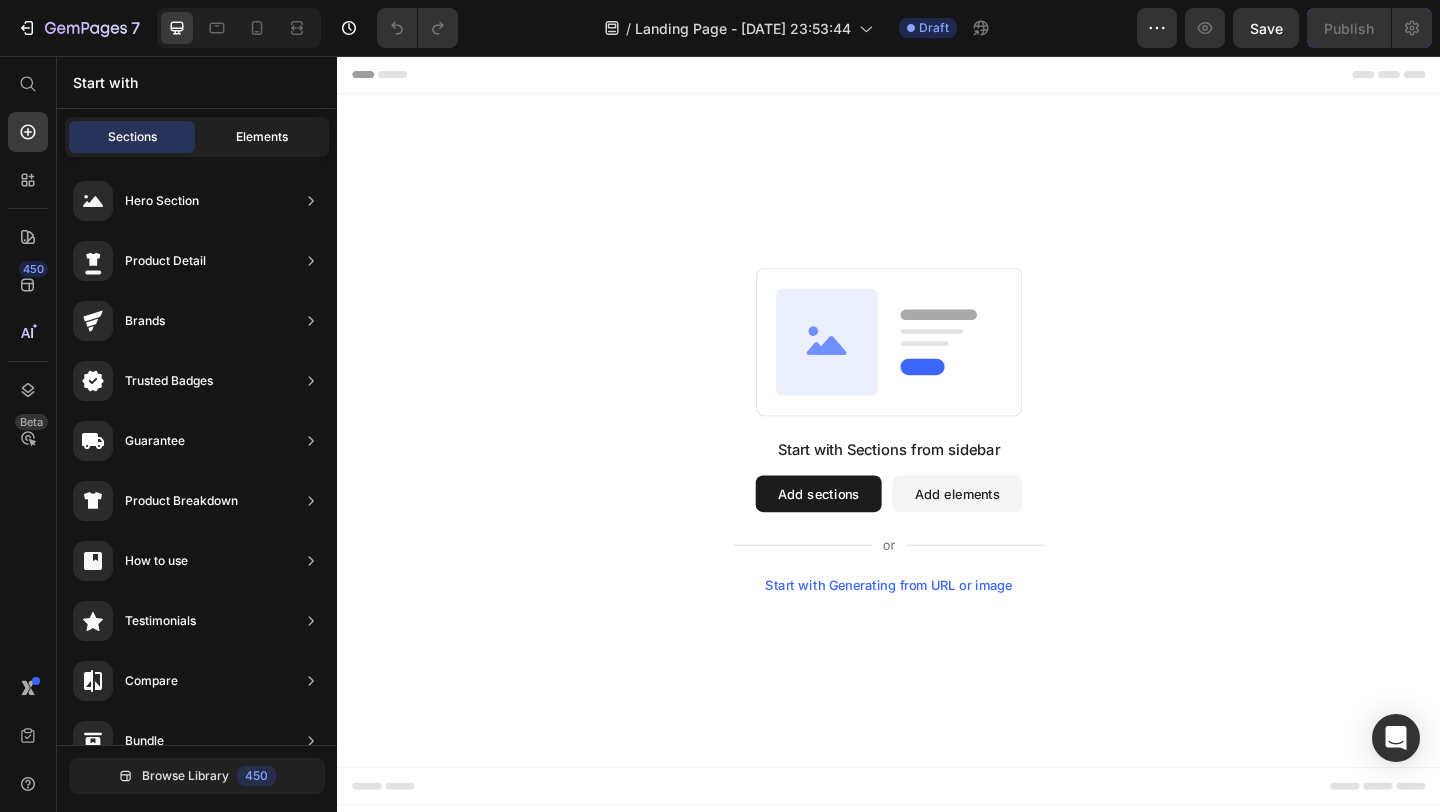 click on "Elements" at bounding box center (262, 137) 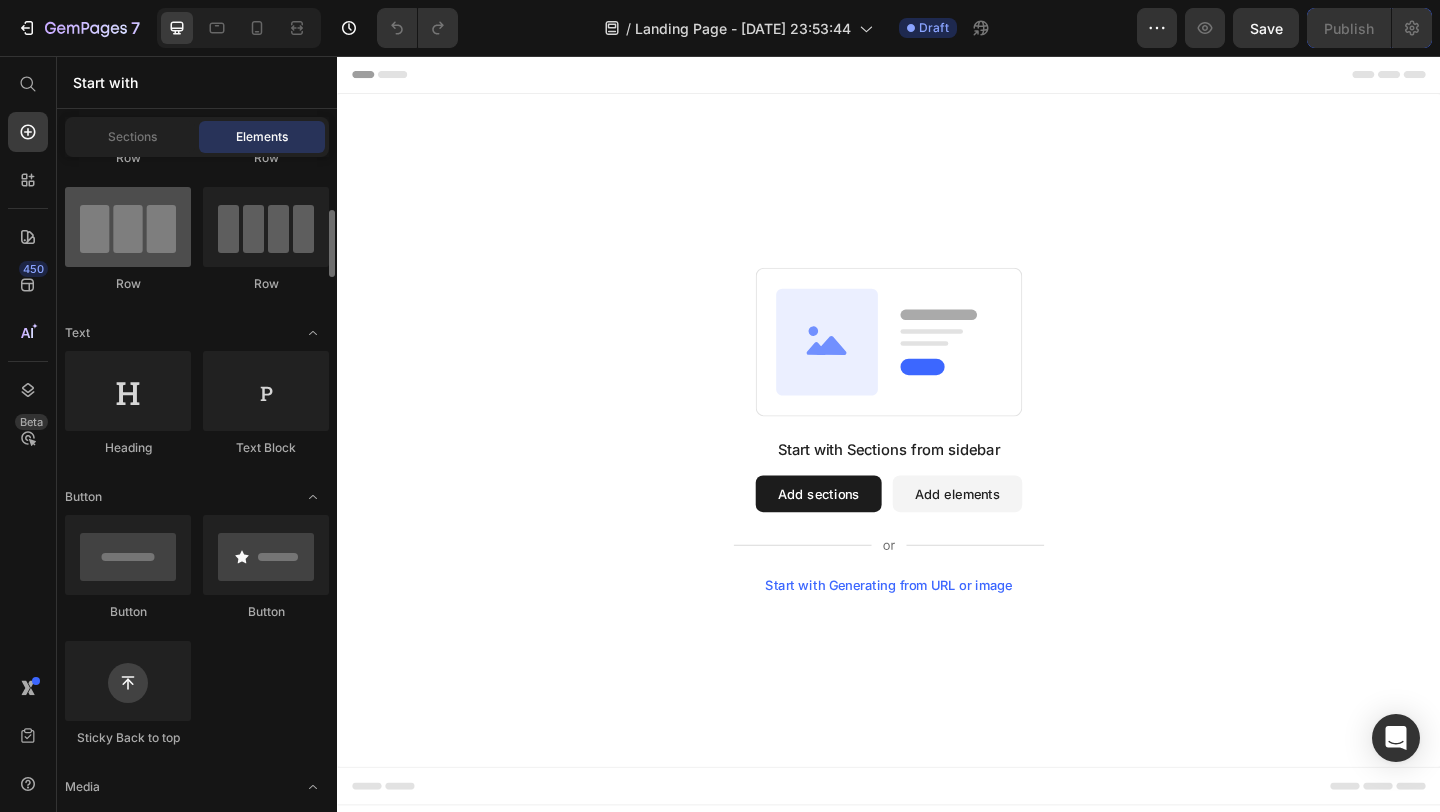 scroll, scrollTop: 219, scrollLeft: 0, axis: vertical 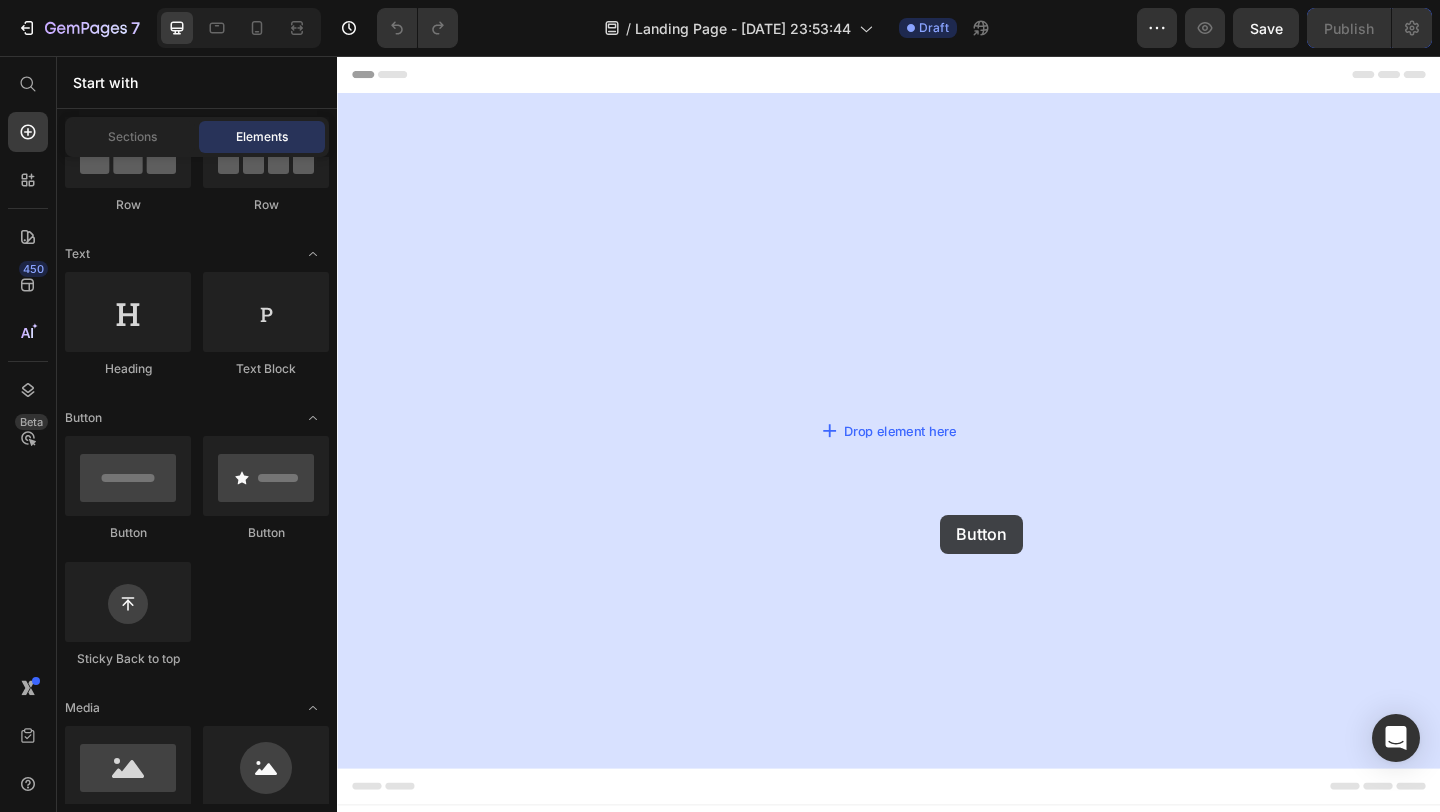drag, startPoint x: 487, startPoint y: 522, endPoint x: 911, endPoint y: 523, distance: 424.0012 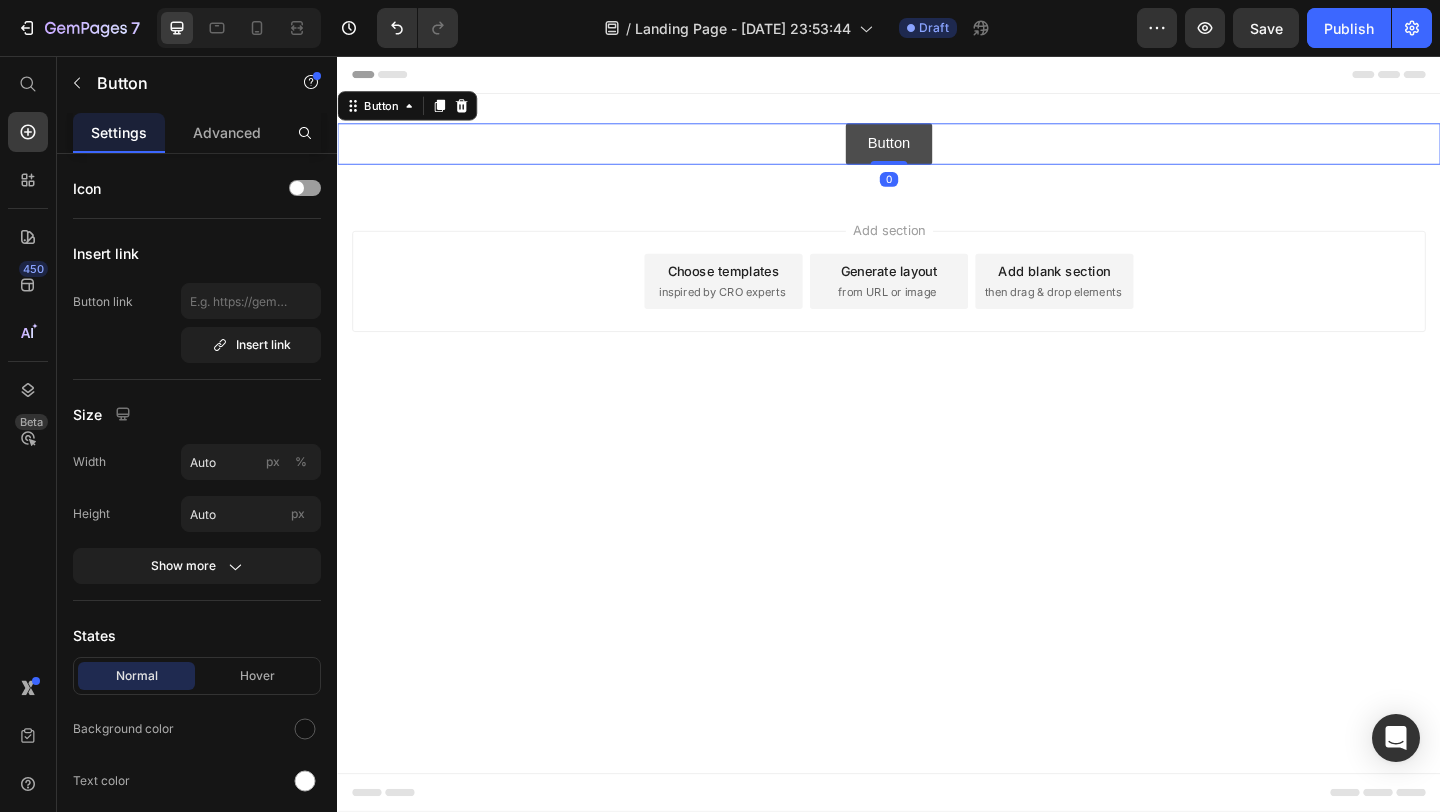 click on "Button" at bounding box center [937, 151] 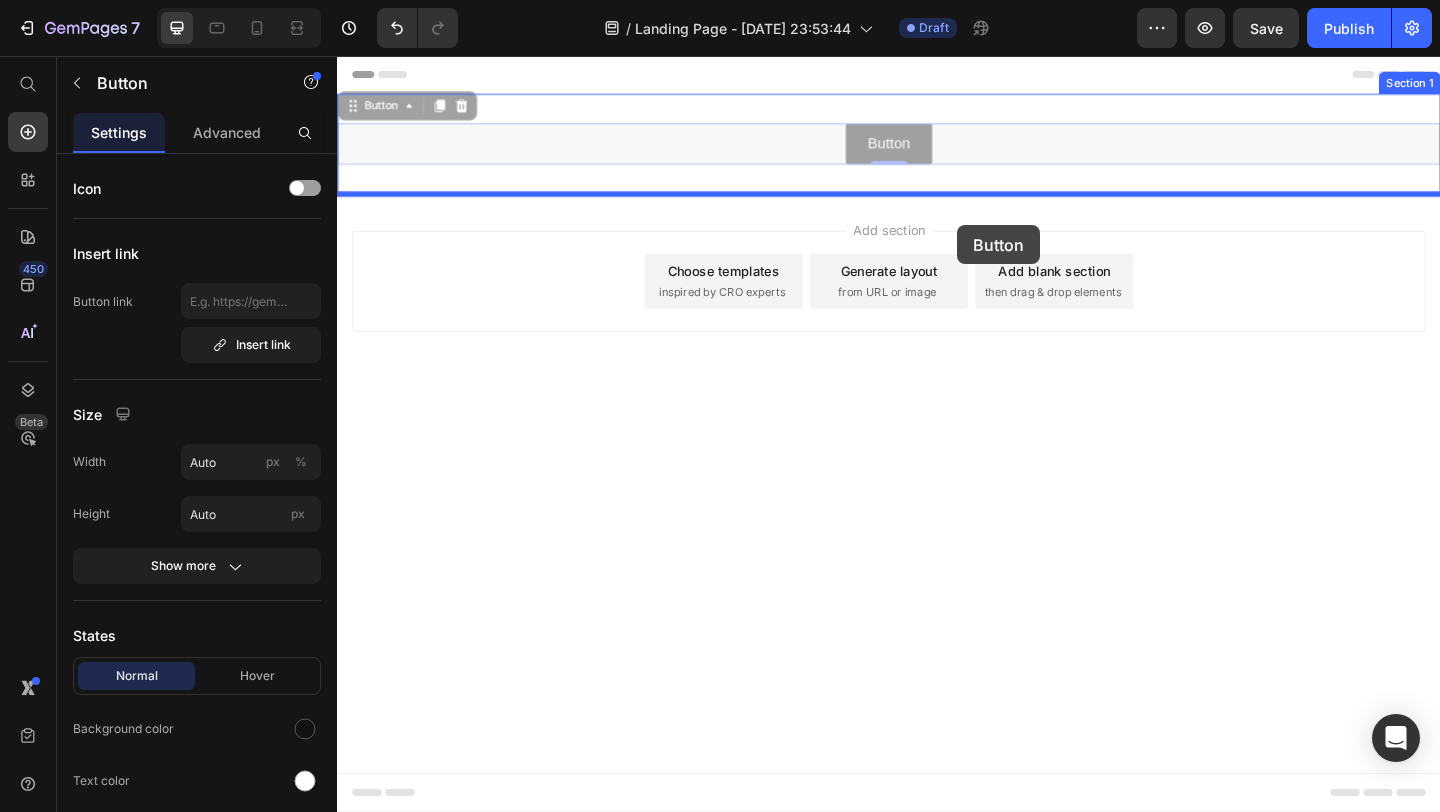 drag, startPoint x: 1015, startPoint y: 130, endPoint x: 1010, endPoint y: 250, distance: 120.10412 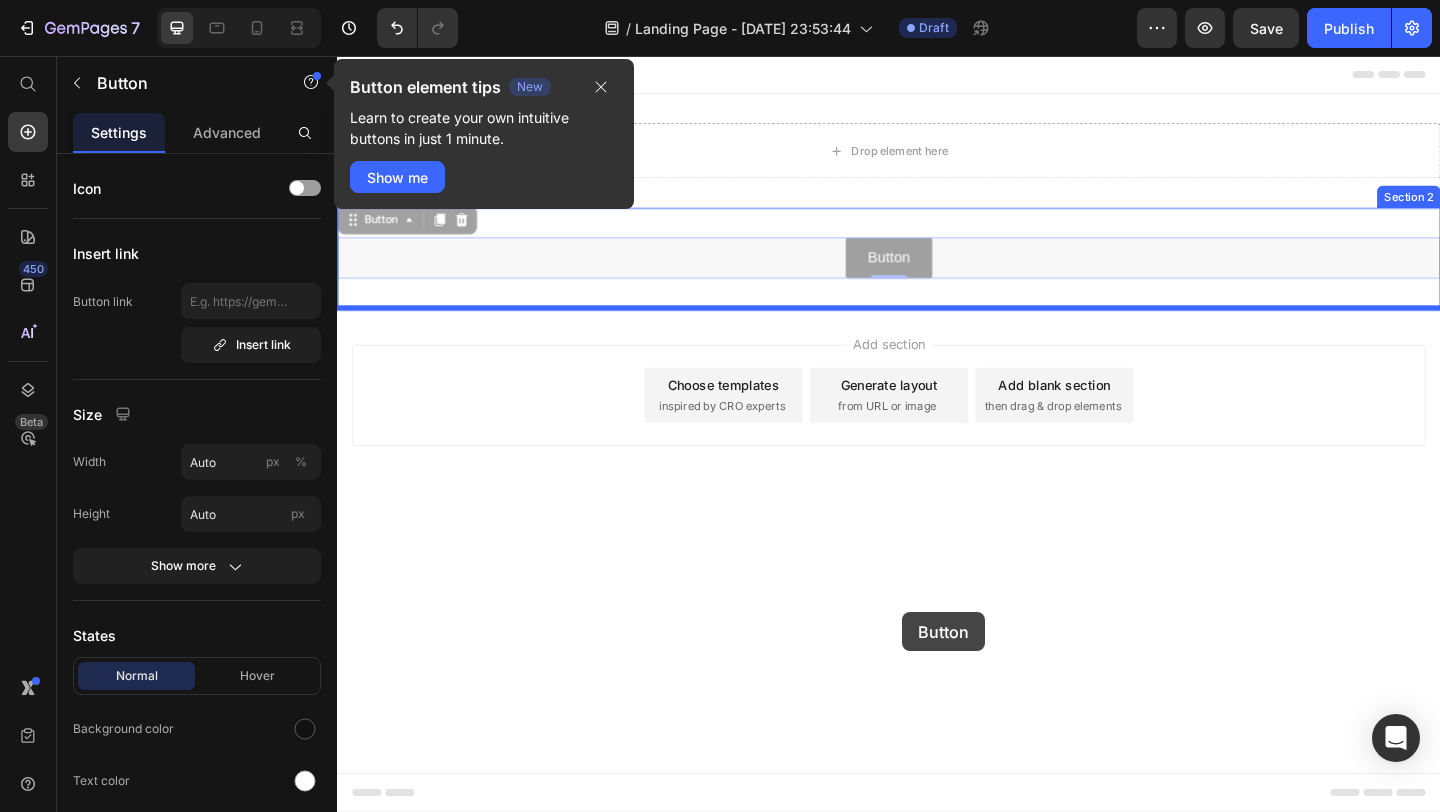 drag, startPoint x: 1021, startPoint y: 253, endPoint x: 950, endPoint y: 661, distance: 414.13162 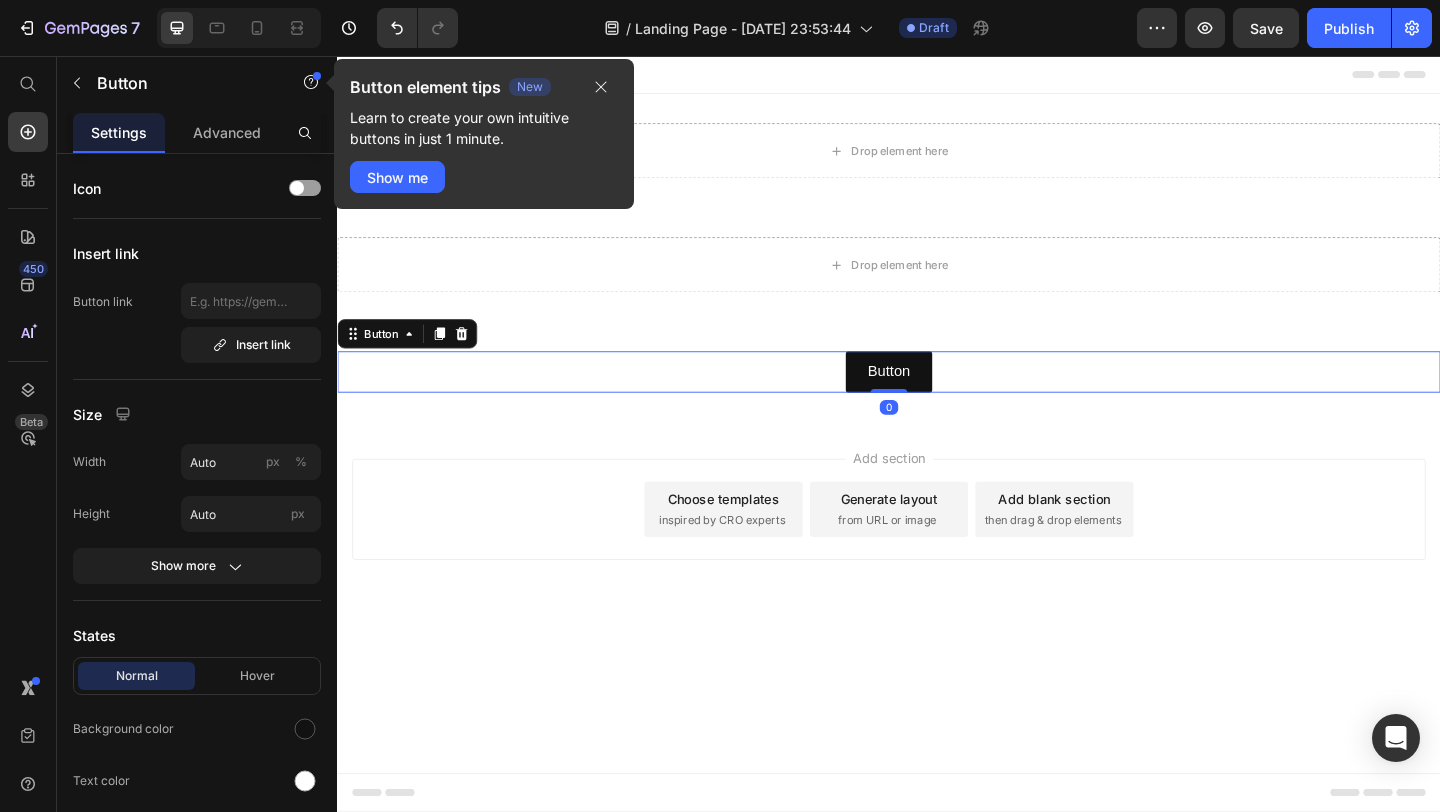 click on "Drop element here" at bounding box center (937, 283) 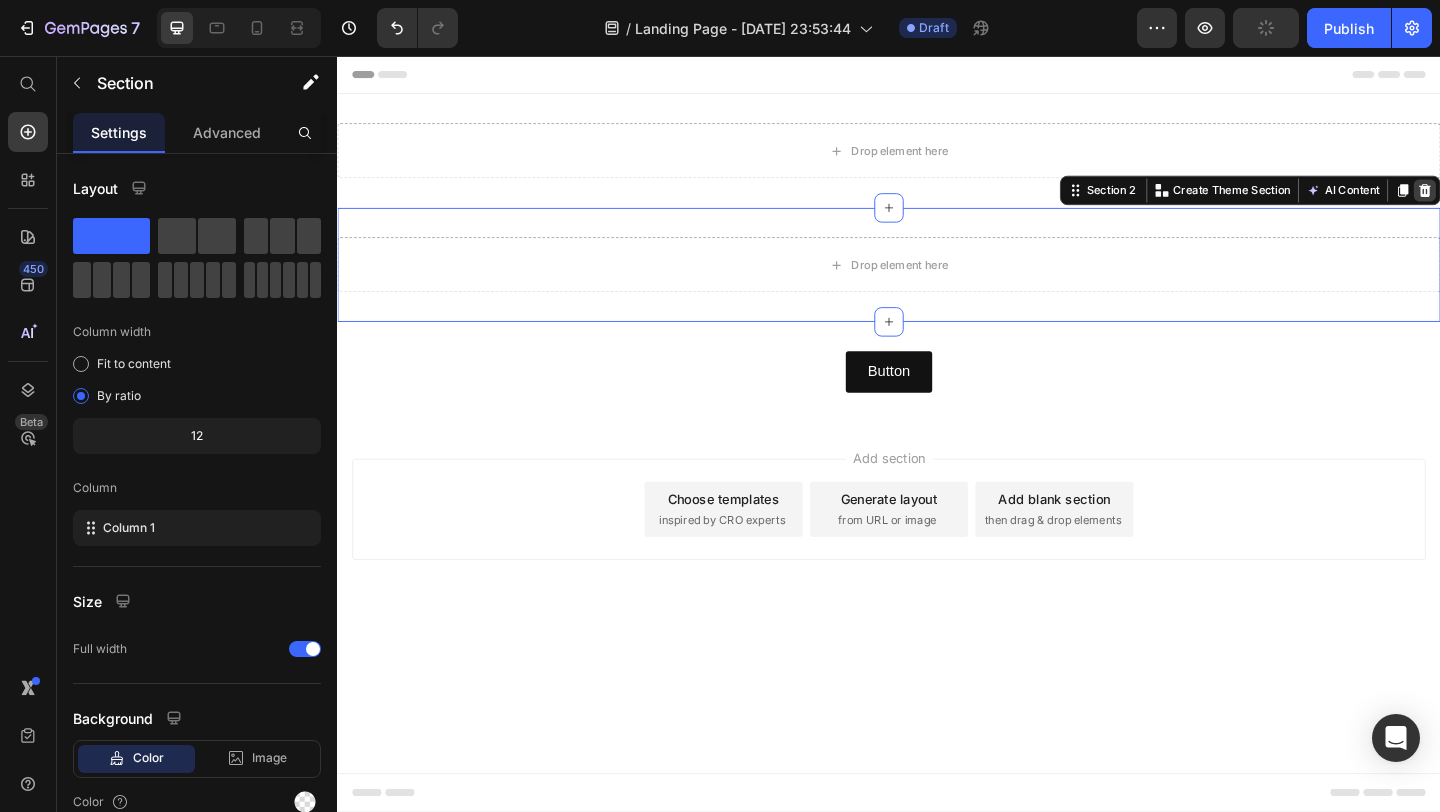 click 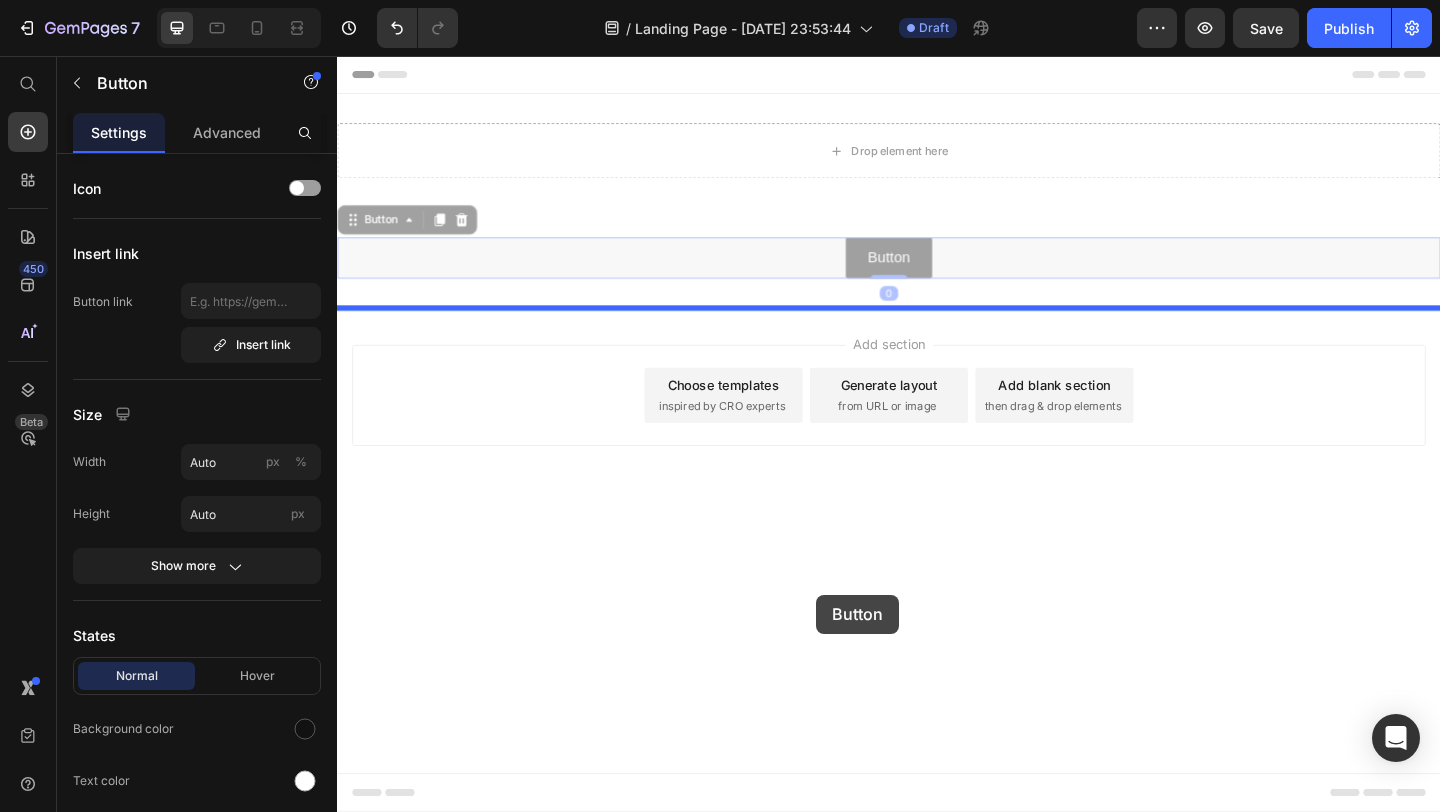 drag, startPoint x: 945, startPoint y: 266, endPoint x: 857, endPoint y: 642, distance: 386.16058 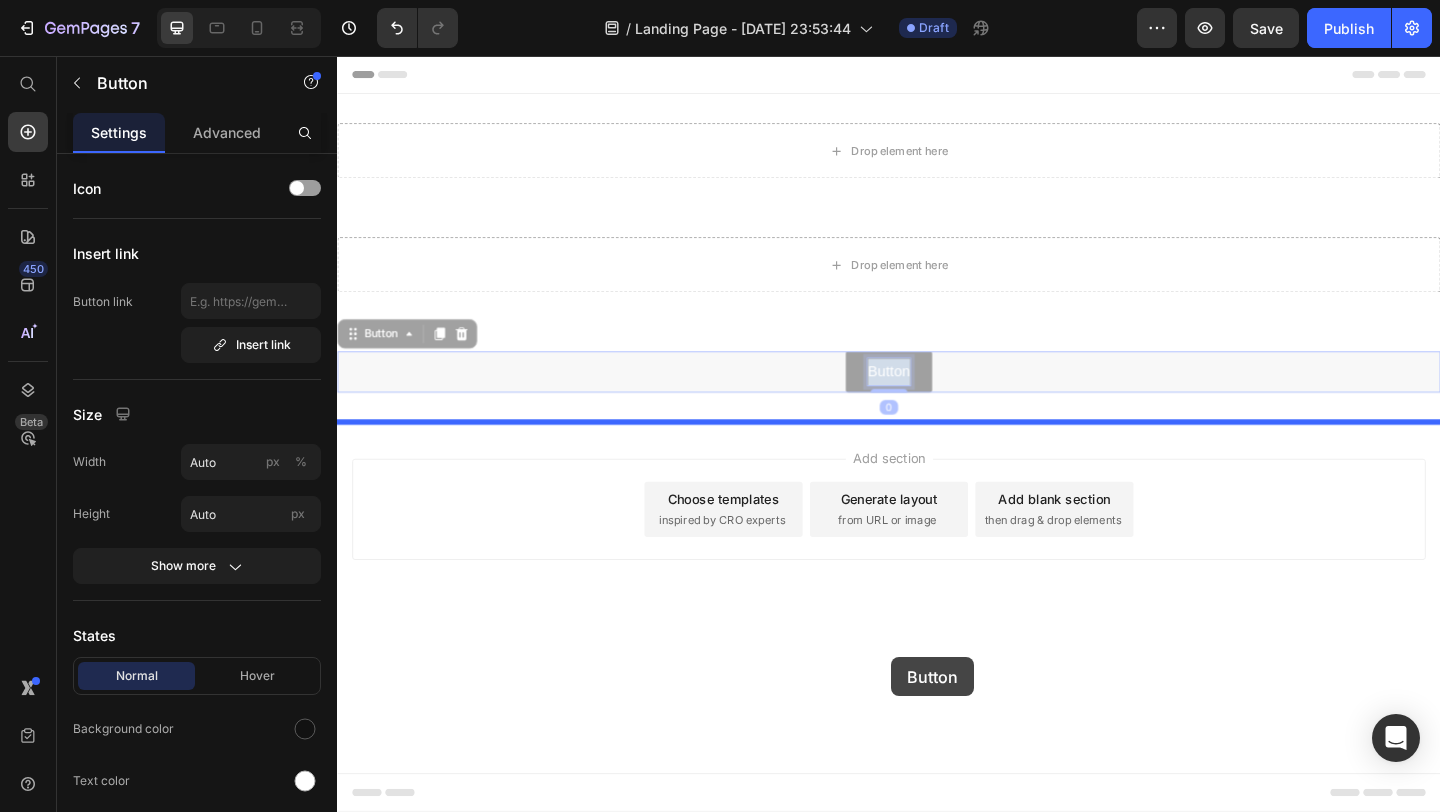drag, startPoint x: 945, startPoint y: 398, endPoint x: 939, endPoint y: 709, distance: 311.05786 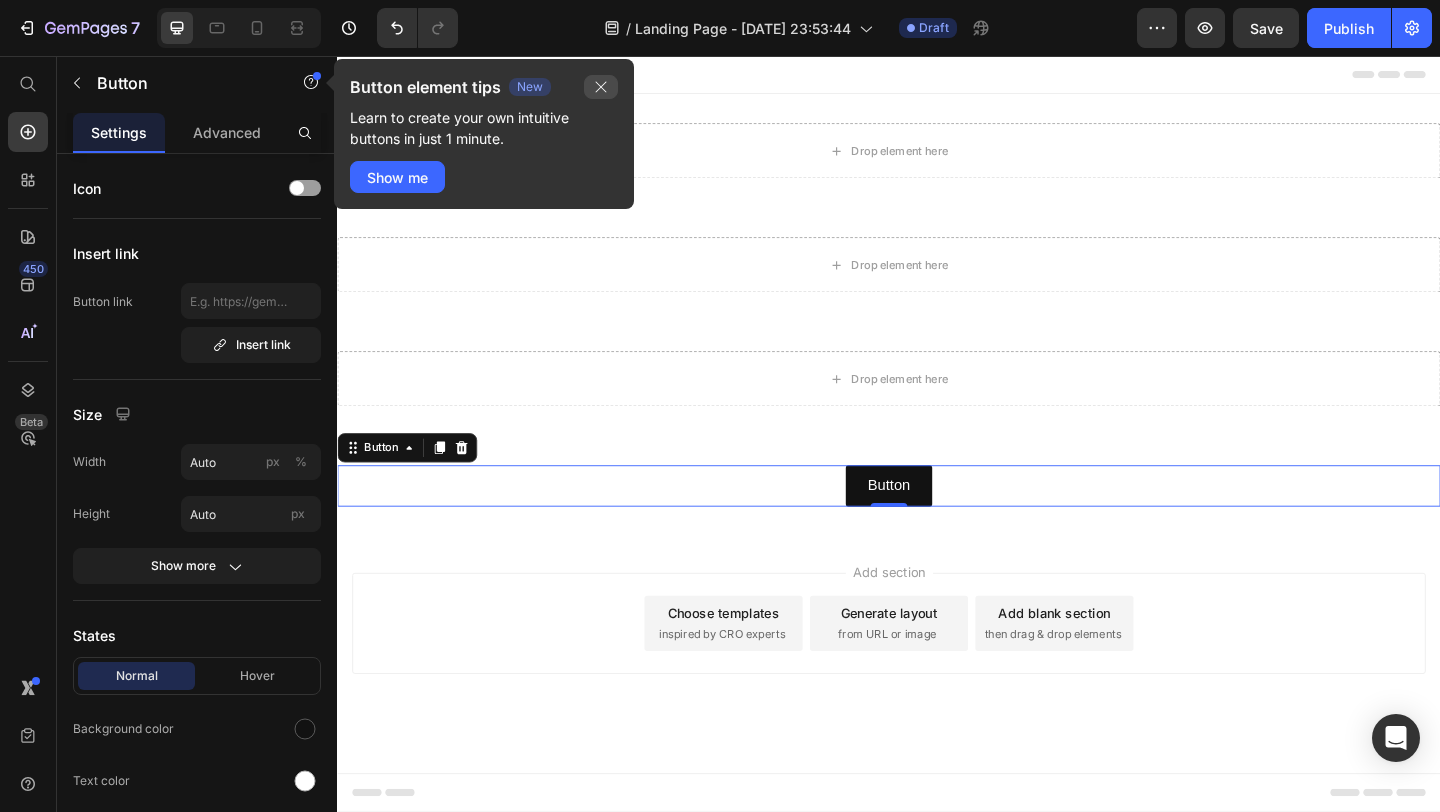 click at bounding box center (601, 87) 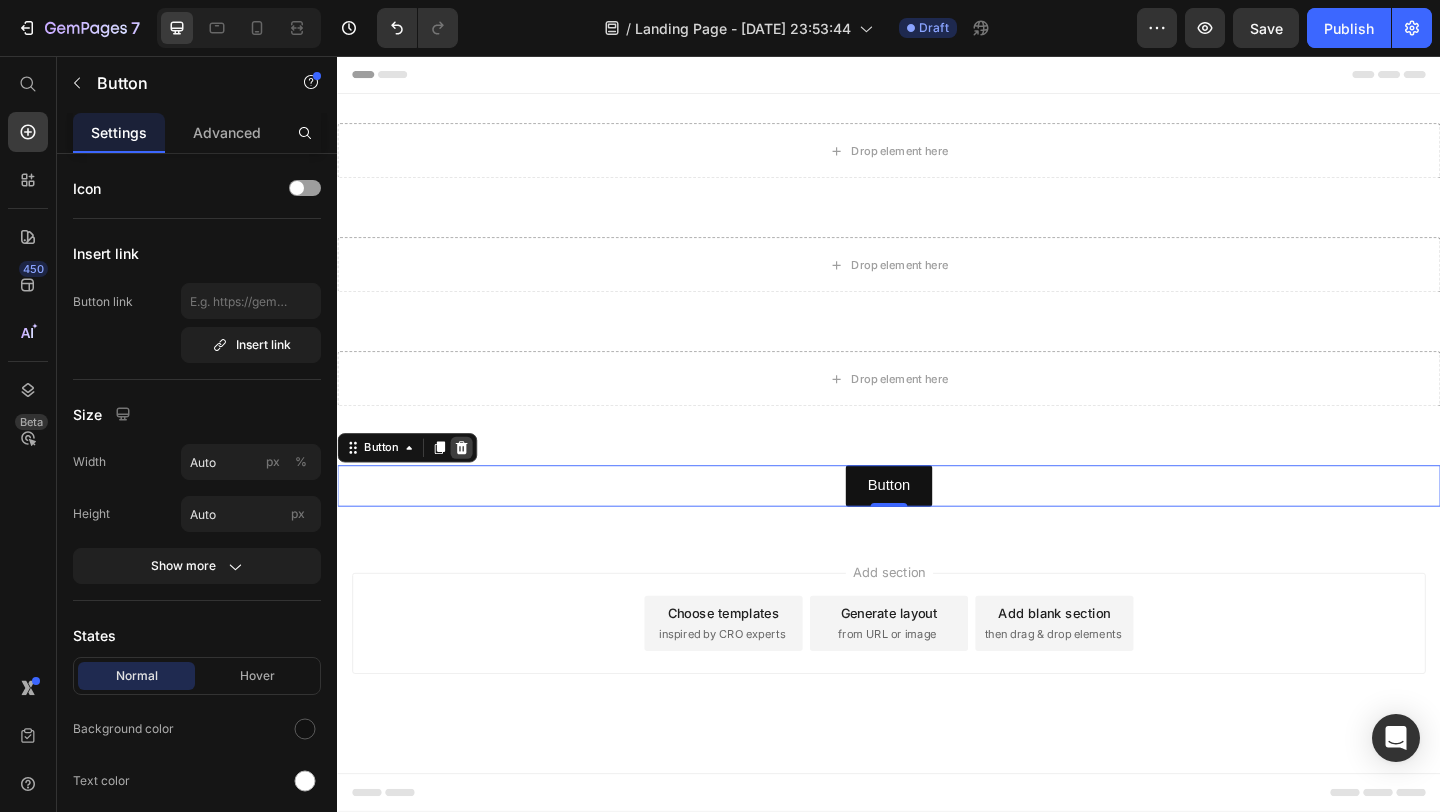 click 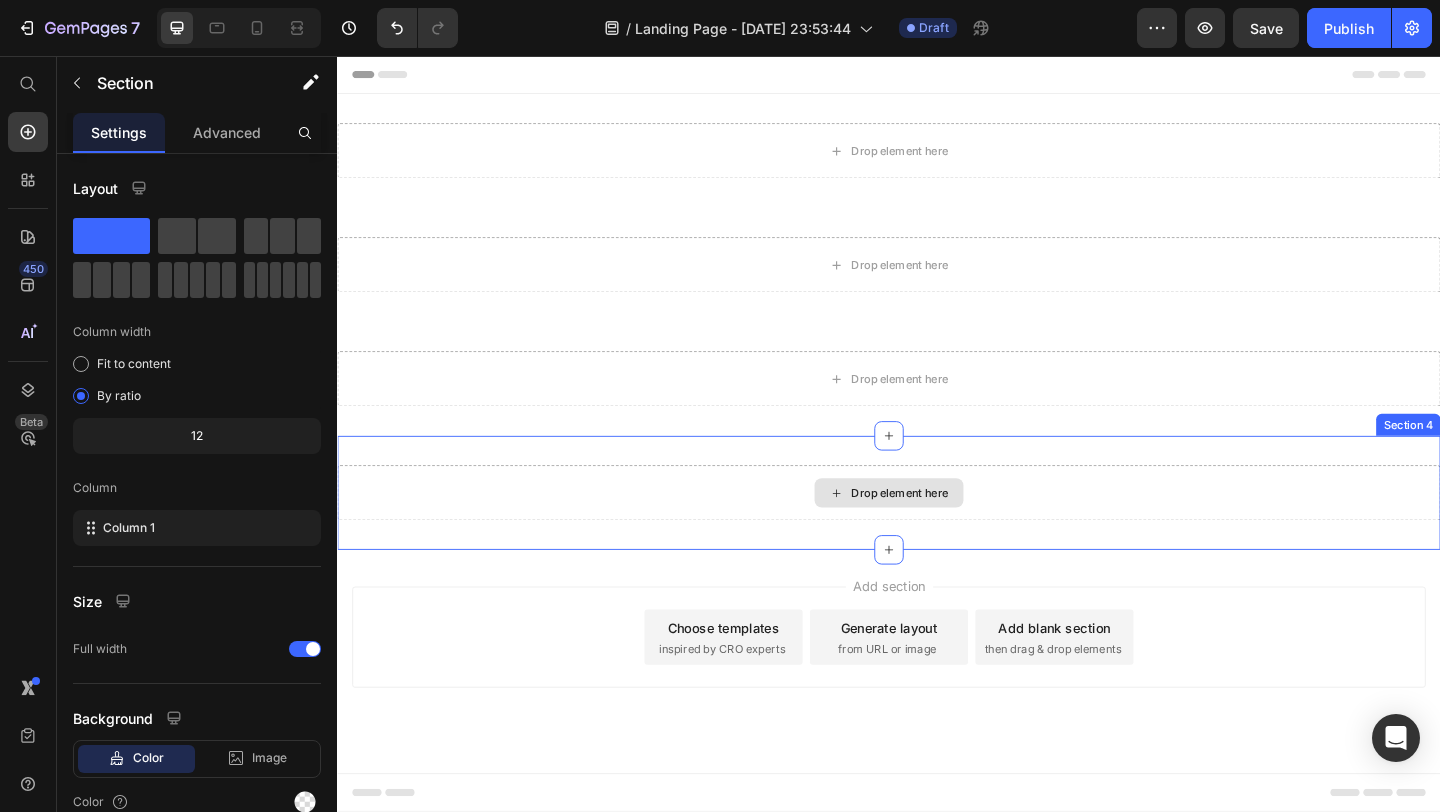 click on "Drop element here" at bounding box center [937, 531] 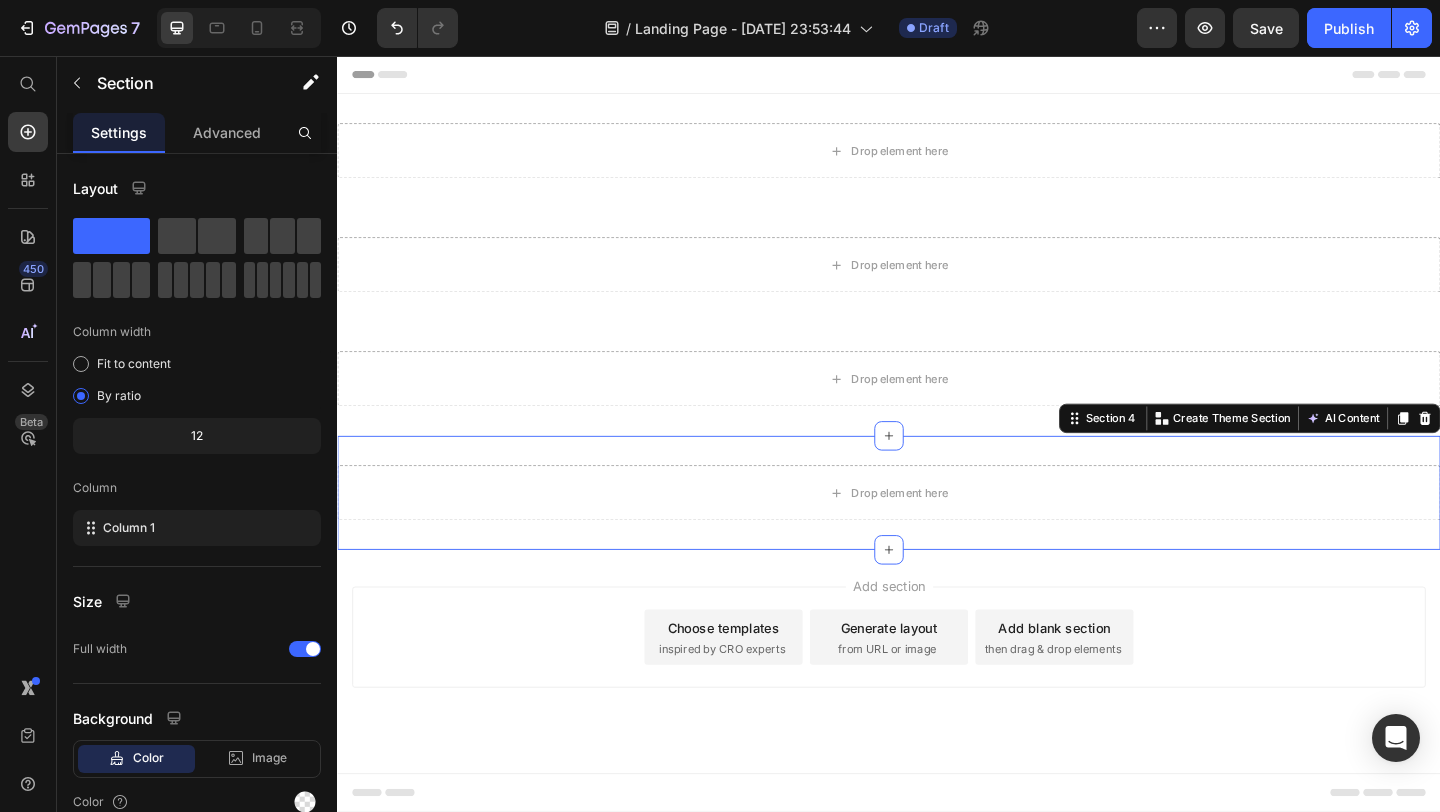 click on "Section 4   You can create reusable sections Create Theme Section AI Content Write with GemAI What would you like to describe here? Tone and Voice Persuasive Product How to make your first $1000 online in your 20s and 30s Show more Generate" at bounding box center [1329, 450] 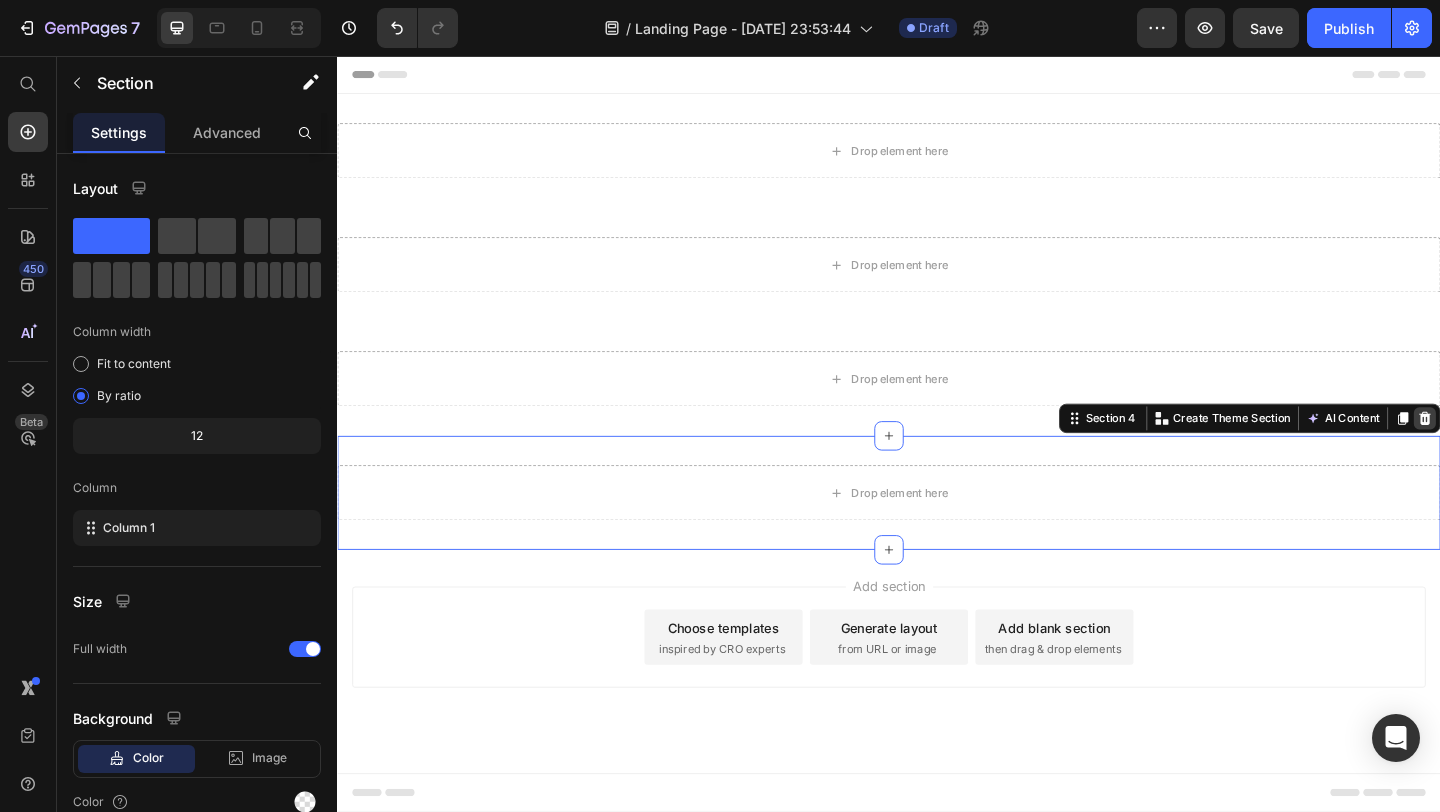 click 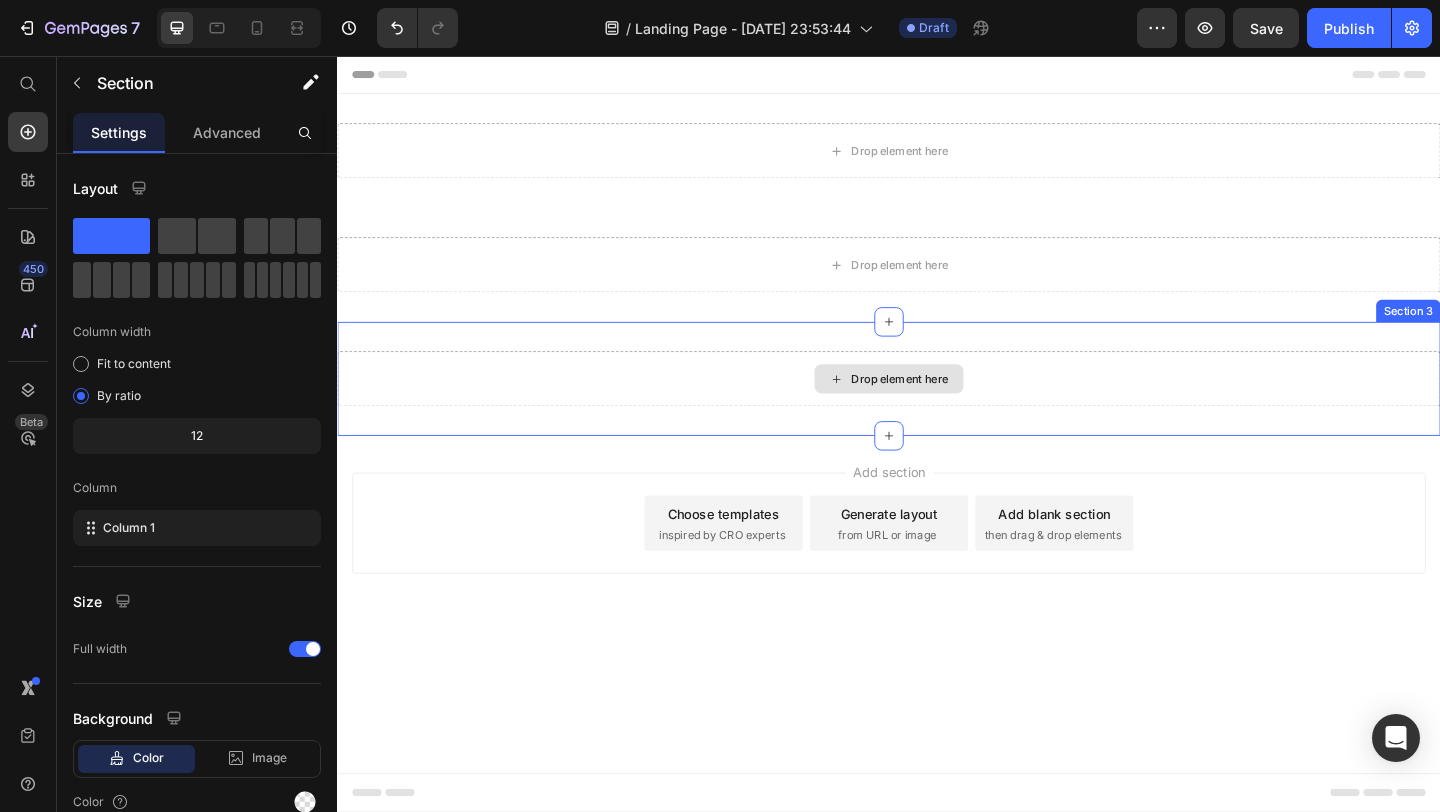 click on "Drop element here" at bounding box center [937, 407] 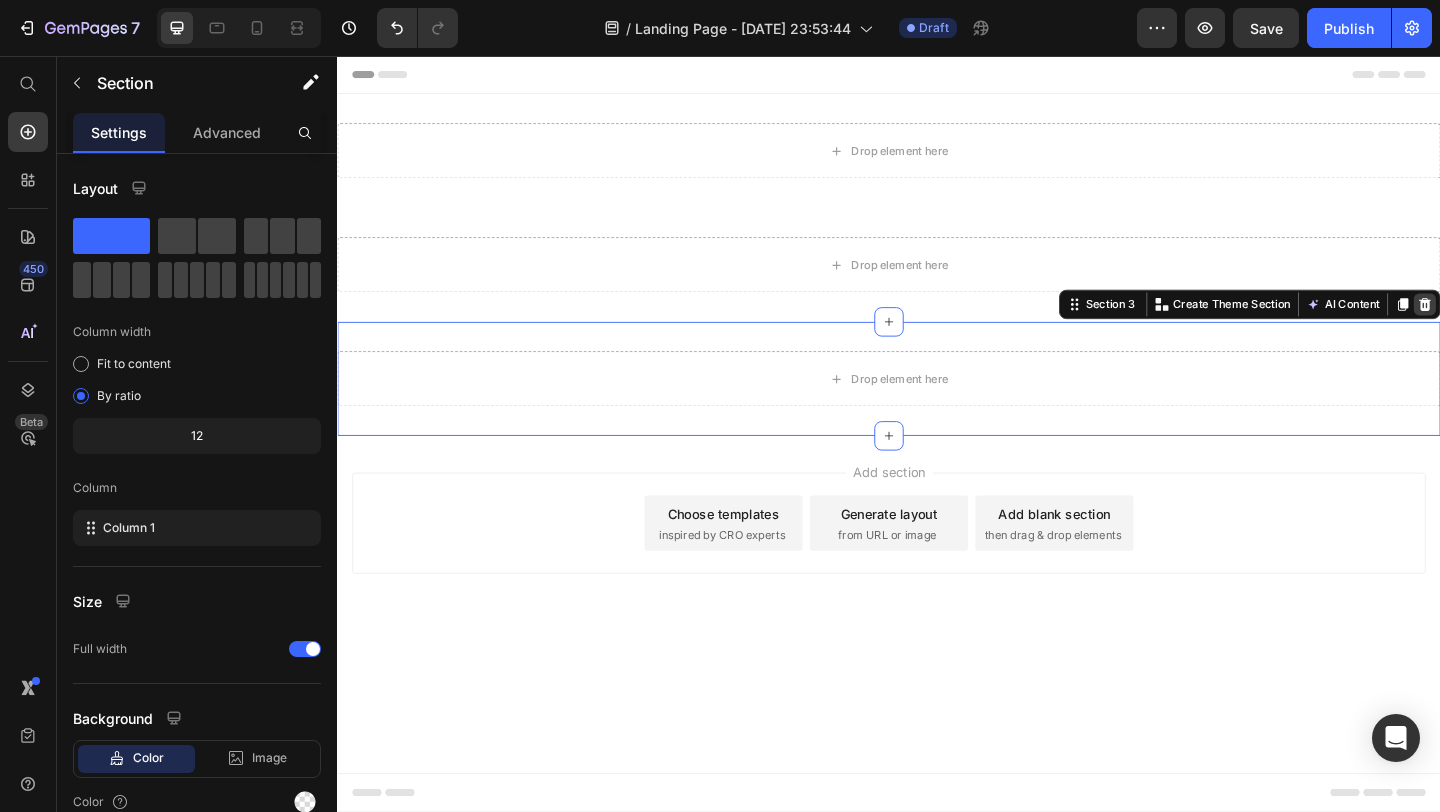 click 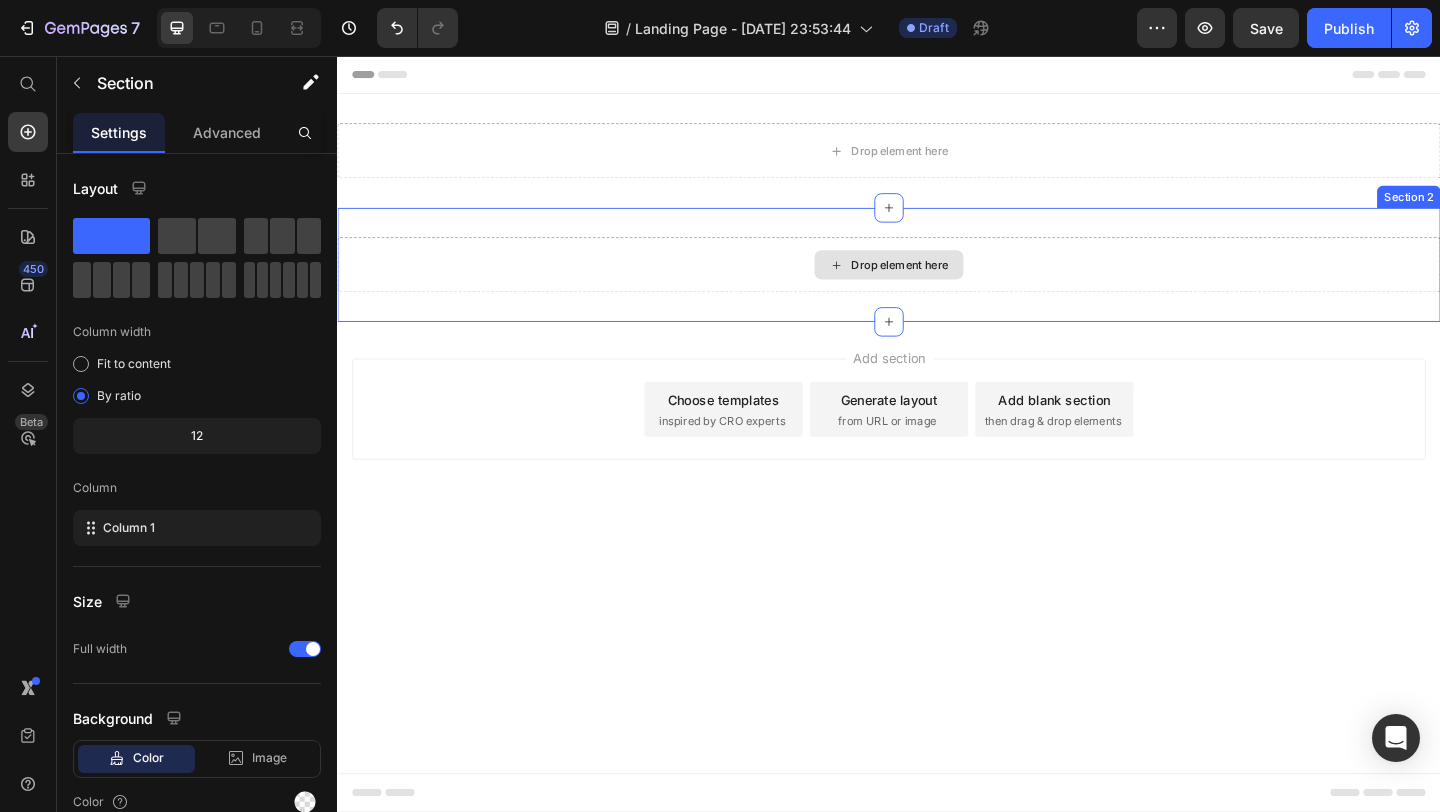 click on "Drop element here" at bounding box center [937, 283] 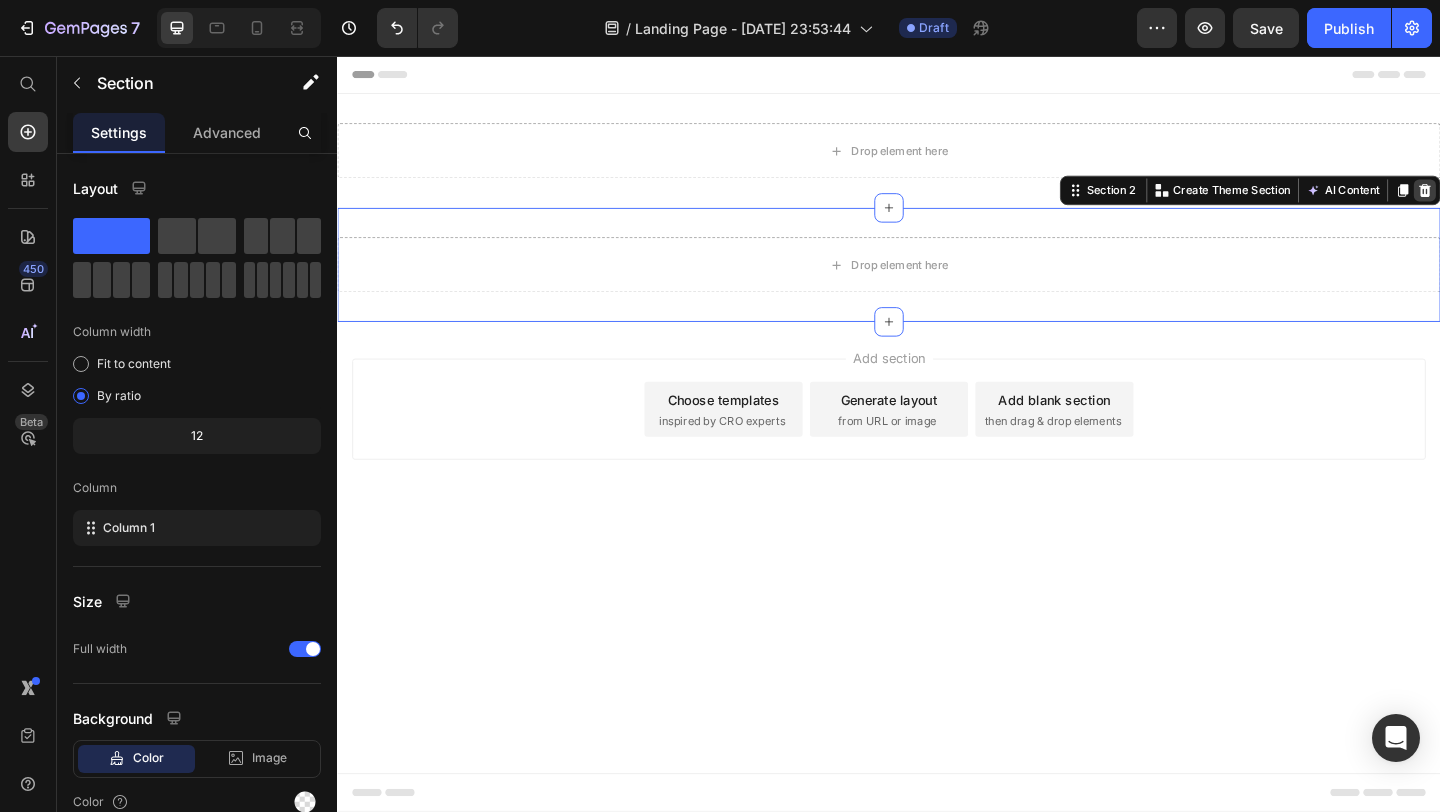 click 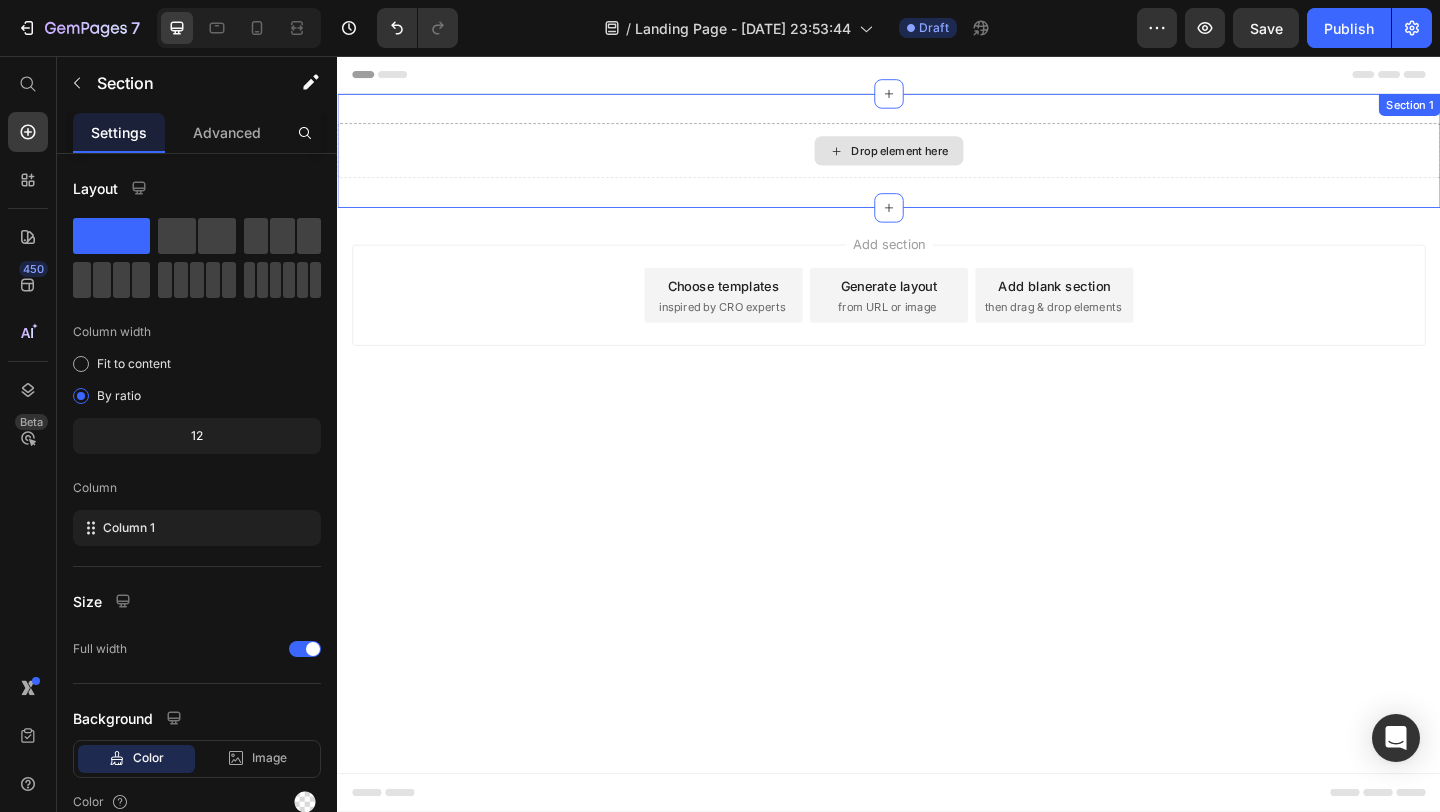 click on "Drop element here" at bounding box center (937, 159) 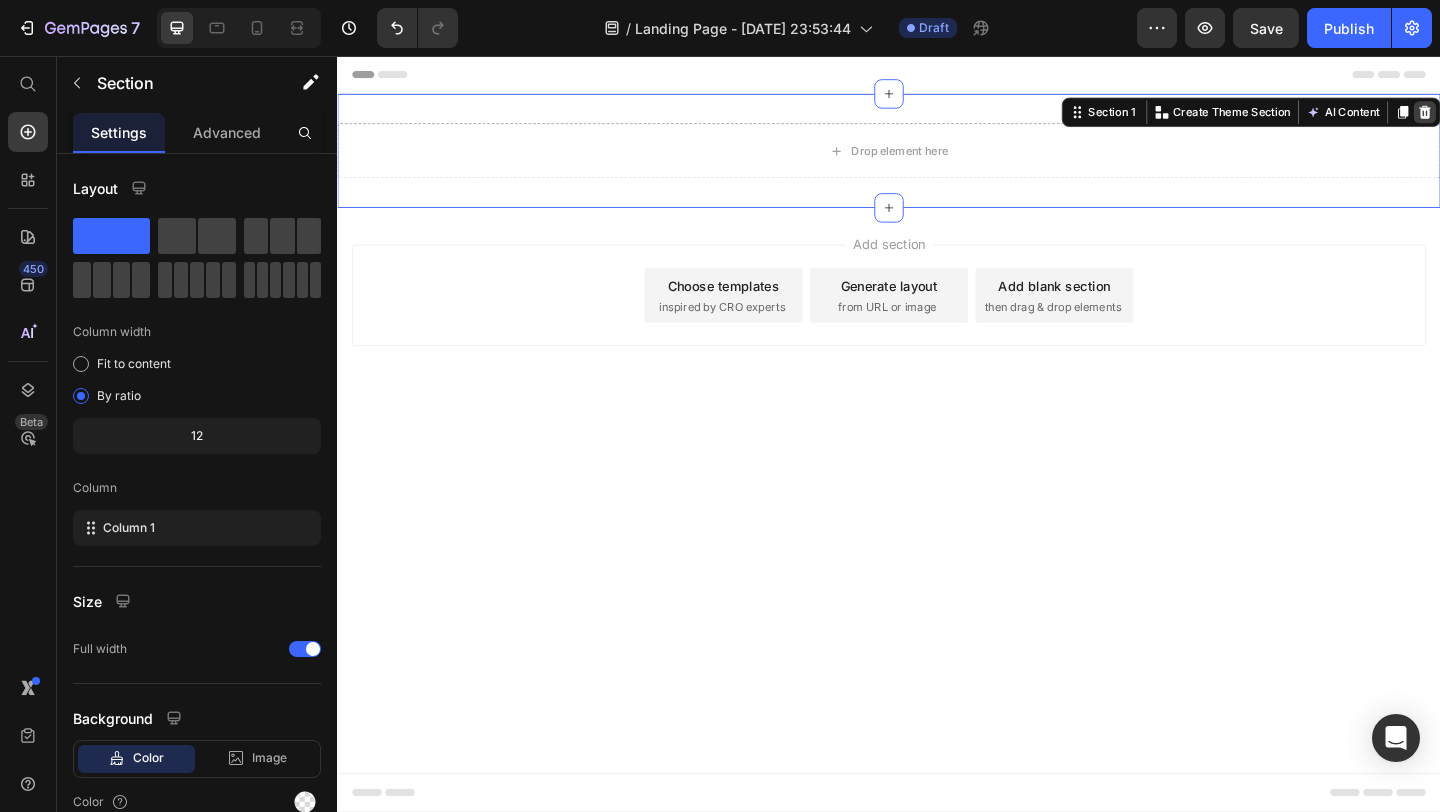 click 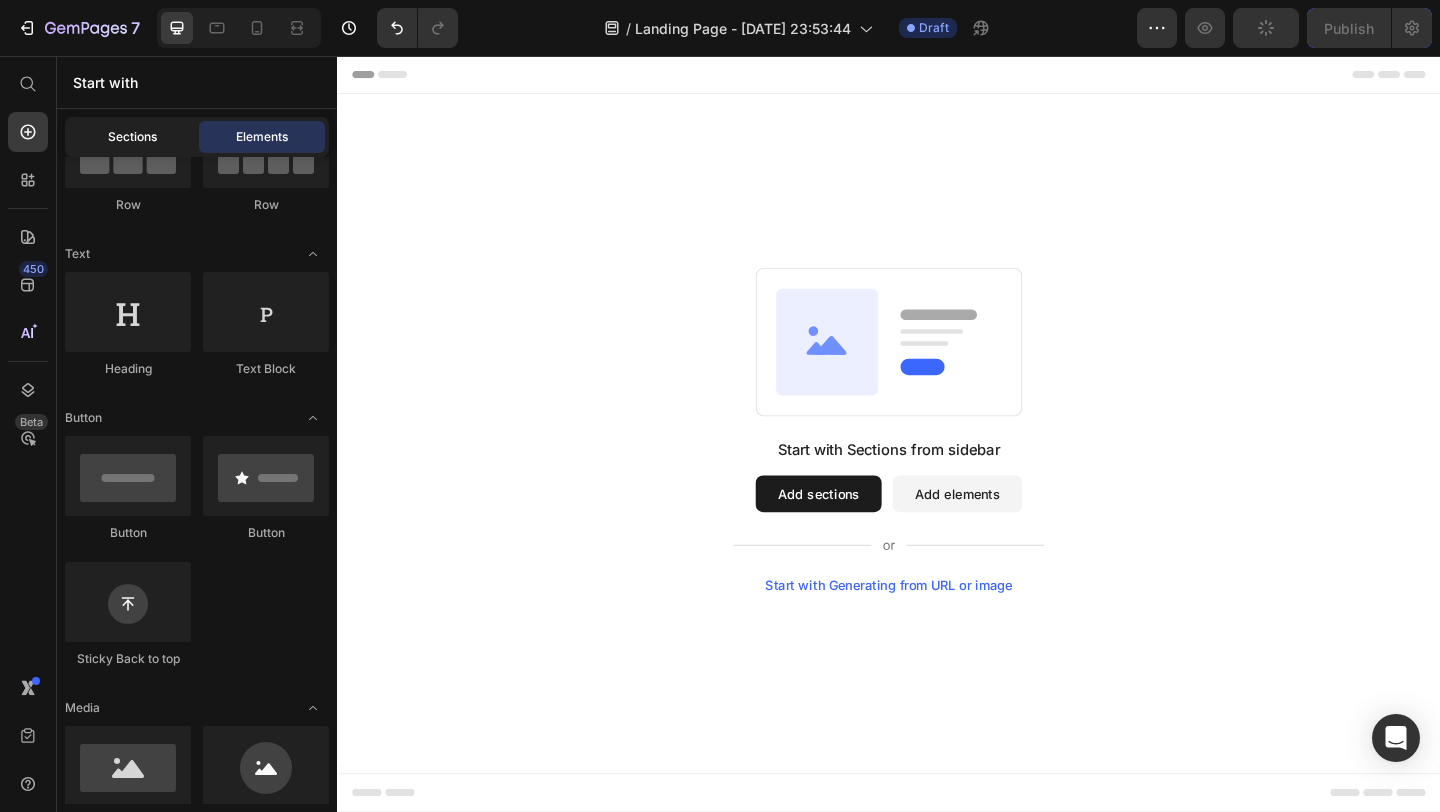 click on "Sections" at bounding box center (132, 137) 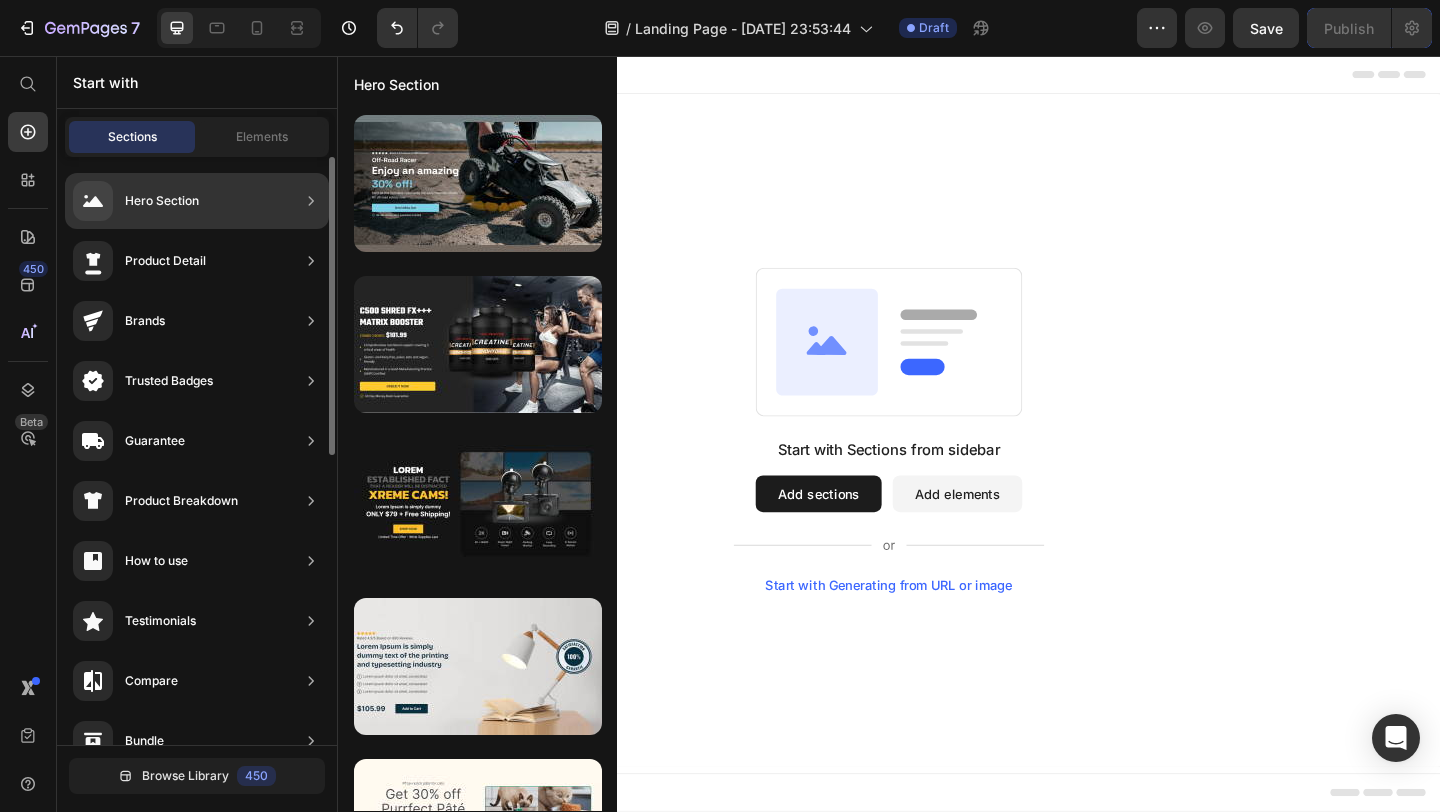 click 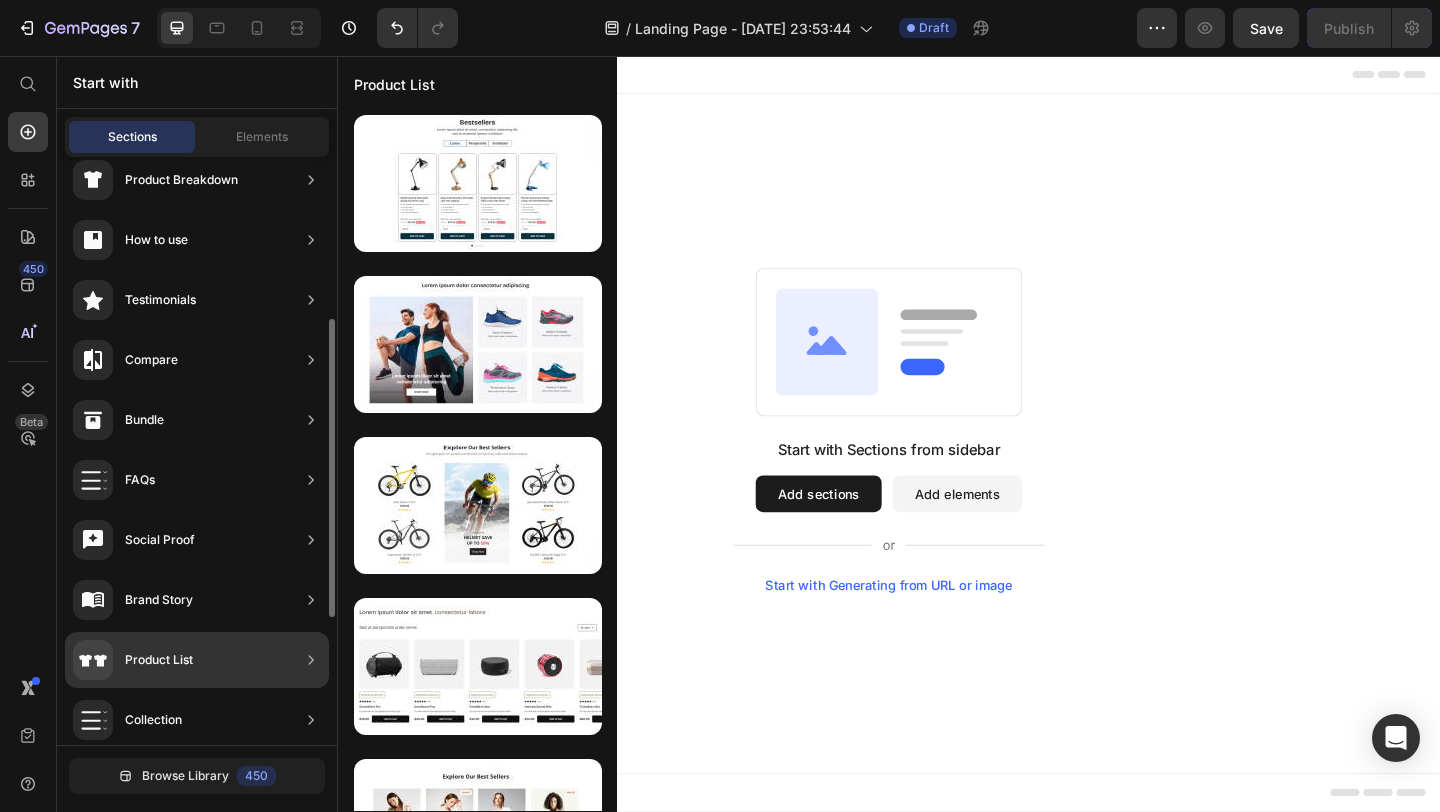 scroll, scrollTop: 0, scrollLeft: 0, axis: both 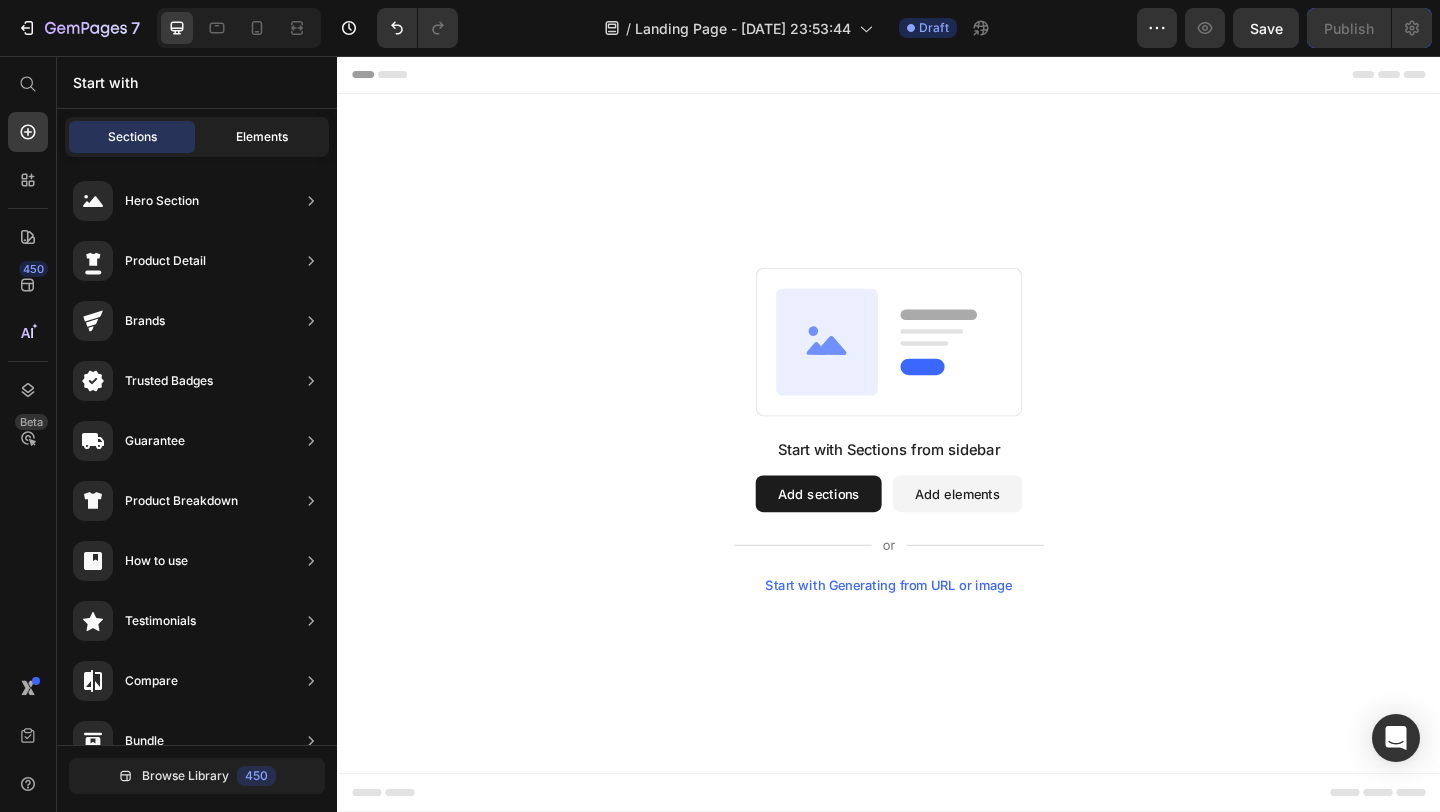 click on "Elements" at bounding box center [262, 137] 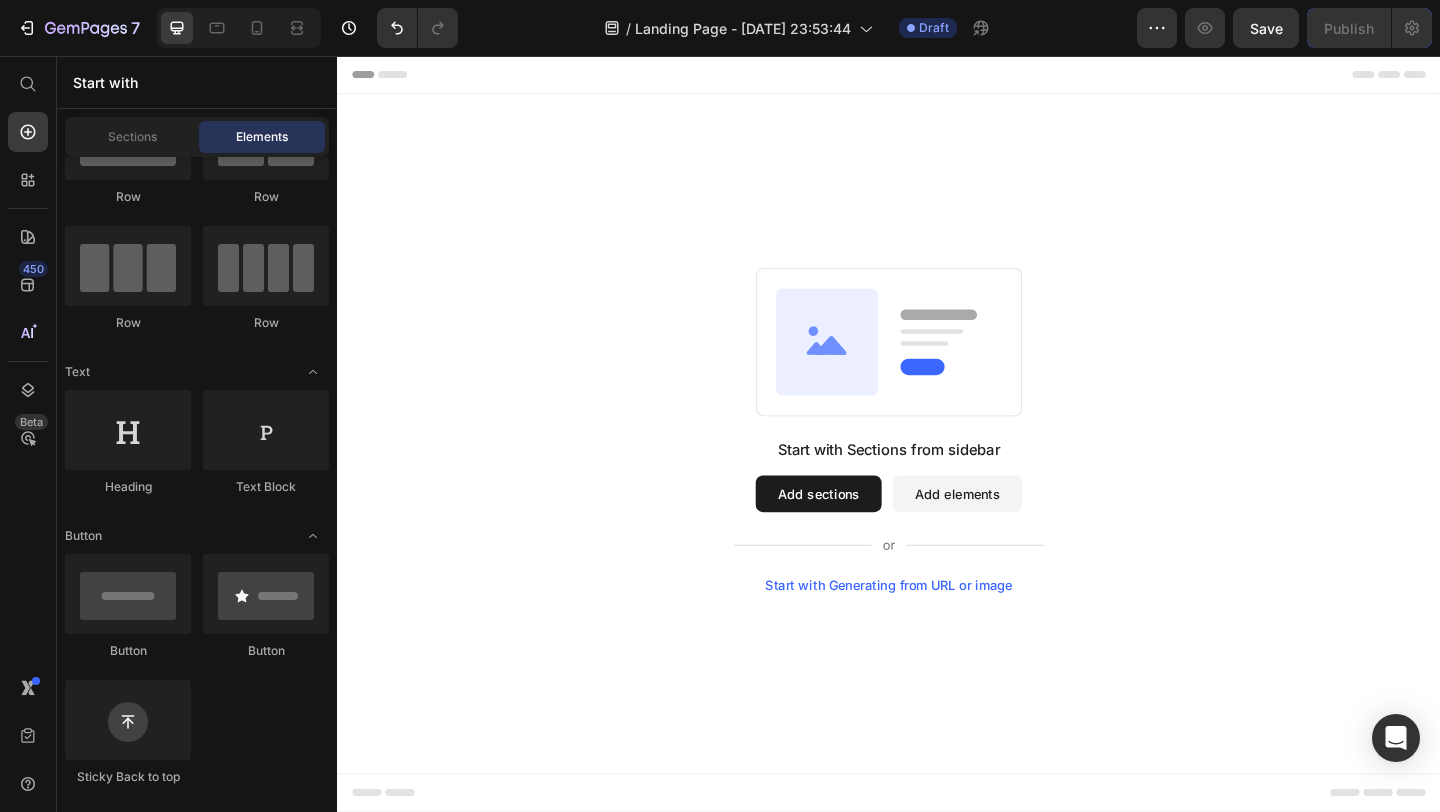 scroll, scrollTop: 0, scrollLeft: 0, axis: both 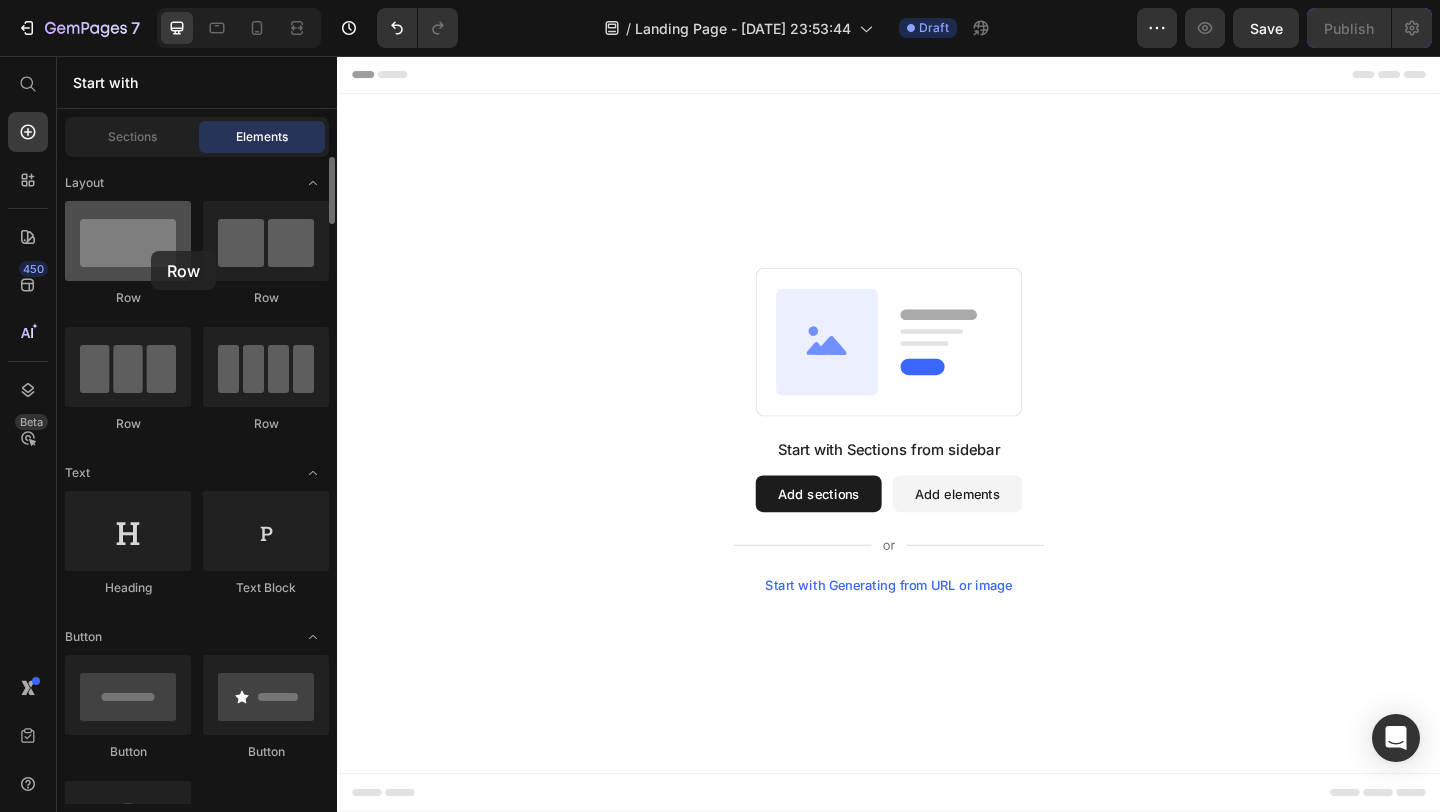click at bounding box center [128, 241] 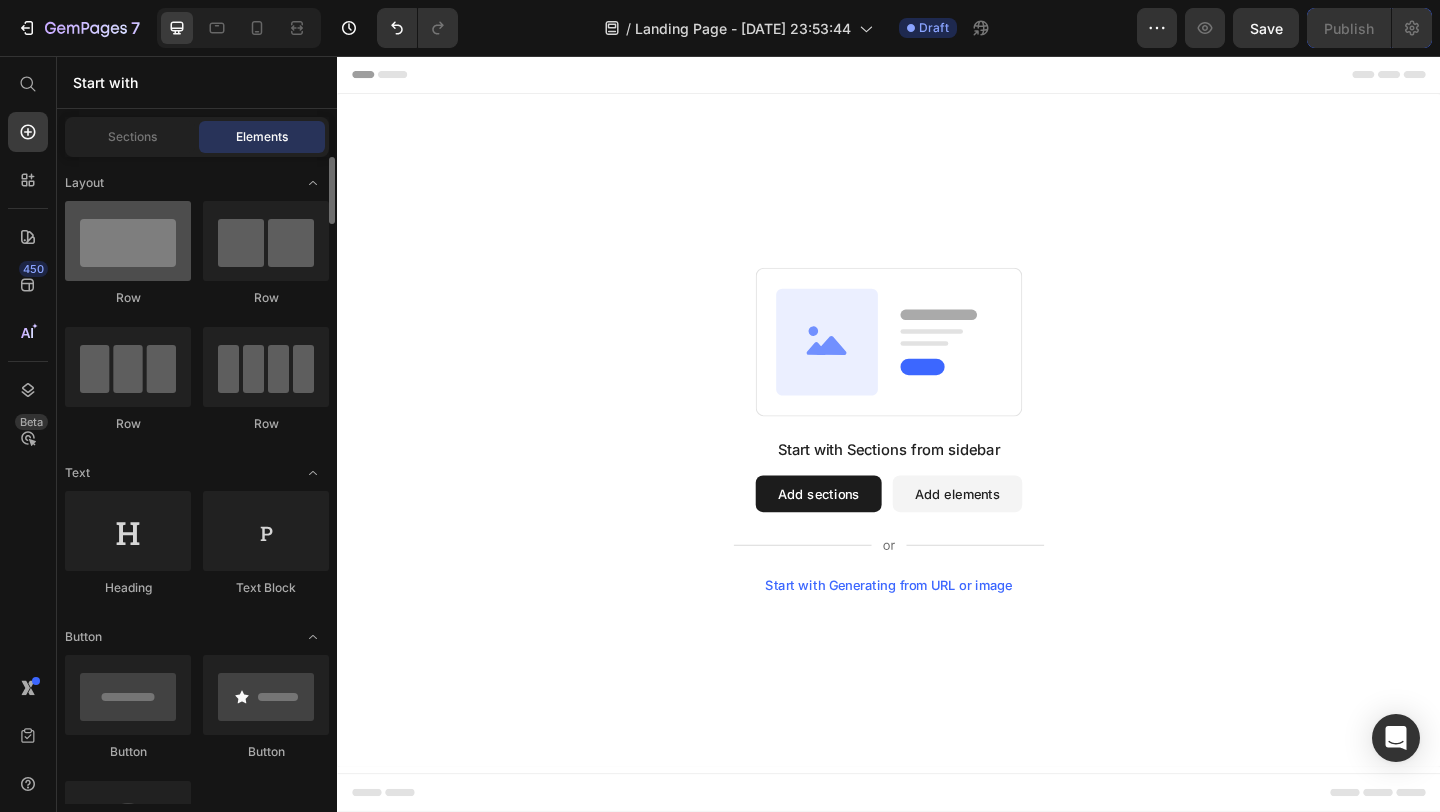 click at bounding box center (128, 241) 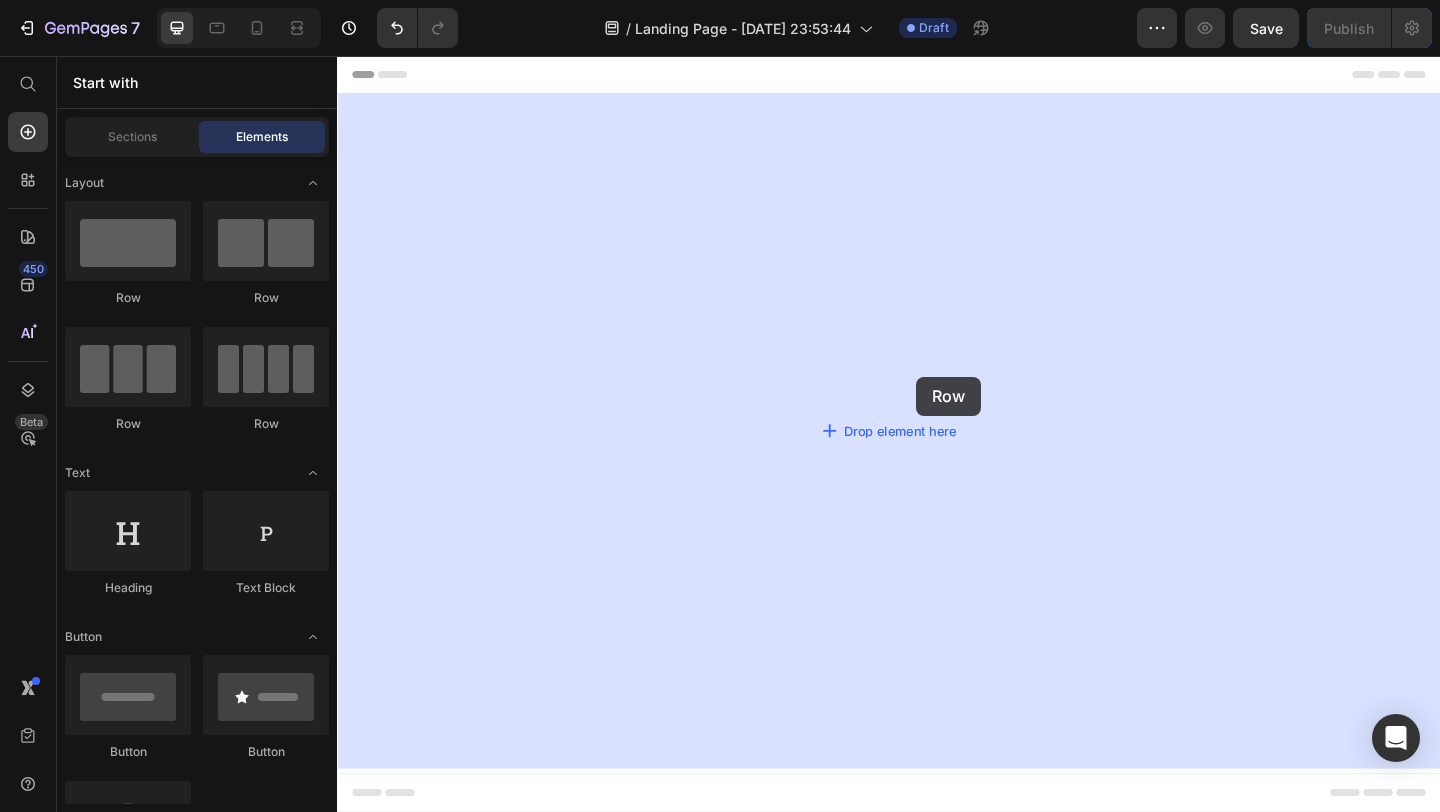 drag, startPoint x: 576, startPoint y: 300, endPoint x: 955, endPoint y: 404, distance: 393.0102 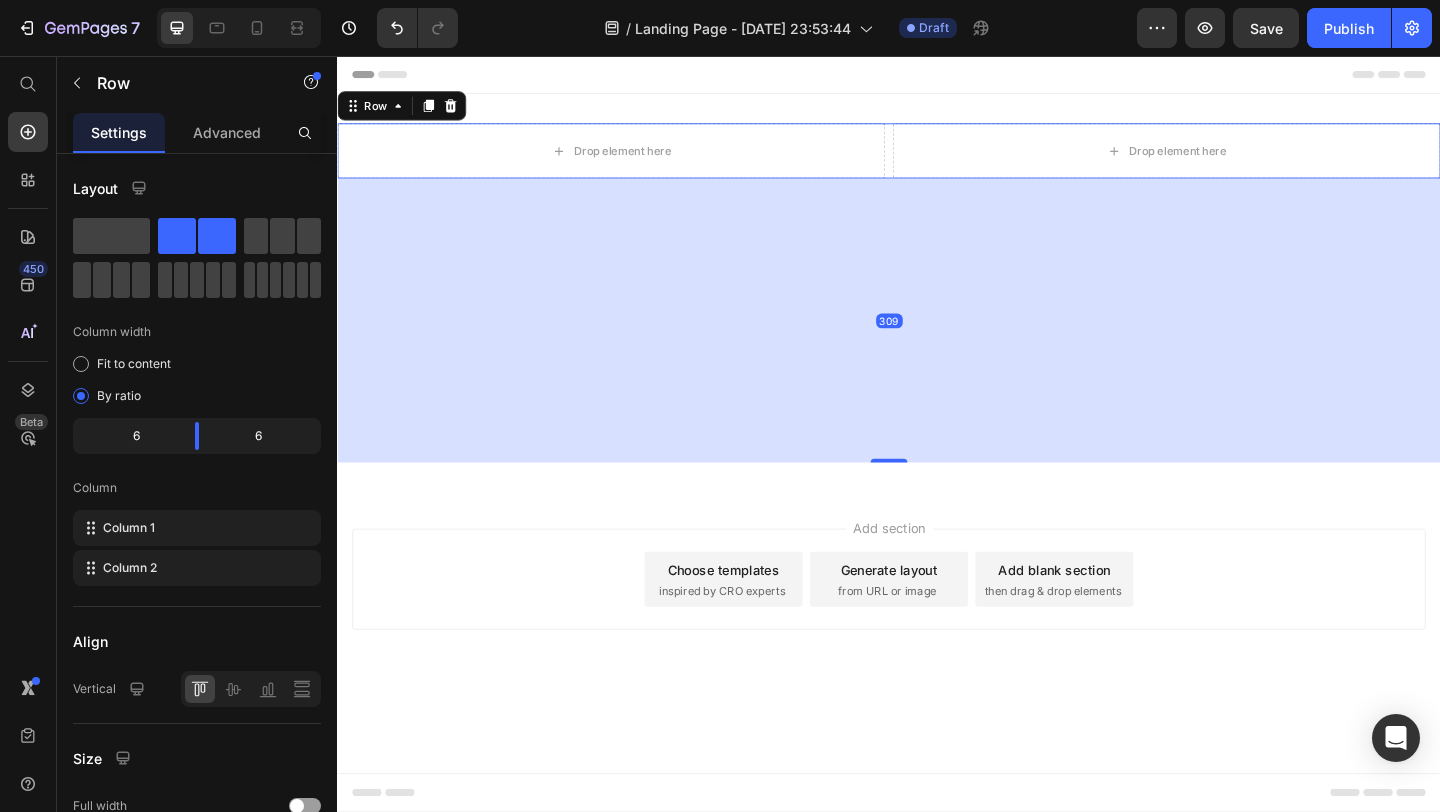 drag, startPoint x: 938, startPoint y: 202, endPoint x: 880, endPoint y: 495, distance: 298.68546 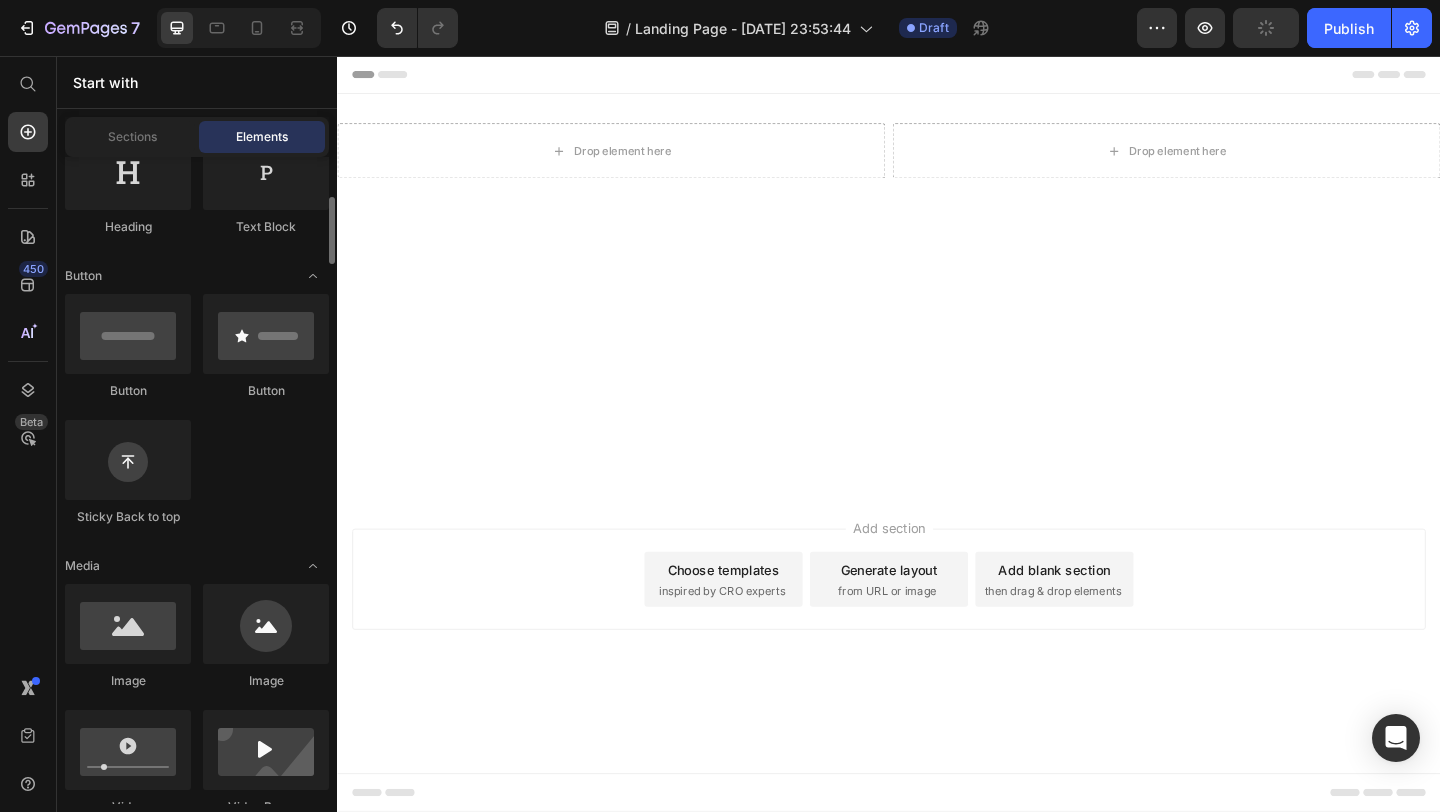 scroll, scrollTop: 364, scrollLeft: 0, axis: vertical 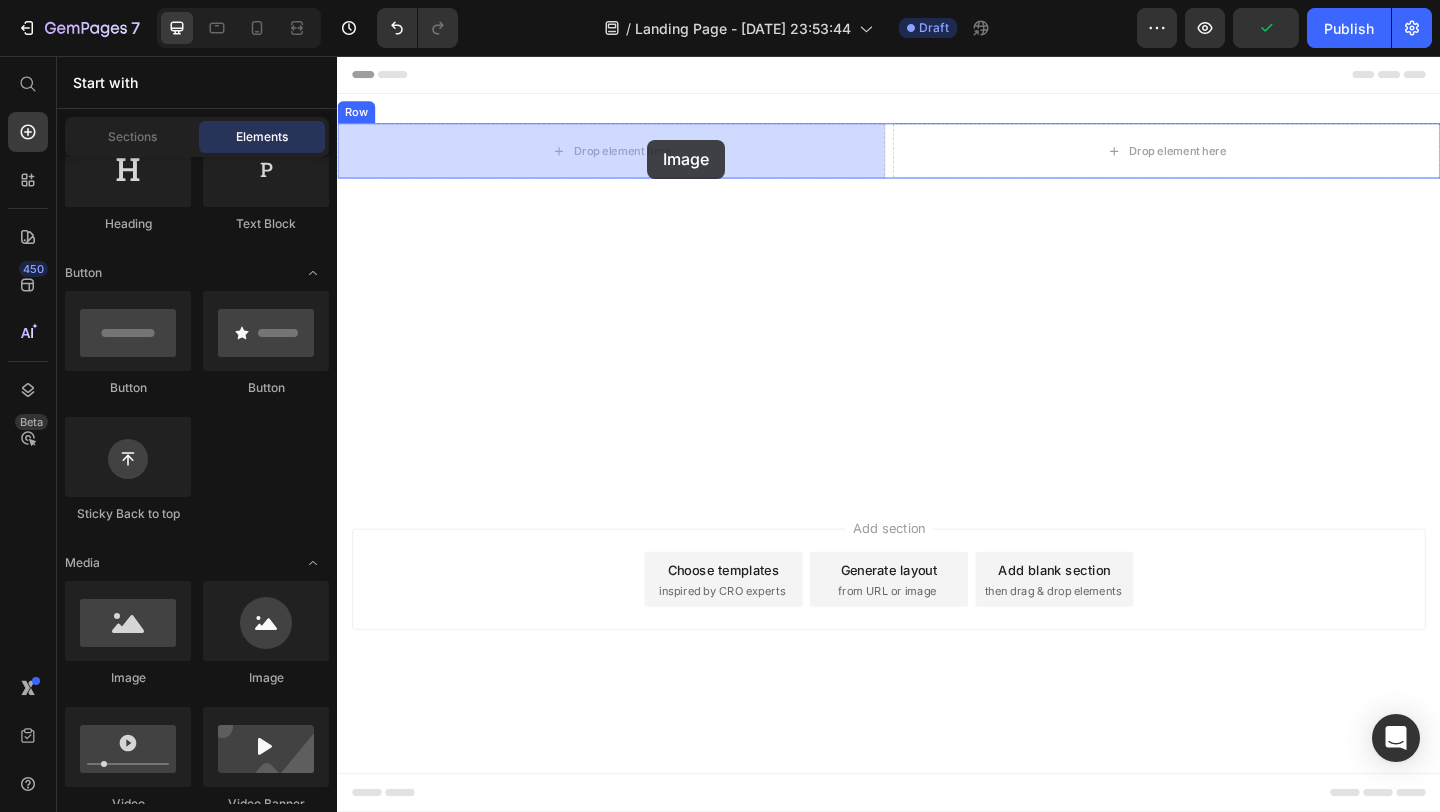 drag, startPoint x: 477, startPoint y: 701, endPoint x: 673, endPoint y: 149, distance: 585.76447 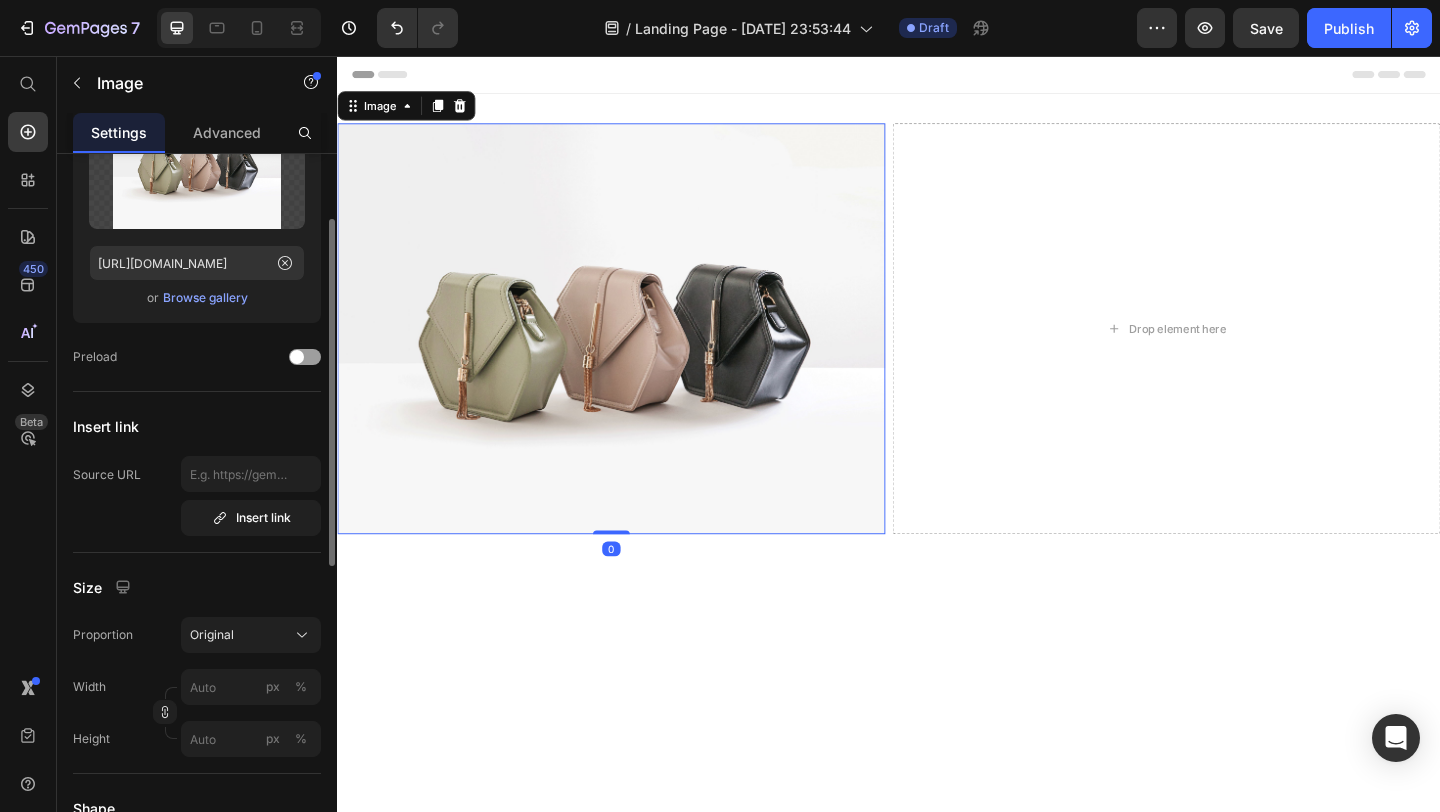 scroll, scrollTop: 187, scrollLeft: 0, axis: vertical 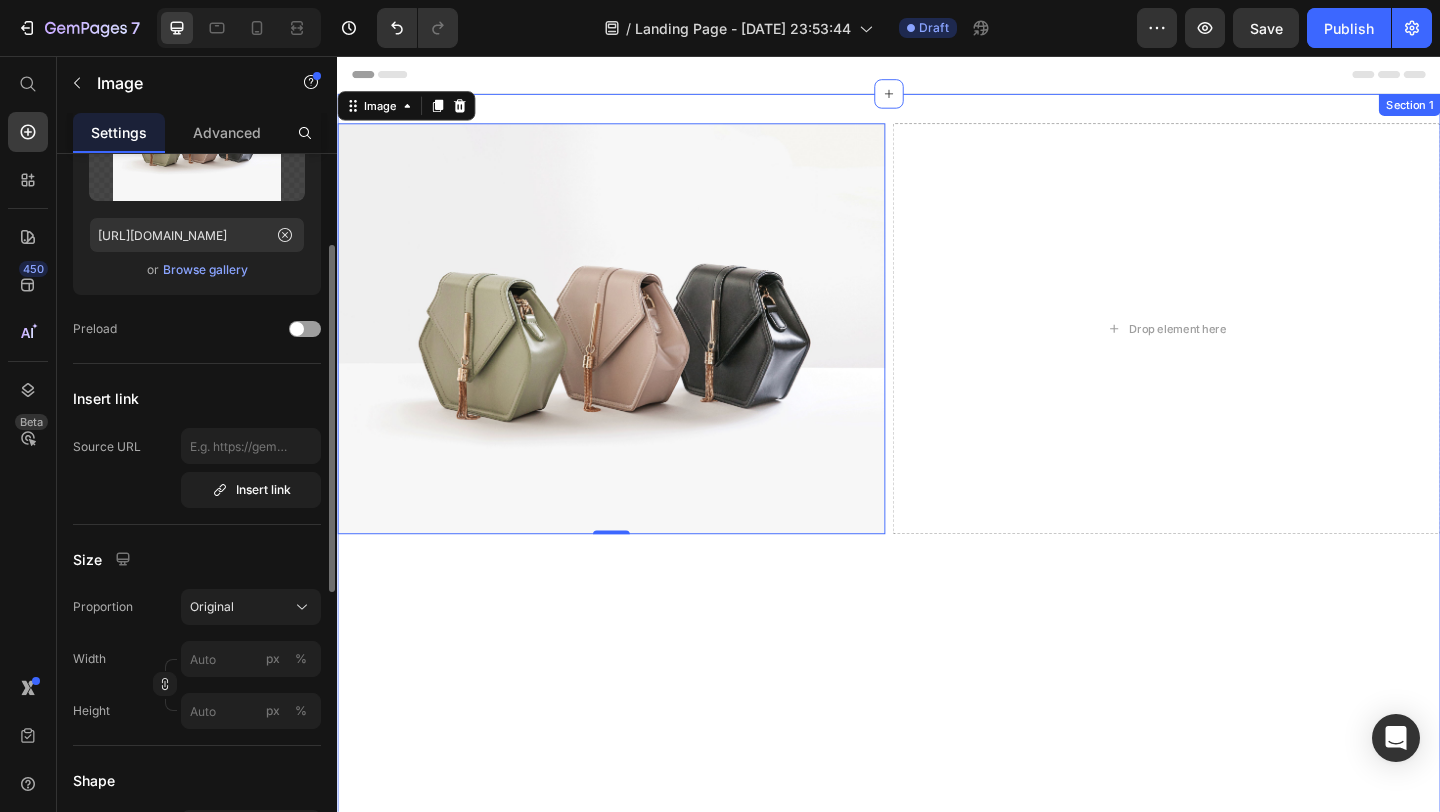 click on "Image   0
Drop element here Row" at bounding box center [937, 507] 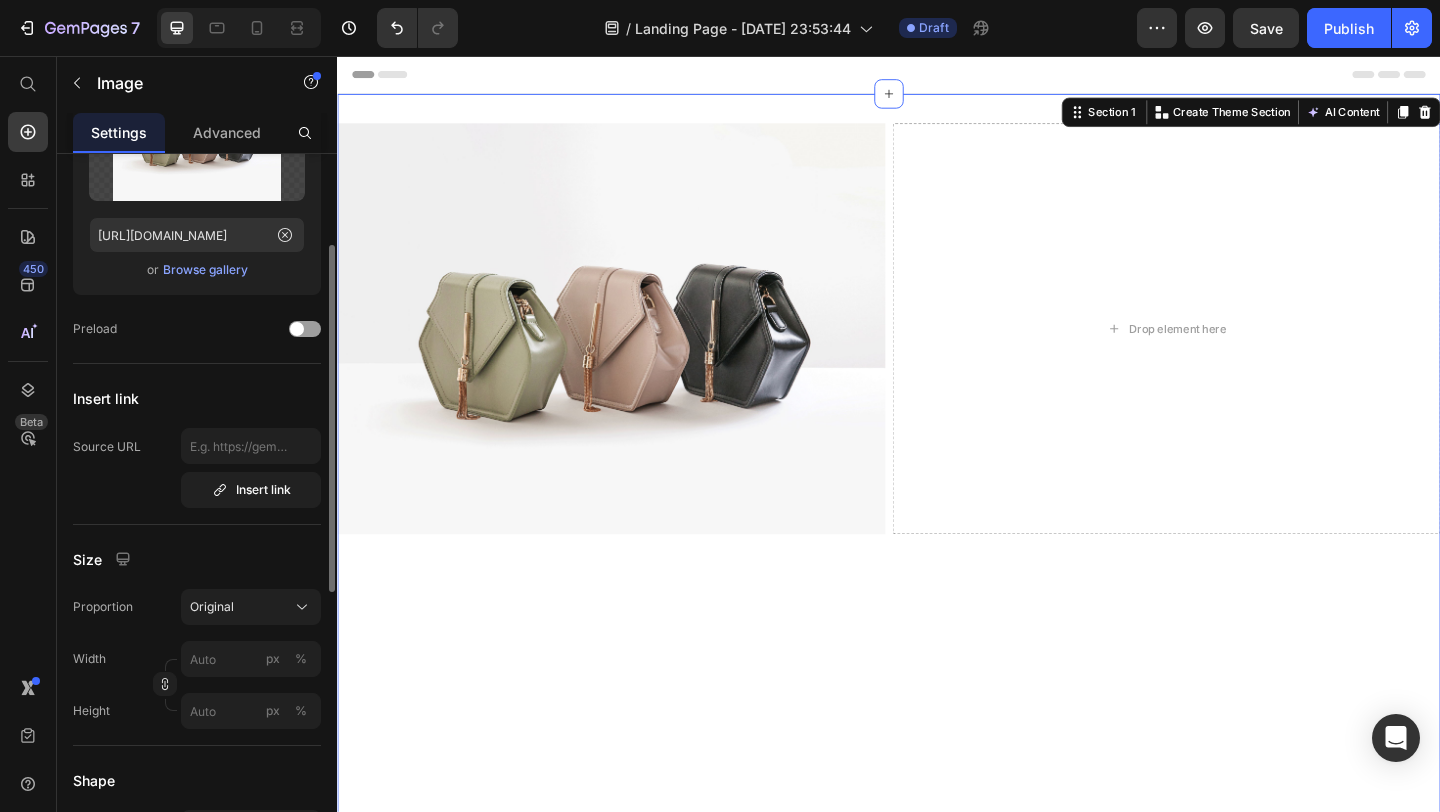 scroll, scrollTop: 0, scrollLeft: 0, axis: both 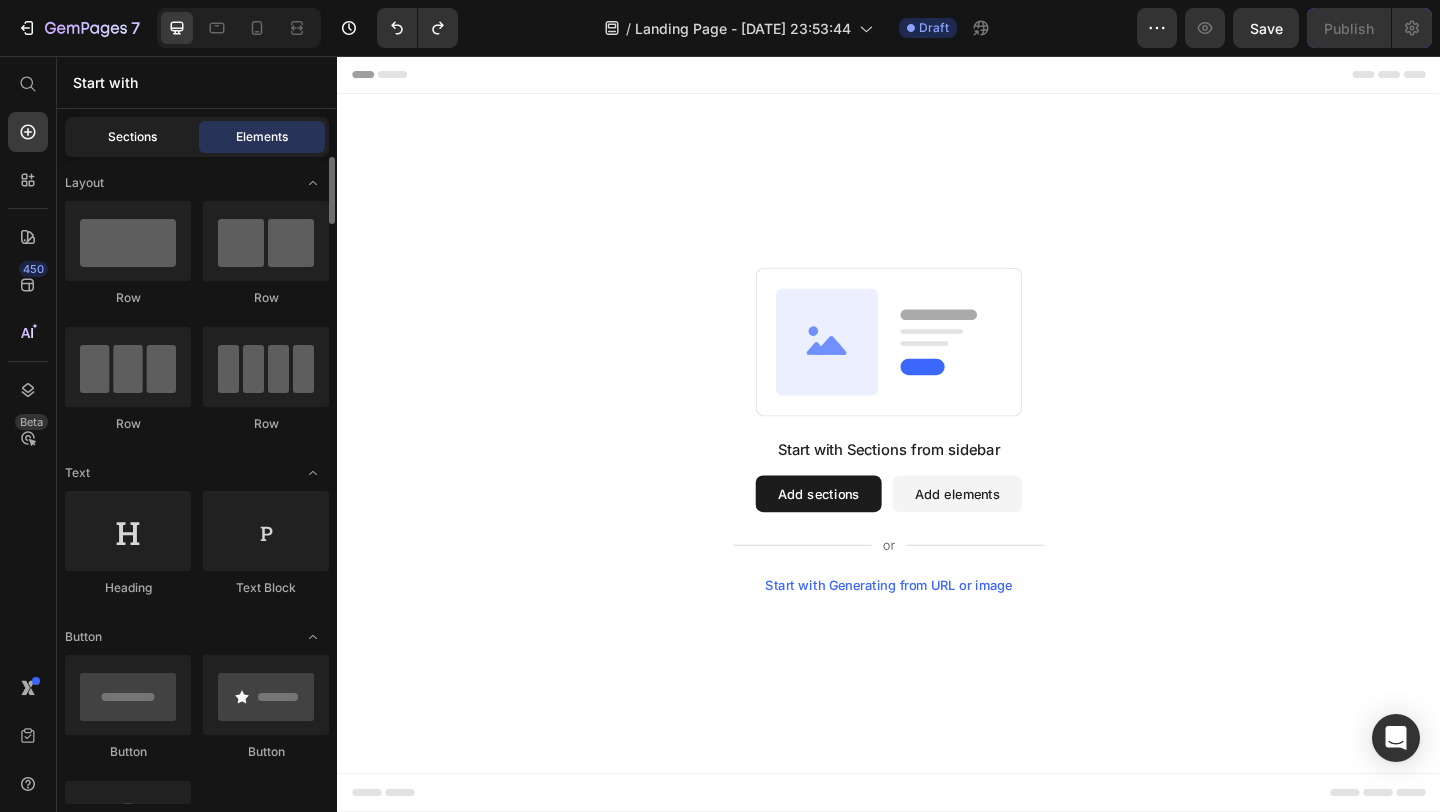 click on "Sections" 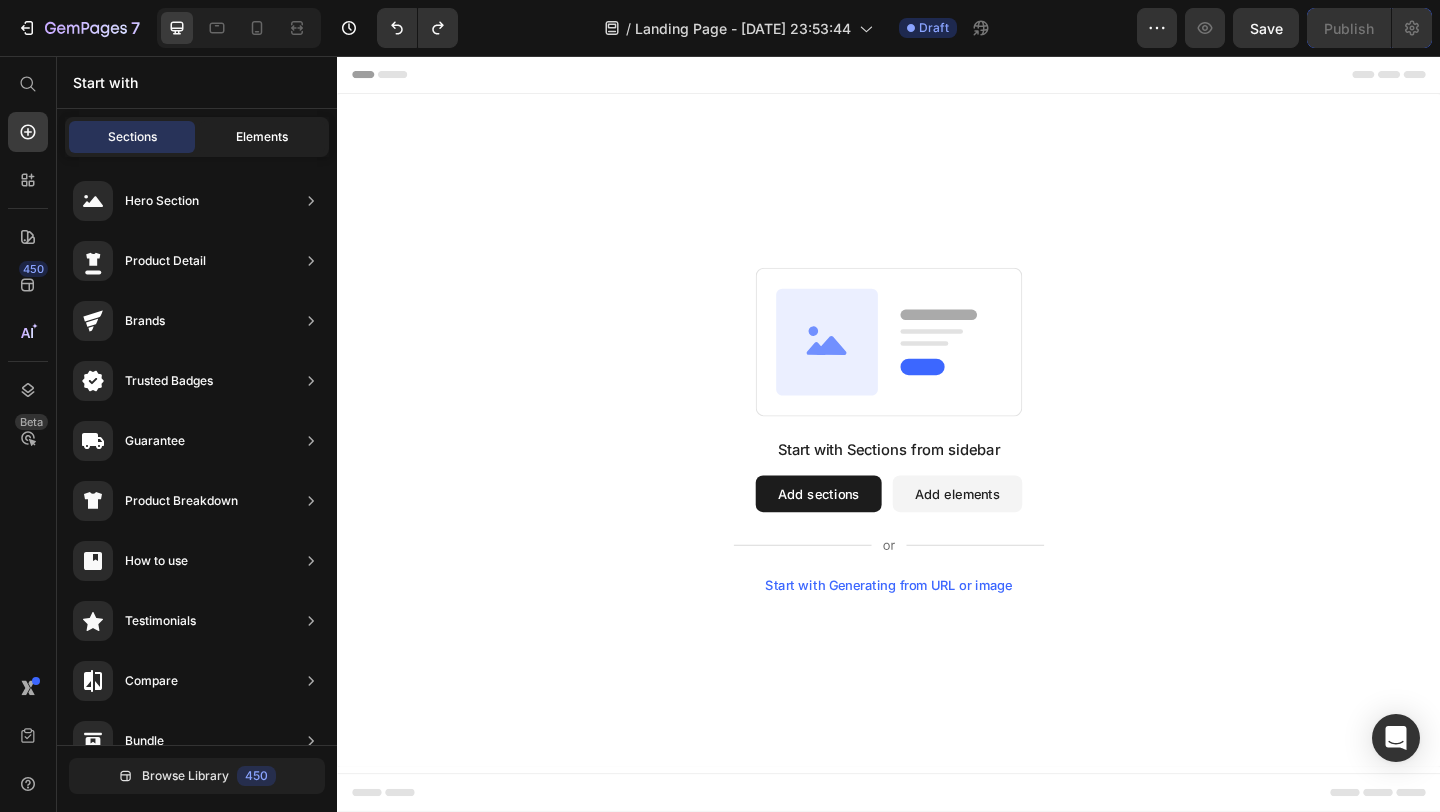 click on "Elements" 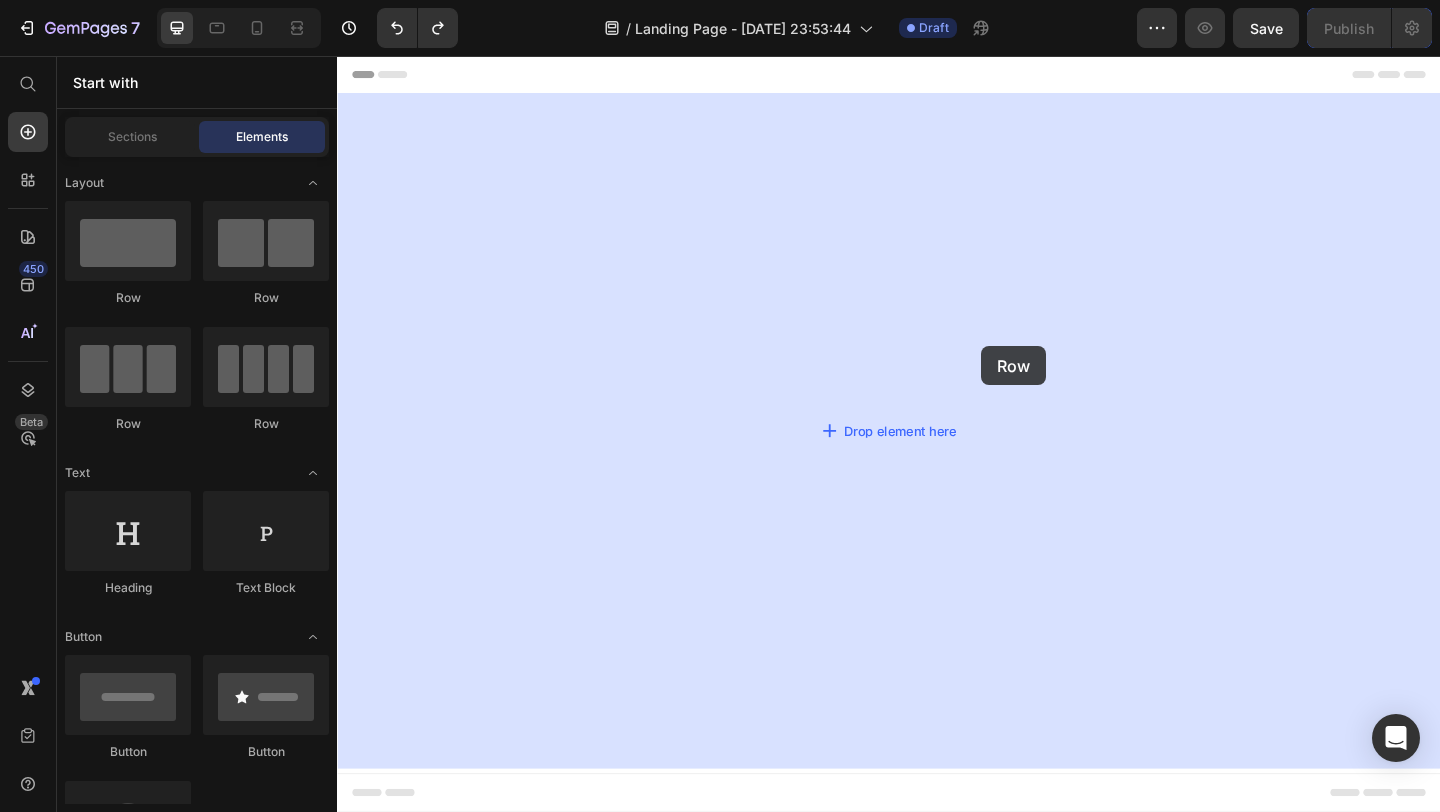 drag, startPoint x: 469, startPoint y: 288, endPoint x: 1042, endPoint y: 374, distance: 579.4178 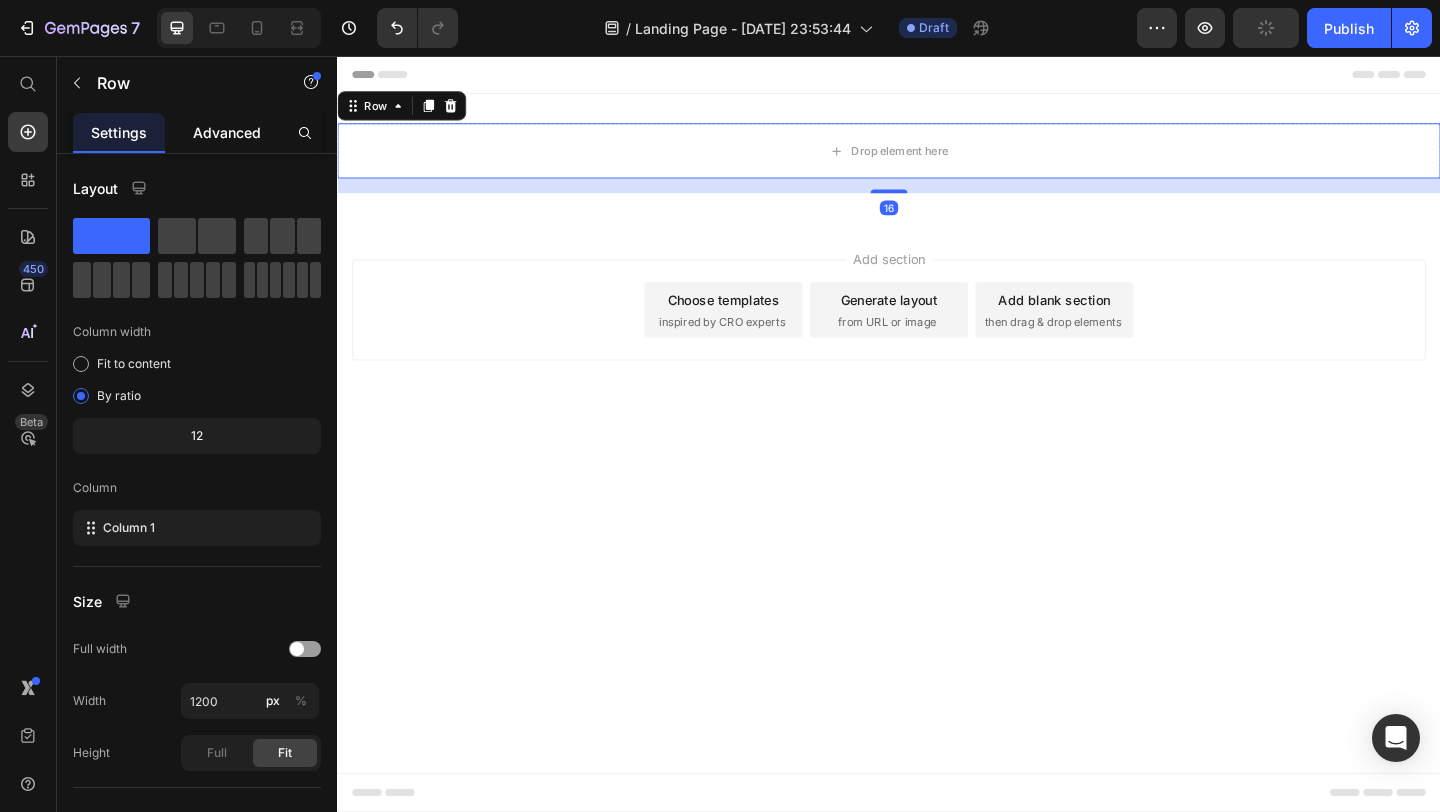 click on "Advanced" 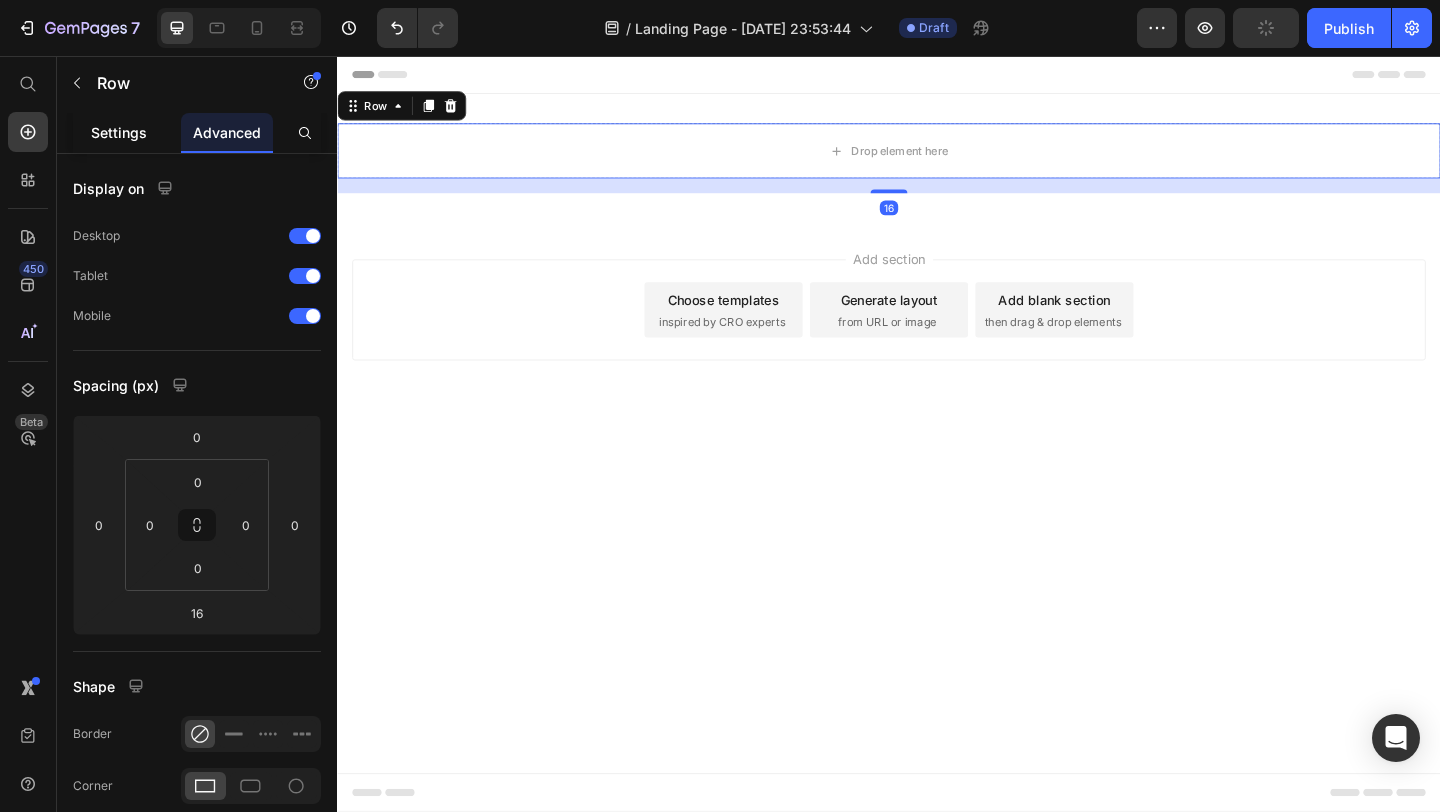 click on "Settings" 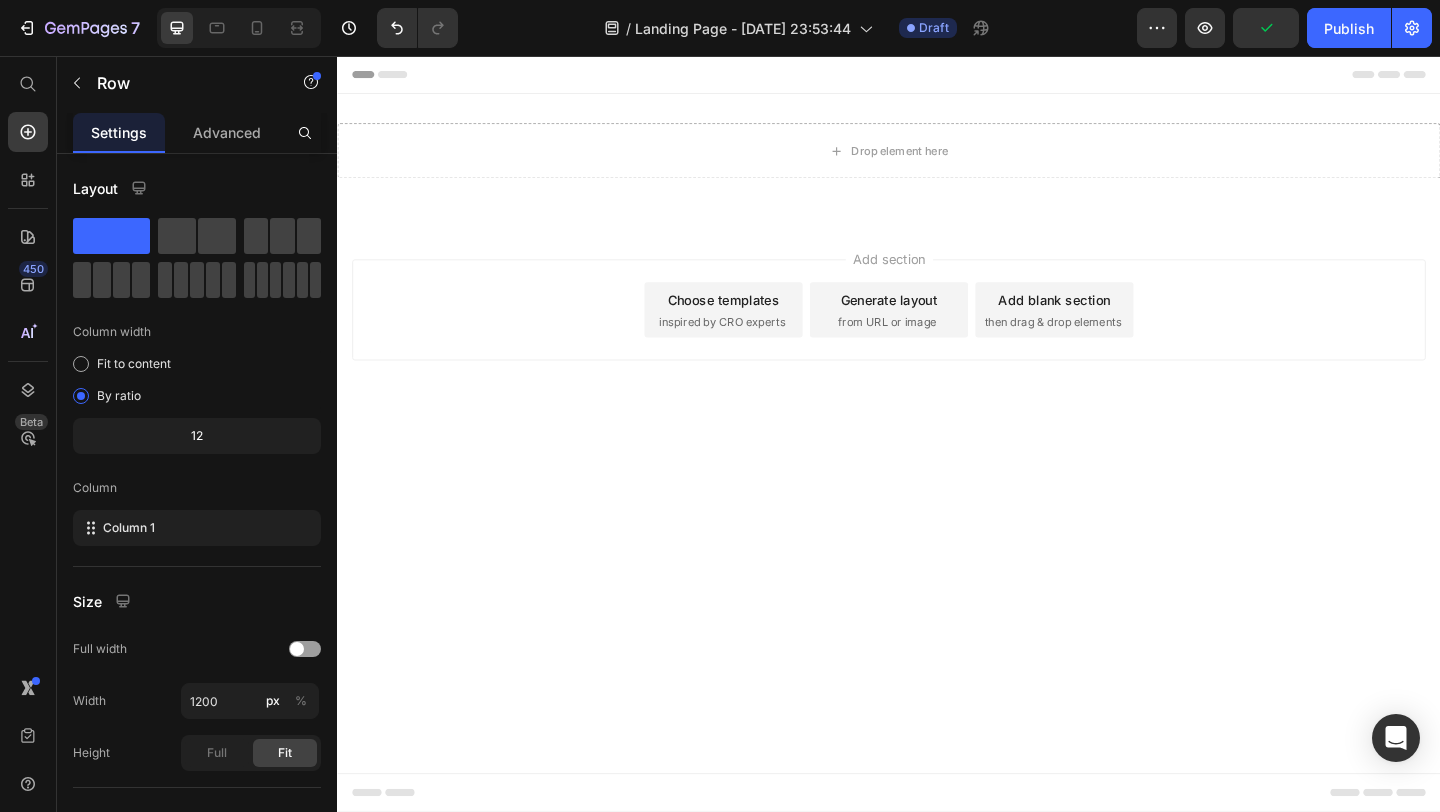click on "Header
Drop element here Row Section 1 Root Start with Sections from sidebar Add sections Add elements Start with Generating from URL or image Add section Choose templates inspired by CRO experts Generate layout from URL or image Add blank section then drag & drop elements Footer" at bounding box center (937, 467) 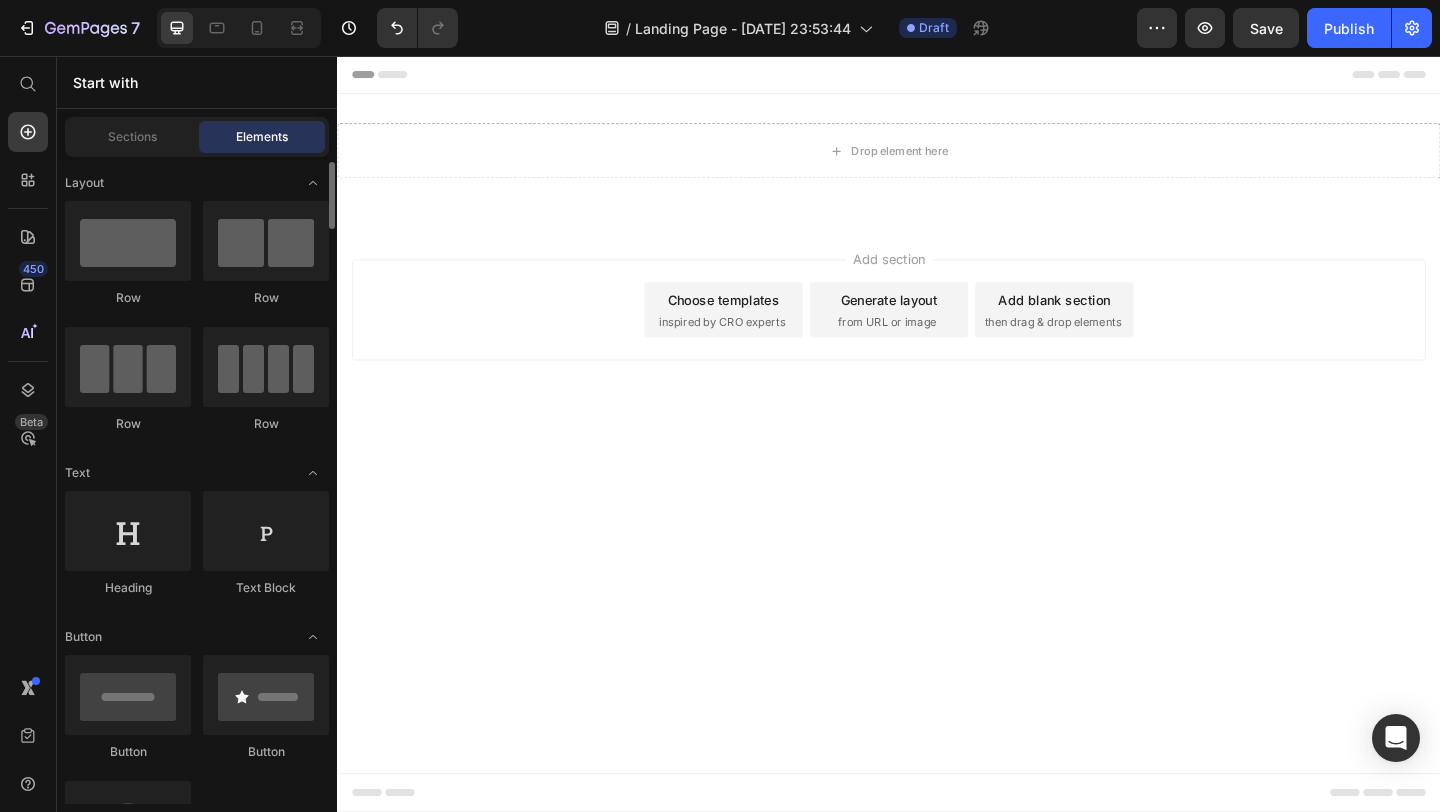 scroll, scrollTop: 0, scrollLeft: 0, axis: both 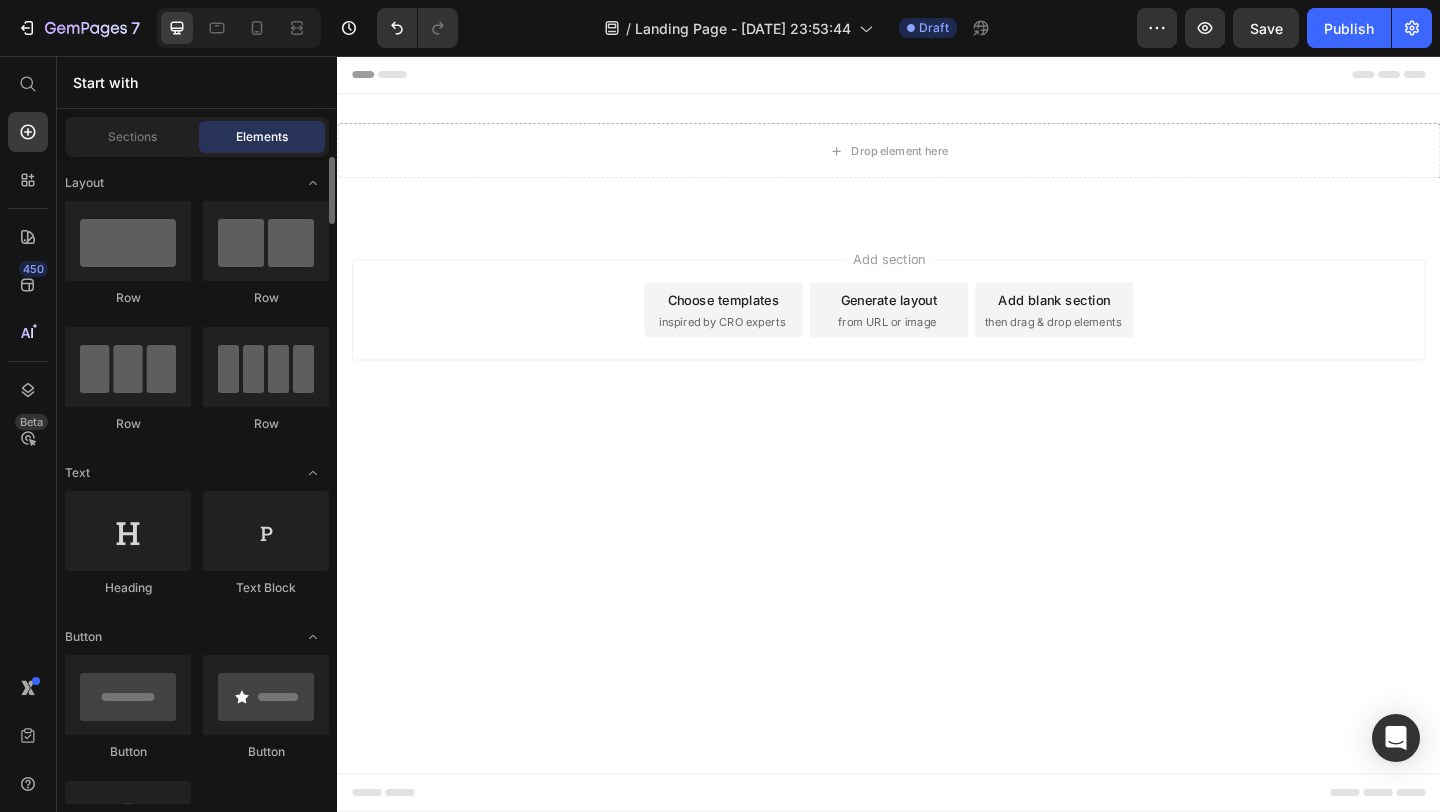 click on "Layout
Row
Row
Row
Row Text
Heading
Text Block Button
Button
Button
Sticky Back to top Media
Image
Image
Video
Video Banner" at bounding box center [197, 3246] 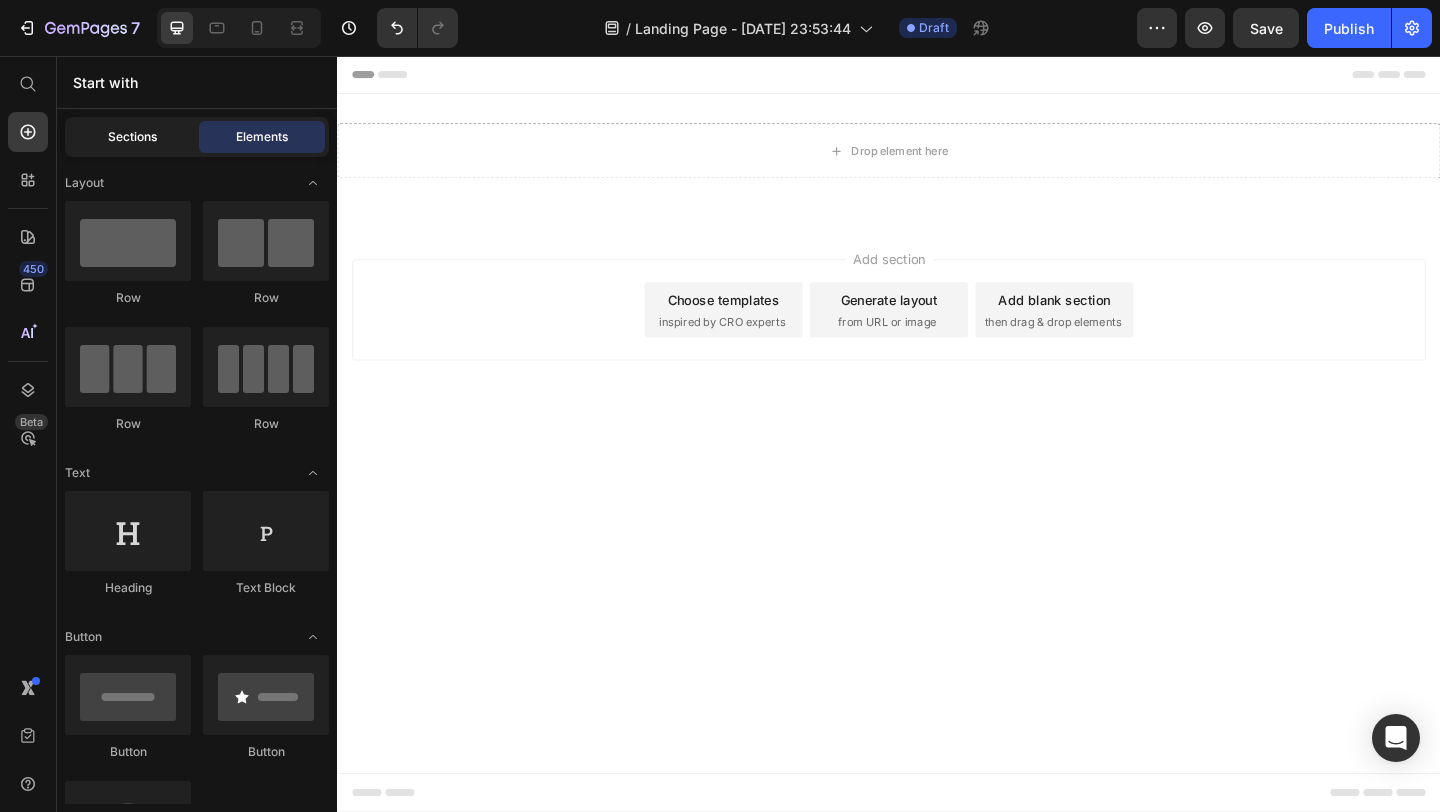 click on "Sections" at bounding box center (132, 137) 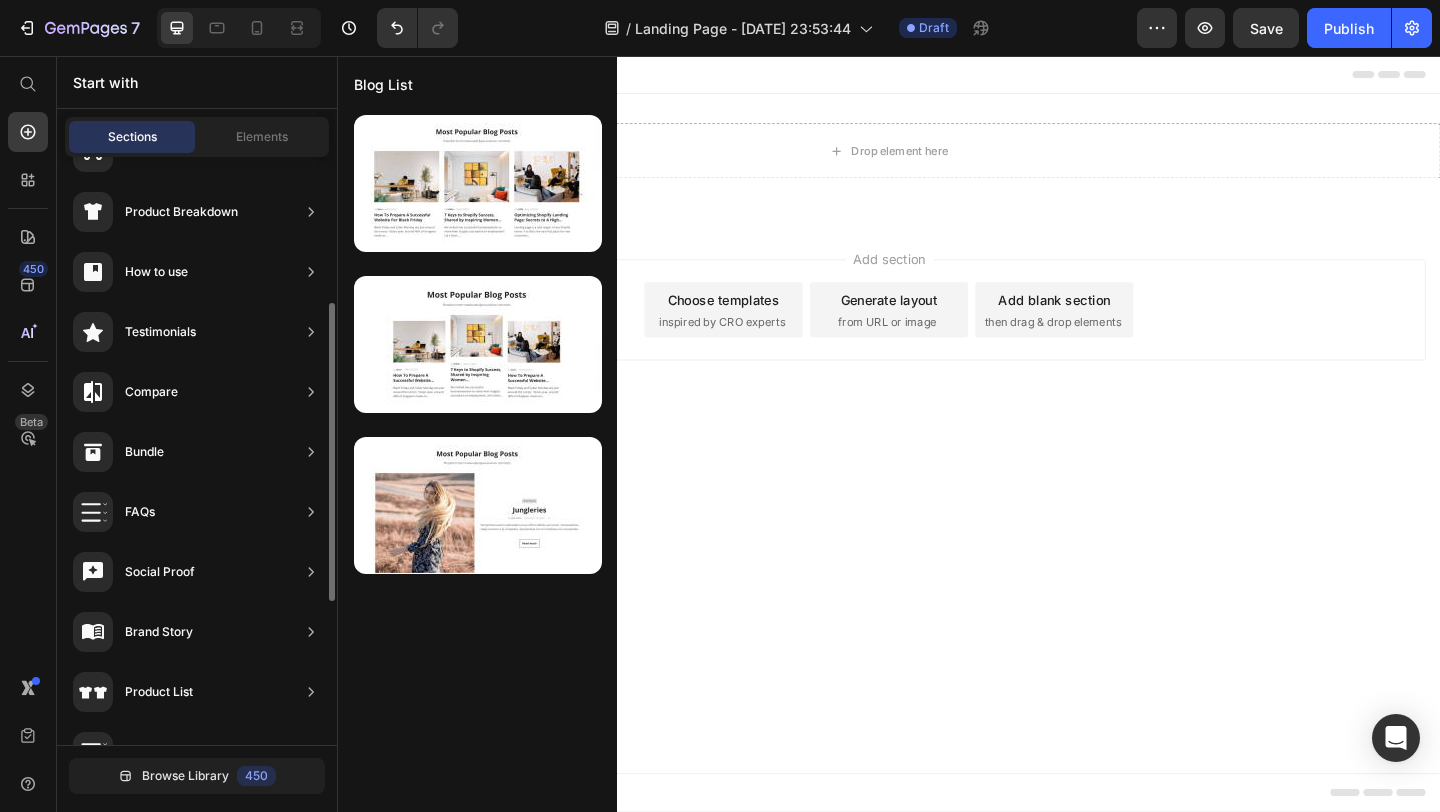 scroll, scrollTop: 572, scrollLeft: 0, axis: vertical 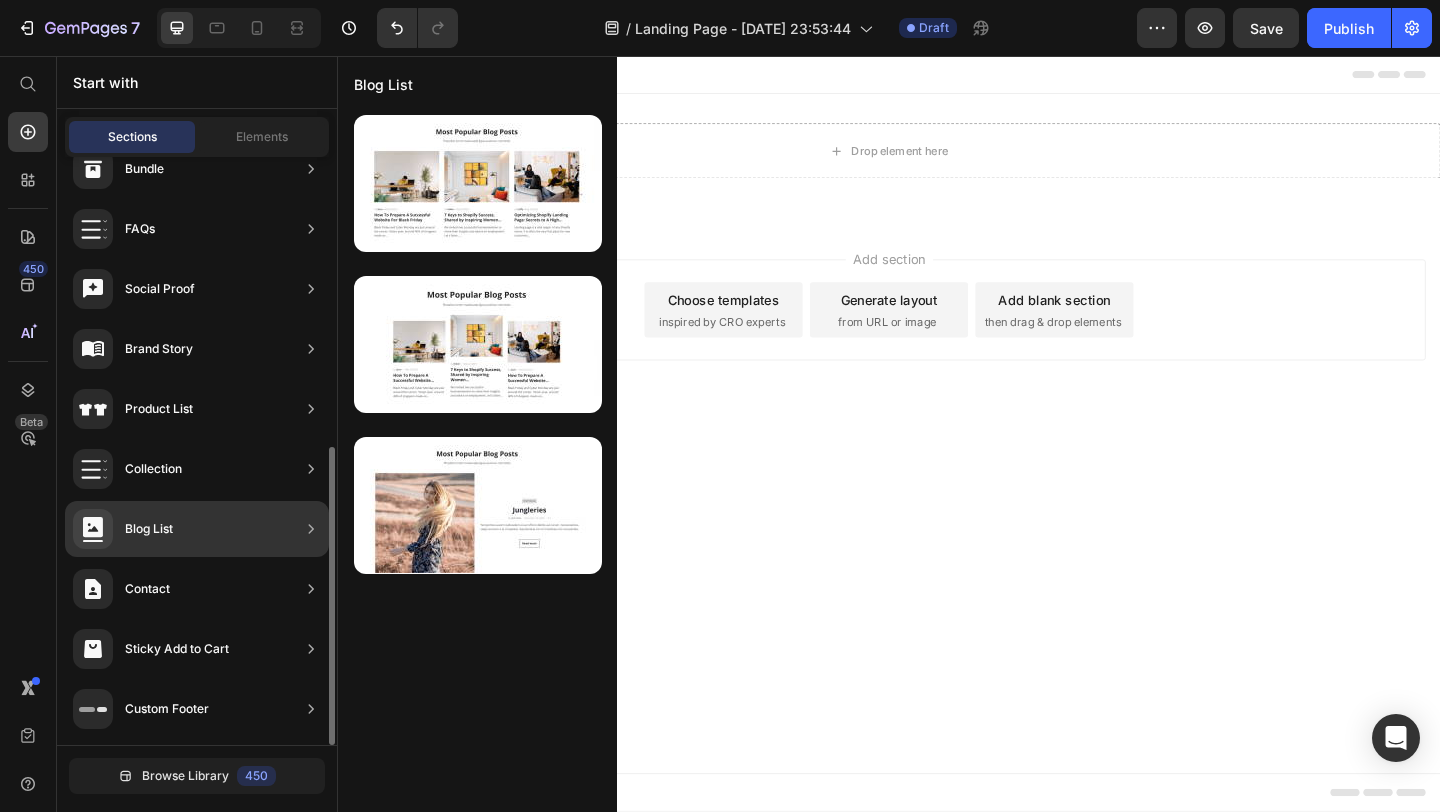 click at bounding box center [311, 409] 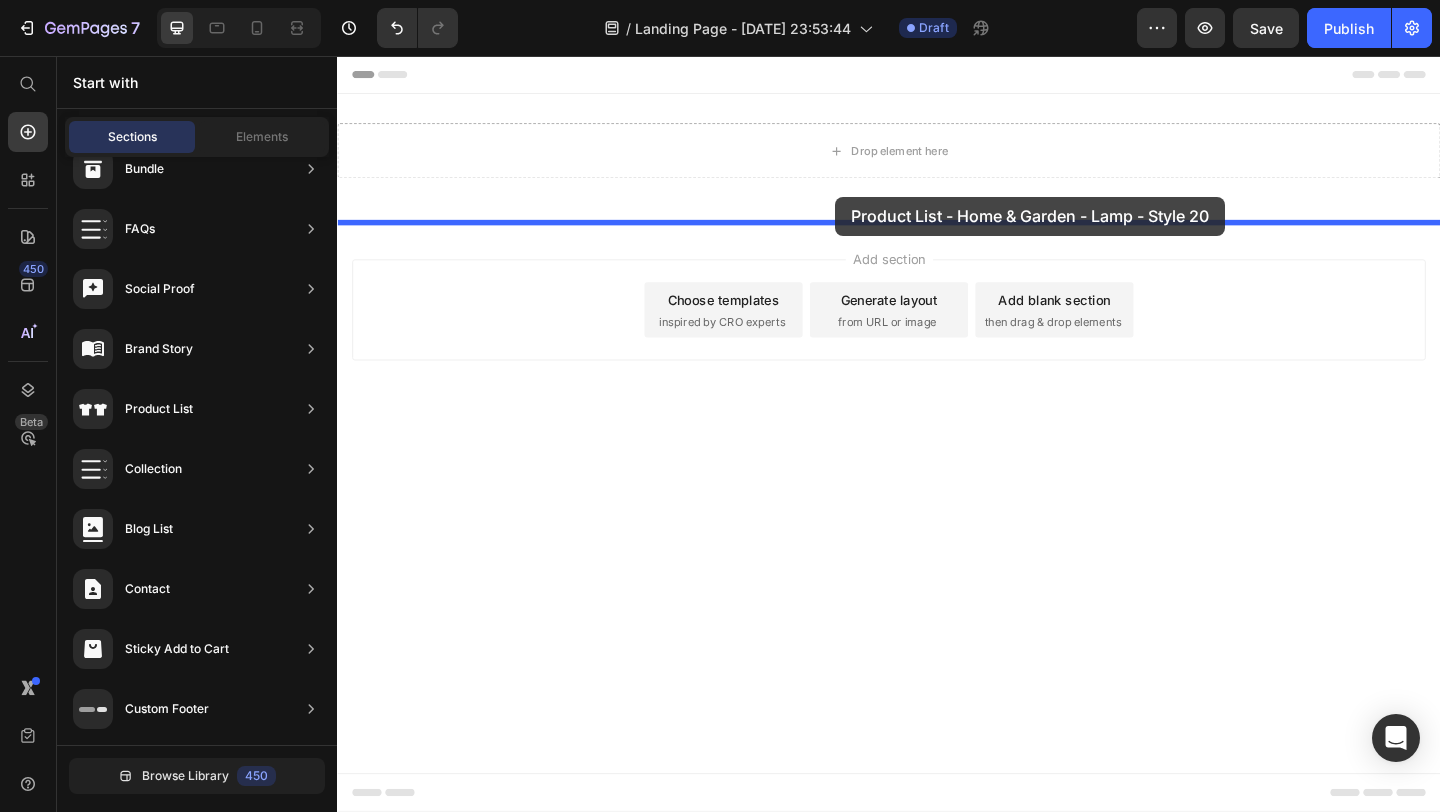 drag, startPoint x: 749, startPoint y: 277, endPoint x: 862, endPoint y: 191, distance: 142.00352 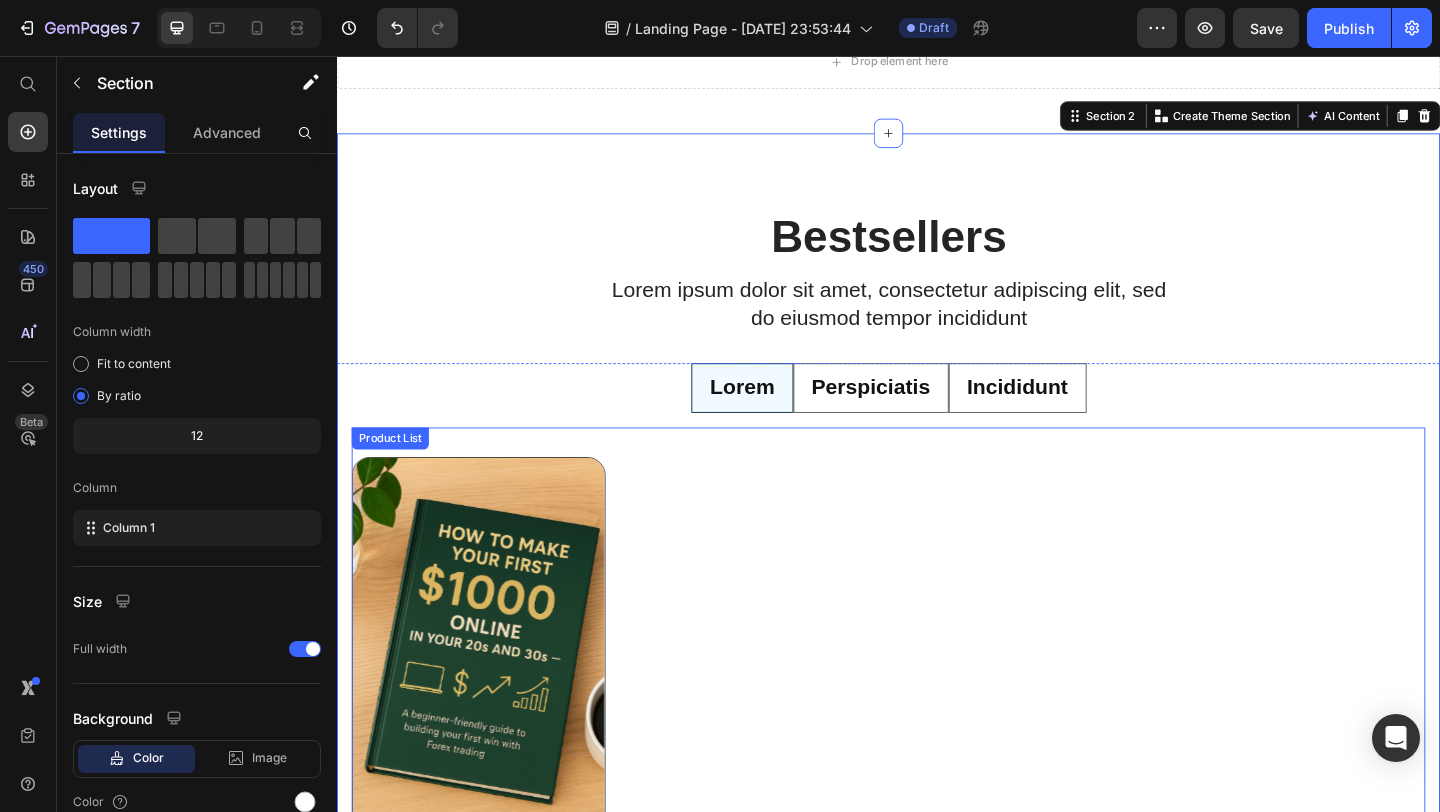 scroll, scrollTop: 0, scrollLeft: 0, axis: both 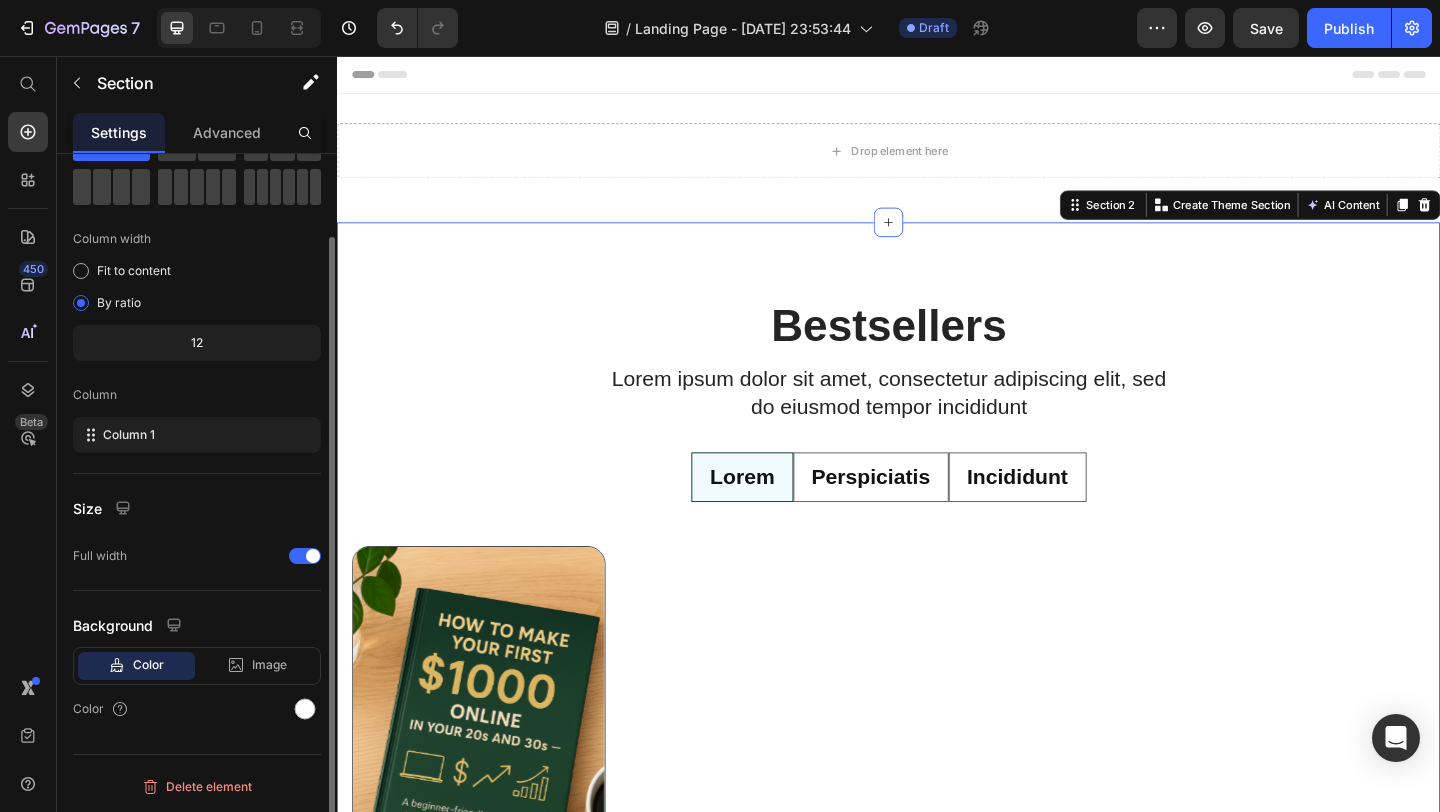 click on "Bestsellers Heading Lorem ipsum dolor sit amet, consectetur adipiscing elit, sed do eiusmod tempor incididunt Text Block Row Lorem Perspiciatis Incididunt Product Images How to make your first $1000 online in your 20s and 30s Product Title At vero eos et accusamus et iusto Text Block
At vero eos
At vero eos et
At vero accusamus Item List                Title Line MRP (But I must explain) Text Block $0.00 Product Price $24.99 Product Price 0% off Product Badge Row This product has only default variant Product Variants & Swatches Add to cart Add to Cart Row Row Product List Product Images How to make your first $1000 online in your 20s and 30s Product Title At vero eos et accusamus et iusto Text Block
At vero eos
At vero eos et
At vero accusamus Item List                Title Line MRP (But I must explain) Text Block $0.00 Product Price $24.99 Product Price 0% off Product Badge Row Product Variants & Swatches Row Row" at bounding box center [937, 887] 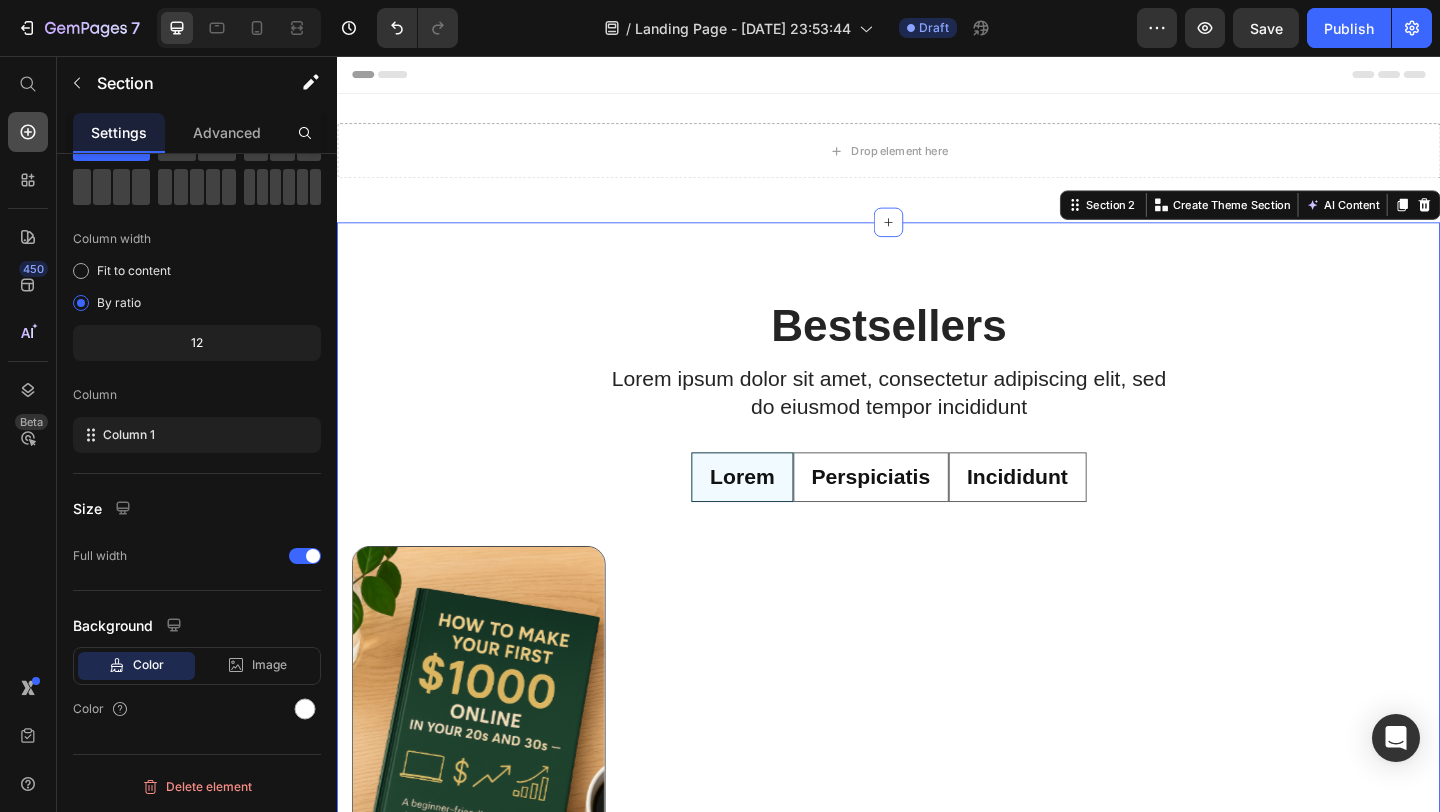 click 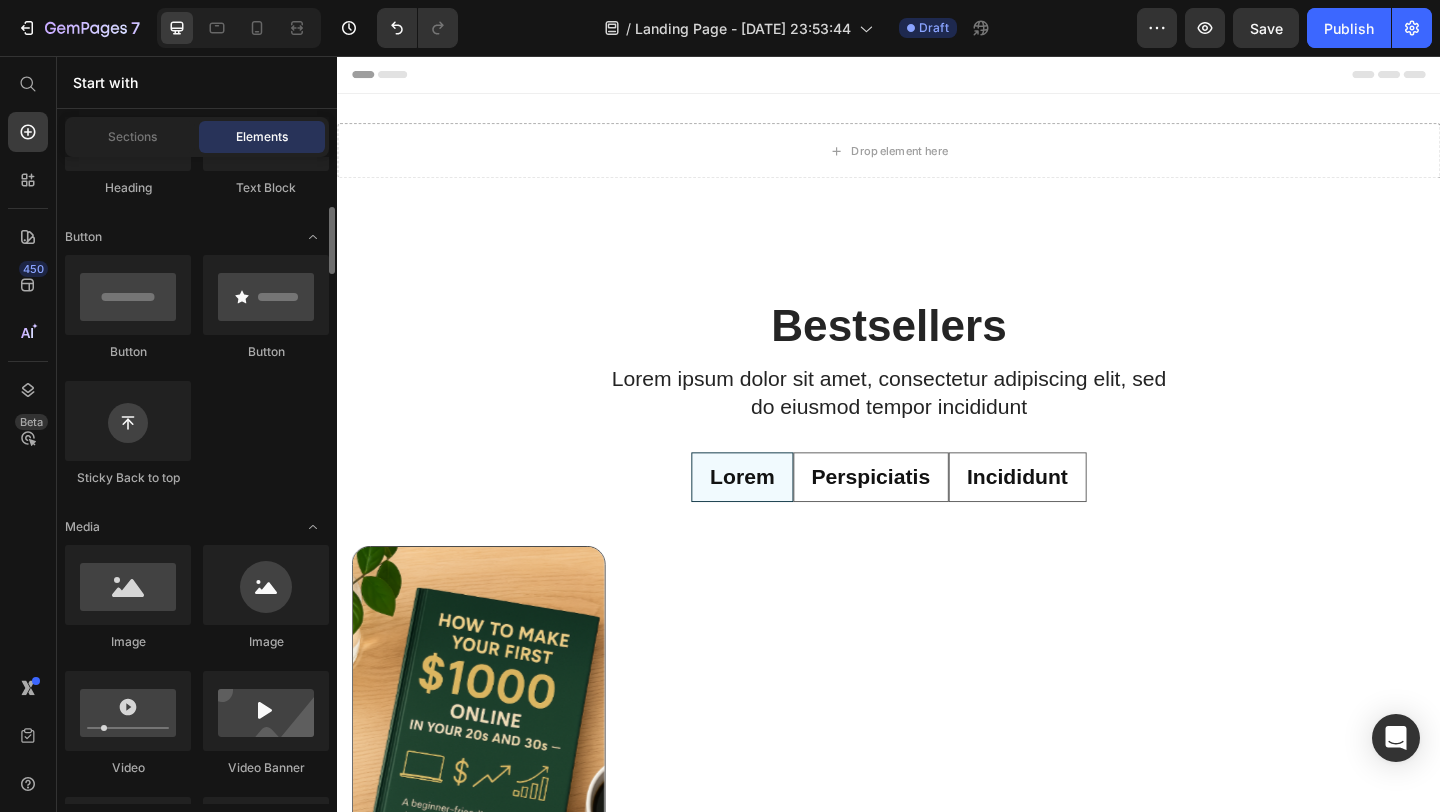 scroll, scrollTop: 410, scrollLeft: 0, axis: vertical 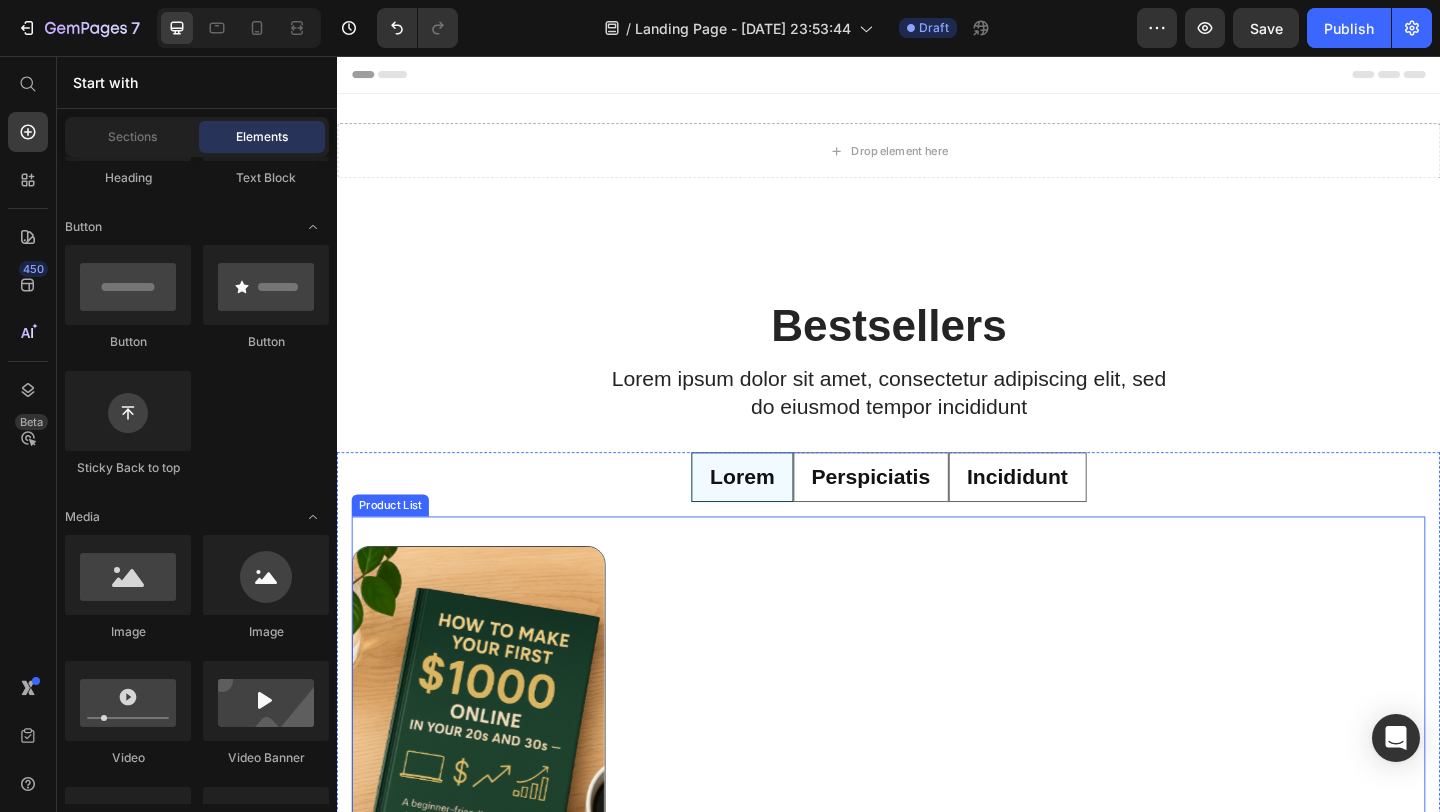 click at bounding box center (491, 797) 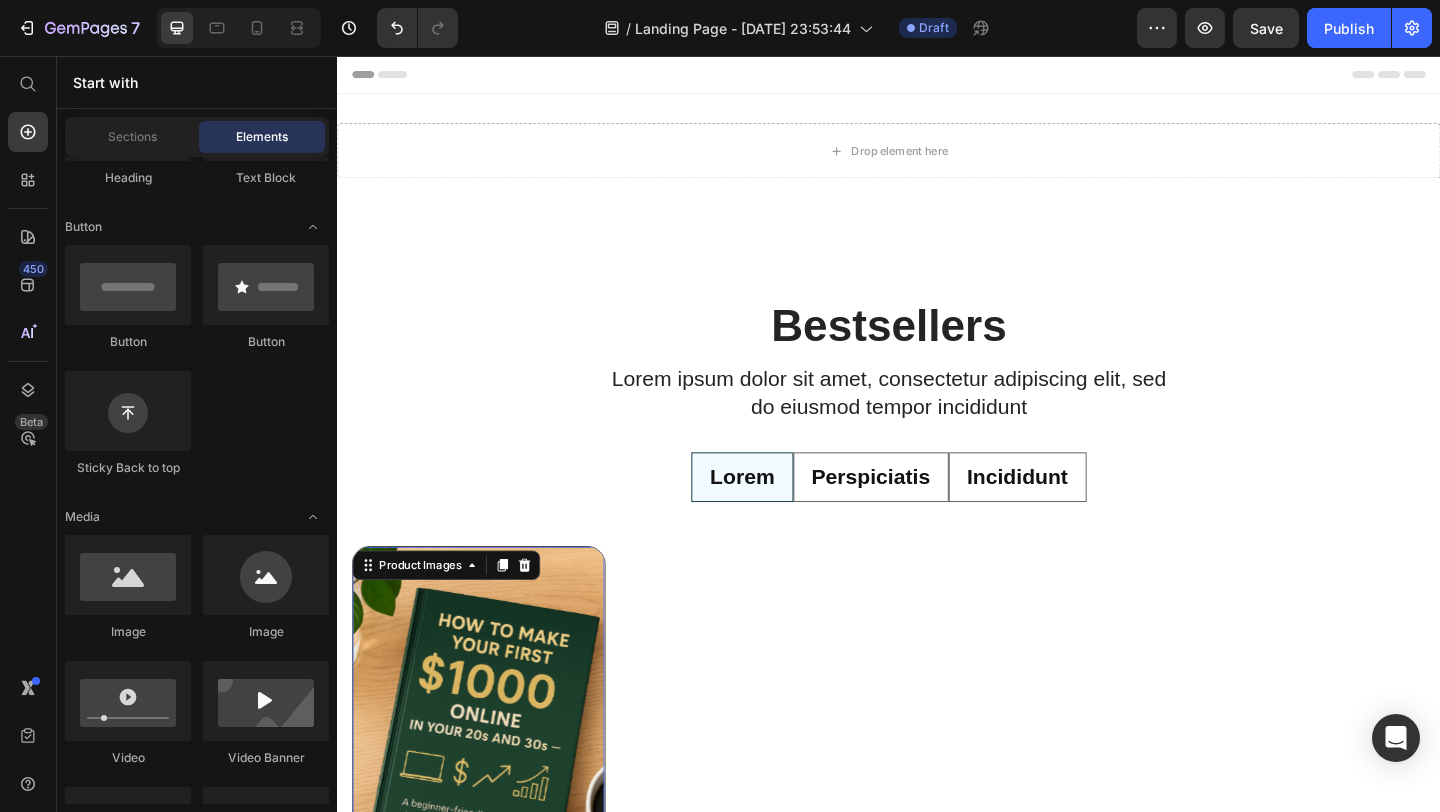 scroll, scrollTop: 0, scrollLeft: 0, axis: both 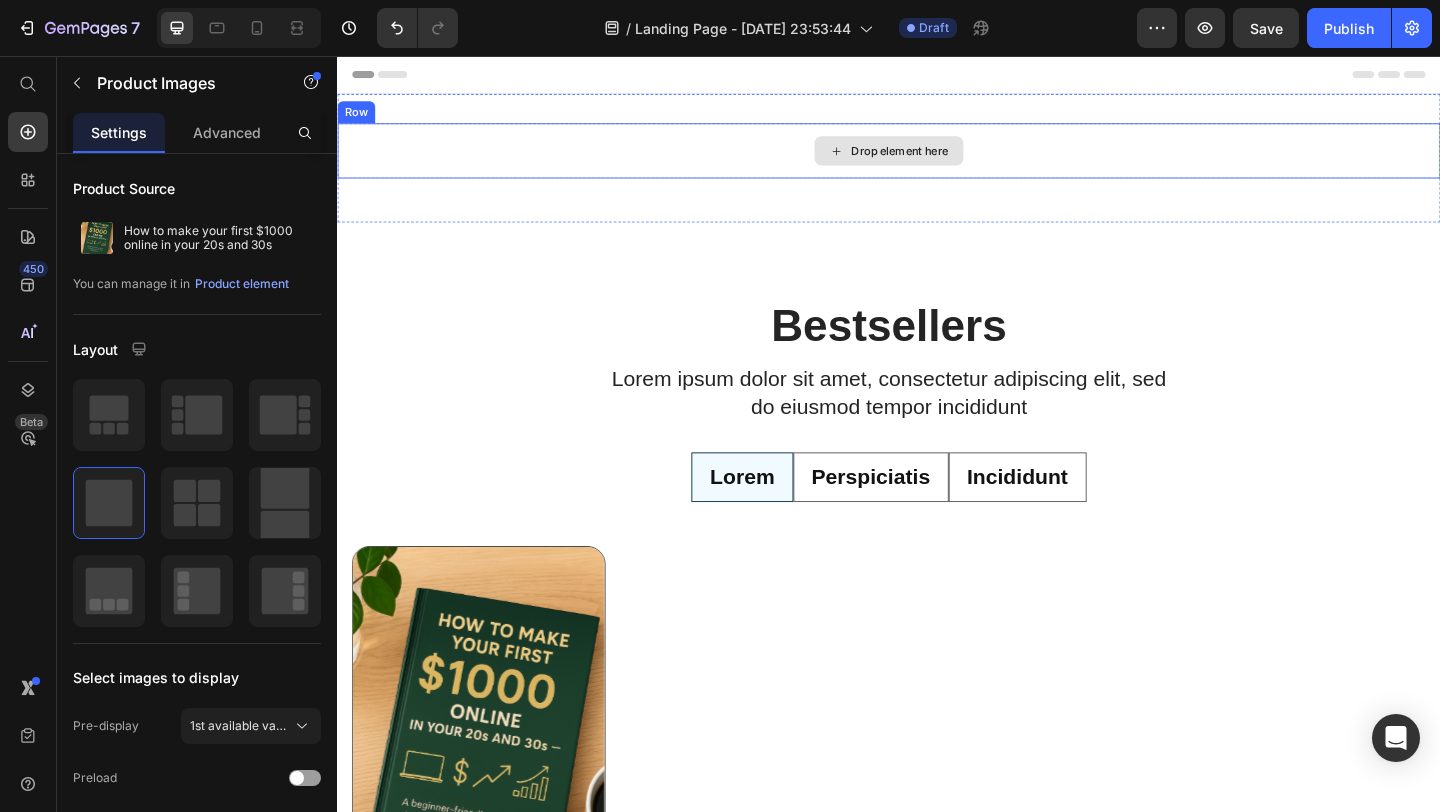 click 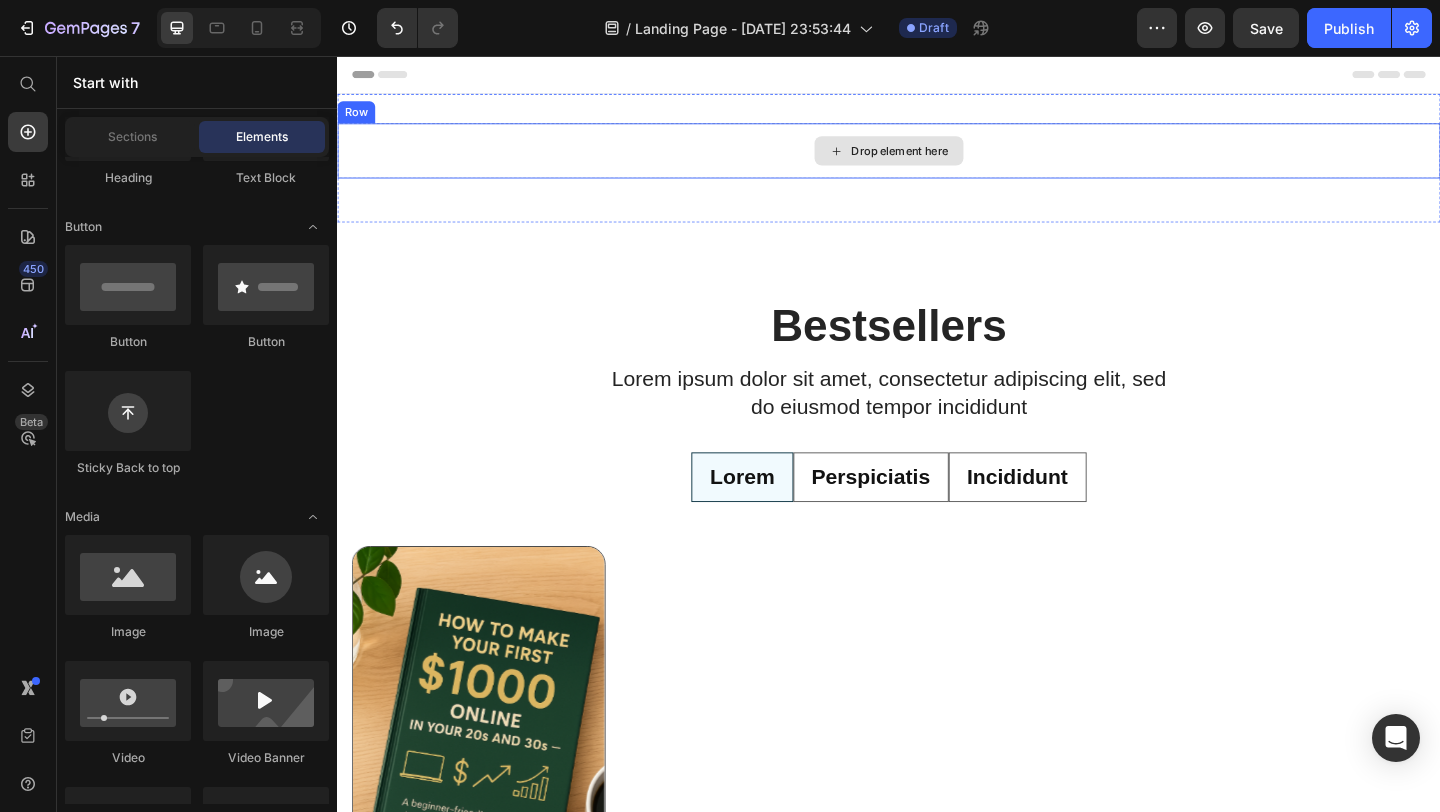 click on "Drop element here" at bounding box center (937, 159) 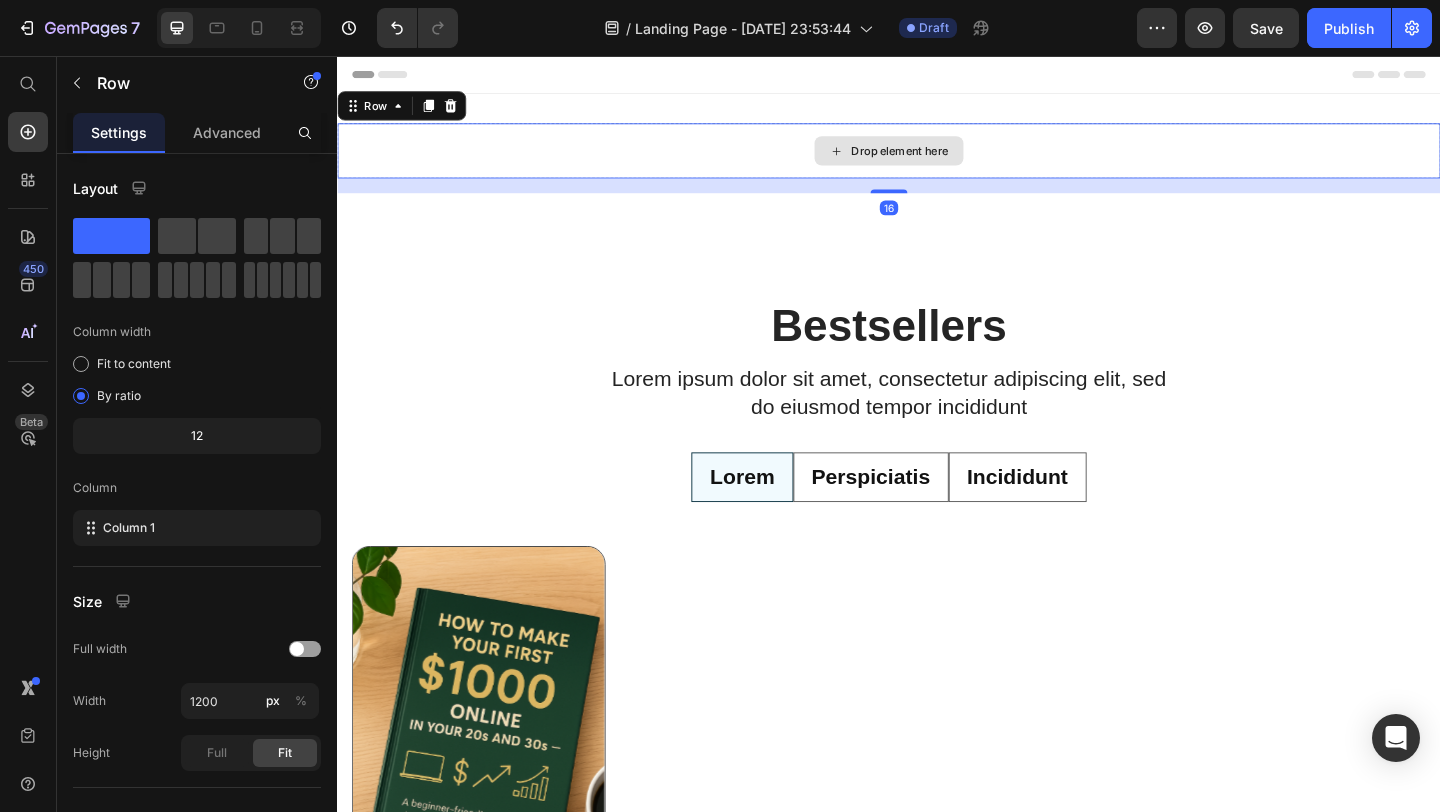 click on "Drop element here" at bounding box center [937, 159] 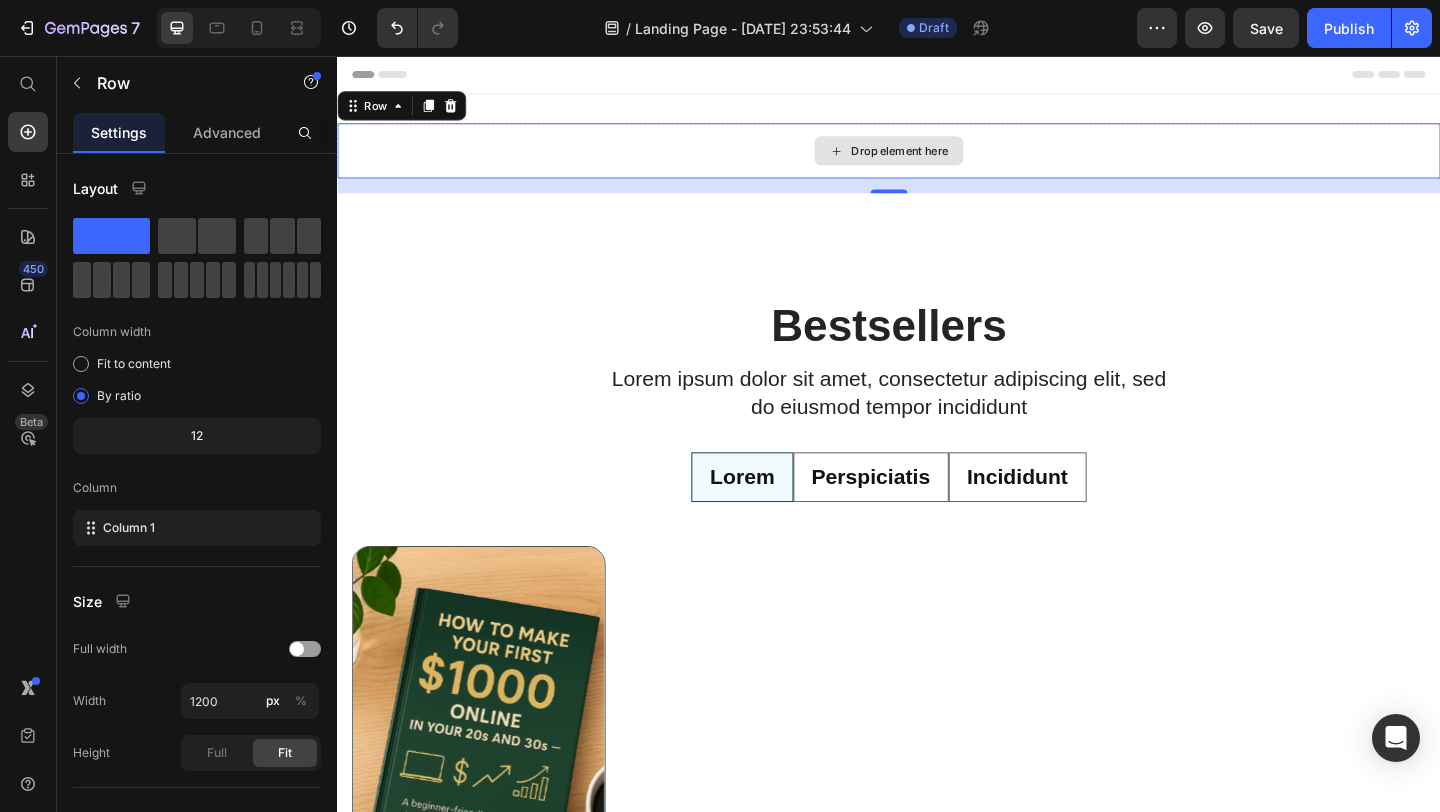 click on "Drop element here" at bounding box center [937, 159] 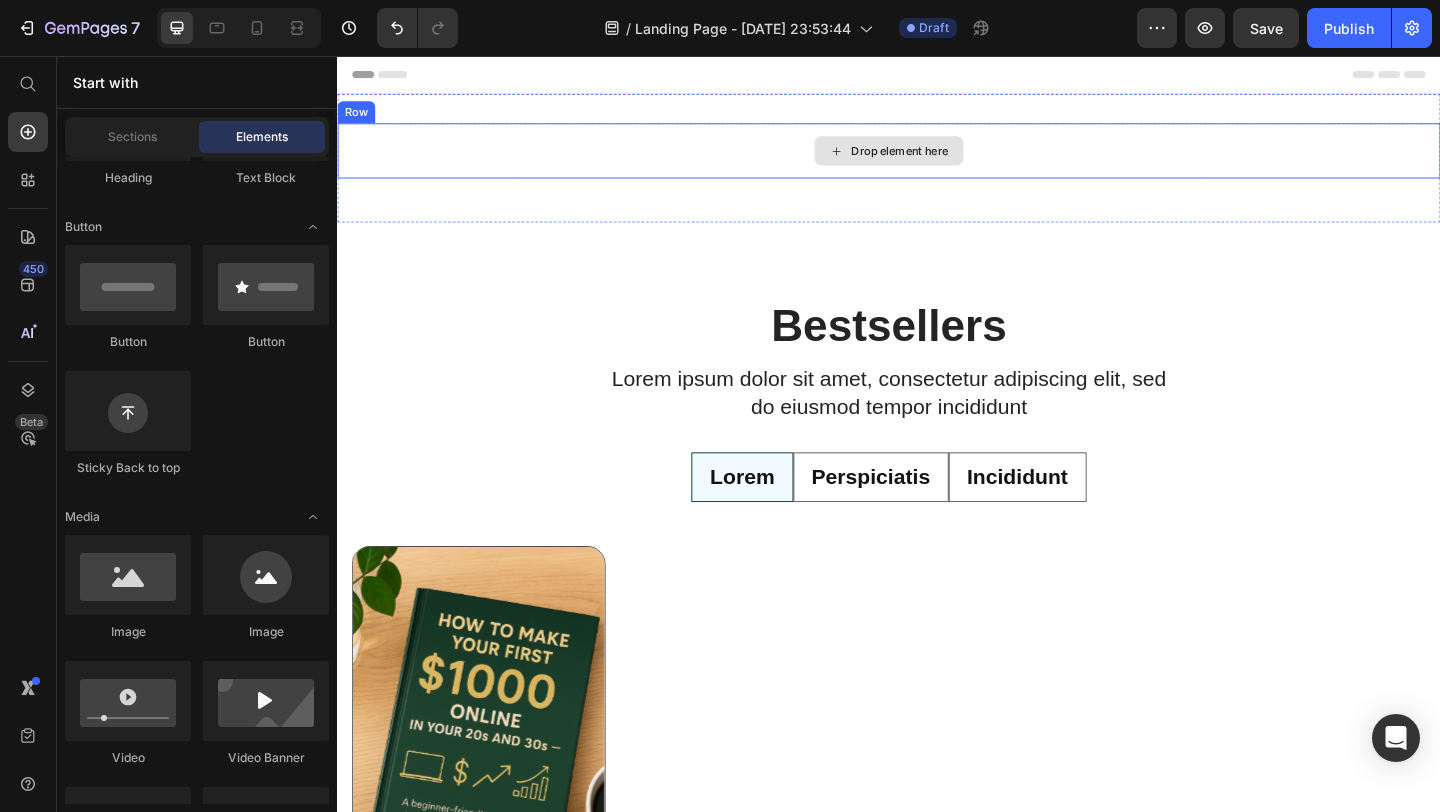 click on "Drop element here" at bounding box center [949, 159] 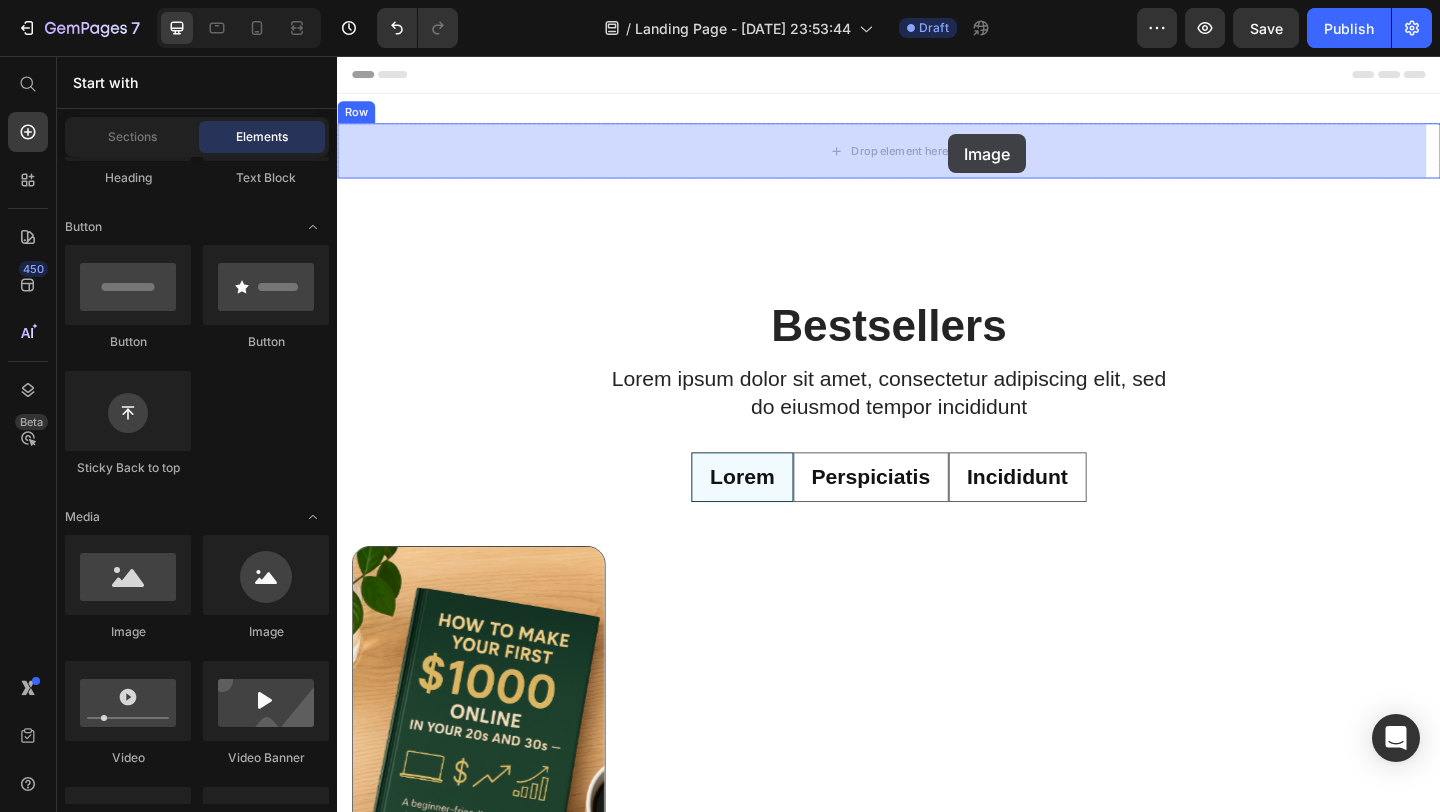 drag, startPoint x: 507, startPoint y: 634, endPoint x: 1002, endPoint y: 141, distance: 698.6229 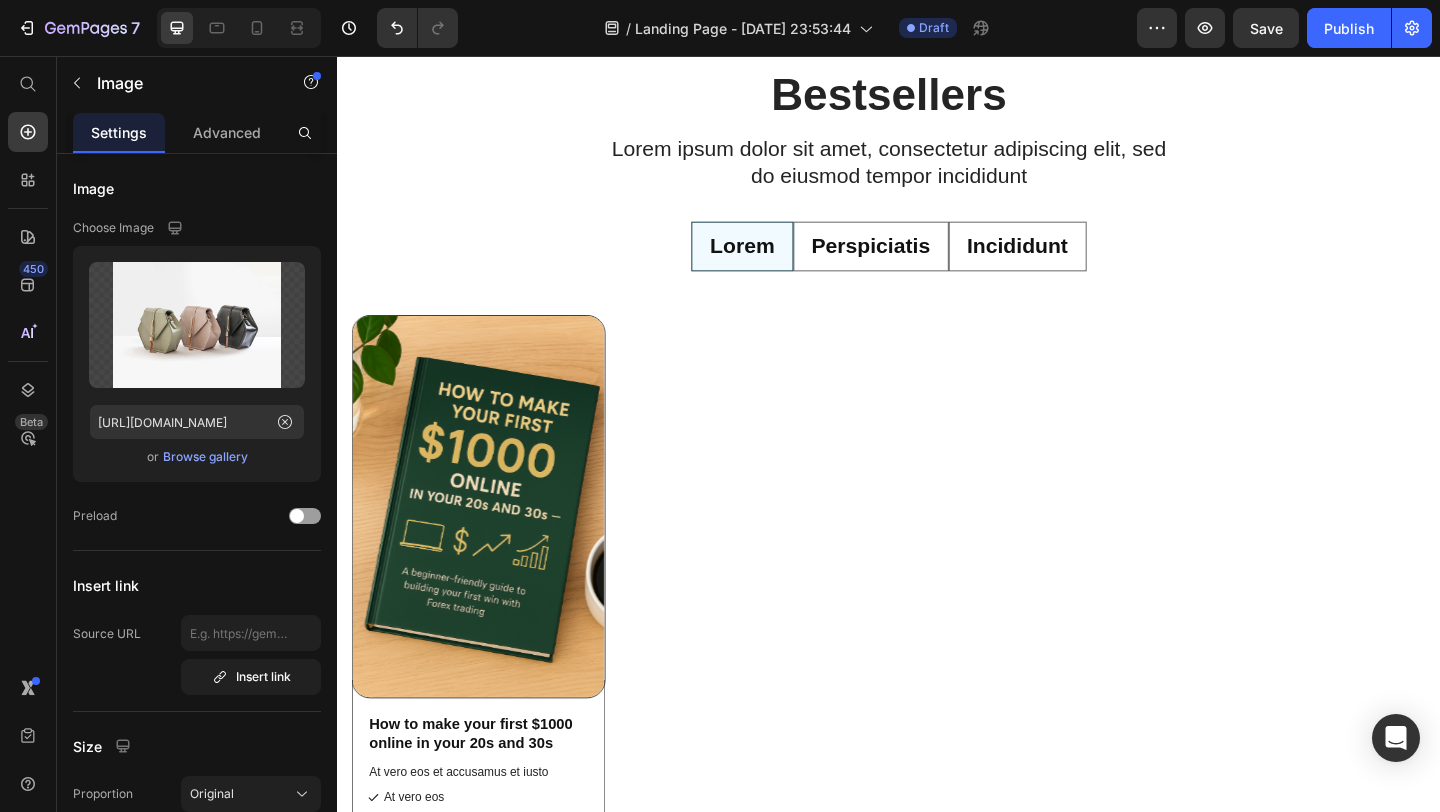 scroll, scrollTop: 1297, scrollLeft: 0, axis: vertical 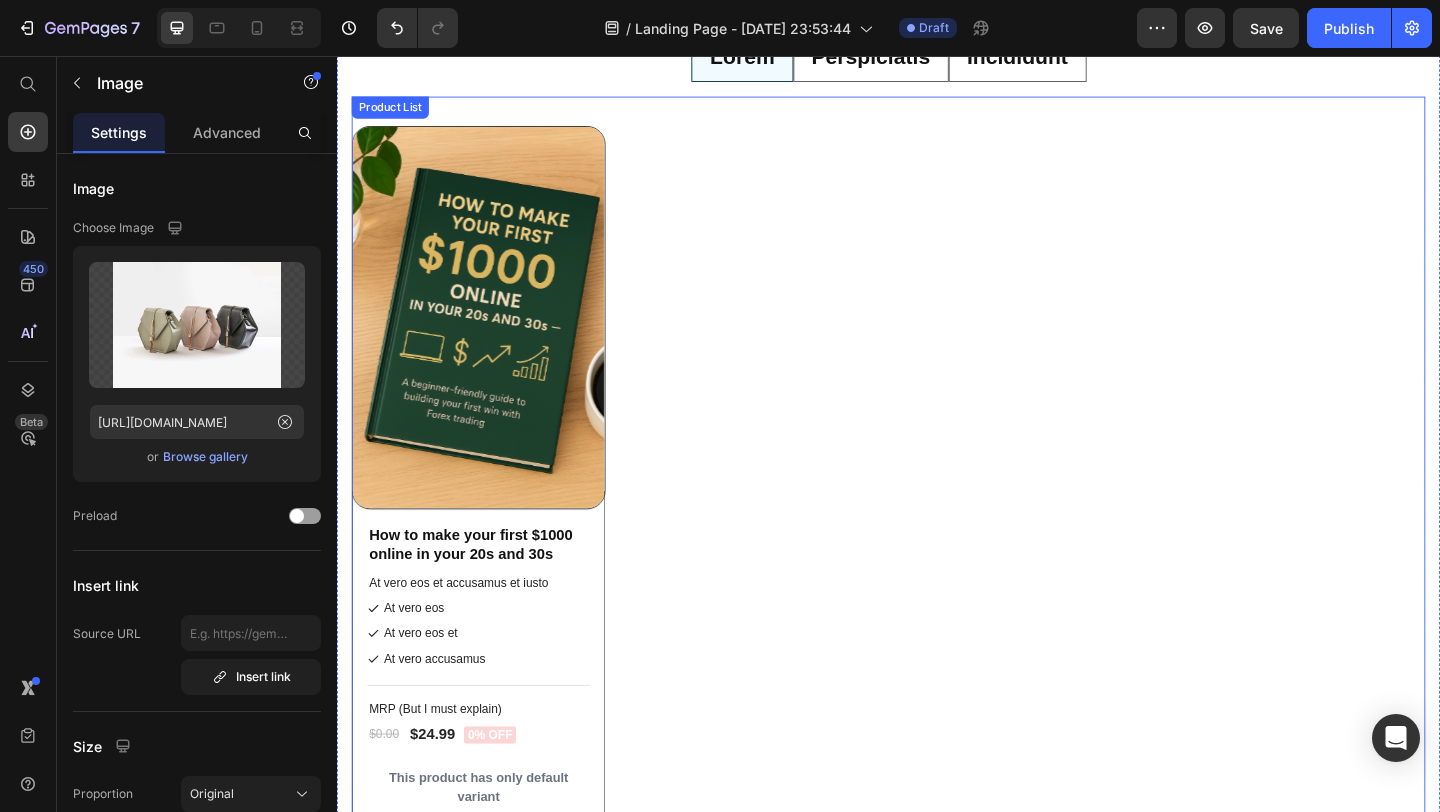 click at bounding box center [491, 340] 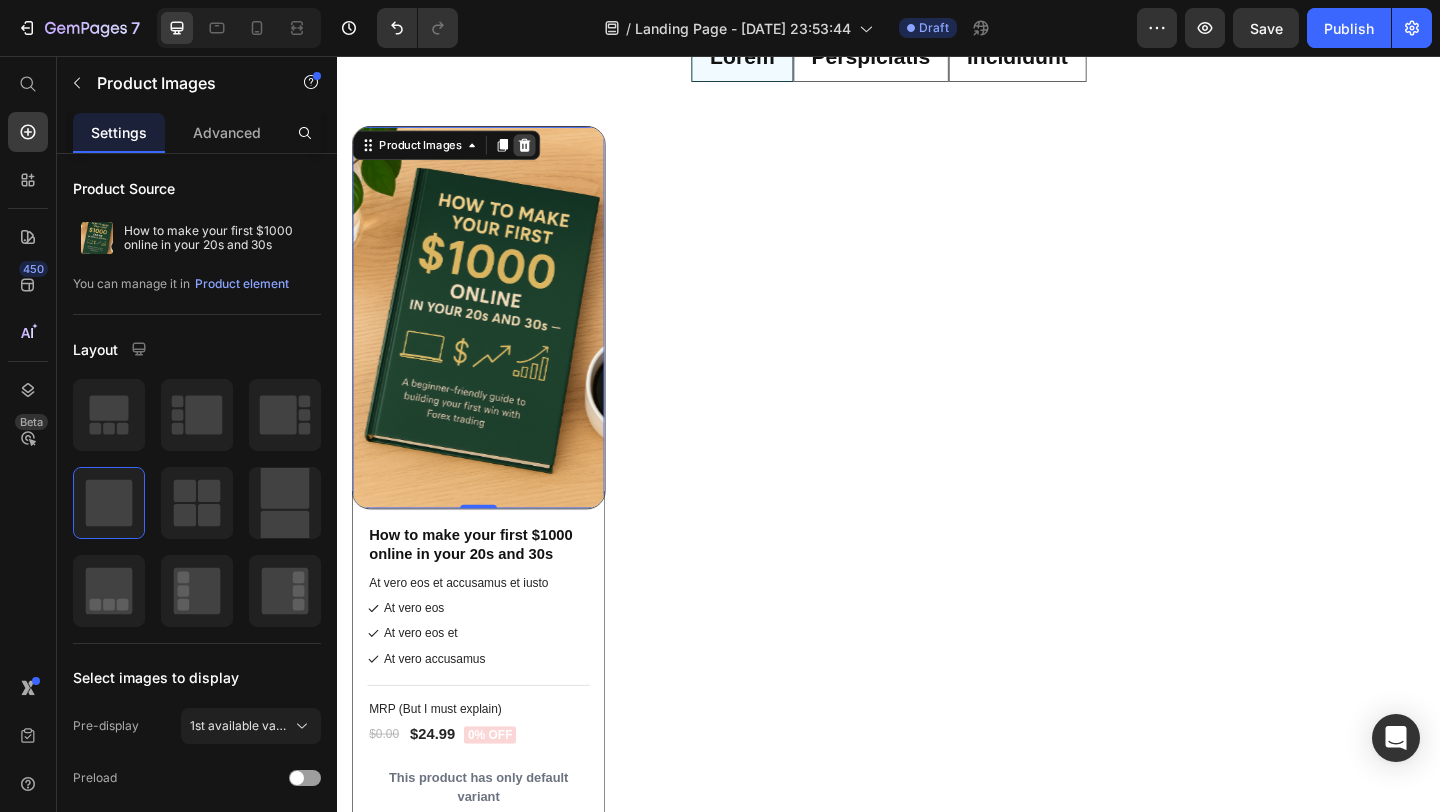 click 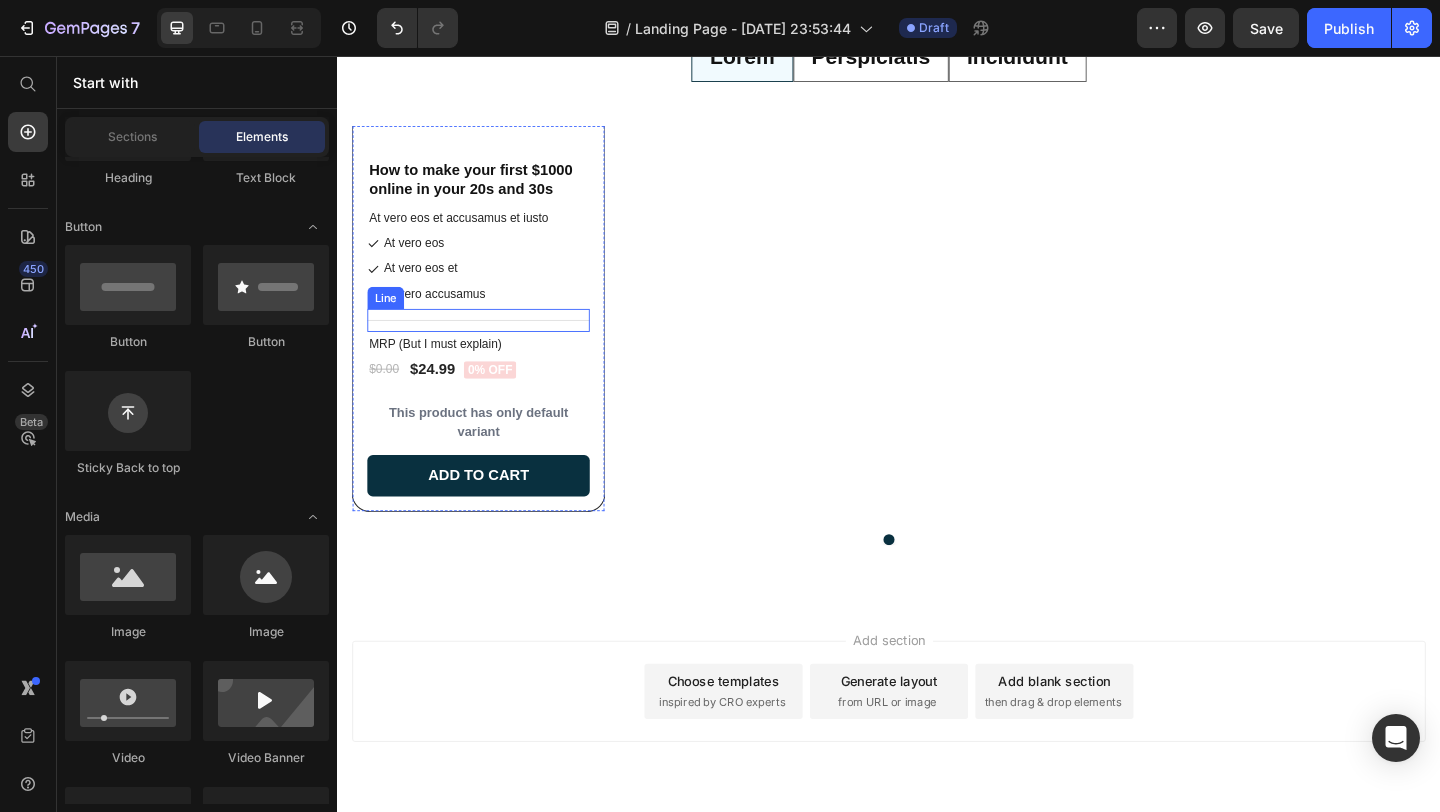 click on "MRP (But I must explain)" at bounding box center (491, 370) 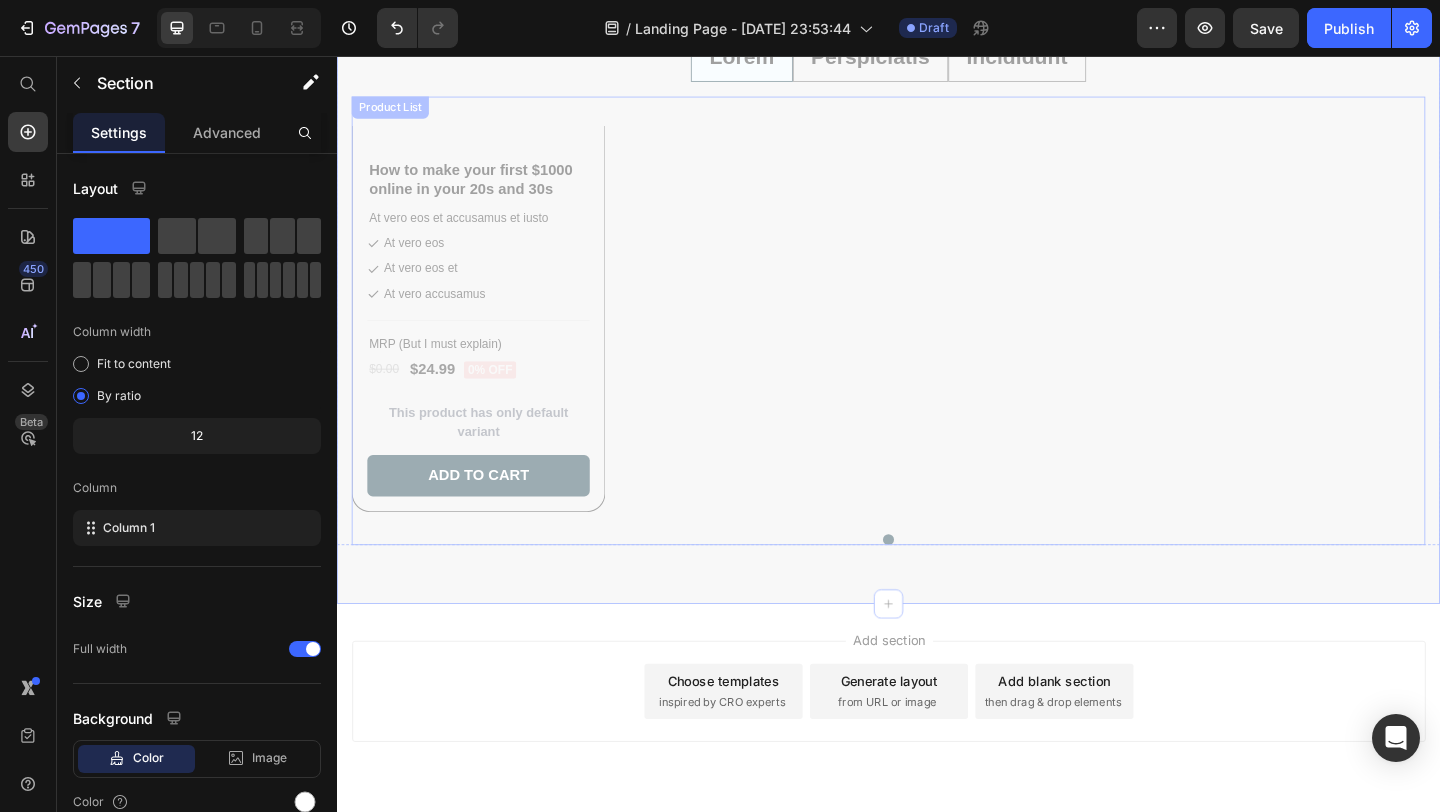 drag, startPoint x: 694, startPoint y: 598, endPoint x: 634, endPoint y: 433, distance: 175.5705 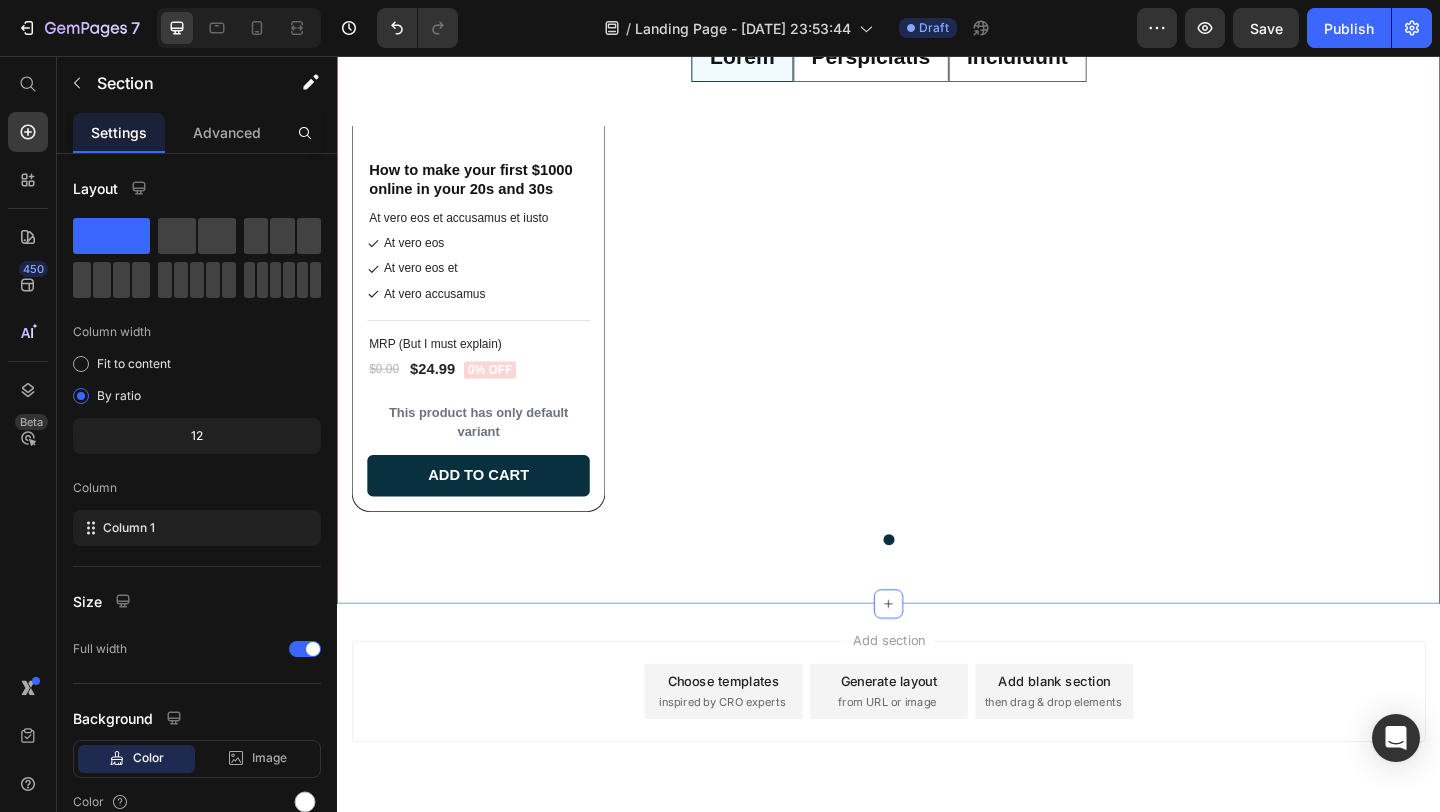 click on "Bestsellers Heading Lorem ipsum dolor sit amet, consectetur adipiscing elit, sed do eiusmod tempor incididunt Text Block Row Lorem Perspiciatis Incididunt How to make your first $1000 online in your 20s and 30s Product Title At vero eos et accusamus et iusto Text Block
At vero eos
At vero eos et
At vero accusamus Item List                Title Line MRP (But I must explain) Text Block $0.00 Product Price $24.99 Product Price 0% off Product Badge Row This product has only default variant Product Variants & Swatches Add to cart Add to Cart Row Row Product List Product Images How to make your first $1000 online in your 20s and 30s Product Title At vero eos et accusamus et iusto Text Block
At vero eos
At vero eos et
At vero accusamus Item List                Title Line MRP (But I must explain) Text Block $0.00 Product Price $24.99 Product Price 0% off Product Badge Row This product has only default variant Add to cart" at bounding box center [937, 216] 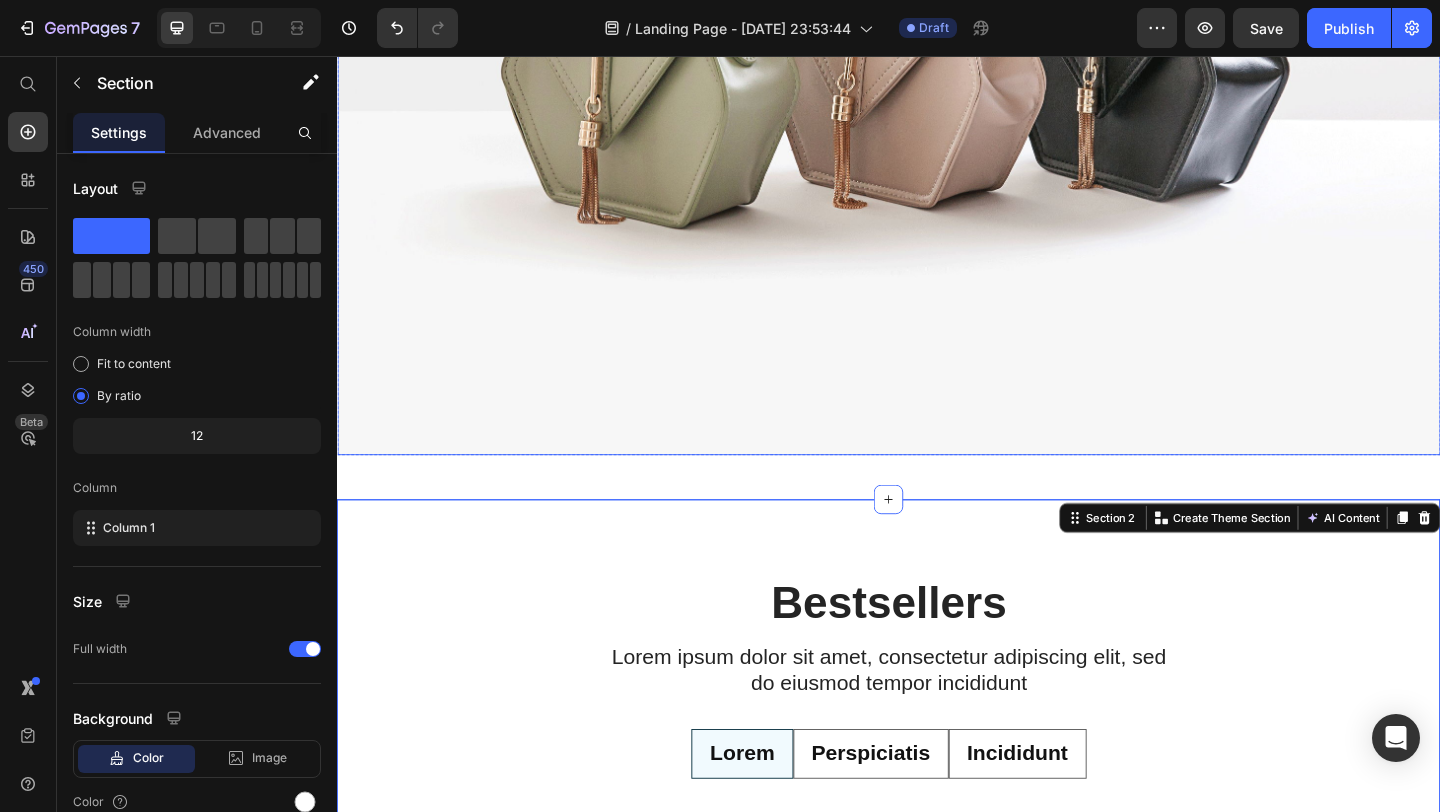 scroll, scrollTop: 627, scrollLeft: 0, axis: vertical 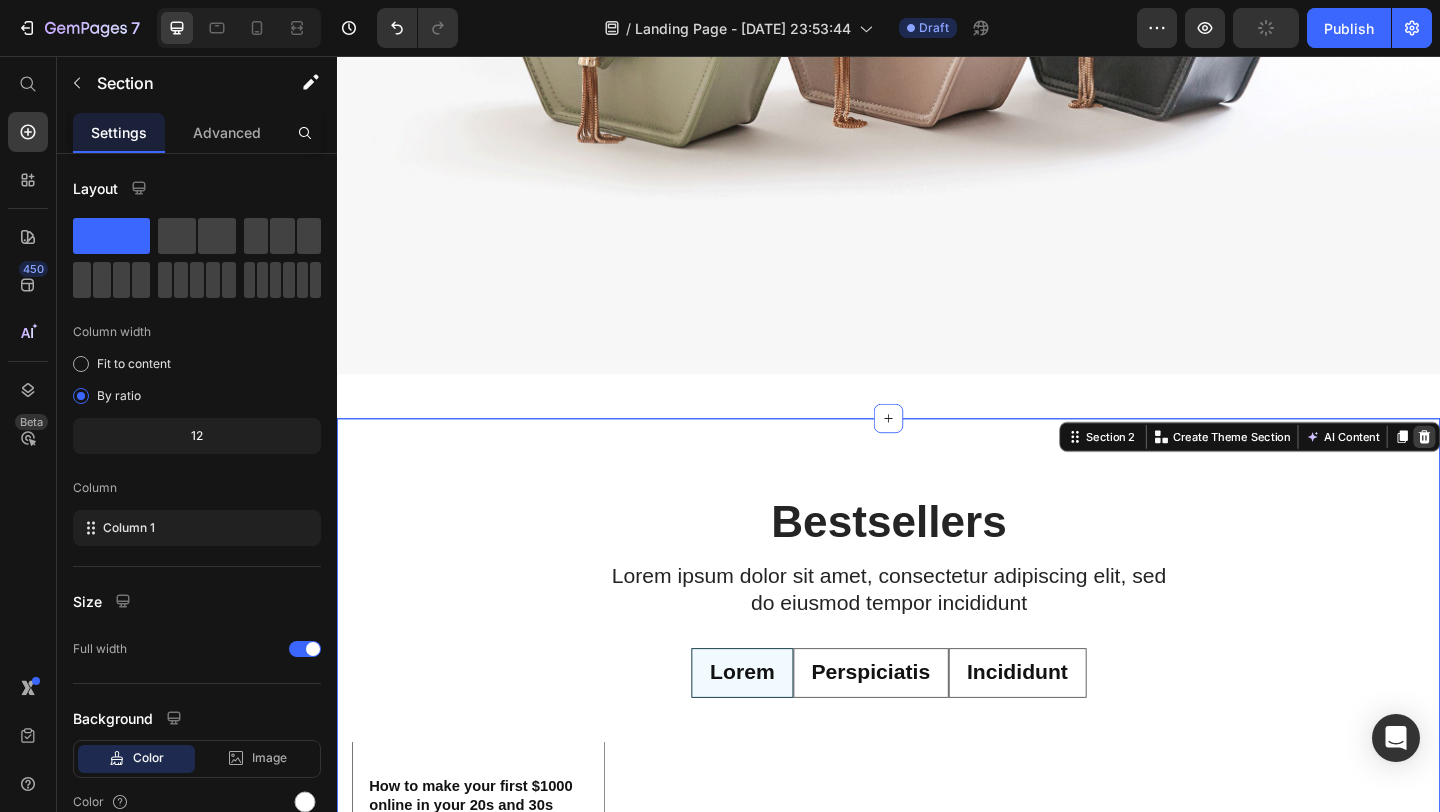 click at bounding box center [1520, 470] 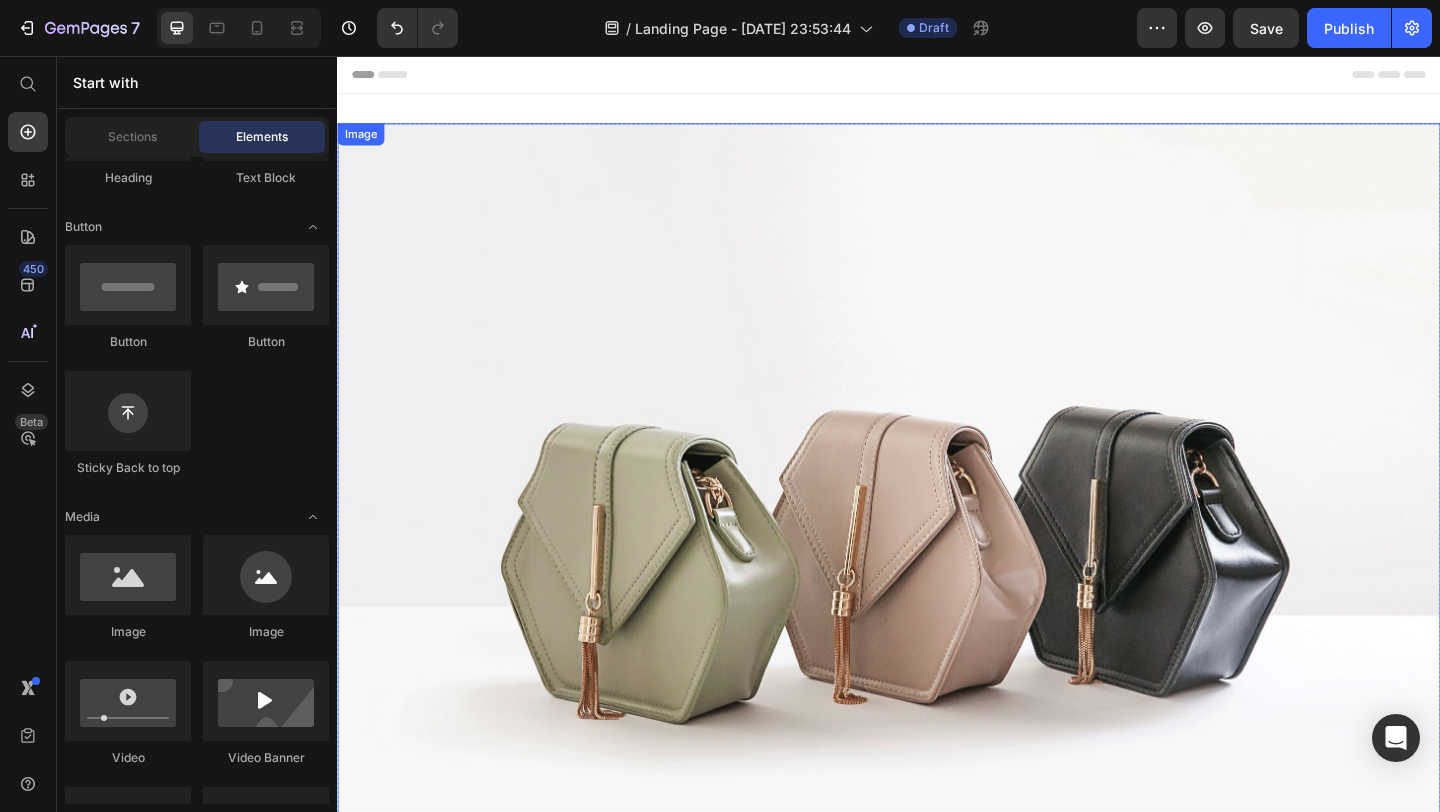 scroll, scrollTop: 475, scrollLeft: 0, axis: vertical 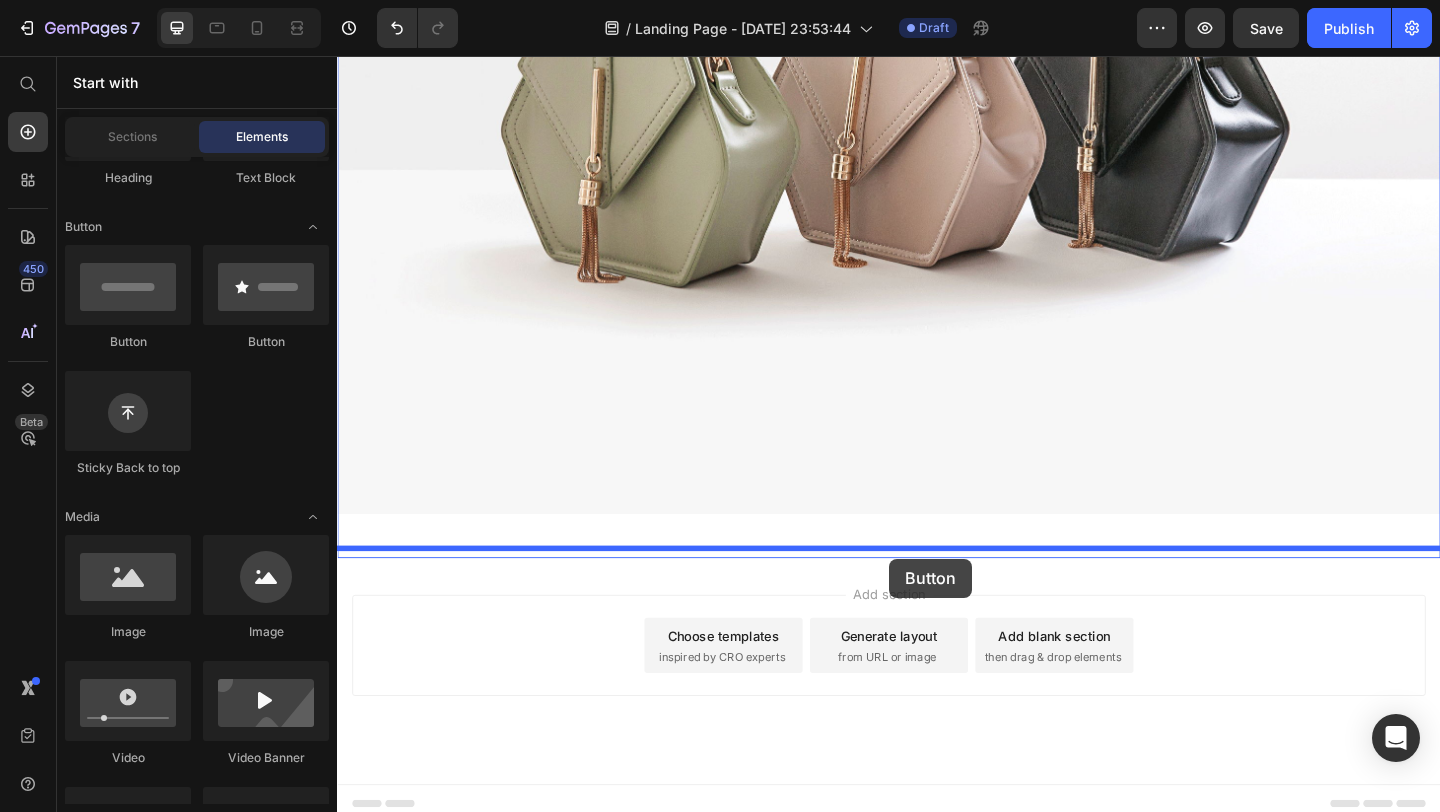 drag, startPoint x: 460, startPoint y: 330, endPoint x: 937, endPoint y: 603, distance: 549.598 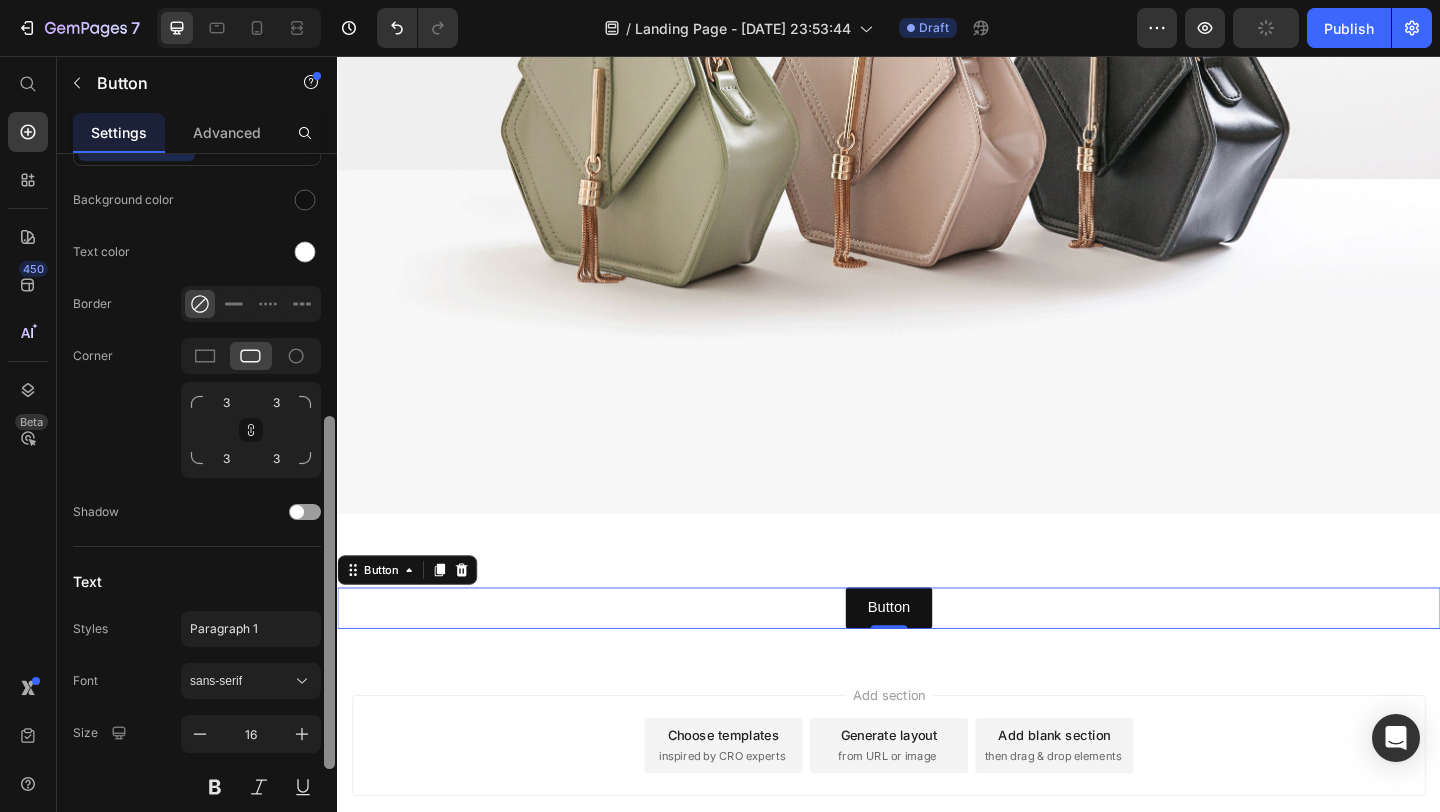 scroll, scrollTop: 538, scrollLeft: 0, axis: vertical 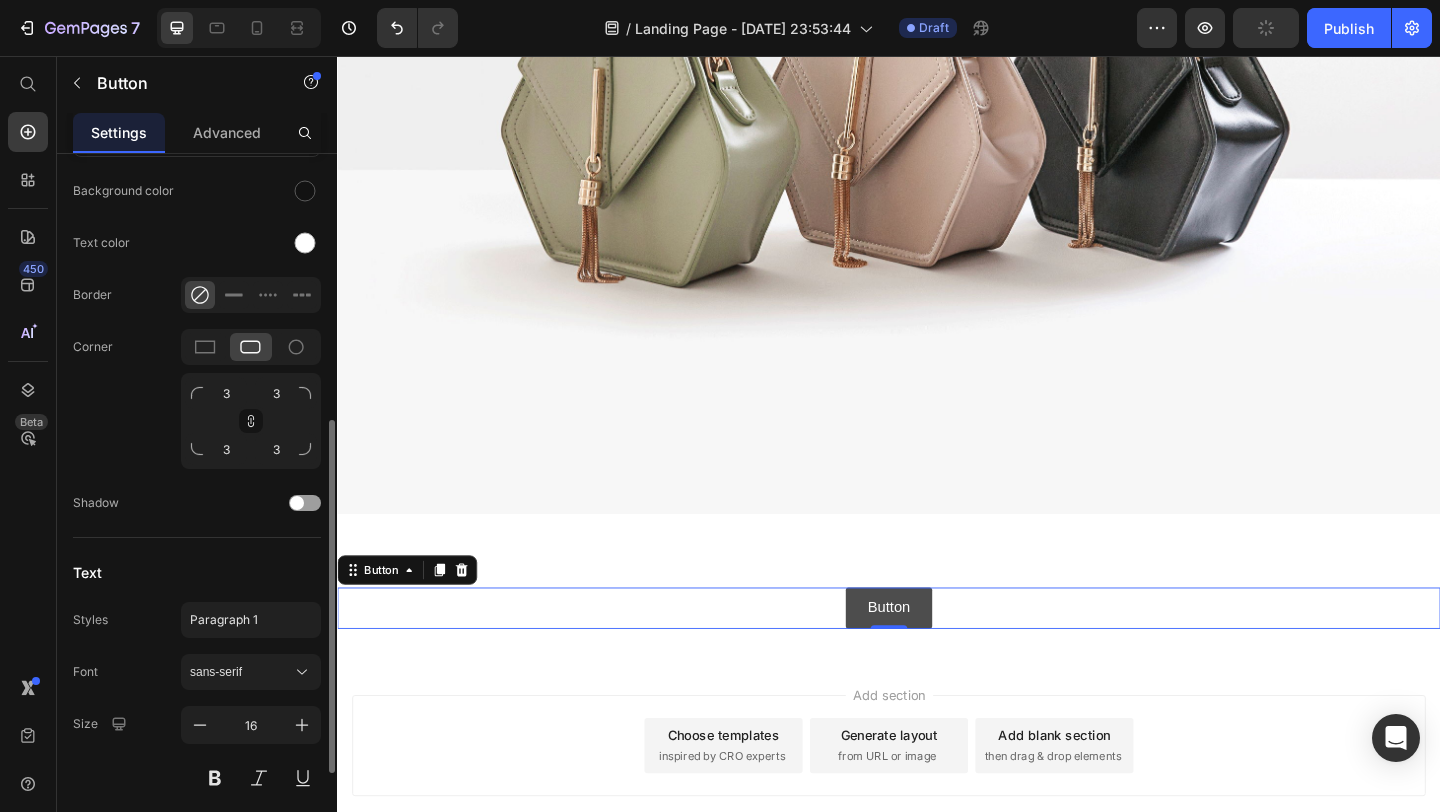 click on "Button" at bounding box center [937, 656] 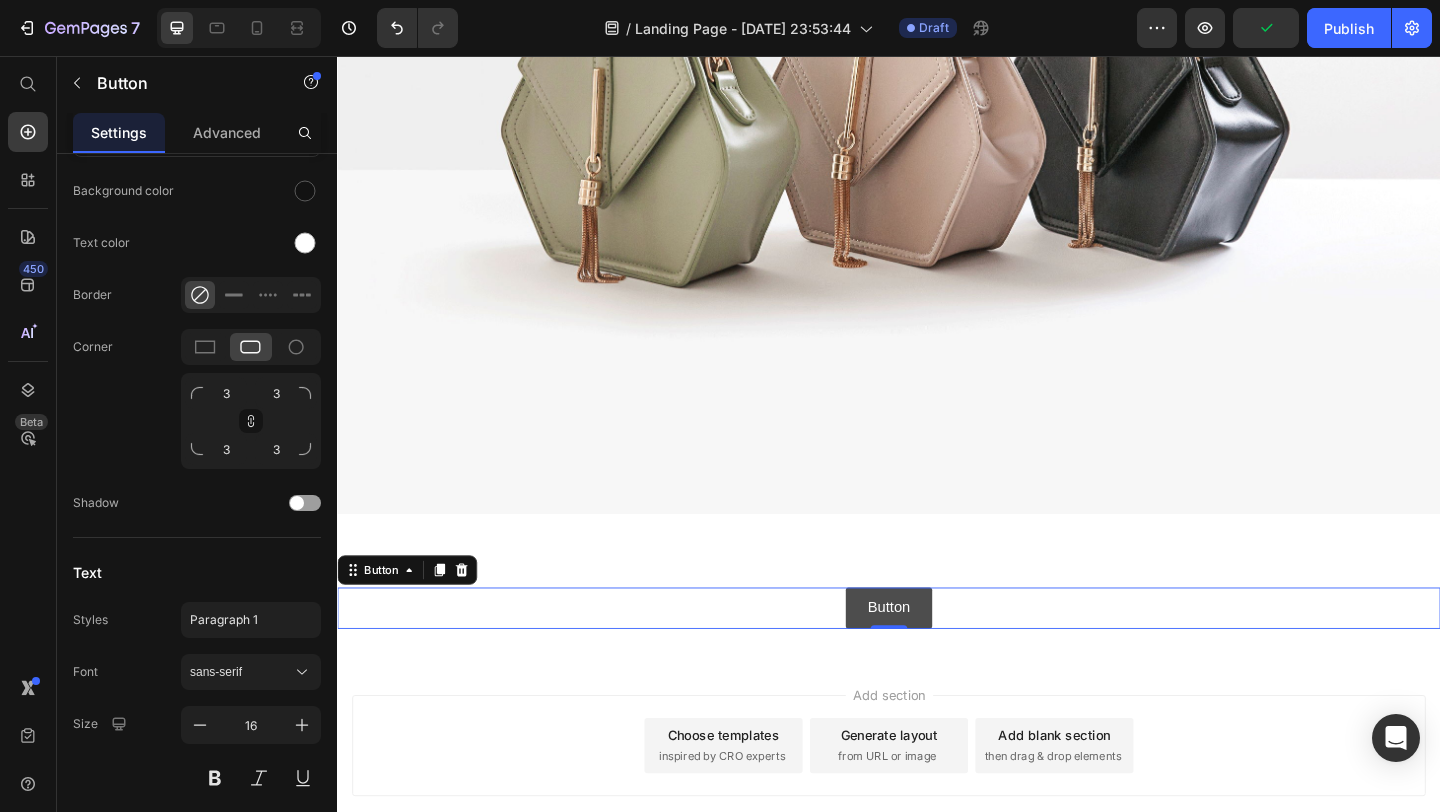 click on "Button" at bounding box center (937, 656) 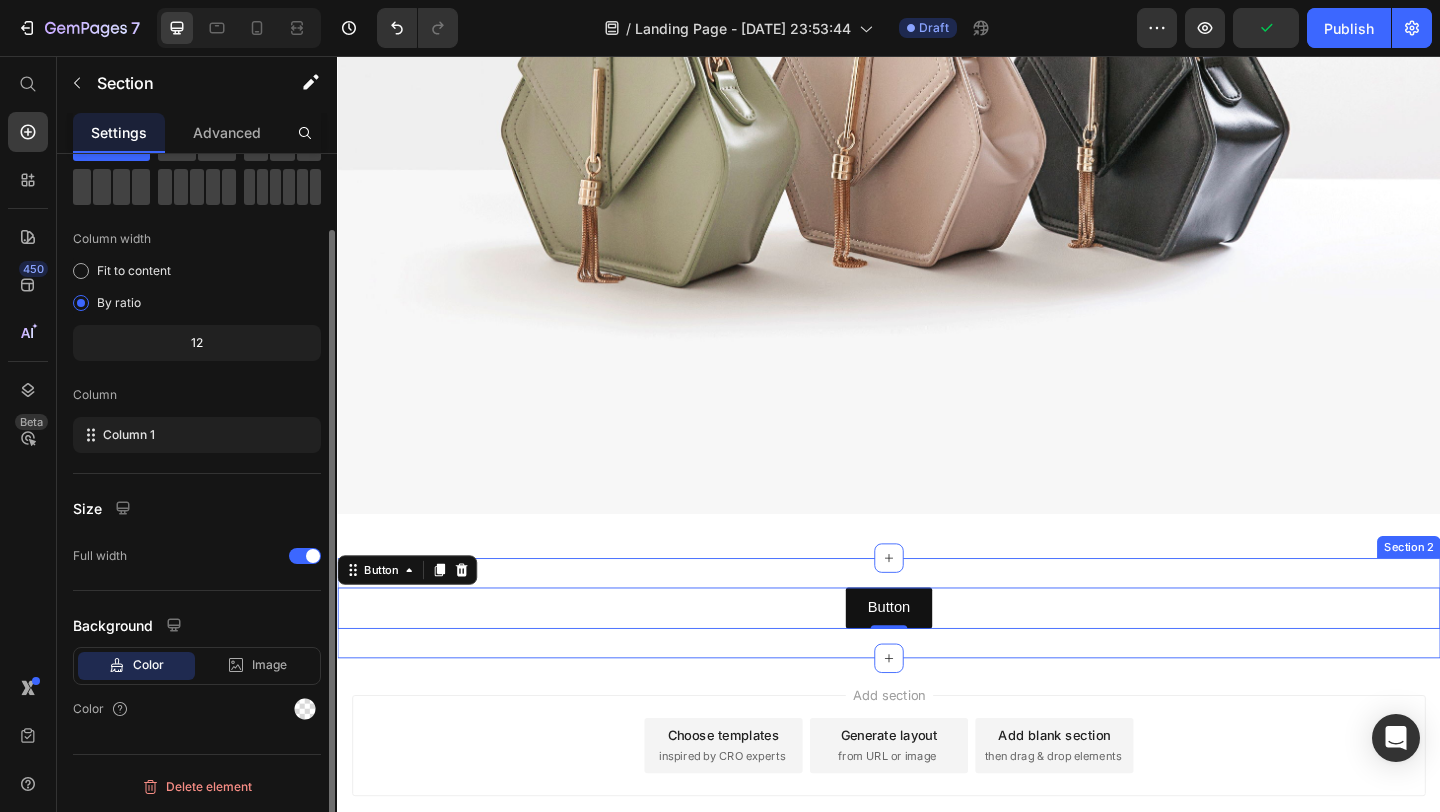 scroll, scrollTop: 0, scrollLeft: 0, axis: both 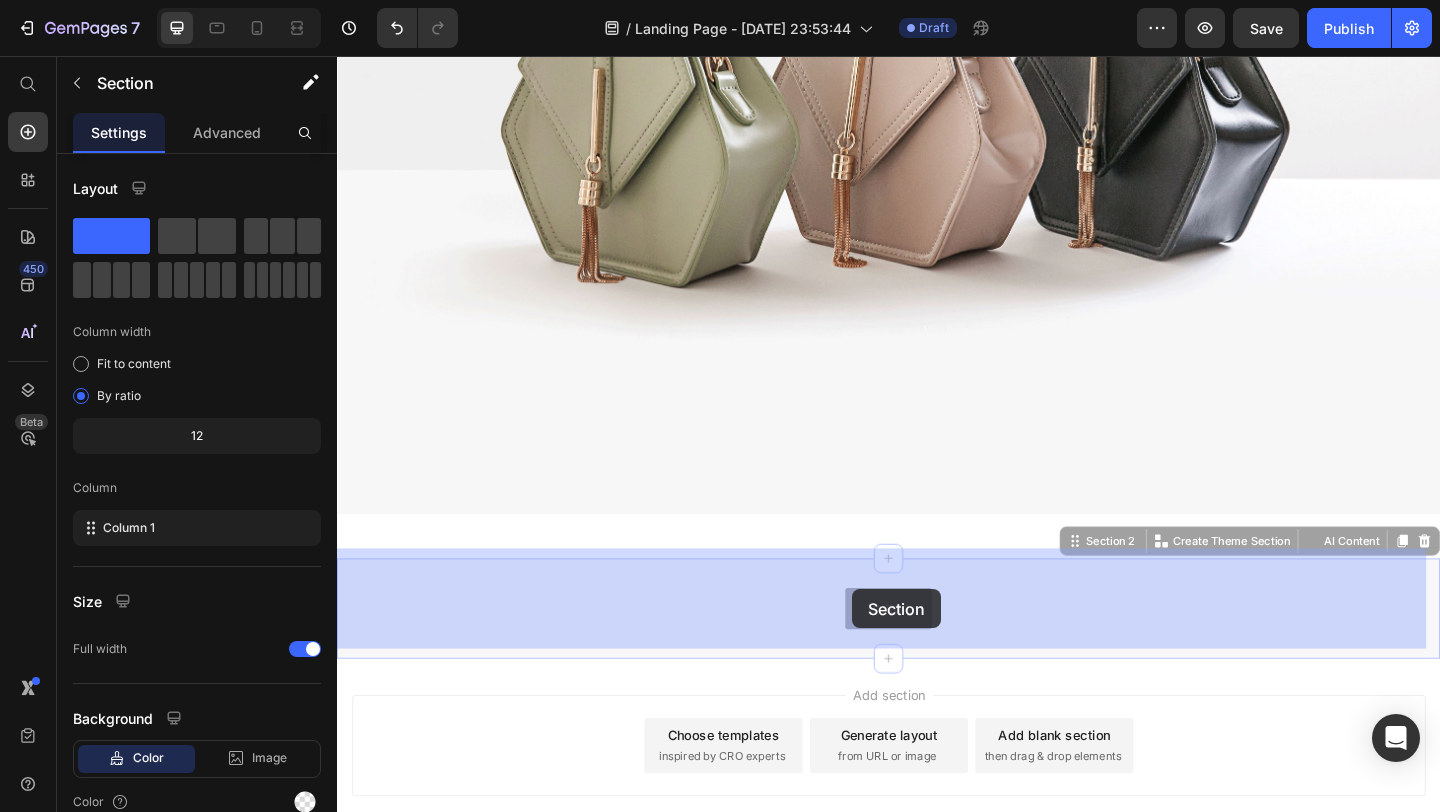 drag, startPoint x: 973, startPoint y: 618, endPoint x: 885, endPoint y: 627, distance: 88.45903 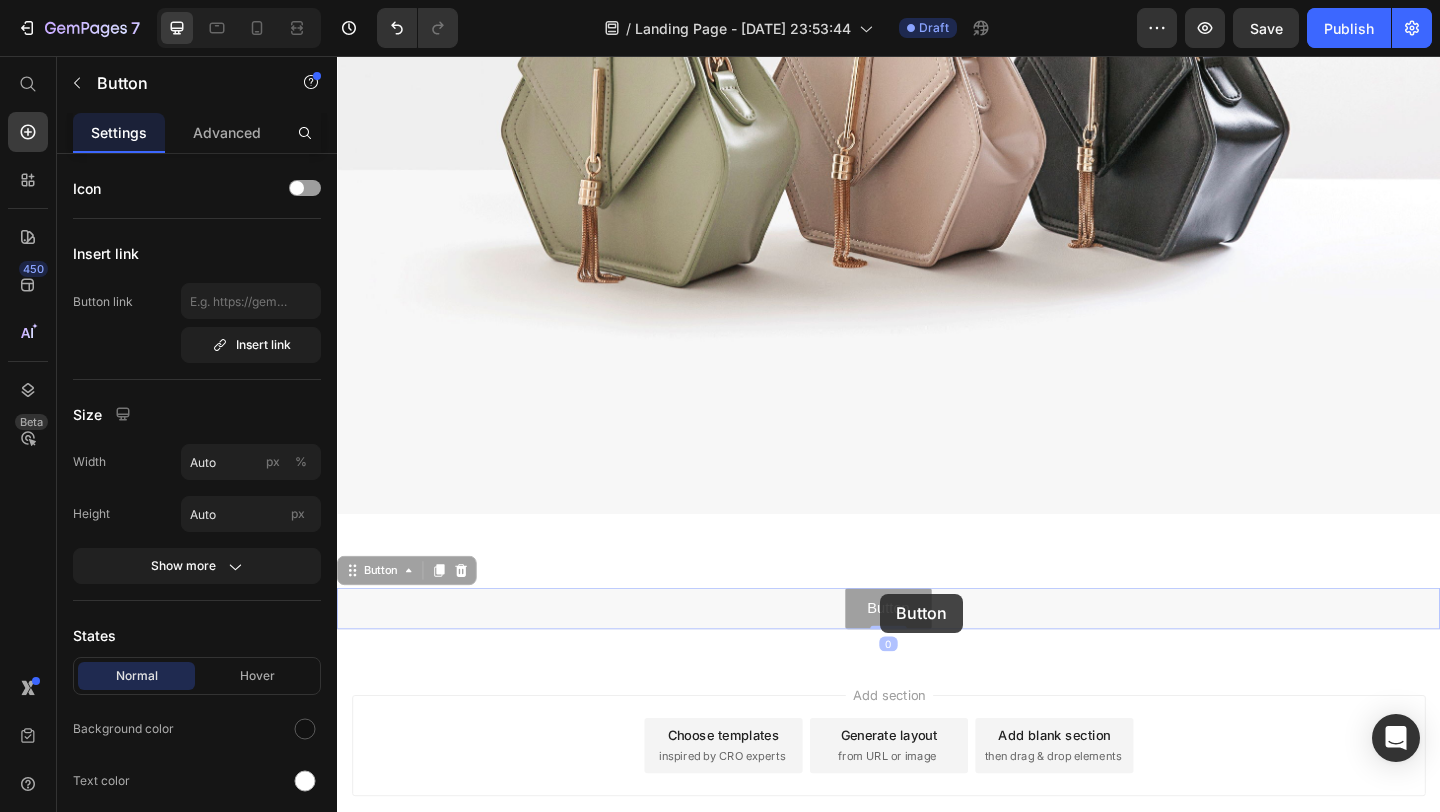 drag, startPoint x: 928, startPoint y: 641, endPoint x: 911, endPoint y: 642, distance: 17.029387 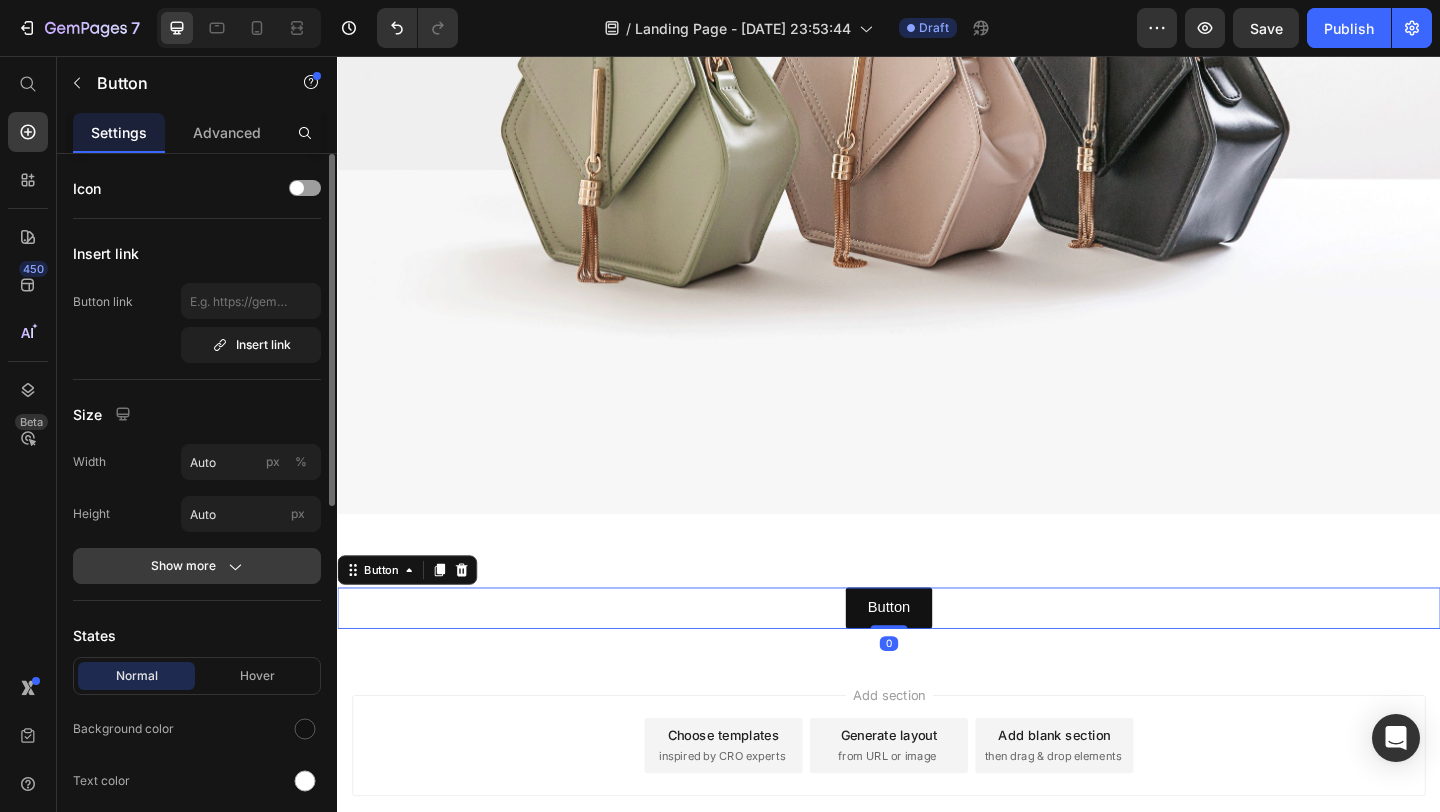 click on "Show more" 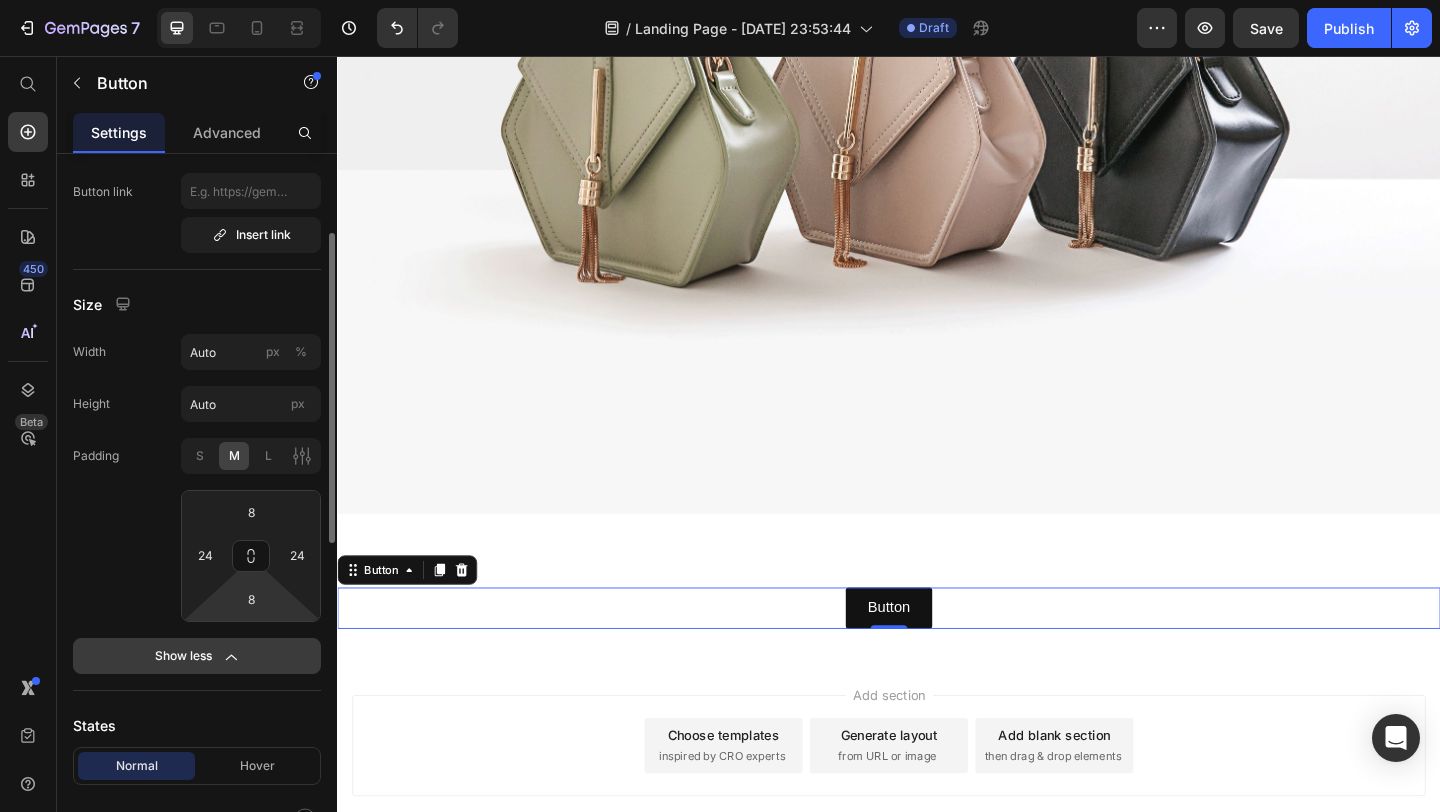 scroll, scrollTop: 136, scrollLeft: 0, axis: vertical 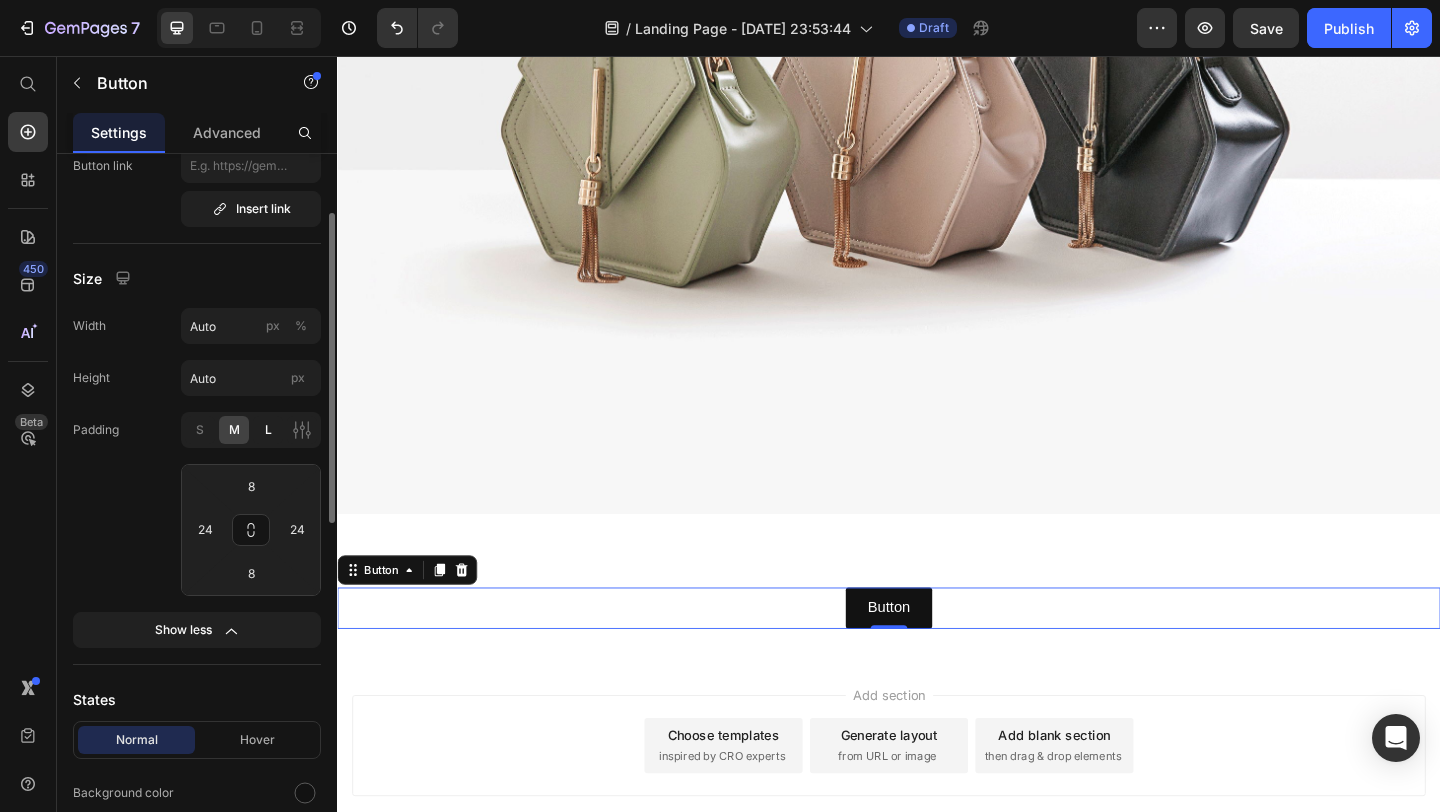 click on "L" 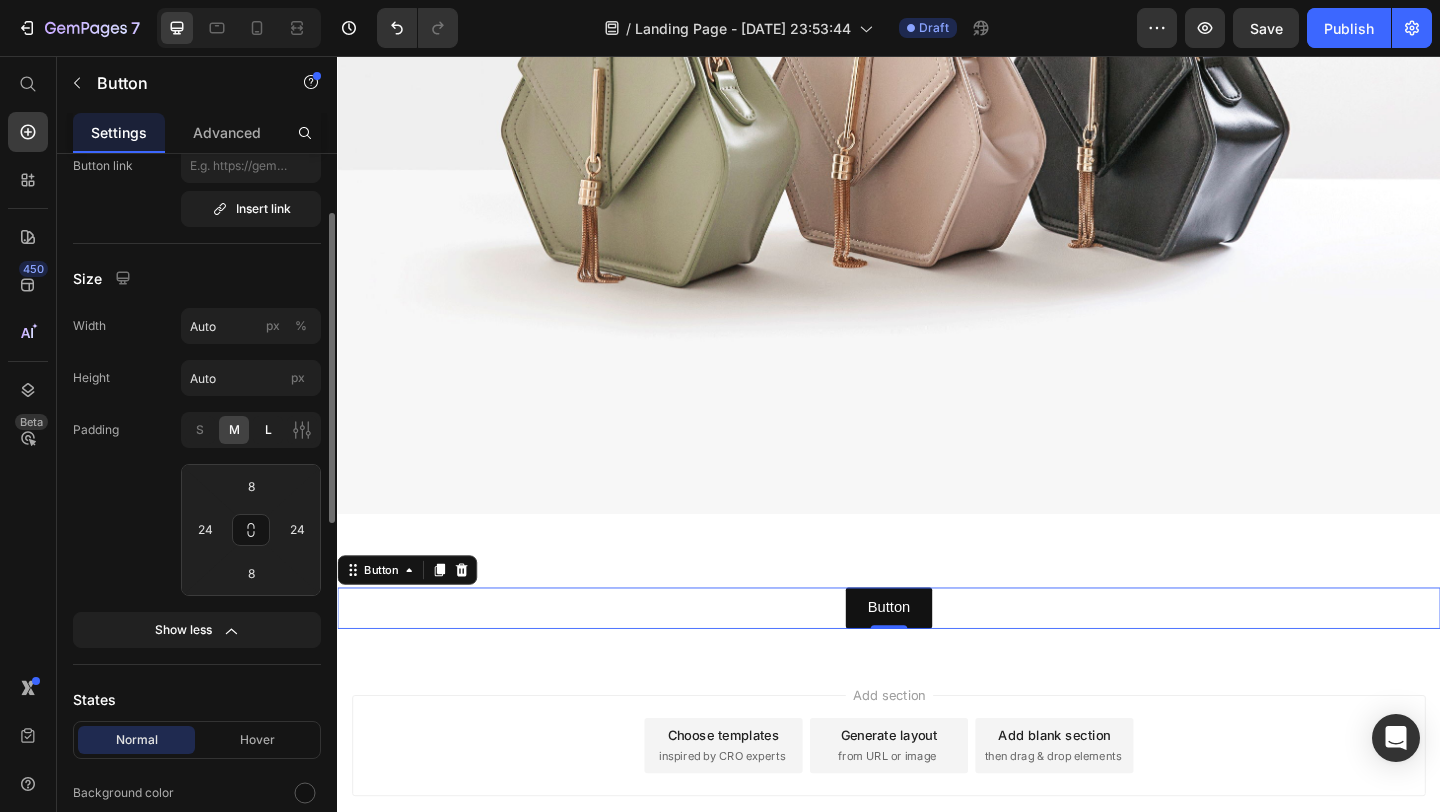type on "12" 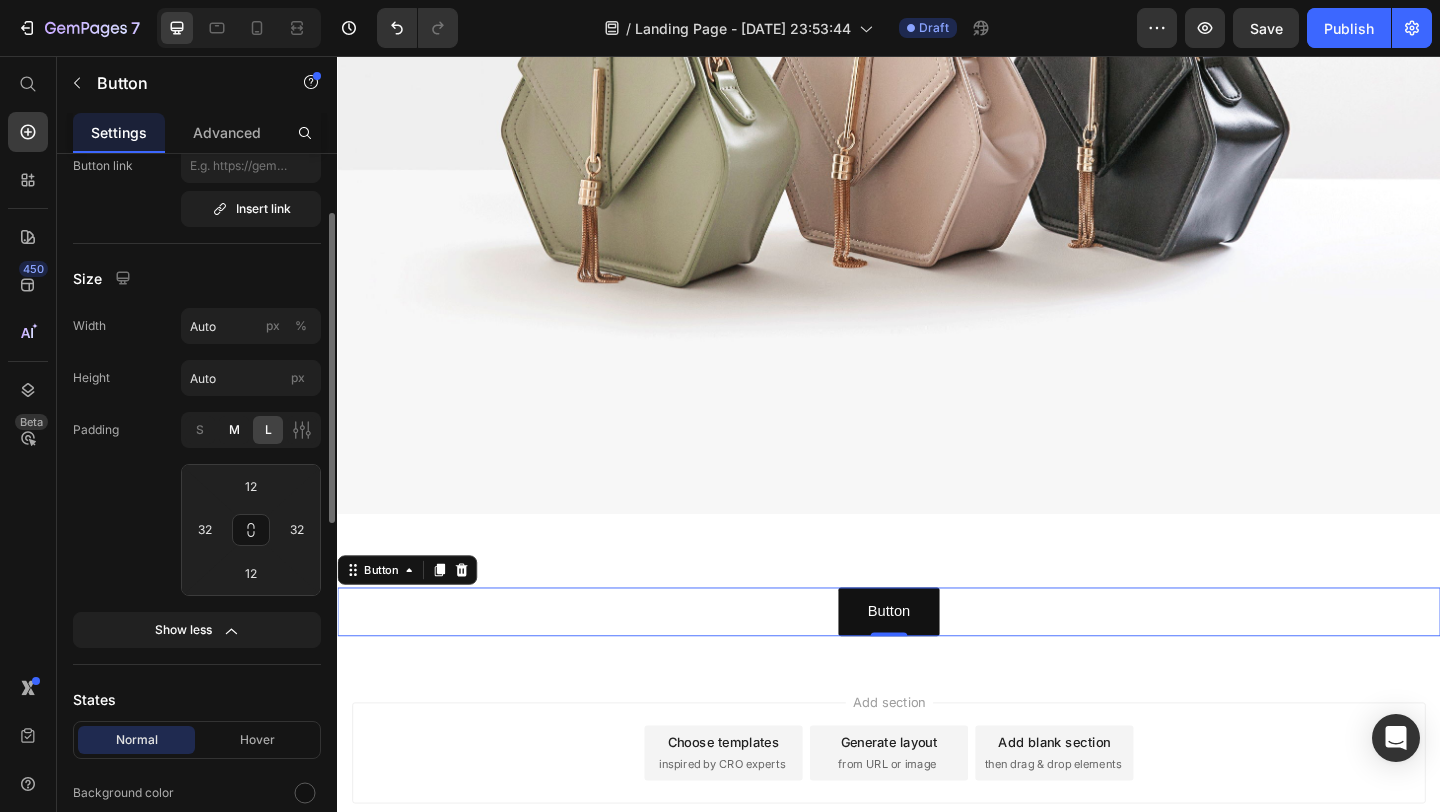 click on "M" 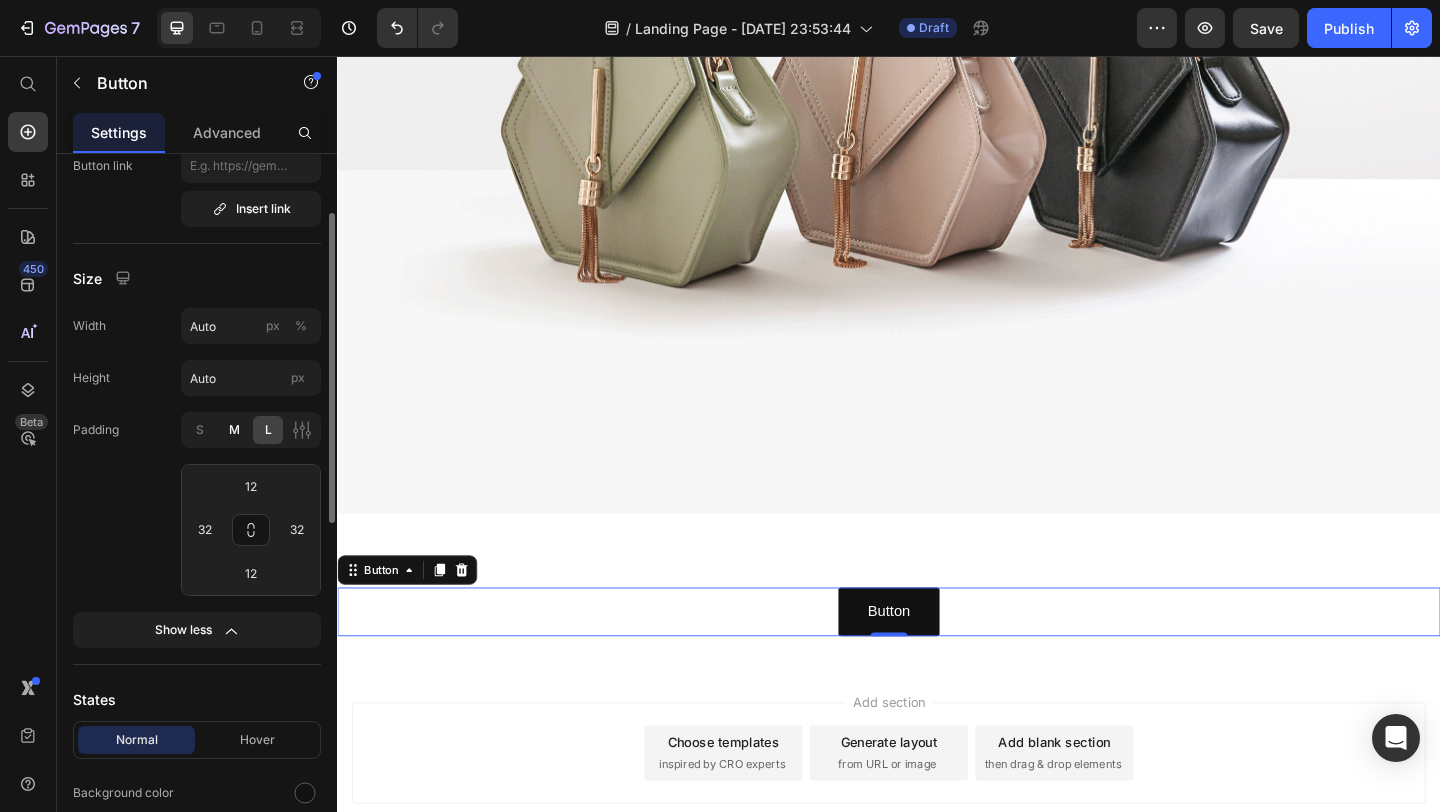 type on "8" 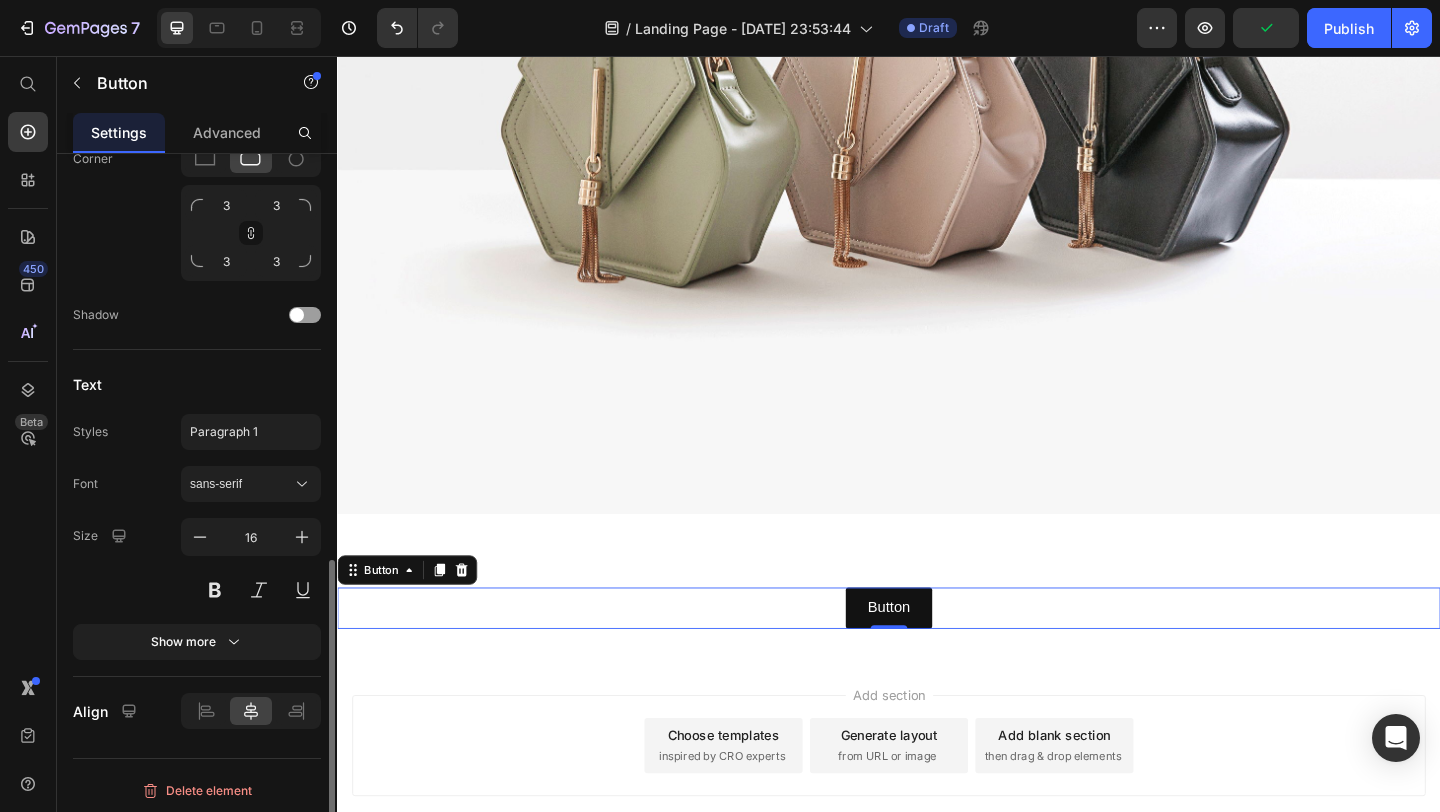 scroll, scrollTop: 930, scrollLeft: 0, axis: vertical 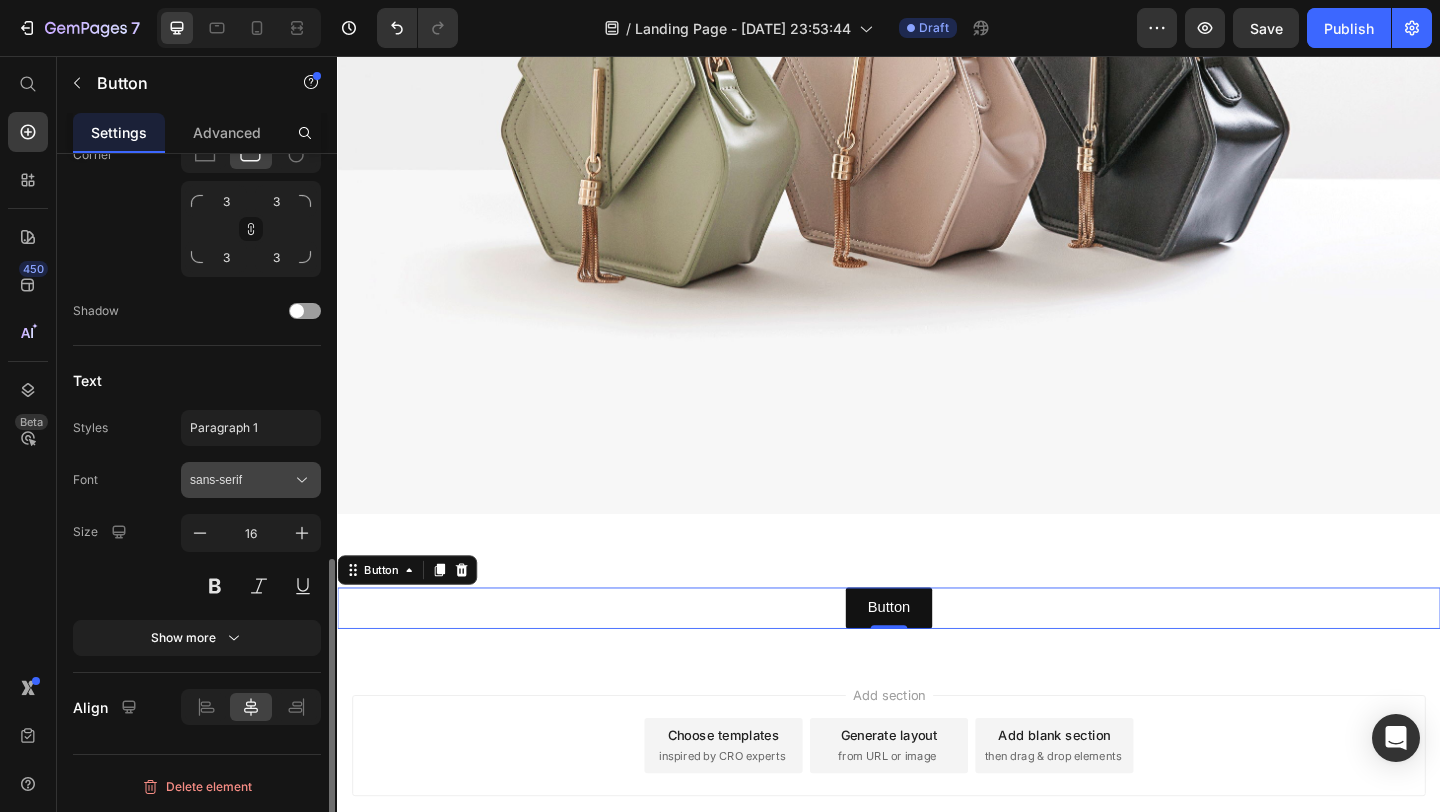 click 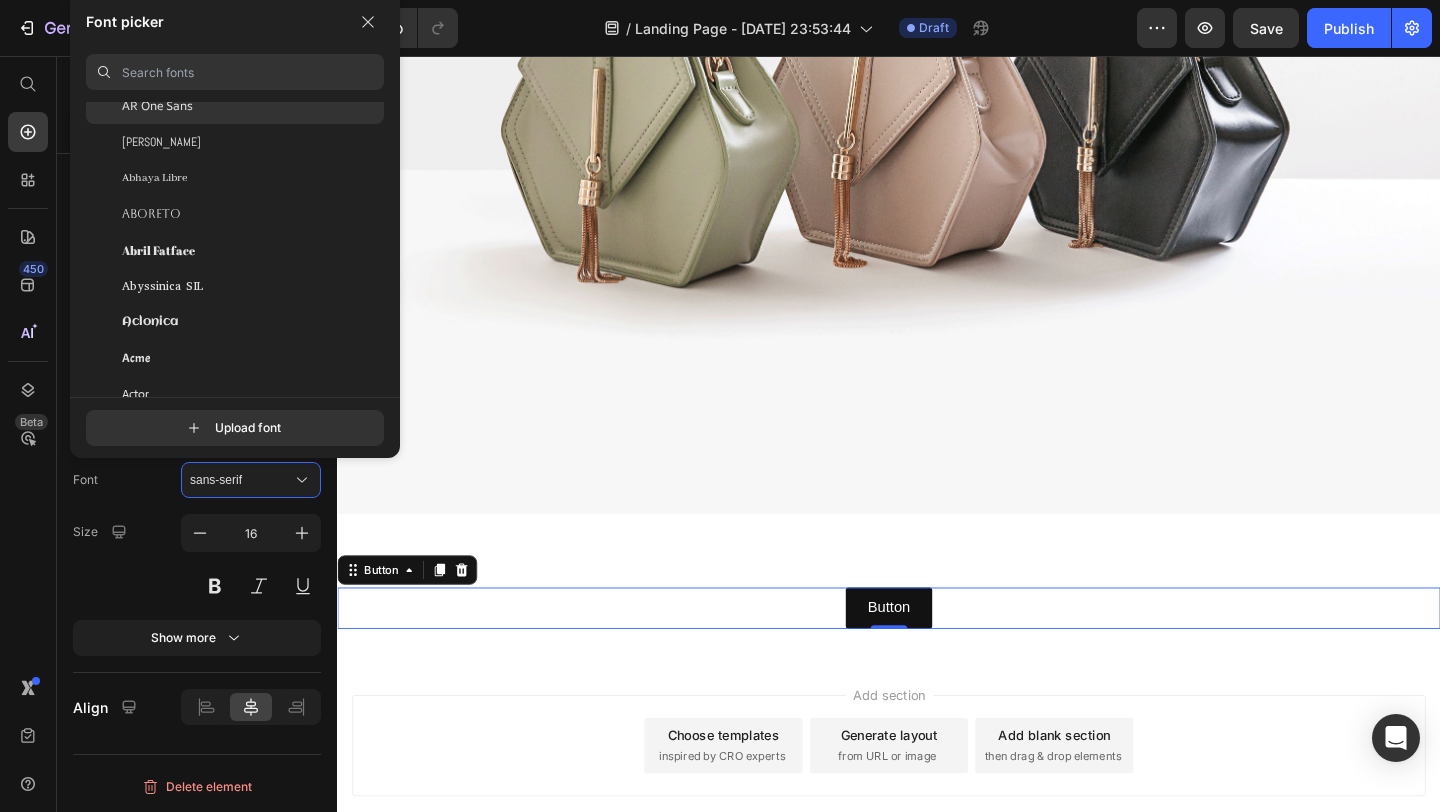 scroll, scrollTop: 196, scrollLeft: 0, axis: vertical 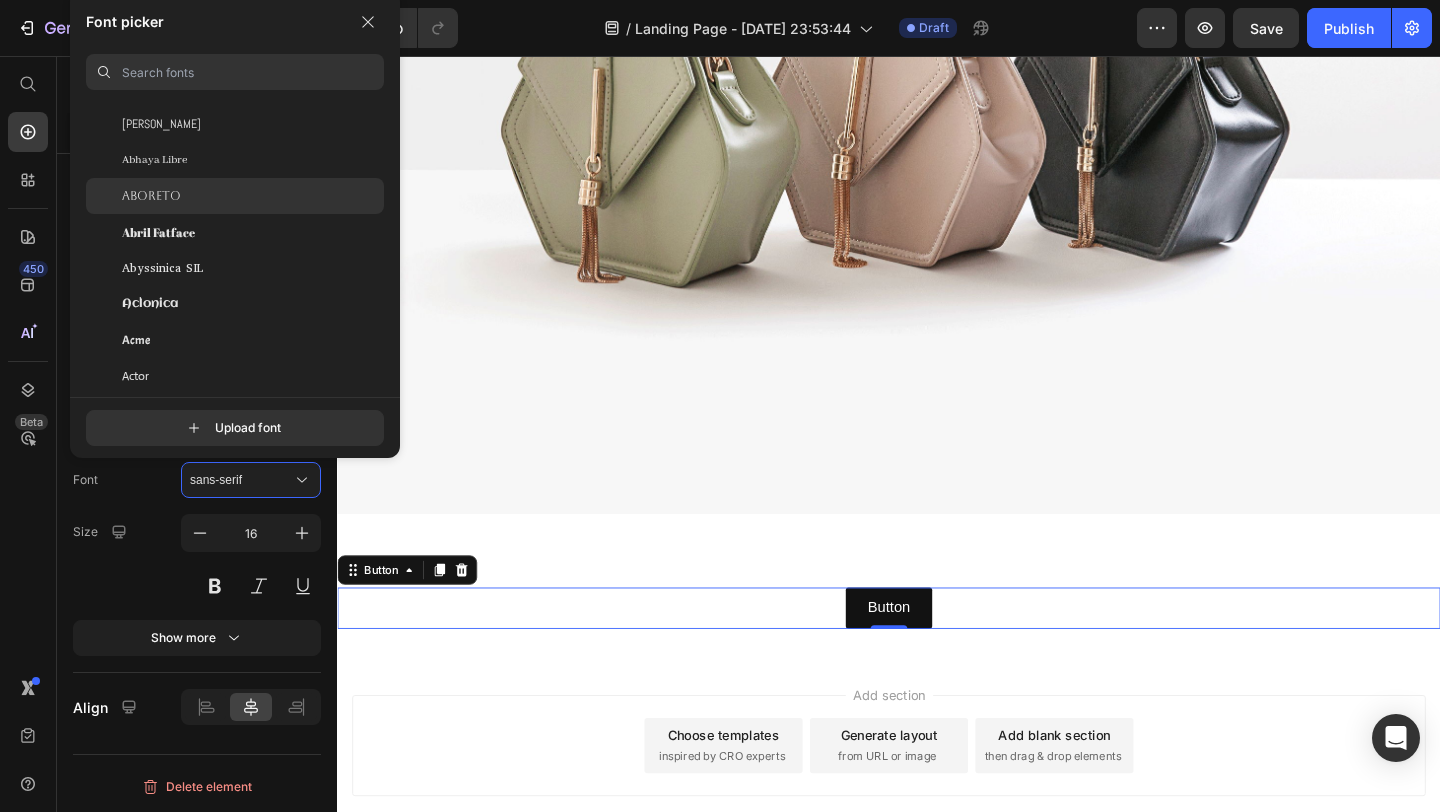click on "Aboreto" 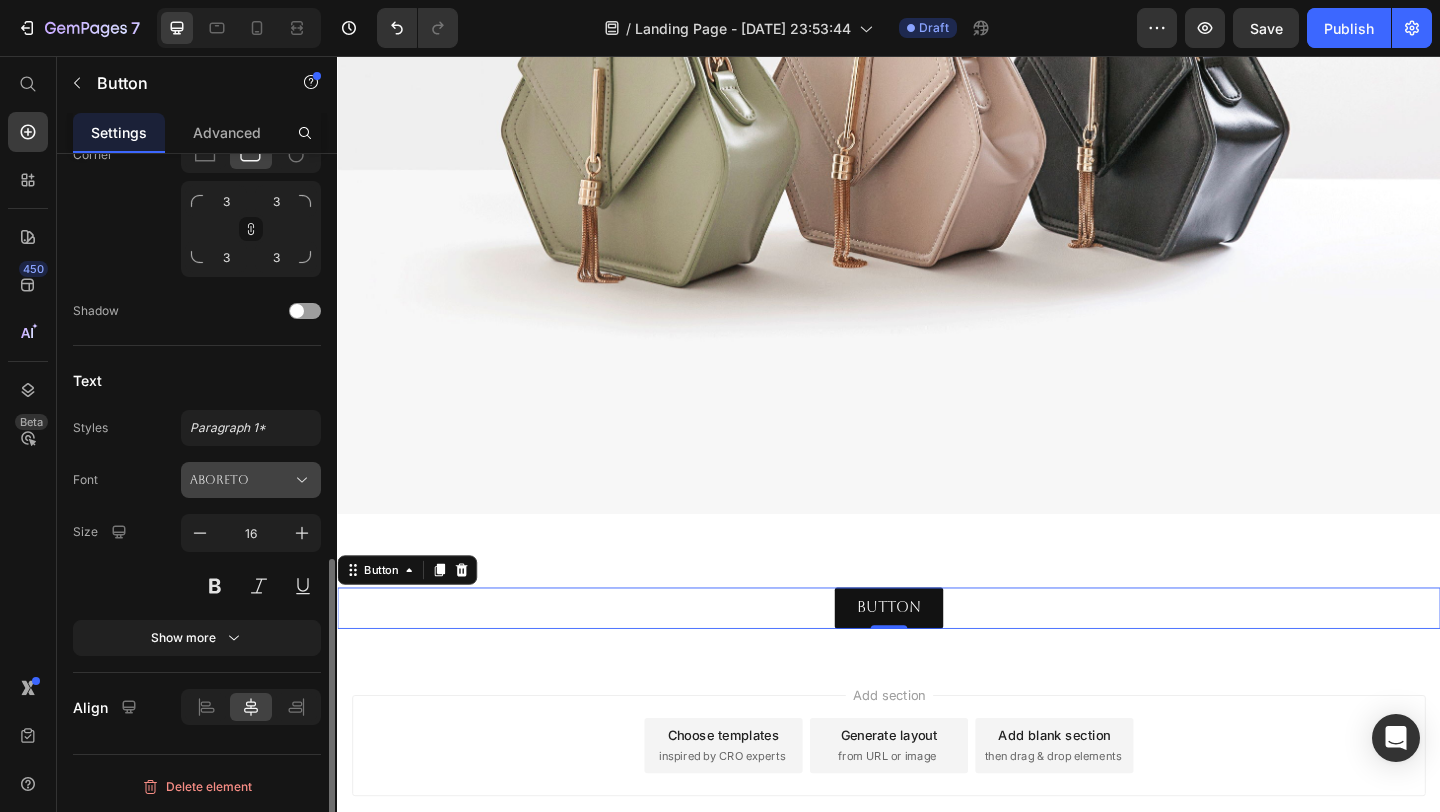 click on "Aboreto" at bounding box center [241, 480] 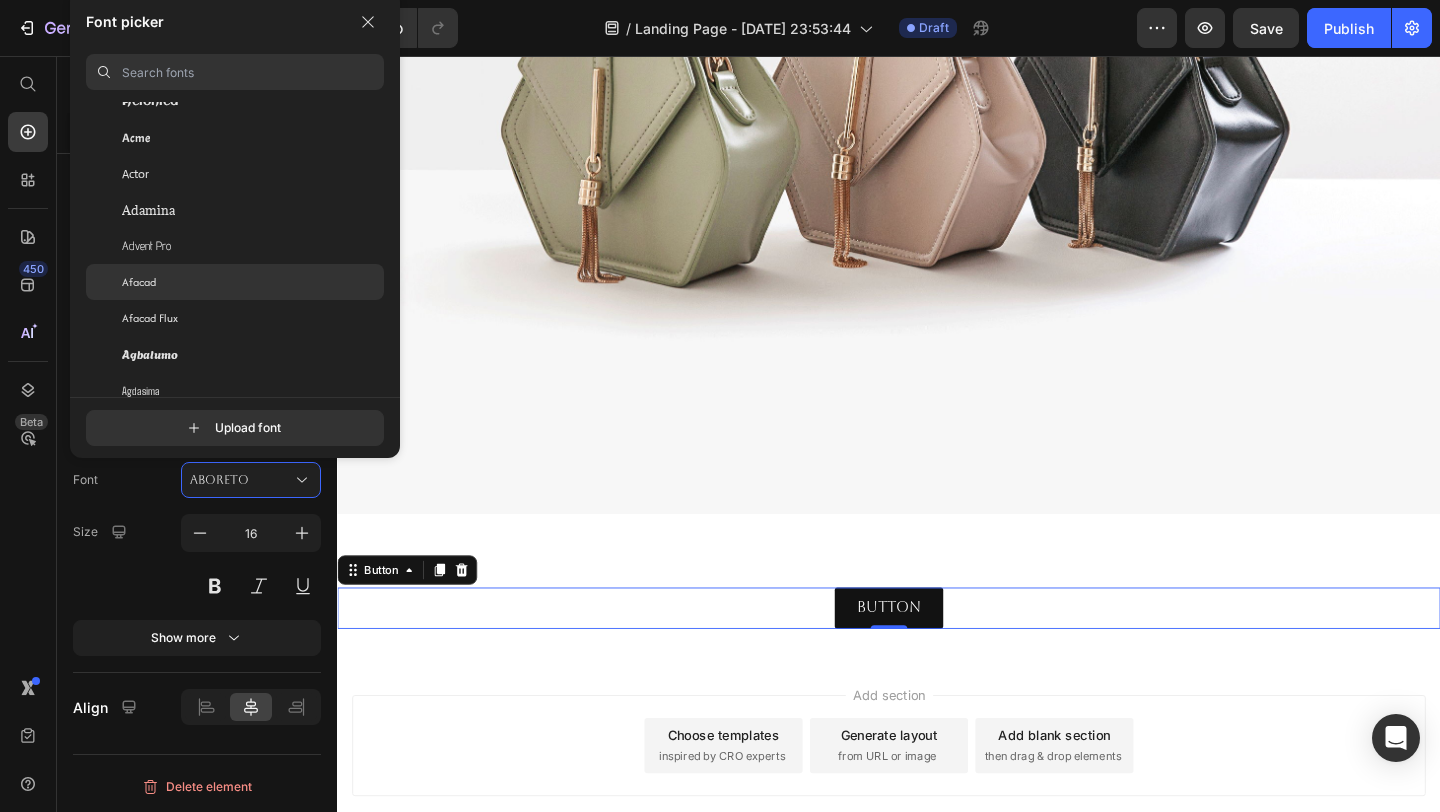 scroll, scrollTop: 487, scrollLeft: 0, axis: vertical 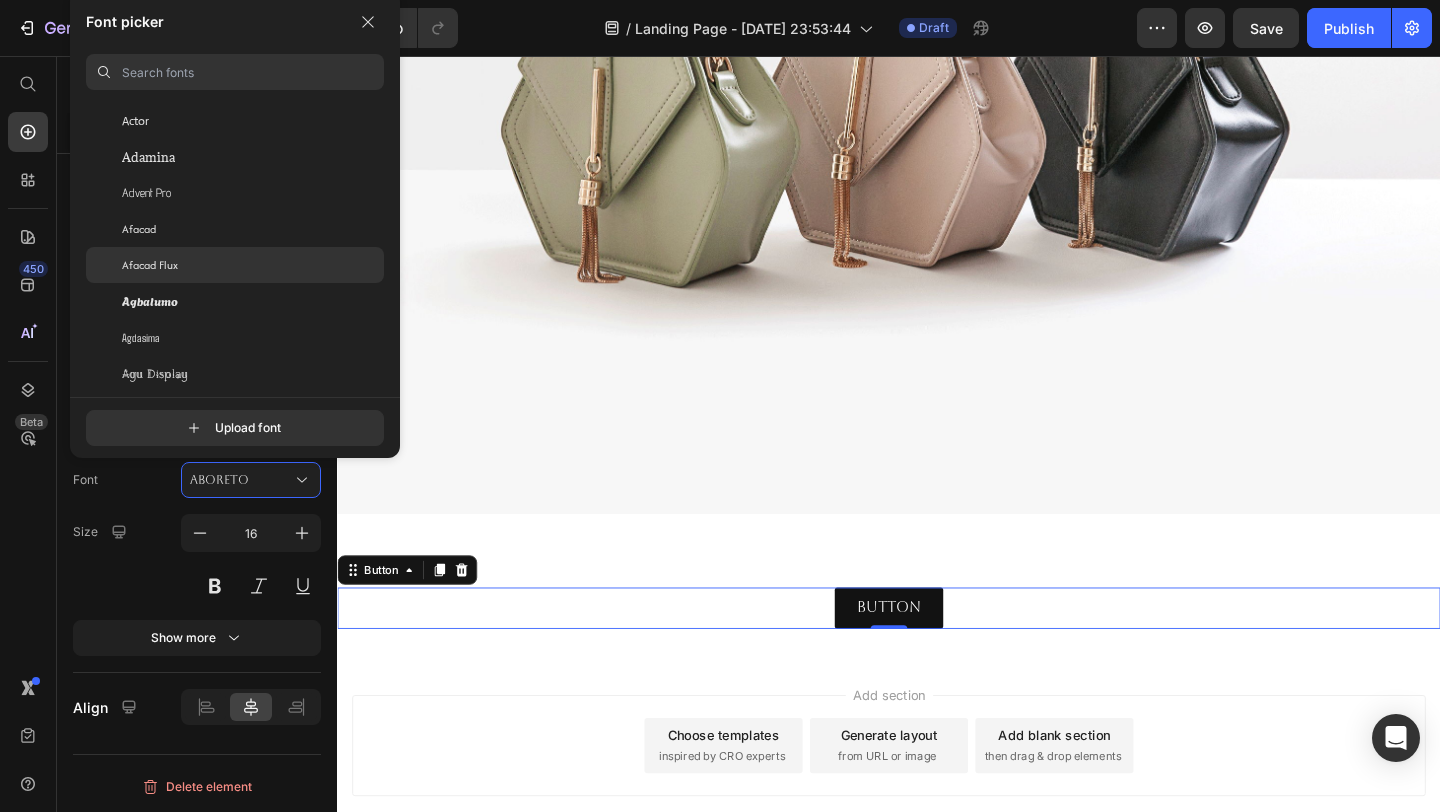 click on "Afacad Flux" 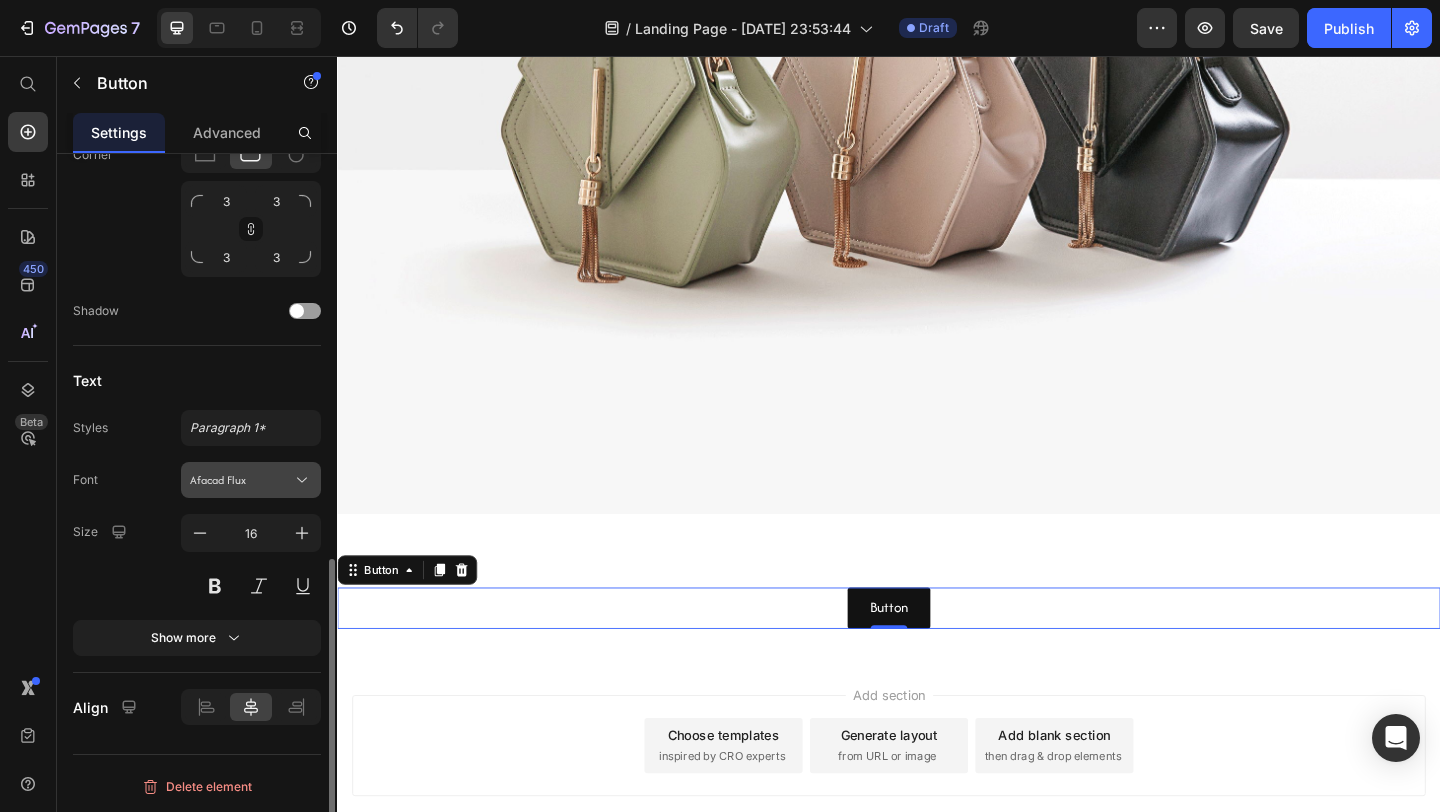 click on "Afacad Flux" at bounding box center [241, 480] 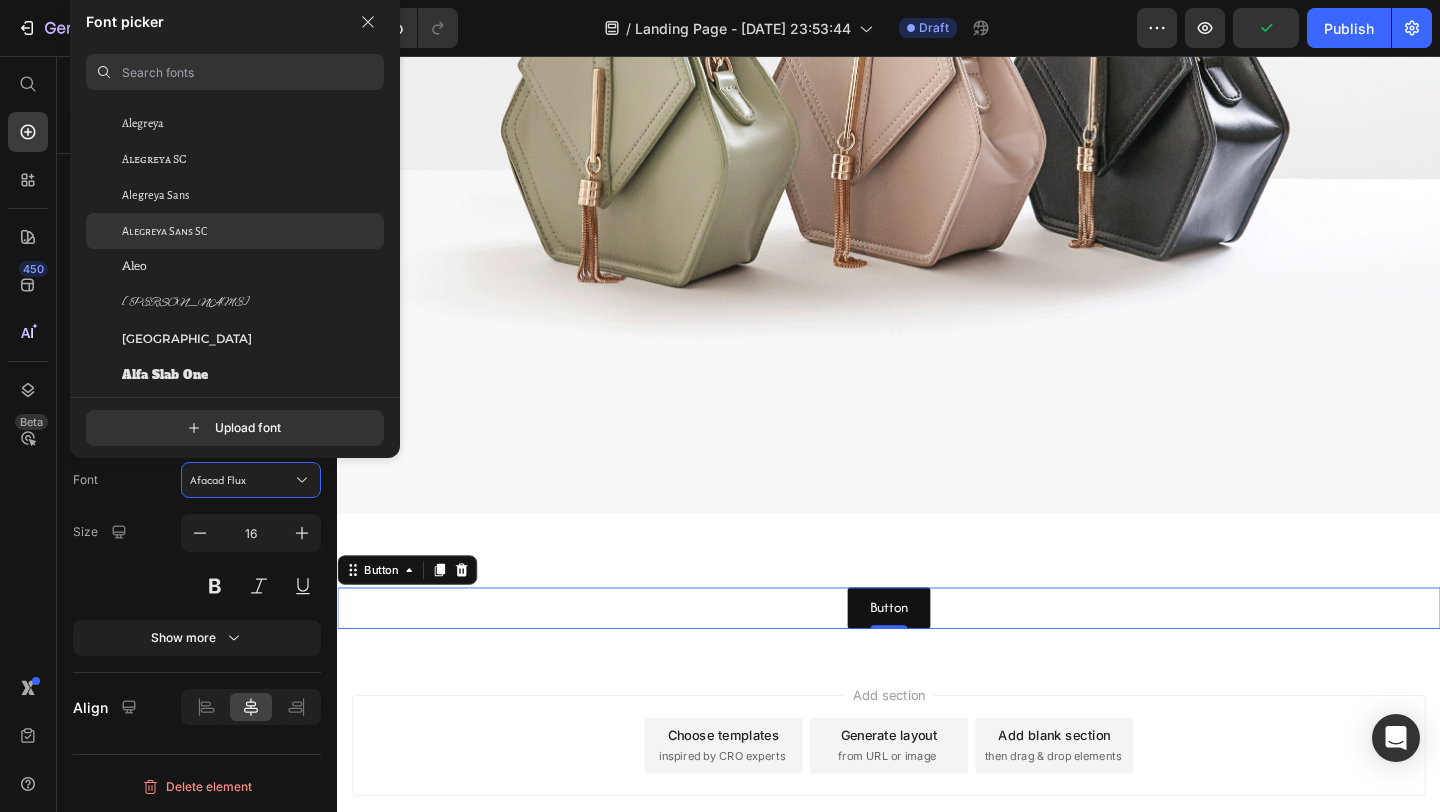 scroll, scrollTop: 1206, scrollLeft: 0, axis: vertical 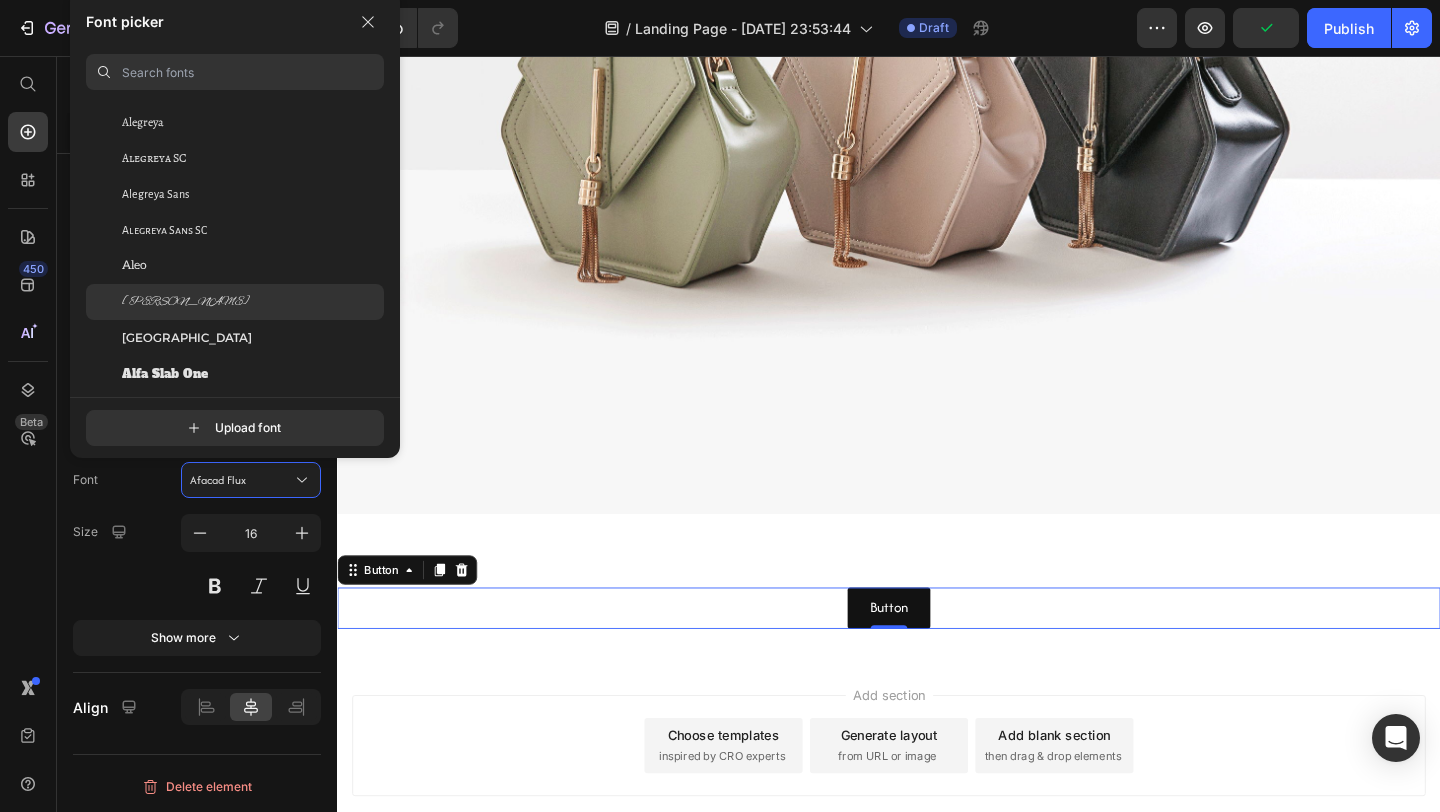 click on "[PERSON_NAME]" 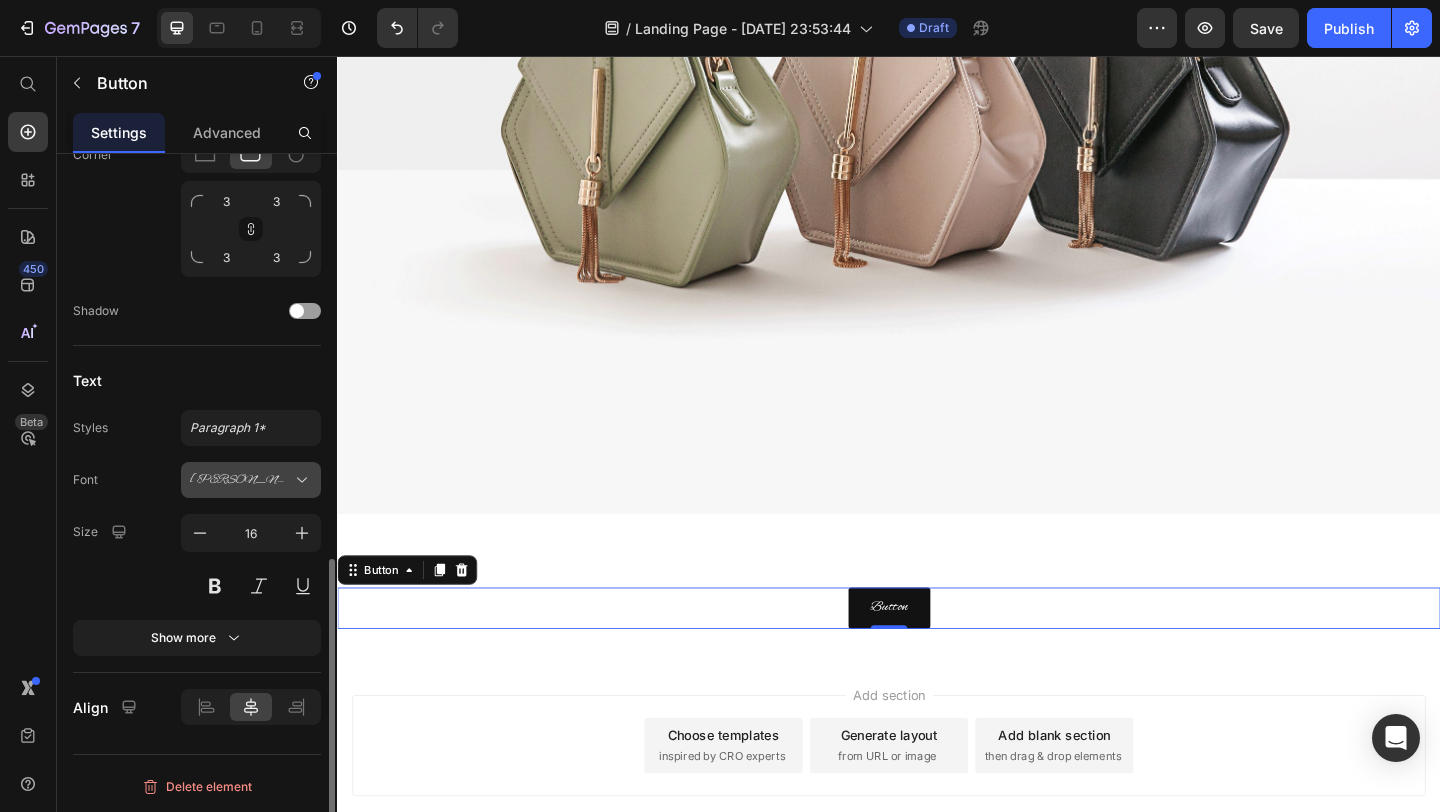 click on "[PERSON_NAME]" at bounding box center [251, 480] 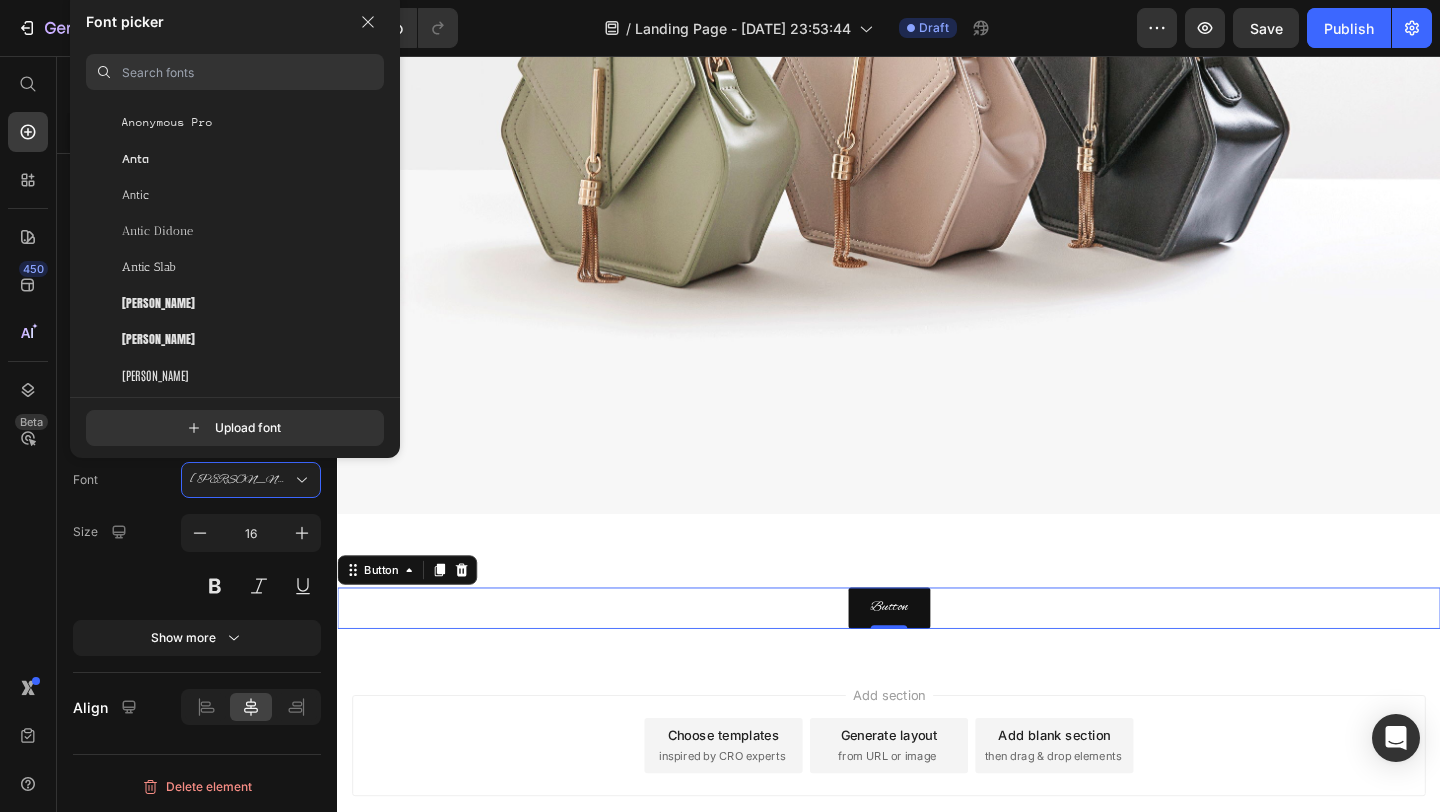 scroll, scrollTop: 3121, scrollLeft: 0, axis: vertical 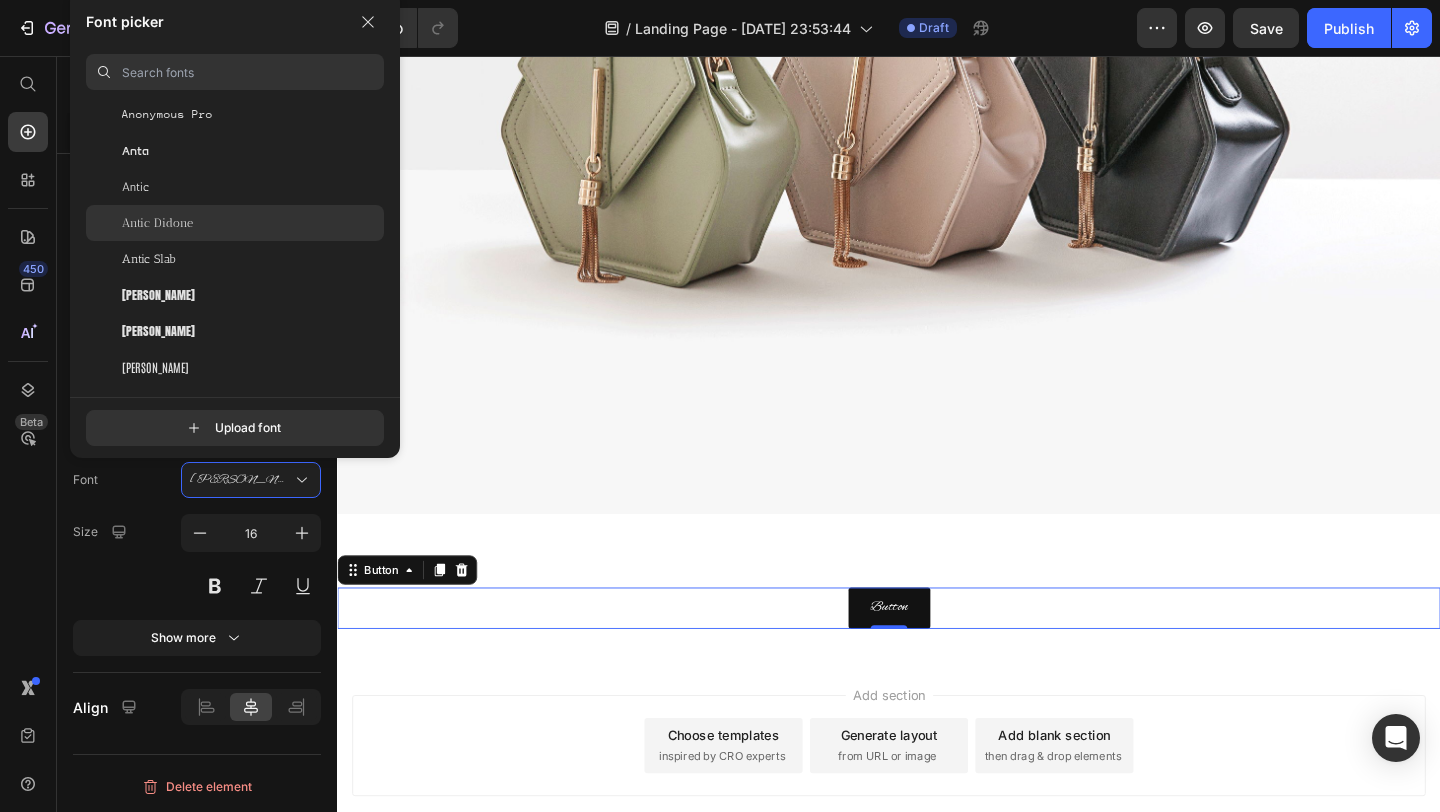 click on "Antic Didone" 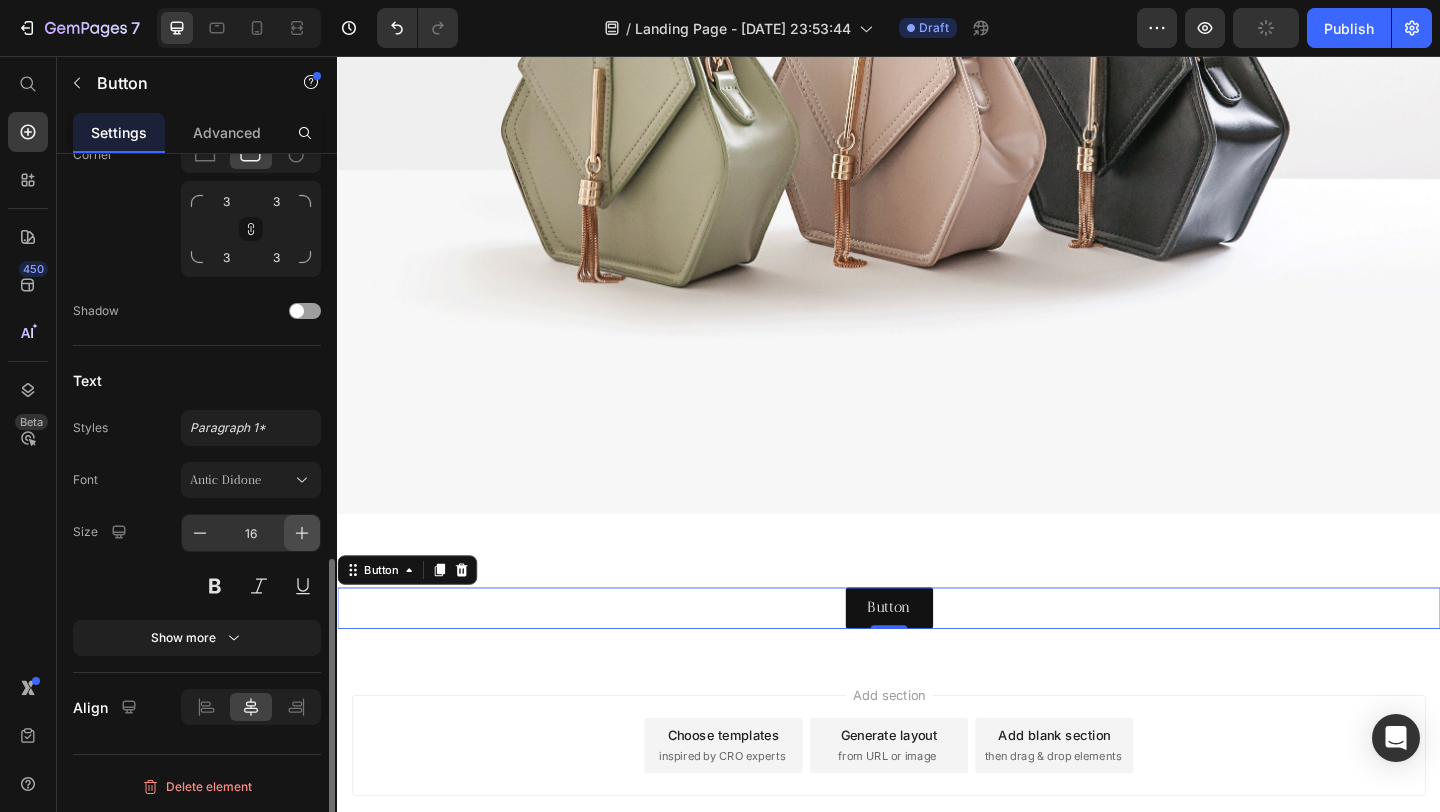 click 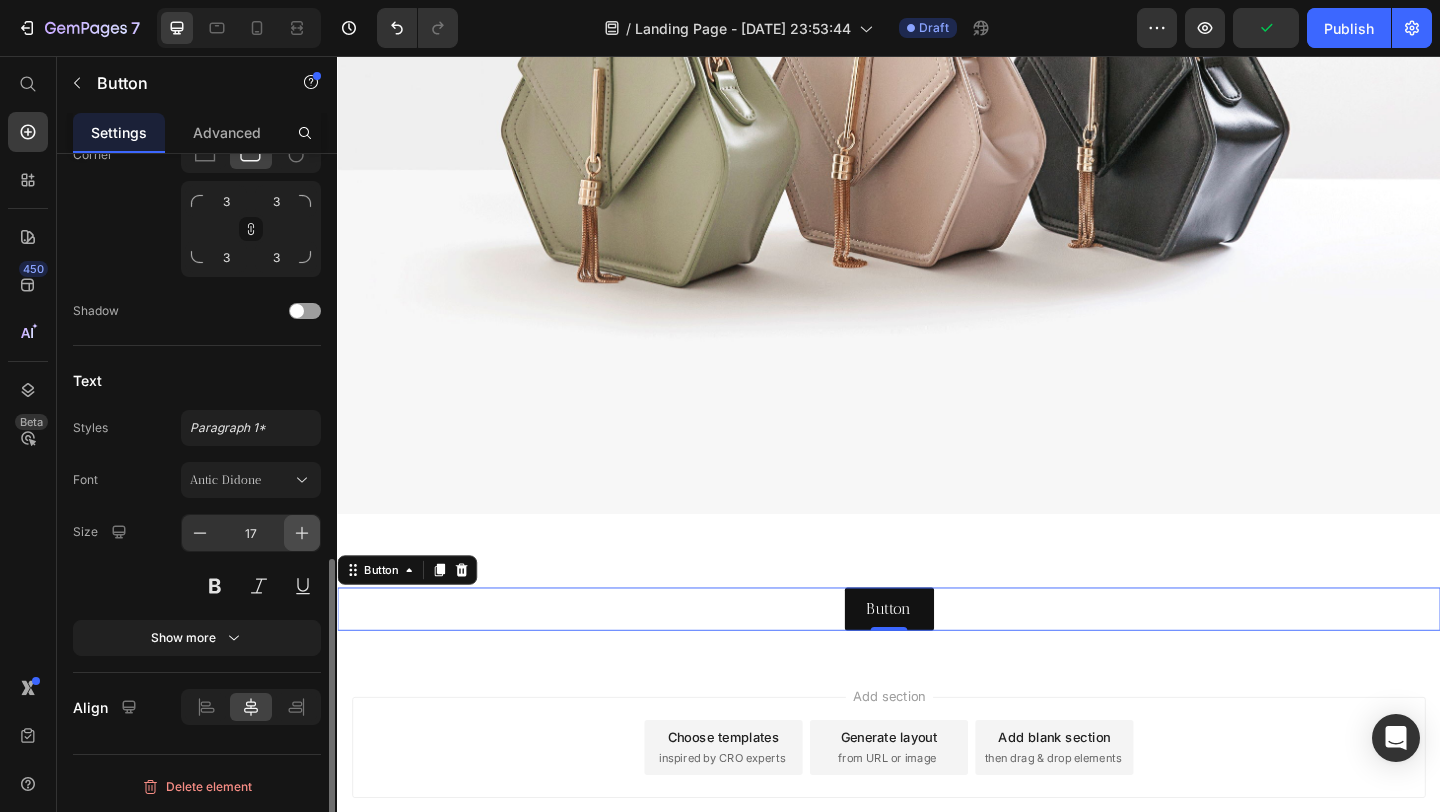 click 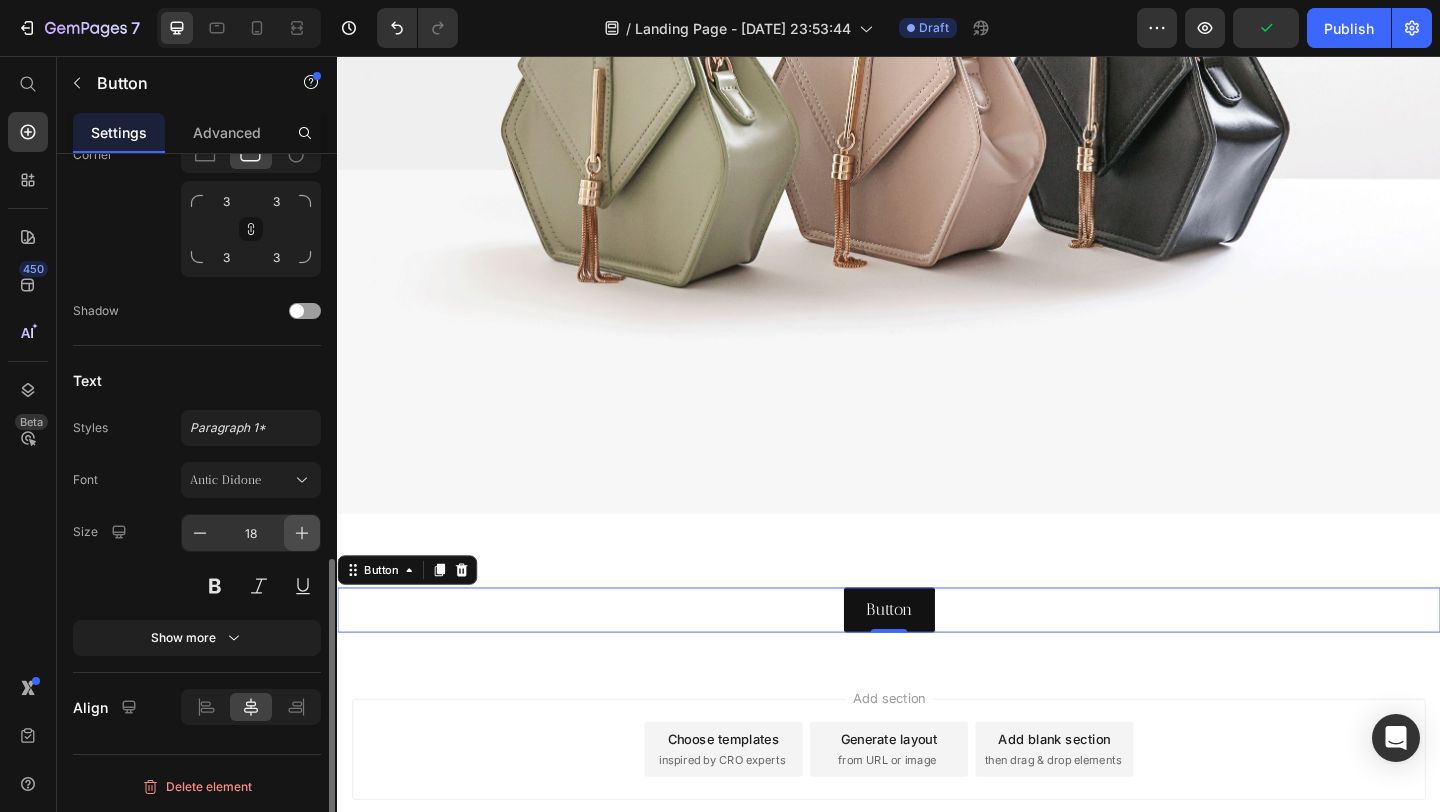 click 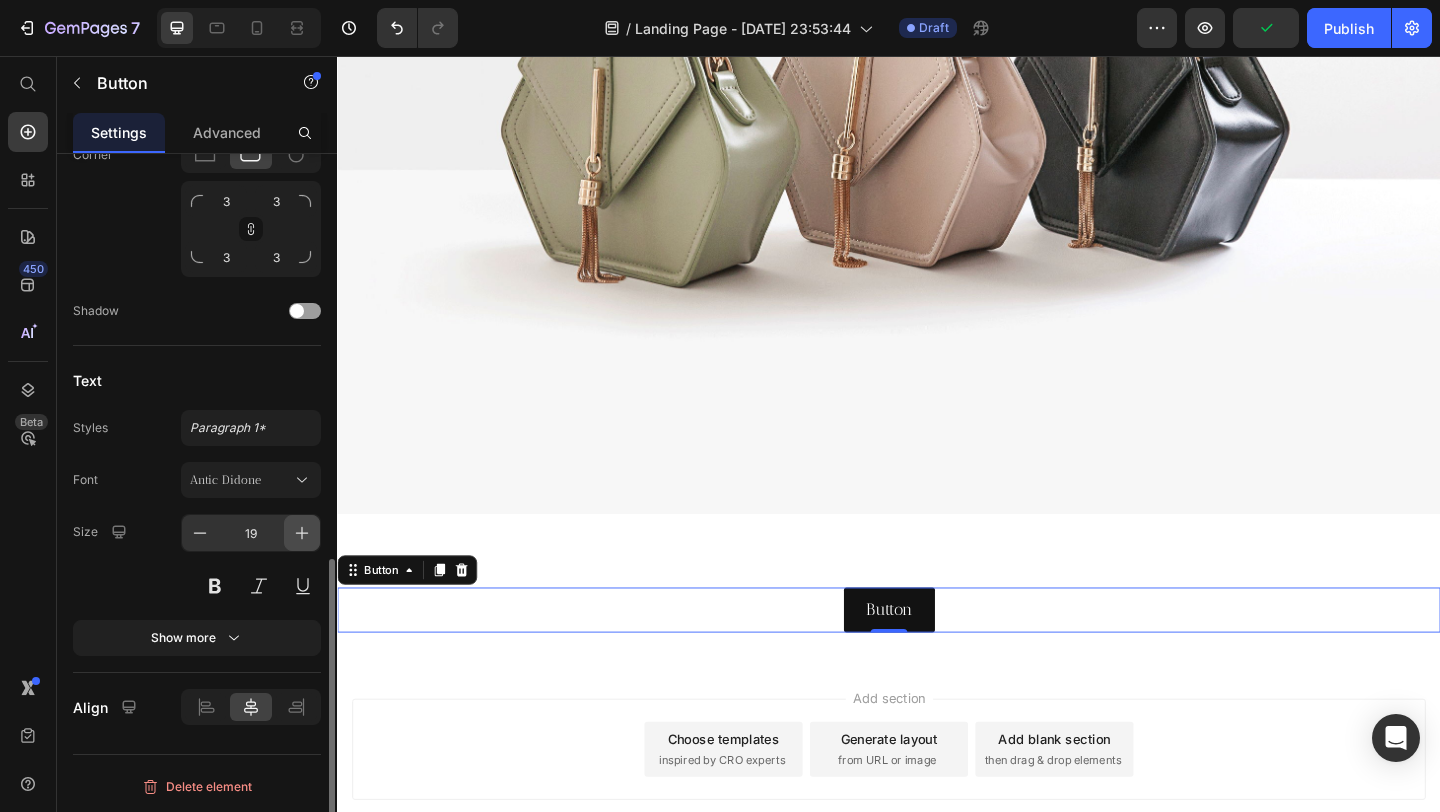 click 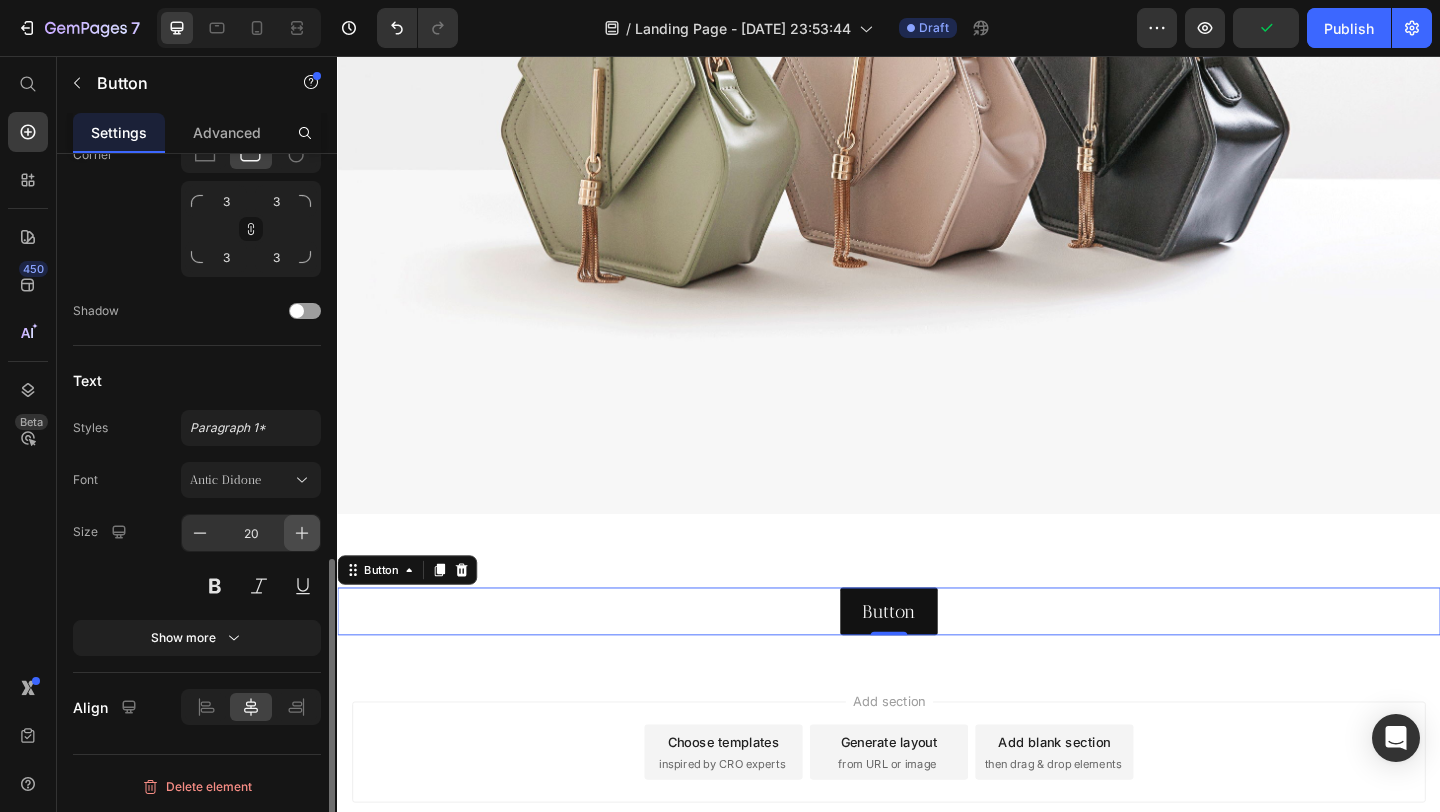 click 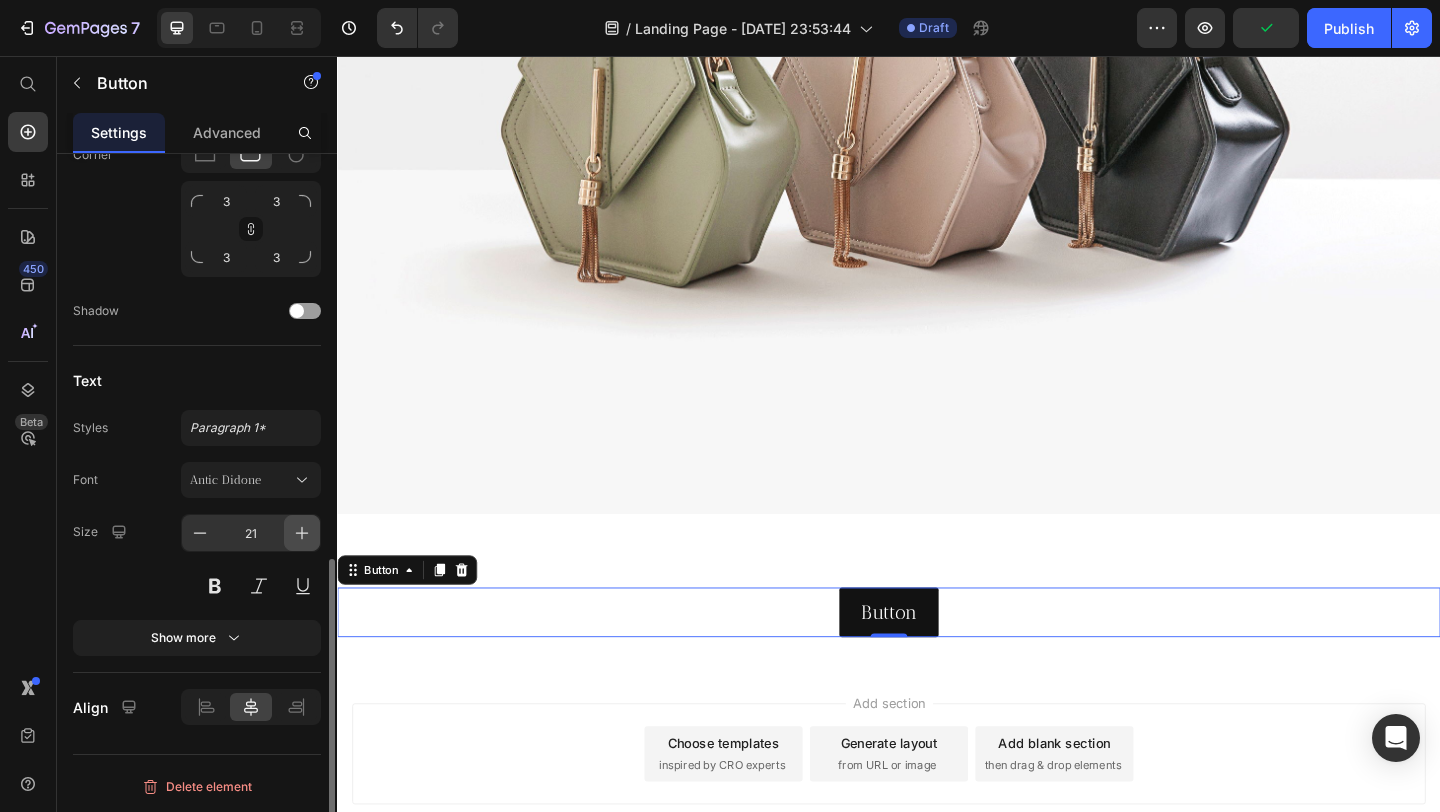 click 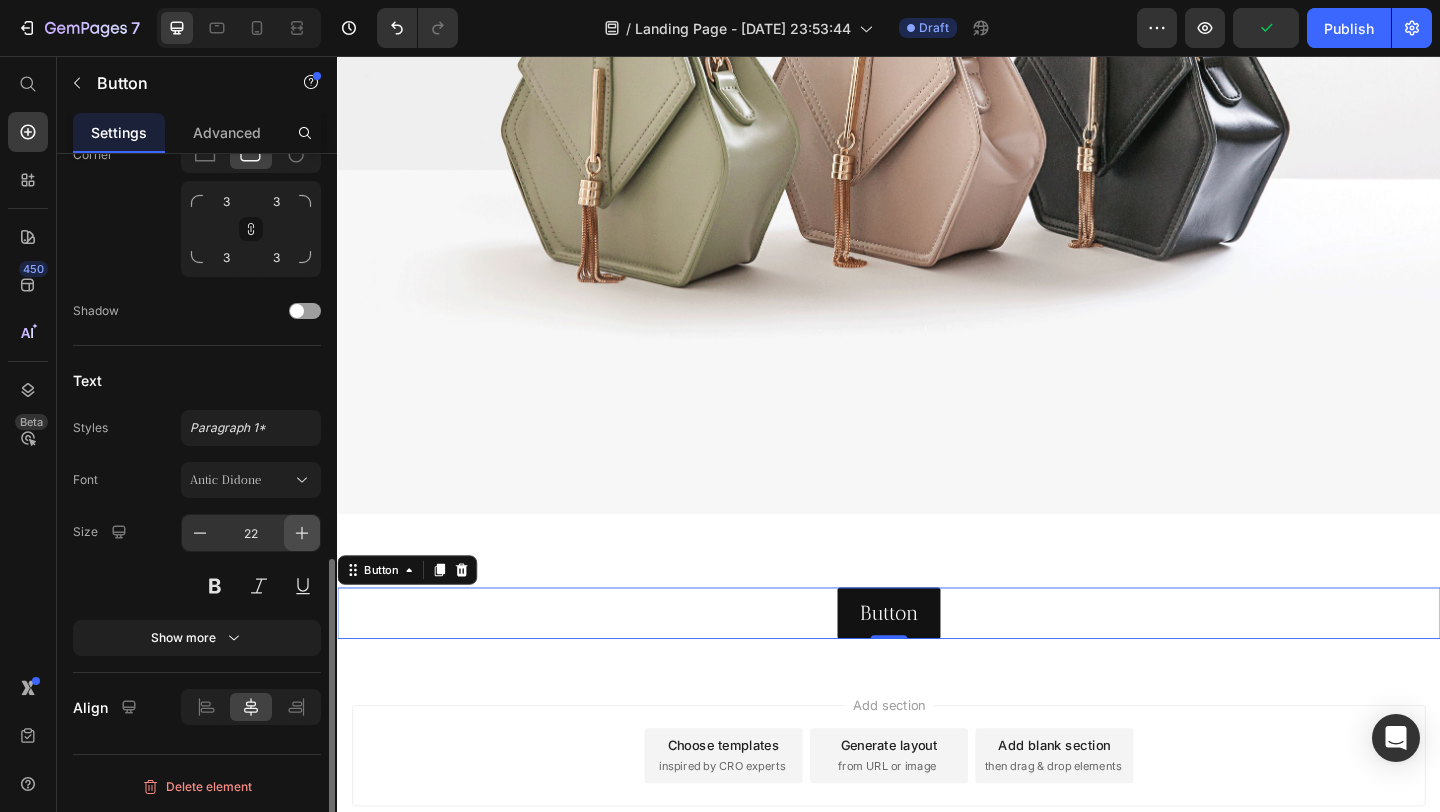 click 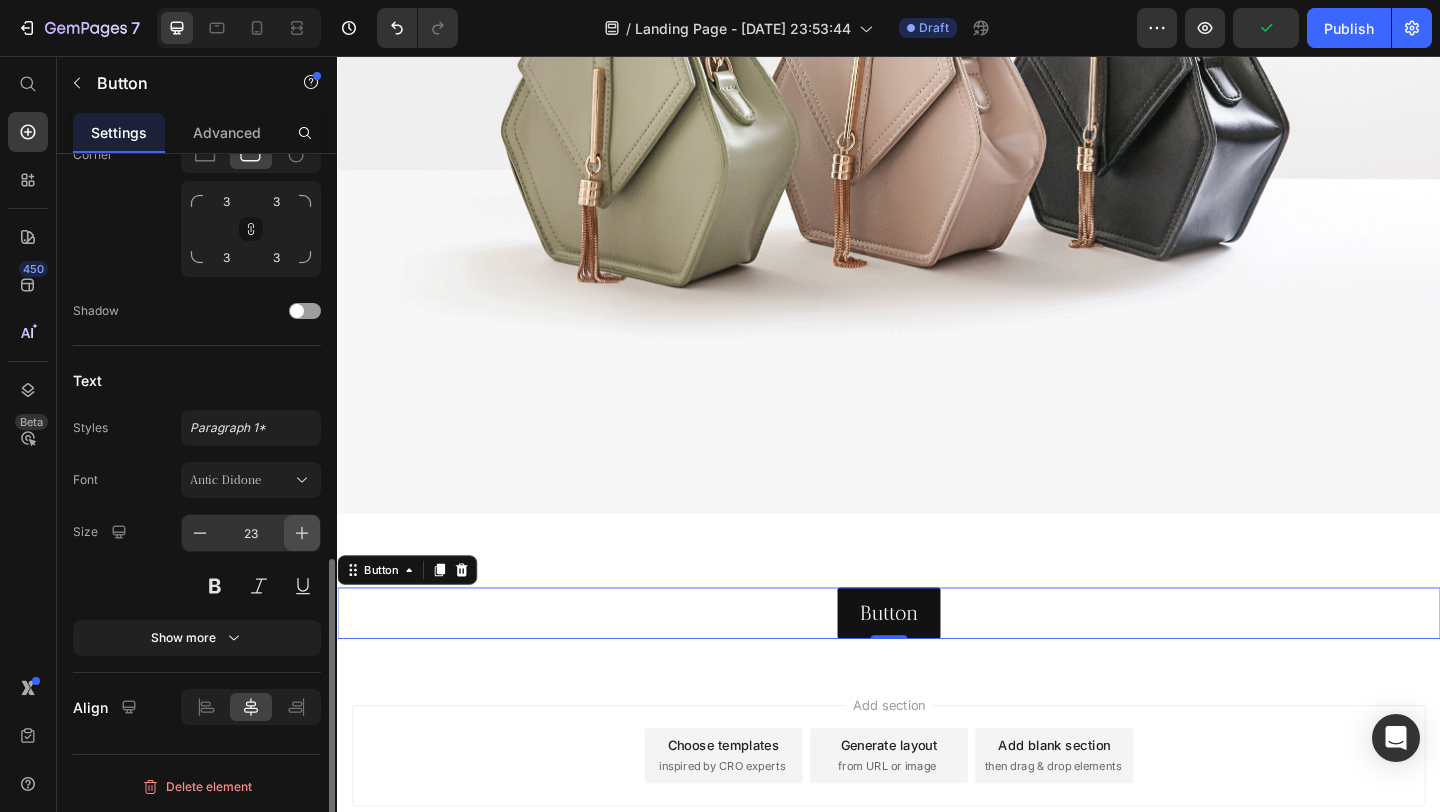 click 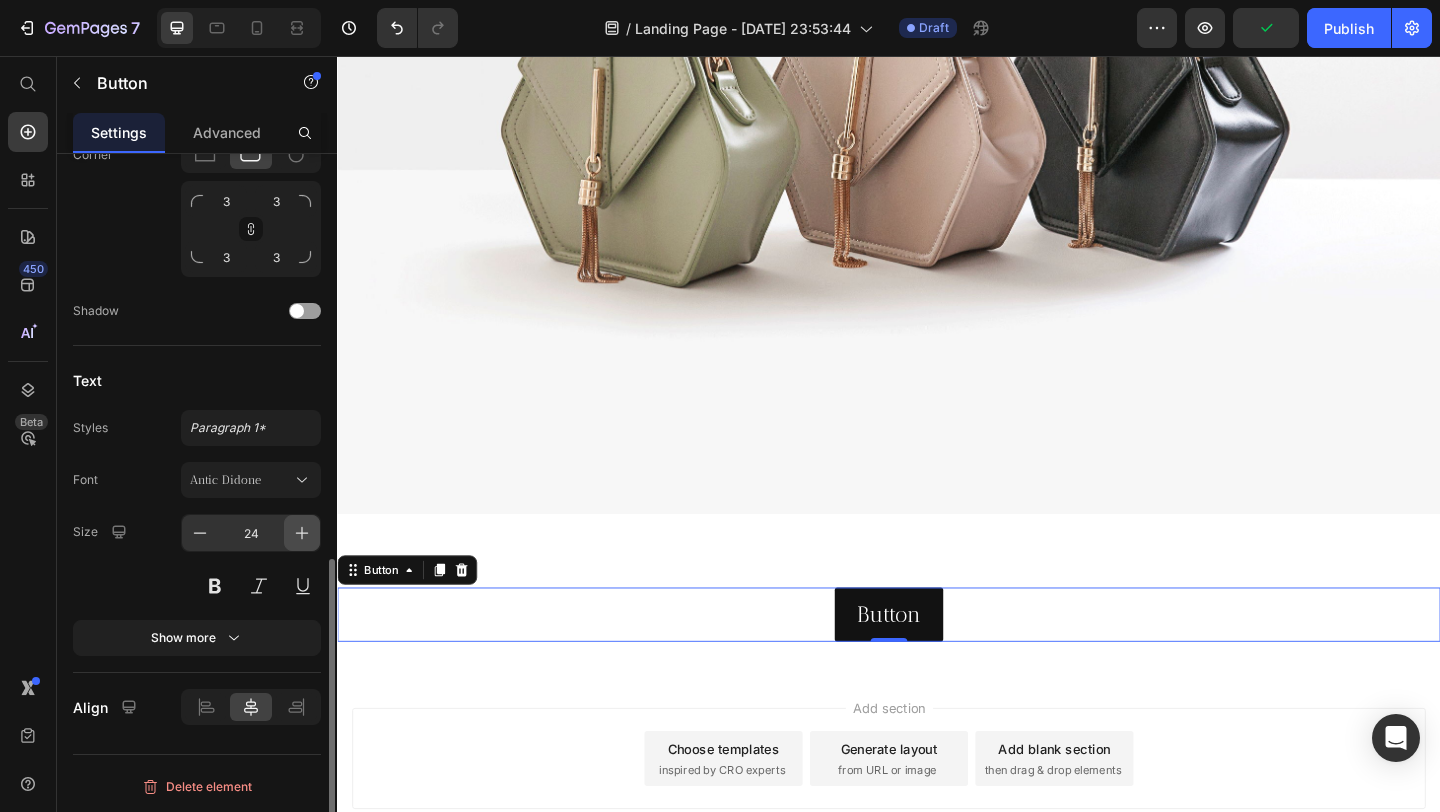 click 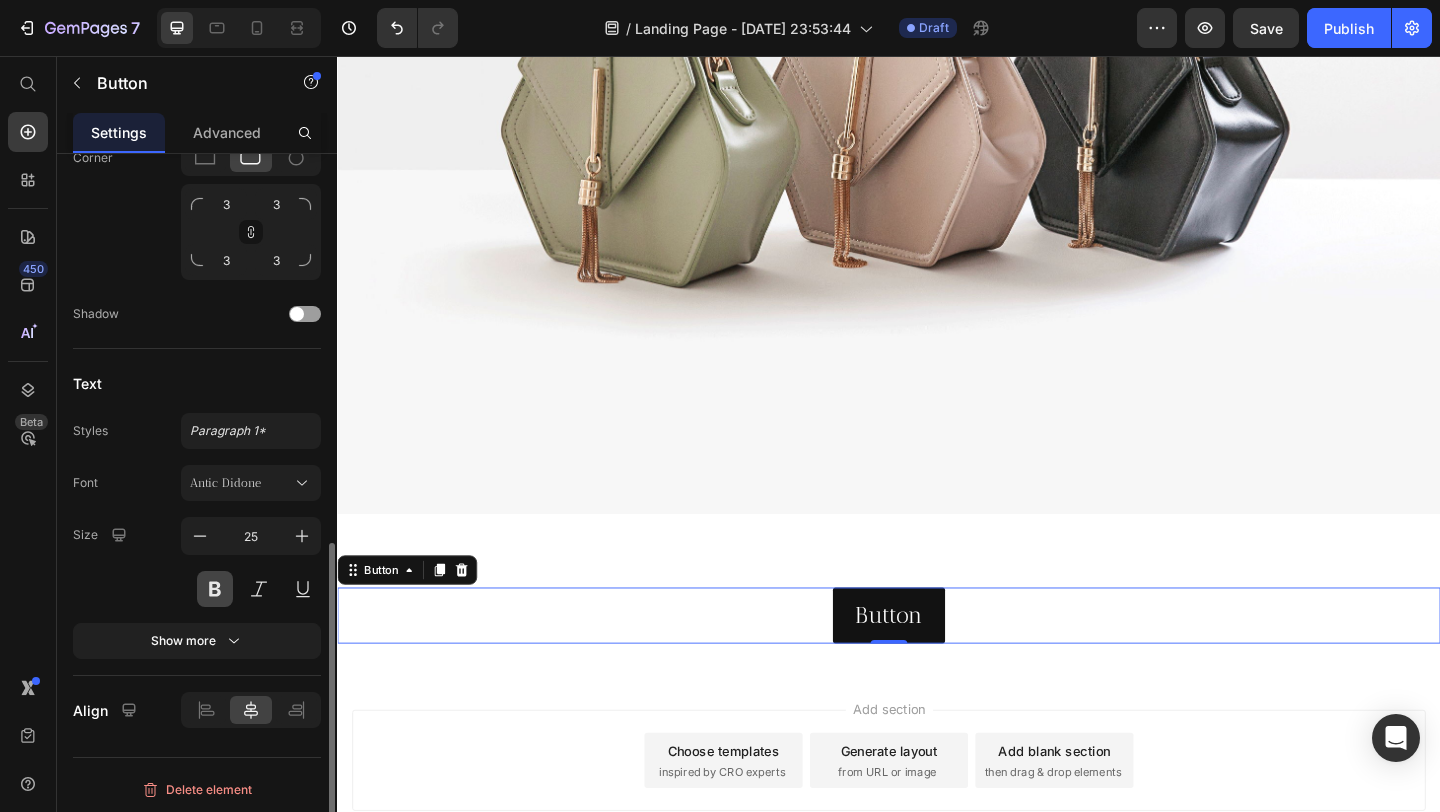 scroll, scrollTop: 912, scrollLeft: 0, axis: vertical 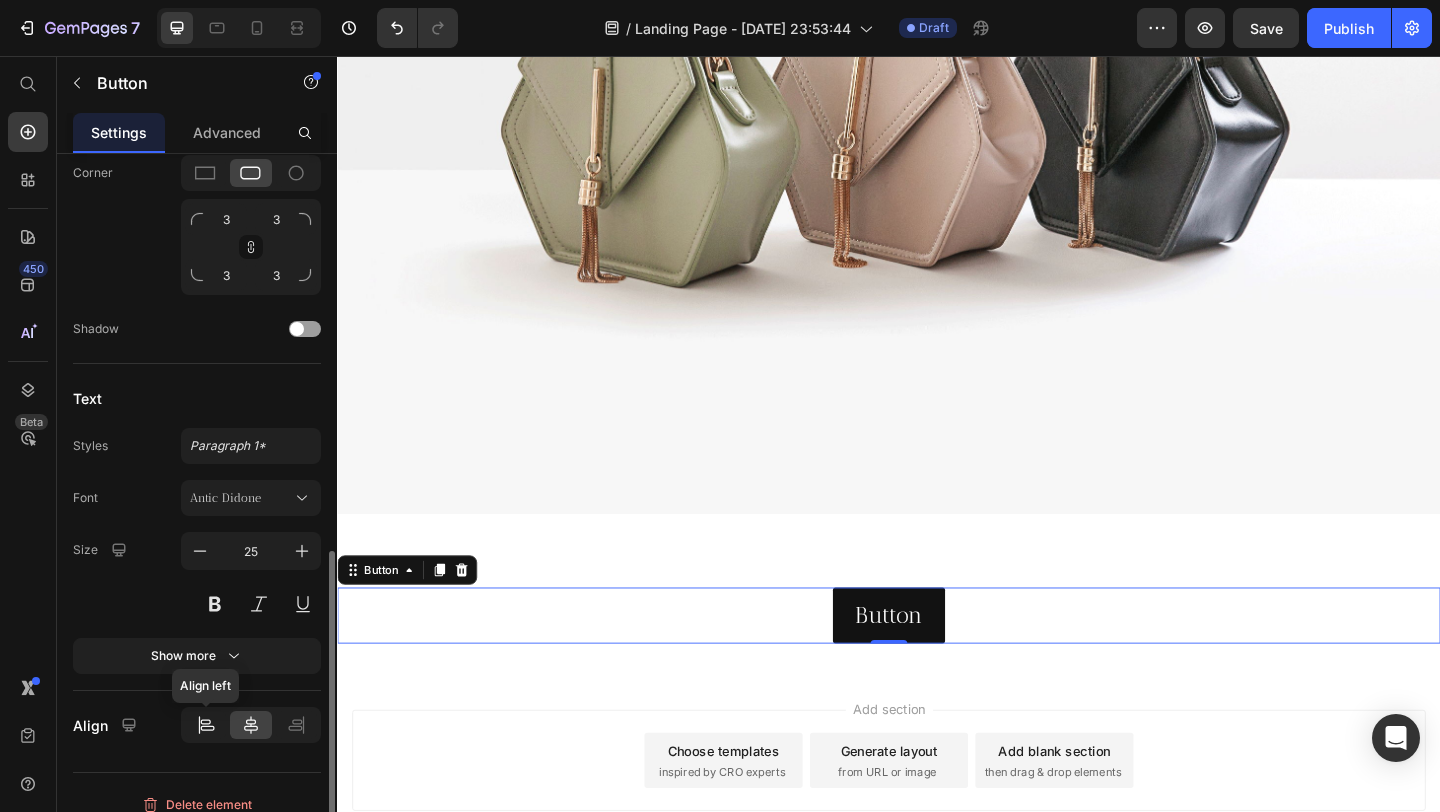 click 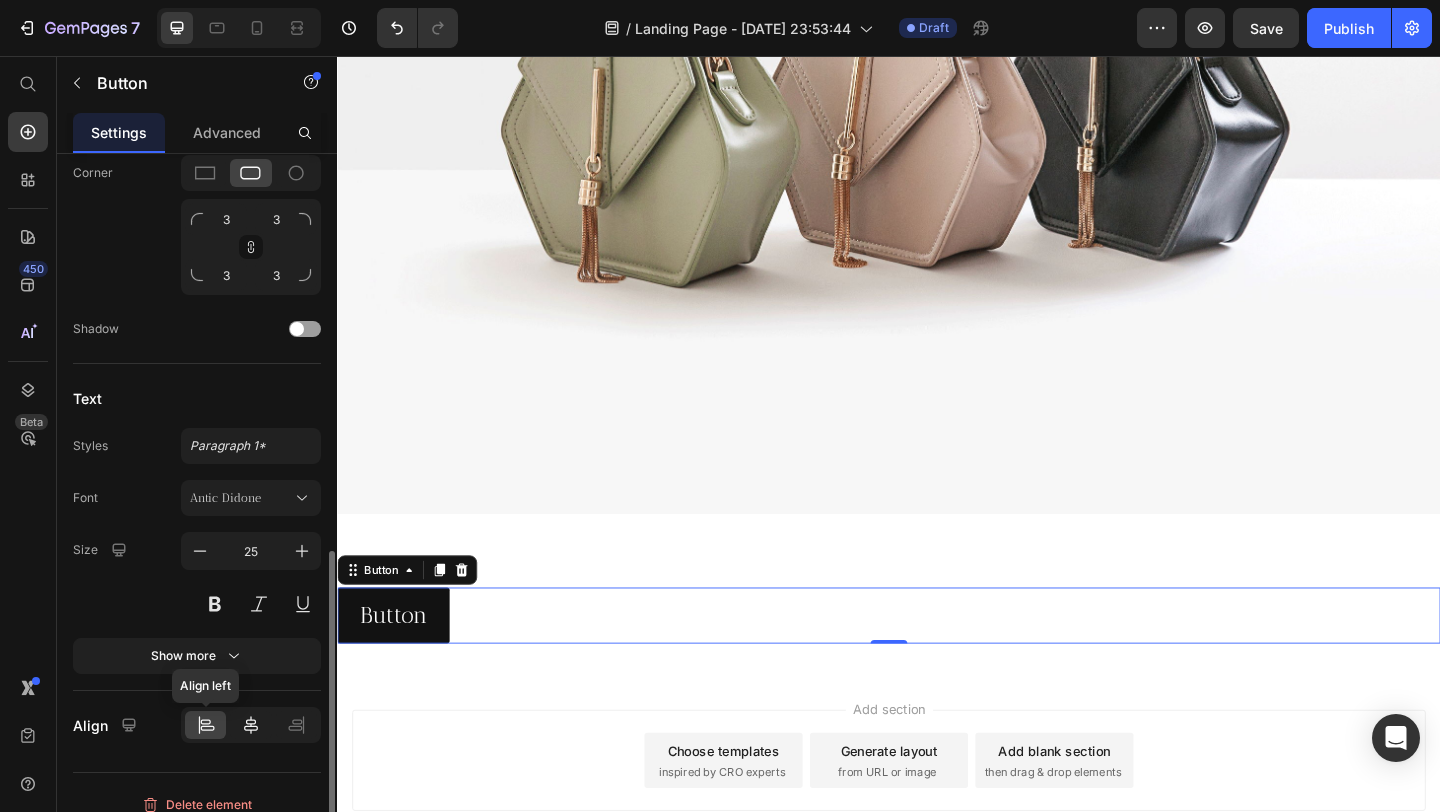 click 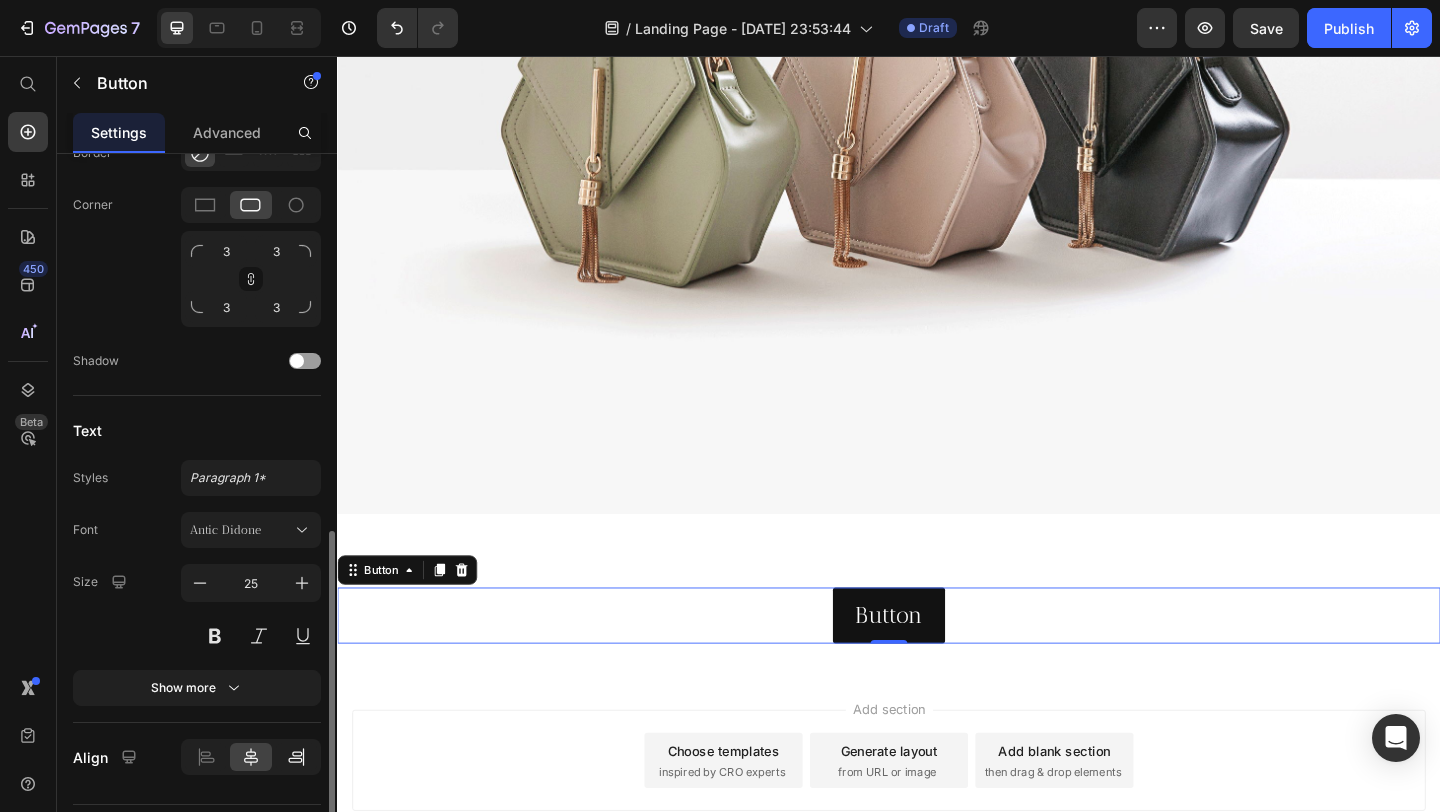 scroll, scrollTop: 875, scrollLeft: 0, axis: vertical 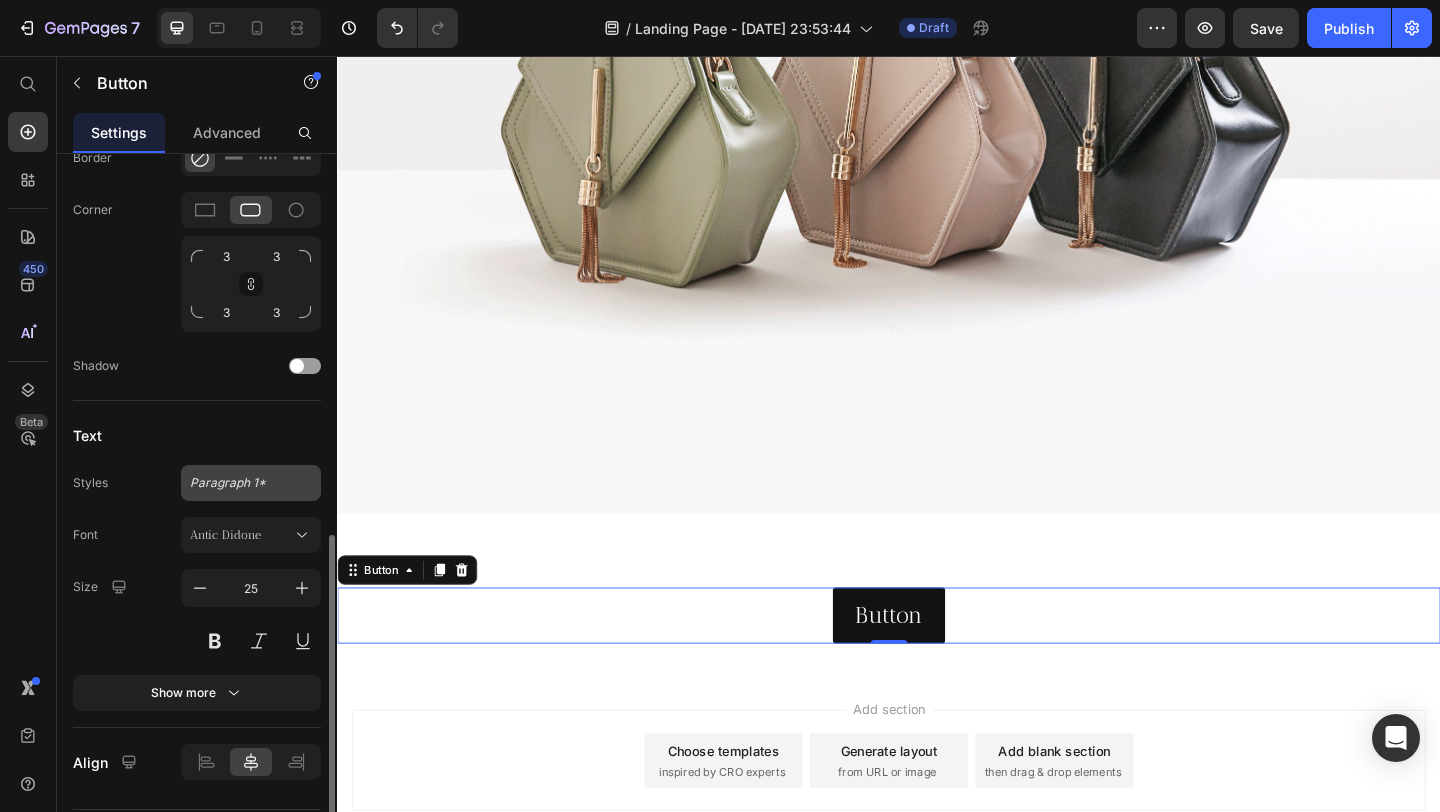 click on "Paragraph 1*" at bounding box center (251, 483) 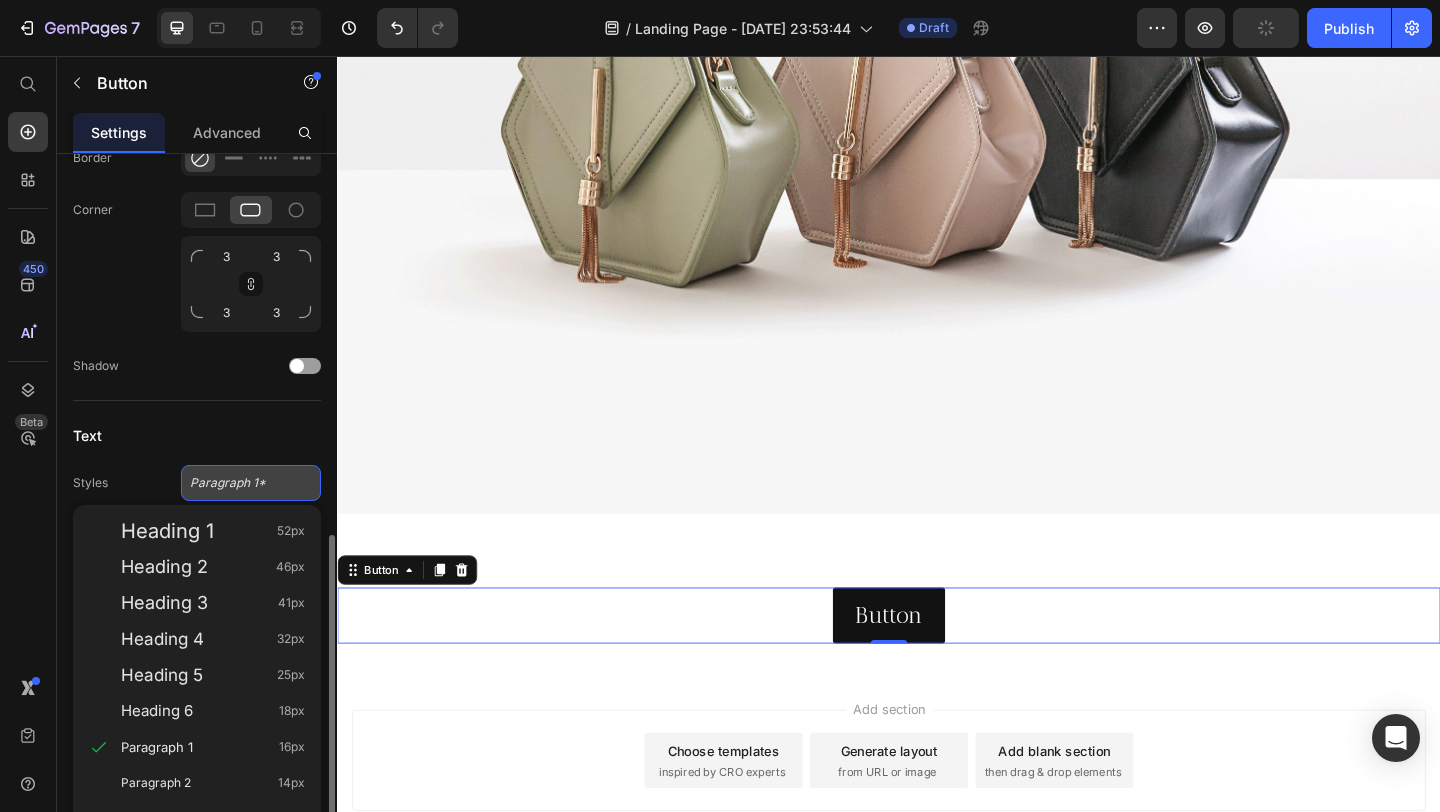 click on "Paragraph 1*" at bounding box center [239, 483] 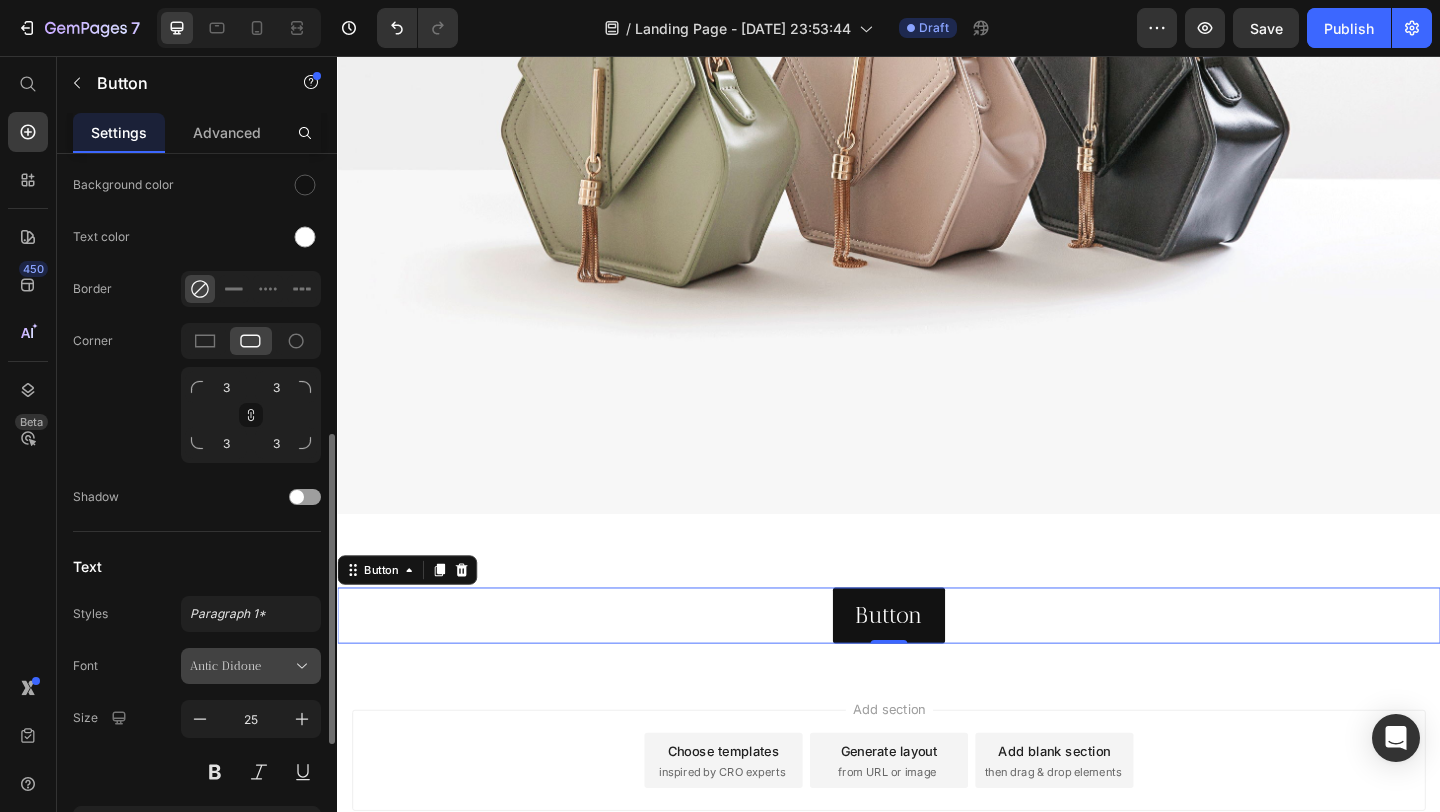 scroll, scrollTop: 677, scrollLeft: 0, axis: vertical 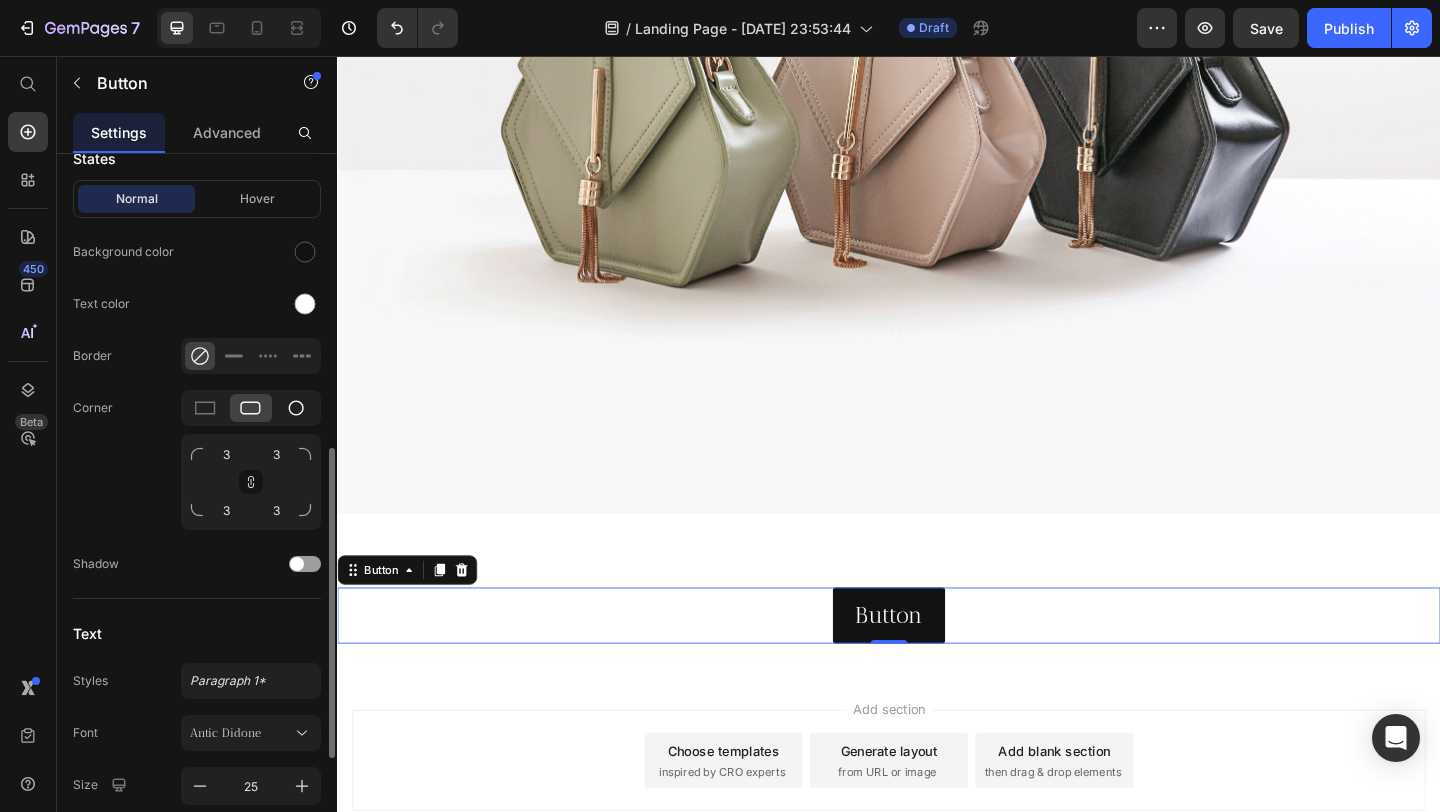 click 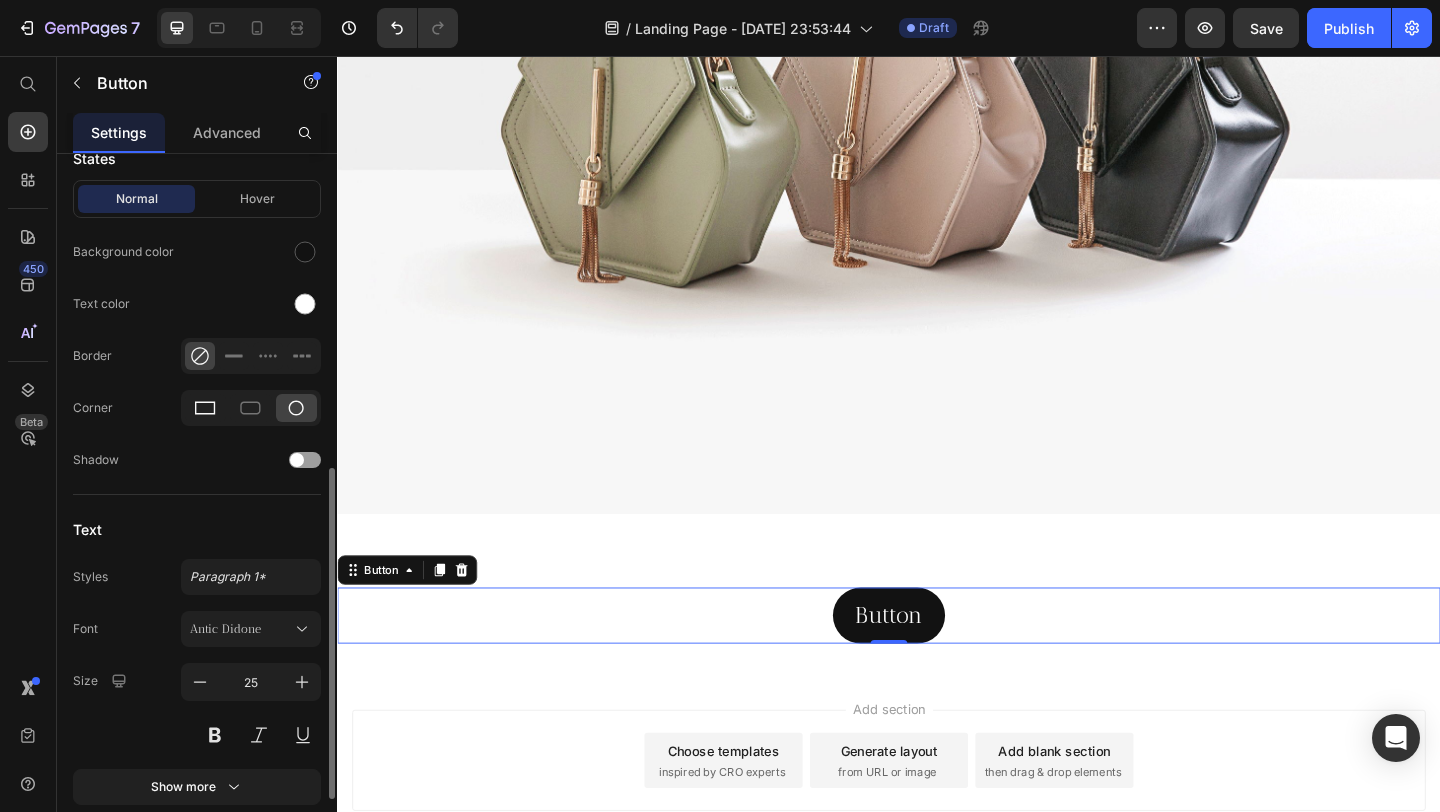 click 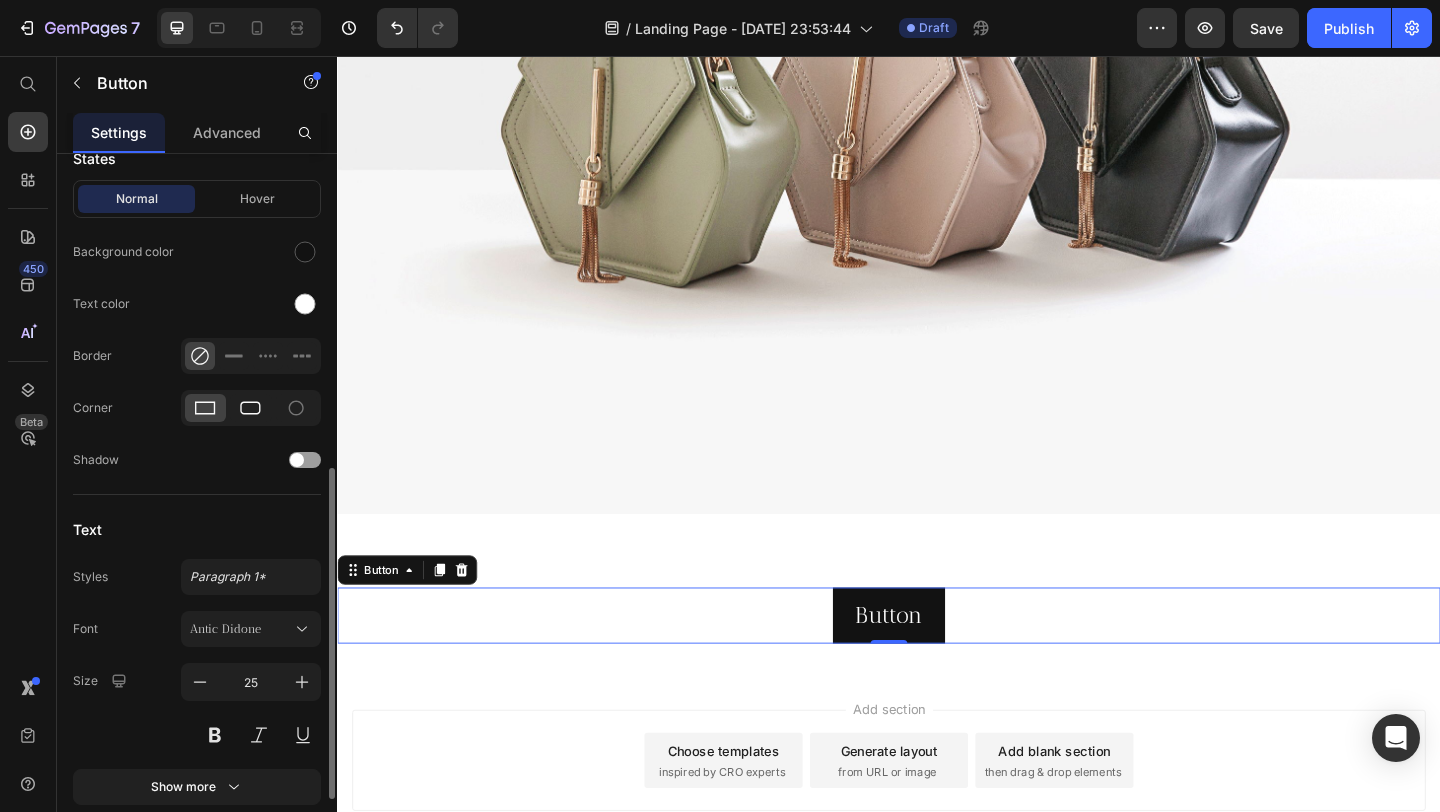 click 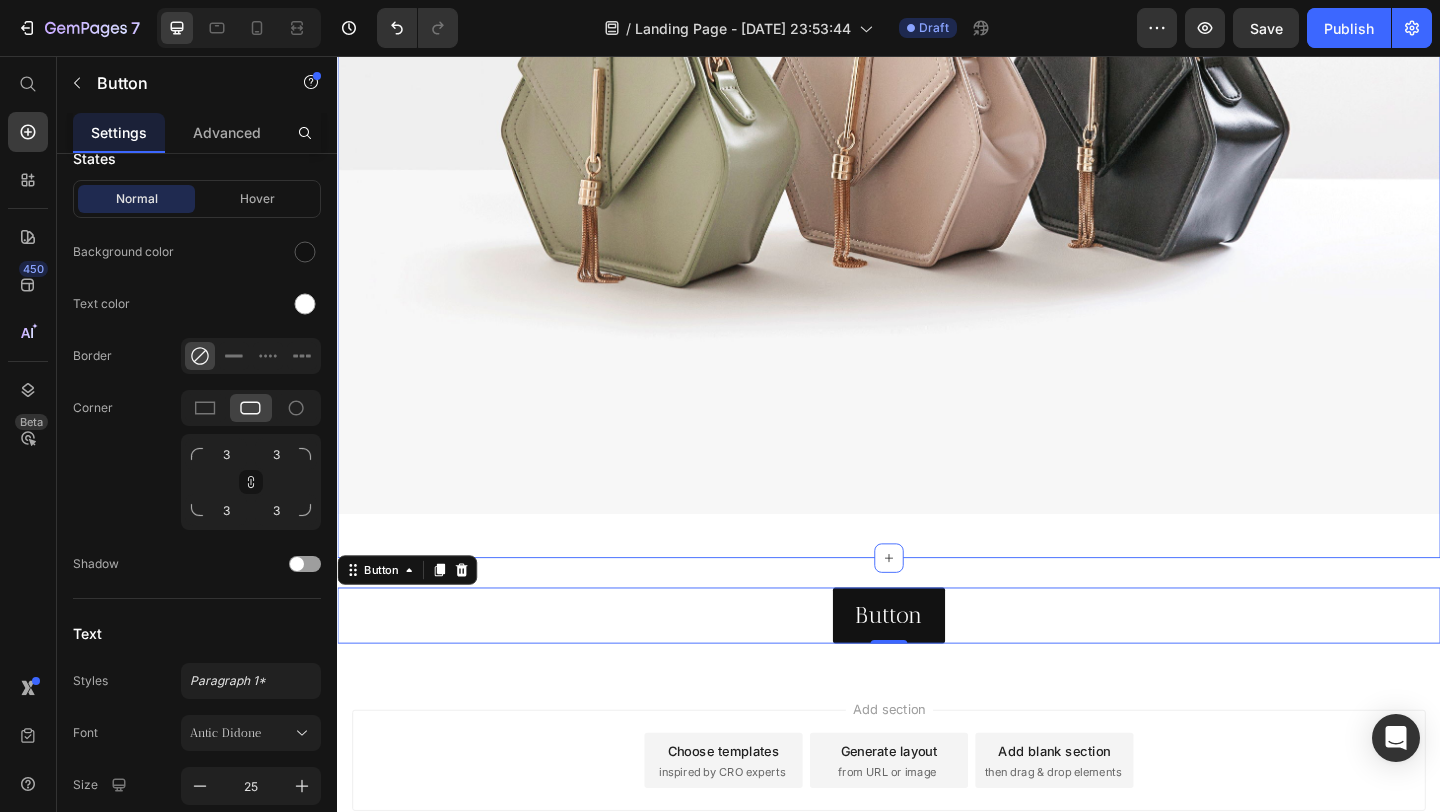 click on "Image Row" at bounding box center [937, 112] 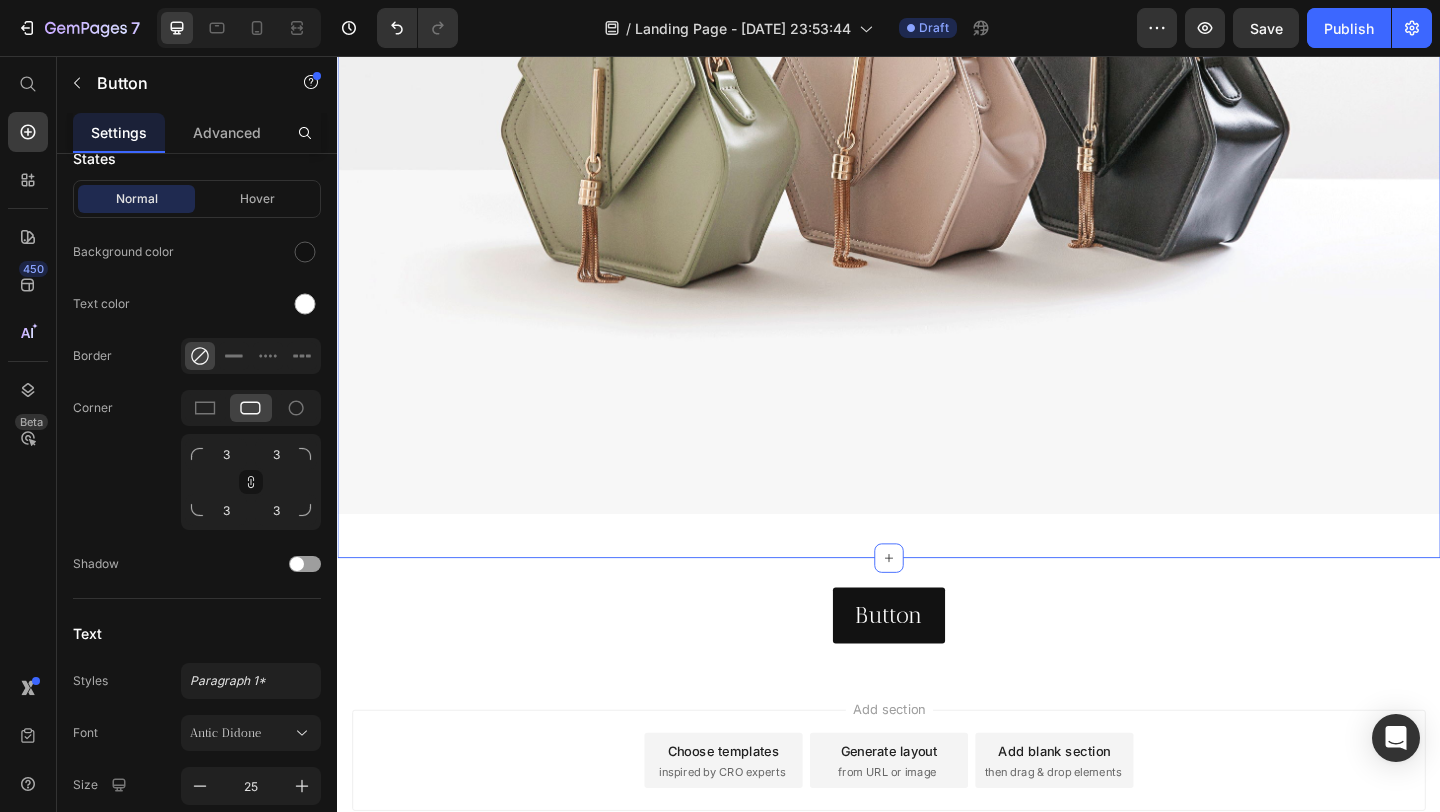 scroll, scrollTop: 0, scrollLeft: 0, axis: both 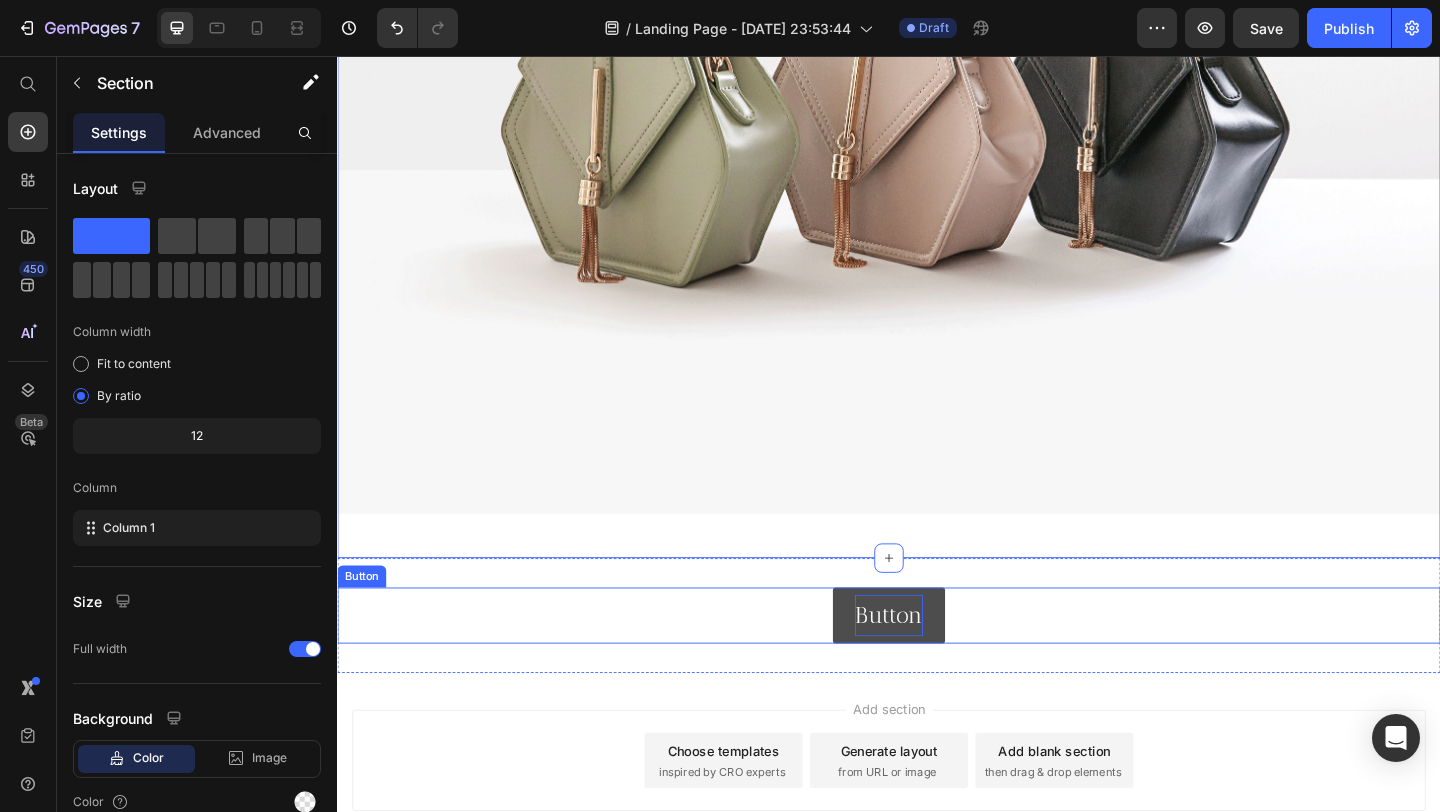 click on "Button" at bounding box center (937, 664) 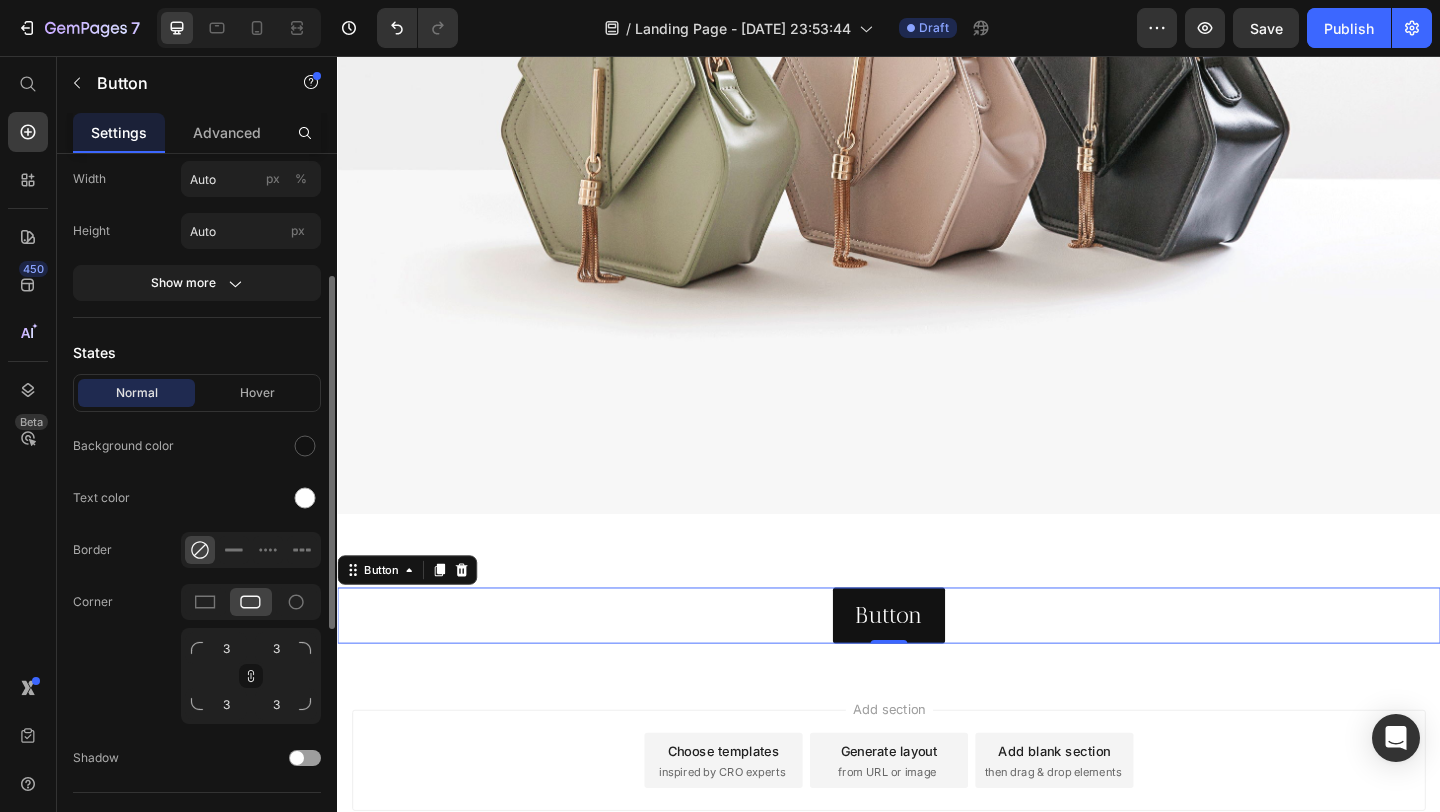 scroll, scrollTop: 284, scrollLeft: 0, axis: vertical 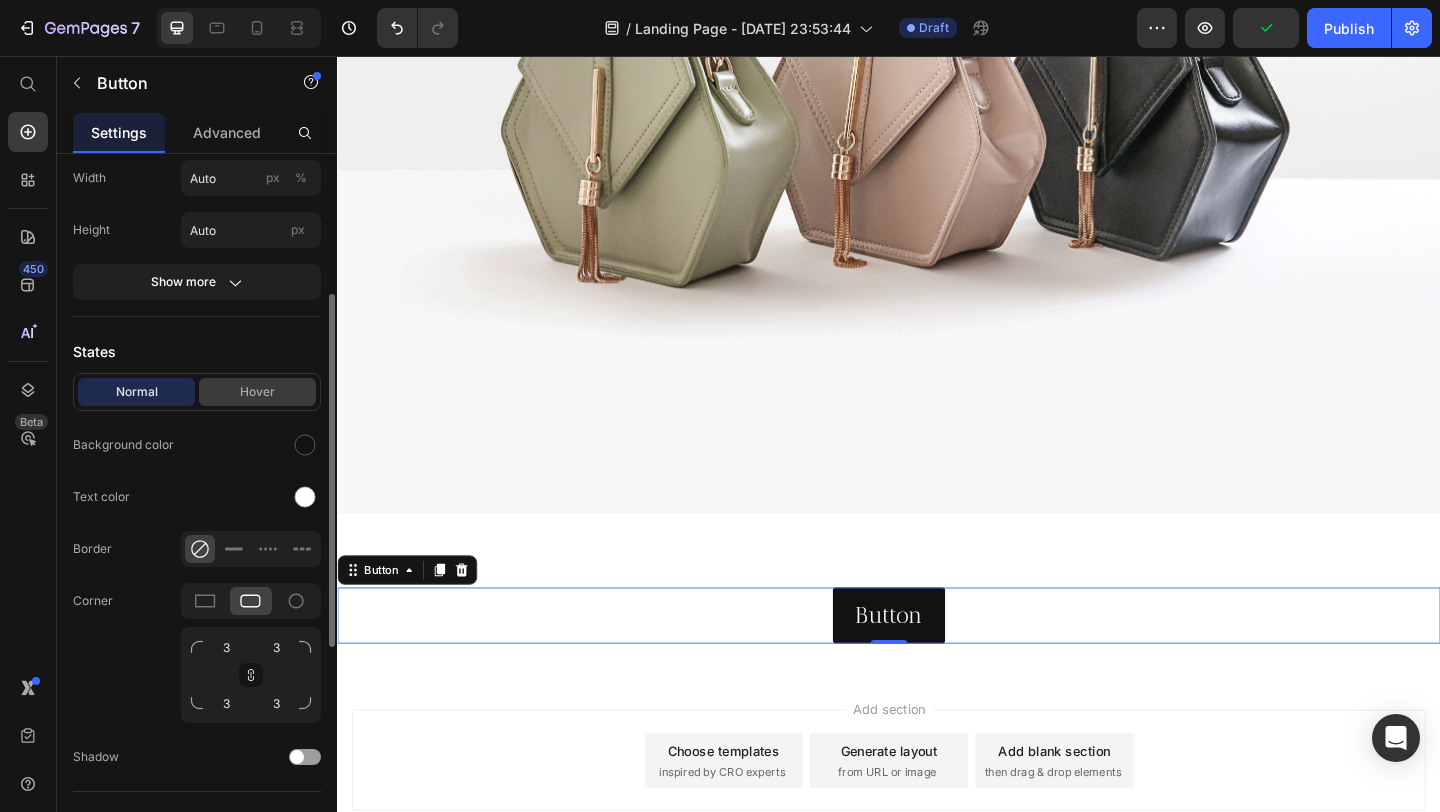 click on "Hover" at bounding box center [257, 392] 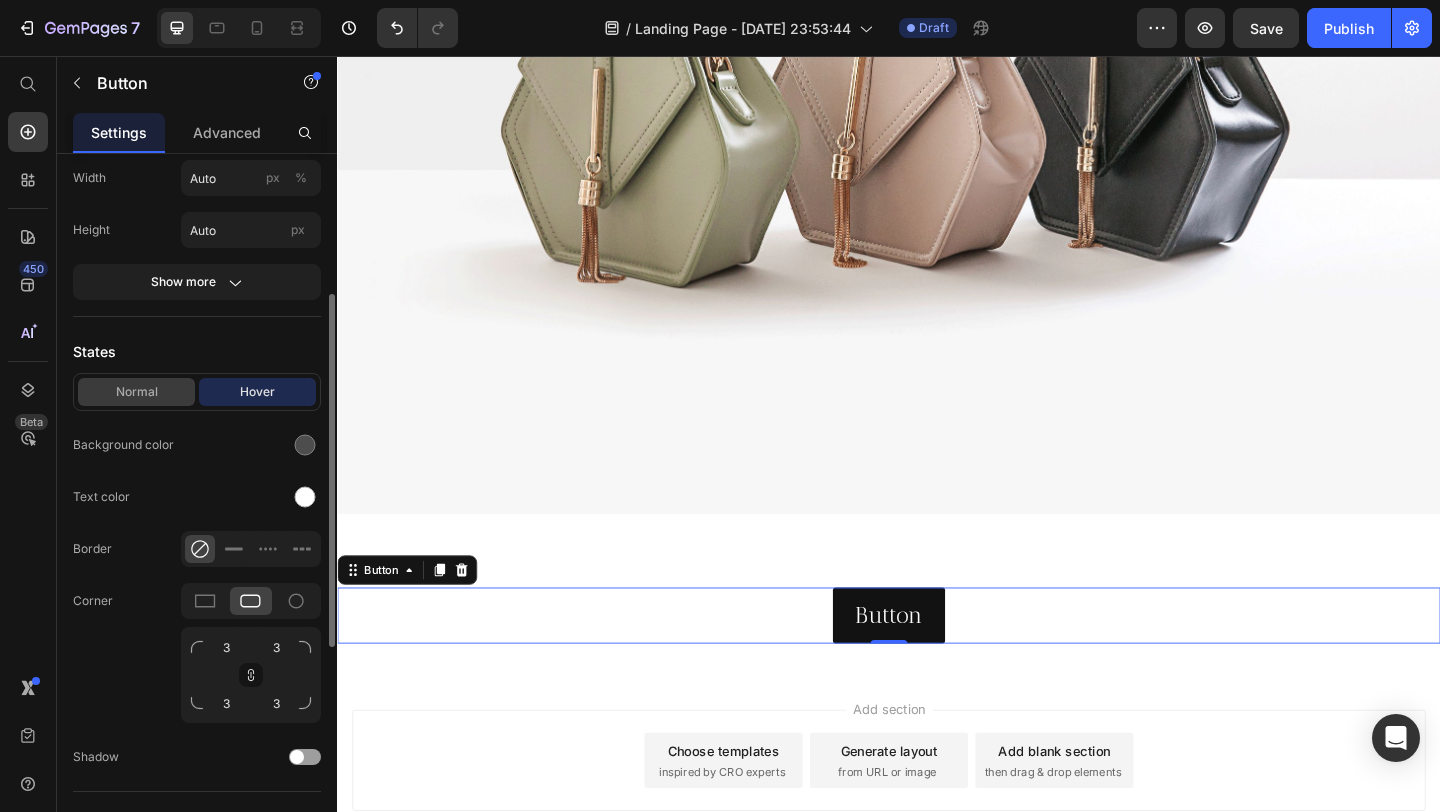 click on "Normal" at bounding box center (136, 392) 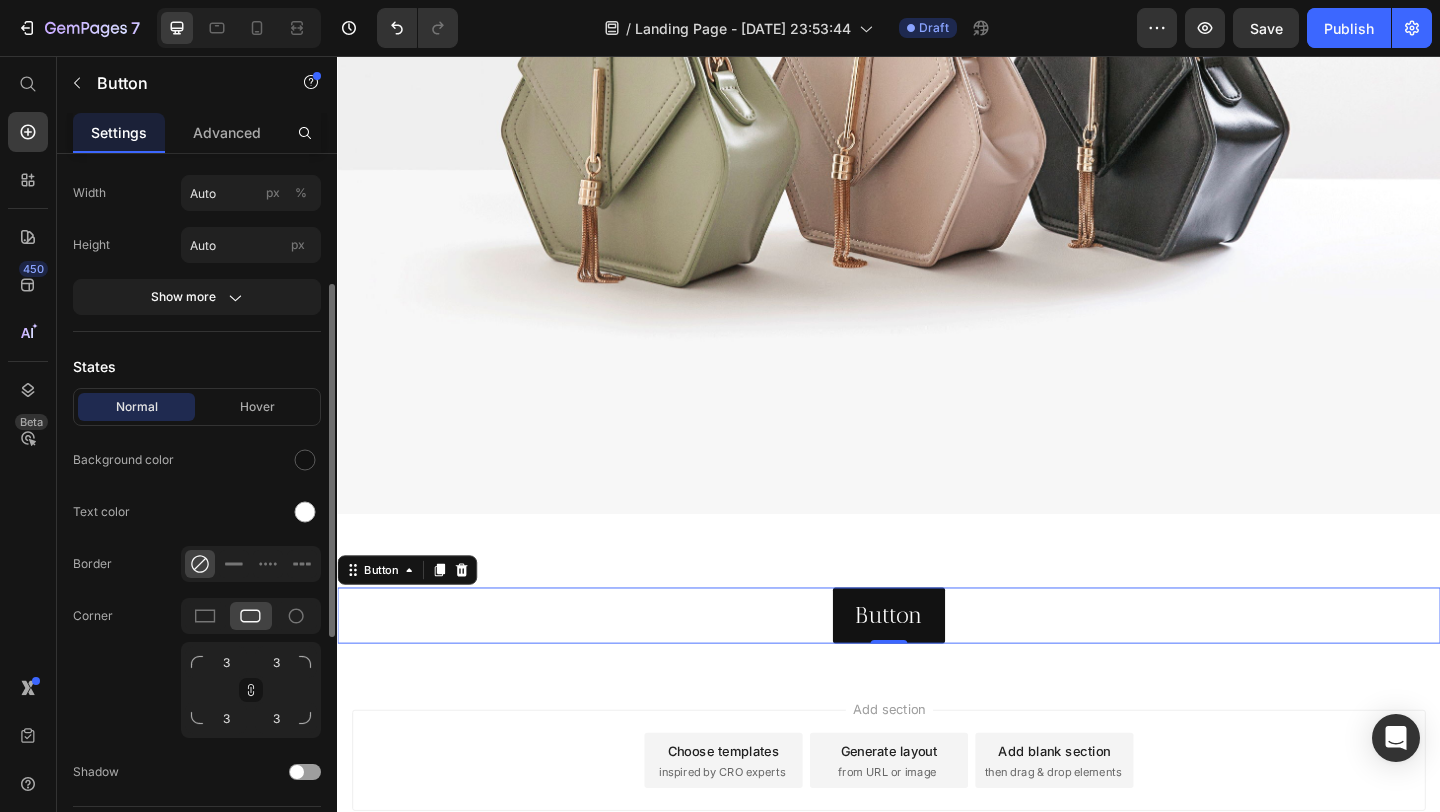 scroll, scrollTop: 267, scrollLeft: 0, axis: vertical 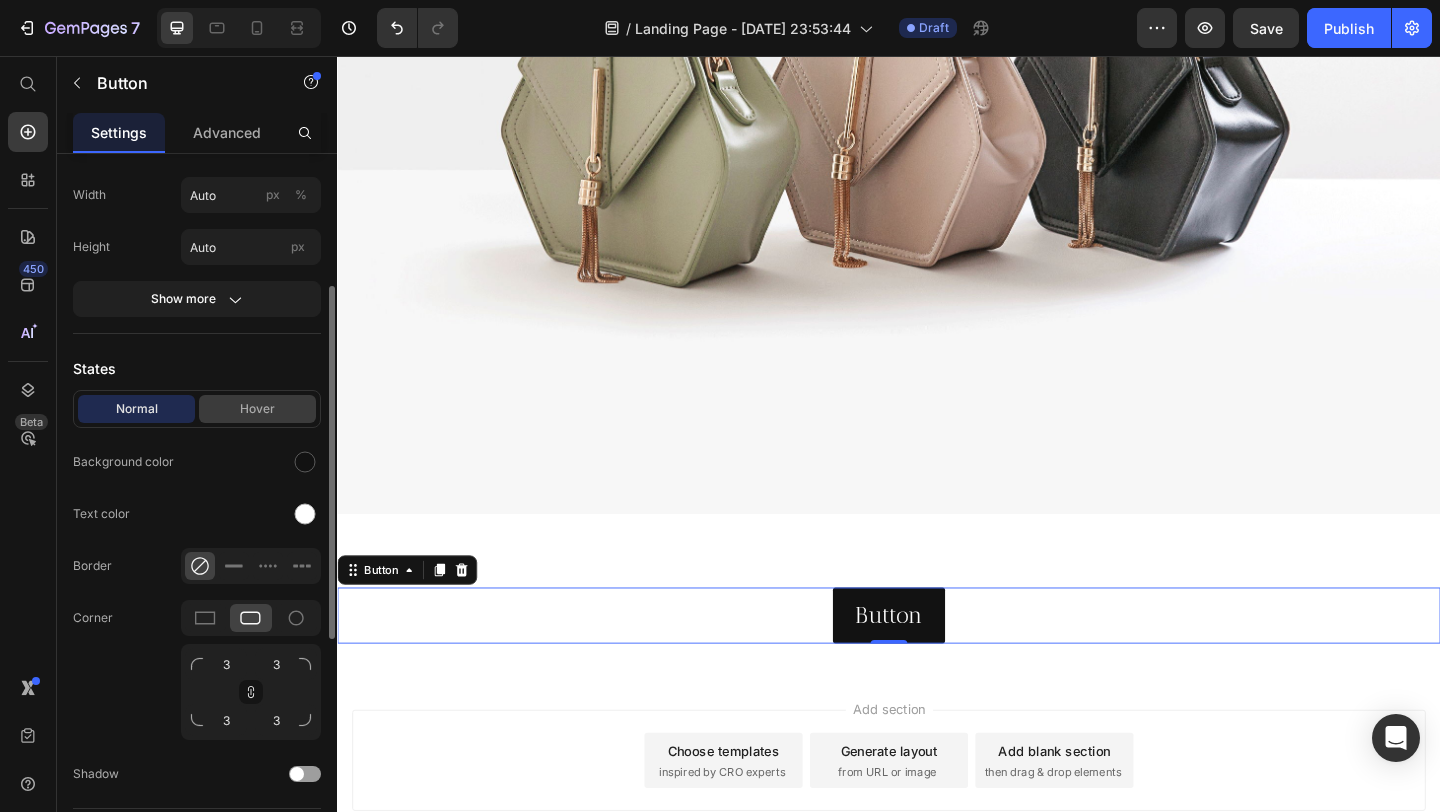 click on "Hover" at bounding box center (257, 409) 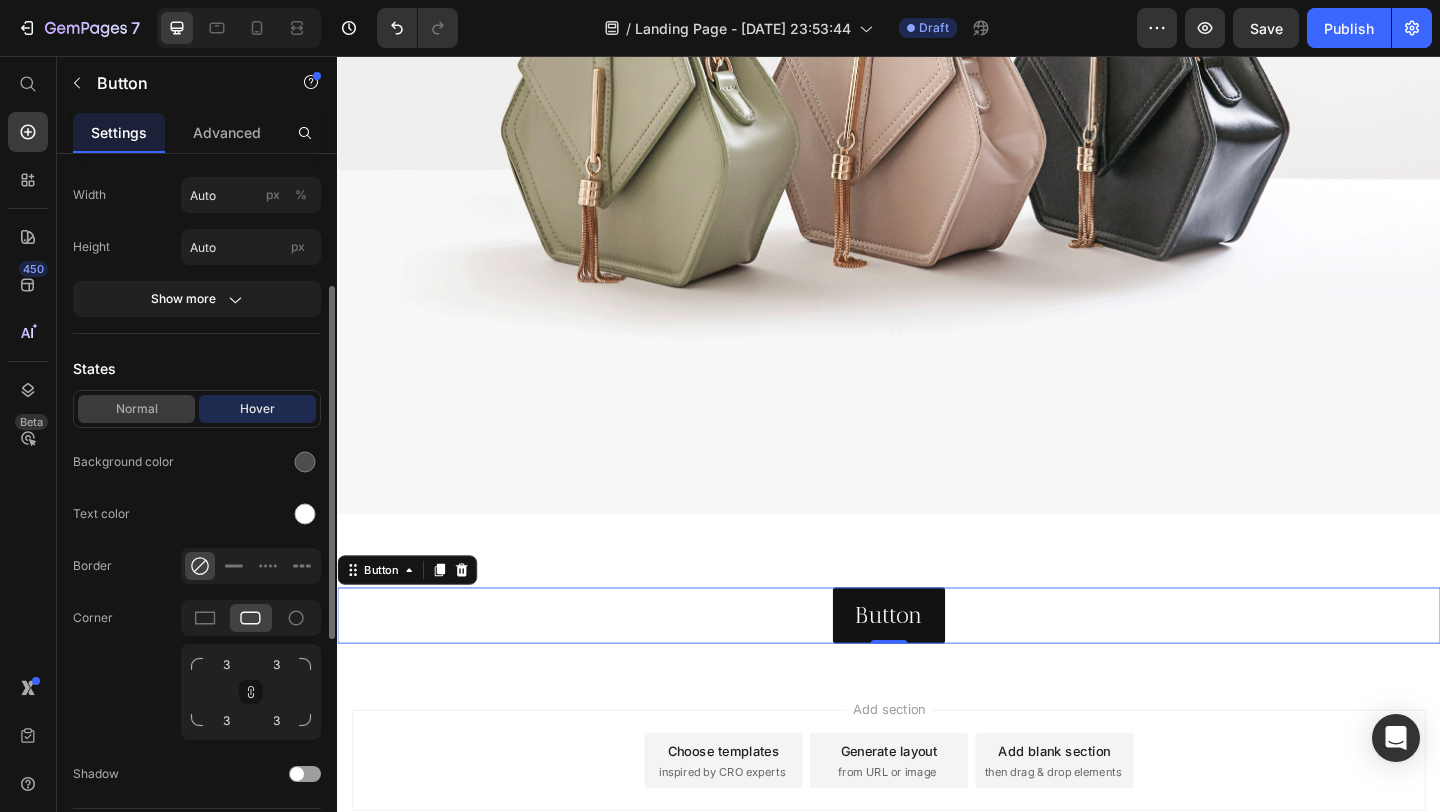 click on "Normal" at bounding box center (136, 409) 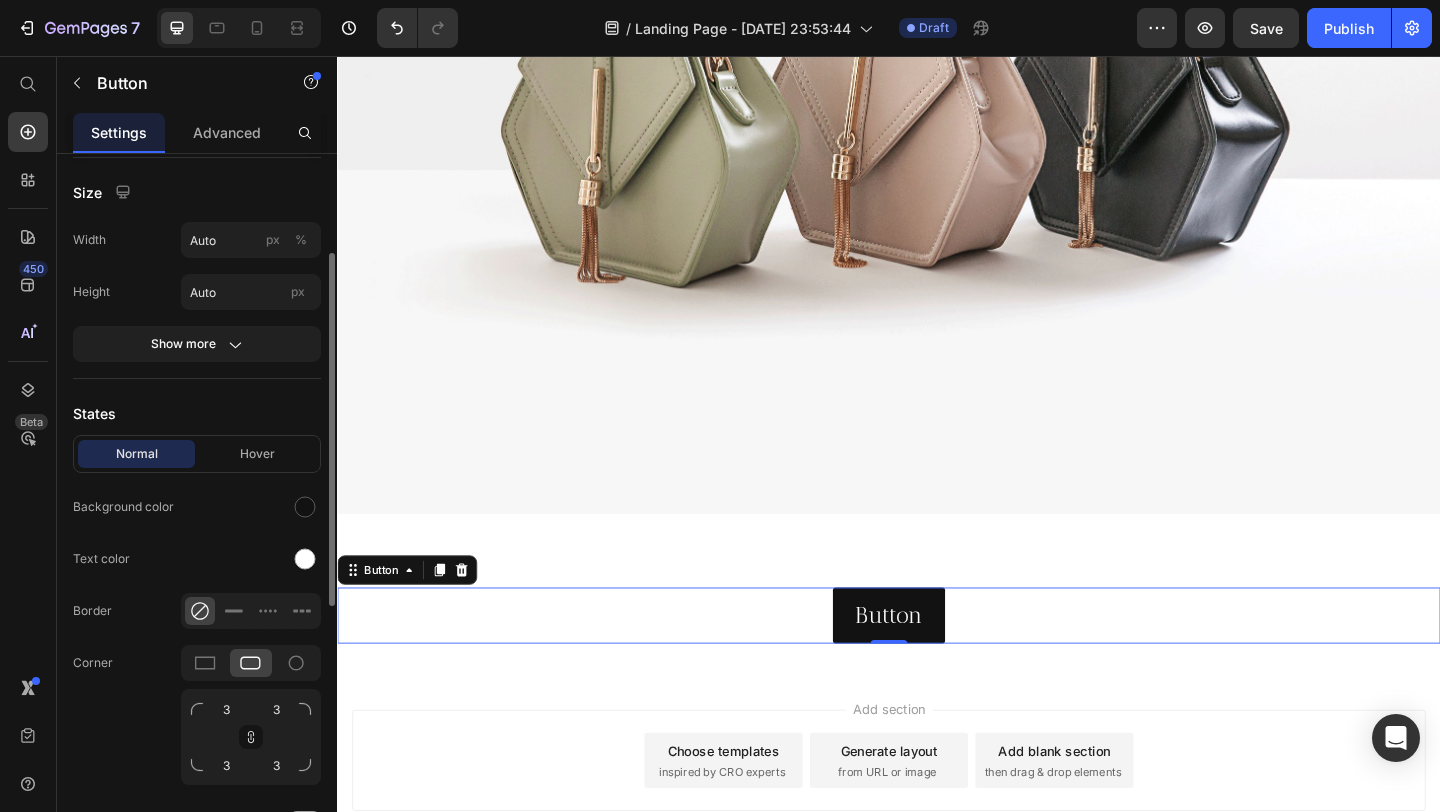 scroll, scrollTop: 215, scrollLeft: 0, axis: vertical 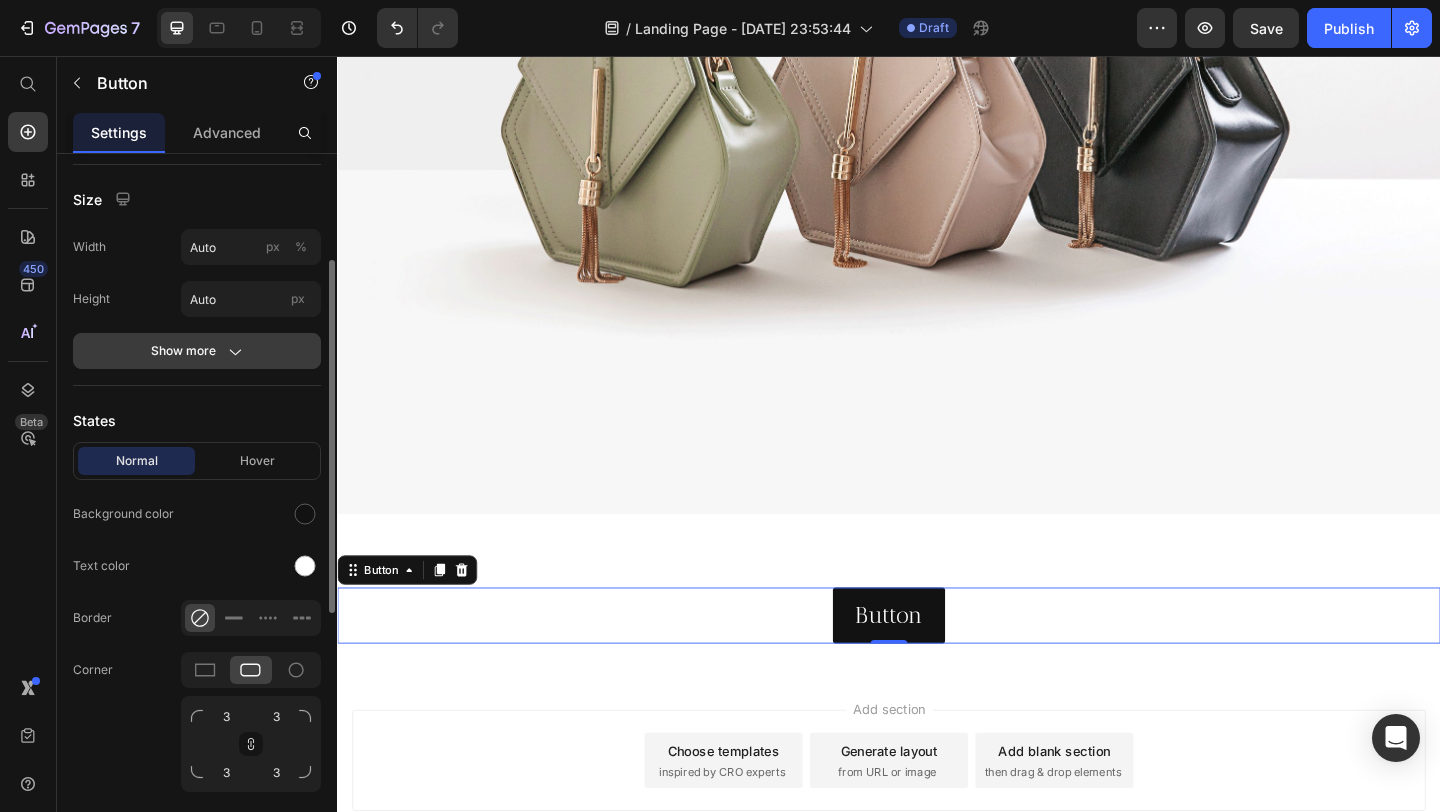 click 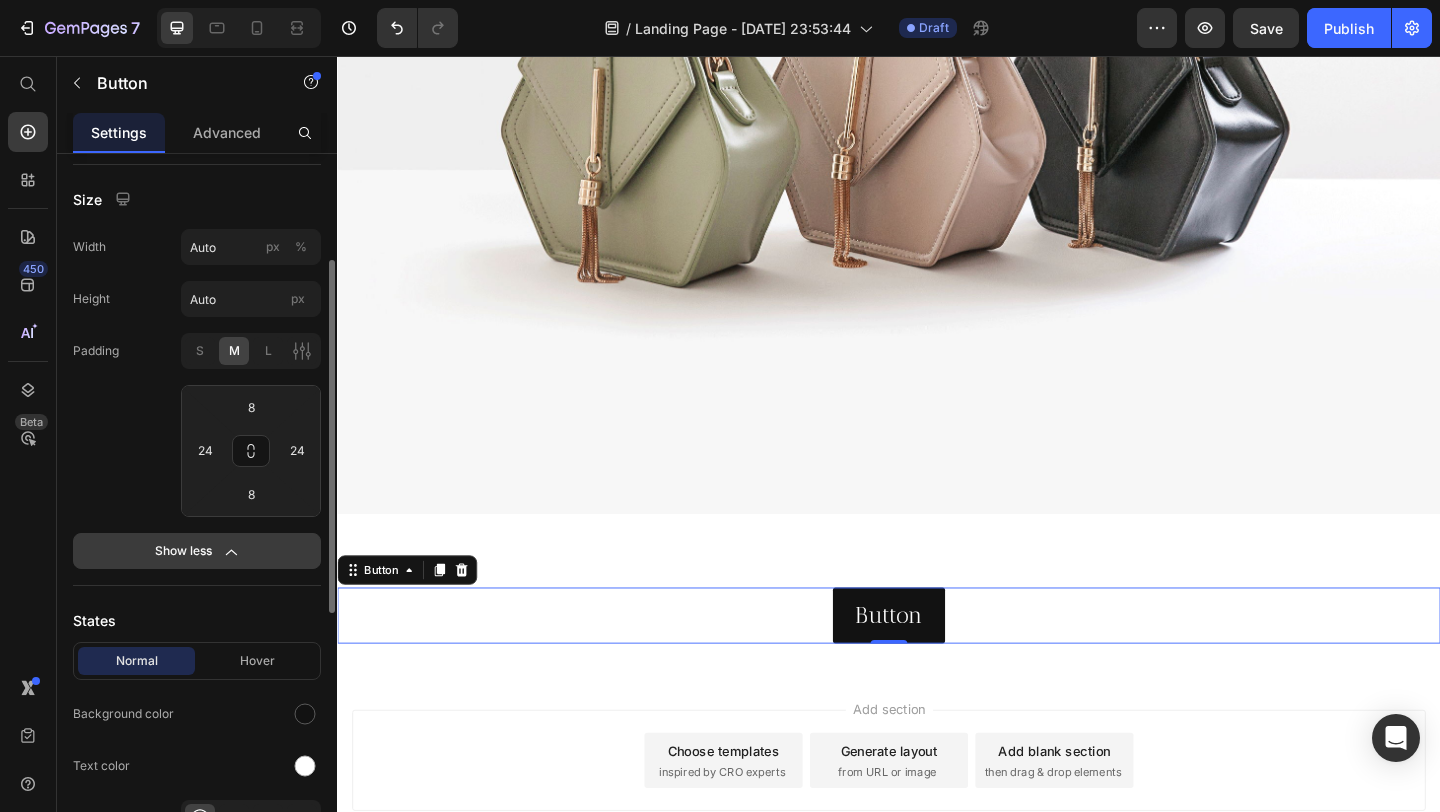 click on "Show less" at bounding box center [197, 551] 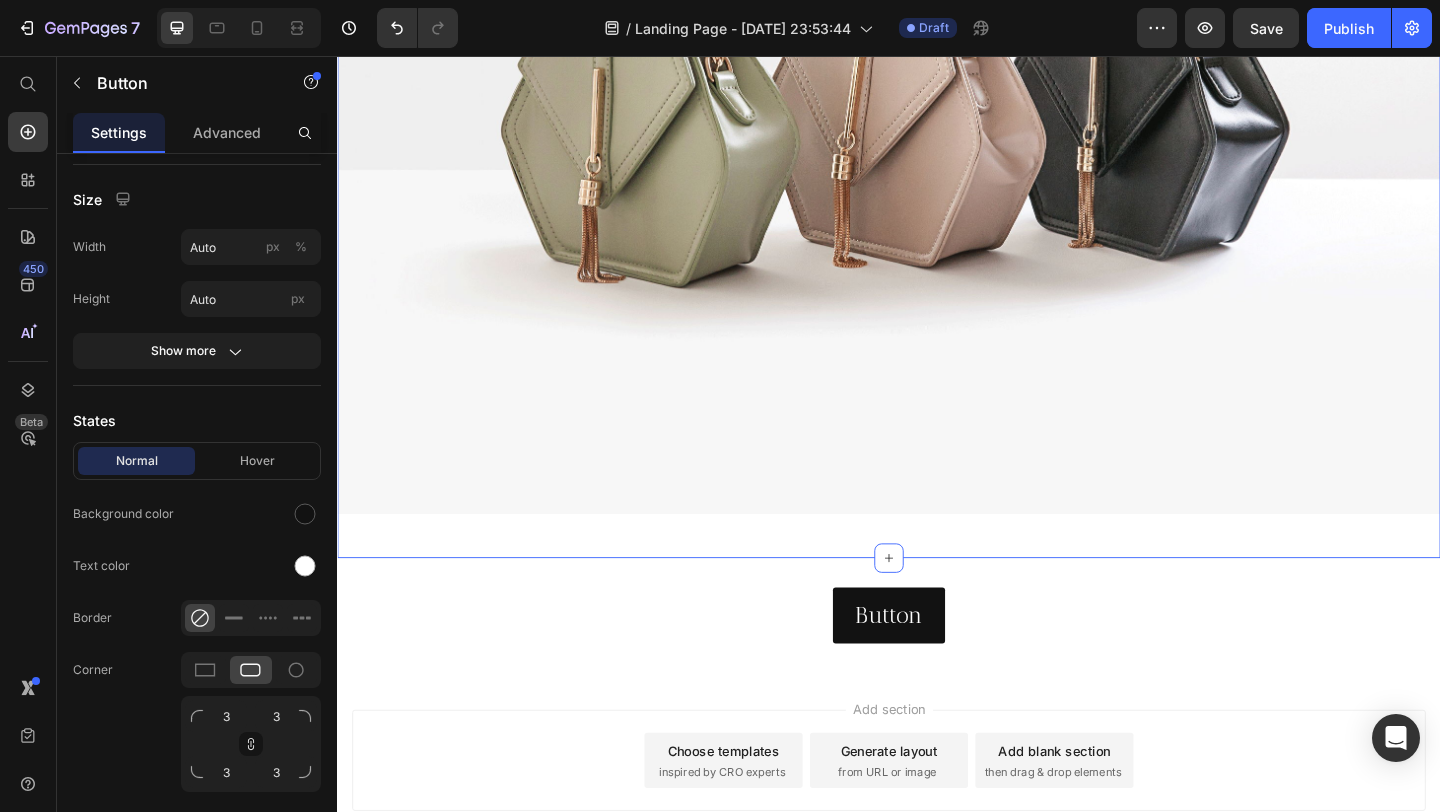 click on "Image Row Section 1   You can create reusable sections Create Theme Section AI Content Write with GemAI What would you like to describe here? Tone and Voice Persuasive Product How to make your first $1000 online in your 20s and 30s Show more Generate" at bounding box center (937, 112) 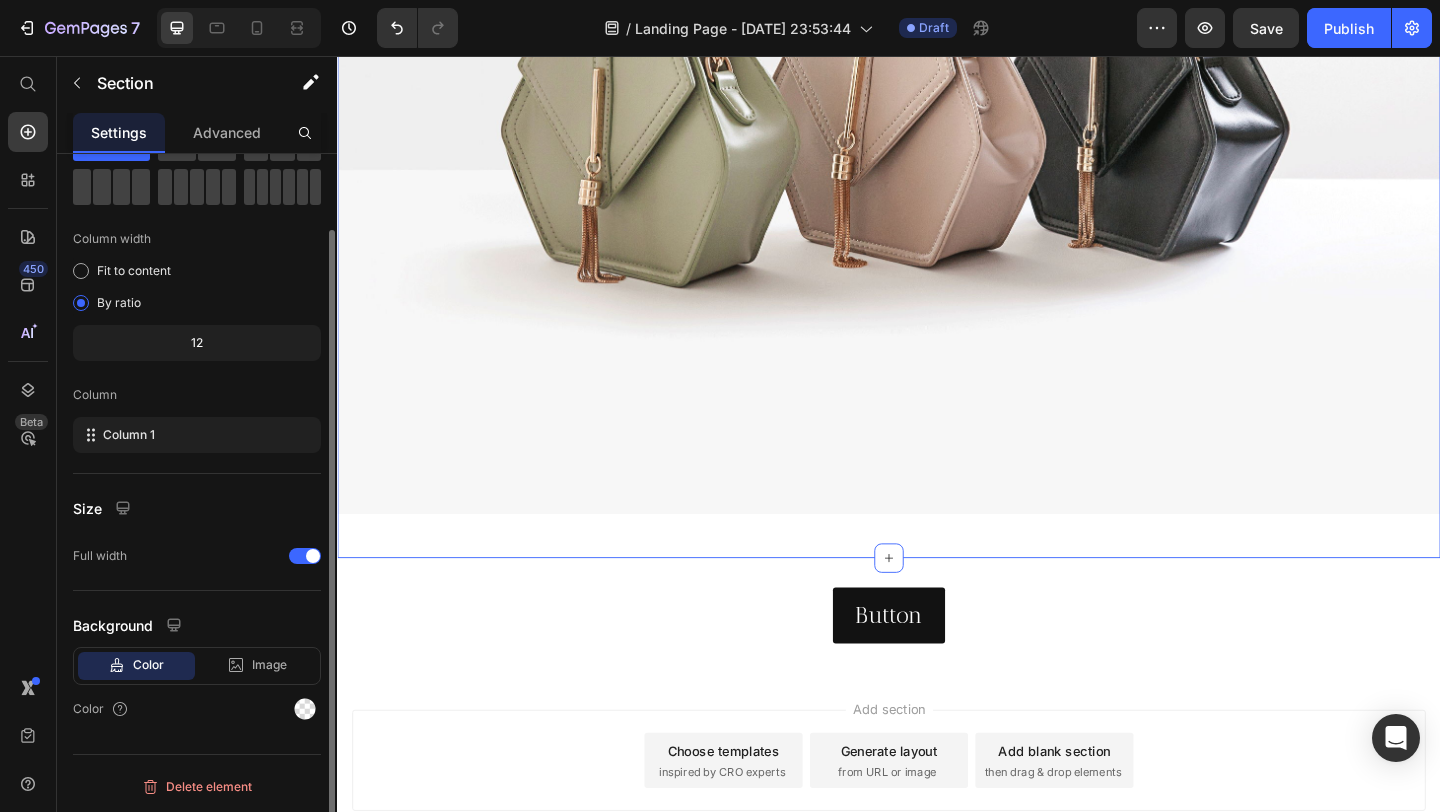 scroll, scrollTop: 0, scrollLeft: 0, axis: both 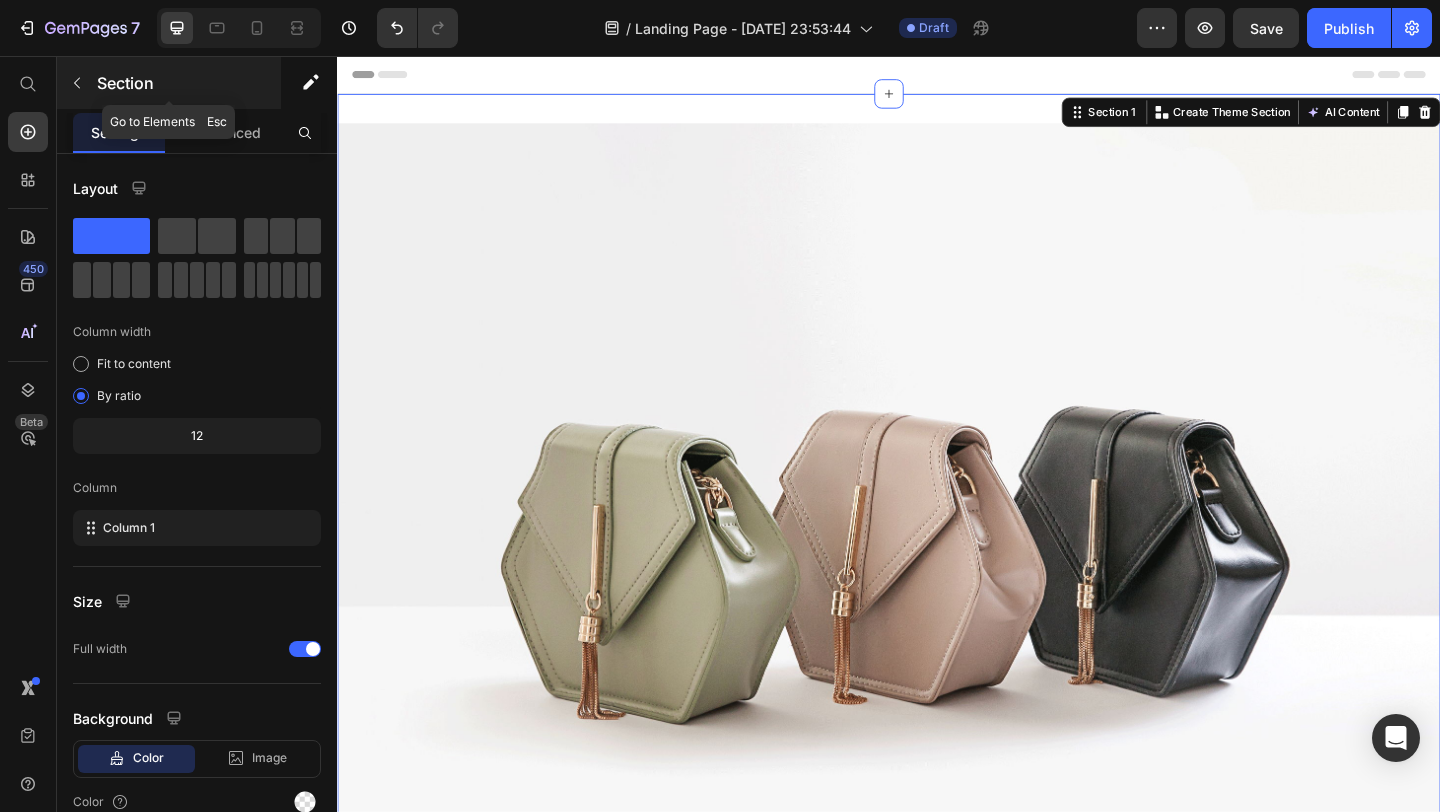 click 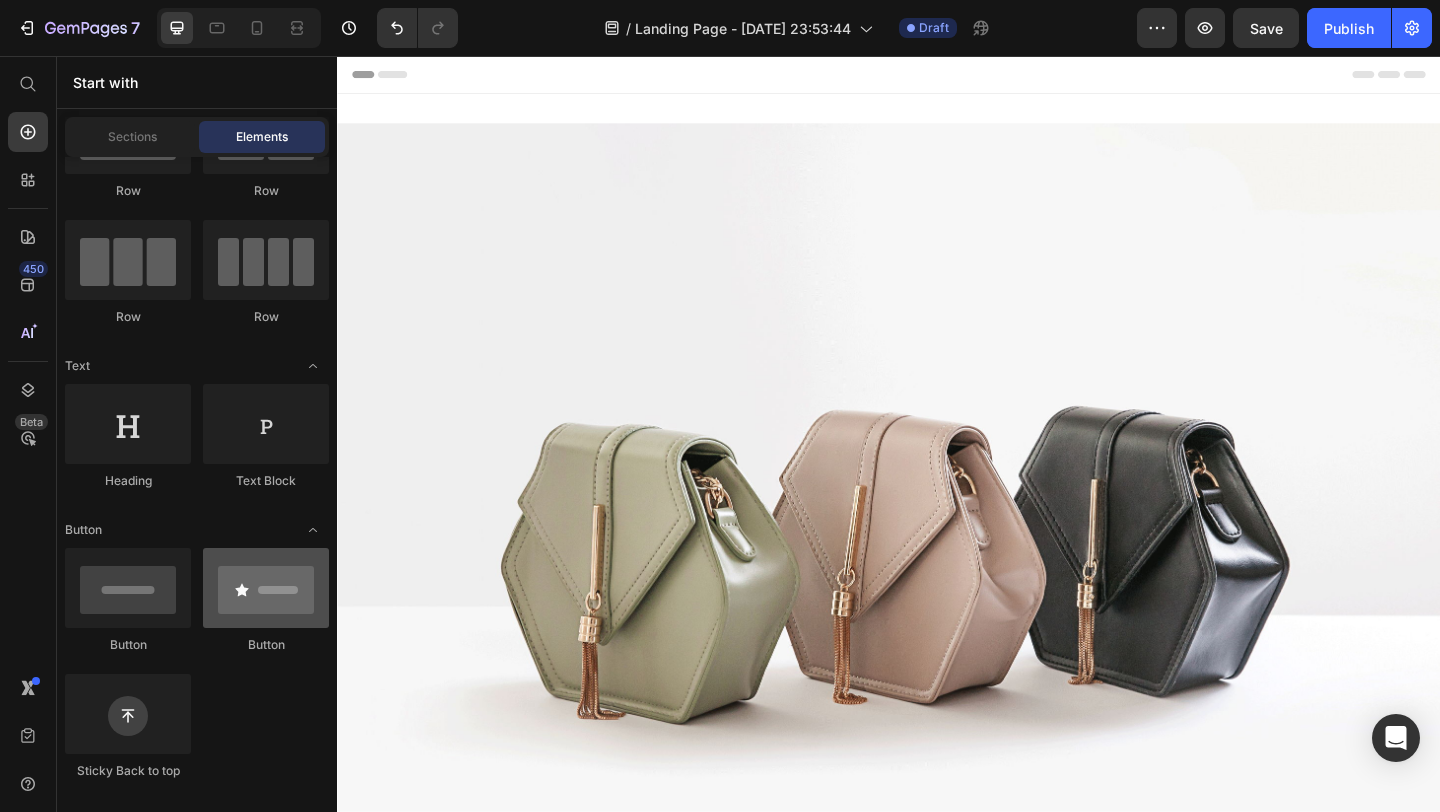 scroll, scrollTop: 0, scrollLeft: 0, axis: both 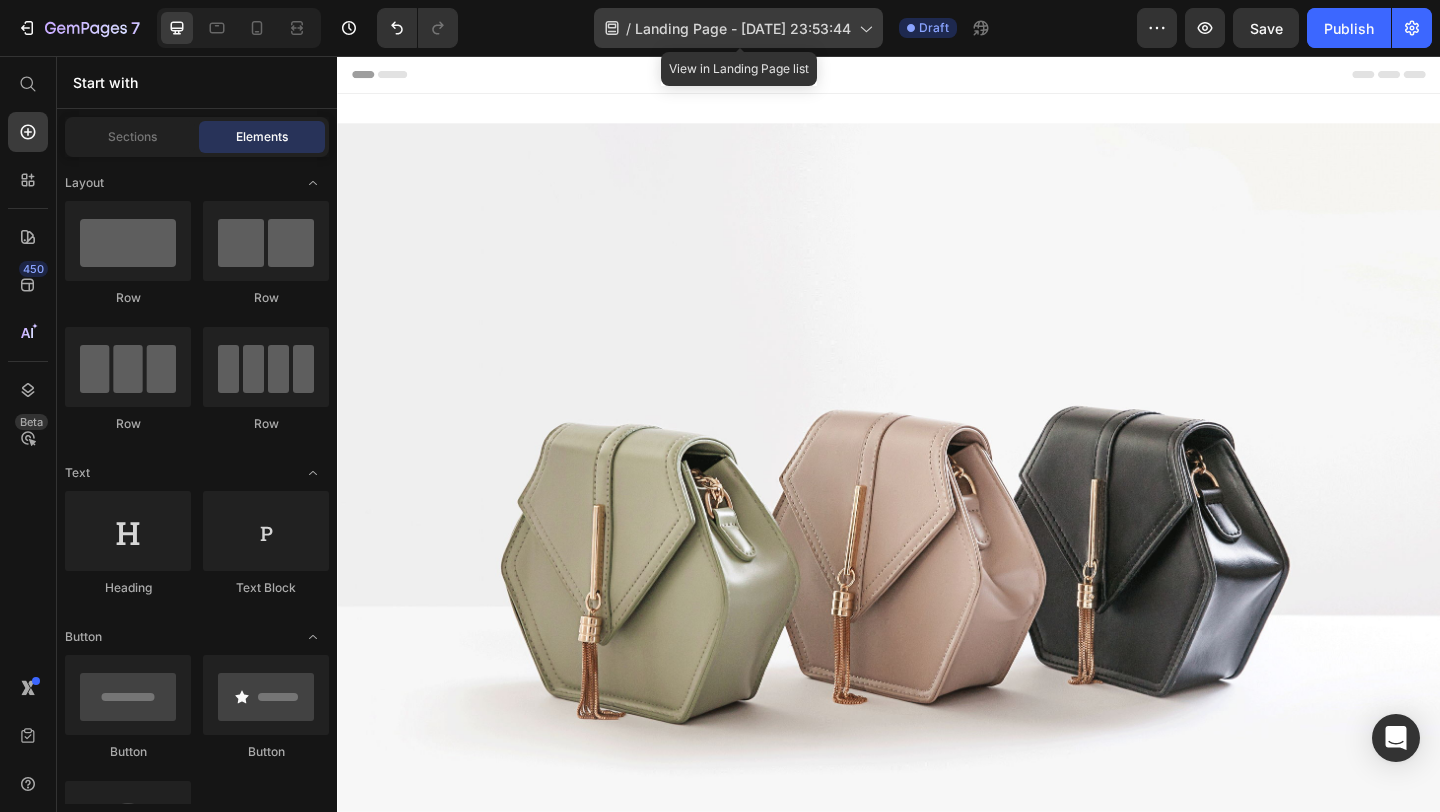 click 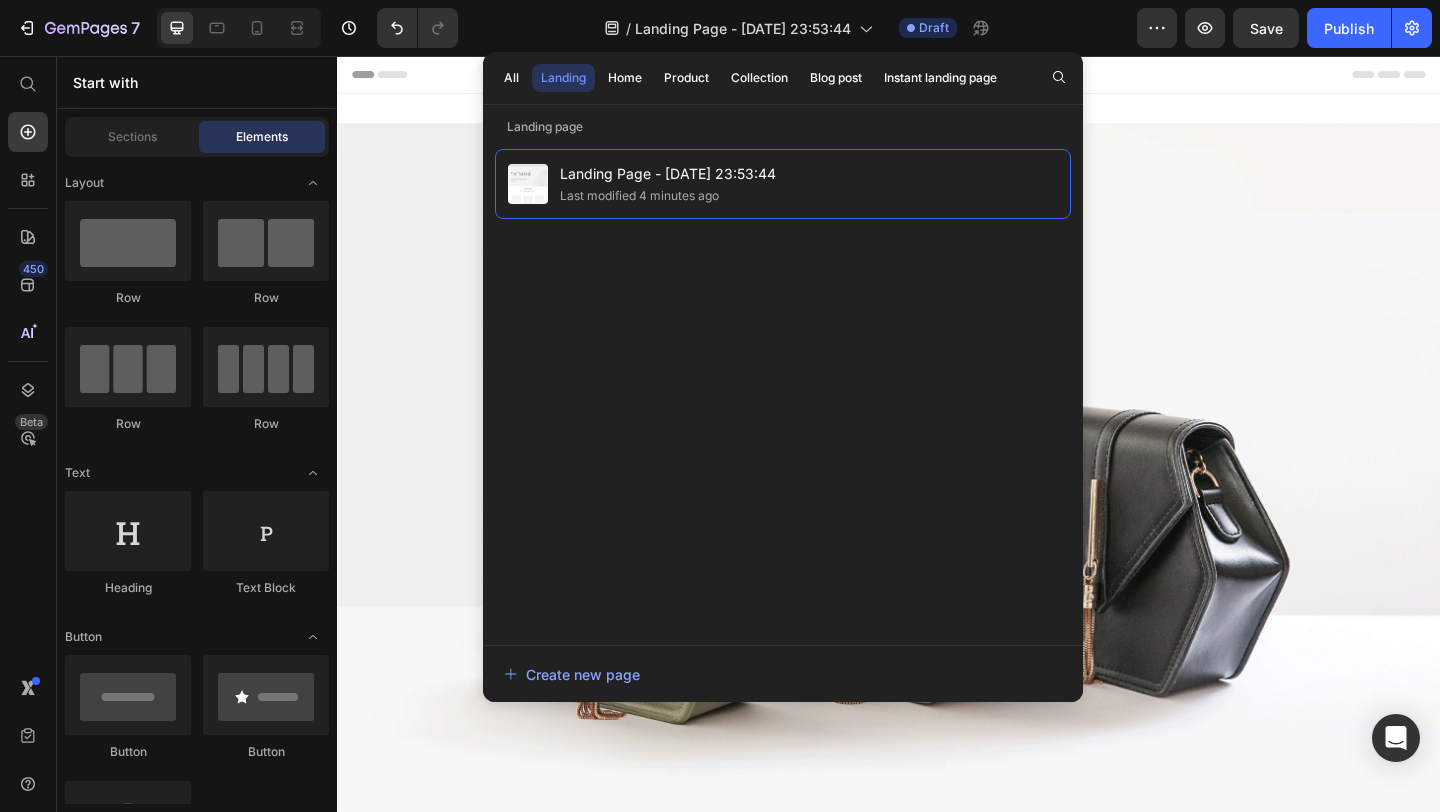 click on "Header" at bounding box center [937, 76] 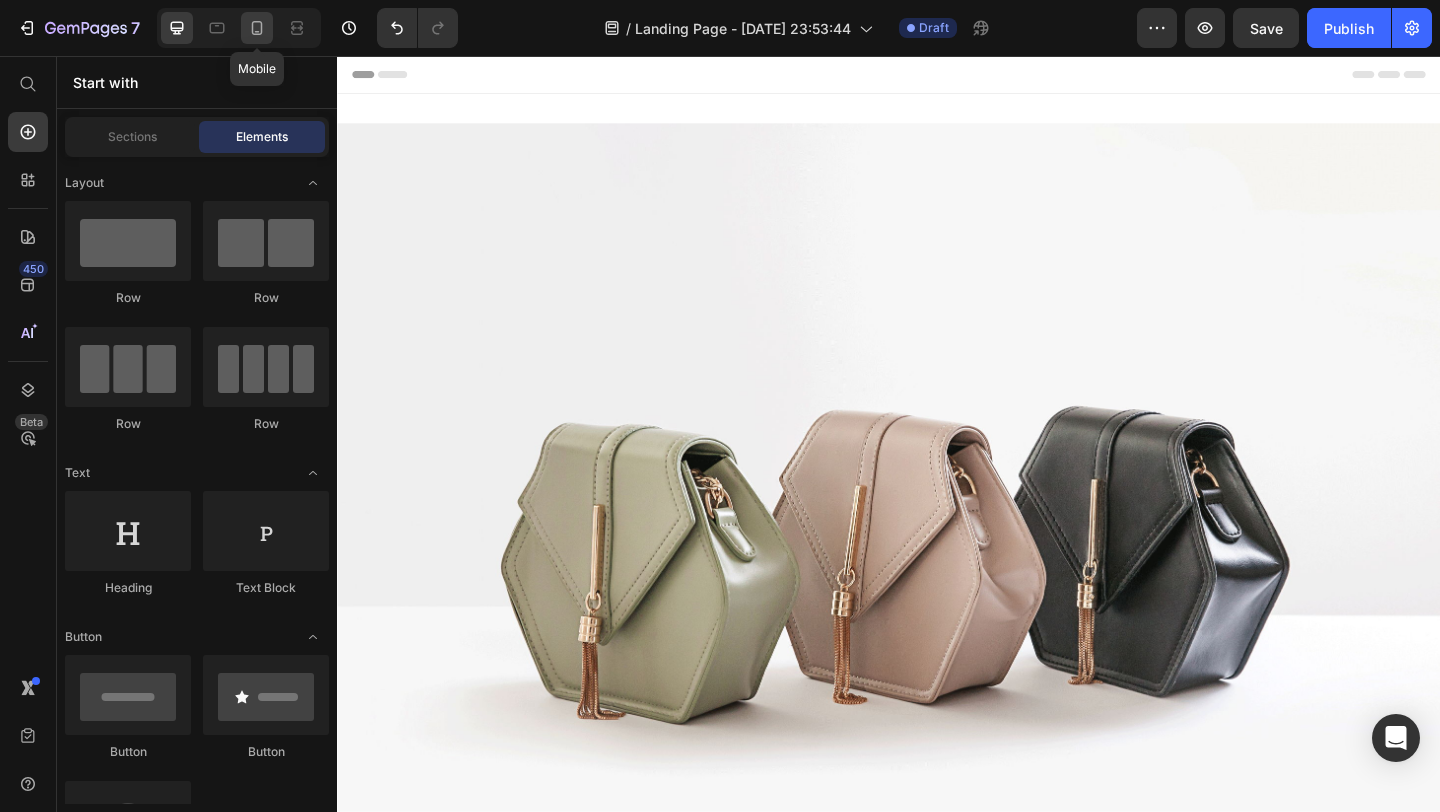 click 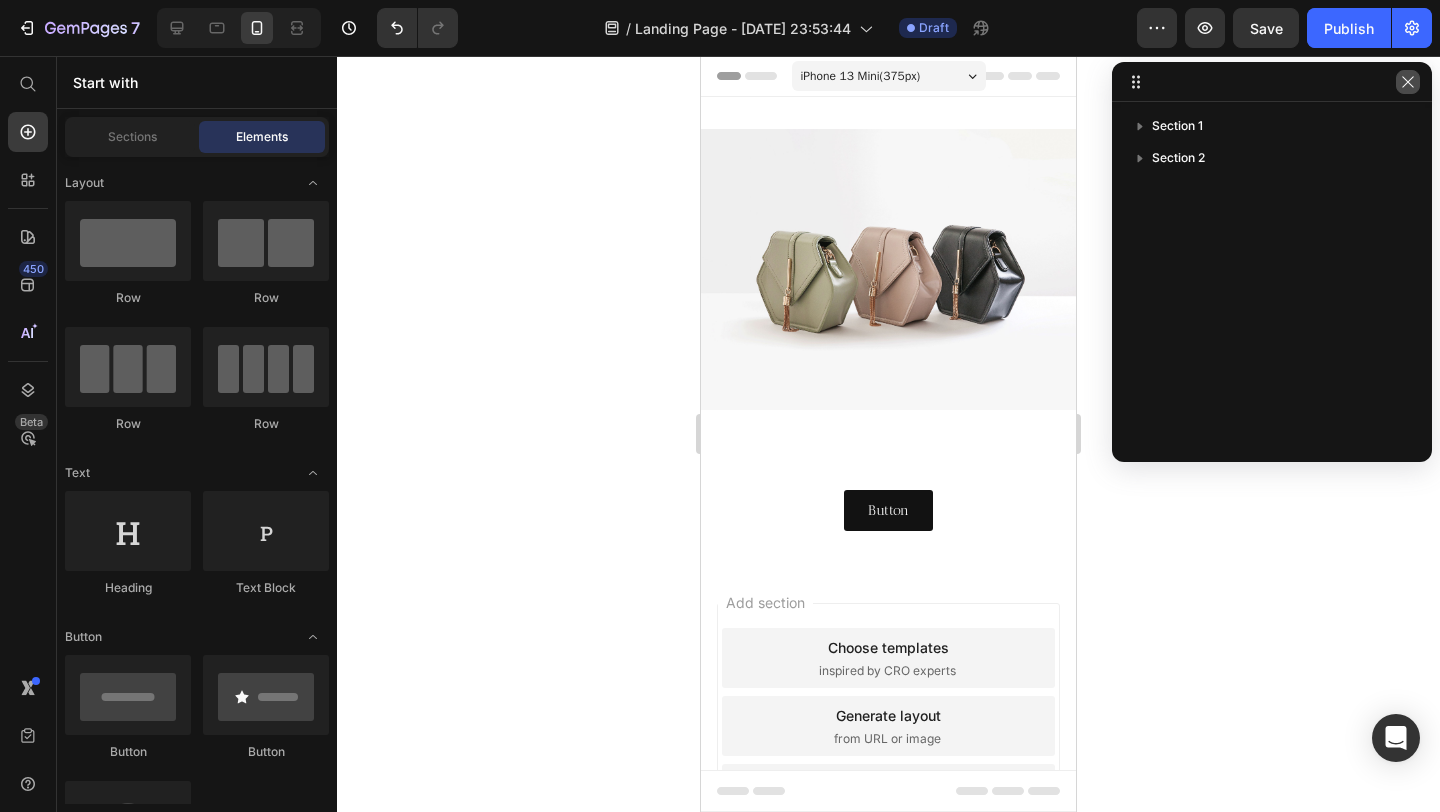 click 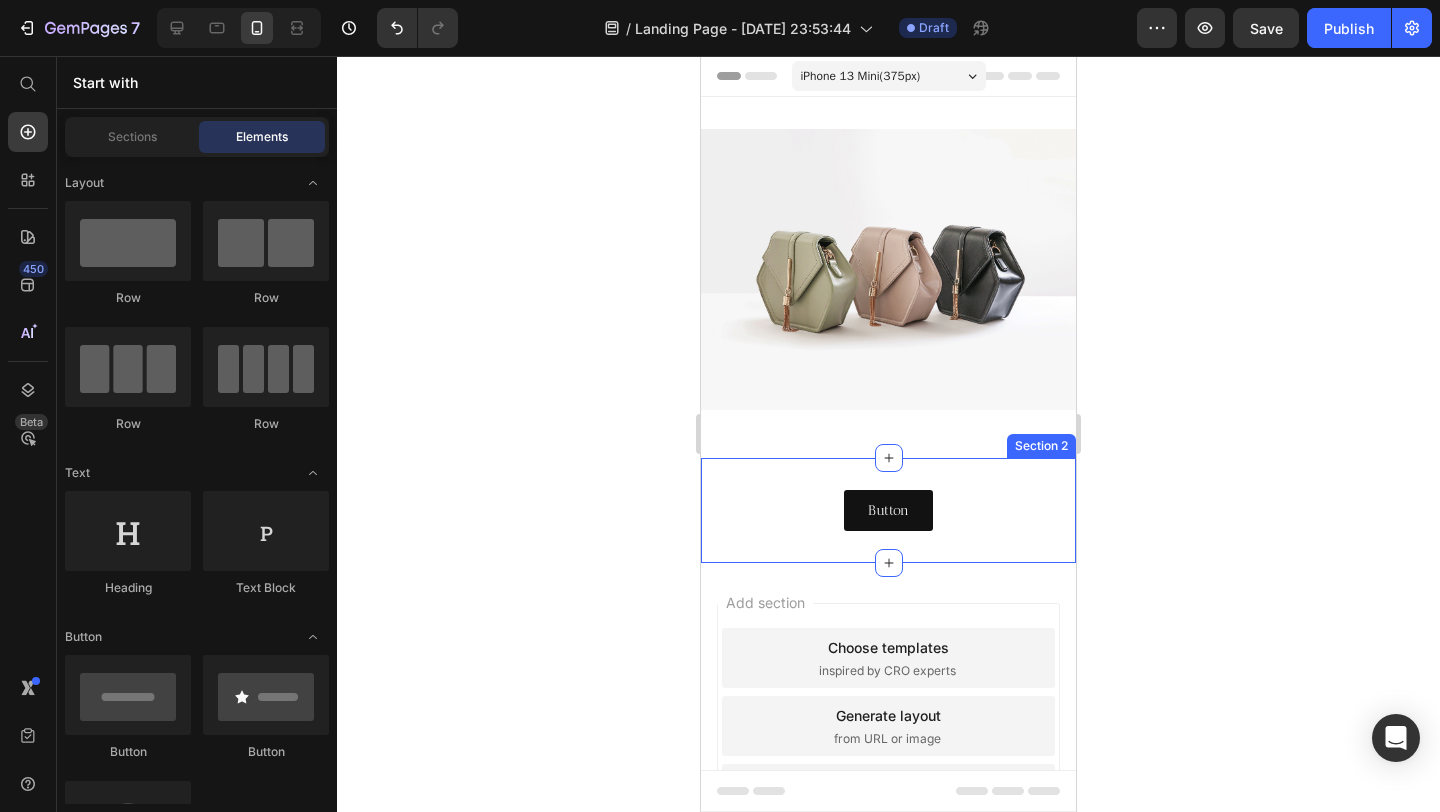 scroll, scrollTop: 122, scrollLeft: 0, axis: vertical 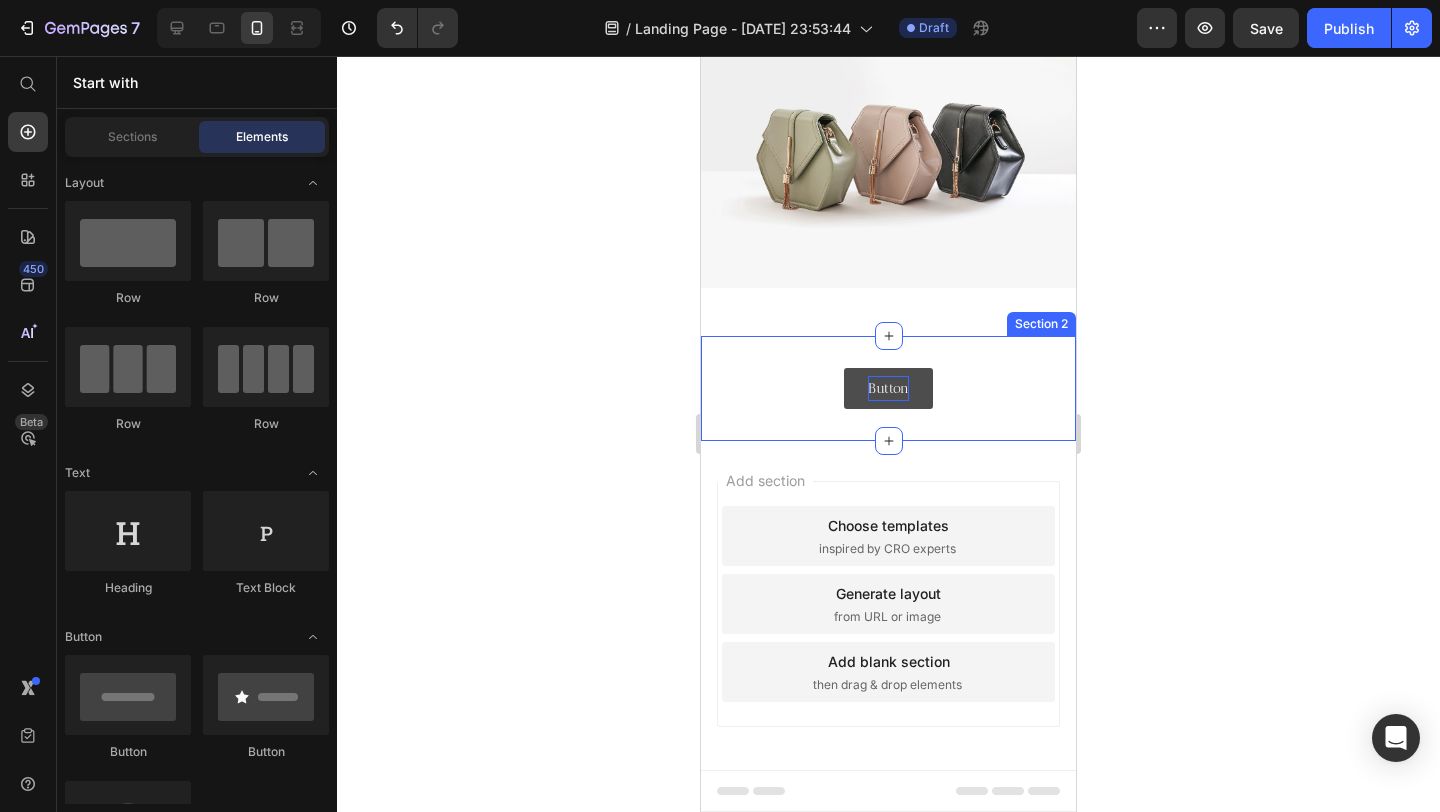 click on "Button" at bounding box center (888, 388) 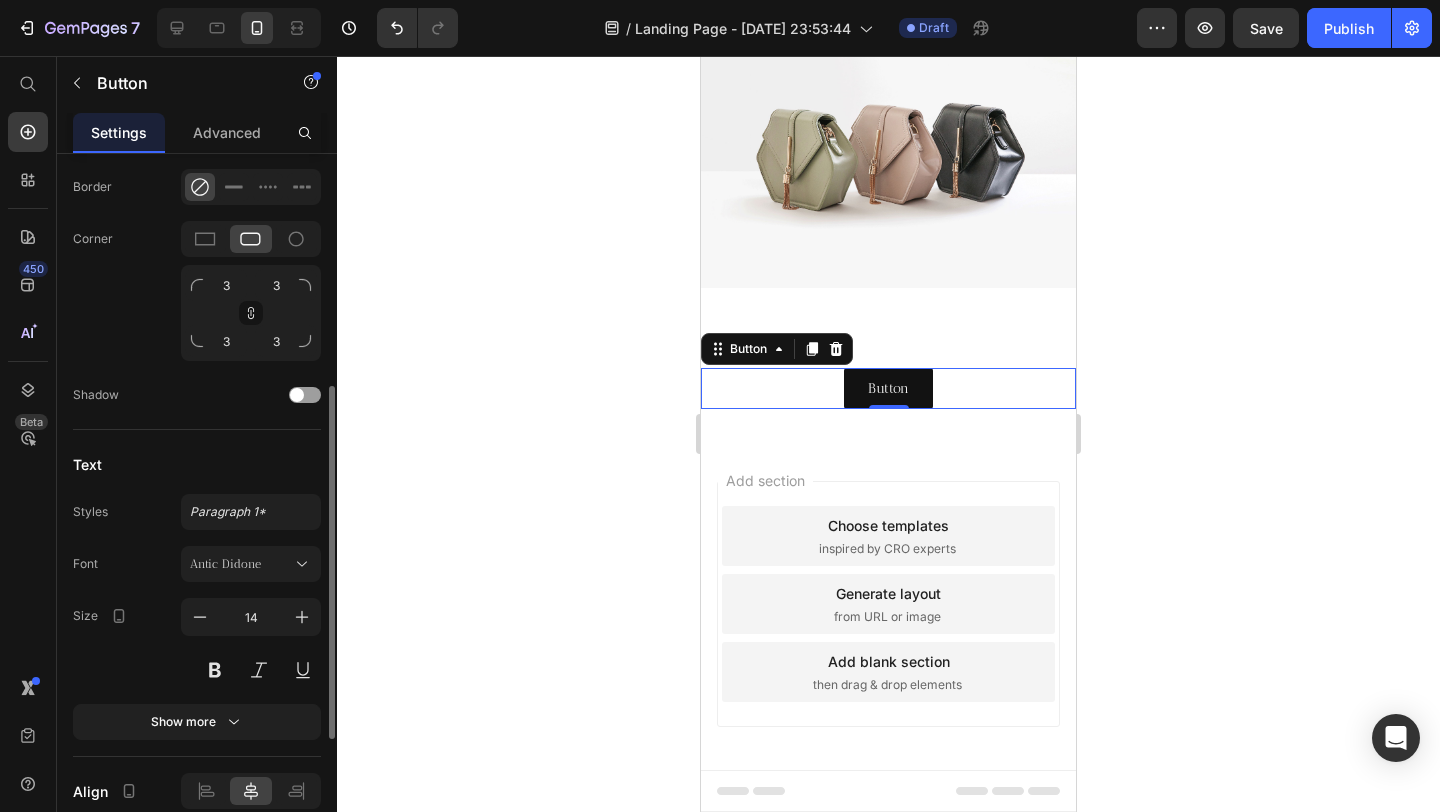 scroll, scrollTop: 730, scrollLeft: 0, axis: vertical 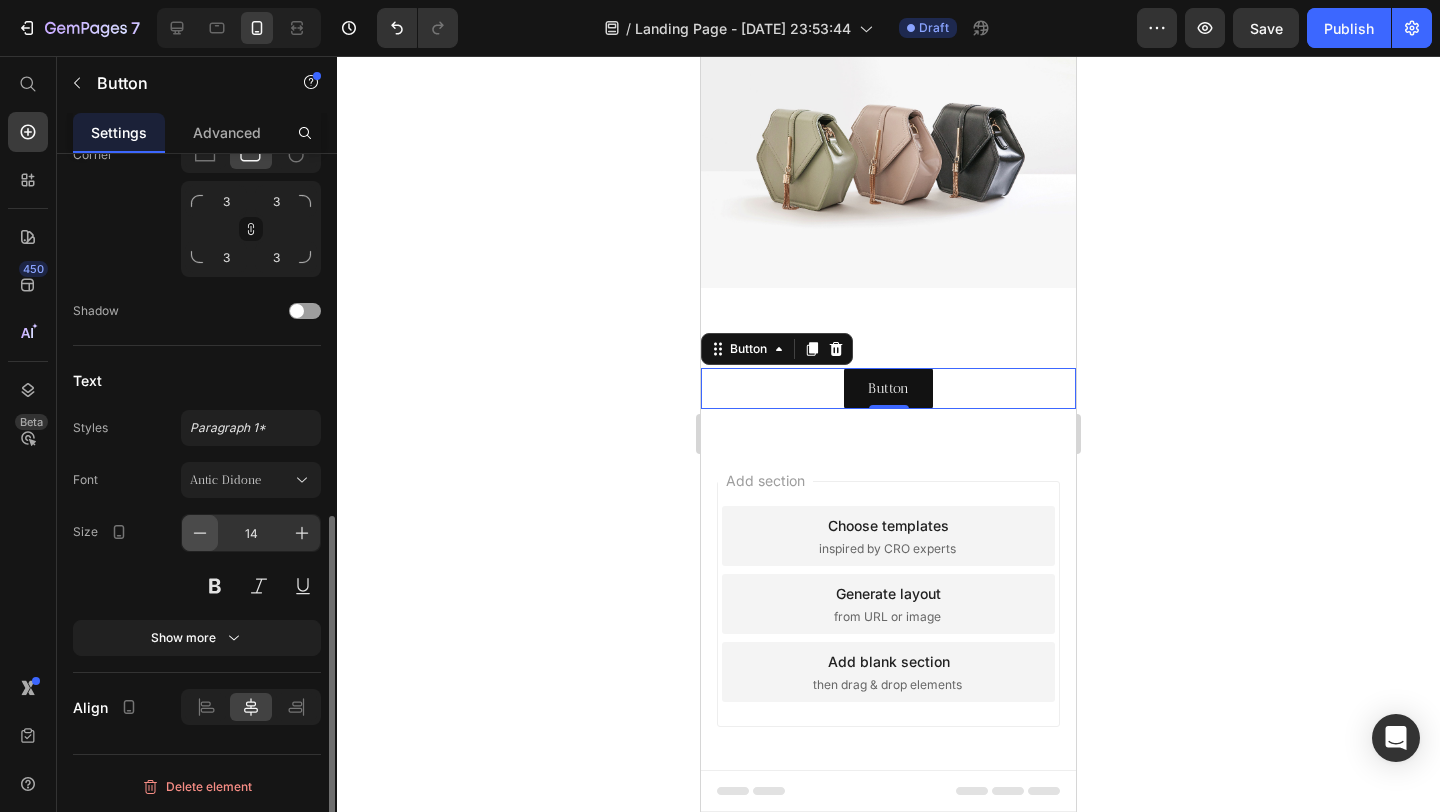 click 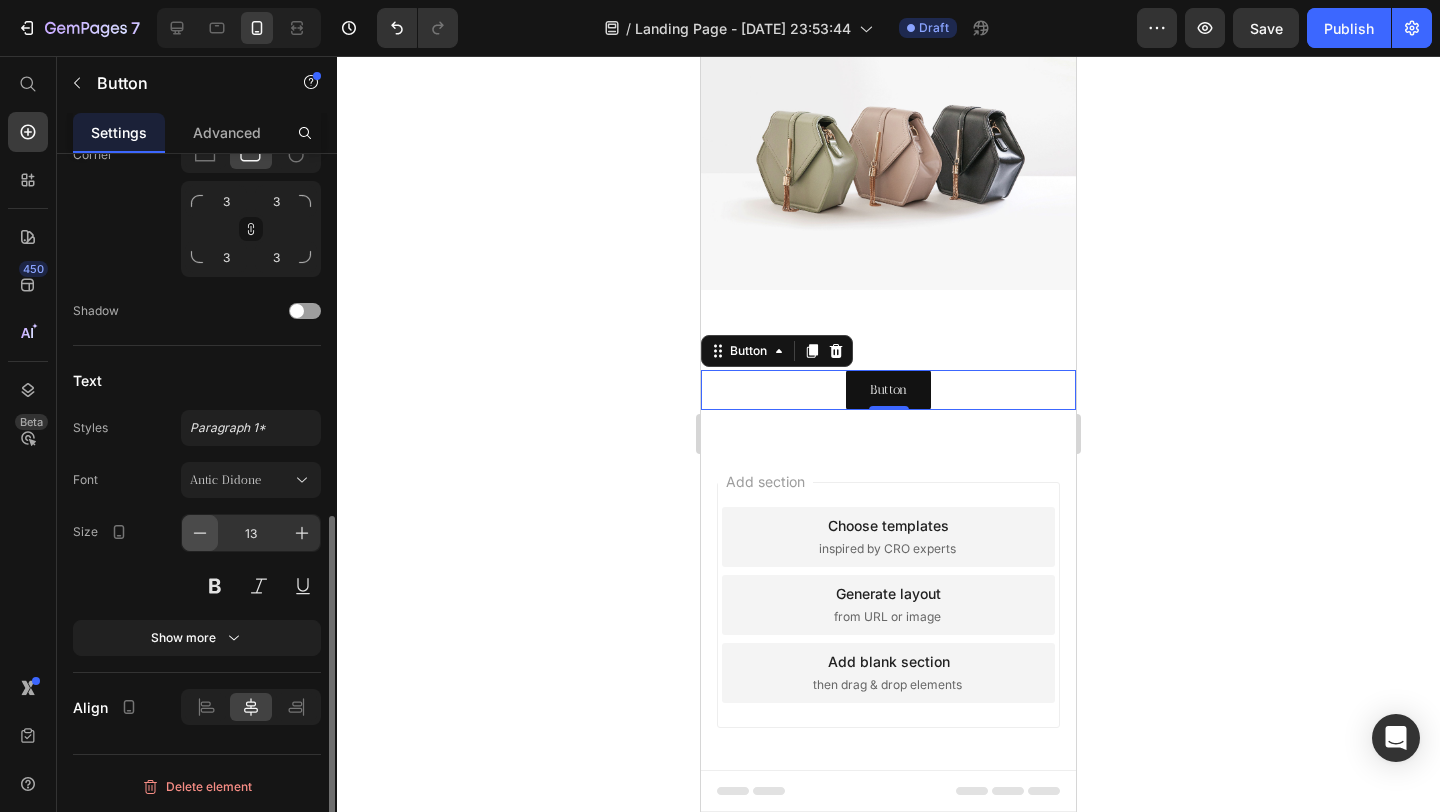 click 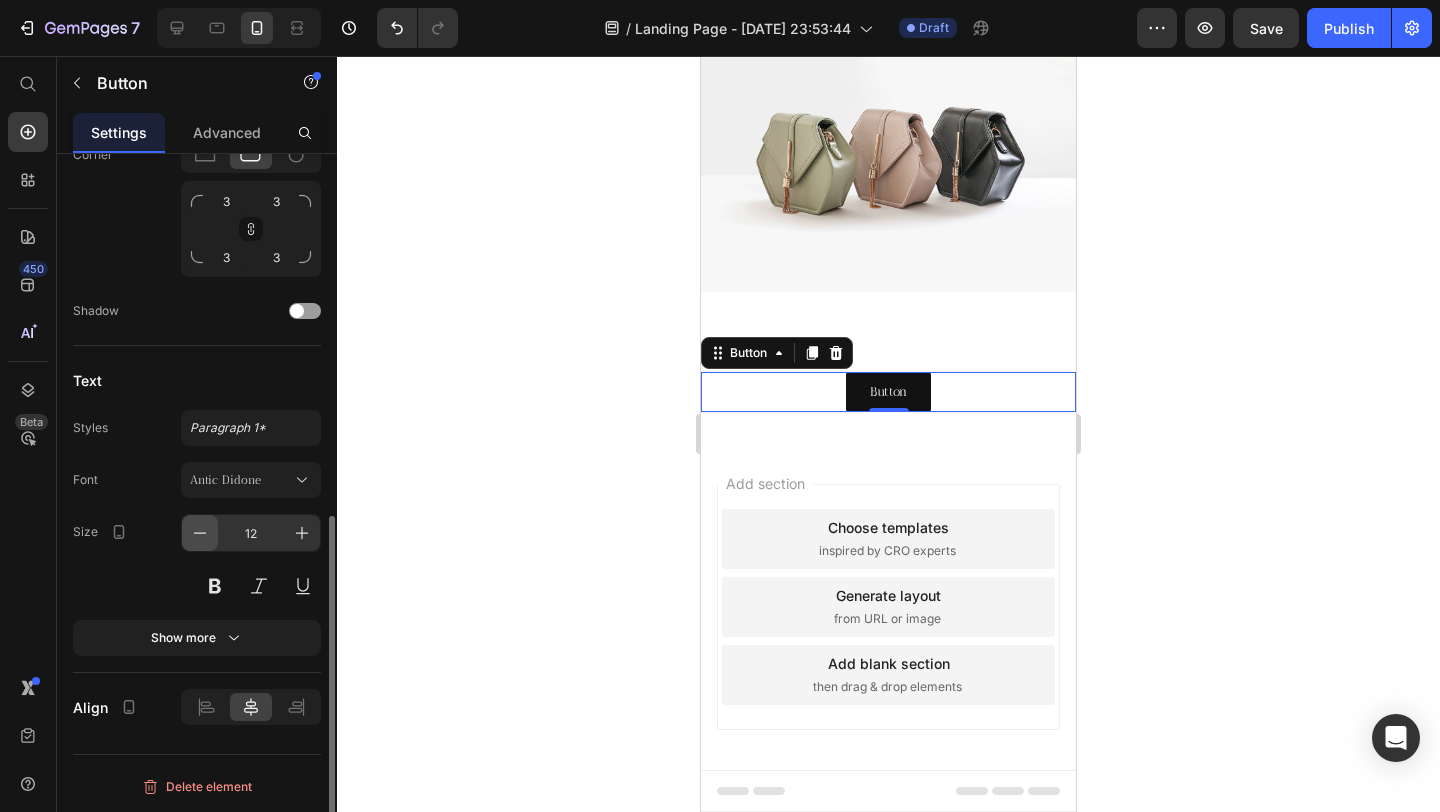 click 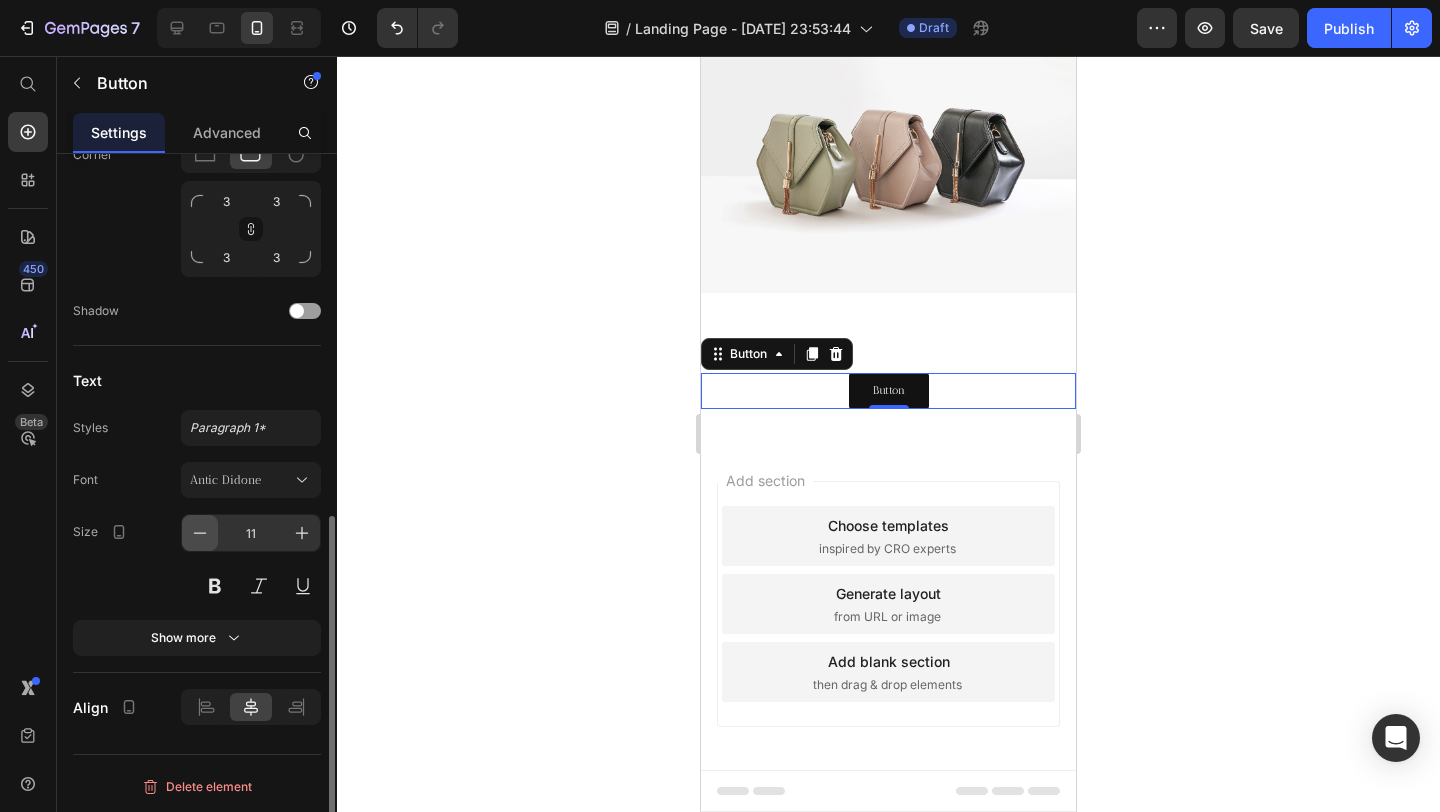 click 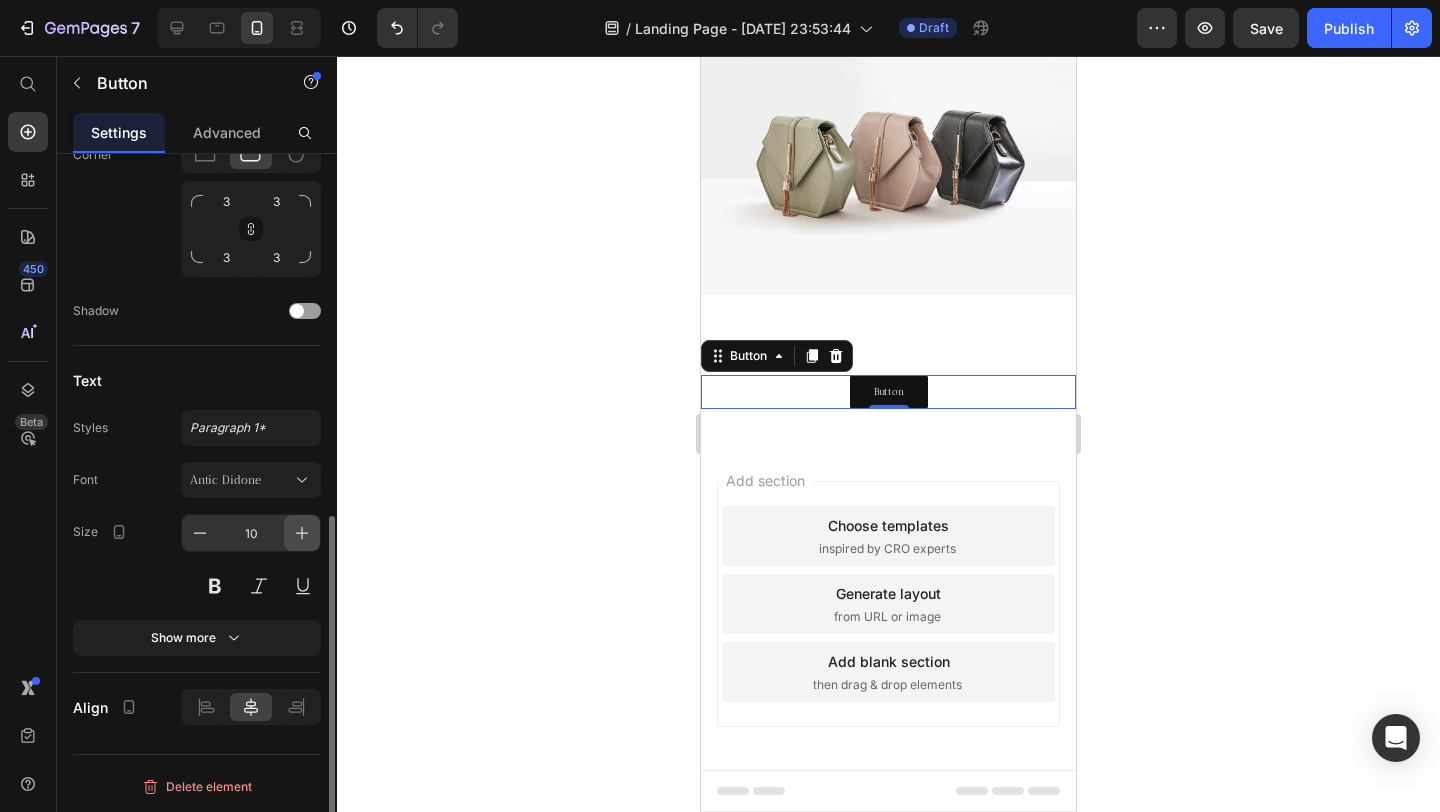 click 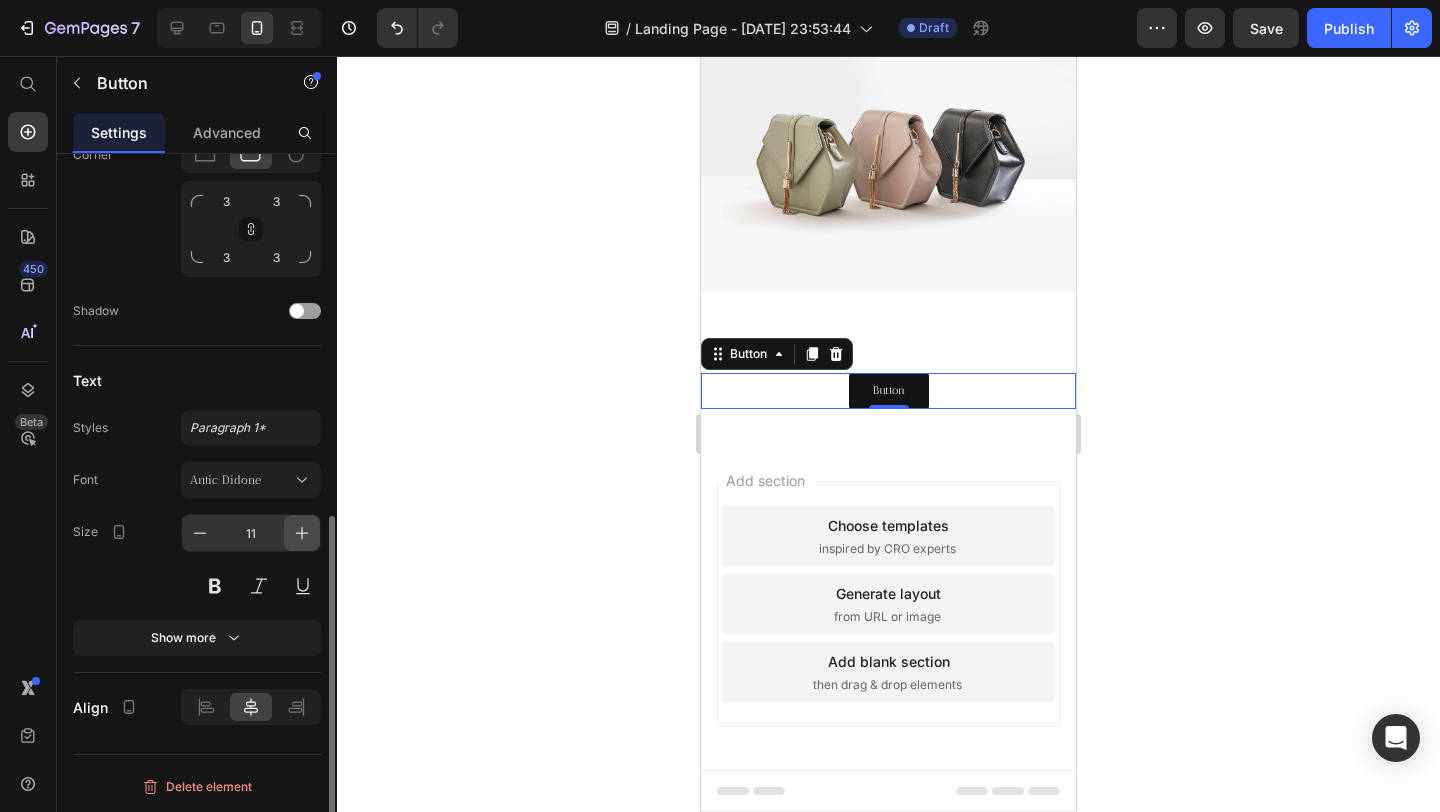 click 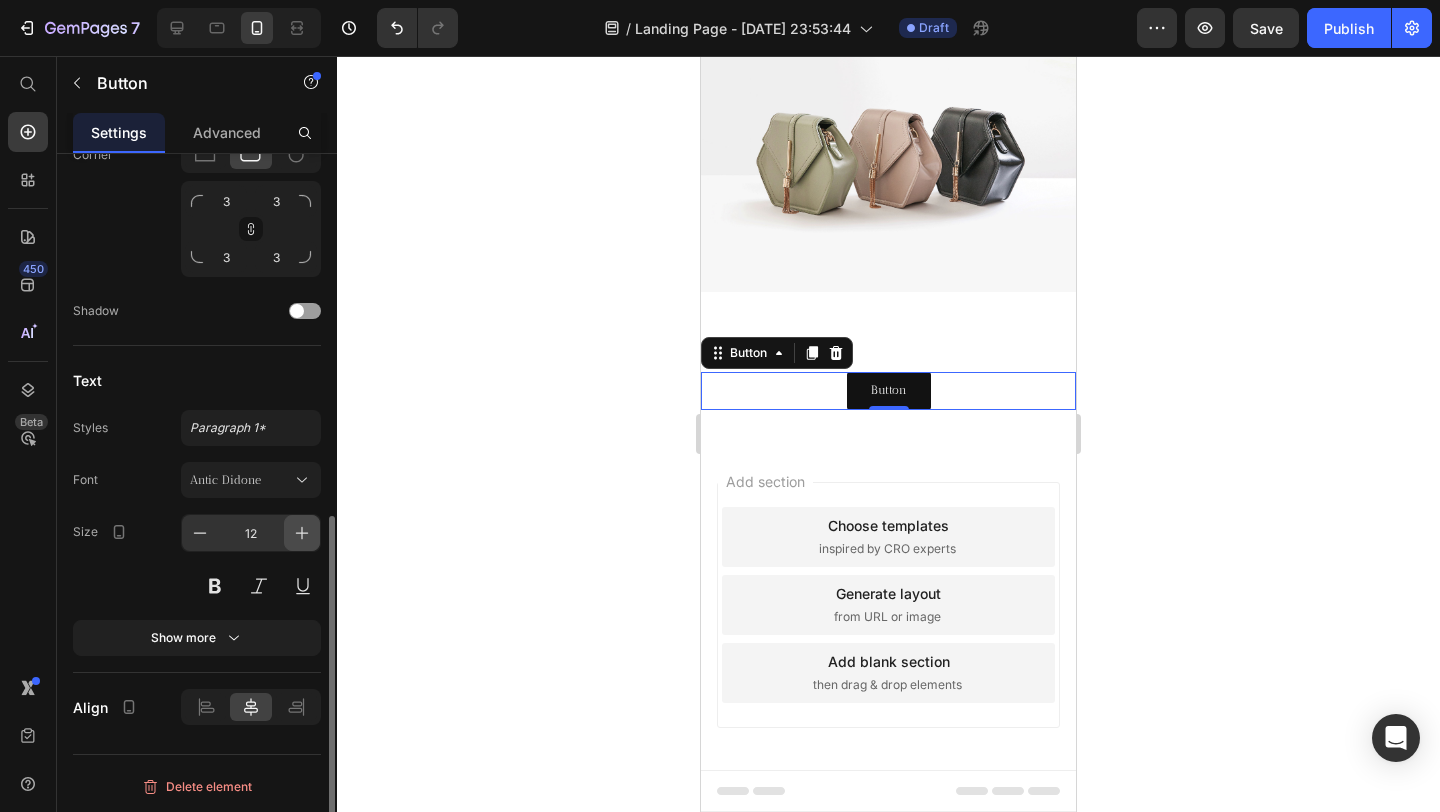 click 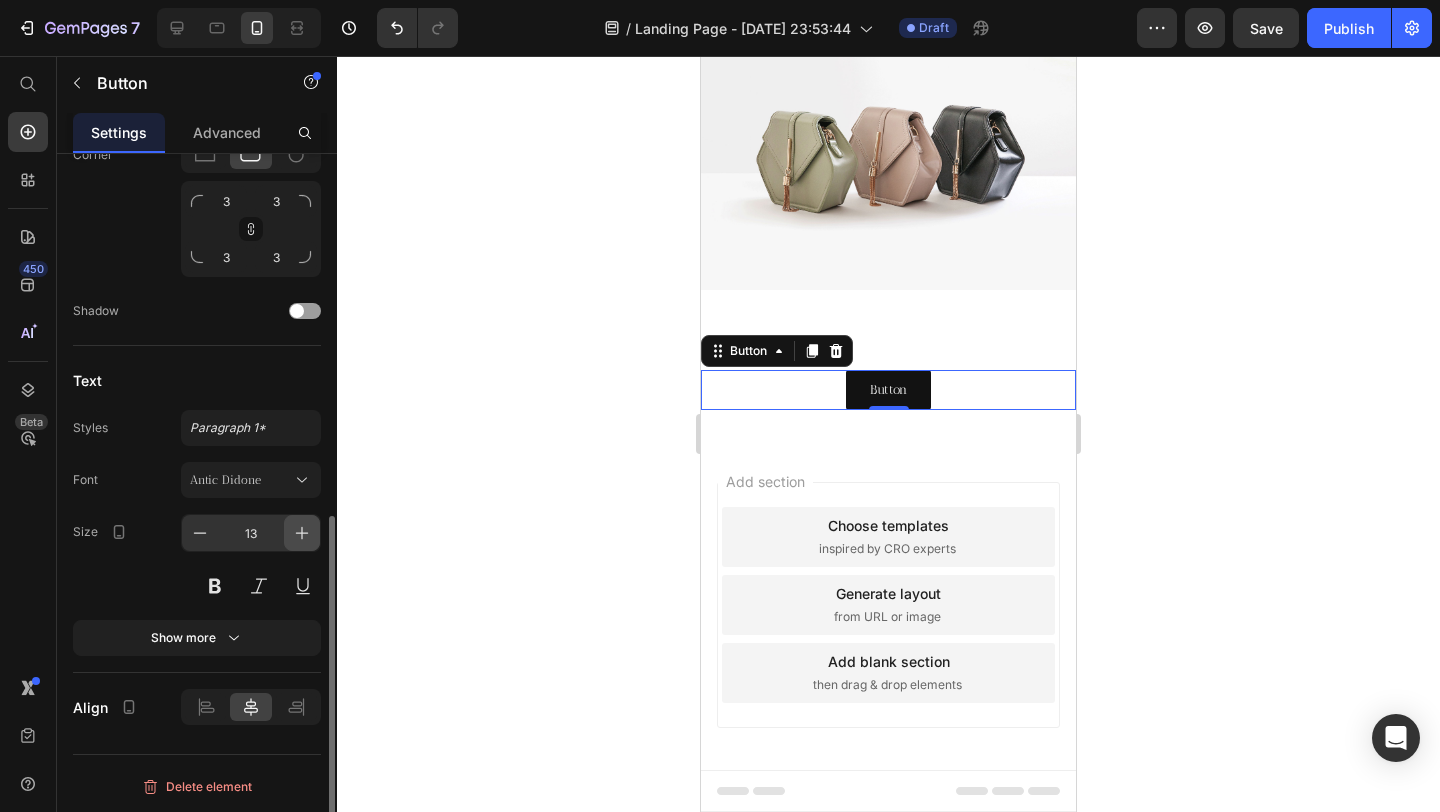 click 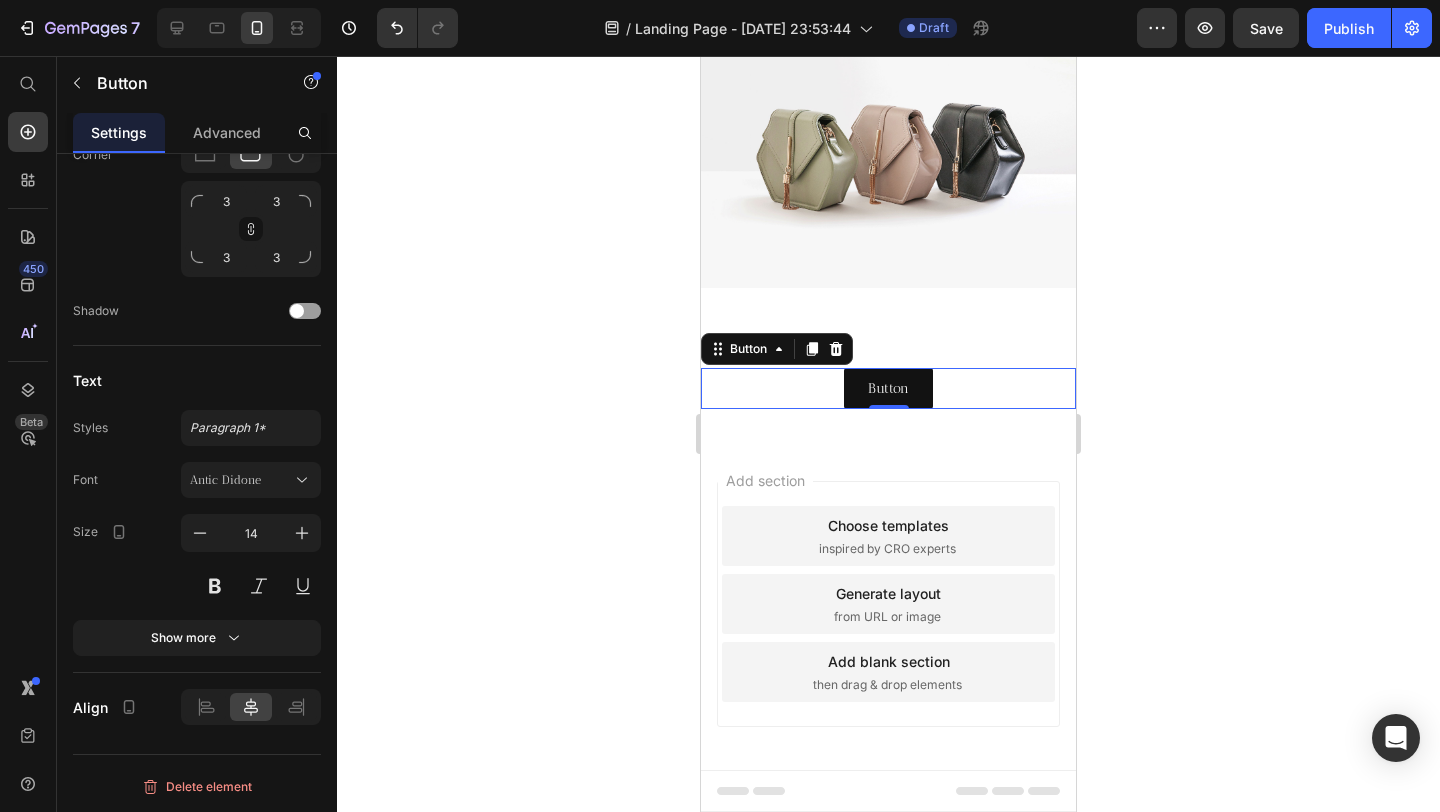 click on "Button" at bounding box center (777, 349) 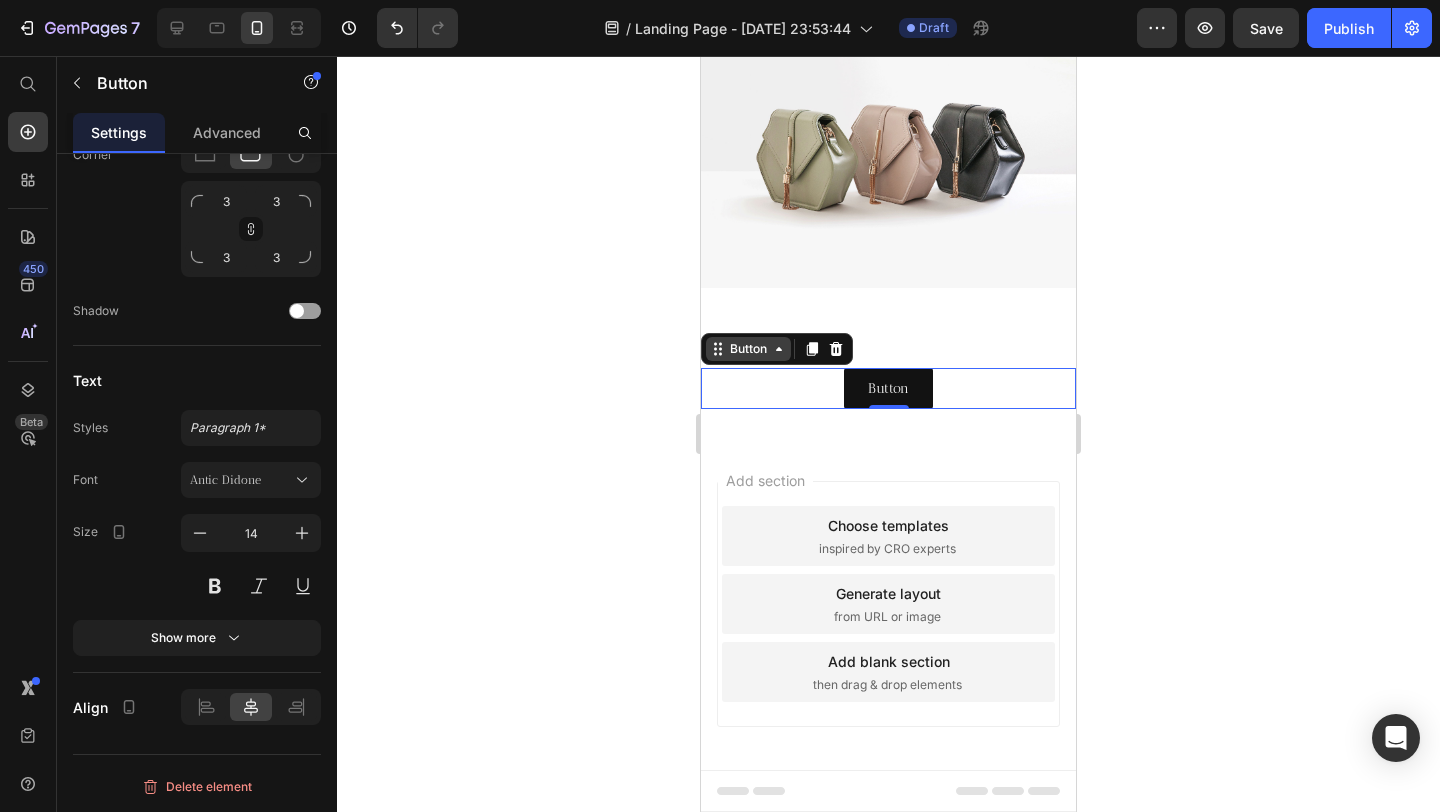 click 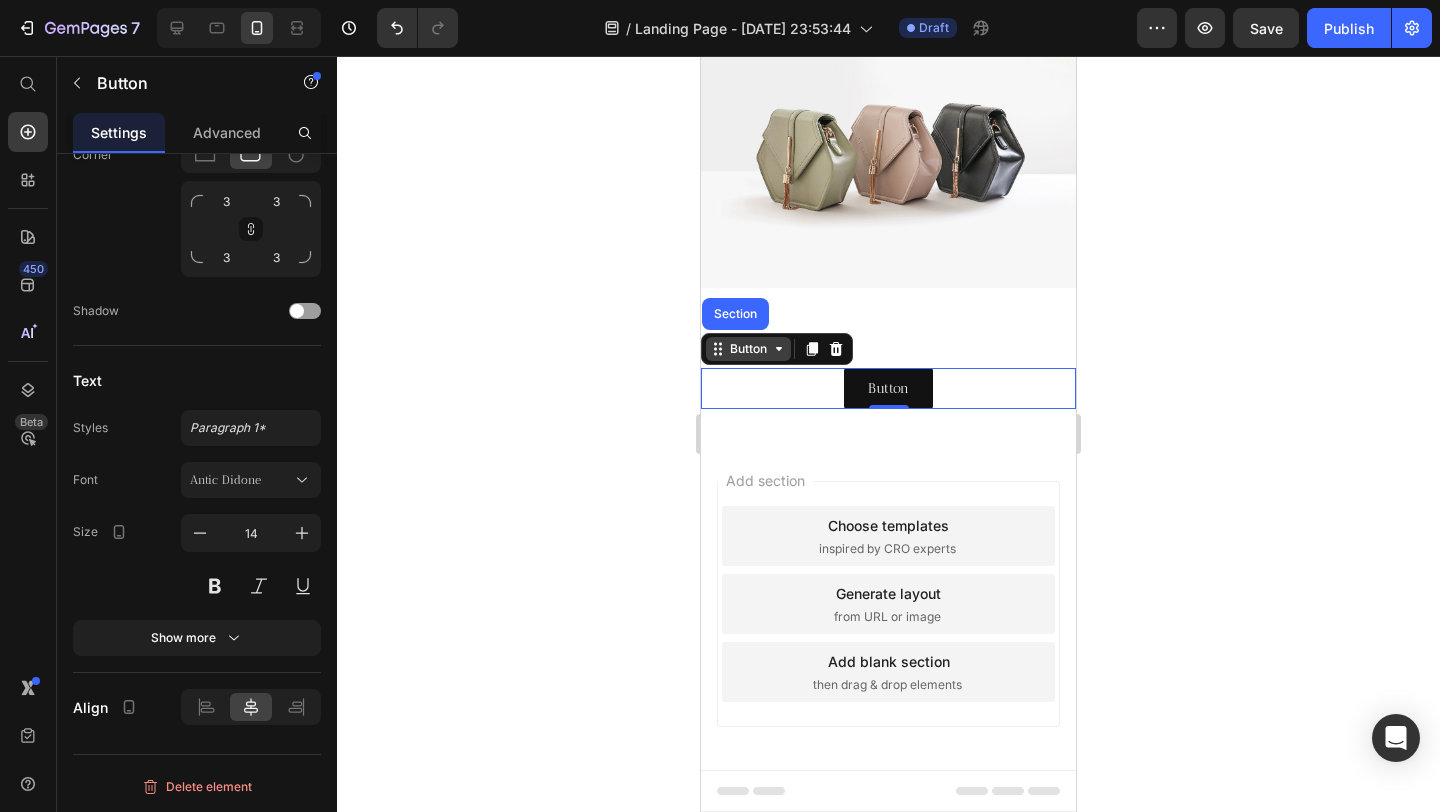 click 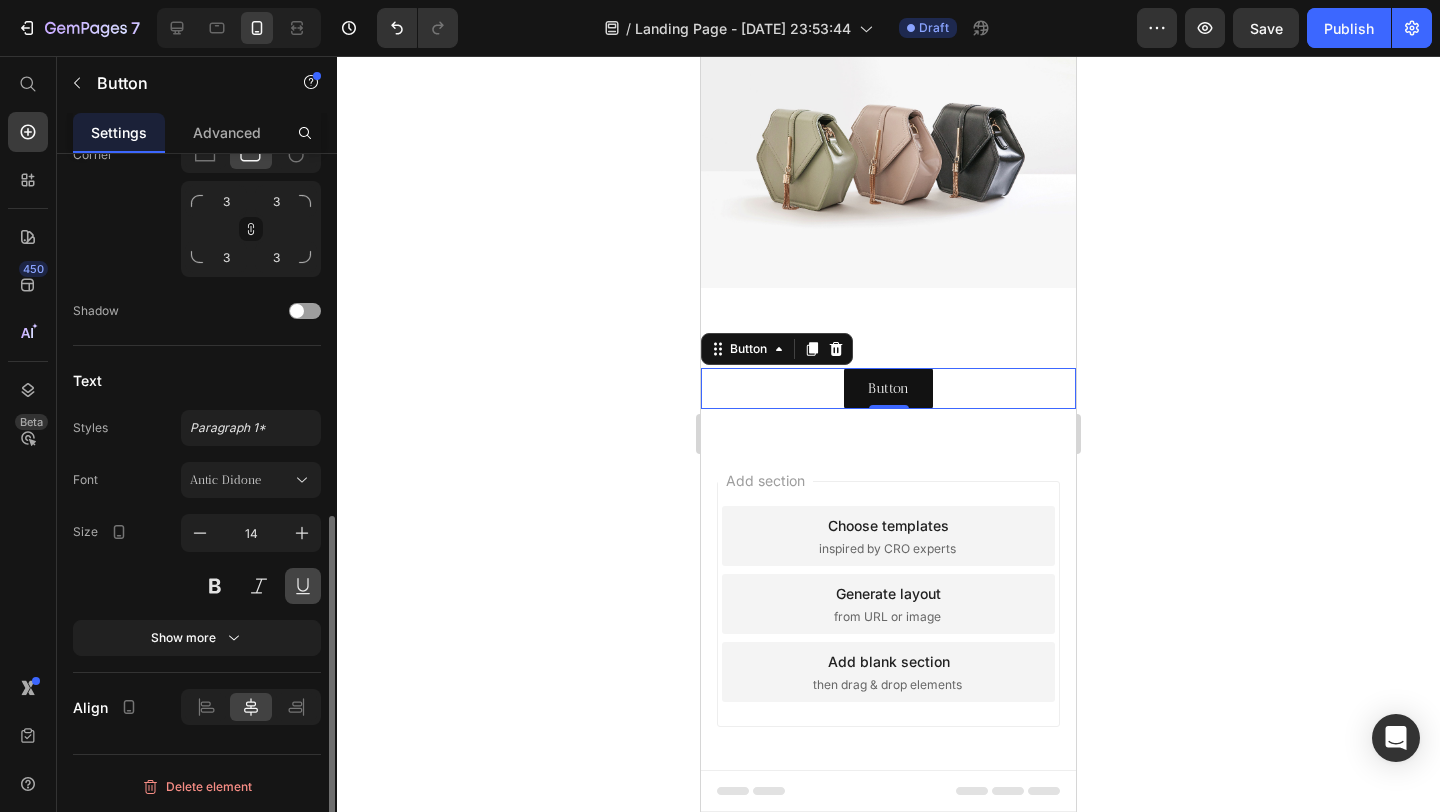 click at bounding box center [303, 586] 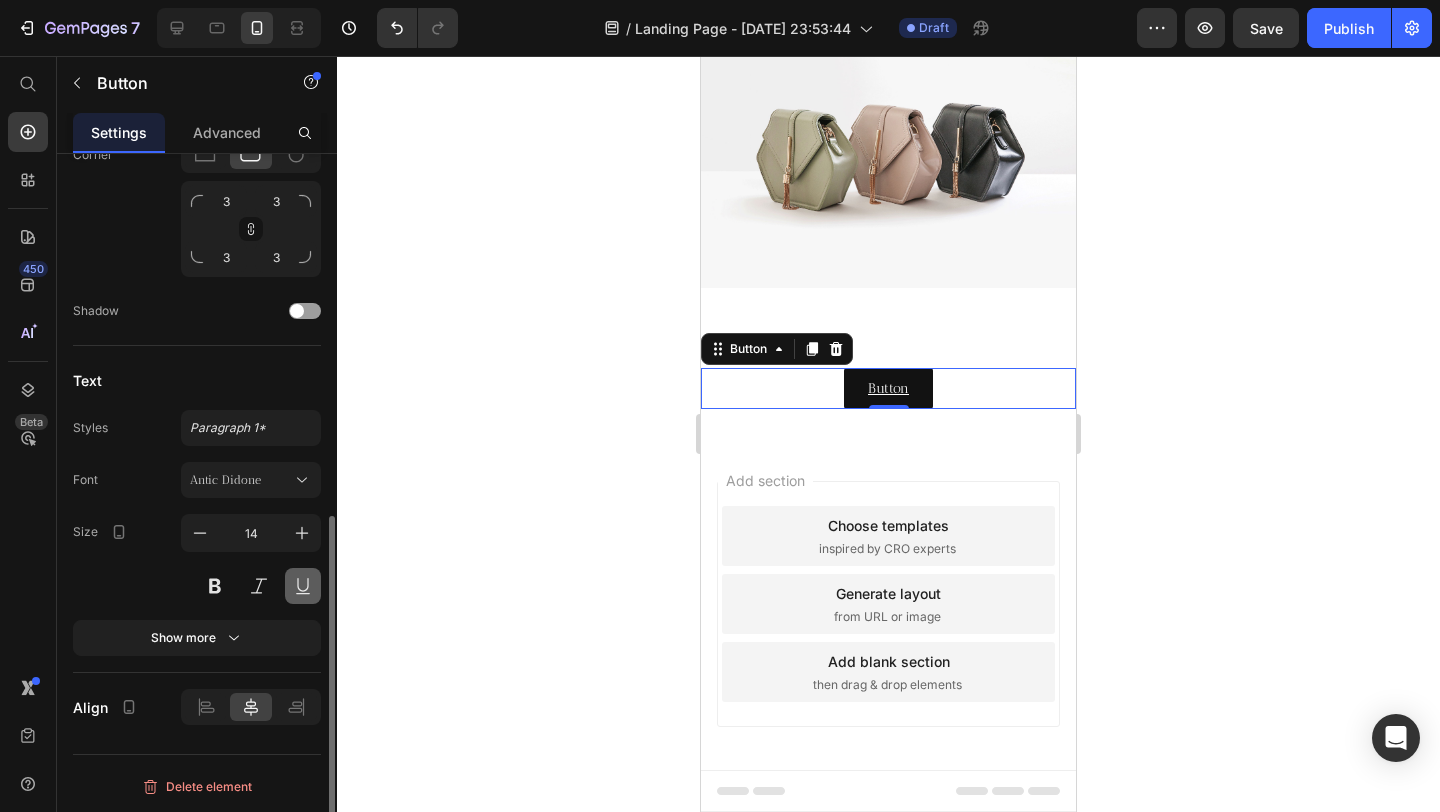 click at bounding box center (303, 586) 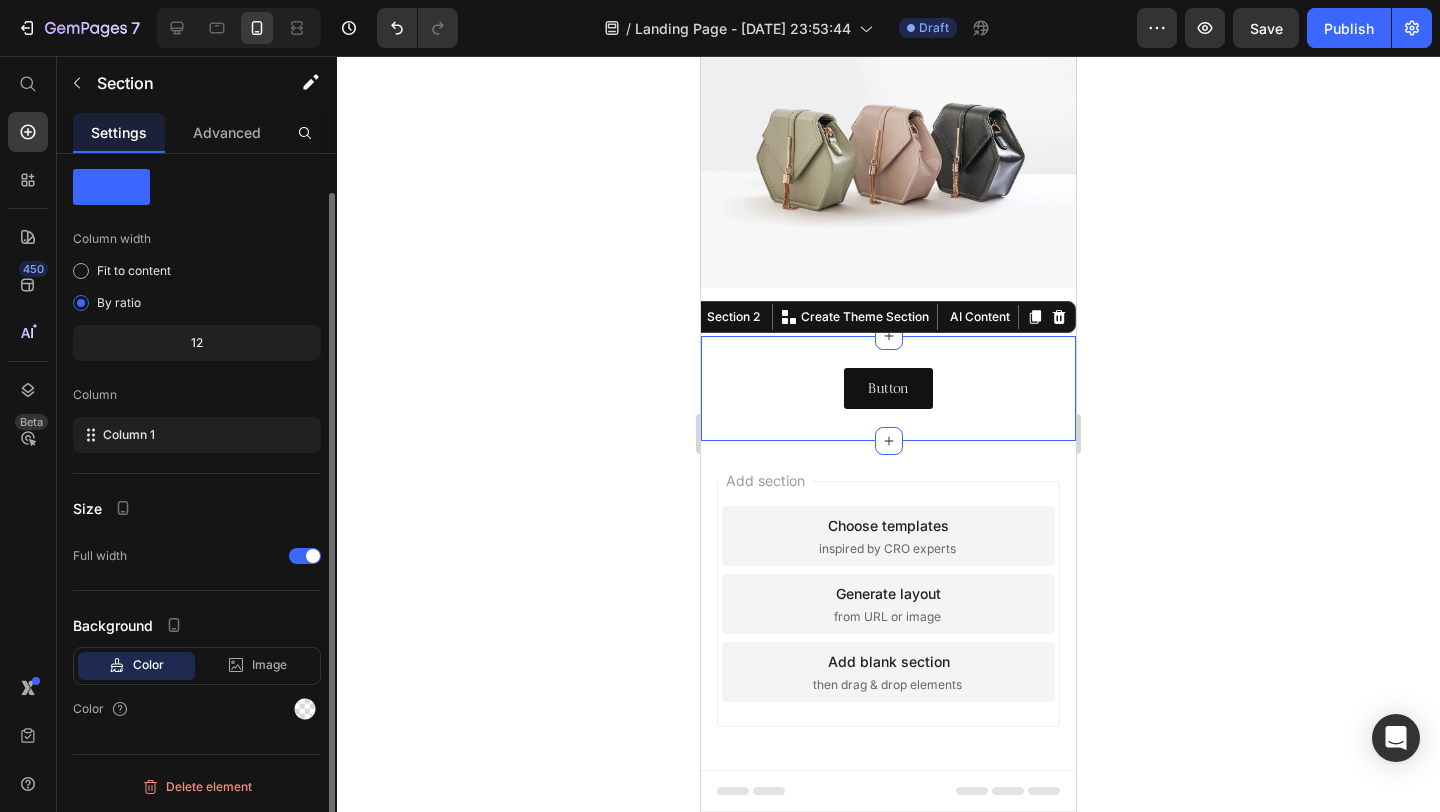 click on "Button Button Section 2   You can create reusable sections Create Theme Section AI Content Write with GemAI What would you like to describe here? Tone and Voice Persuasive Product How to make your first $1000 online in your 20s and 30s Show more Generate" at bounding box center [888, 388] 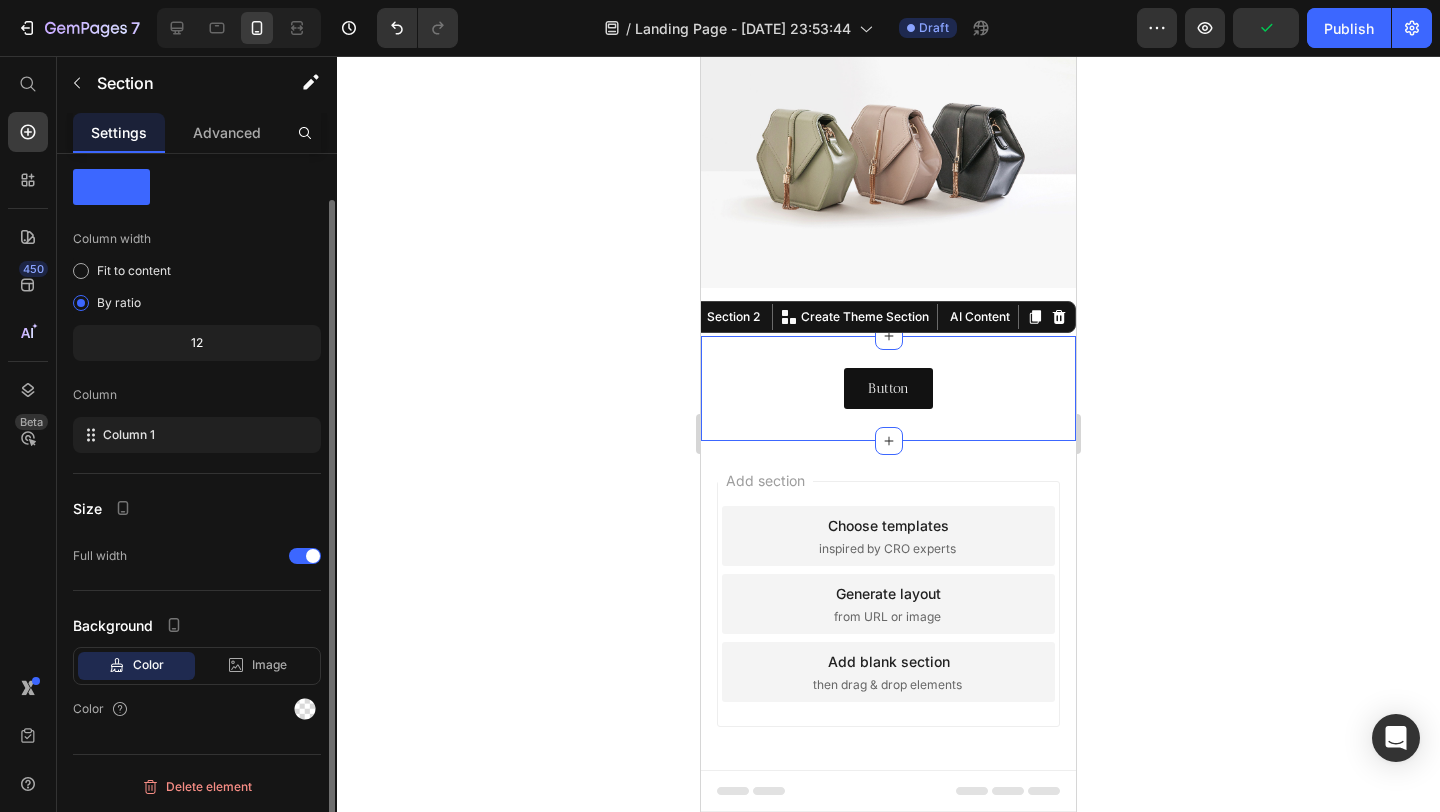 scroll, scrollTop: 0, scrollLeft: 0, axis: both 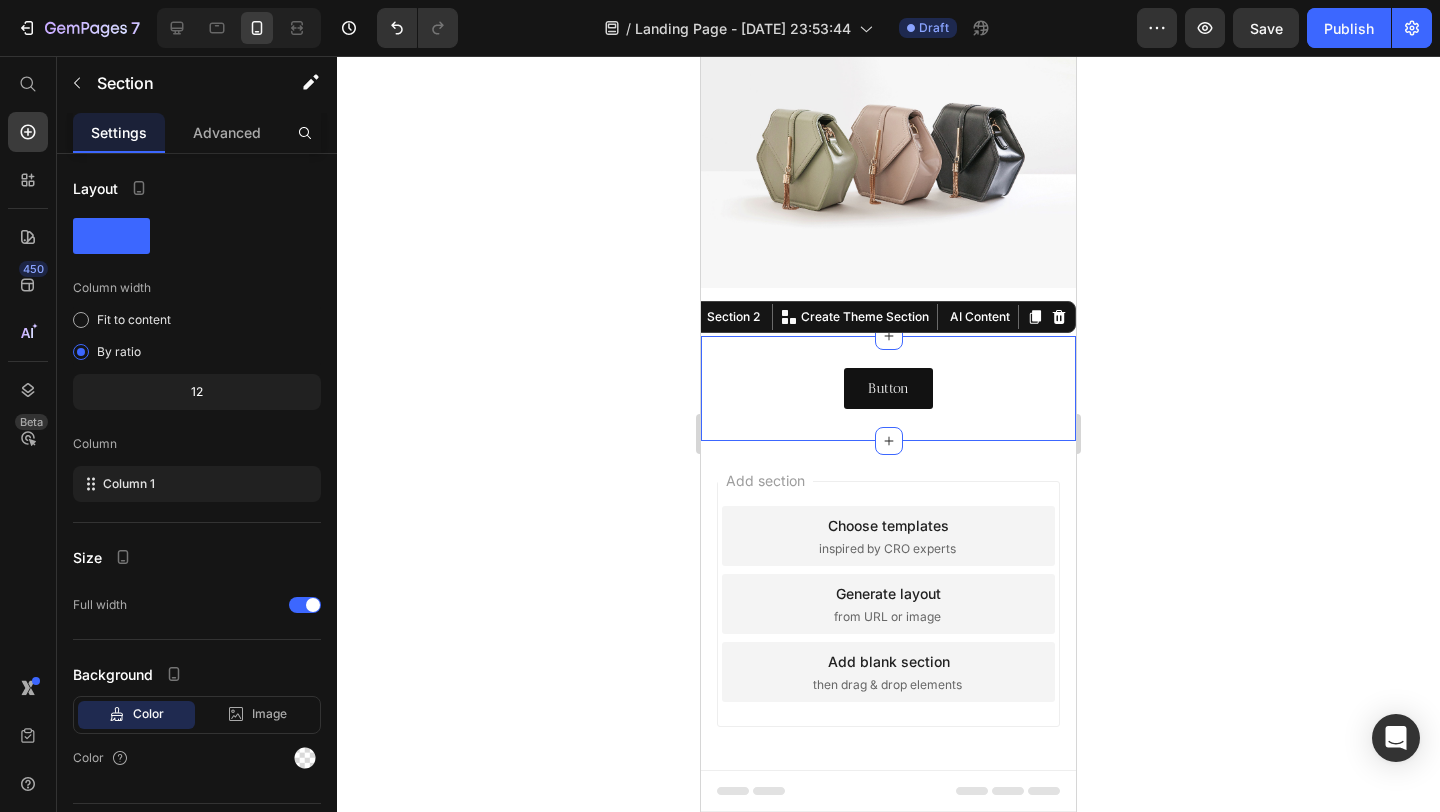 click on "Add section Choose templates inspired by CRO experts Generate layout from URL or image Add blank section then drag & drop elements" at bounding box center (888, 604) 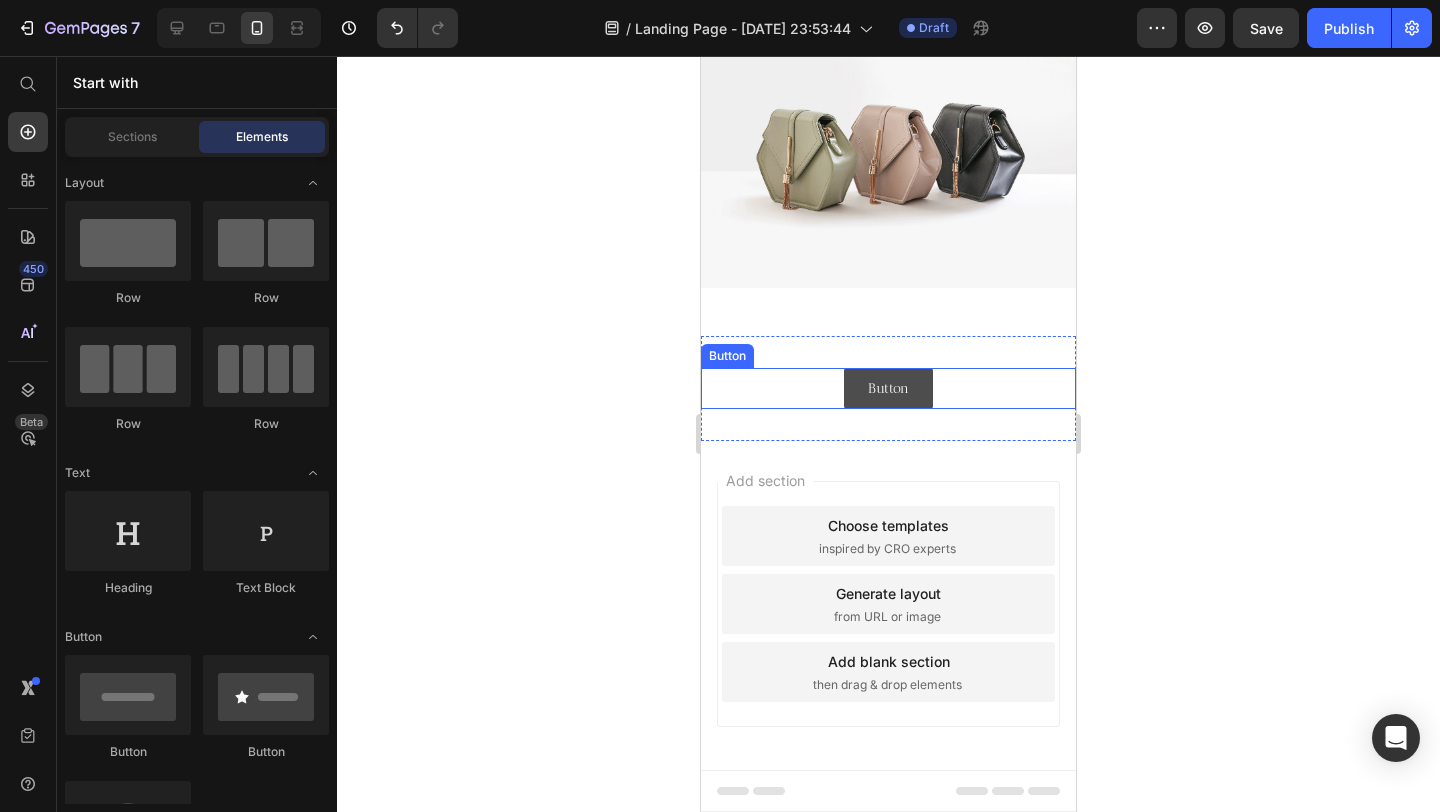 click on "Button" at bounding box center [888, 388] 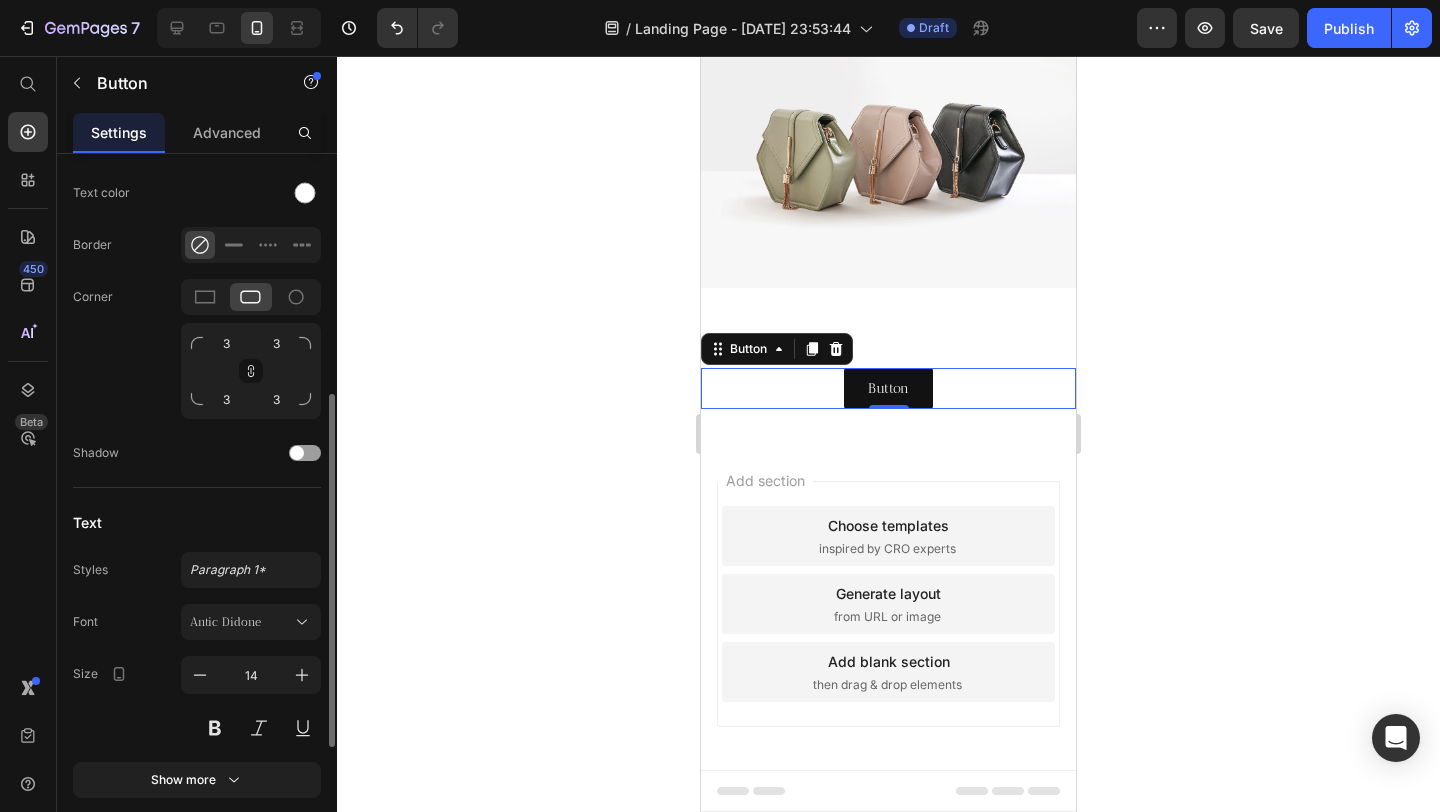 scroll, scrollTop: 603, scrollLeft: 0, axis: vertical 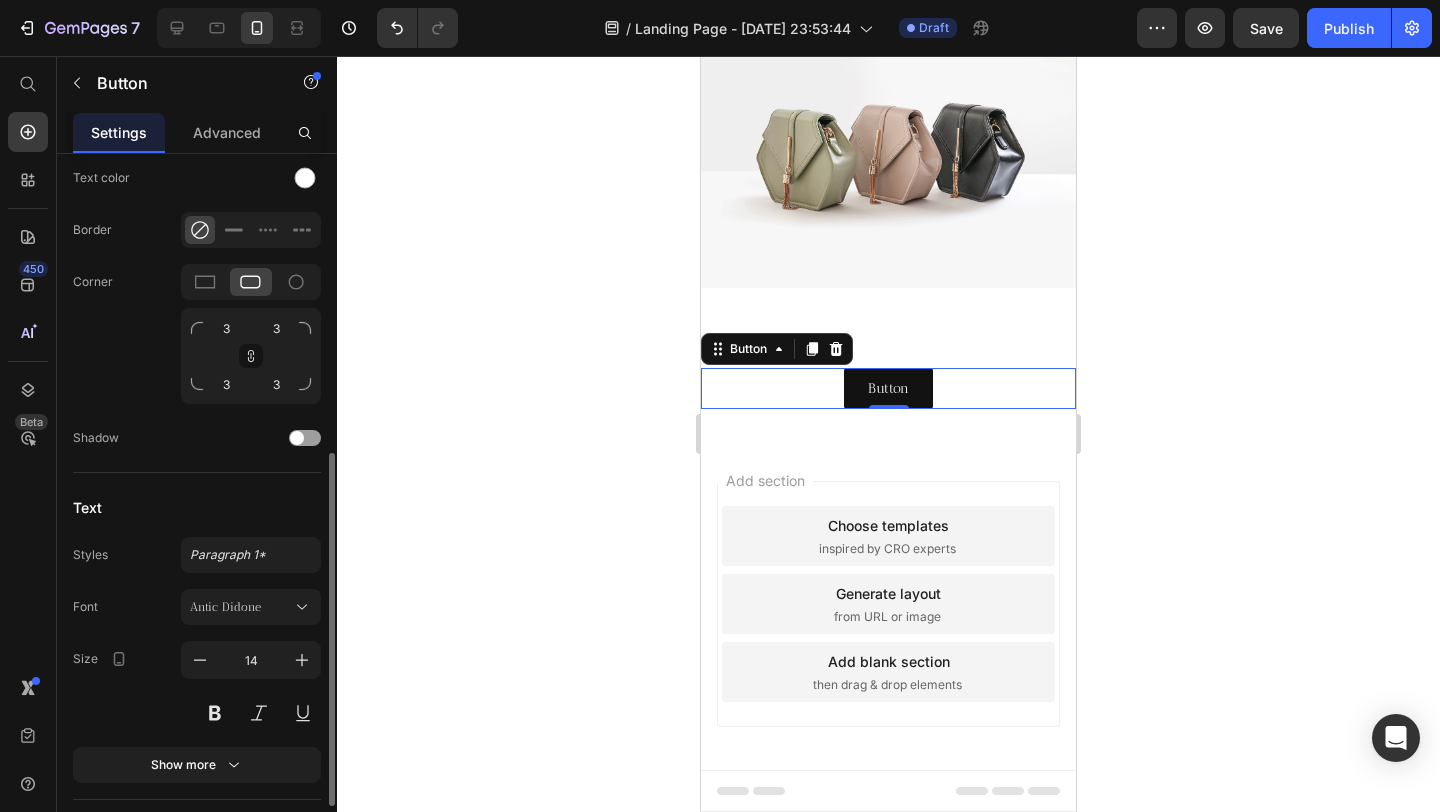 drag, startPoint x: 311, startPoint y: 377, endPoint x: 320, endPoint y: 393, distance: 18.35756 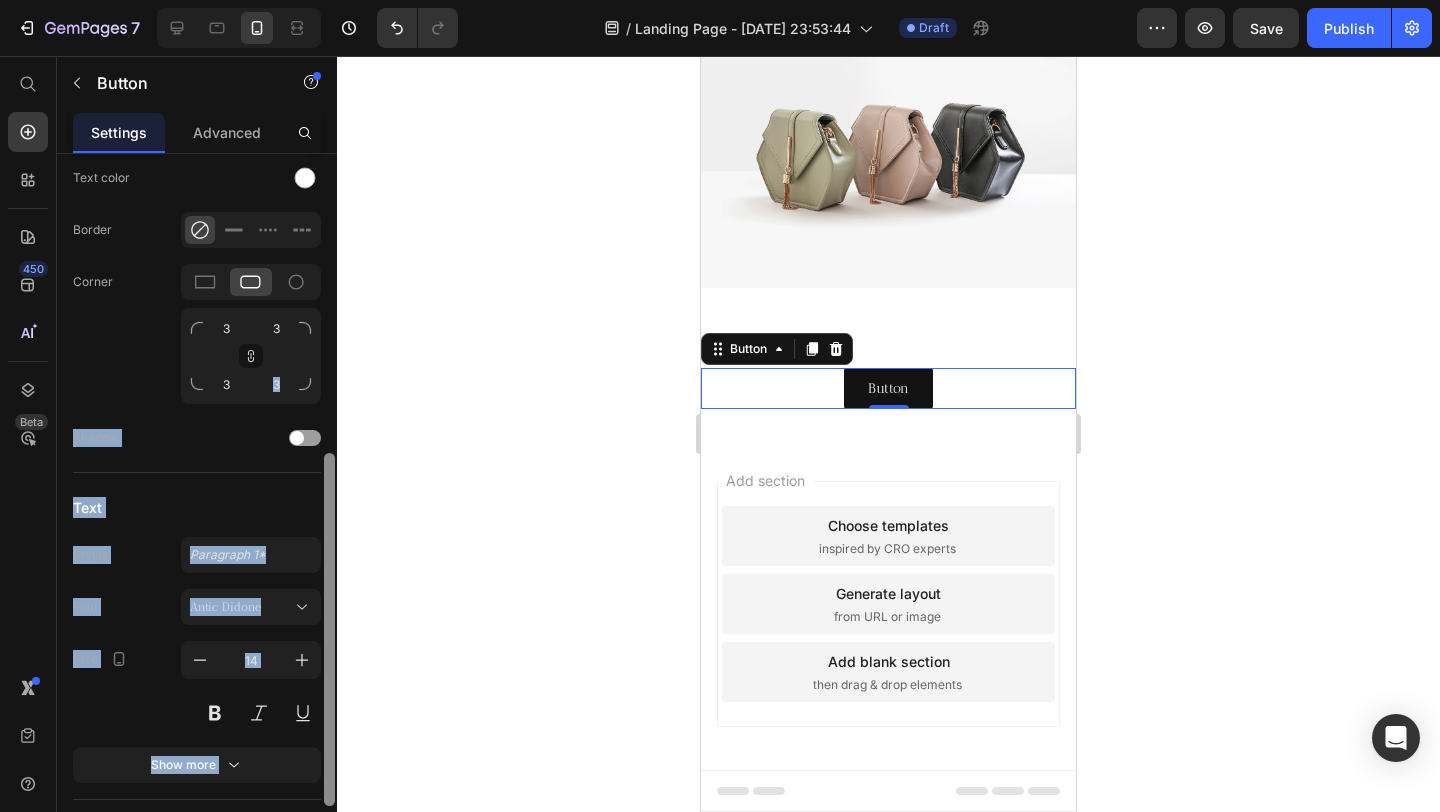 drag, startPoint x: 308, startPoint y: 386, endPoint x: 333, endPoint y: 400, distance: 28.653097 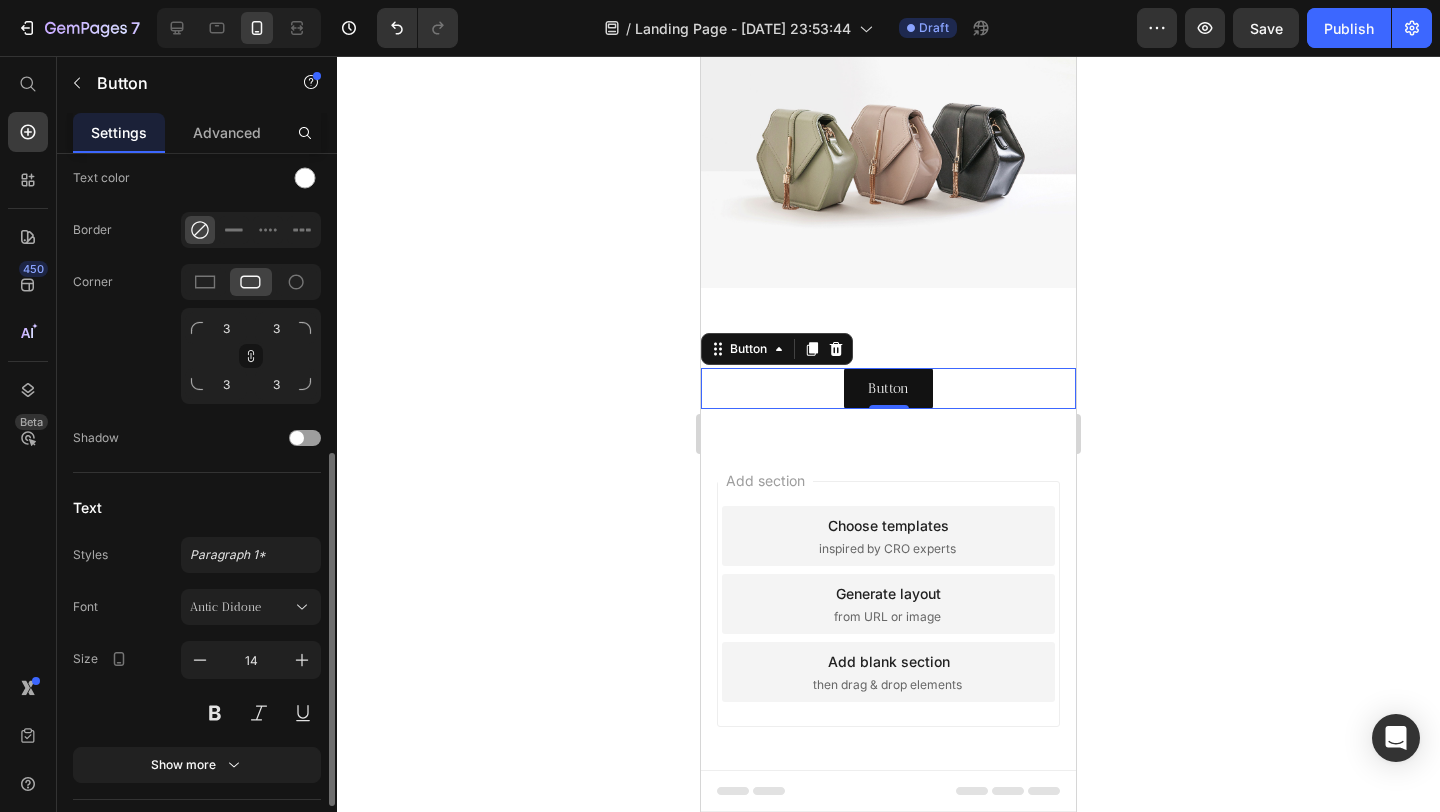 click 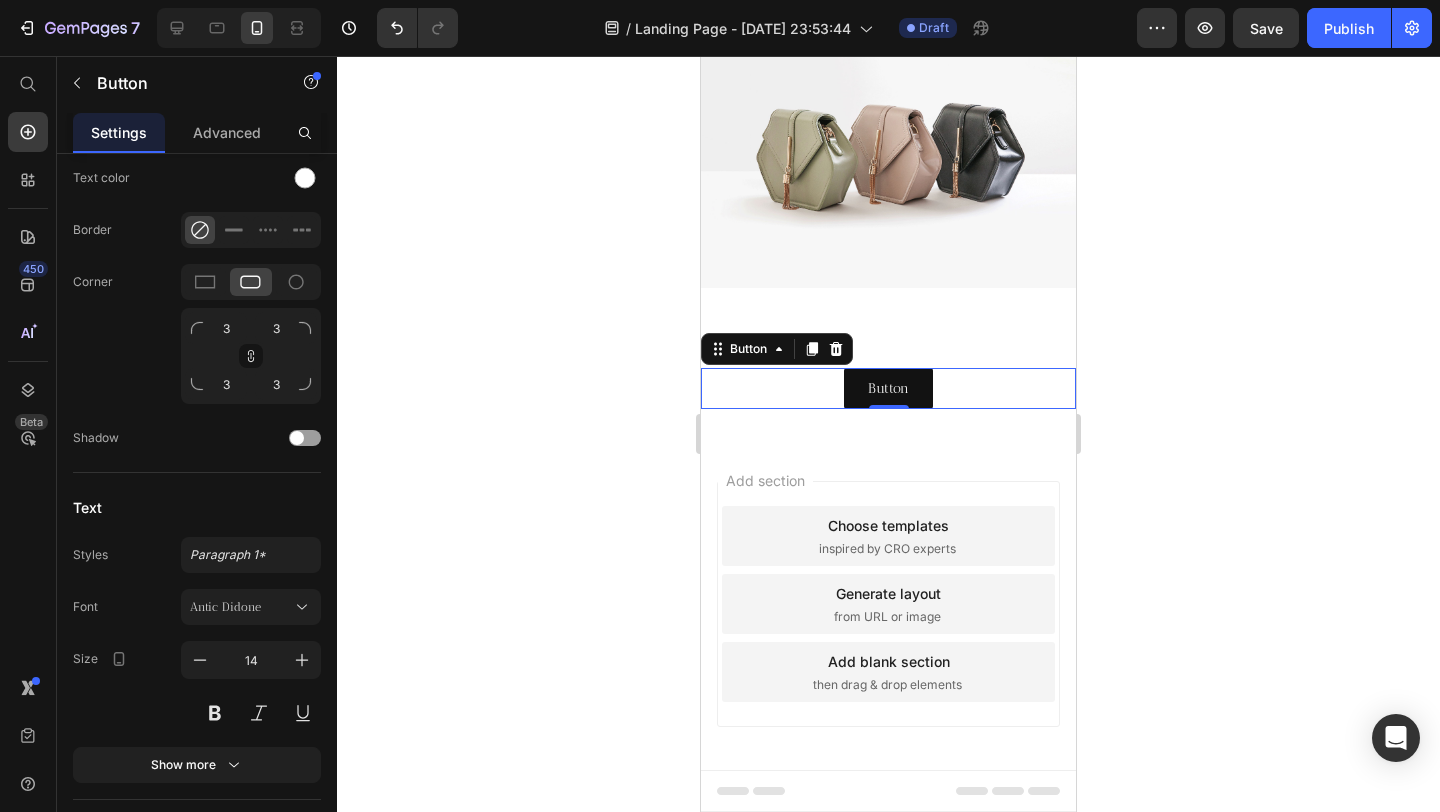 click 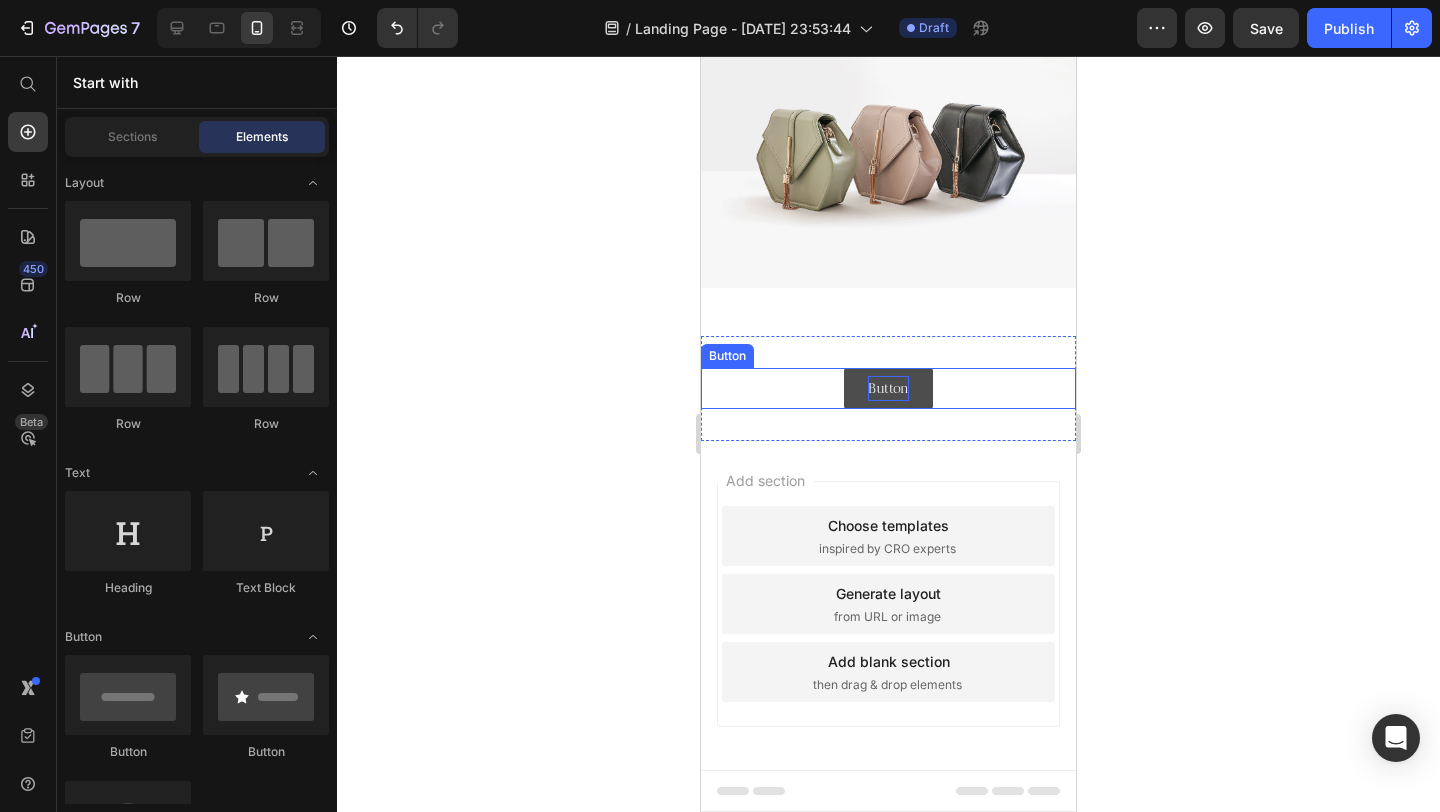 click on "Button" at bounding box center [888, 388] 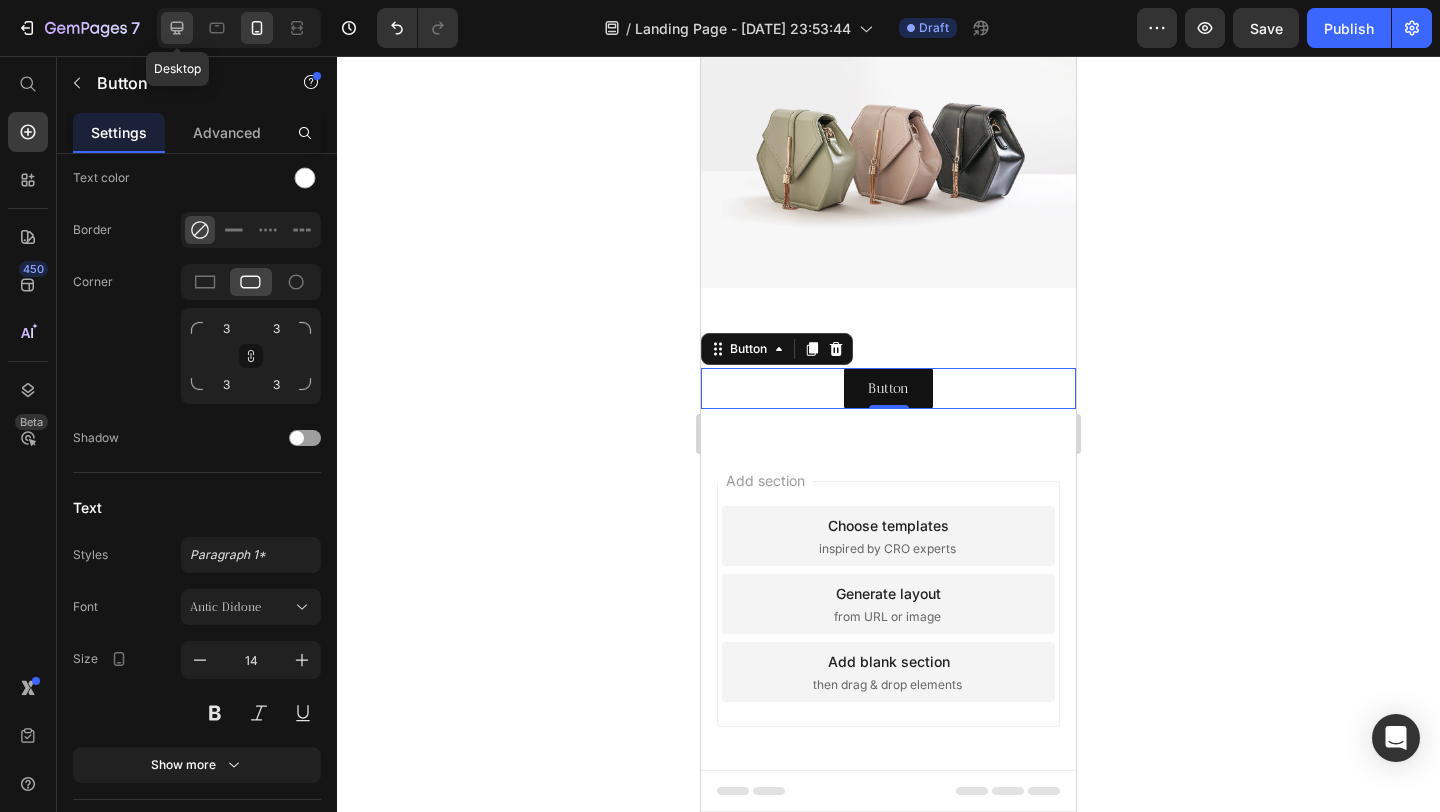 click 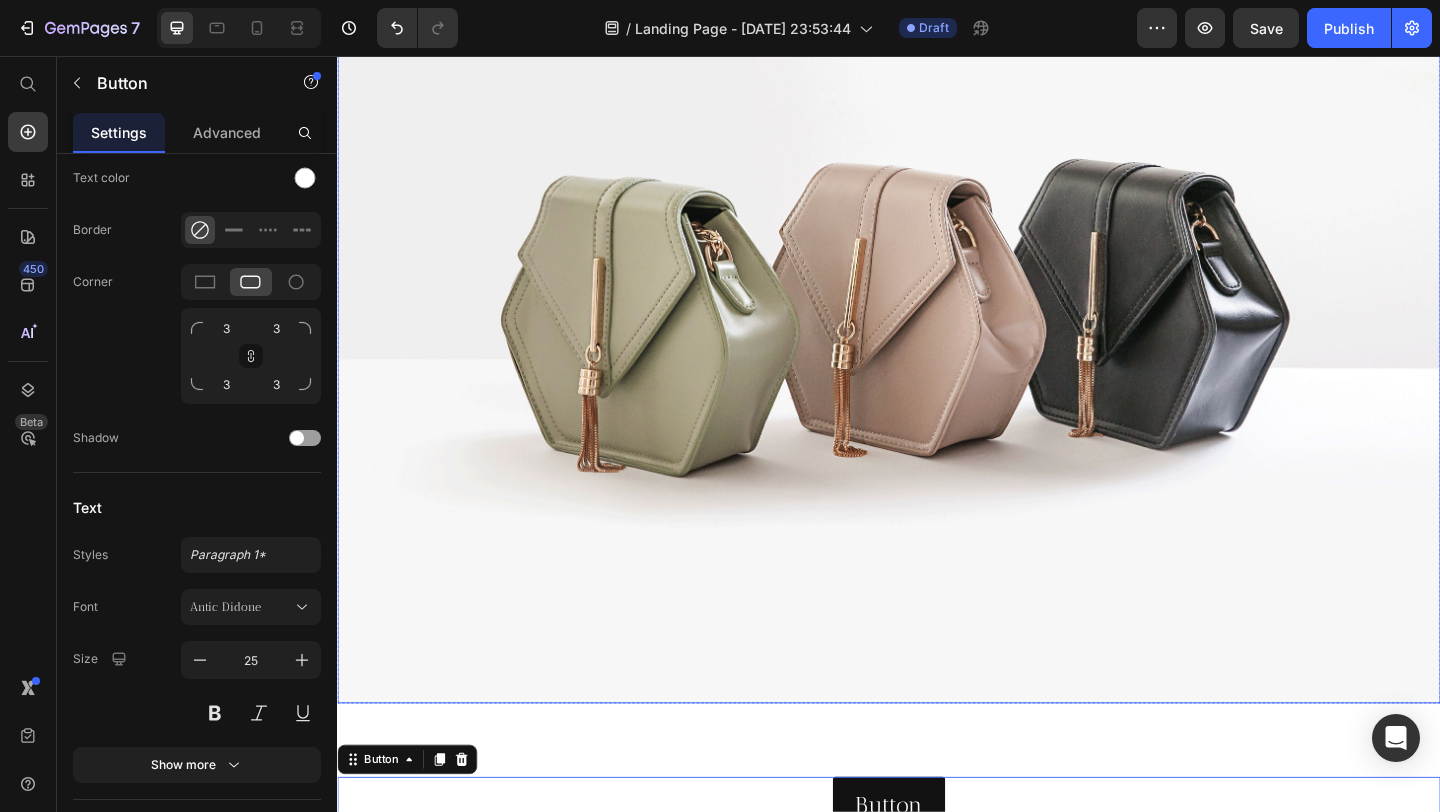 scroll, scrollTop: 0, scrollLeft: 0, axis: both 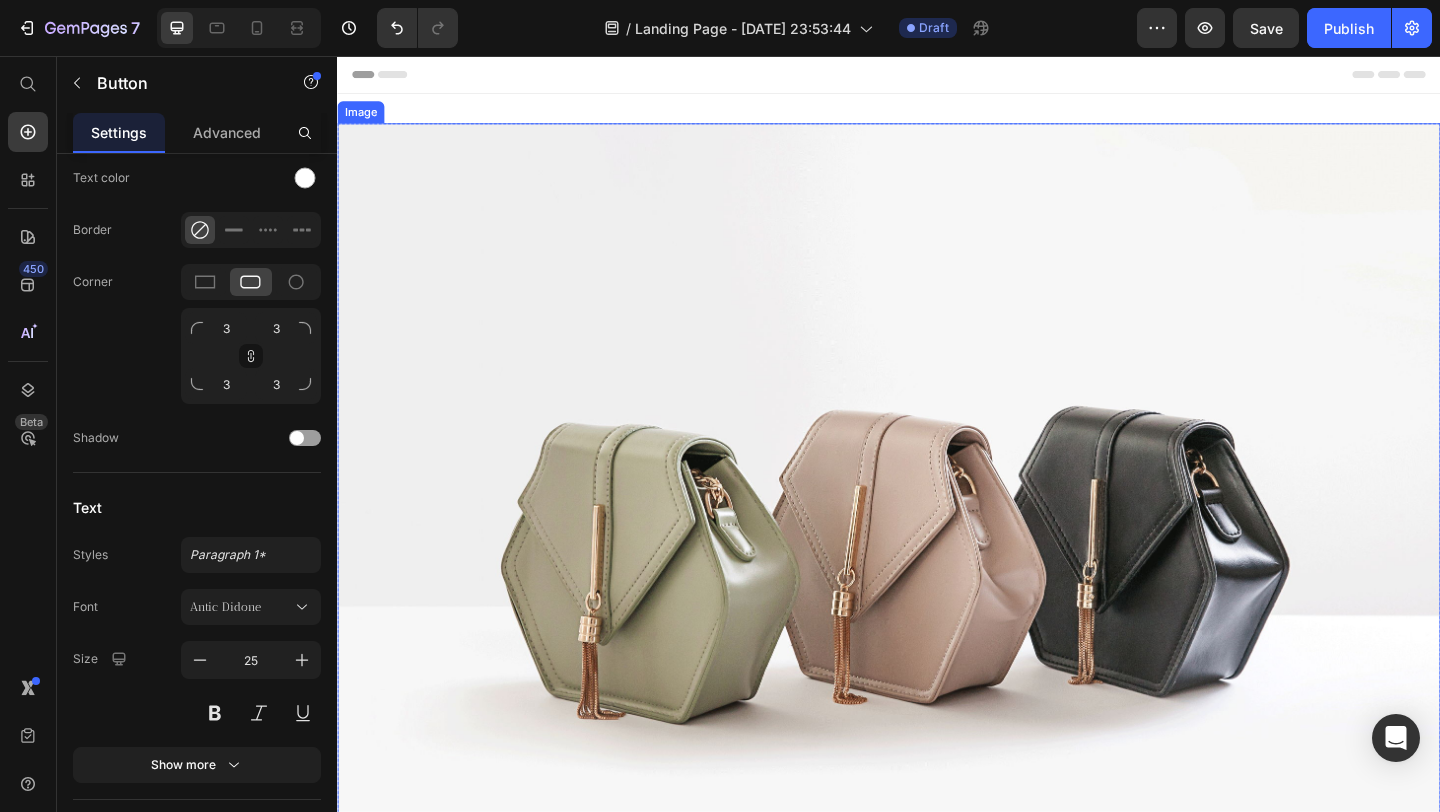 click at bounding box center (937, 579) 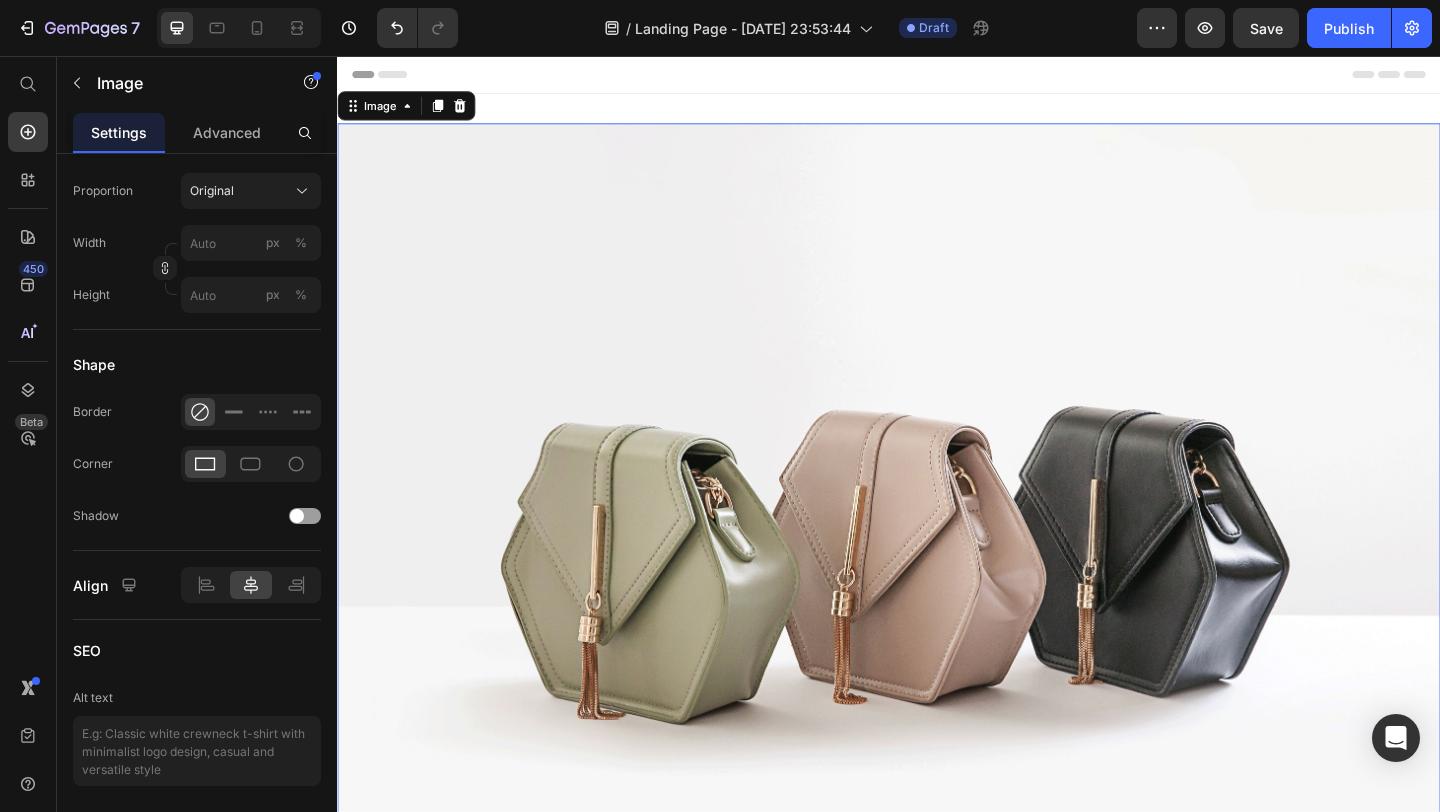 scroll, scrollTop: 0, scrollLeft: 0, axis: both 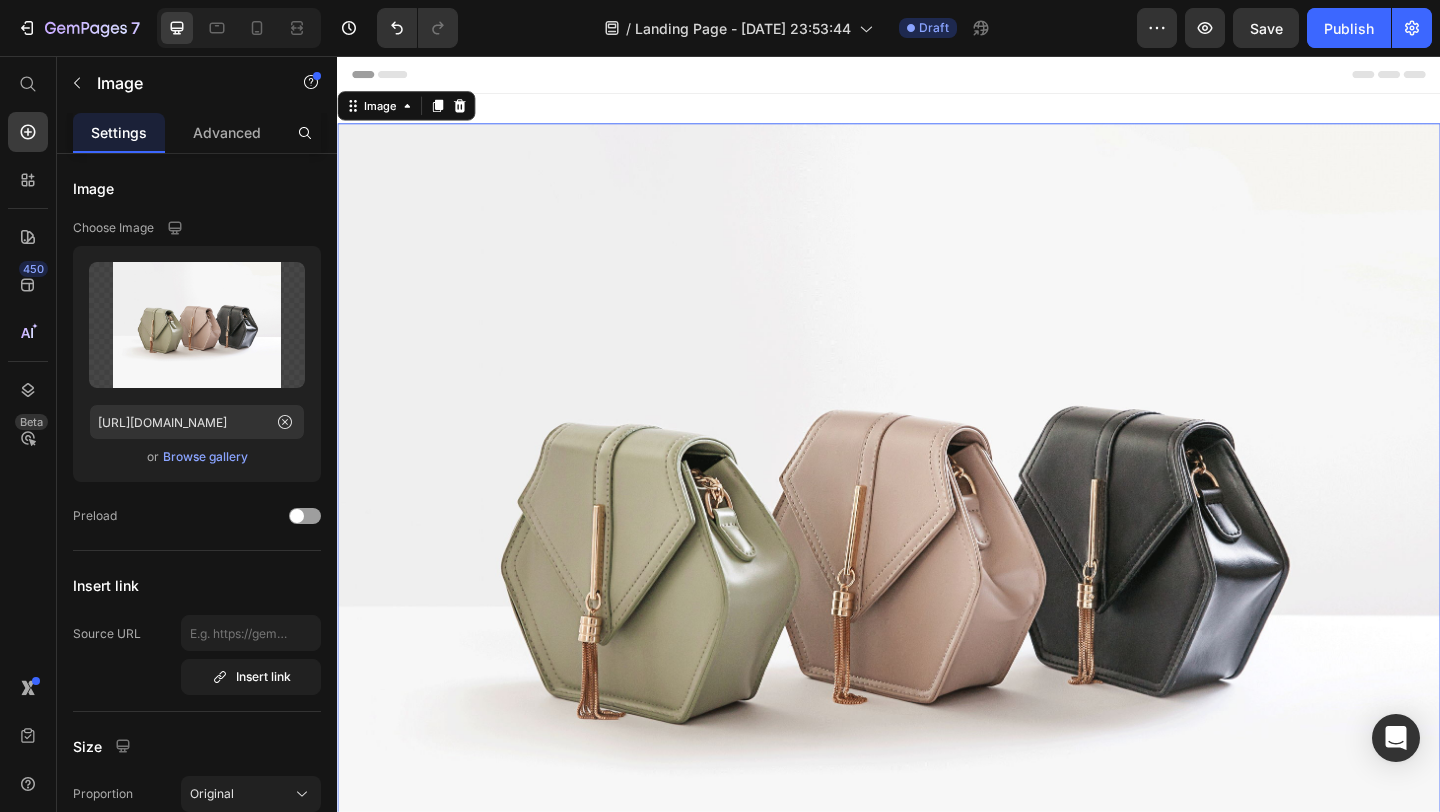 click at bounding box center [937, 579] 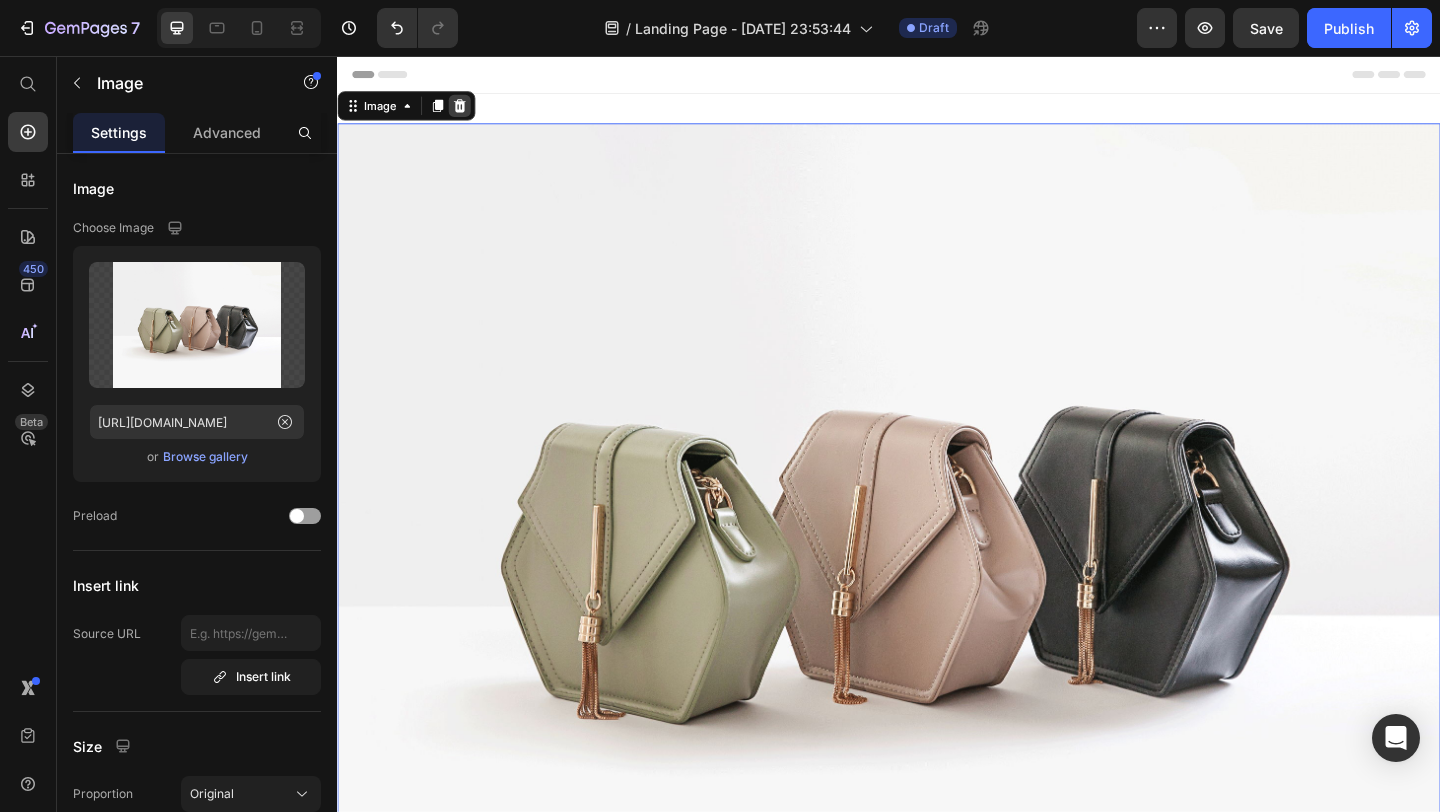 click at bounding box center [470, 110] 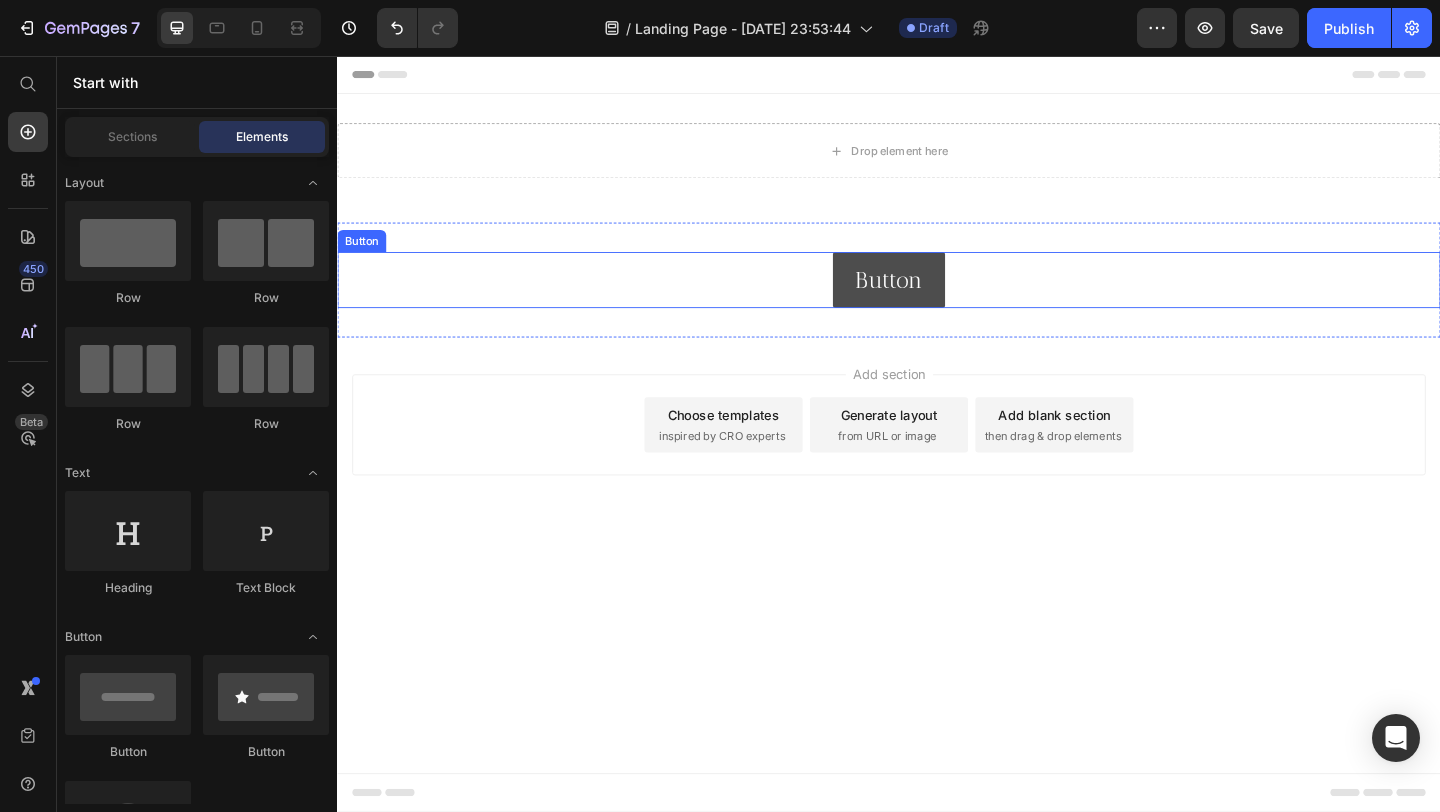 click on "Button" at bounding box center [937, 299] 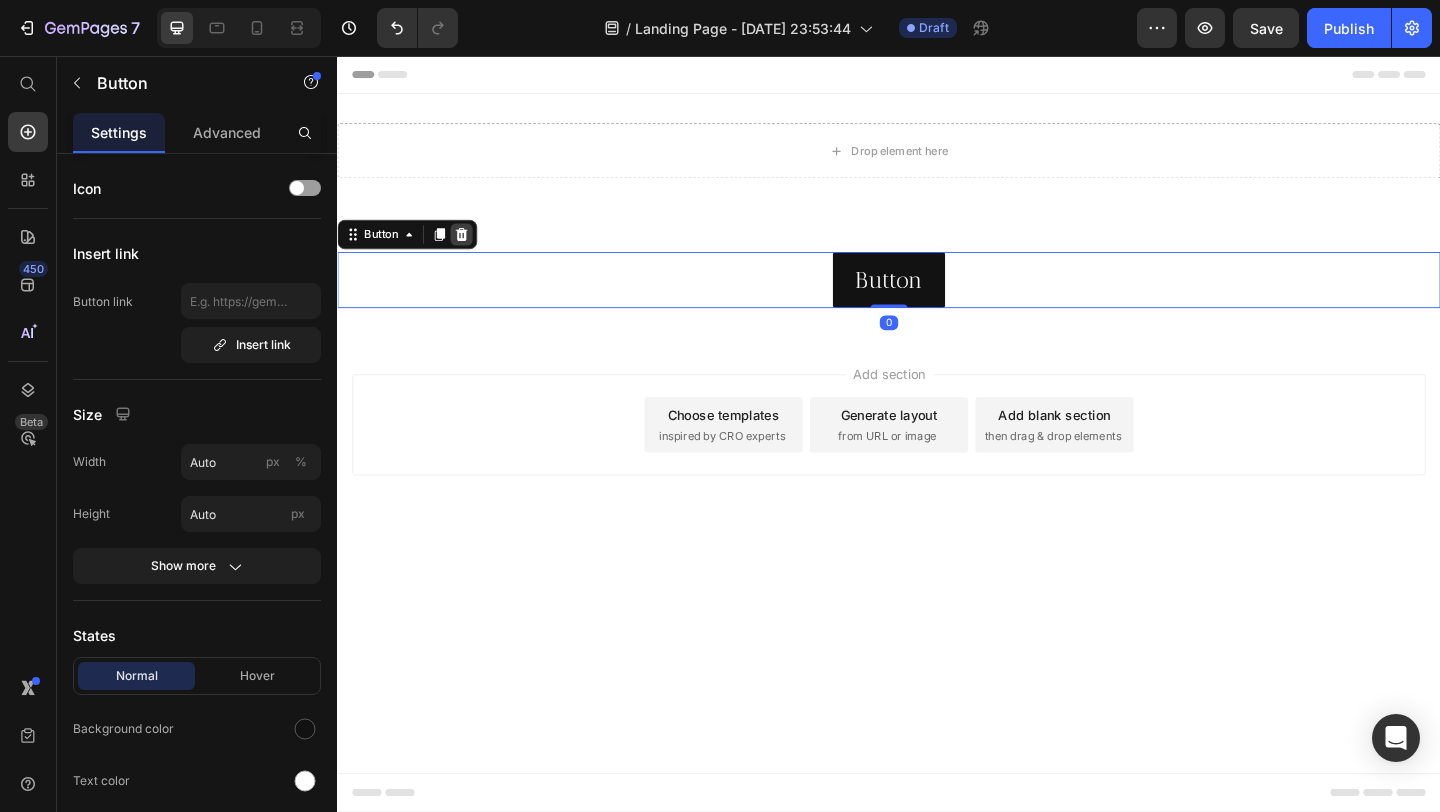 click 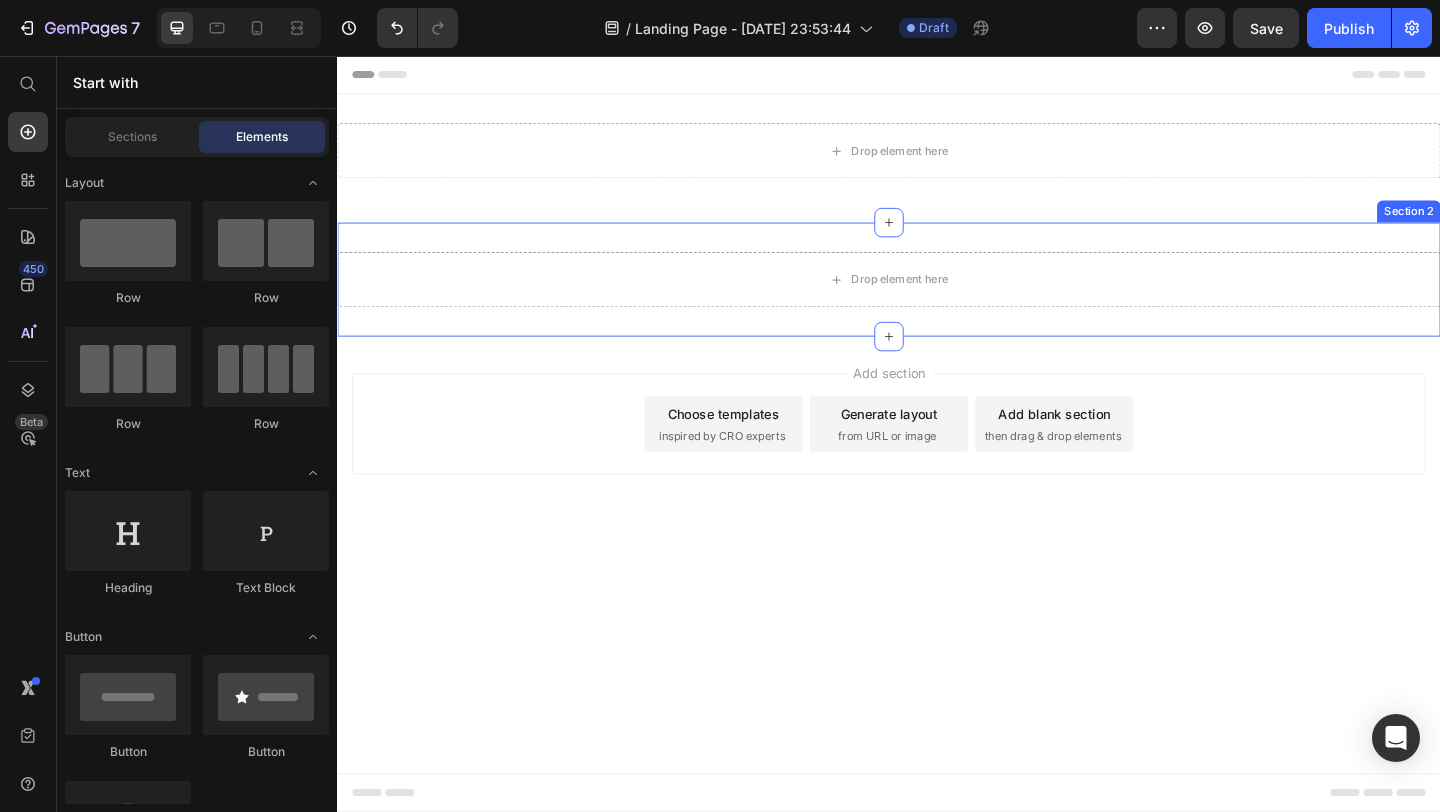 click on "Drop element here" at bounding box center (937, 299) 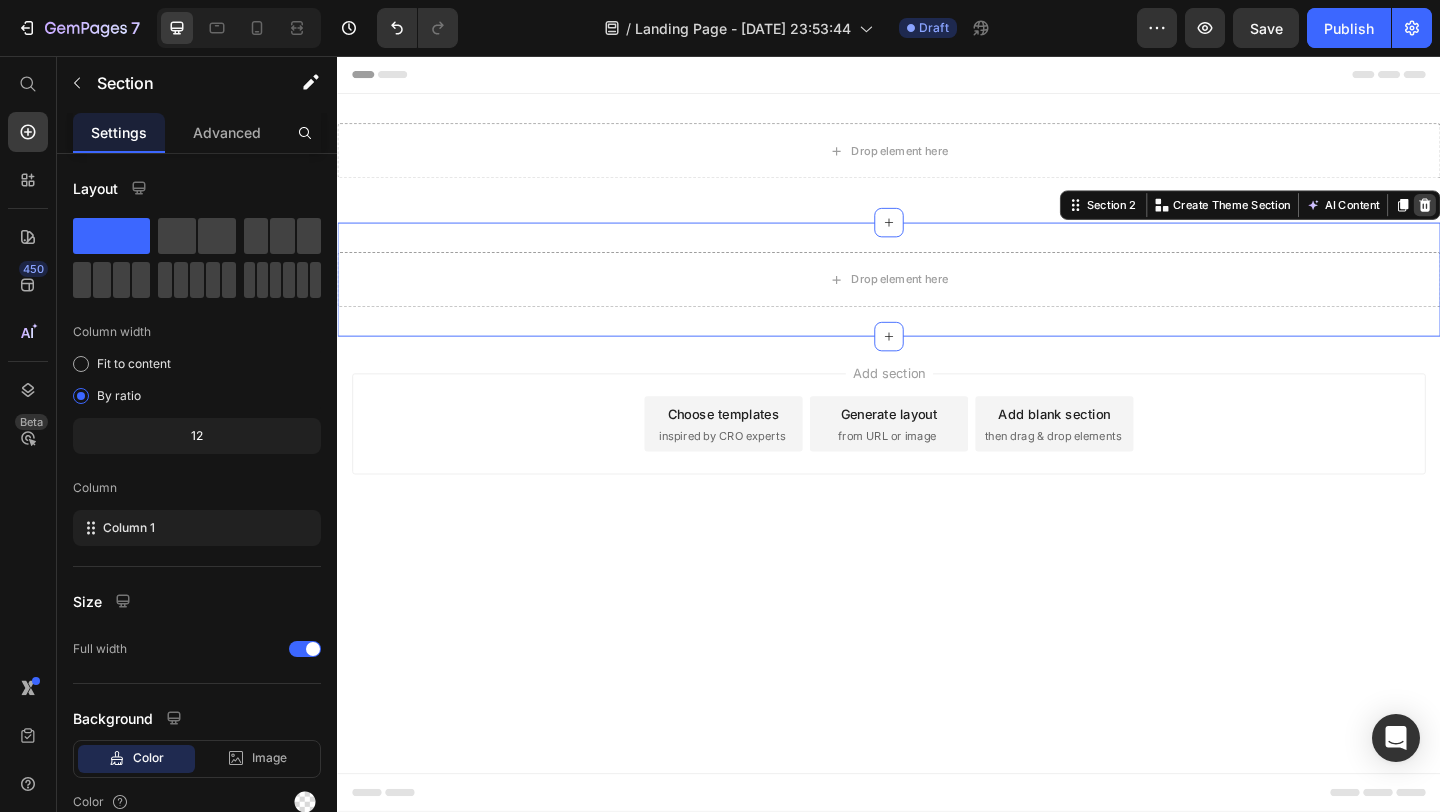click at bounding box center [1520, 218] 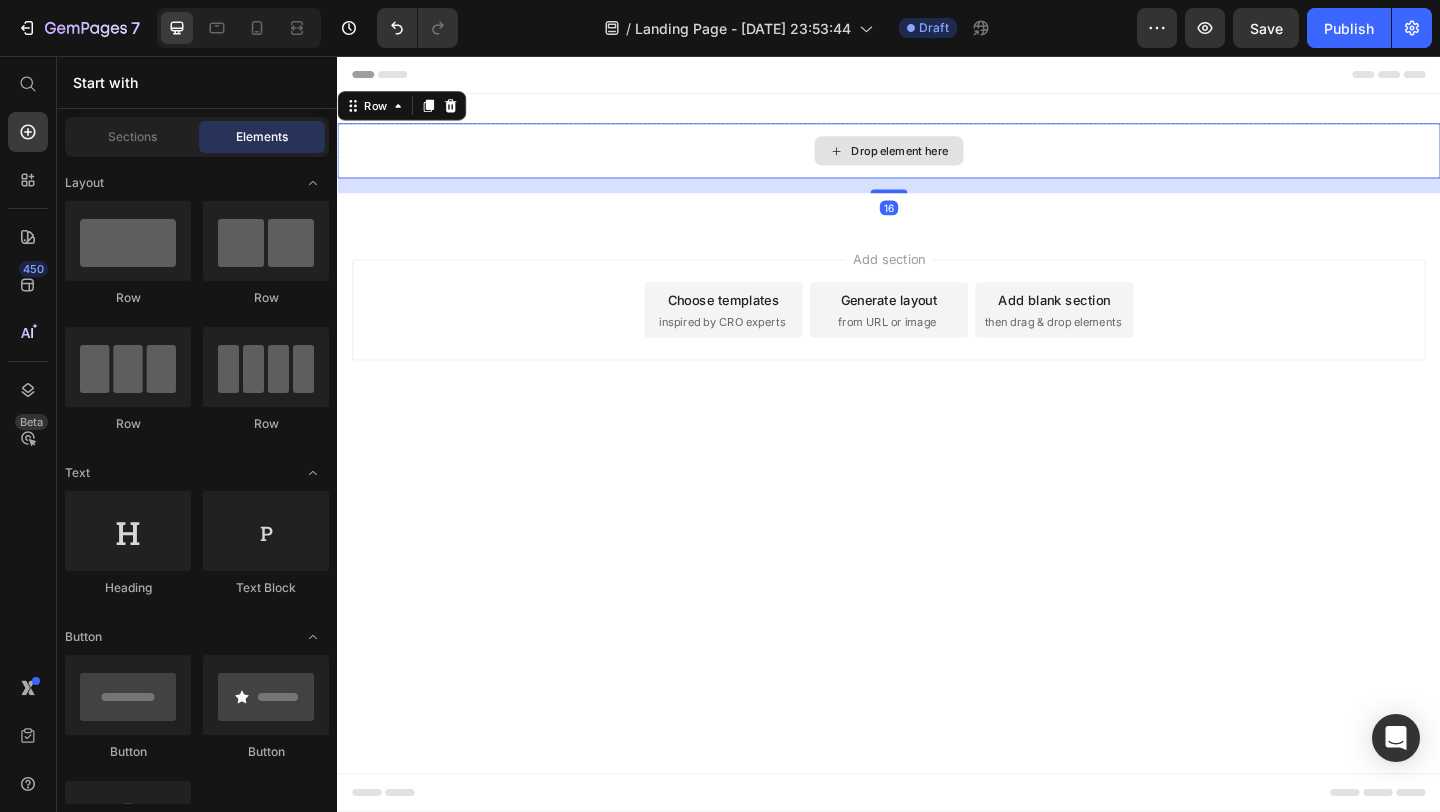 click on "Drop element here" at bounding box center [937, 159] 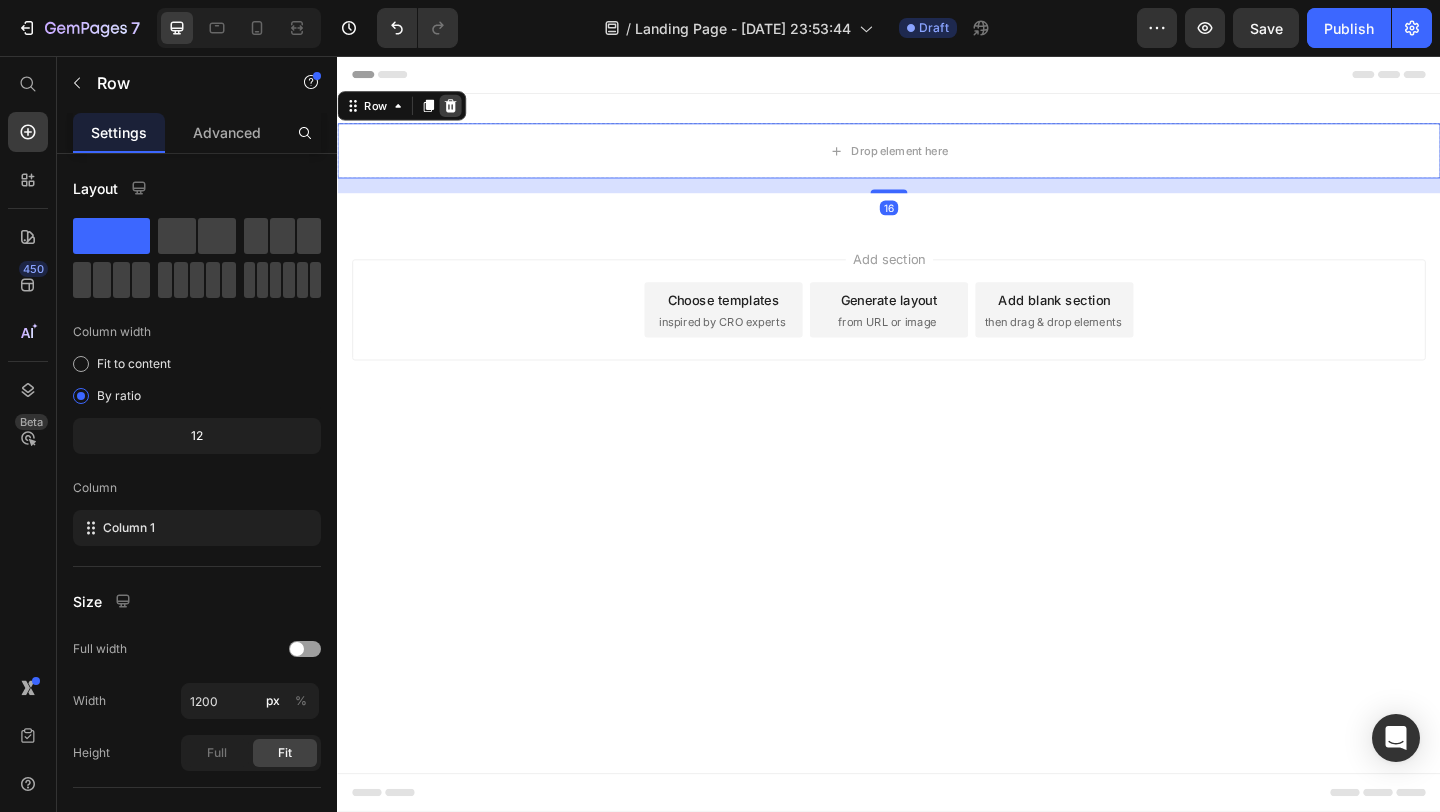 click 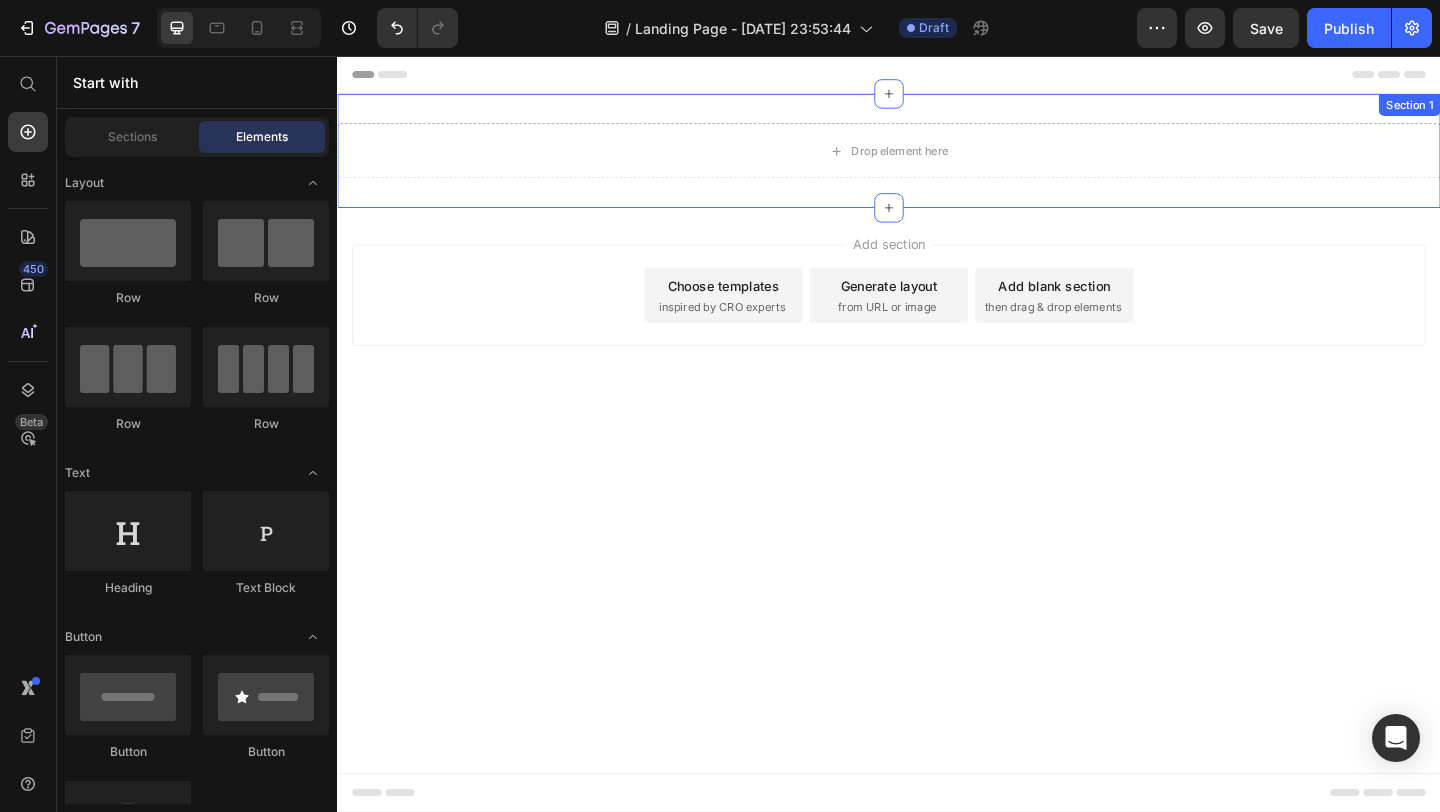 click on "Drop element here" at bounding box center [937, 159] 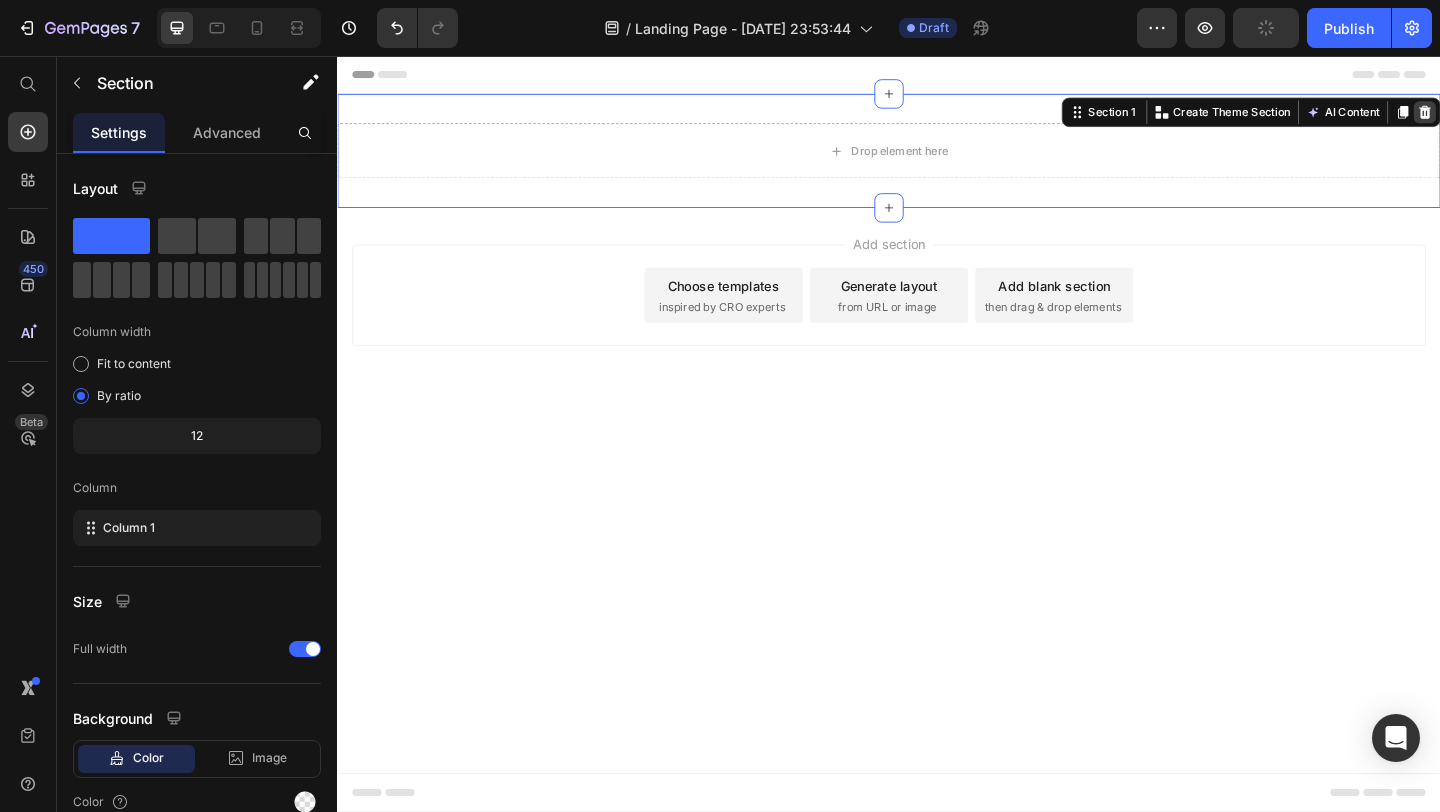 click 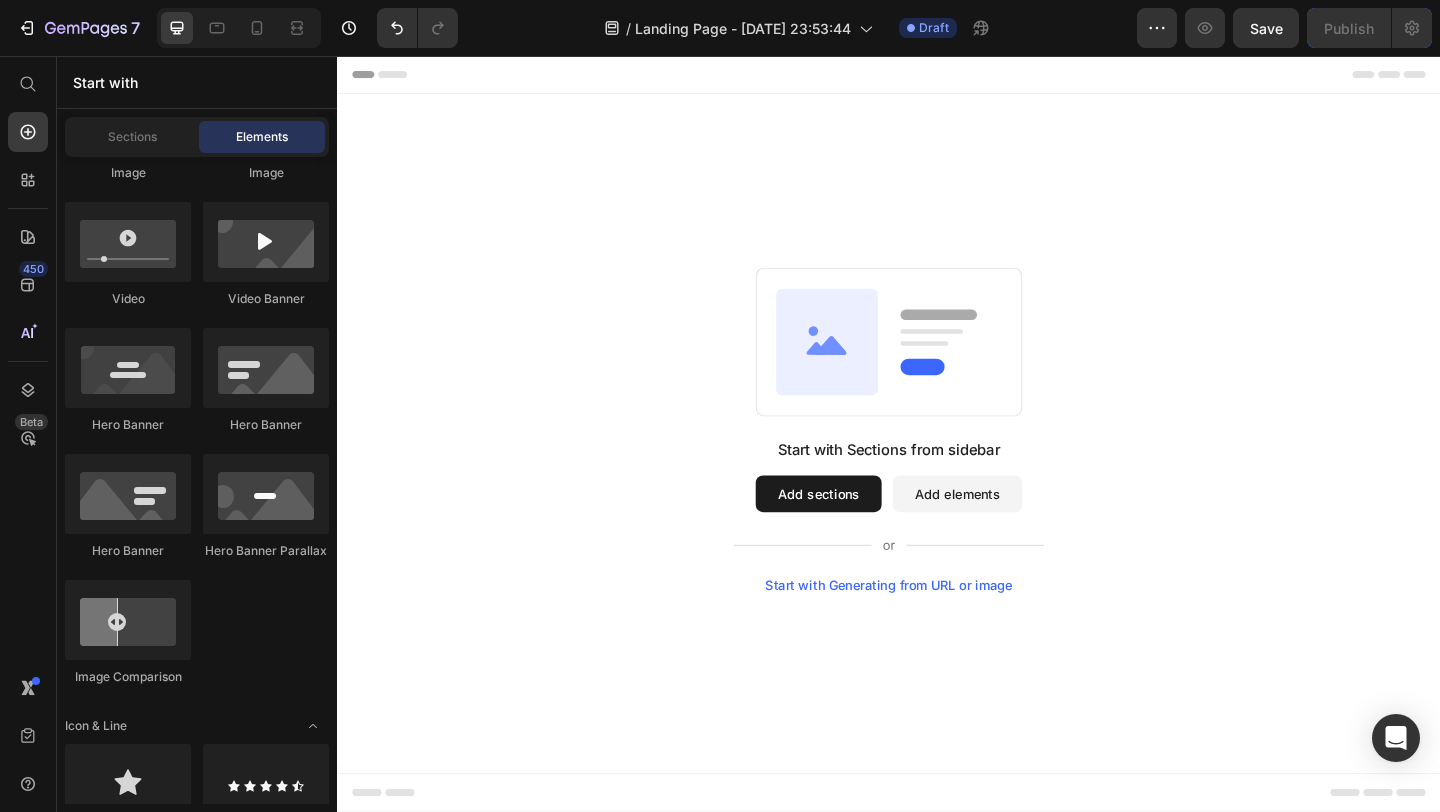 scroll, scrollTop: 0, scrollLeft: 0, axis: both 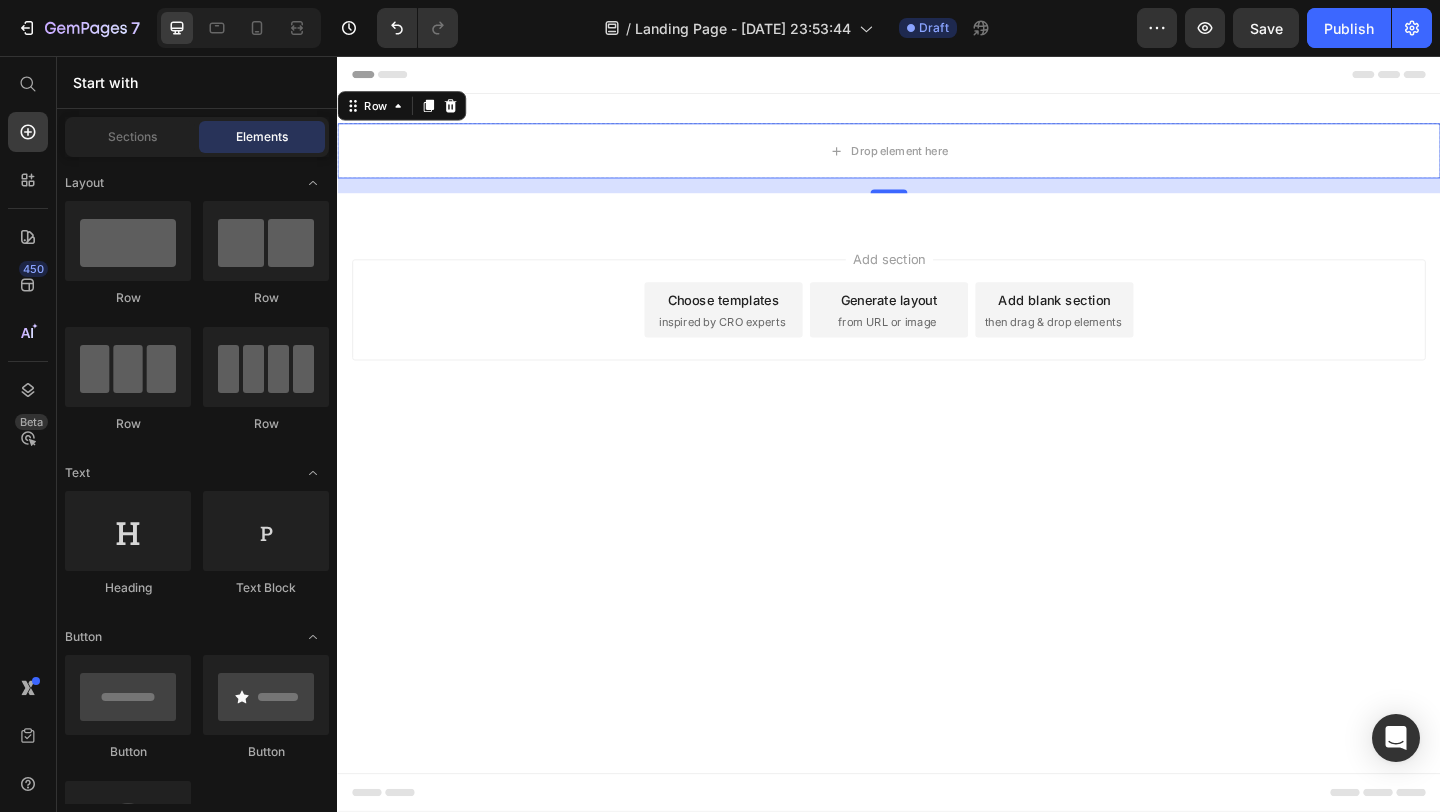 click on "Add section Choose templates inspired by CRO experts Generate layout from URL or image Add blank section then drag & drop elements" at bounding box center [937, 360] 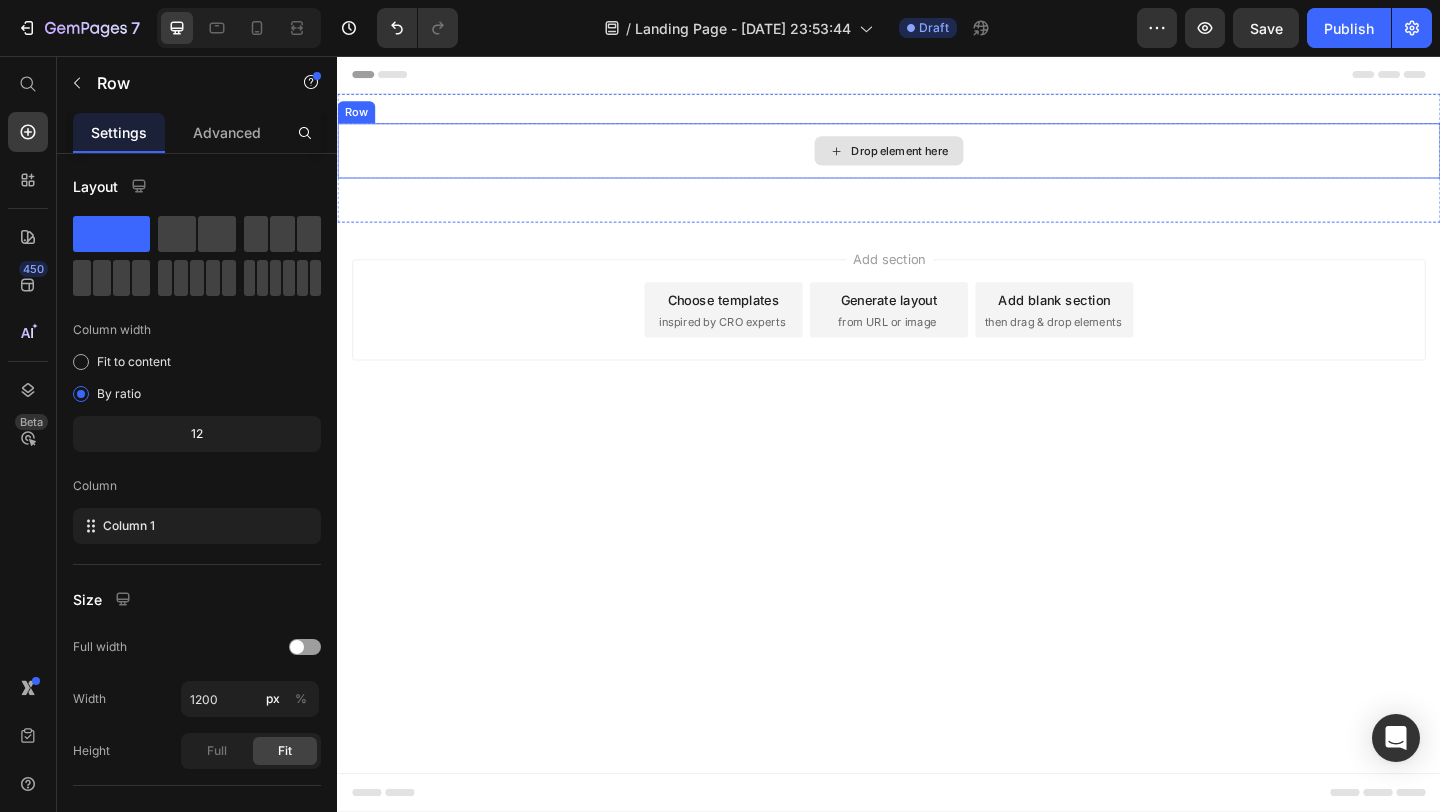 click on "Drop element here" at bounding box center (937, 159) 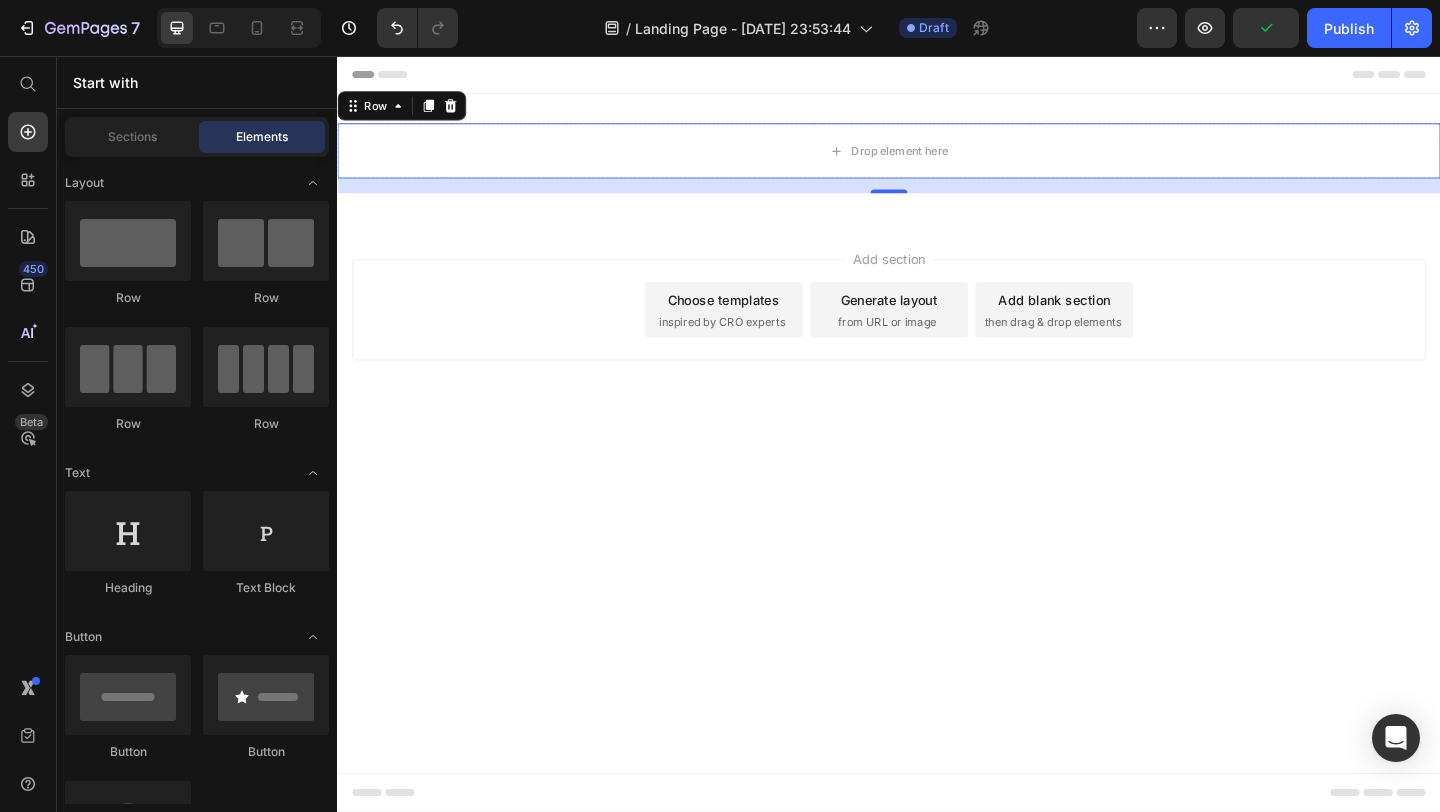 click on "Header
Drop element here Row   16 Section 1 Root Start with Sections from sidebar Add sections Add elements Start with Generating from URL or image Add section Choose templates inspired by CRO experts Generate layout from URL or image Add blank section then drag & drop elements Footer" at bounding box center (937, 467) 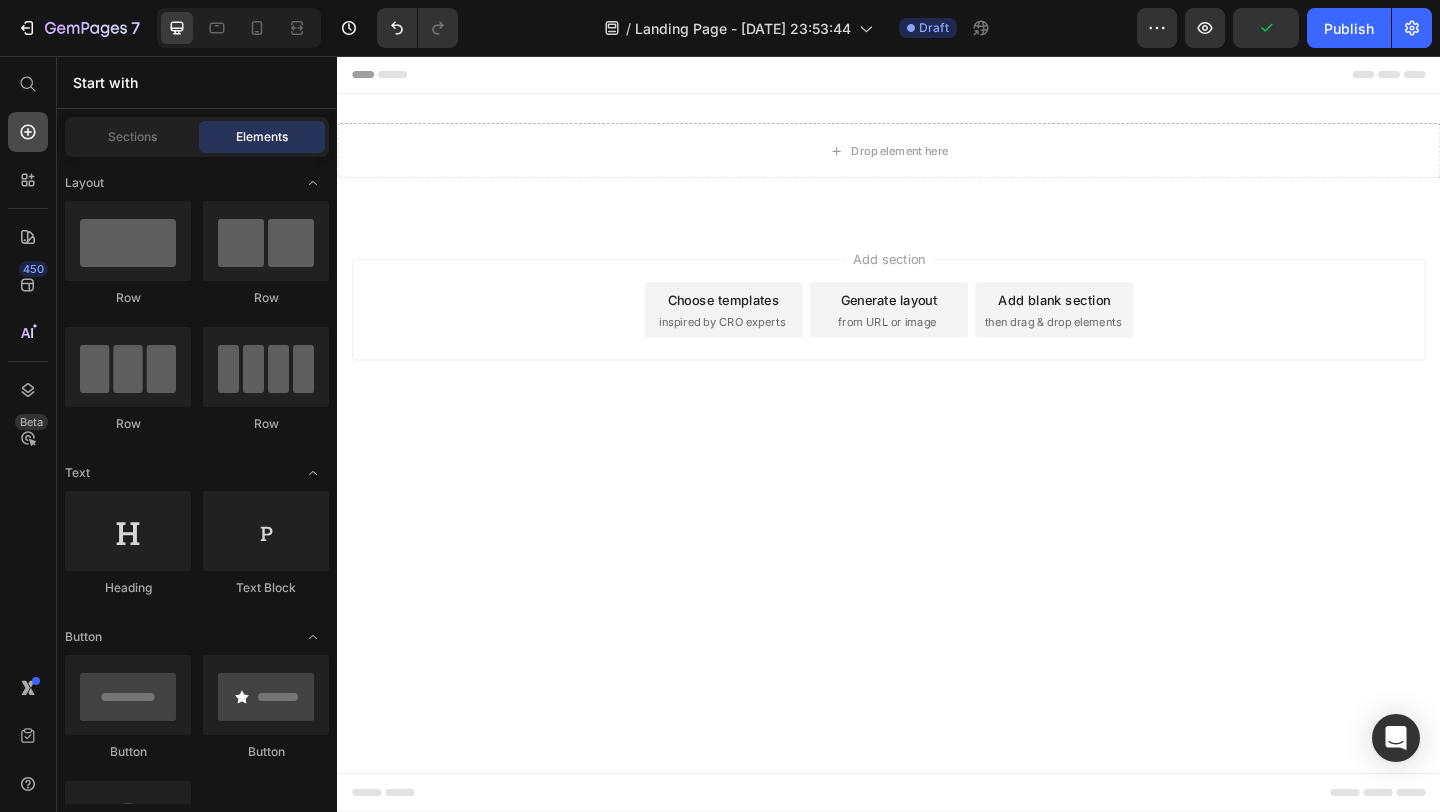 click 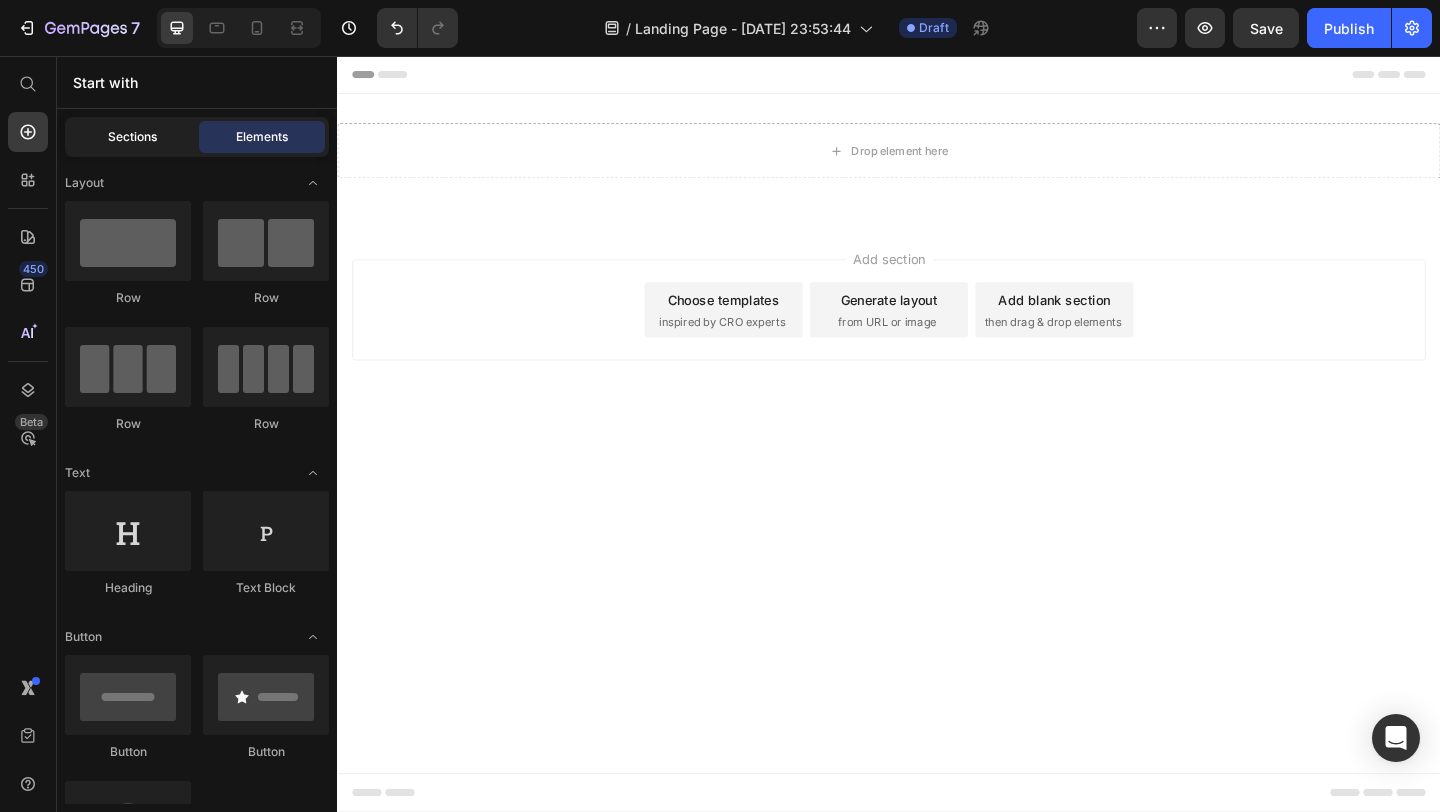 click on "Sections" at bounding box center [132, 137] 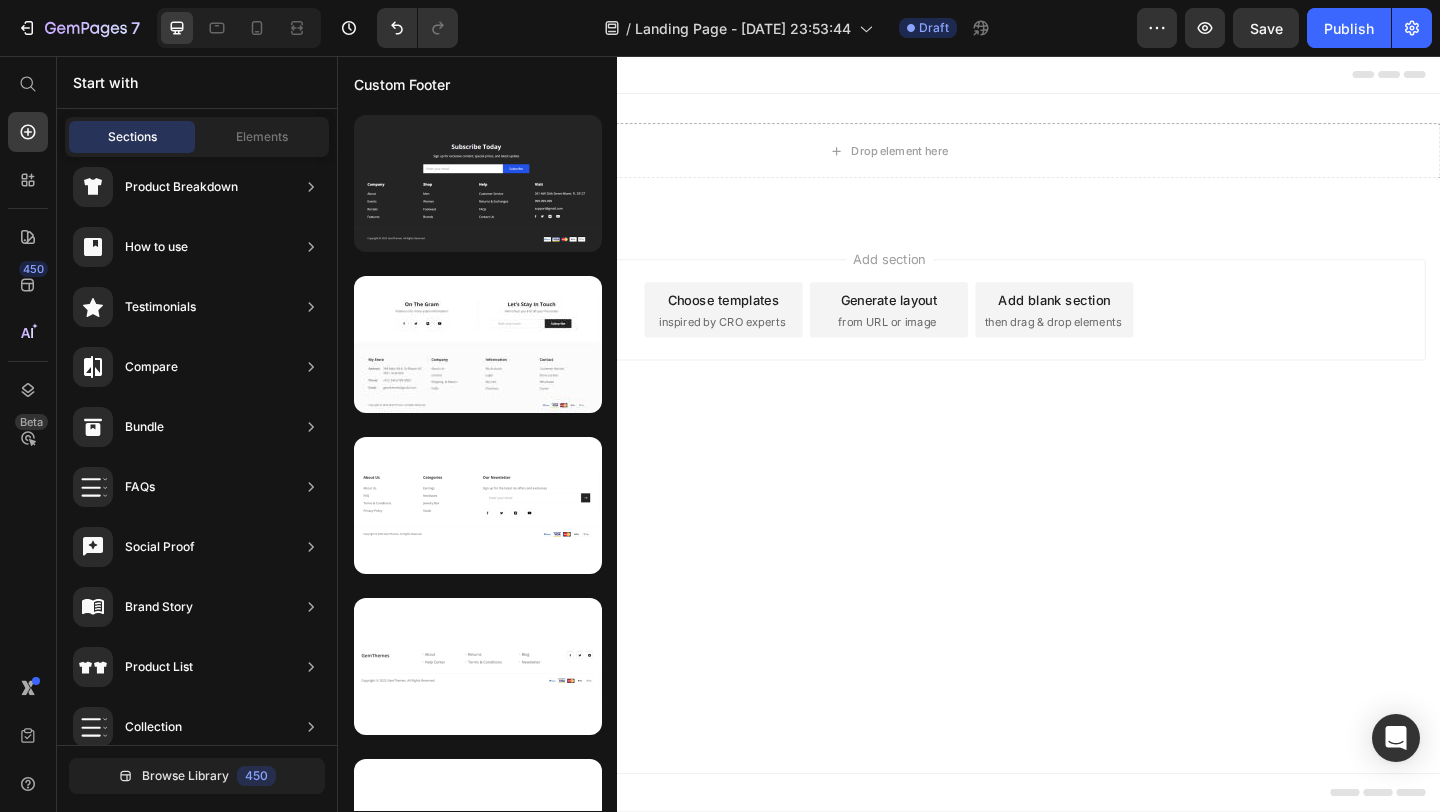 scroll, scrollTop: 0, scrollLeft: 0, axis: both 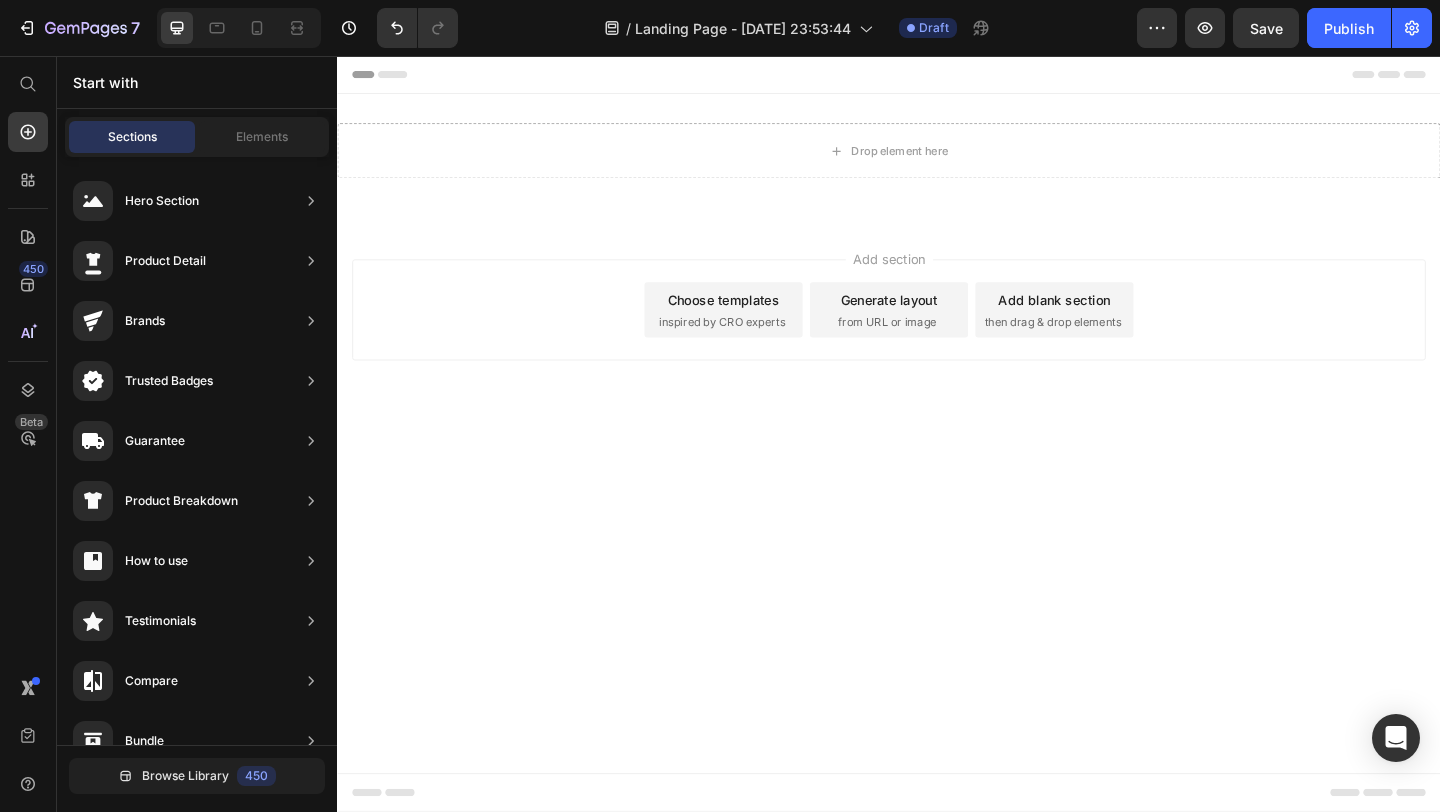click on "Sections Elements" at bounding box center (197, 137) 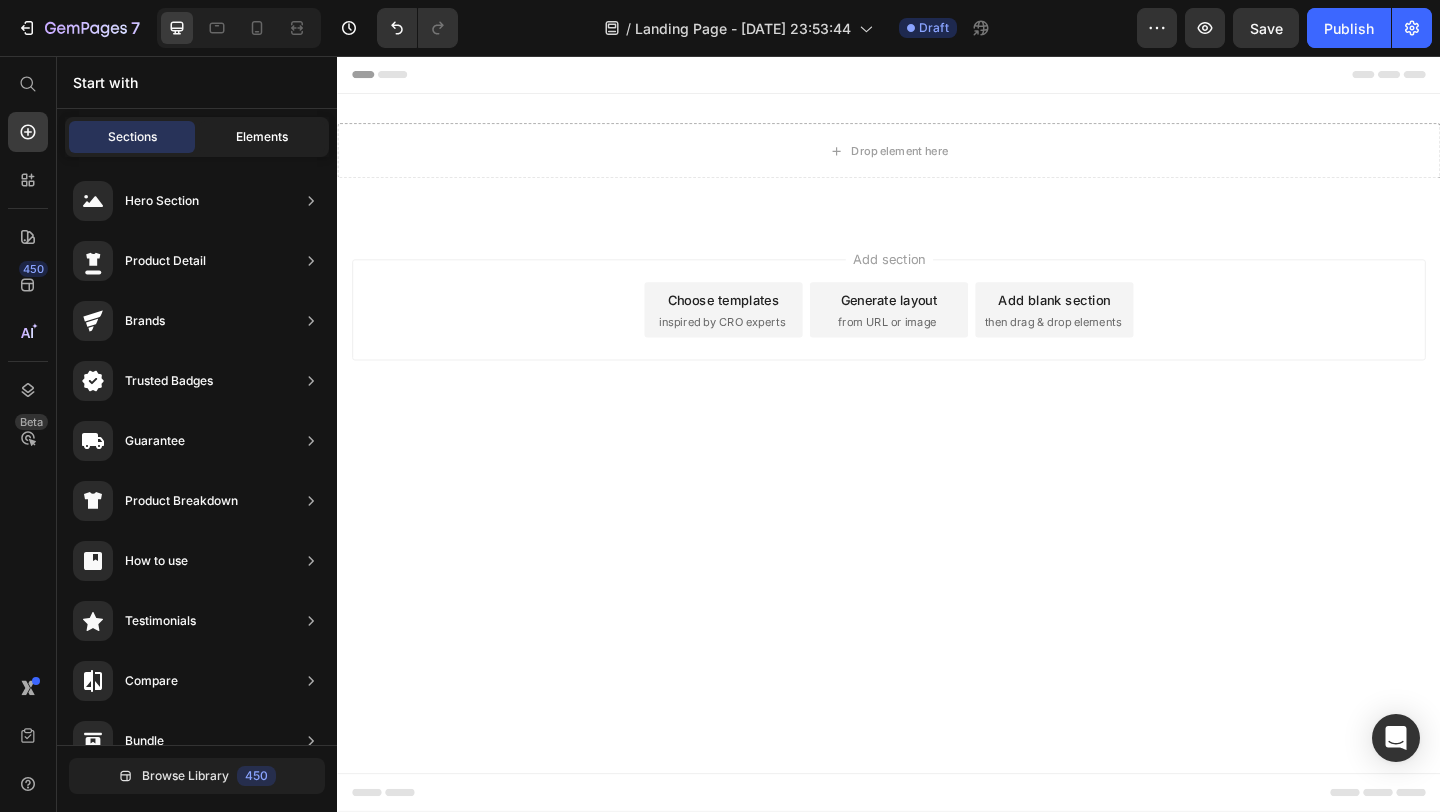 click on "Elements" at bounding box center (262, 137) 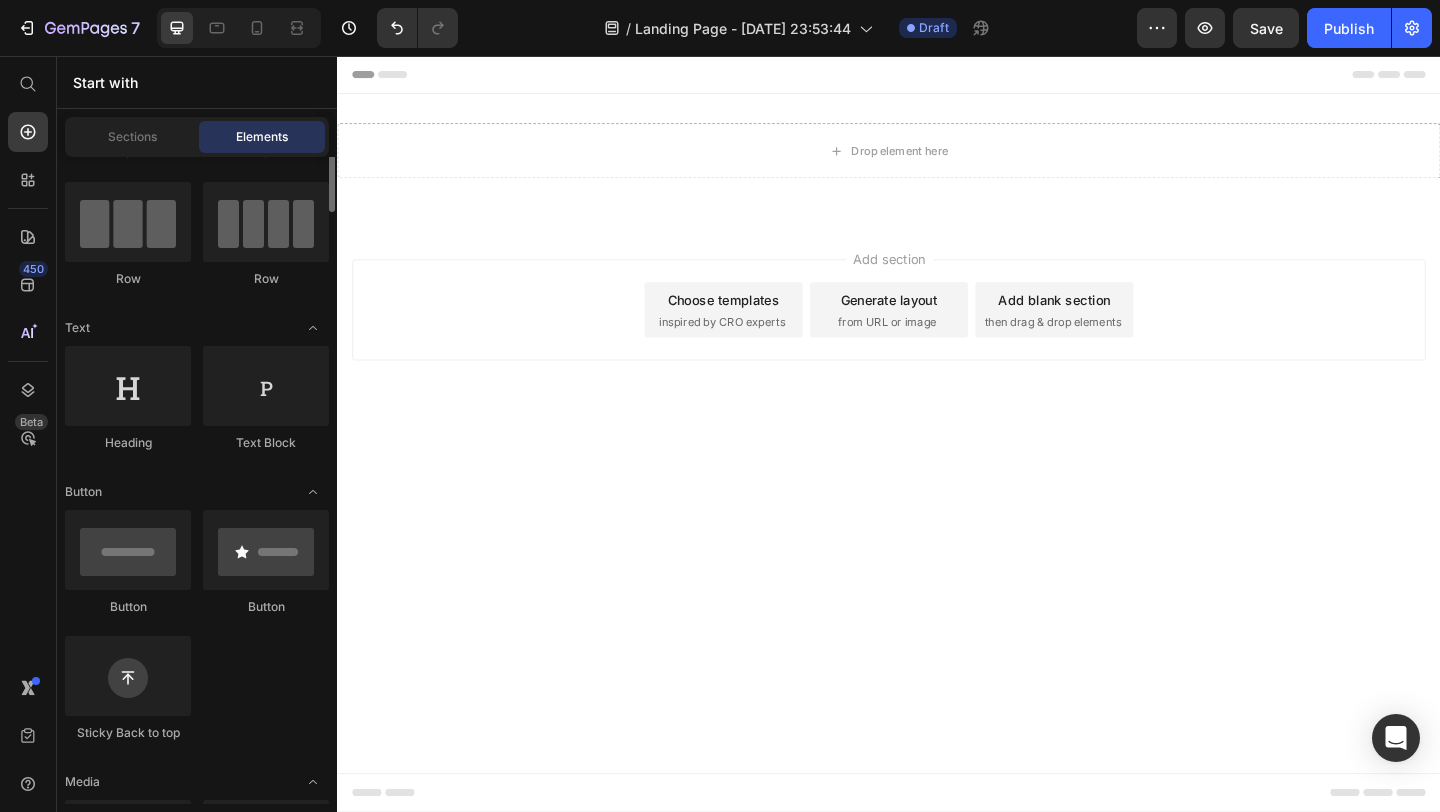 scroll, scrollTop: 157, scrollLeft: 0, axis: vertical 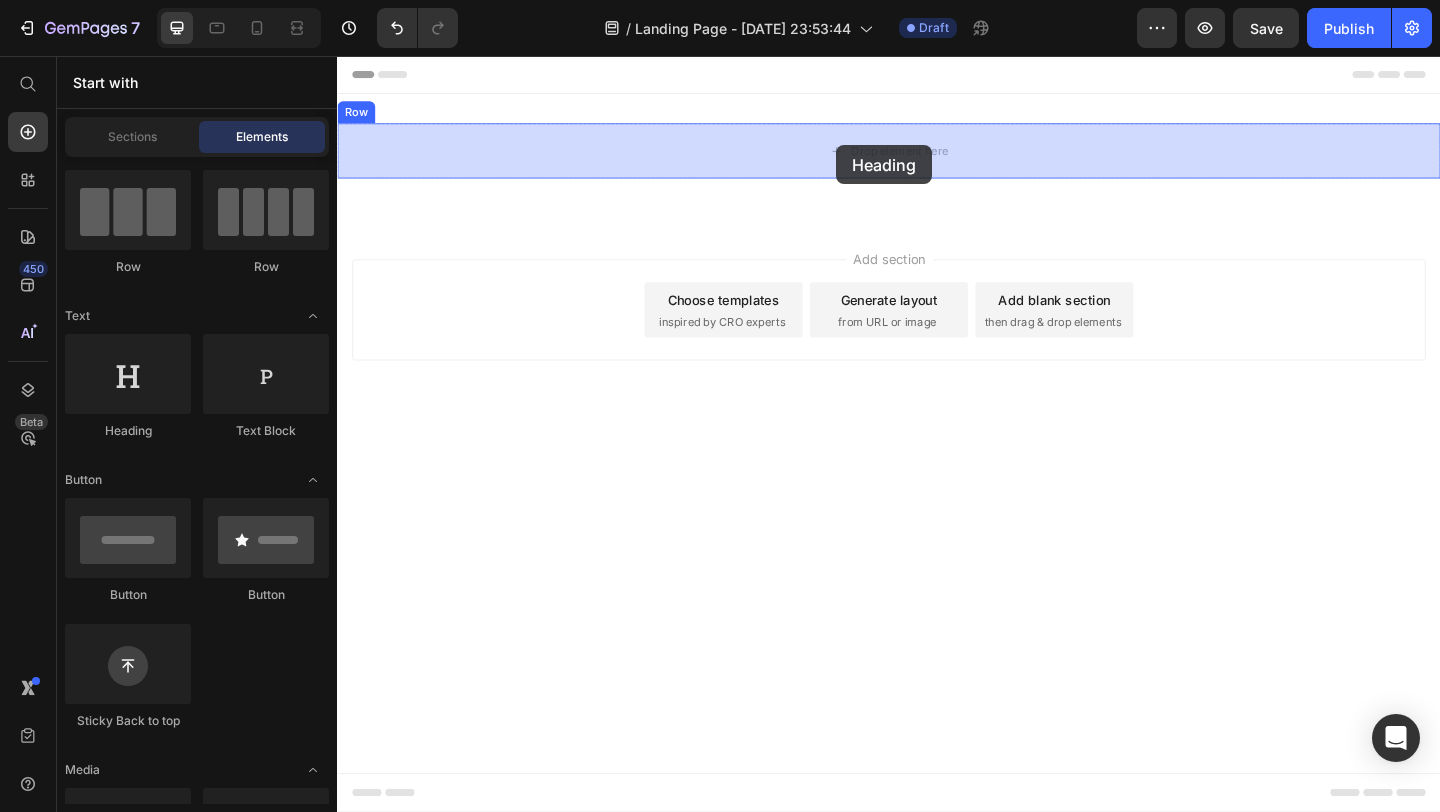 drag, startPoint x: 480, startPoint y: 451, endPoint x: 879, endPoint y: 153, distance: 498.001 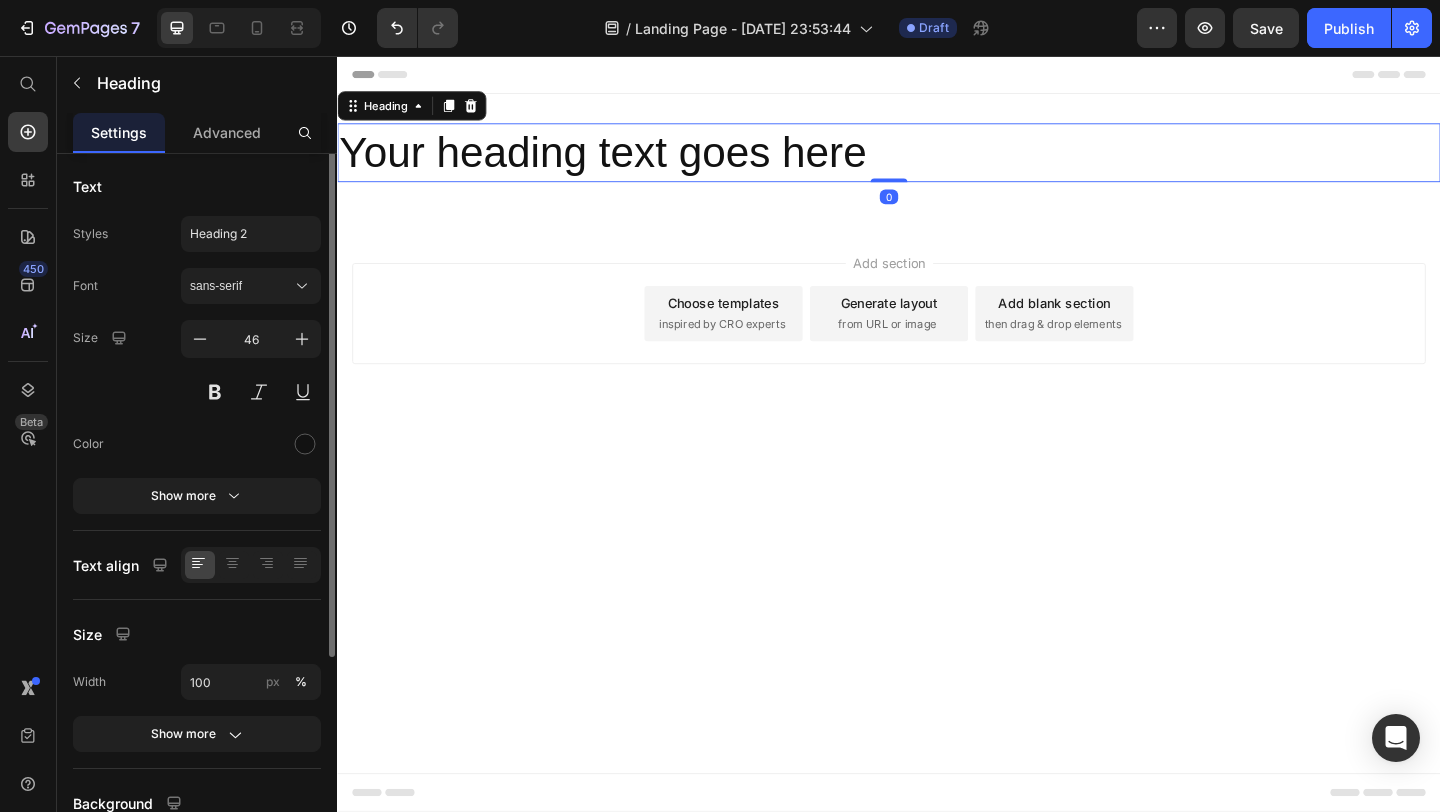 scroll, scrollTop: 0, scrollLeft: 0, axis: both 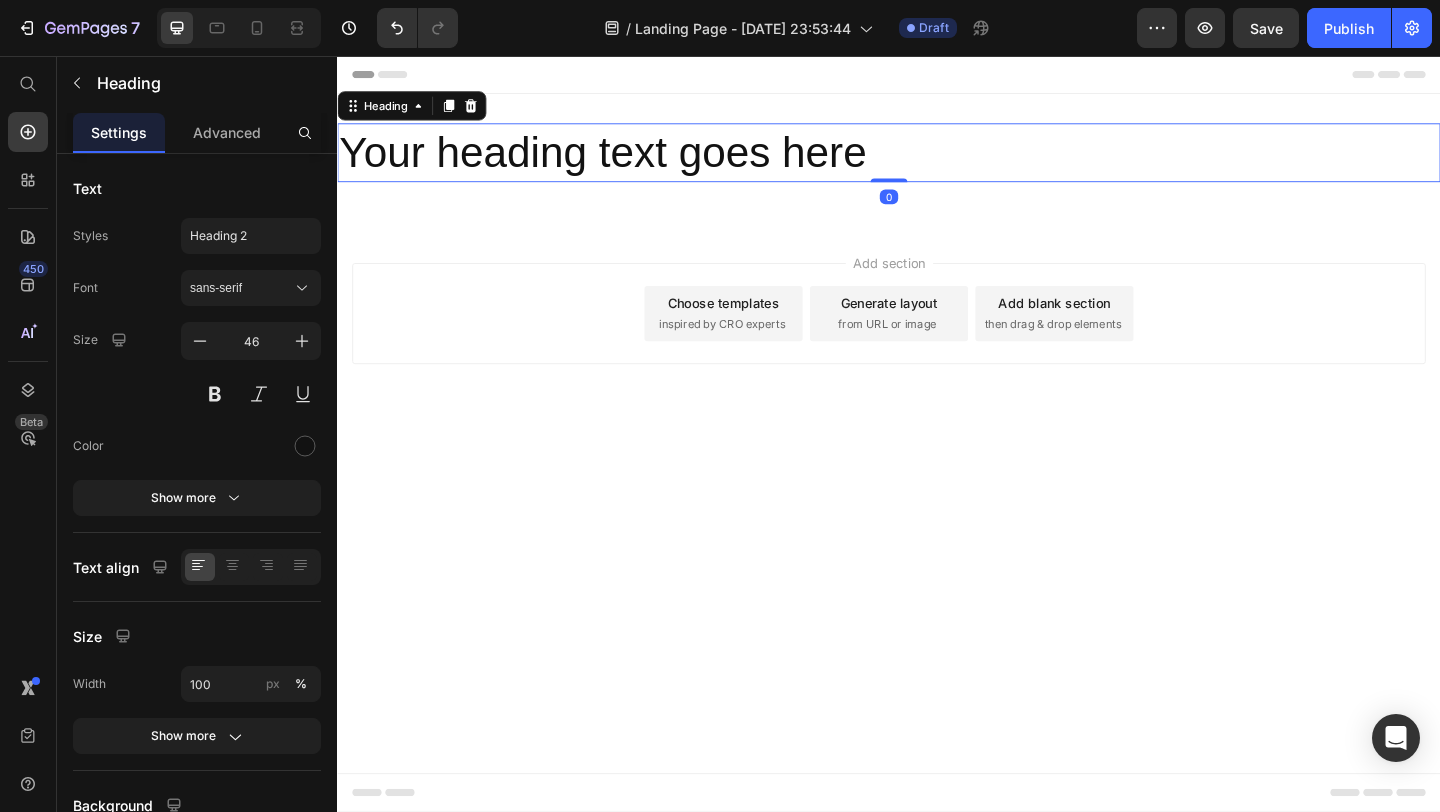 click on "Your heading text goes here" at bounding box center (937, 161) 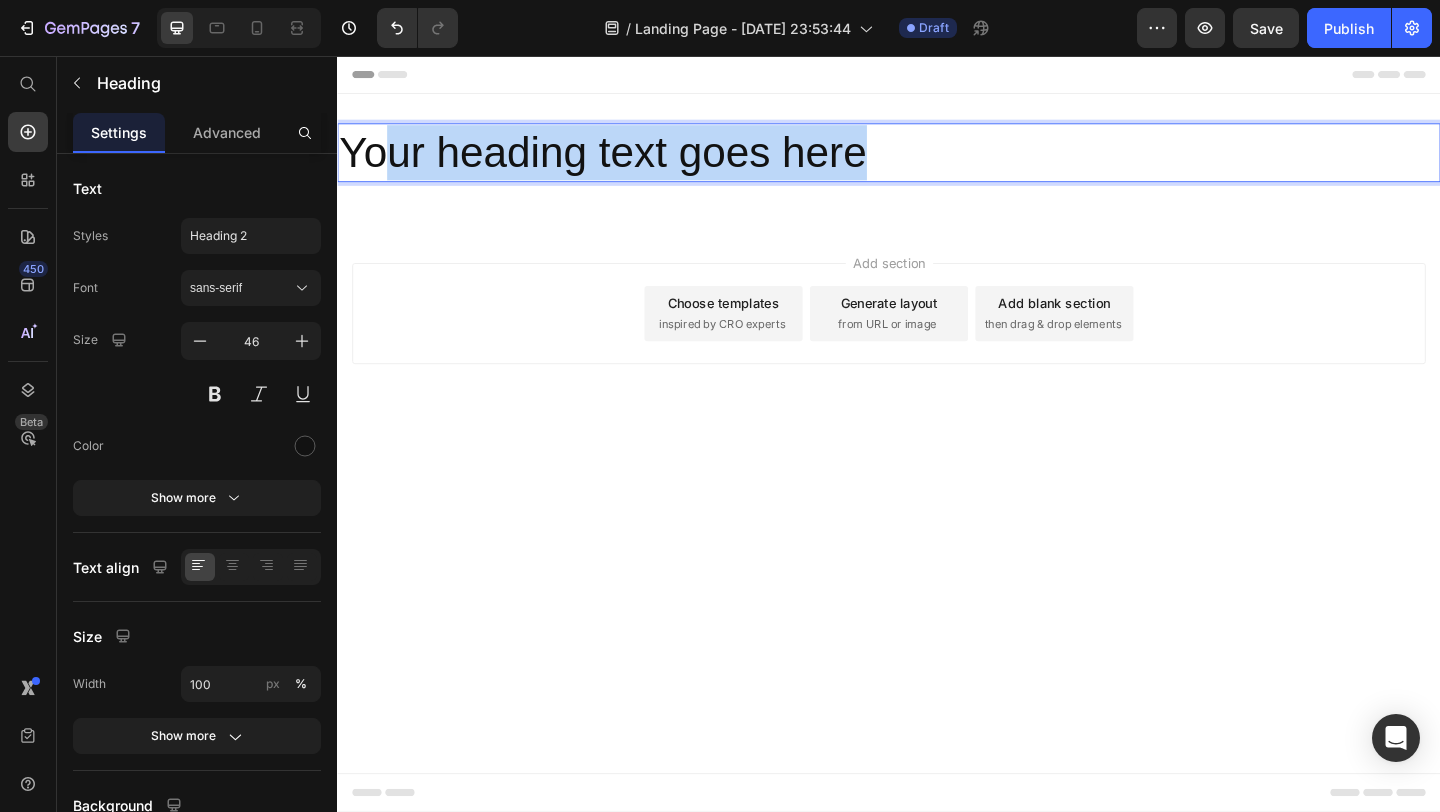 drag, startPoint x: 917, startPoint y: 160, endPoint x: 377, endPoint y: 163, distance: 540.00836 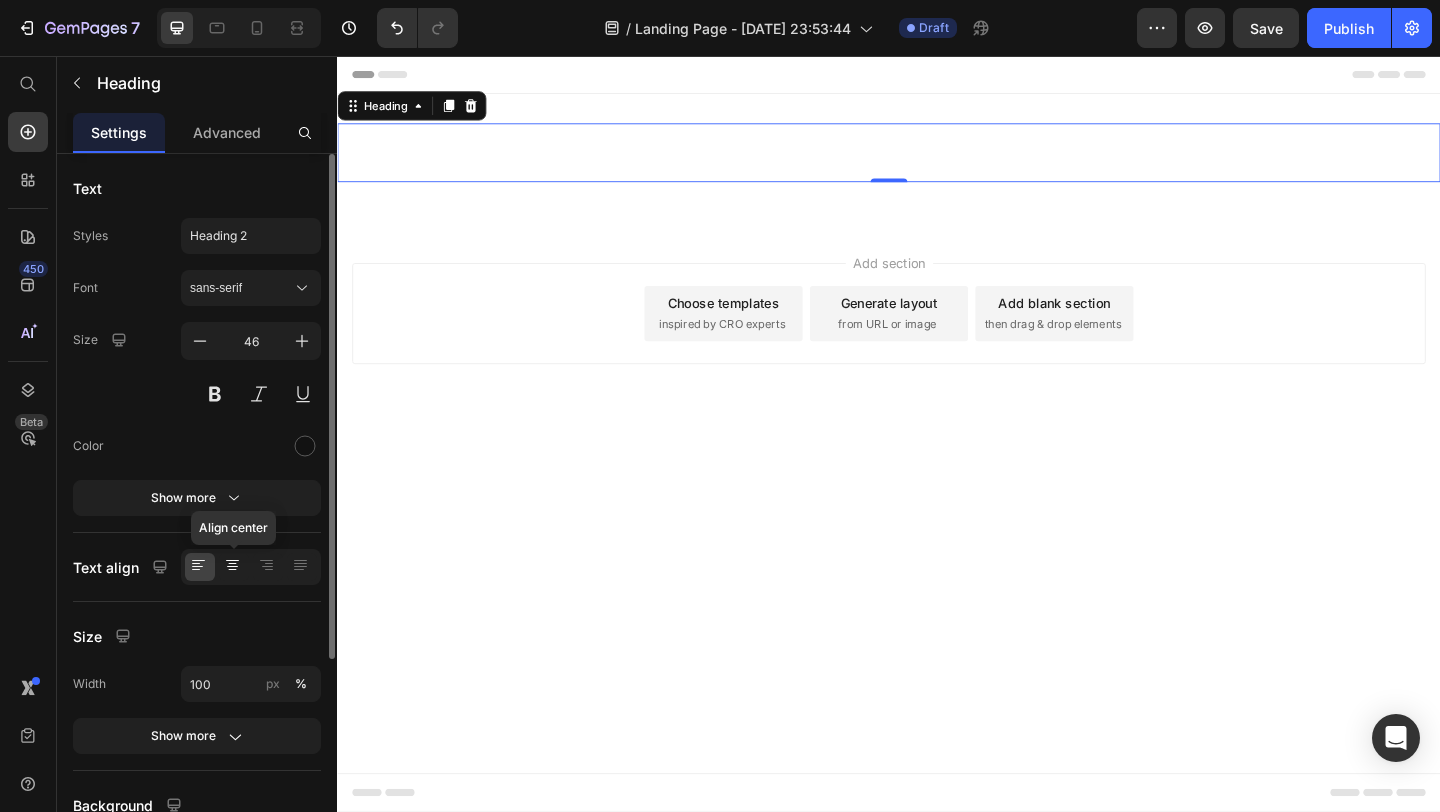 click 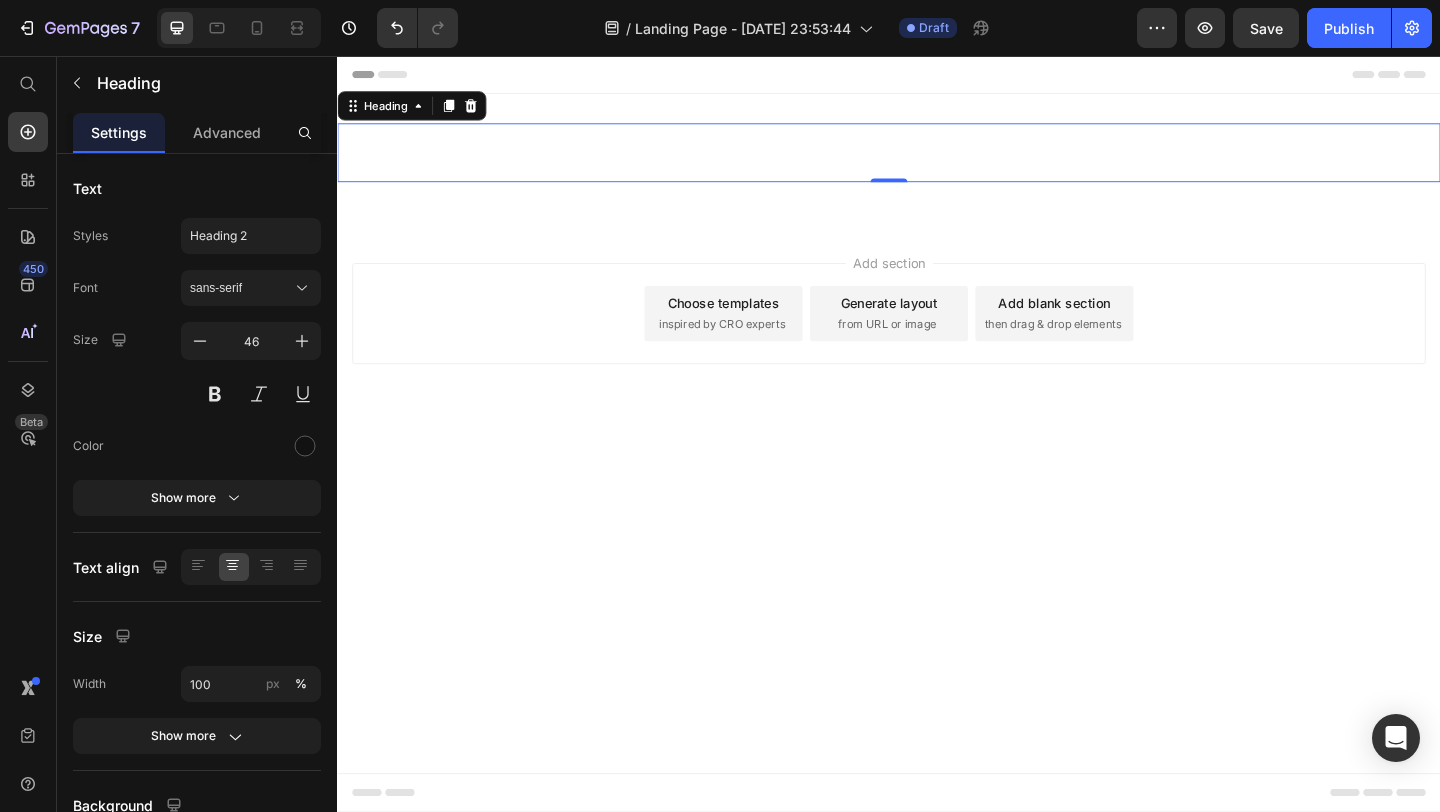 click at bounding box center [937, 161] 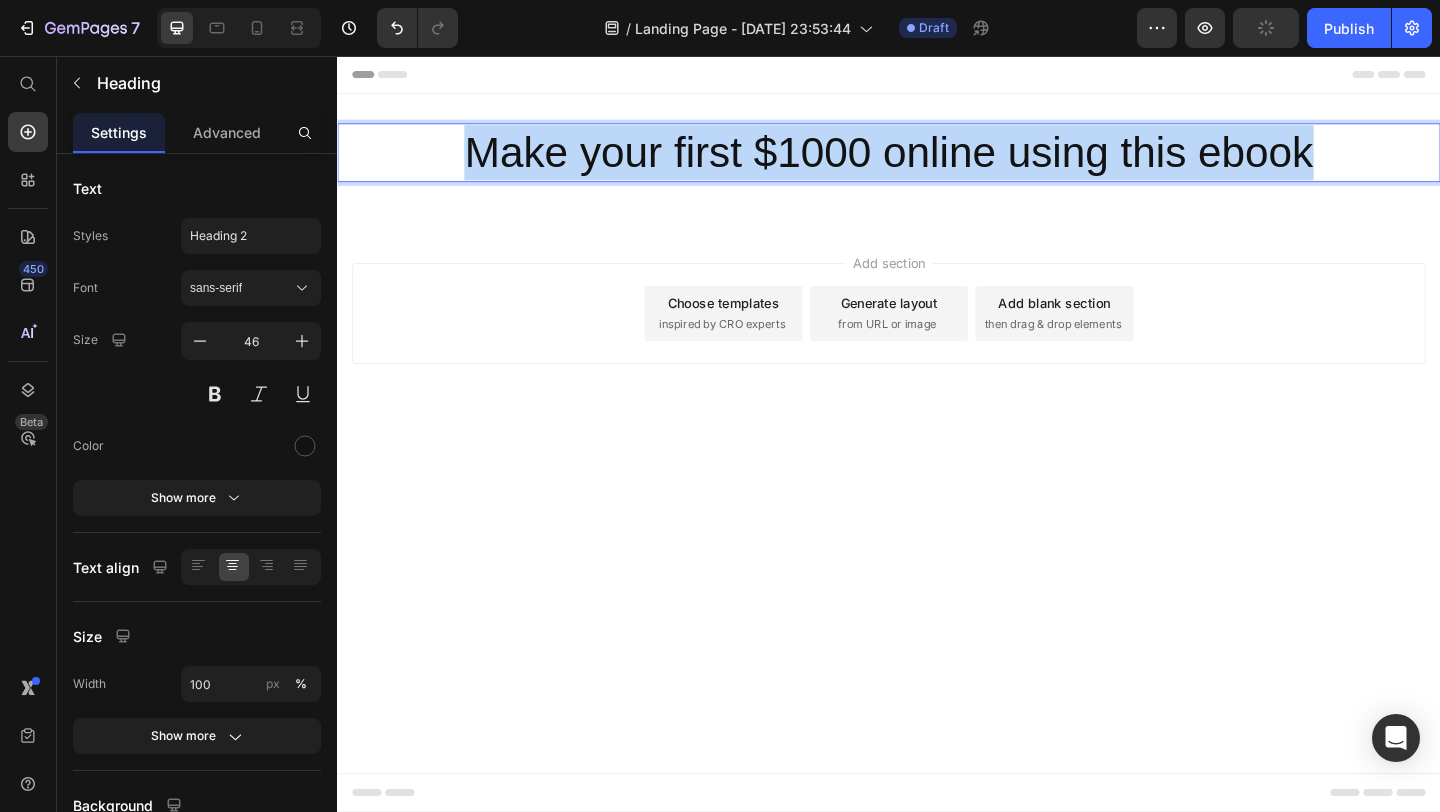 drag, startPoint x: 1409, startPoint y: 159, endPoint x: 472, endPoint y: 149, distance: 937.05334 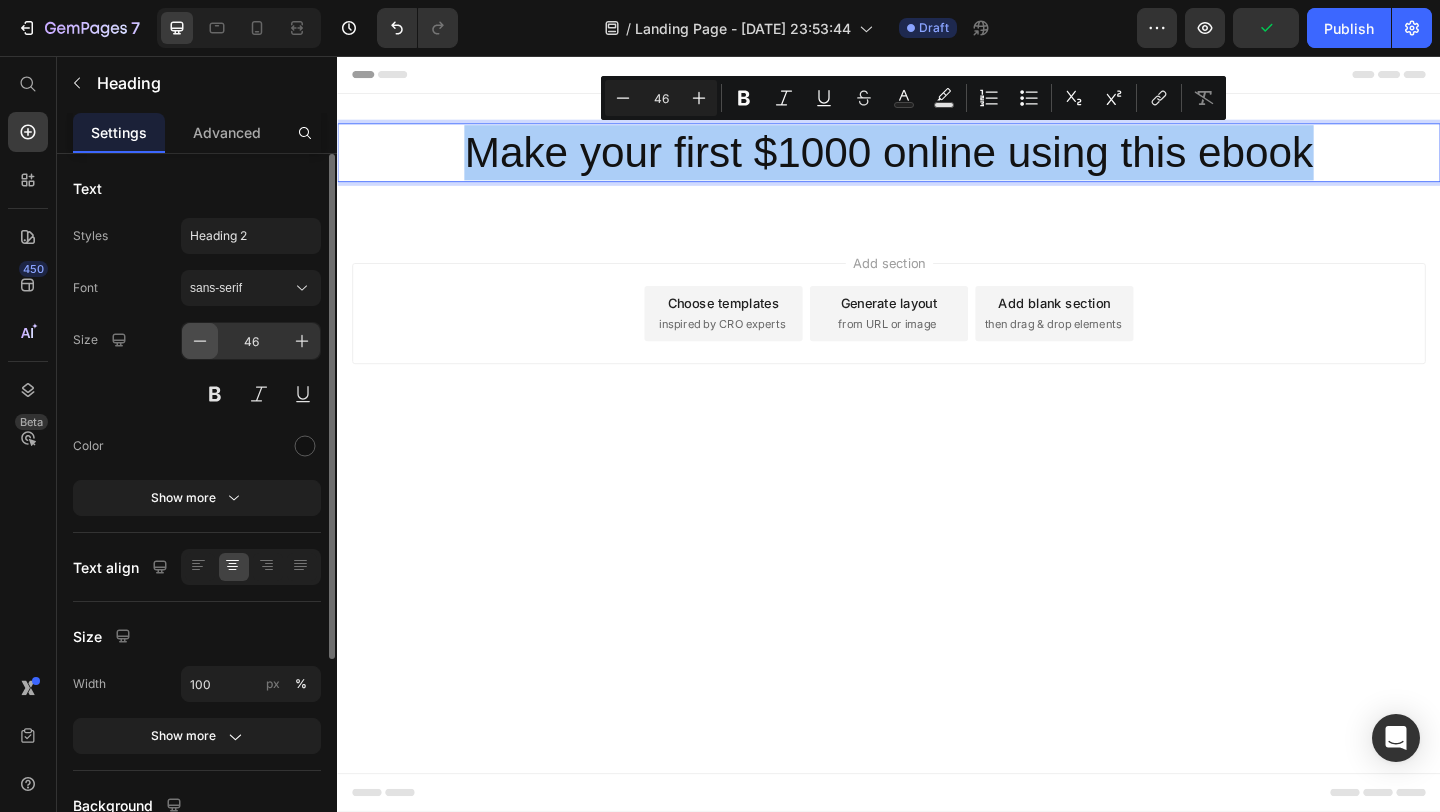click 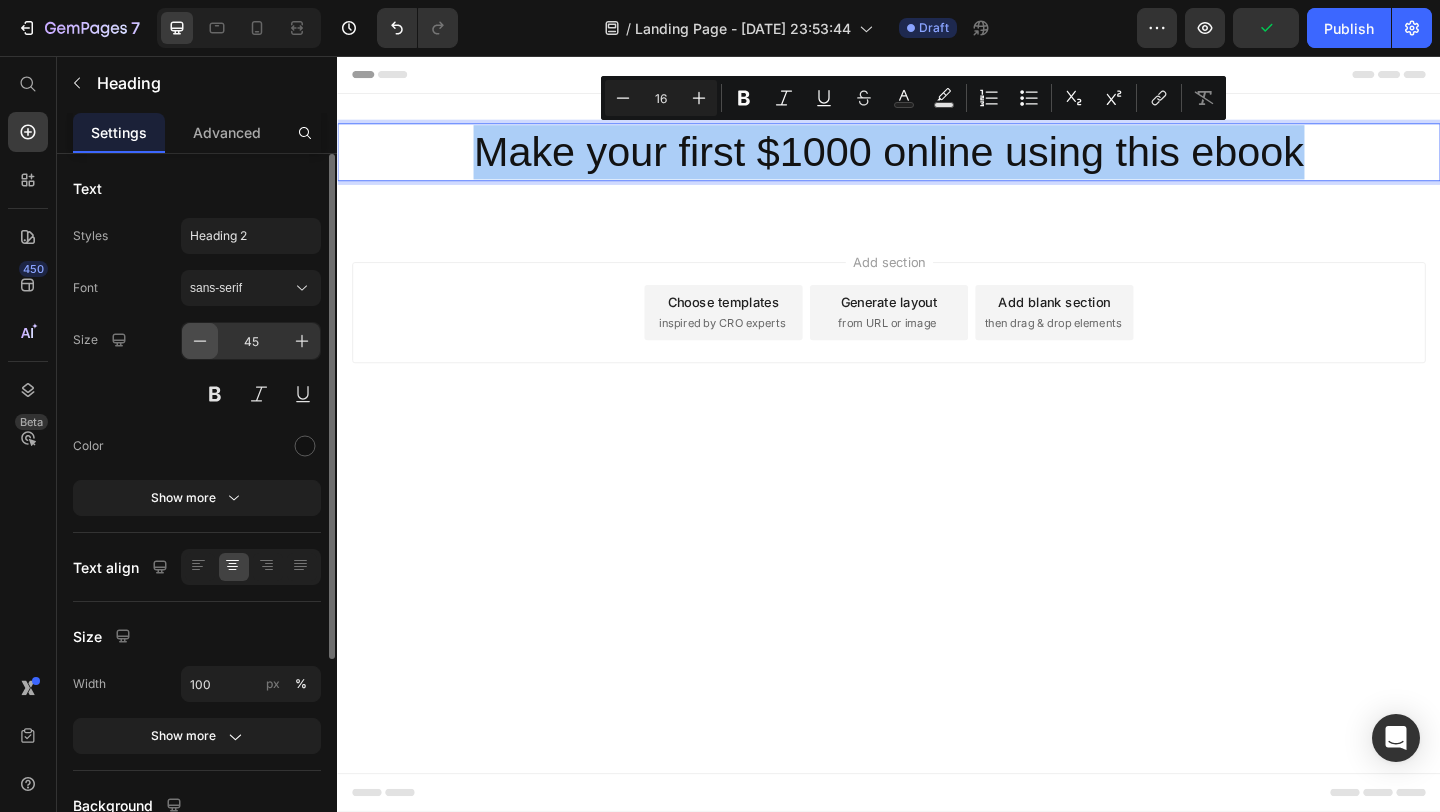 click 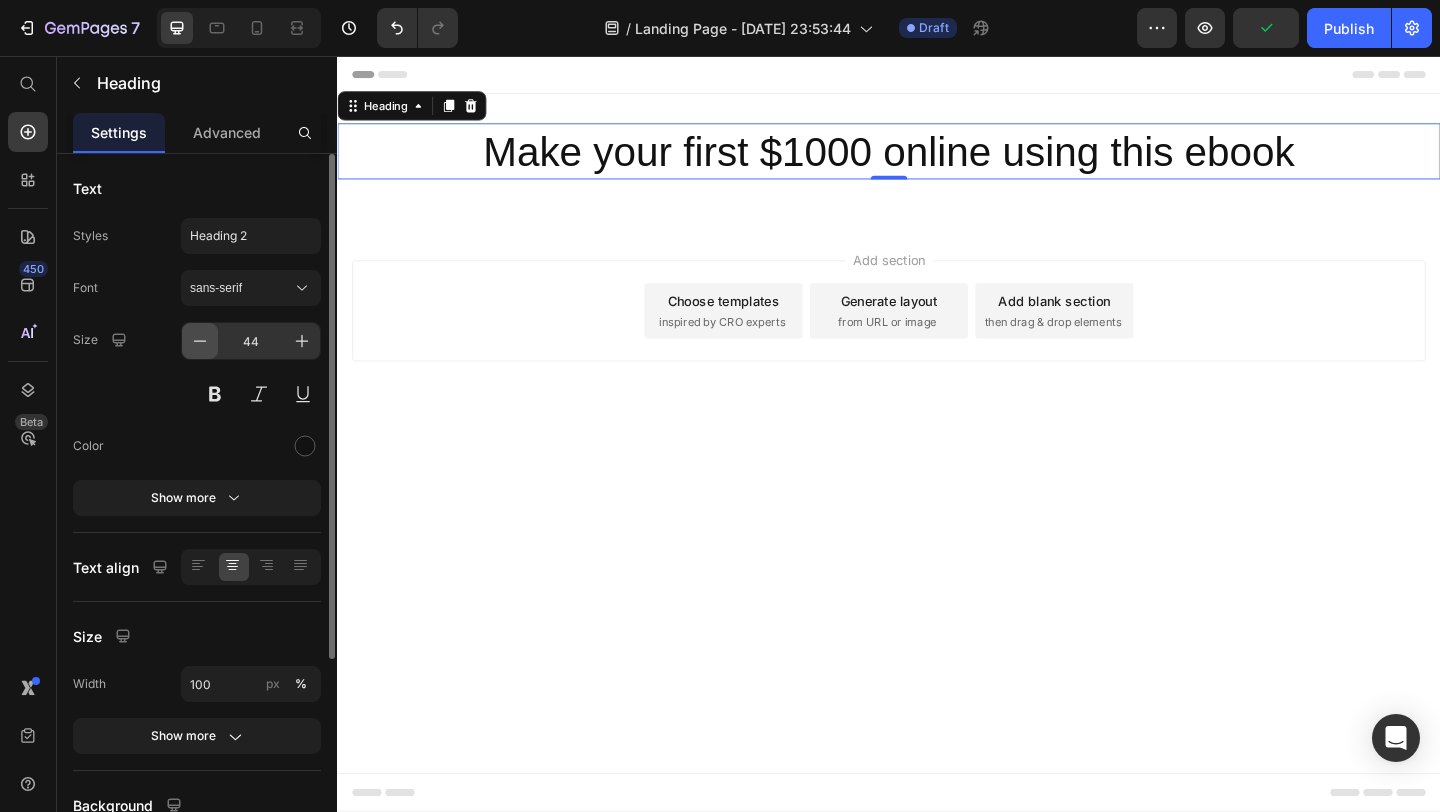 click 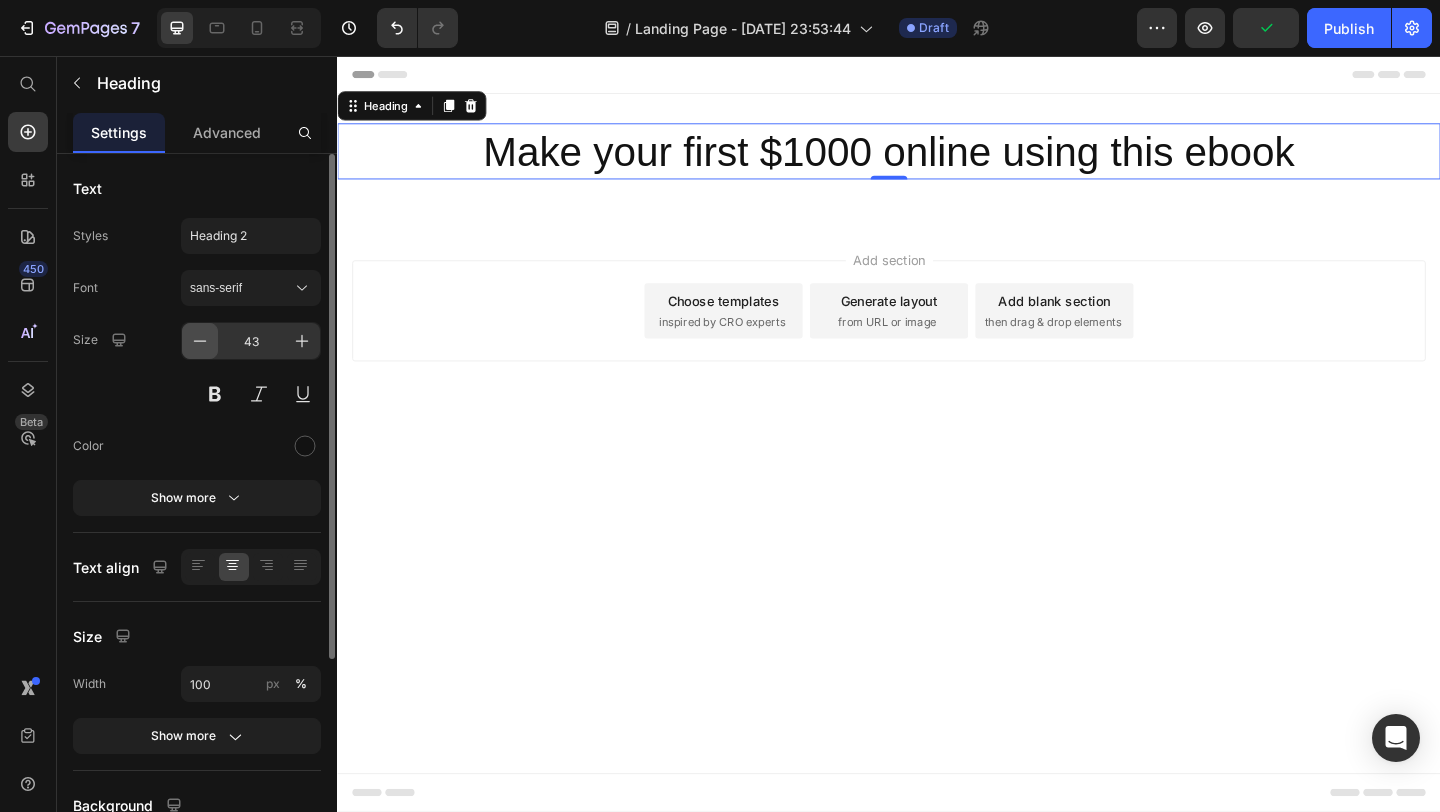 click 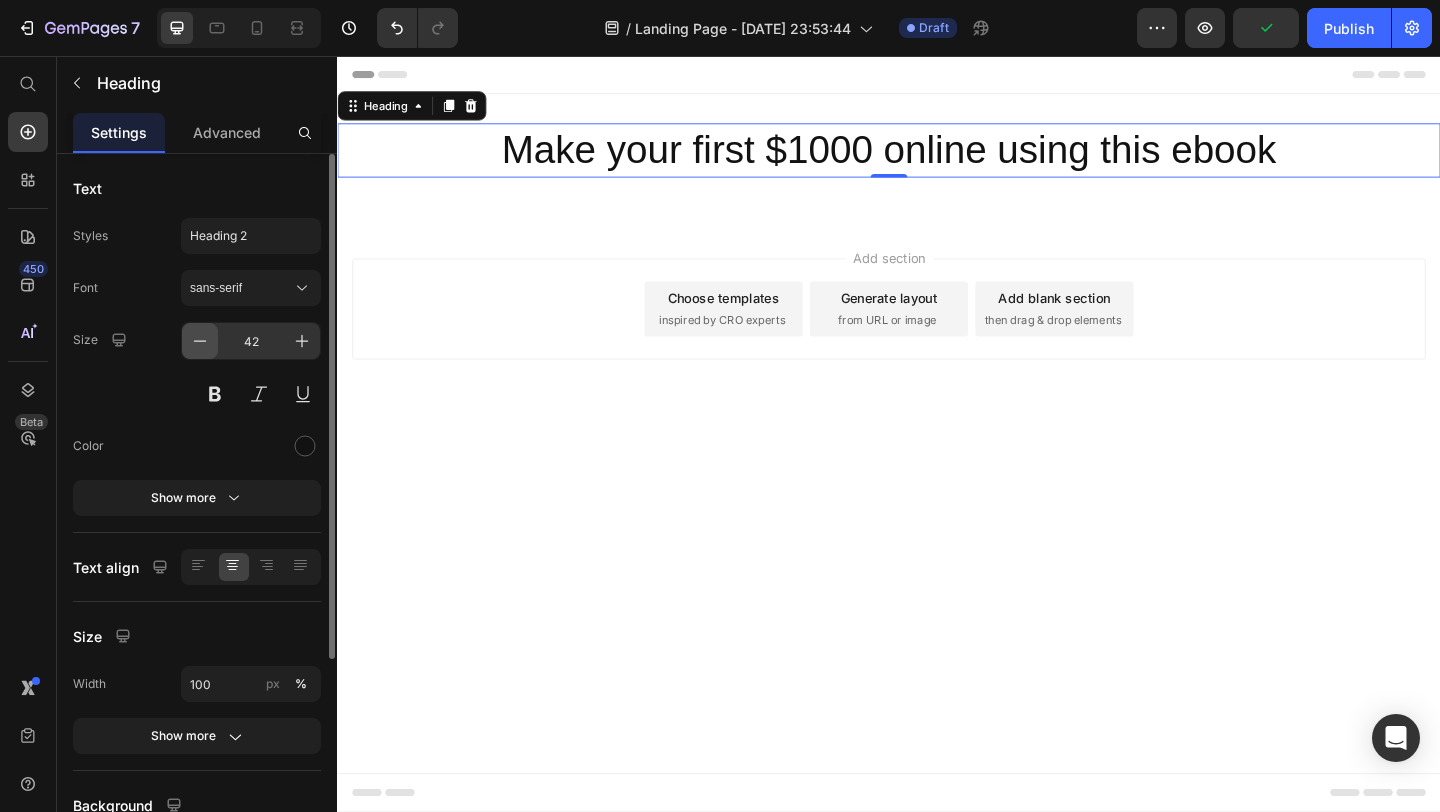click 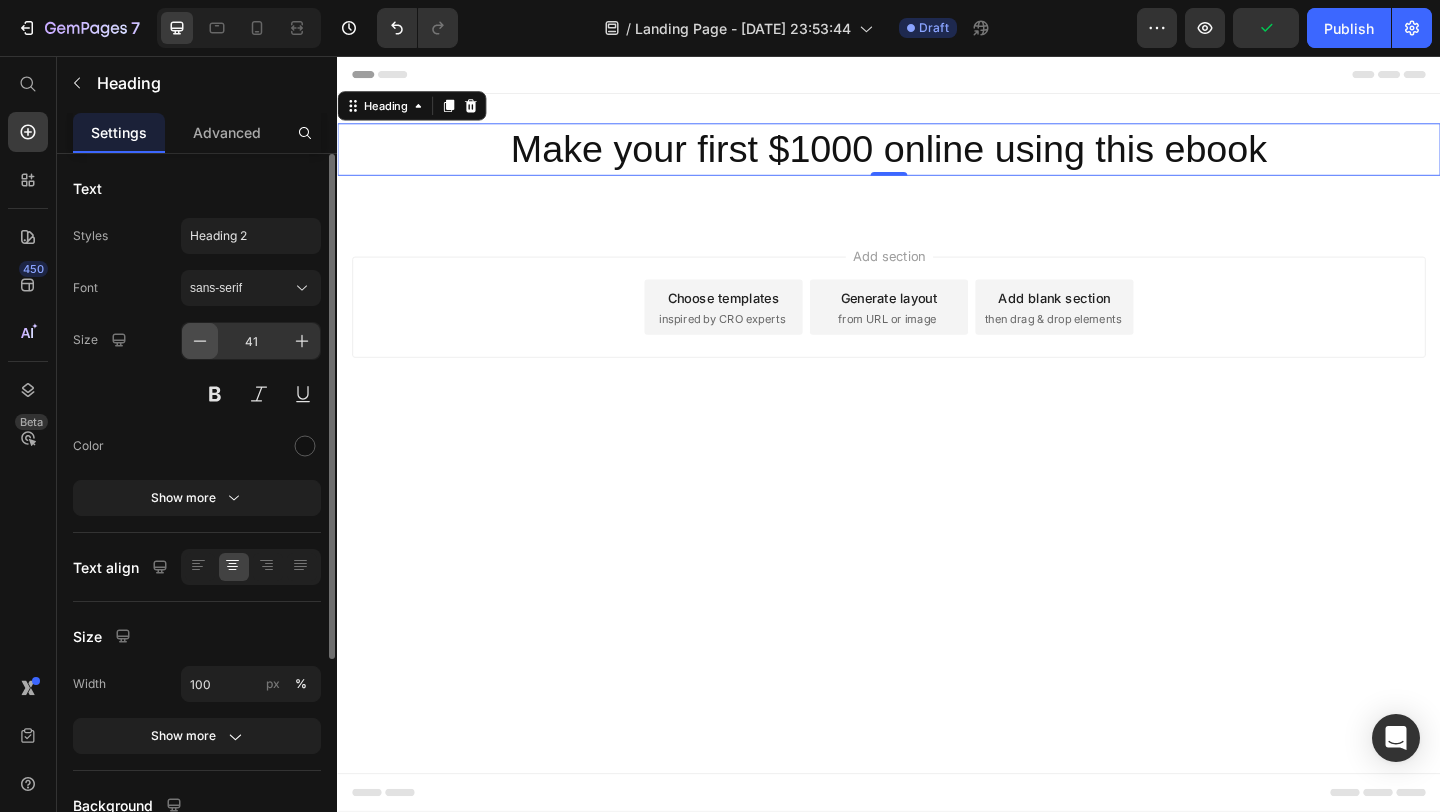 click 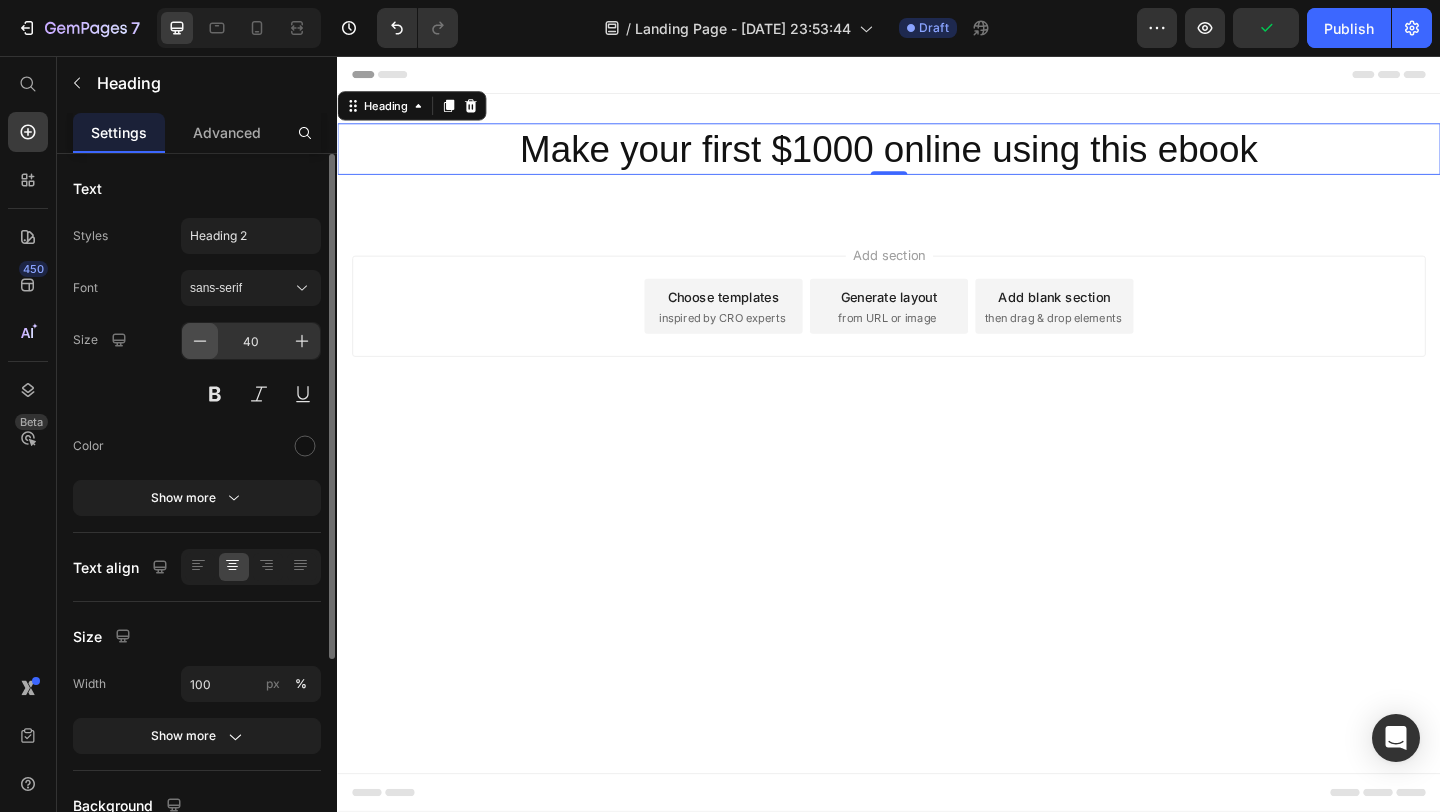 click 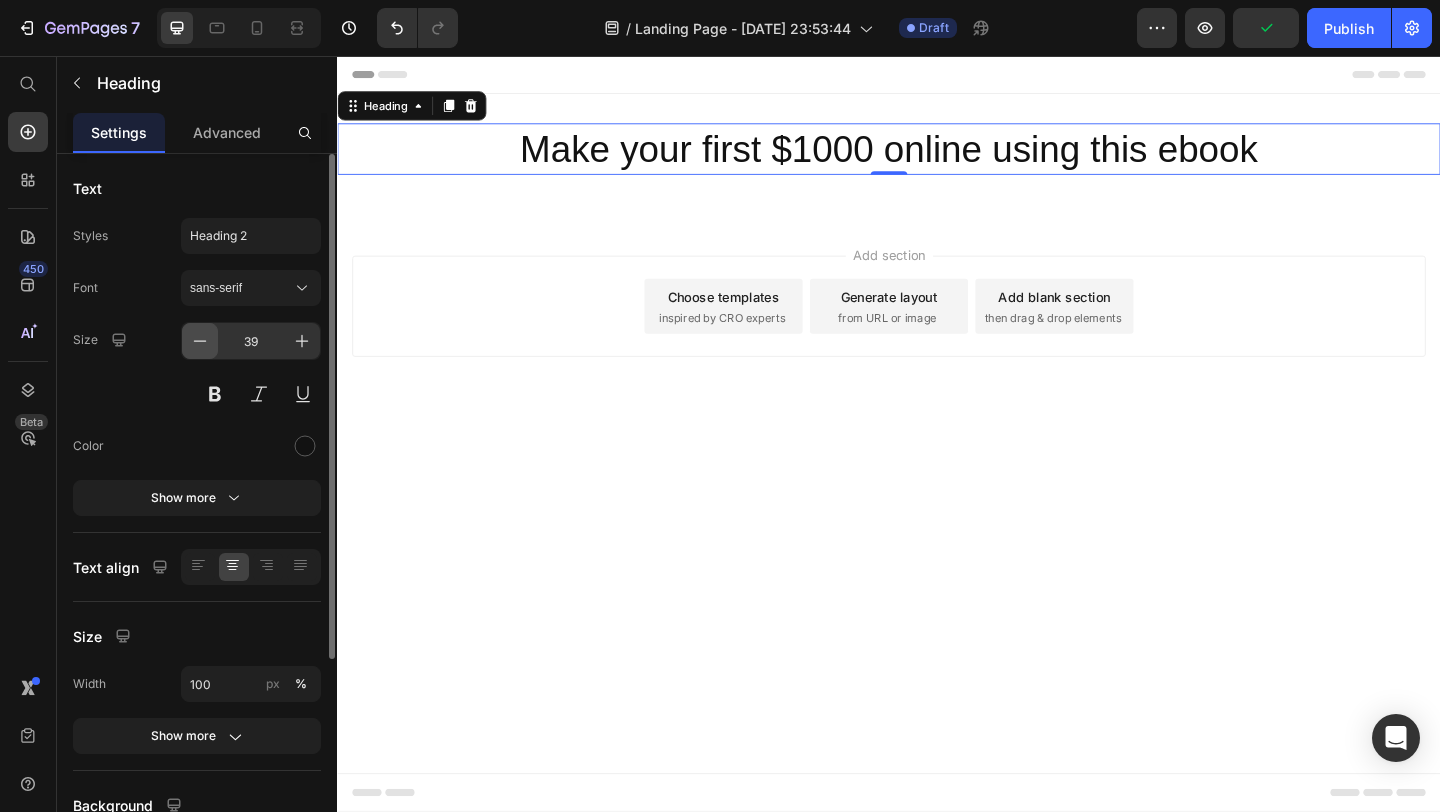 click 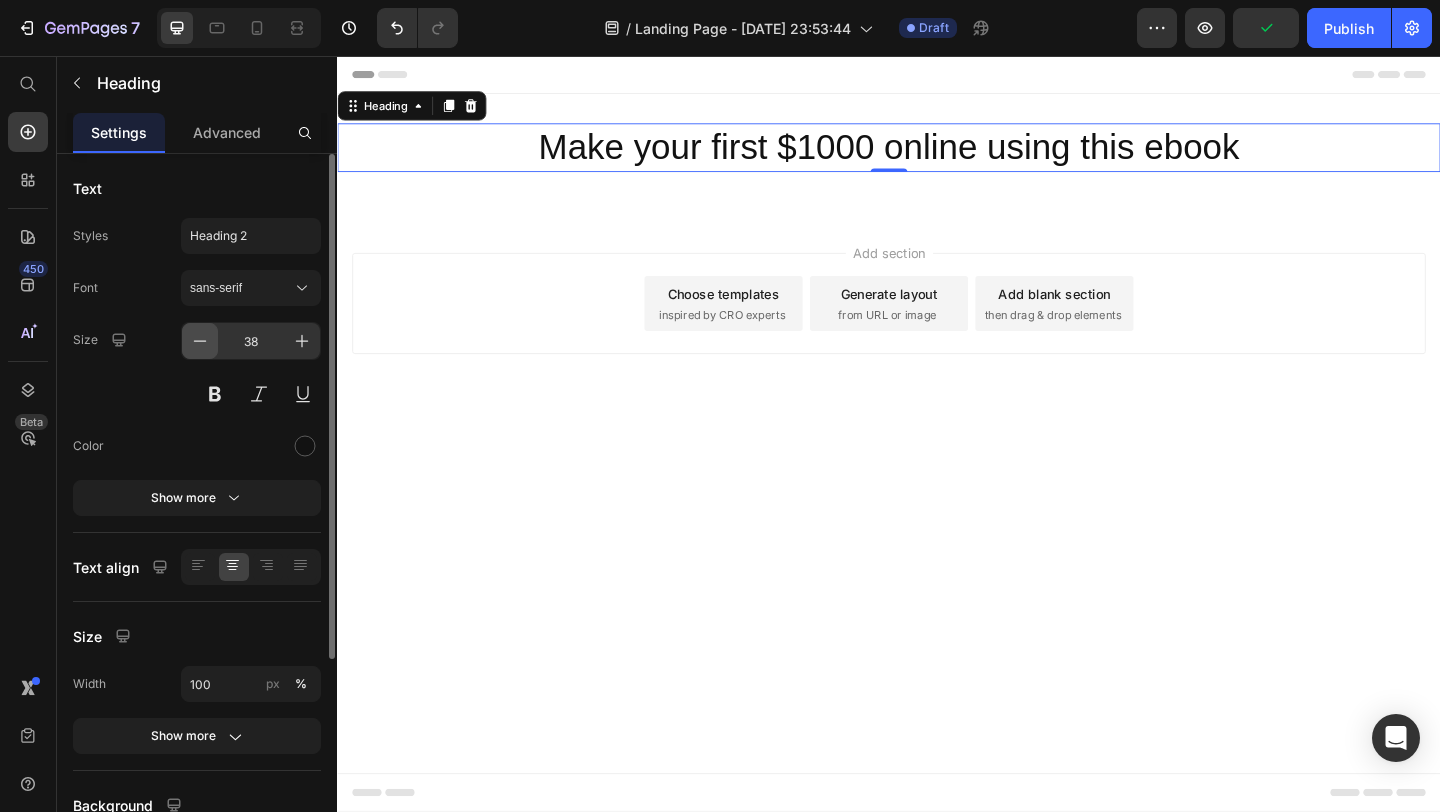 click 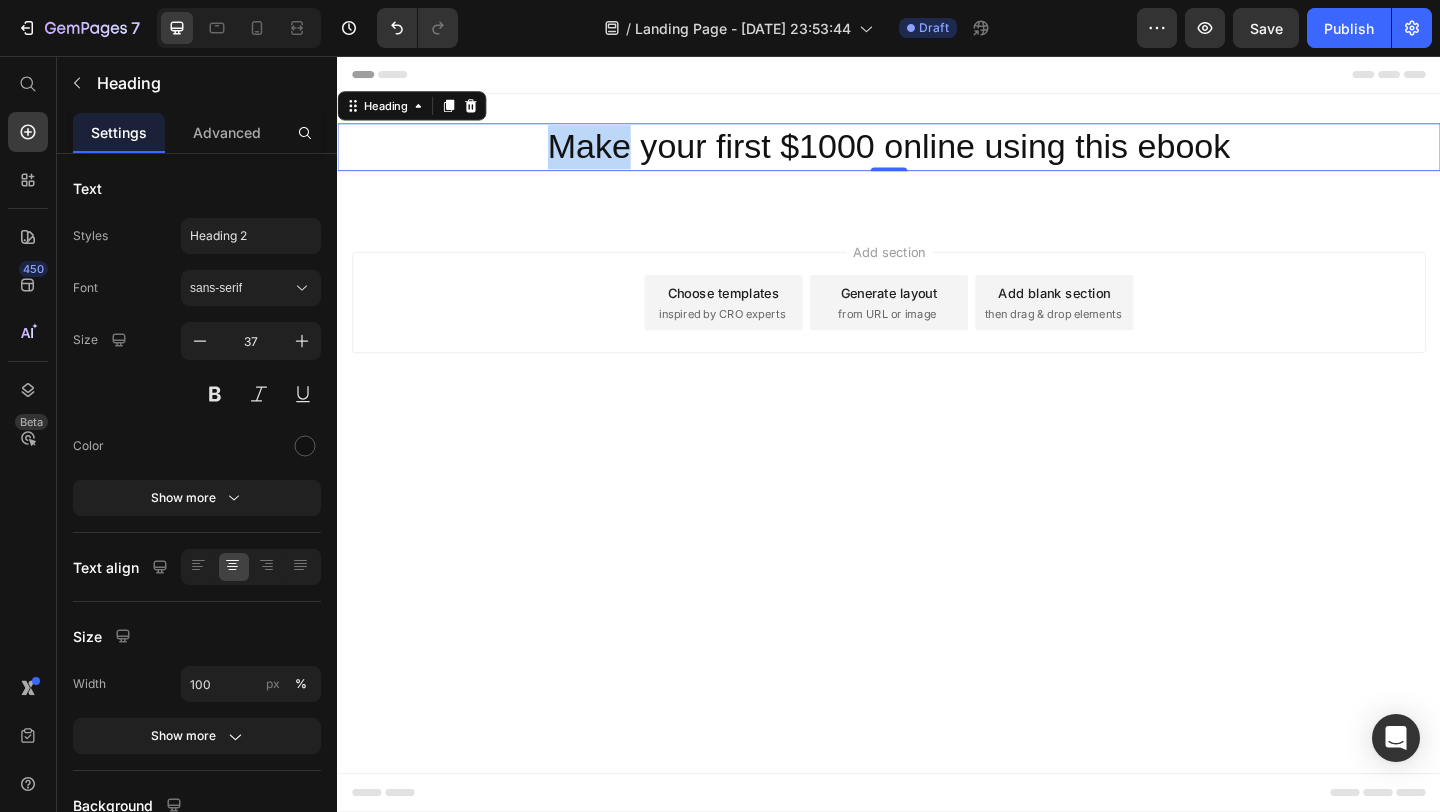 click on "Make your first $1000 online using this ebook" at bounding box center (937, 155) 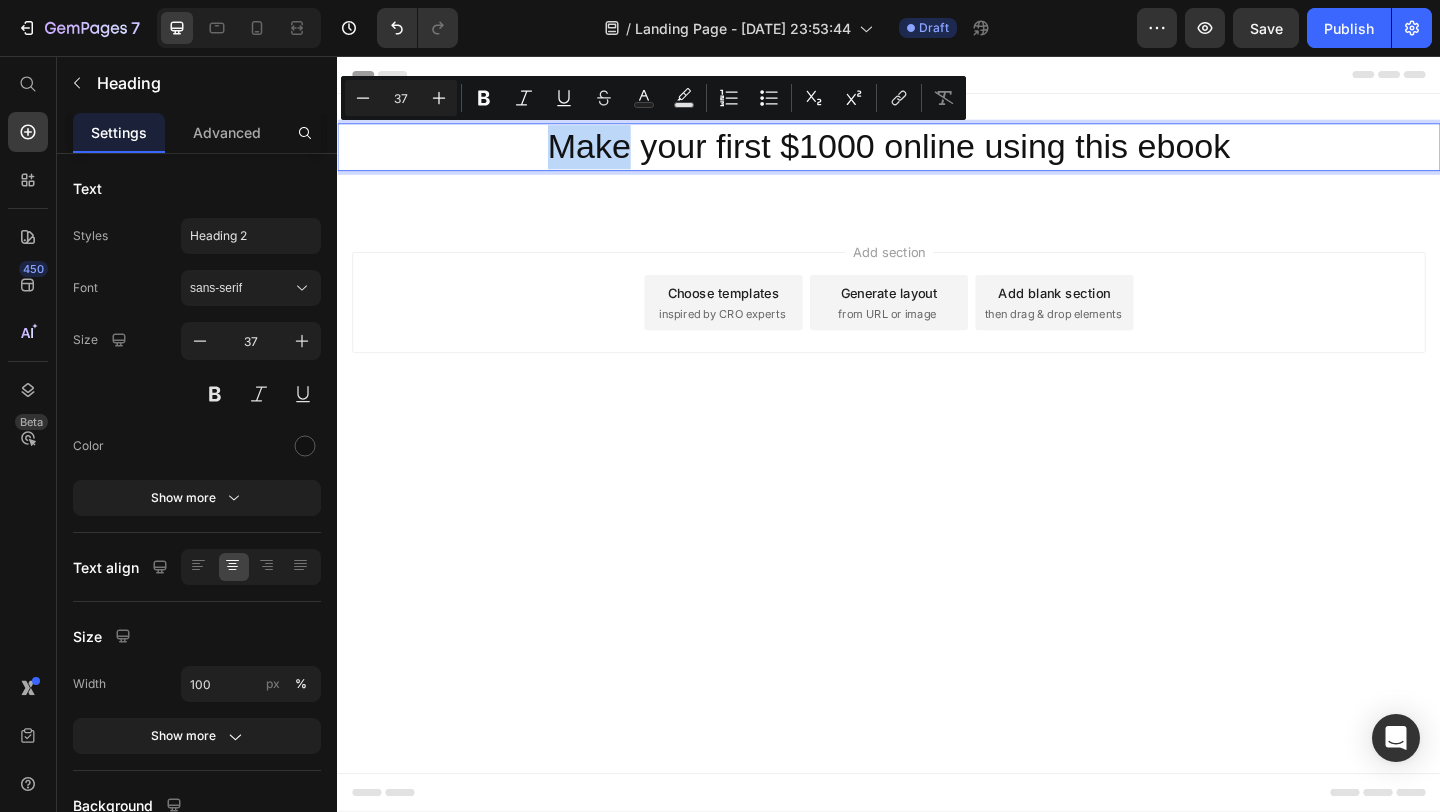 click on "Make your first $1000 online using this ebook" at bounding box center [937, 155] 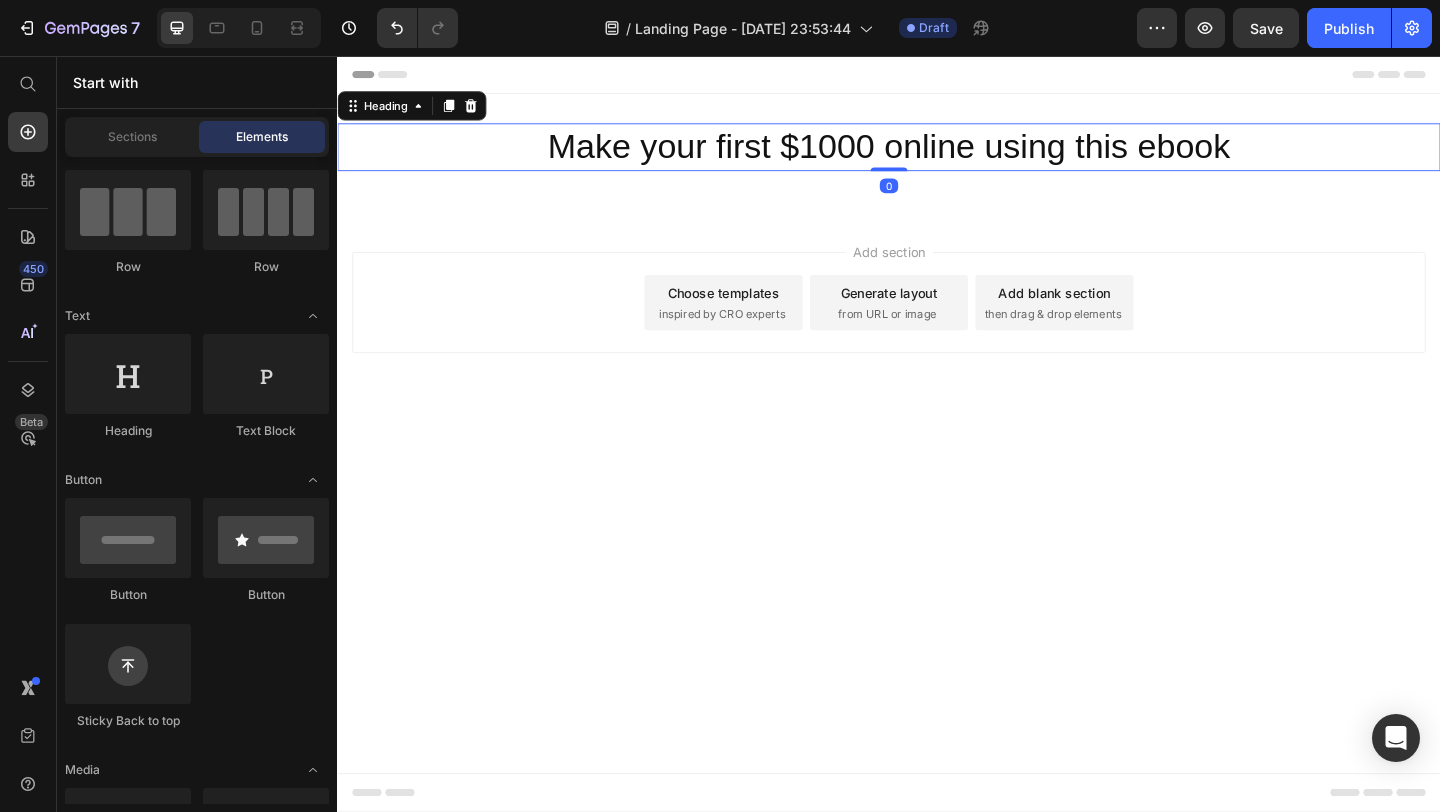 click on "Make your first $1000 online using this ebook" at bounding box center [937, 155] 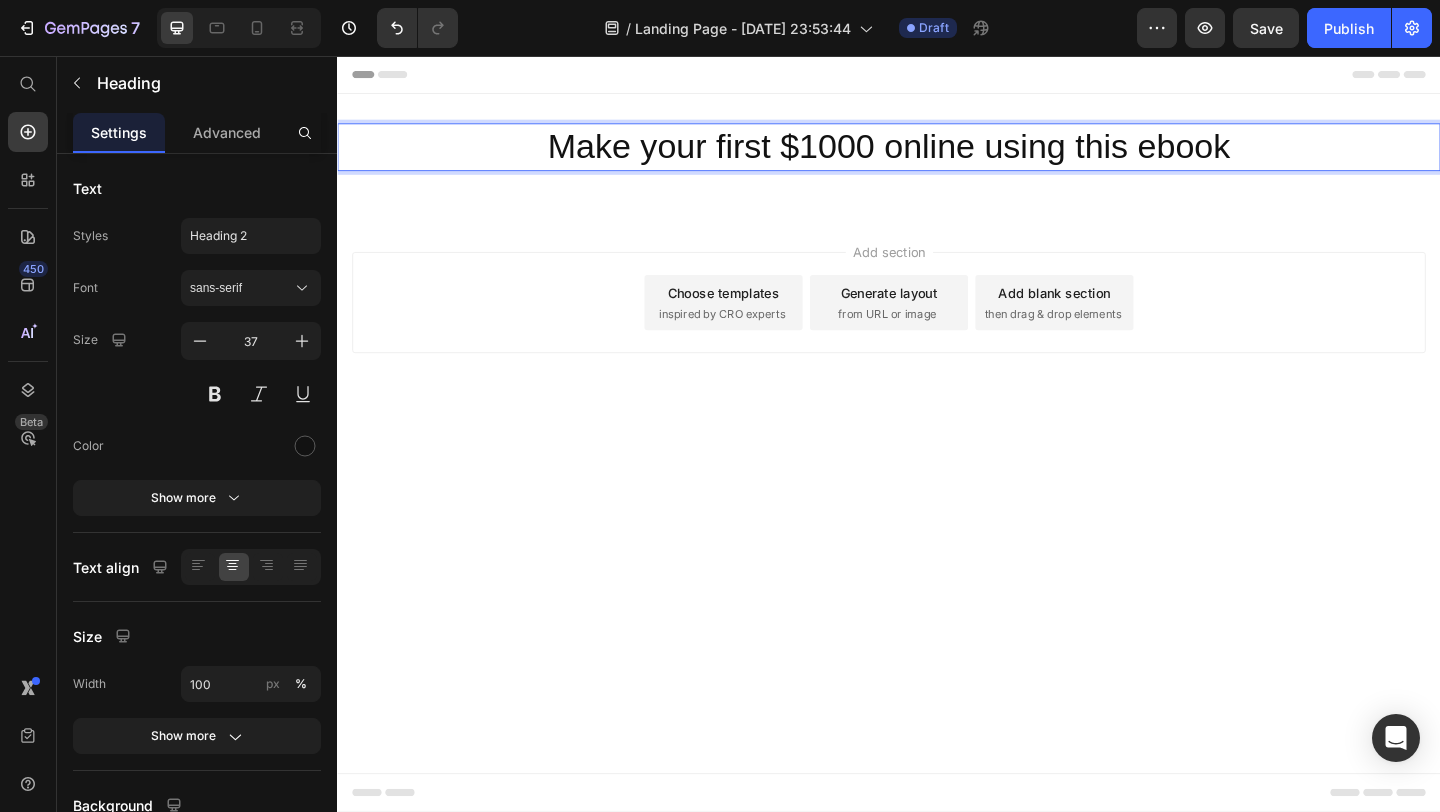 click on "Make your first $1000 online using this ebook" at bounding box center [937, 155] 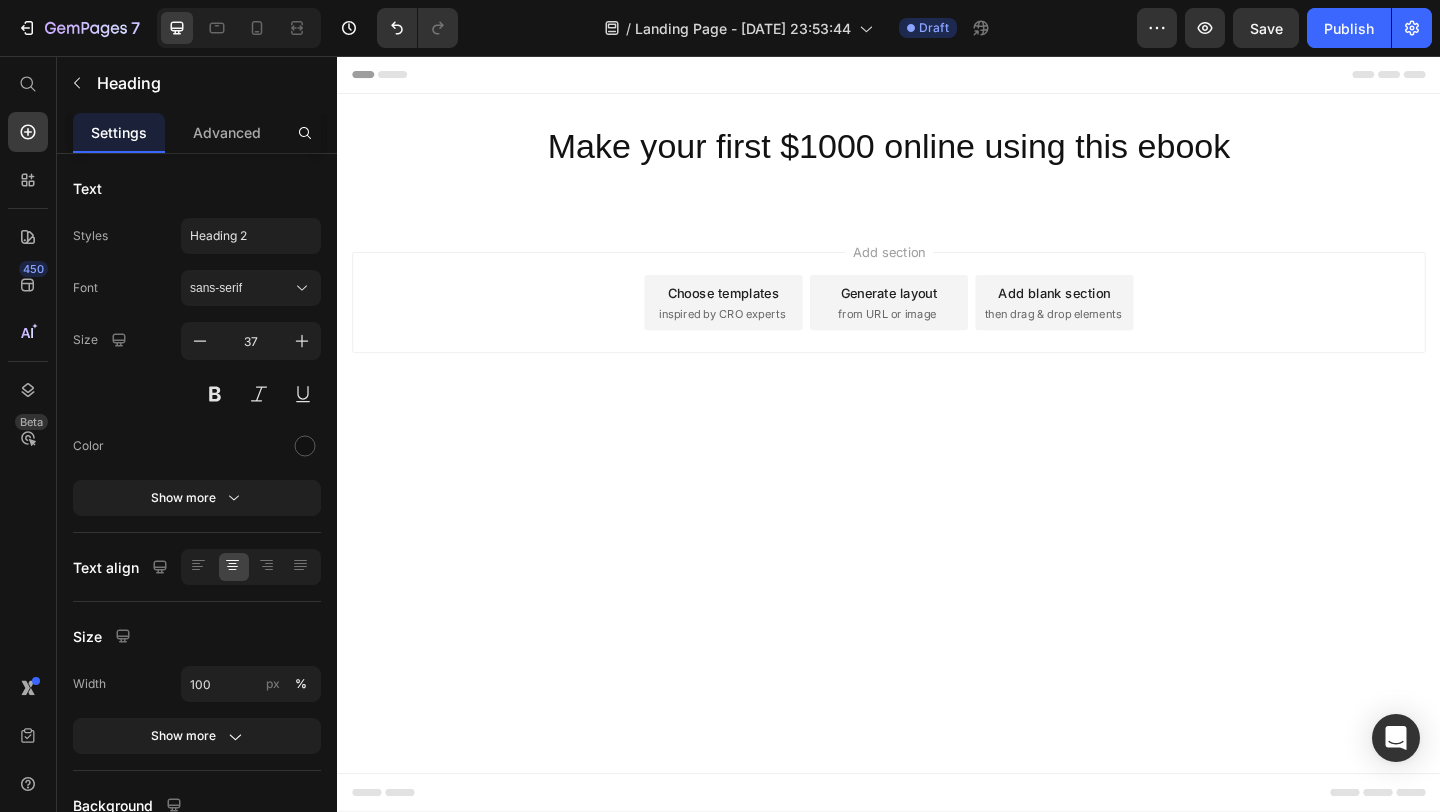 click on "Add section Choose templates inspired by CRO experts Generate layout from URL or image Add blank section then drag & drop elements" at bounding box center (937, 352) 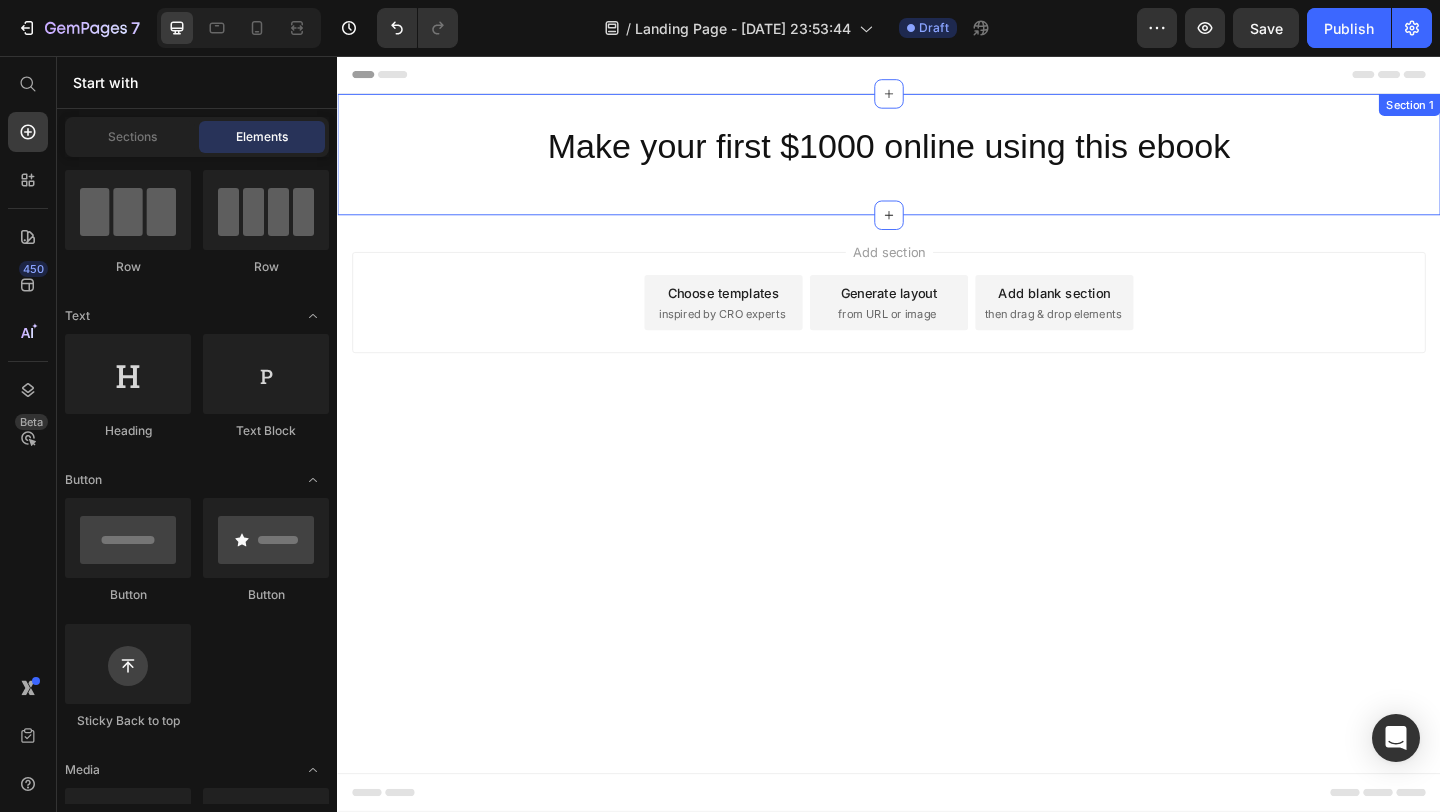 click on "Make your first $1000 online using this ebook" at bounding box center [937, 155] 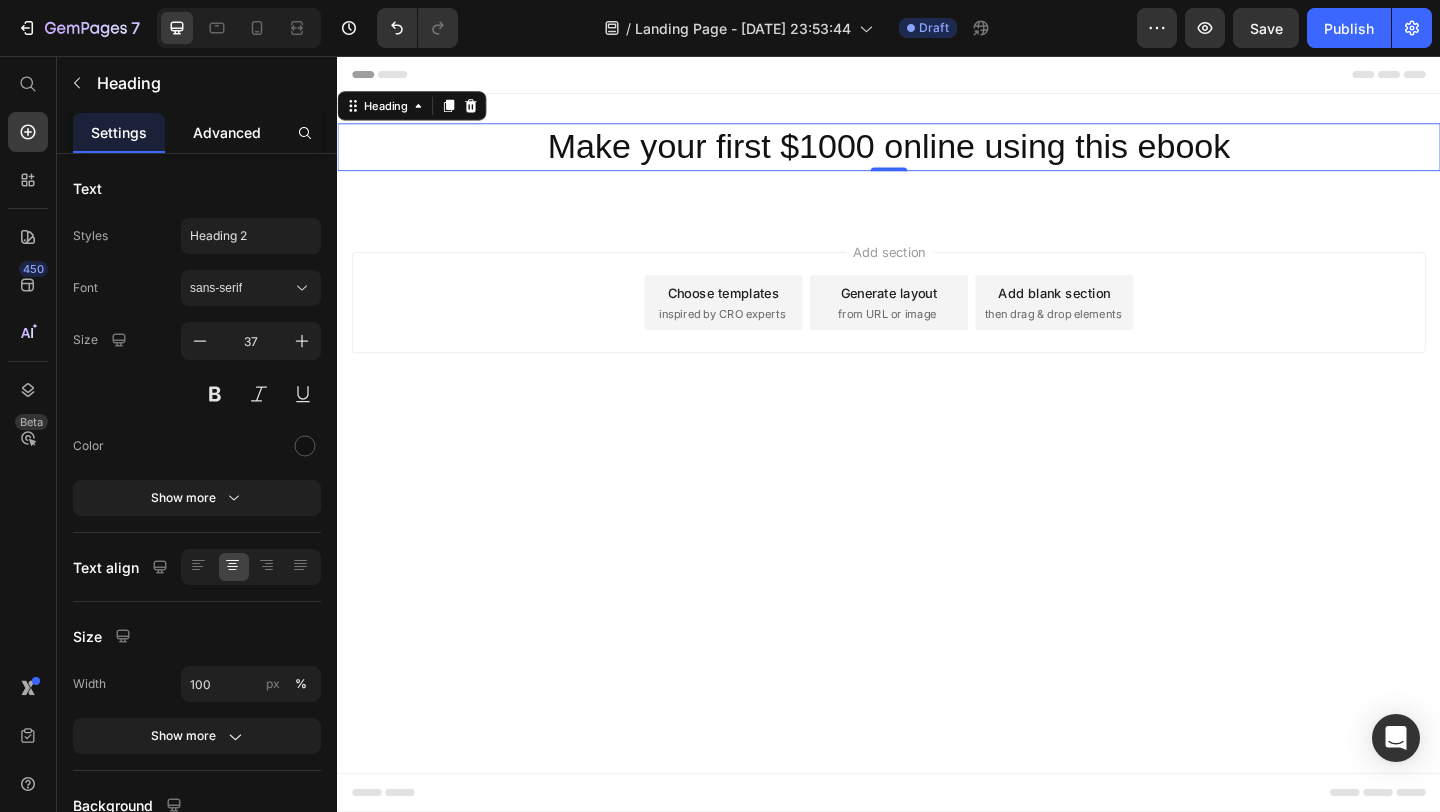 click on "Advanced" at bounding box center (227, 132) 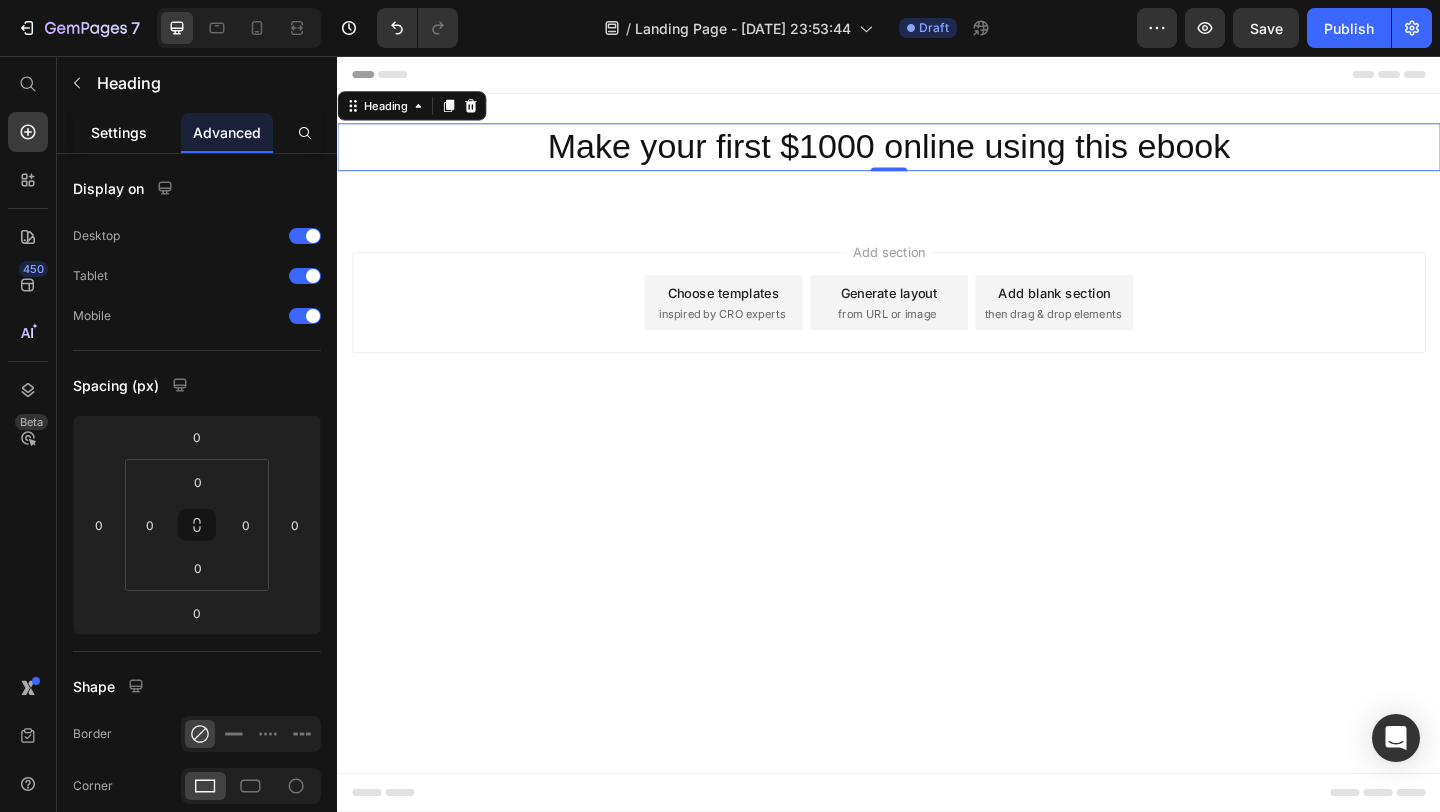 click on "Settings" at bounding box center (119, 132) 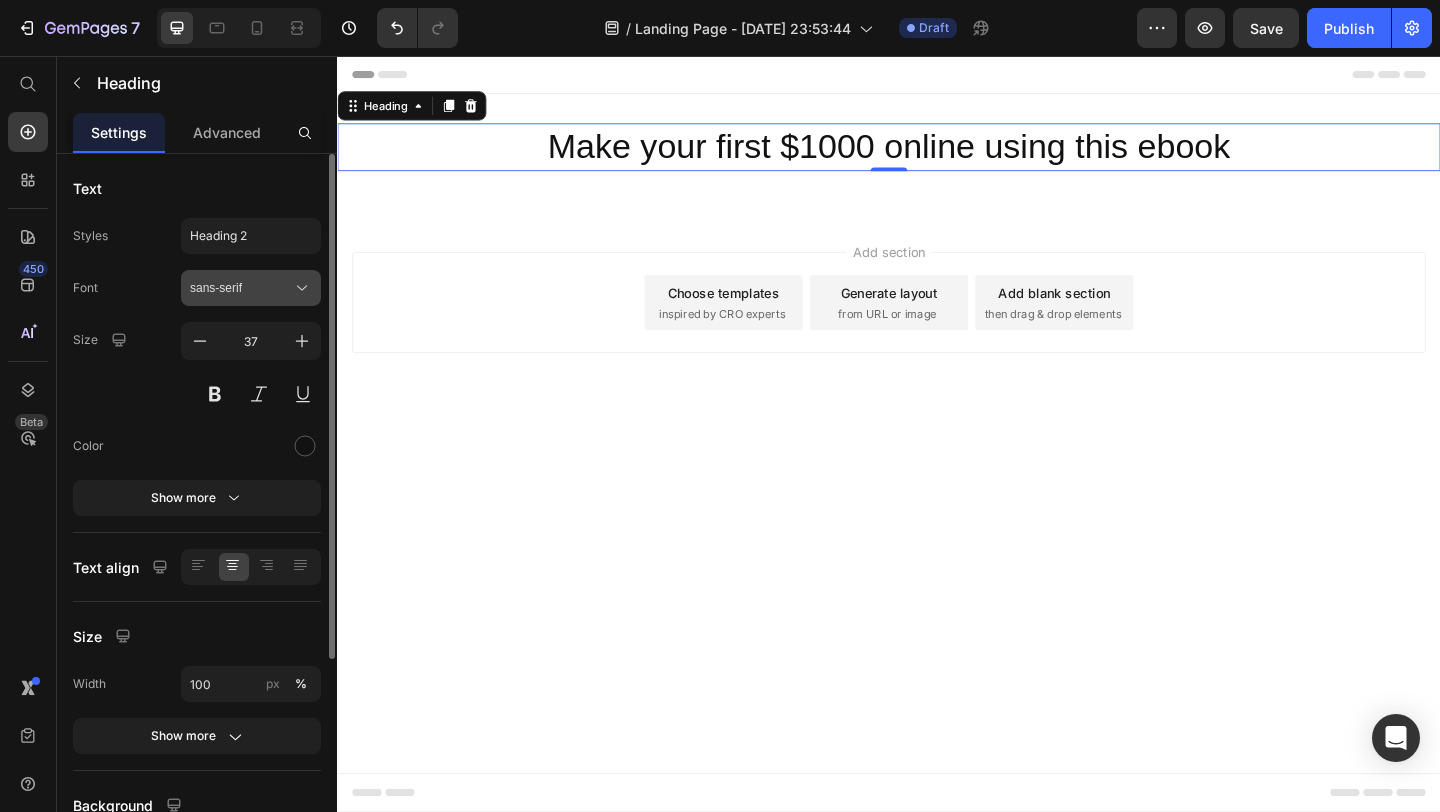 click 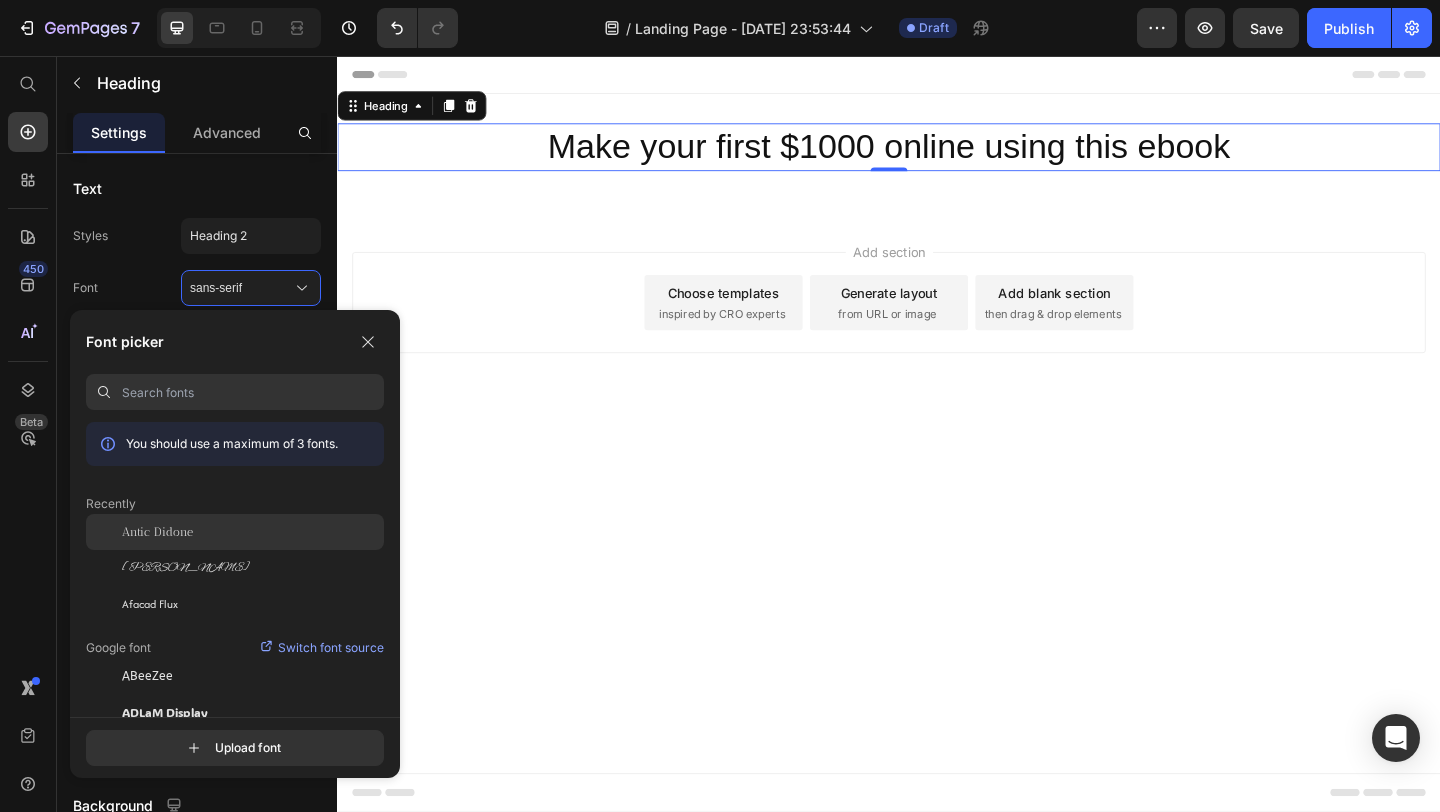 click on "Antic Didone" 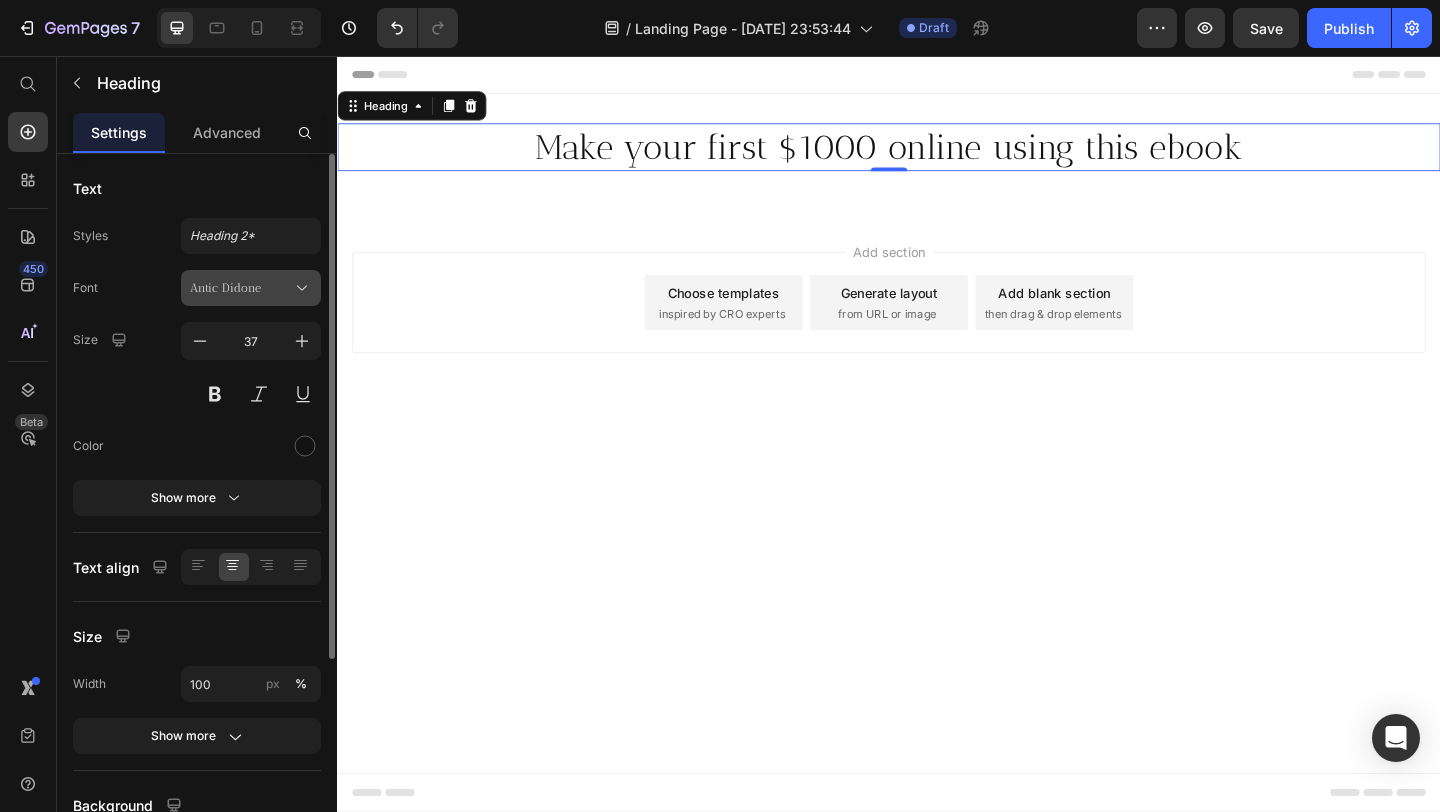 click 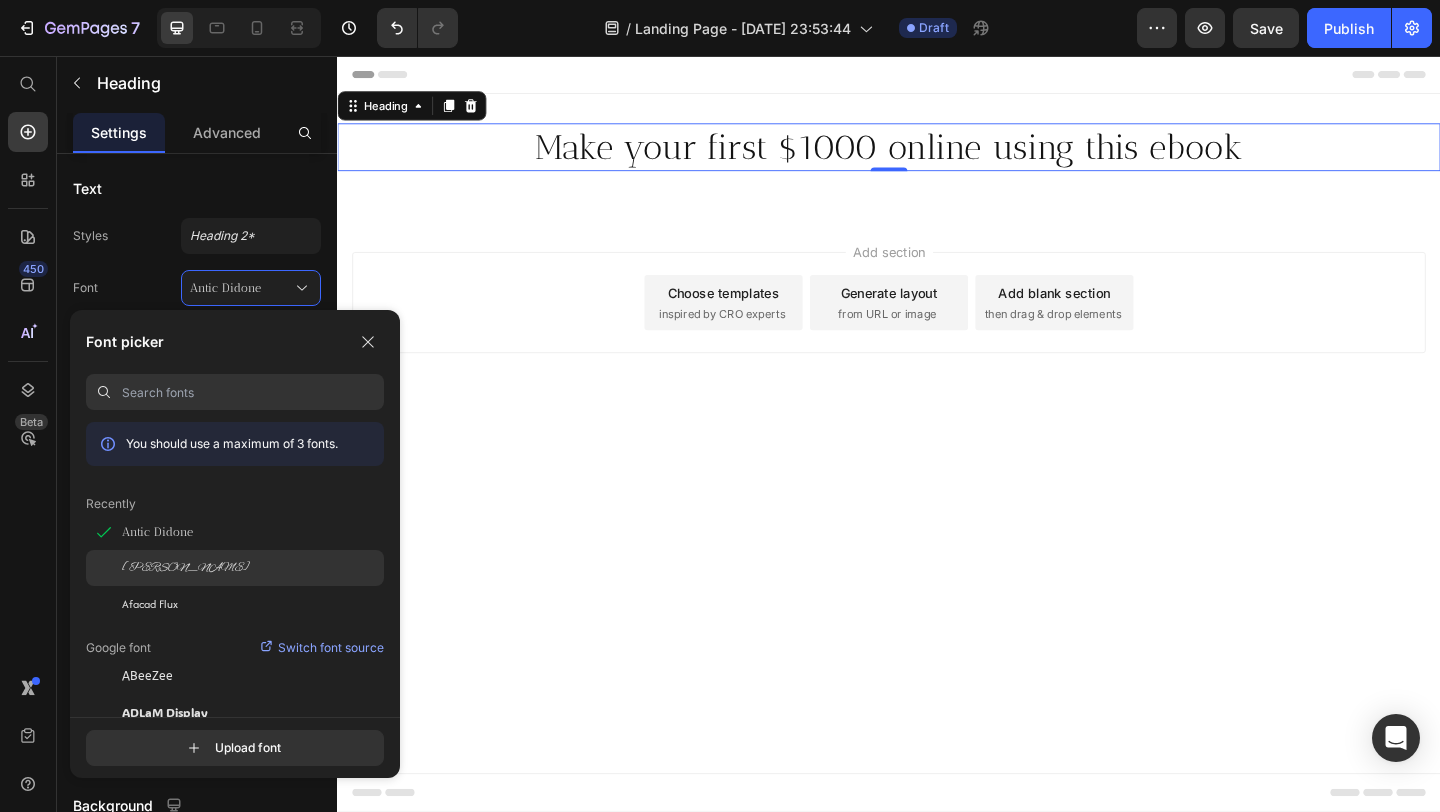 click on "[PERSON_NAME]" 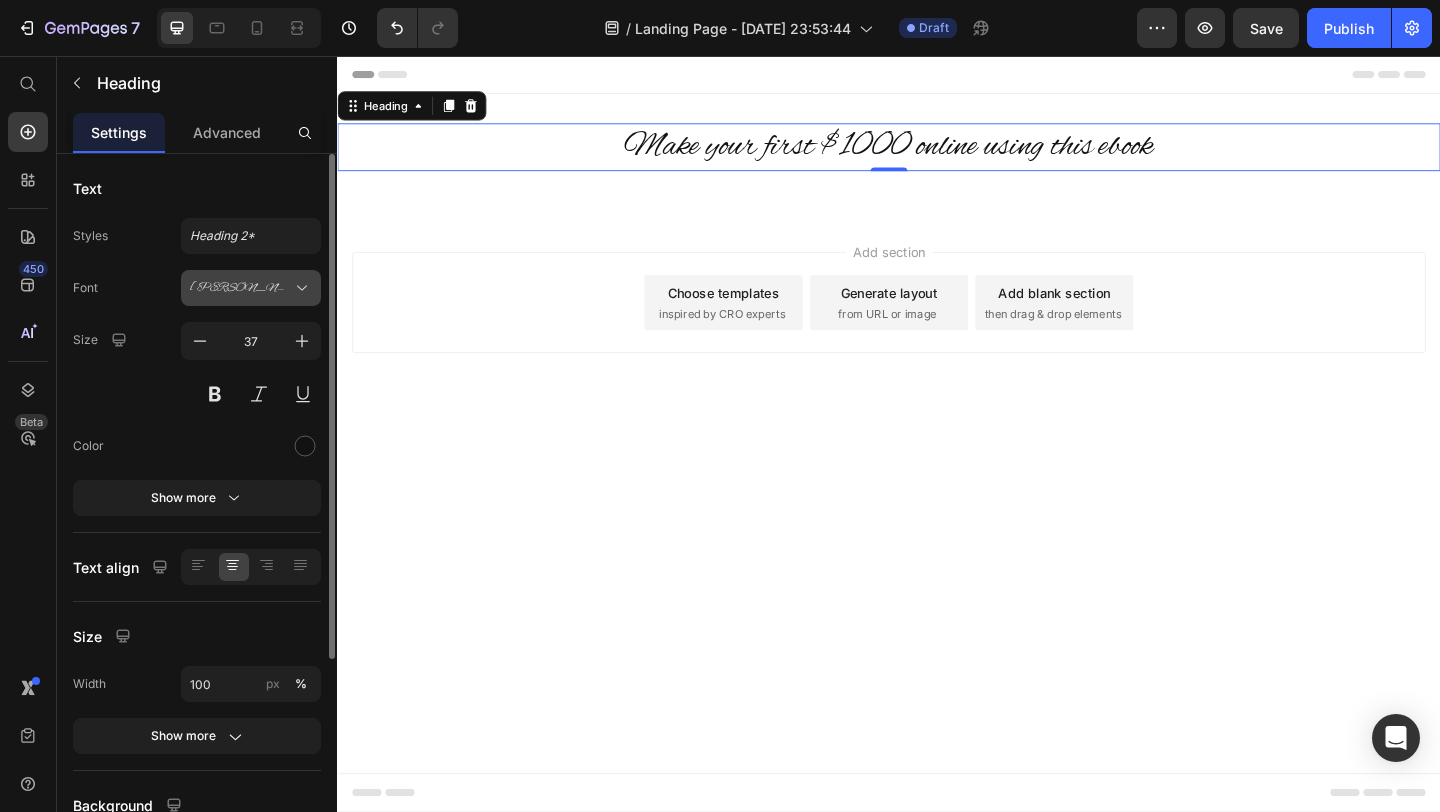 click on "[PERSON_NAME]" at bounding box center [251, 288] 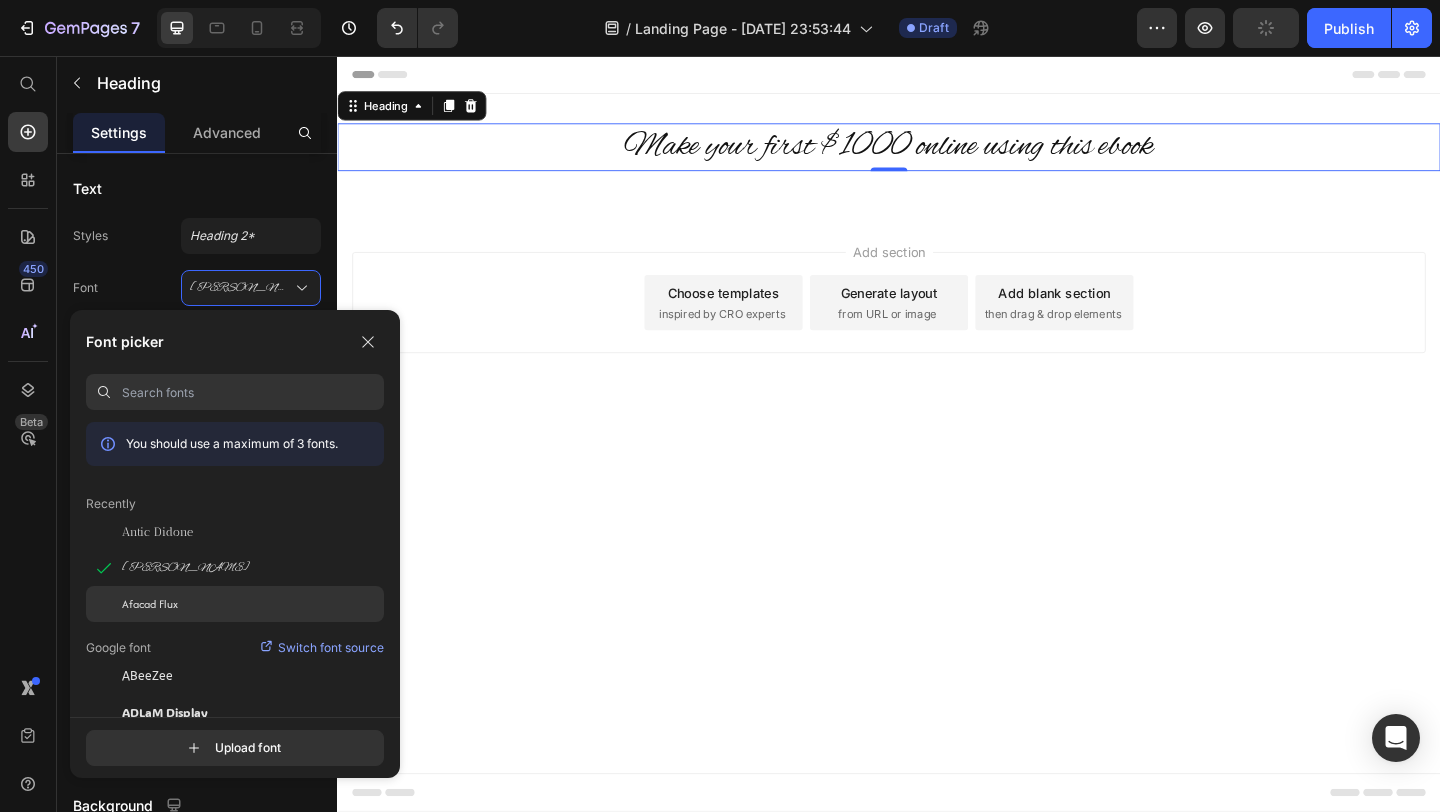 click on "Afacad Flux" at bounding box center (150, 604) 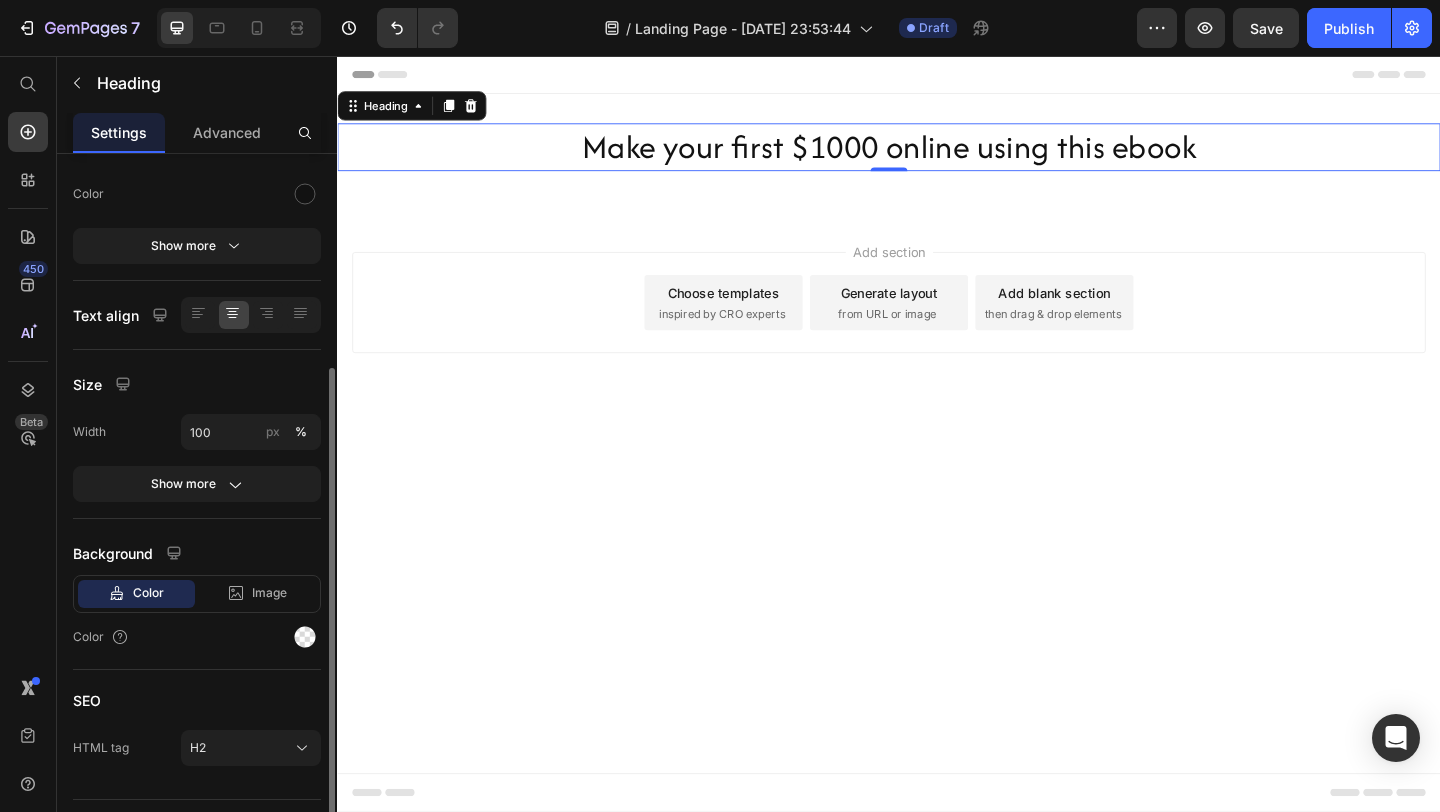 scroll, scrollTop: 297, scrollLeft: 0, axis: vertical 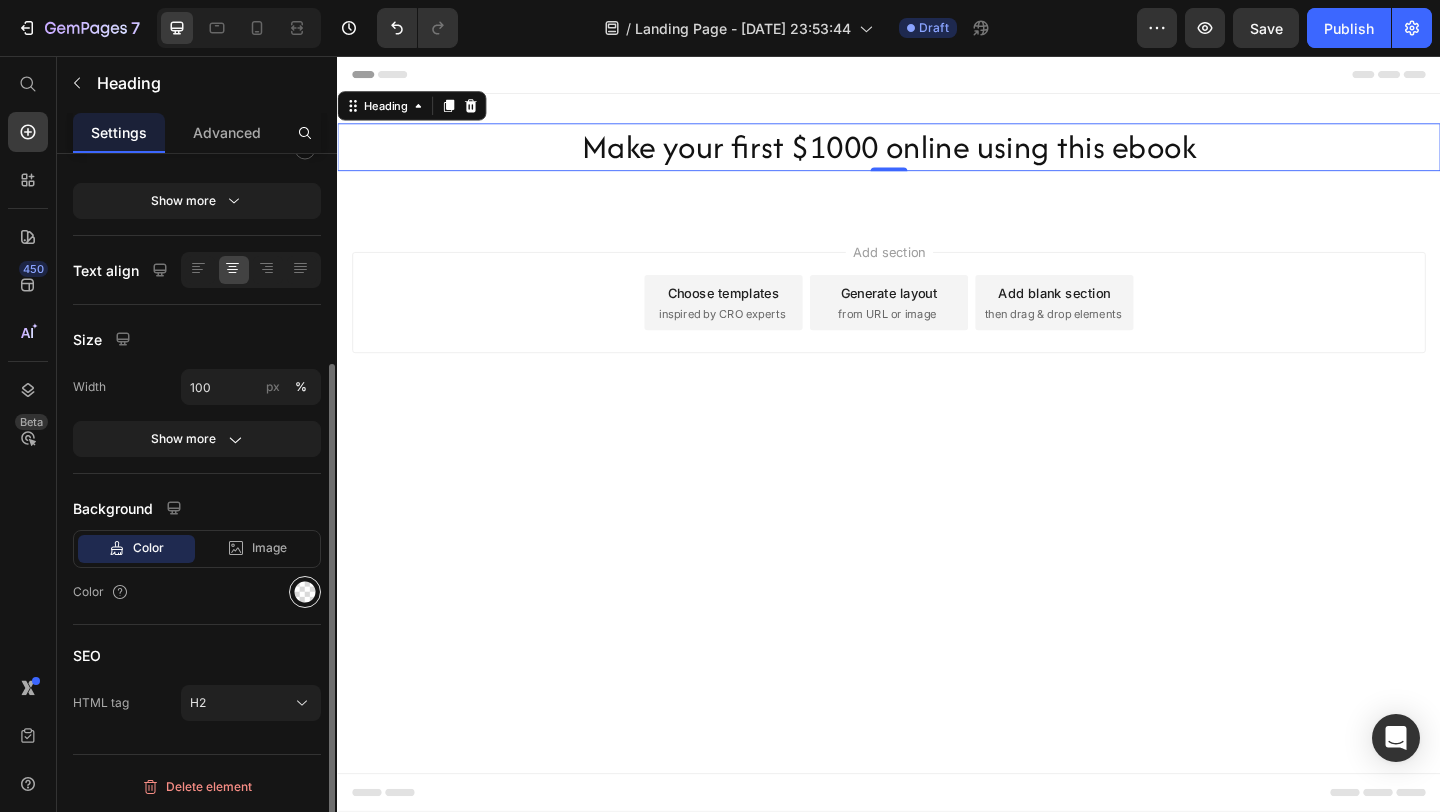 click at bounding box center (305, 592) 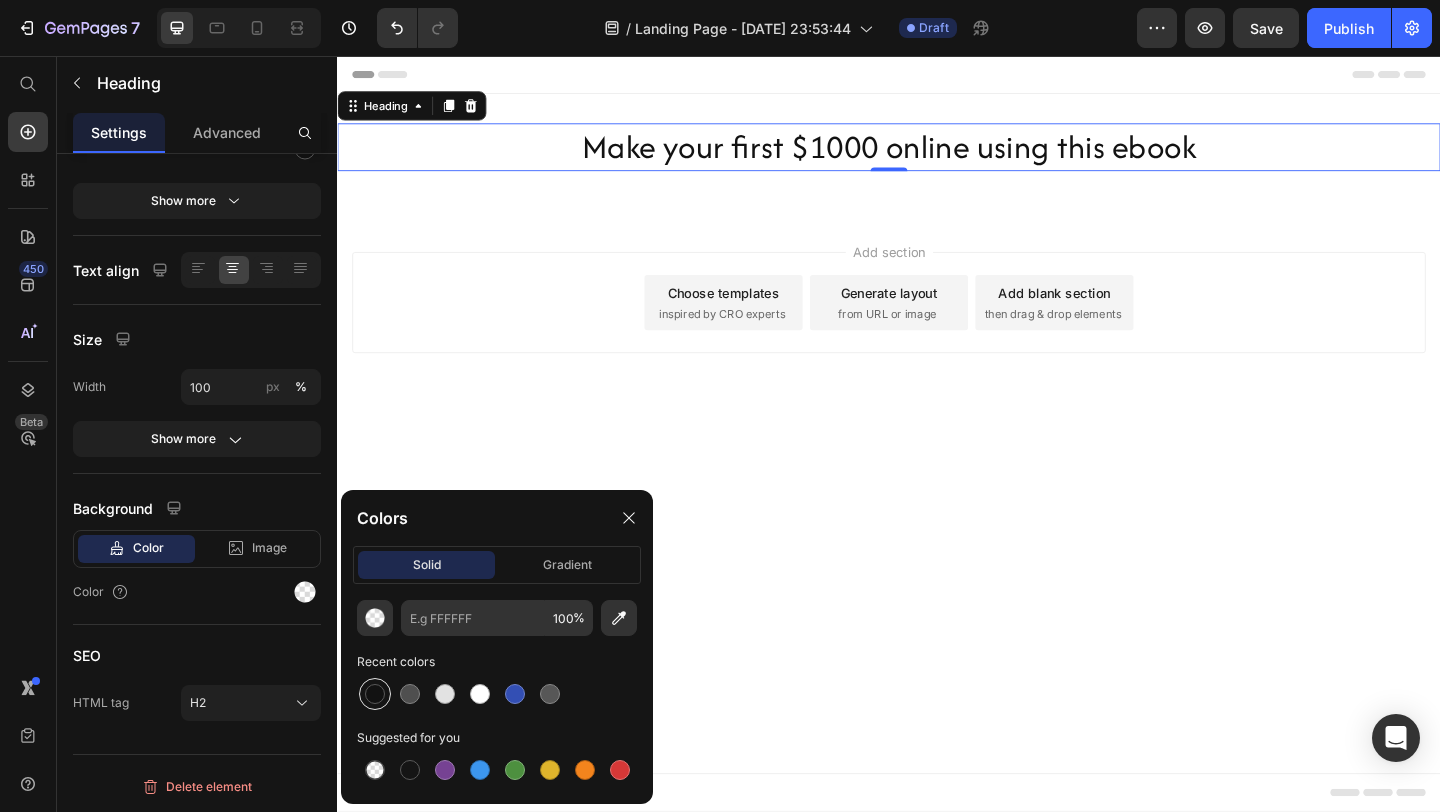 click at bounding box center [375, 694] 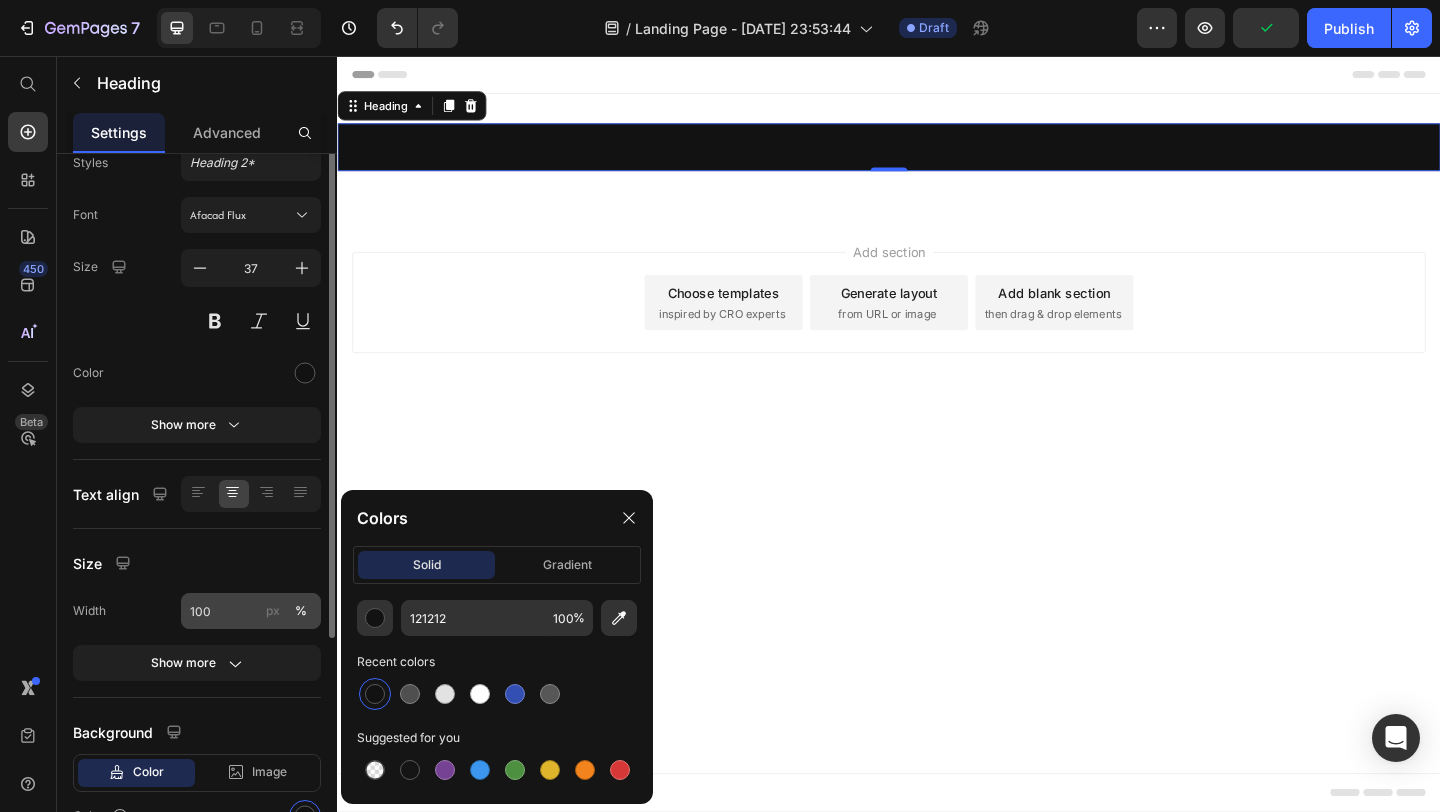scroll, scrollTop: 0, scrollLeft: 0, axis: both 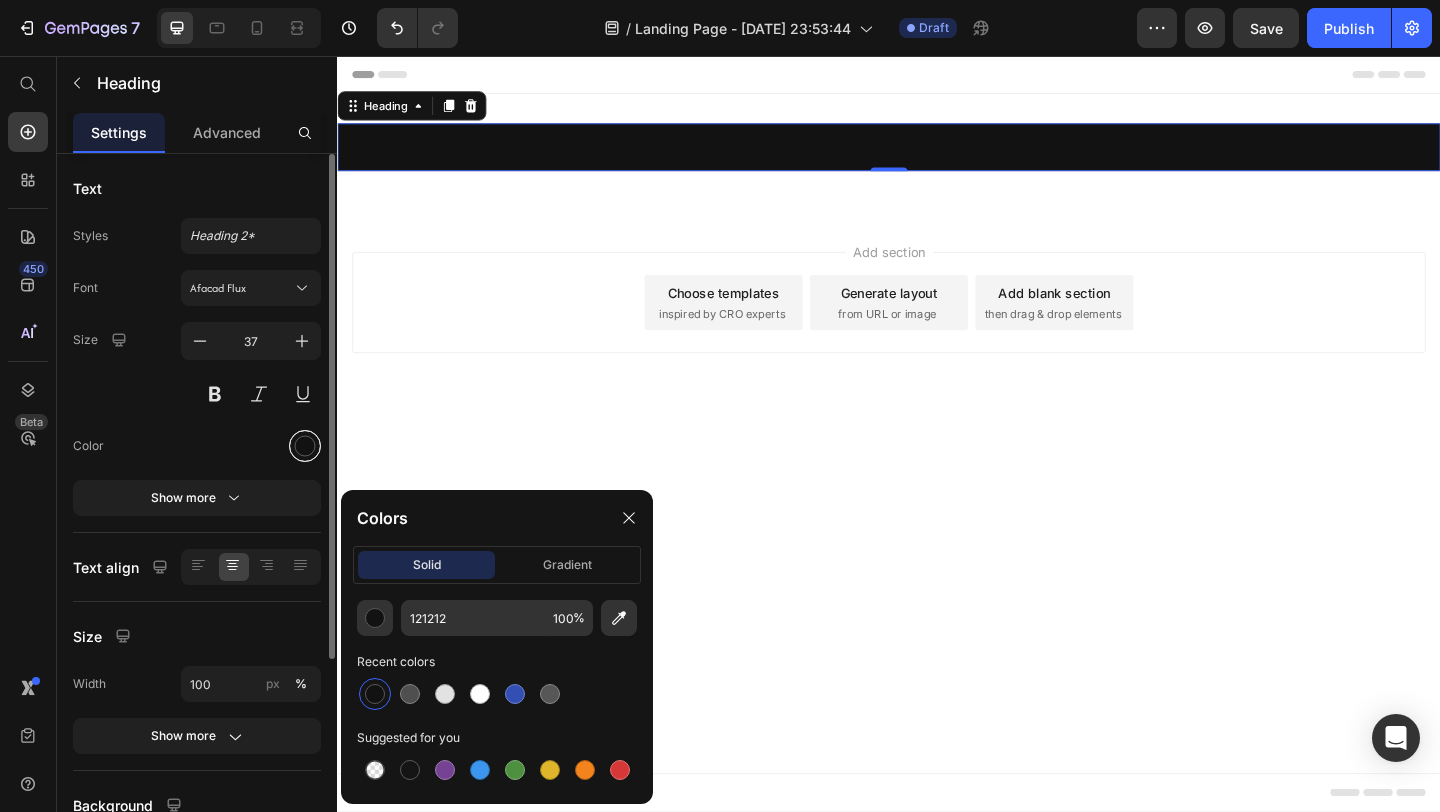 click at bounding box center [305, 446] 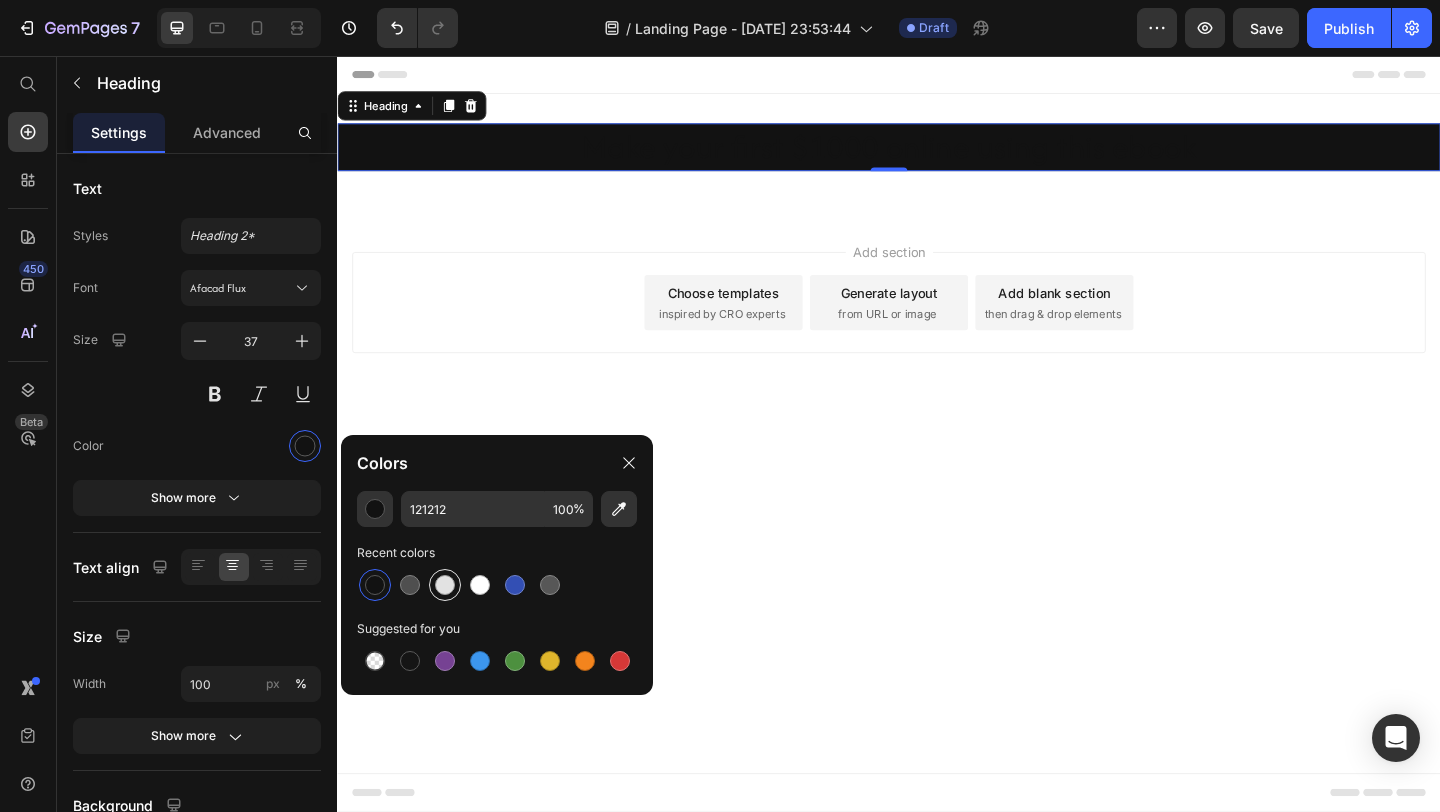 click at bounding box center (445, 585) 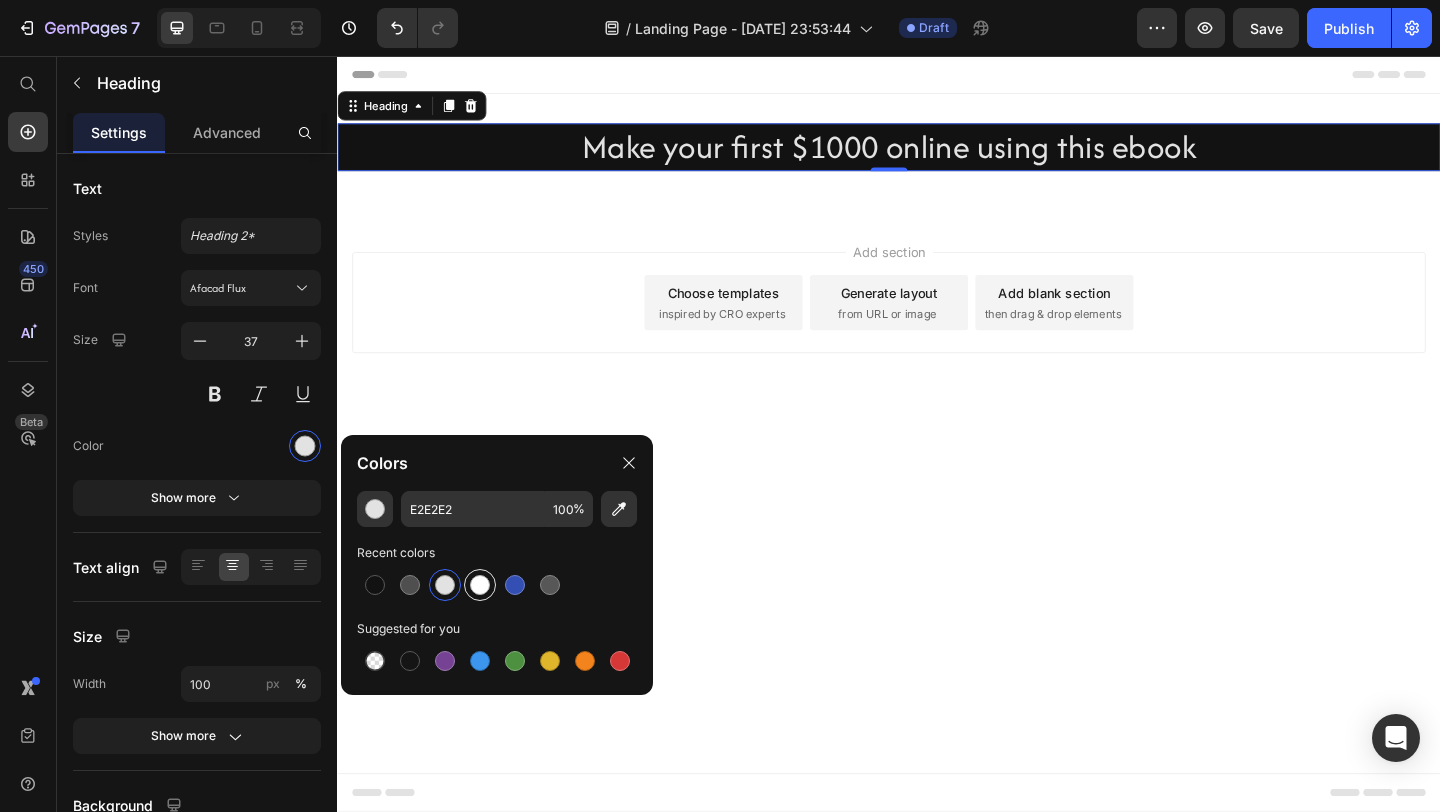 click at bounding box center (480, 585) 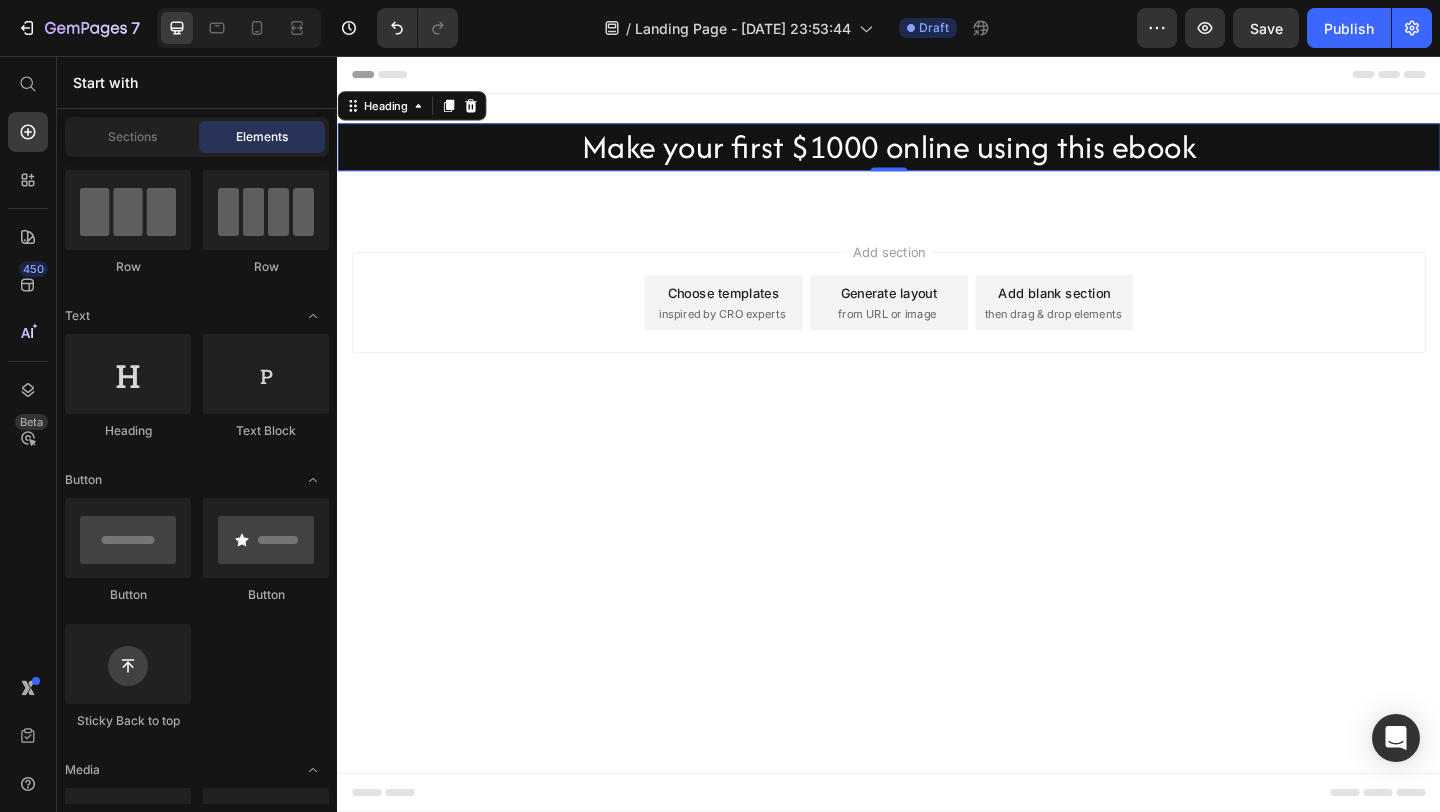 click on "Header Make your first $1000 online using this ebook Heading   0 Row Section 1 Root Start with Sections from sidebar Add sections Add elements Start with Generating from URL or image Add section Choose templates inspired by CRO experts Generate layout from URL or image Add blank section then drag & drop elements Footer" at bounding box center (937, 467) 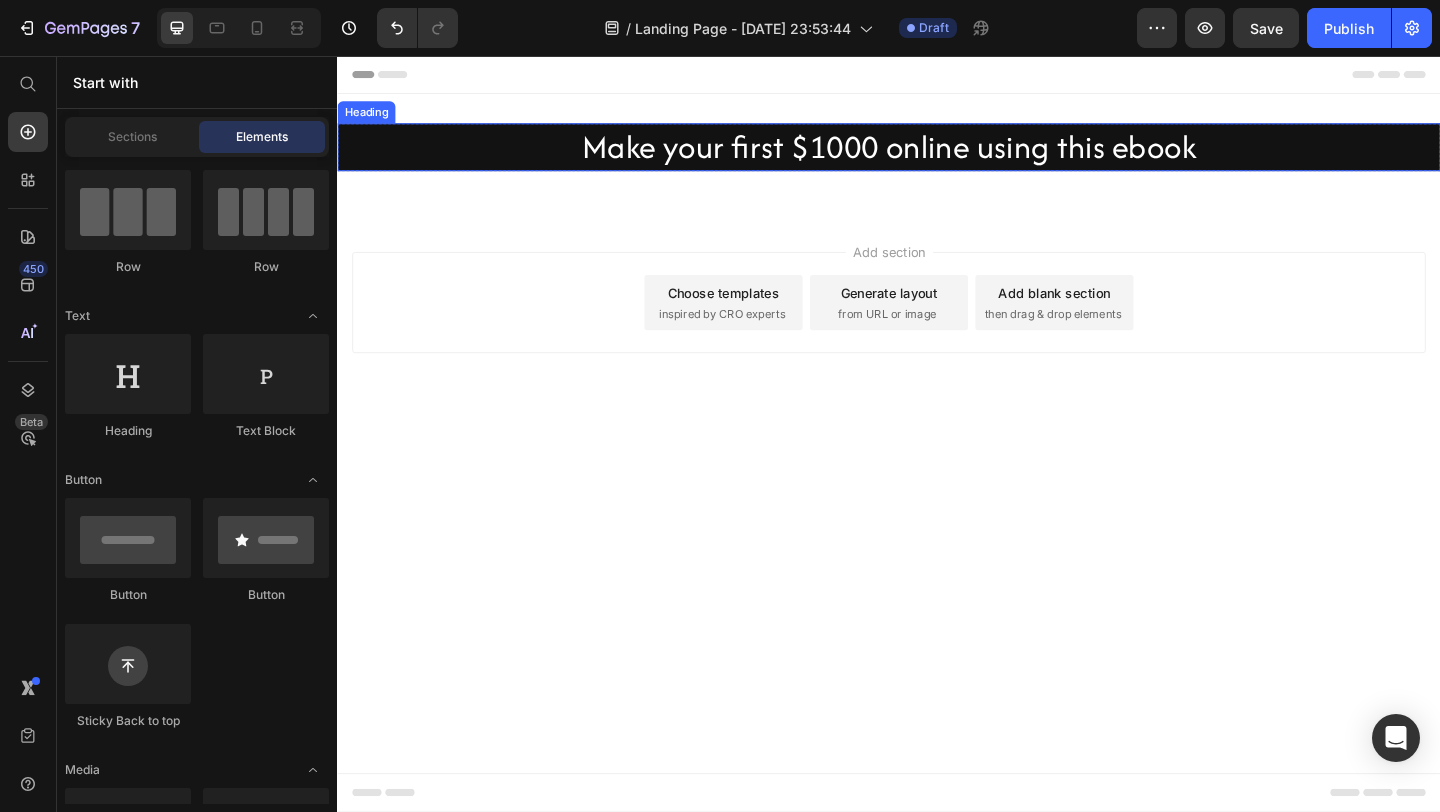 click on "Make your first $1000 online using this ebook" at bounding box center [937, 155] 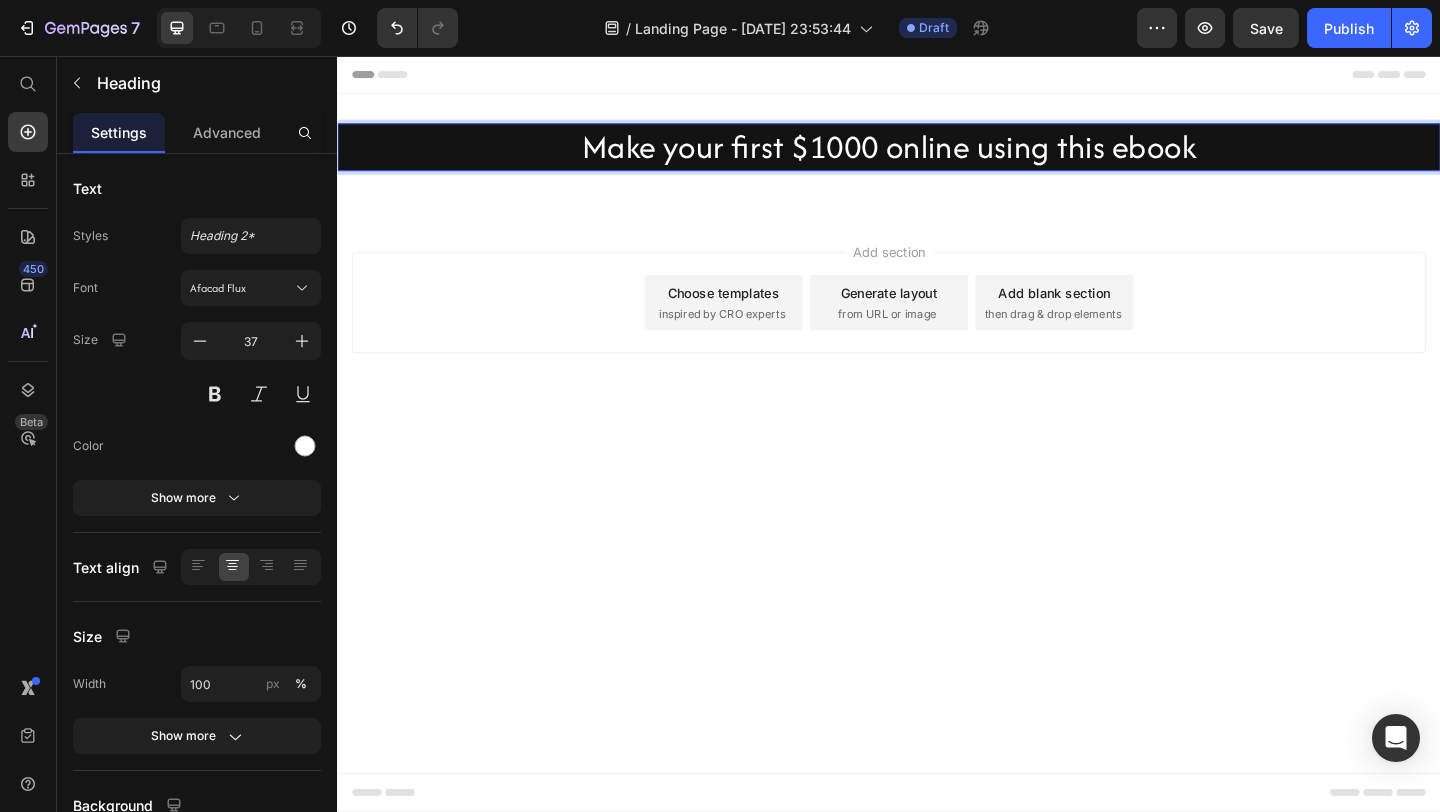 click on "Make your first $1000 online using this ebook" at bounding box center (937, 155) 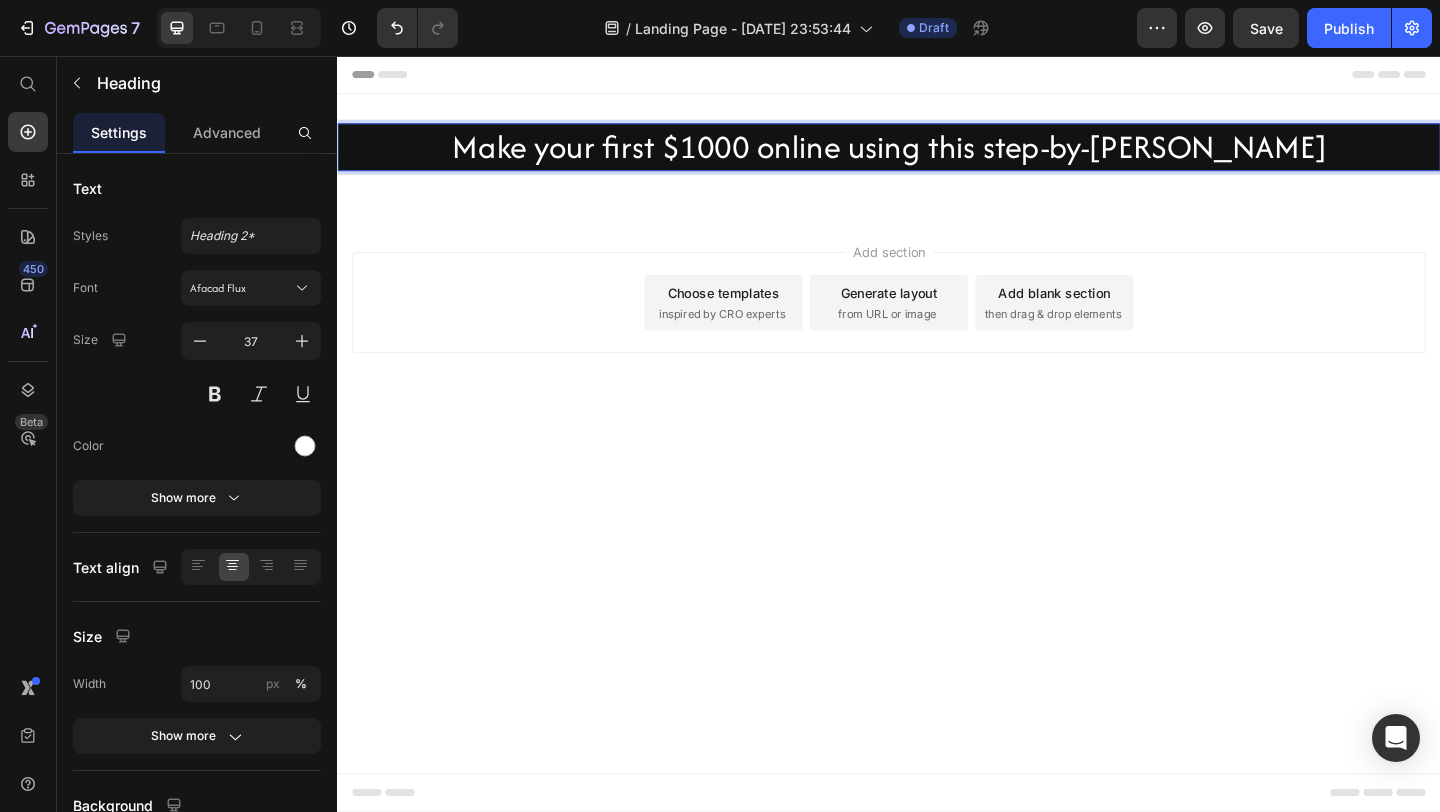 click on "Add section Choose templates inspired by CRO experts Generate layout from URL or image Add blank section then drag & drop elements" at bounding box center (937, 352) 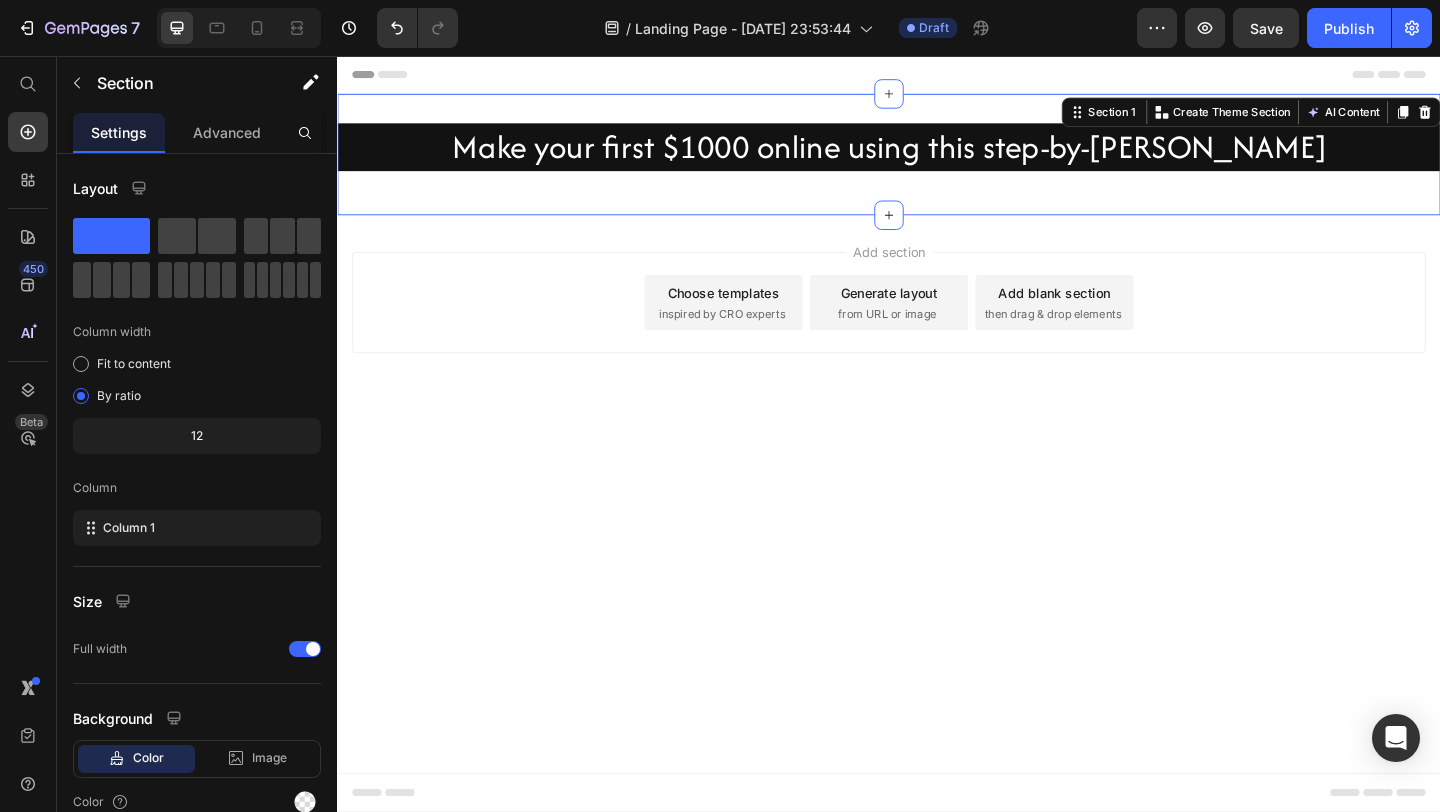 click on "Make your first $1000 online using this step-by-[PERSON_NAME] Heading Row Section 1   You can create reusable sections Create Theme Section AI Content Write with GemAI What would you like to describe here? Tone and Voice Persuasive Product How to make your first $1000 online in your 20s and 30s Show more Generate" at bounding box center [937, 163] 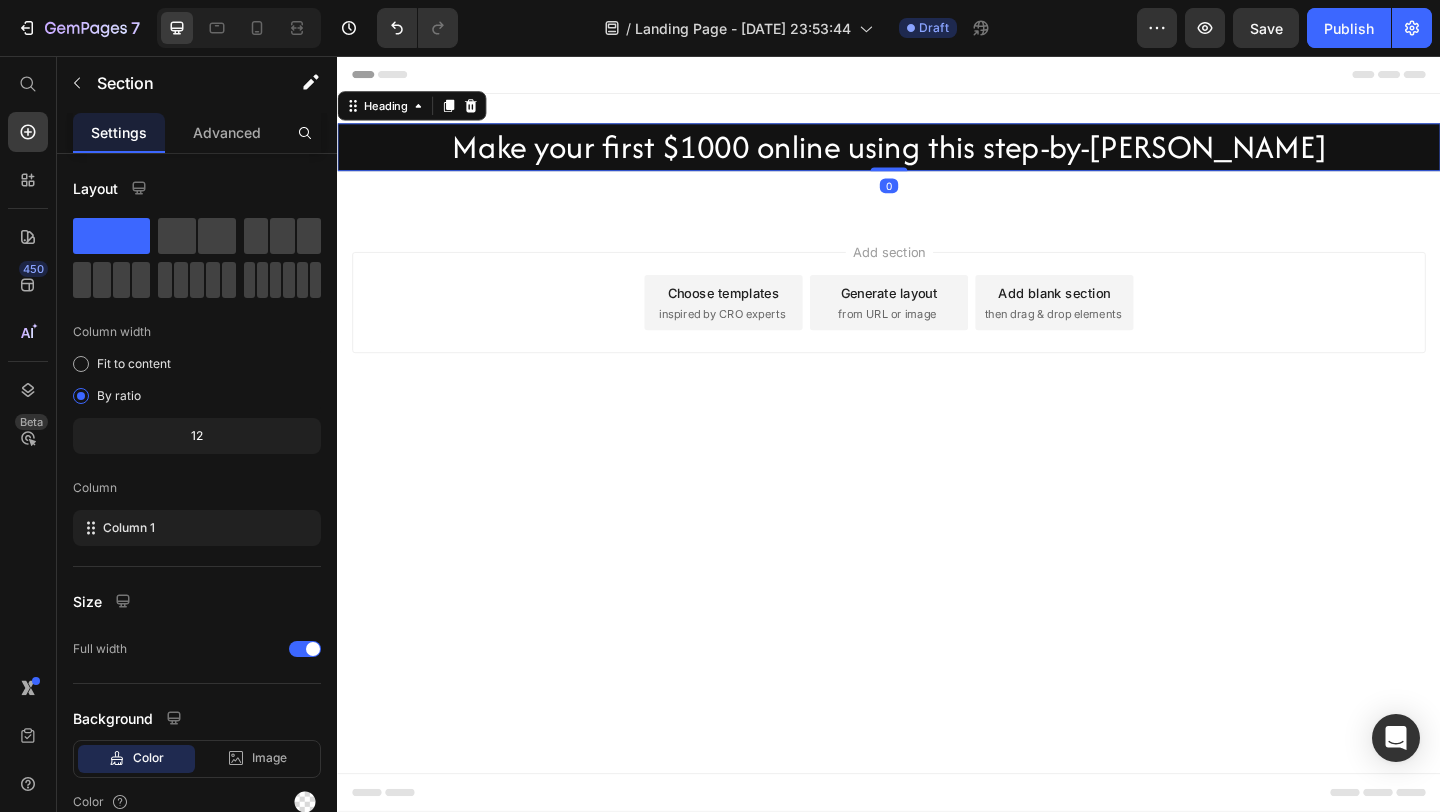 click on "Make your first $1000 online using this step-by-[PERSON_NAME]" at bounding box center [937, 155] 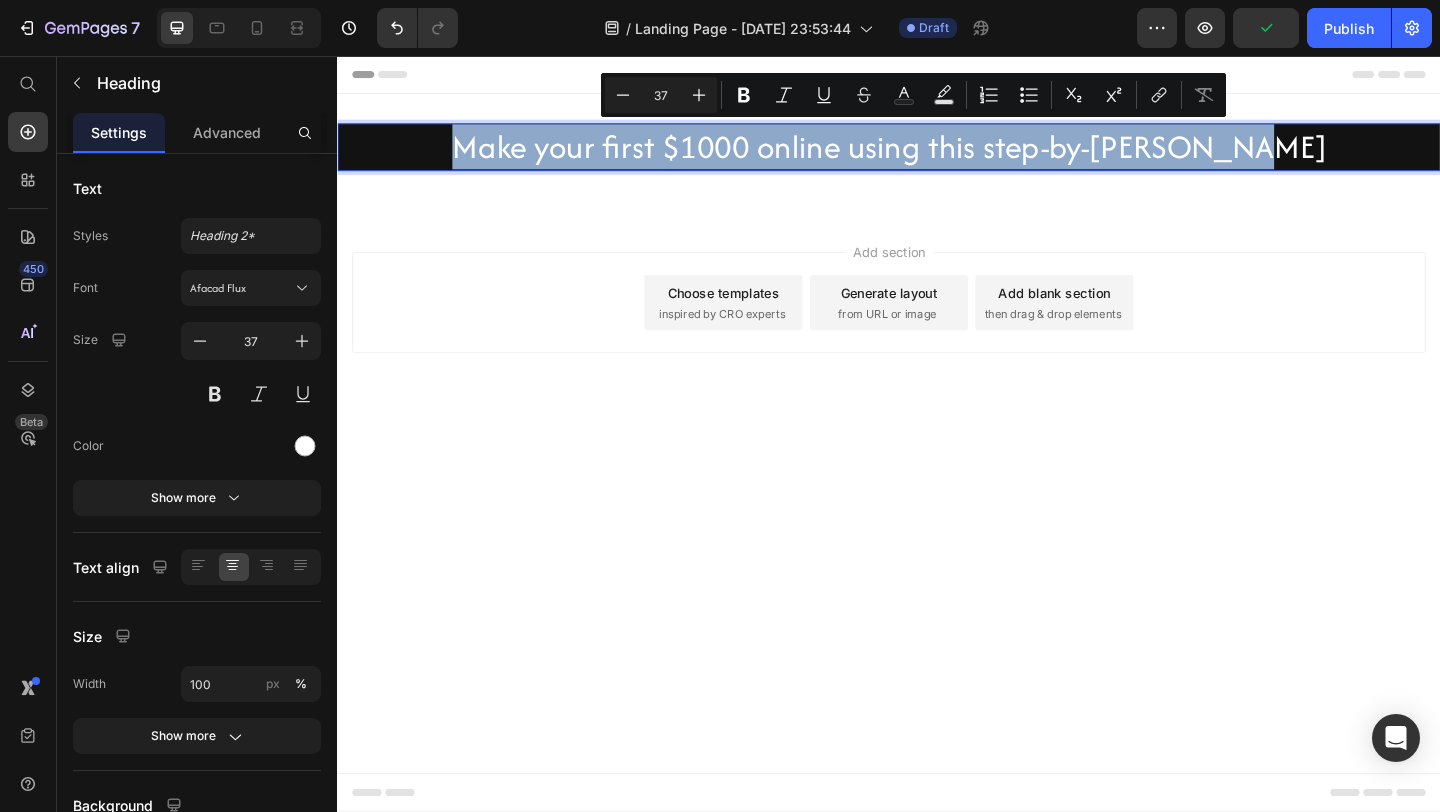 drag, startPoint x: 1363, startPoint y: 155, endPoint x: 469, endPoint y: 151, distance: 894.009 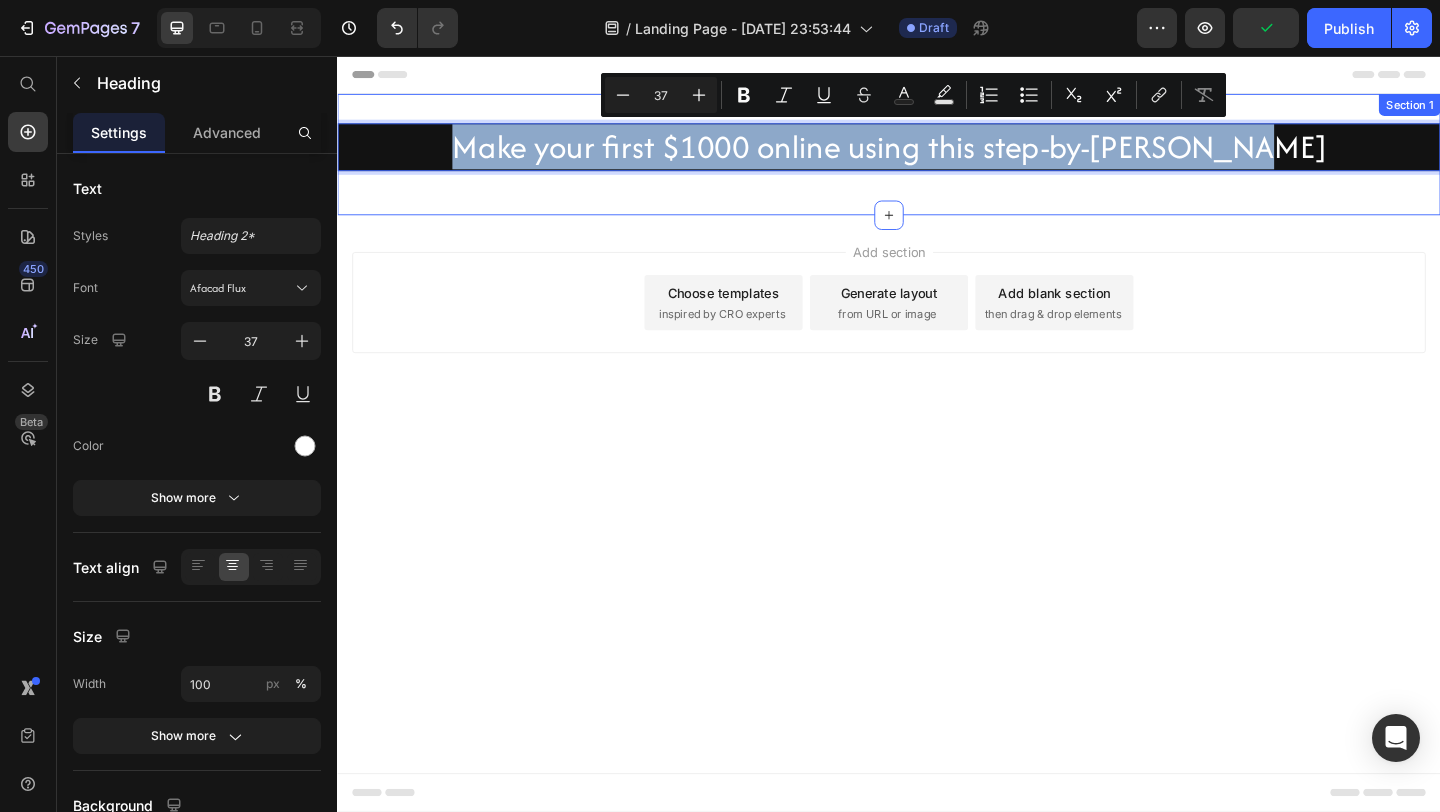 click on "Add section Choose templates inspired by CRO experts Generate layout from URL or image Add blank section then drag & drop elements" at bounding box center [937, 352] 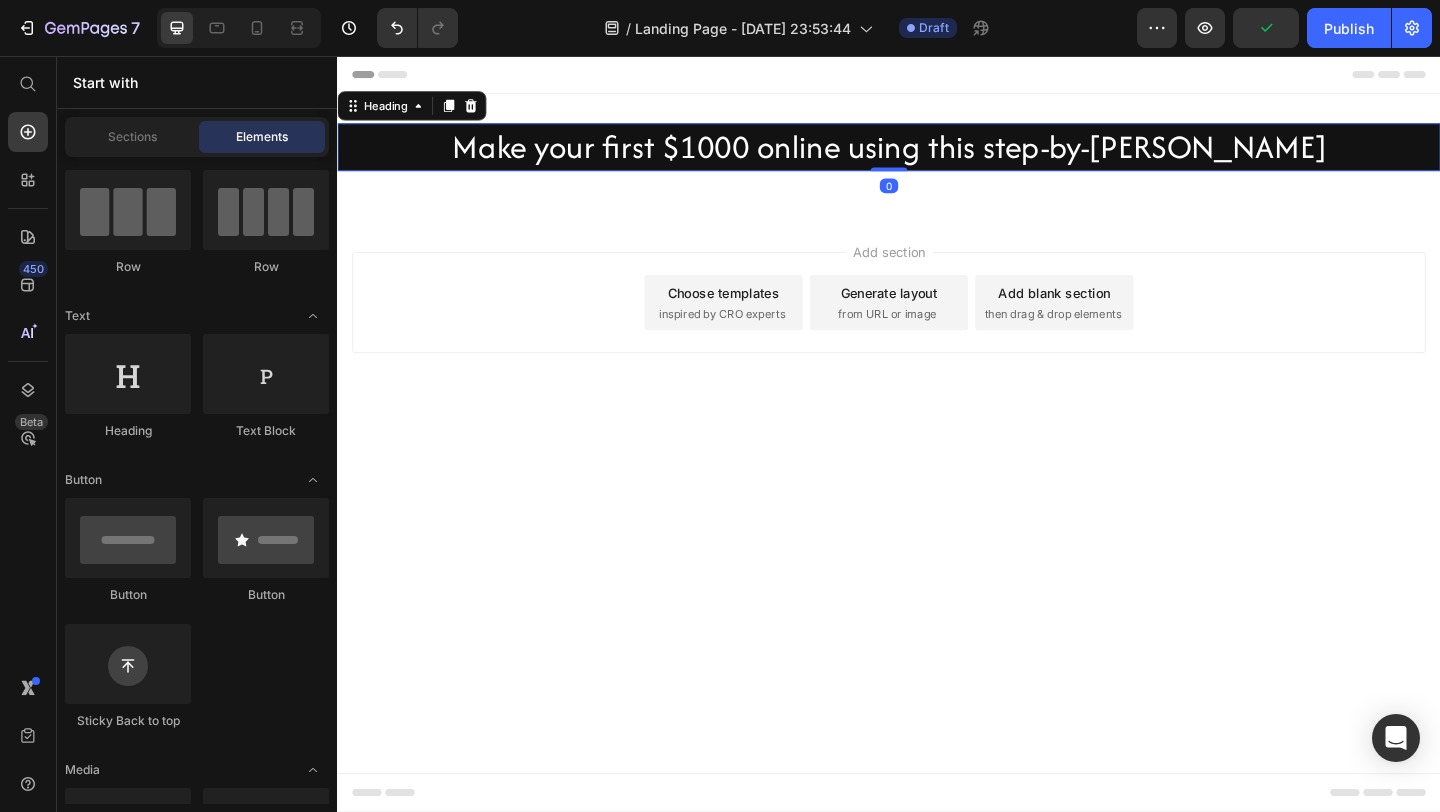 click on "Make your first $1000 online using this step-by-[PERSON_NAME]" at bounding box center (937, 155) 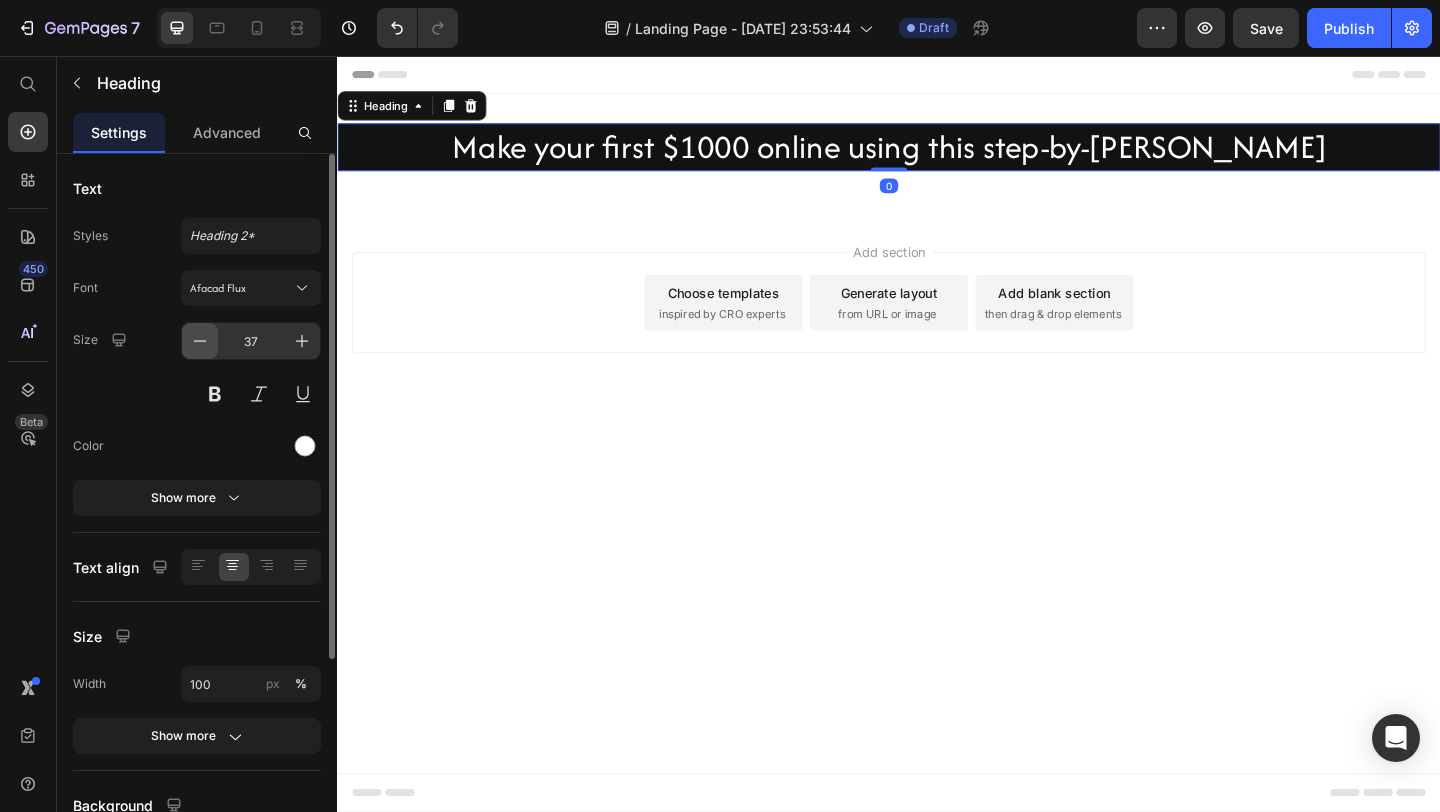 click 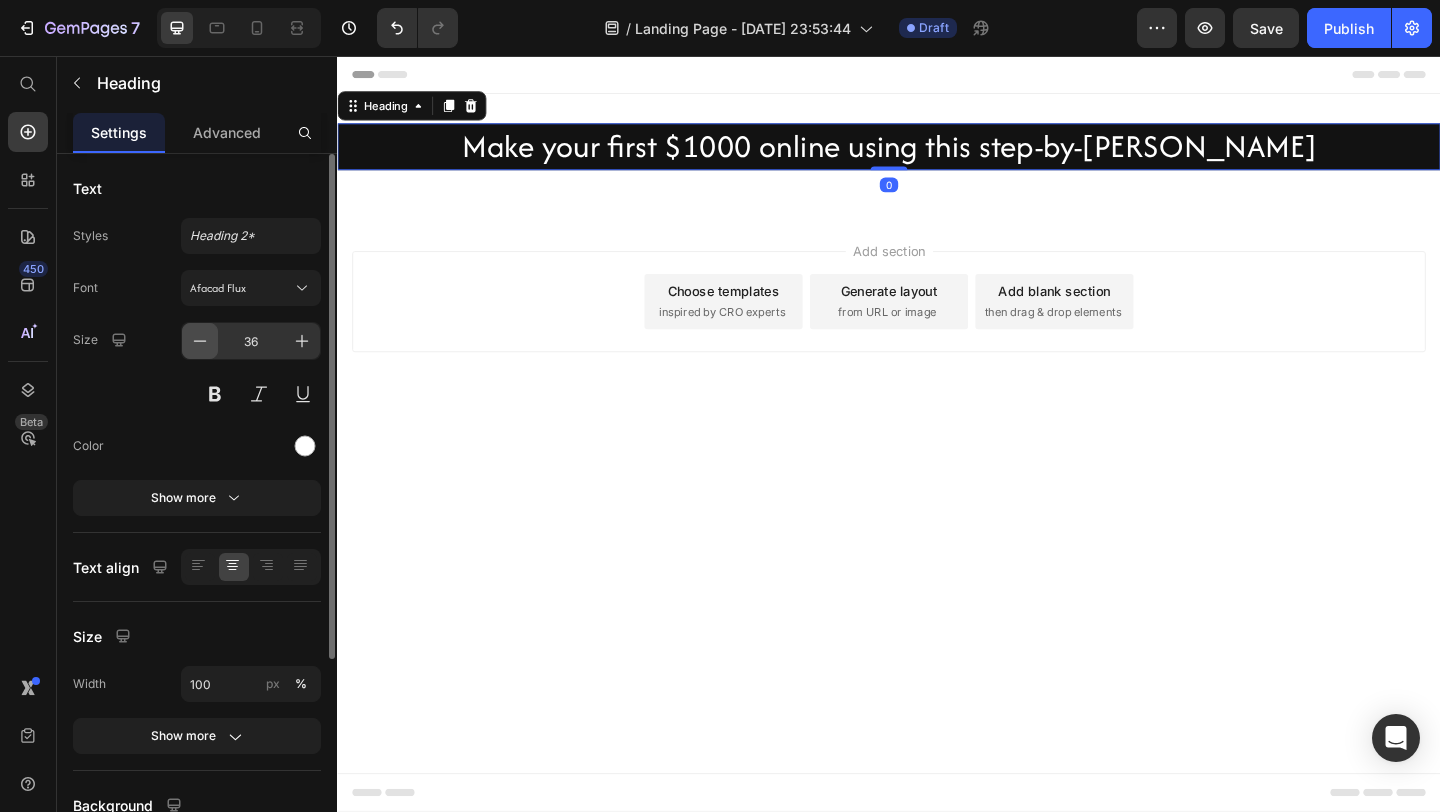 click 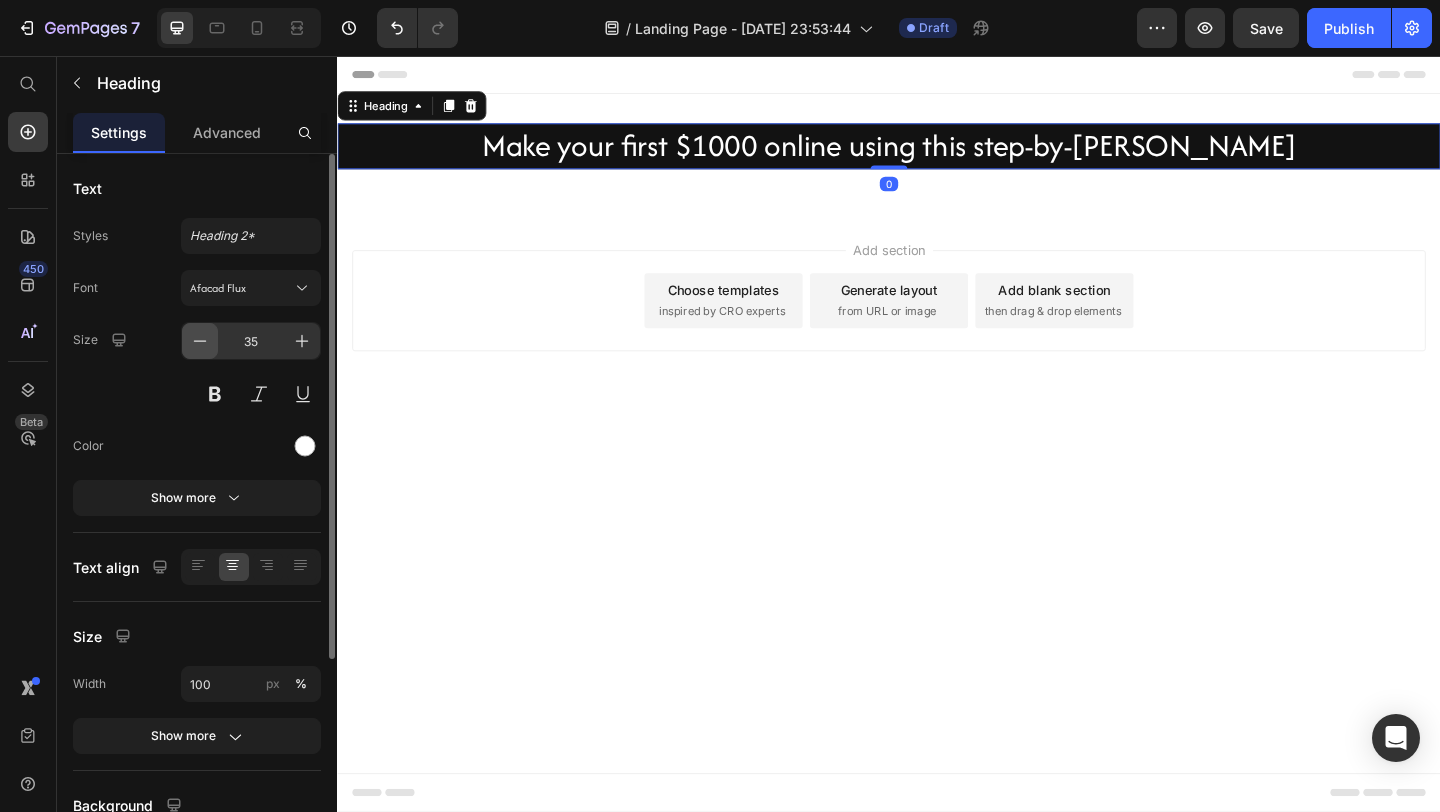 click 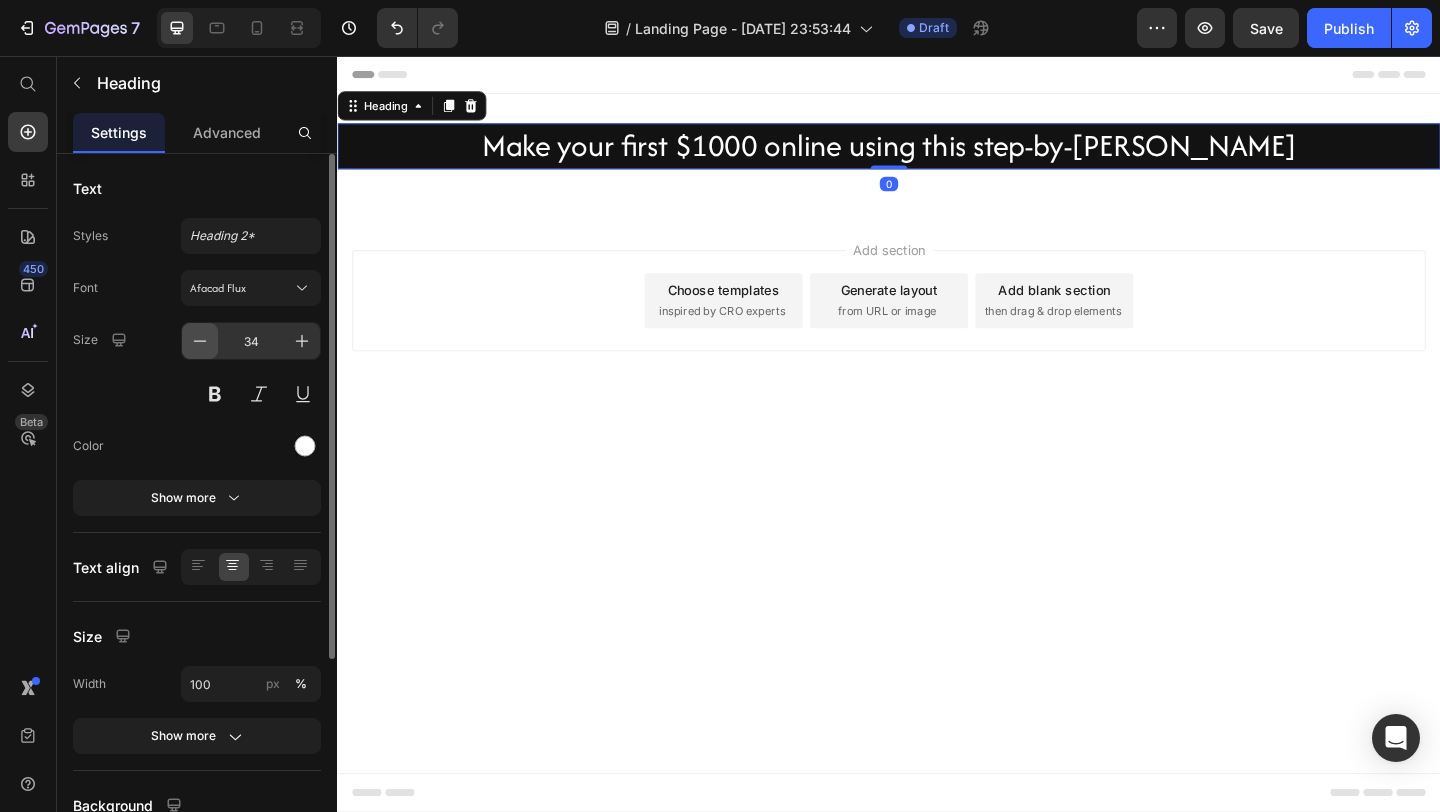 click 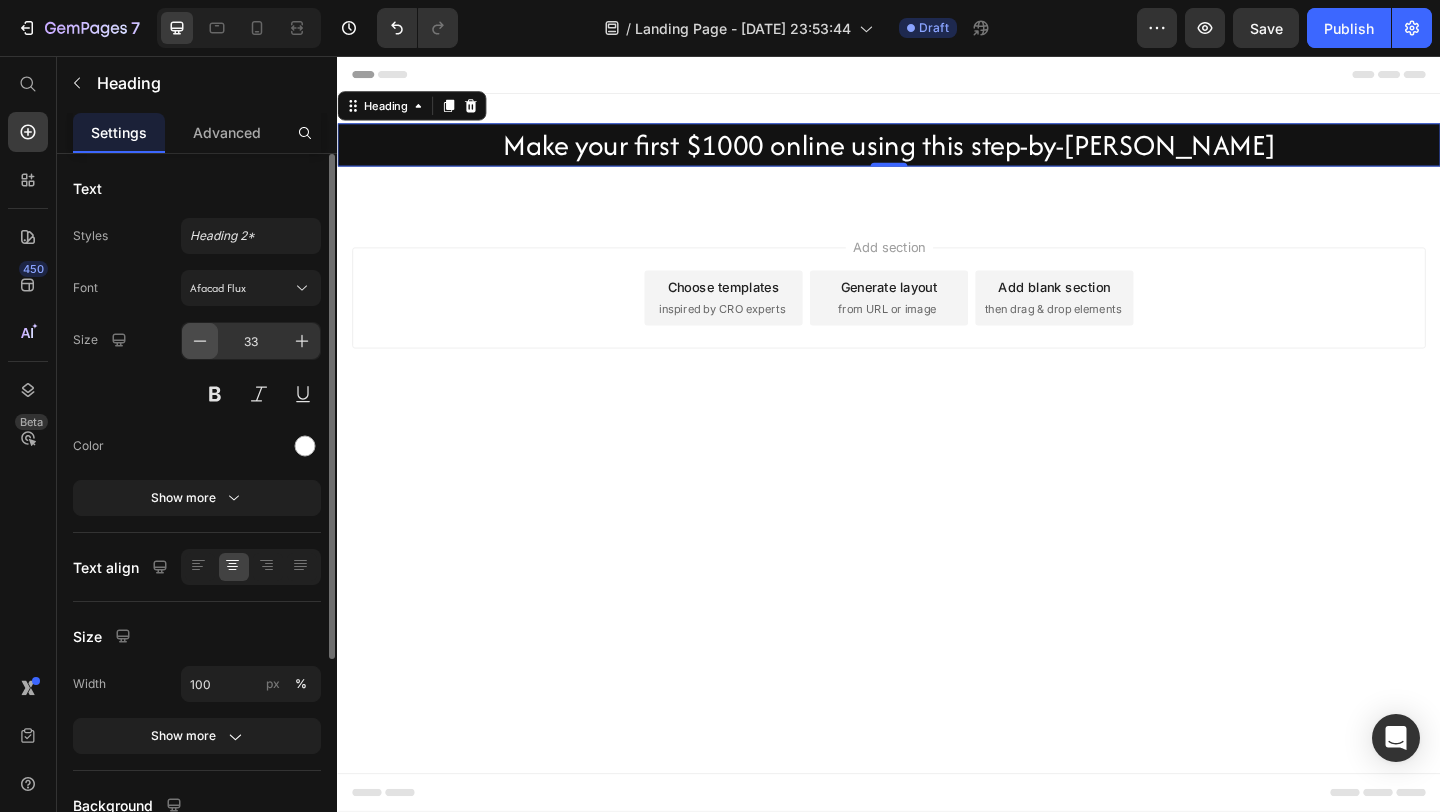 click 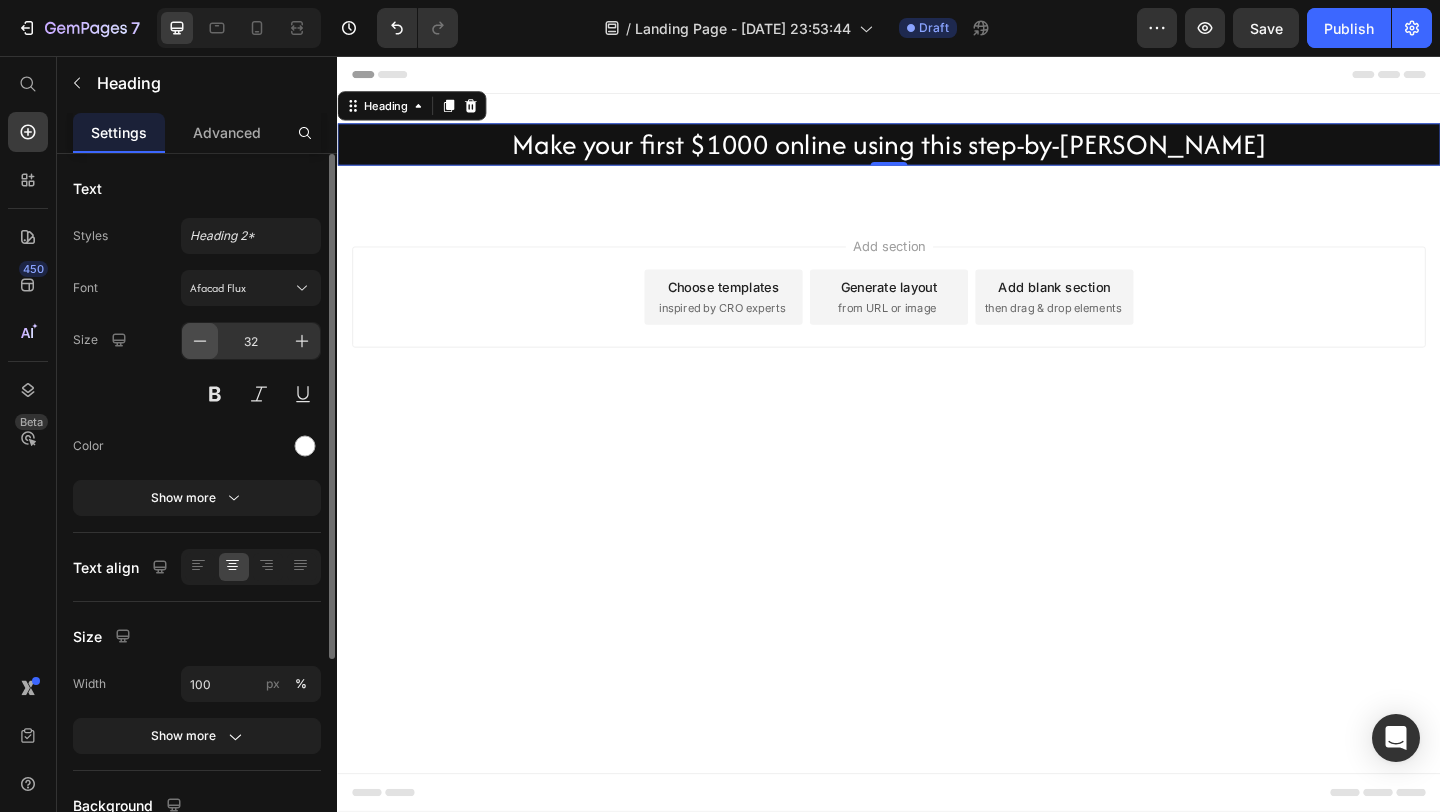 click 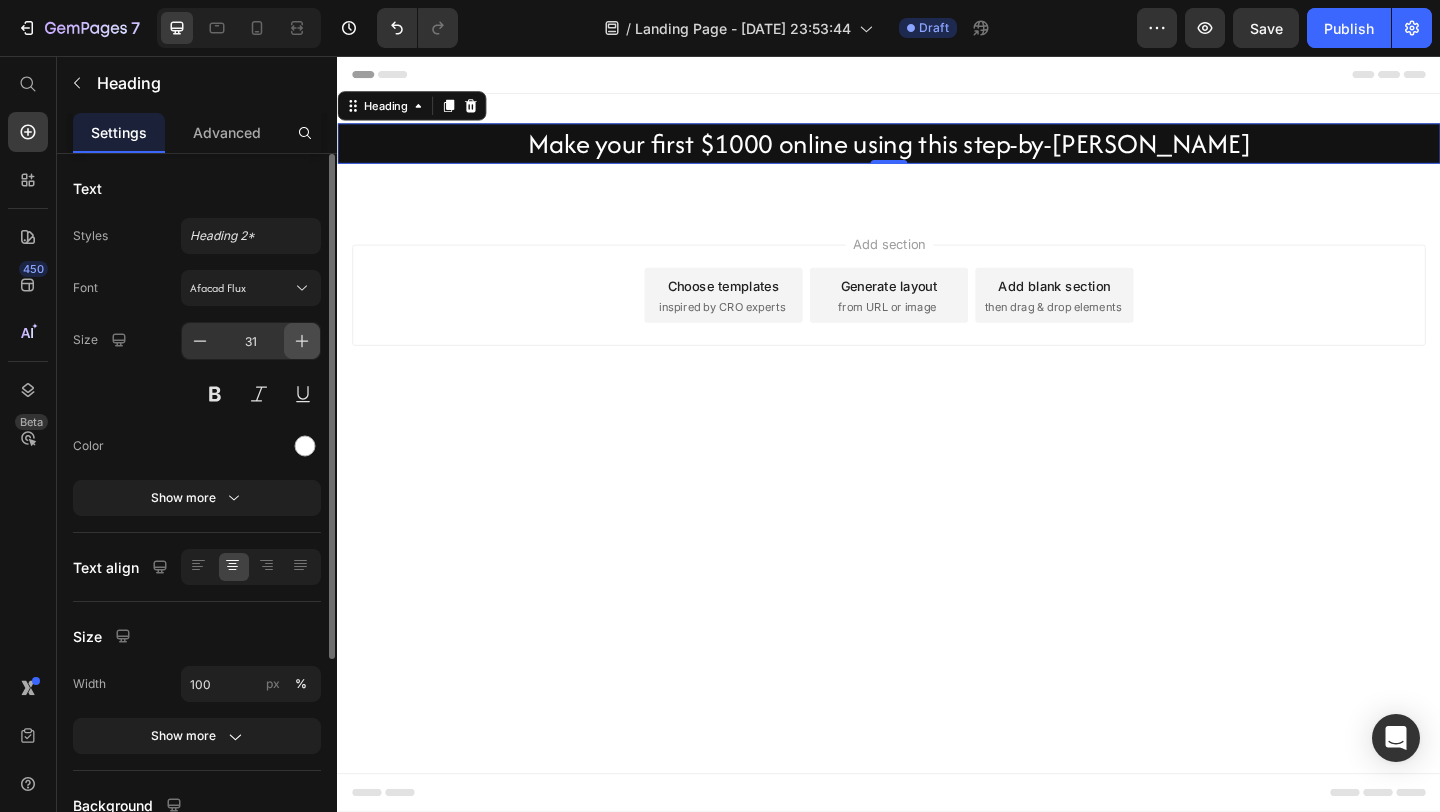 click 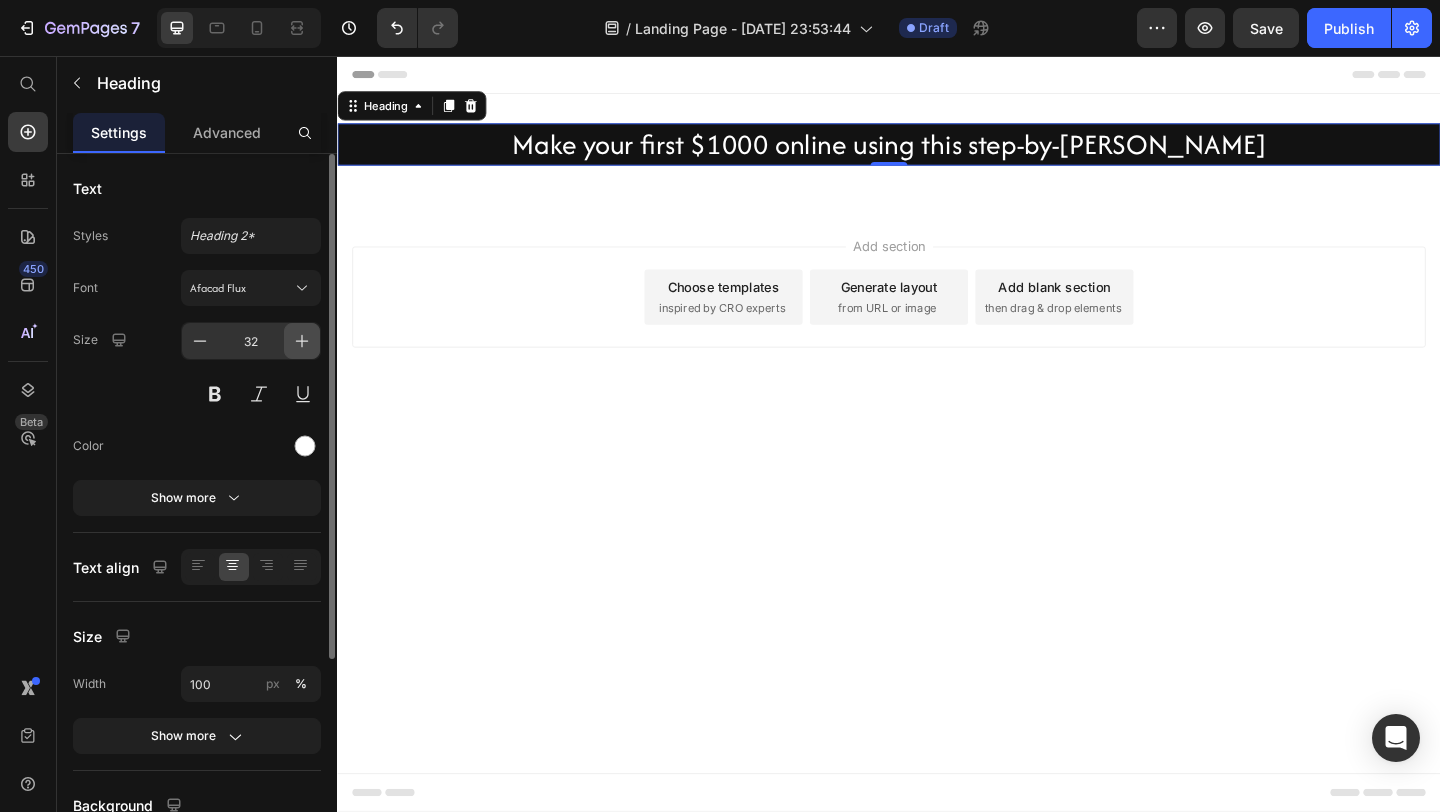click 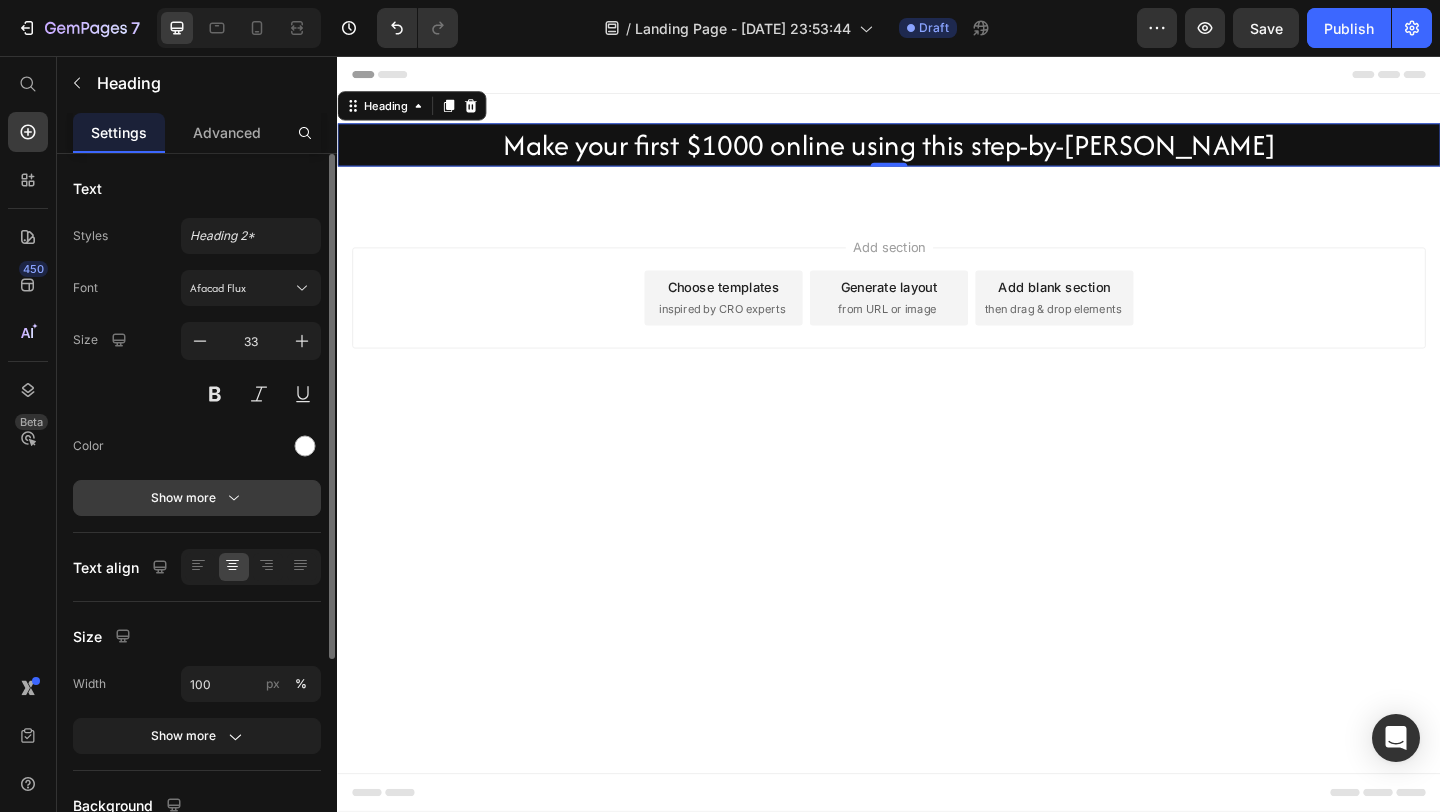 click 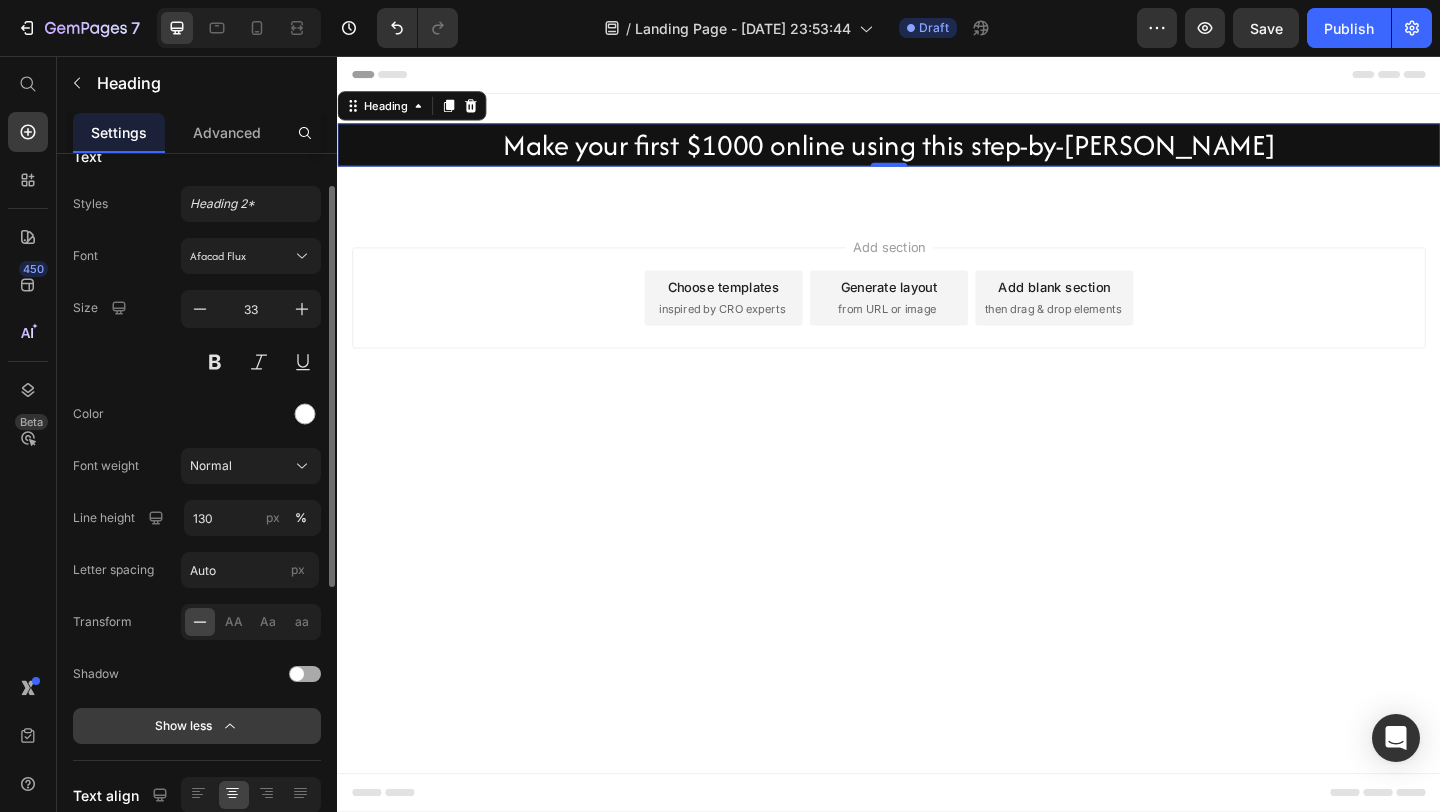 scroll, scrollTop: 53, scrollLeft: 0, axis: vertical 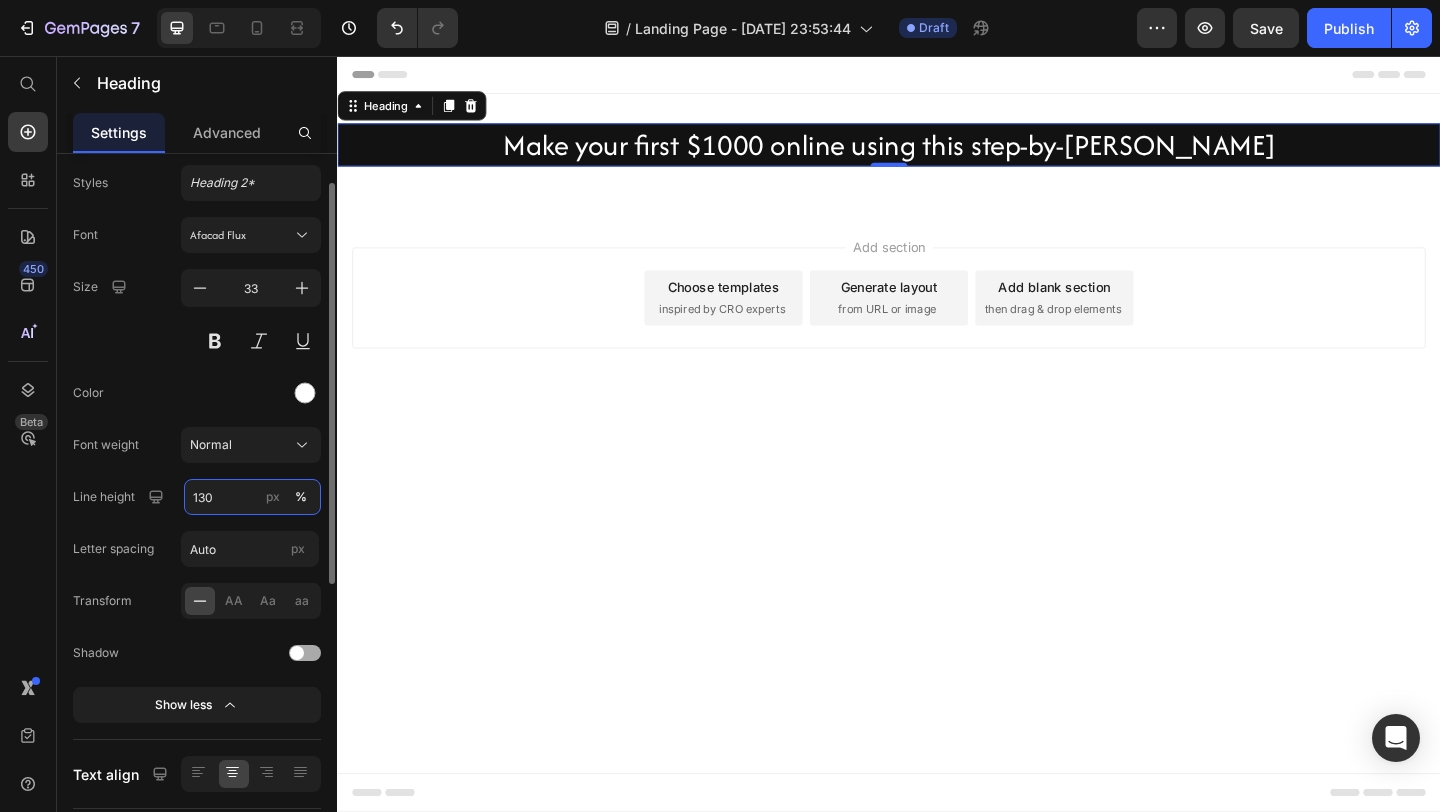 click on "130" at bounding box center [252, 497] 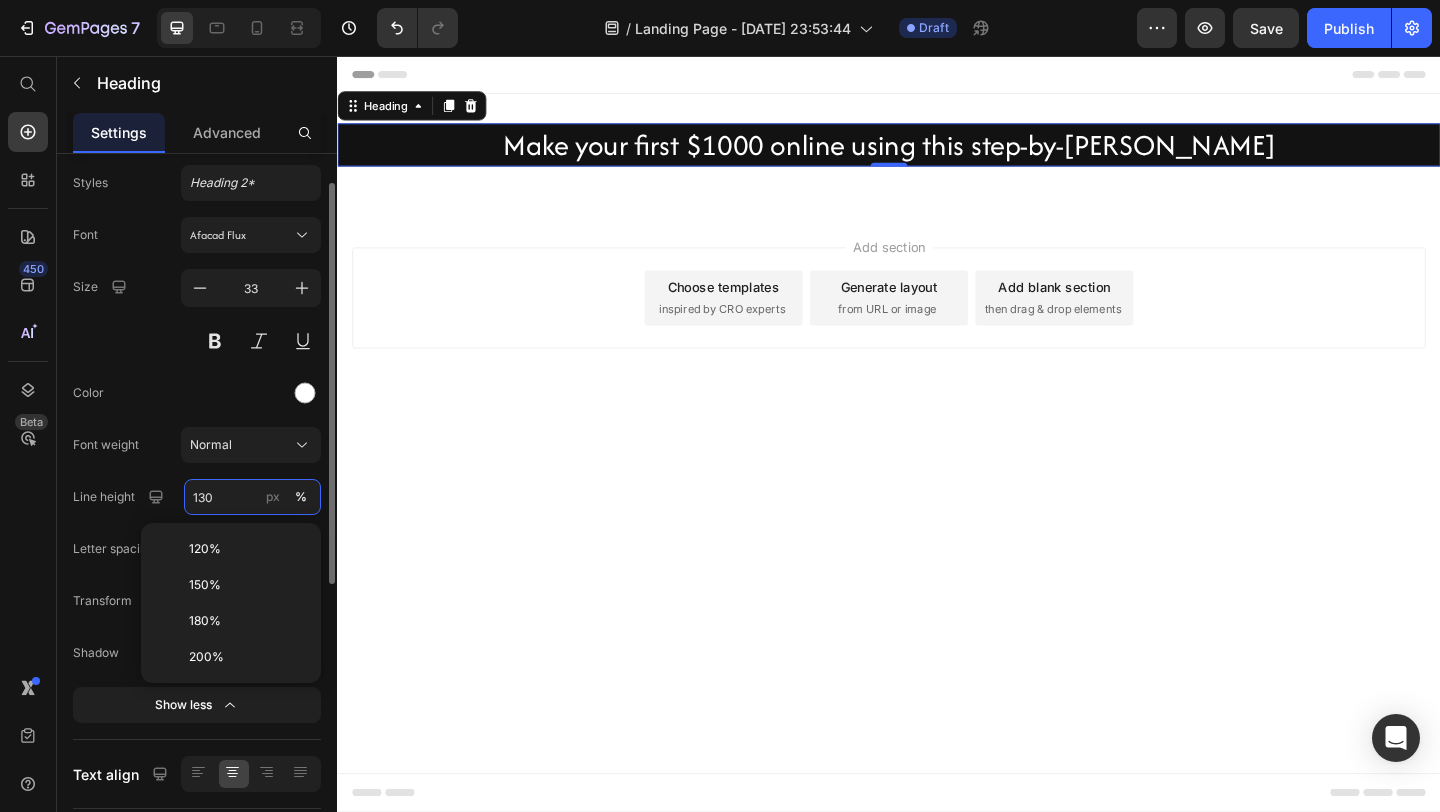 click on "130" at bounding box center (252, 497) 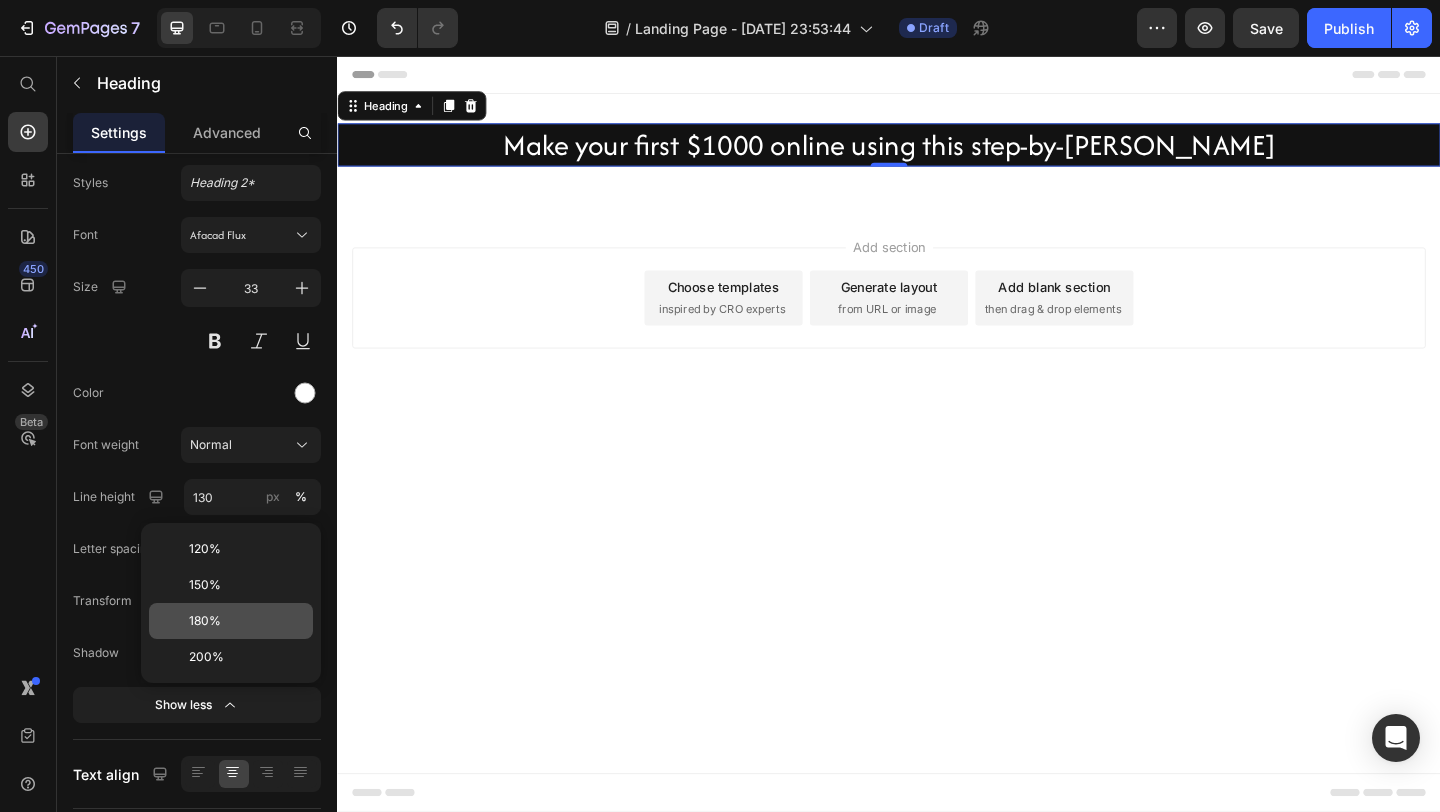 click on "180%" at bounding box center (205, 621) 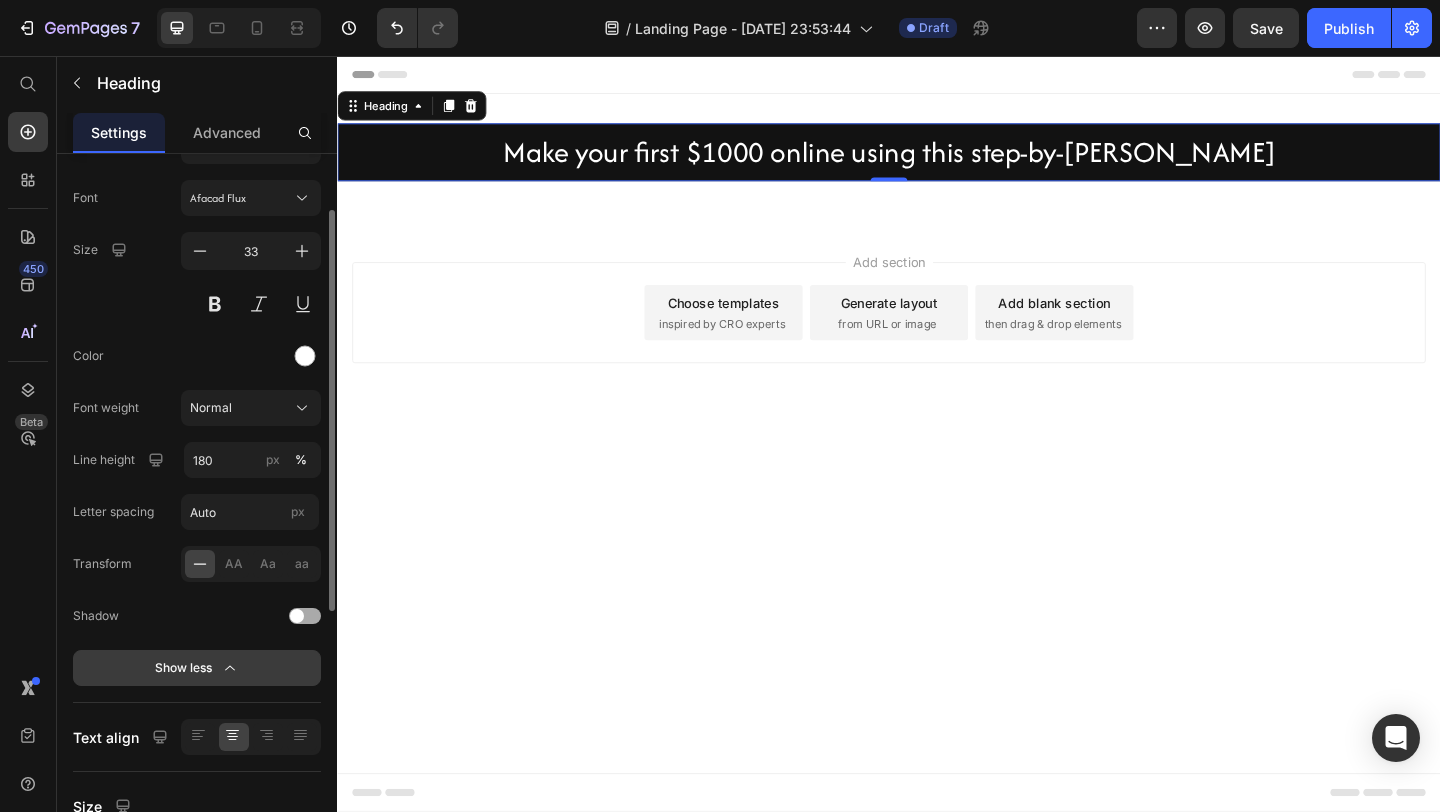 scroll, scrollTop: 100, scrollLeft: 0, axis: vertical 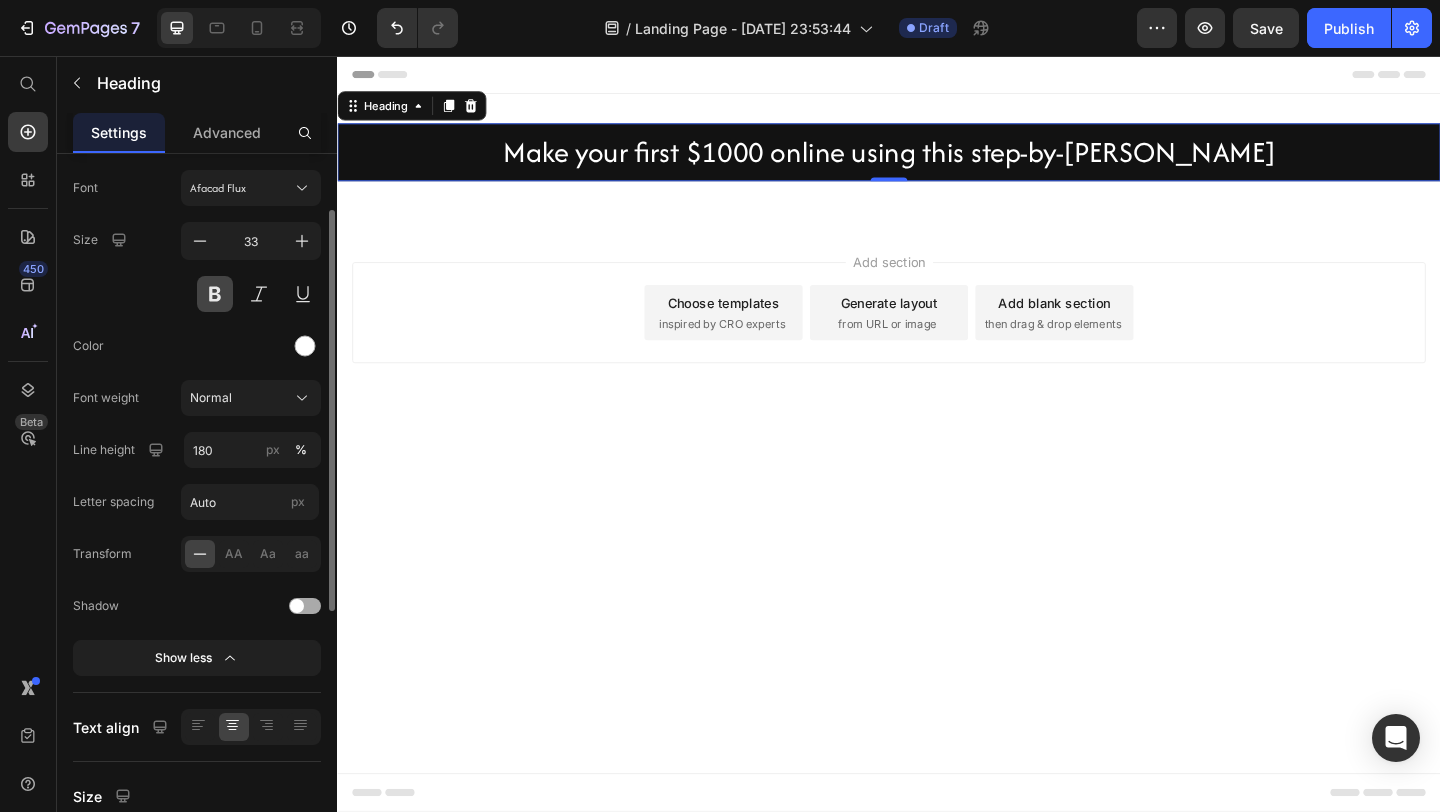click at bounding box center (215, 294) 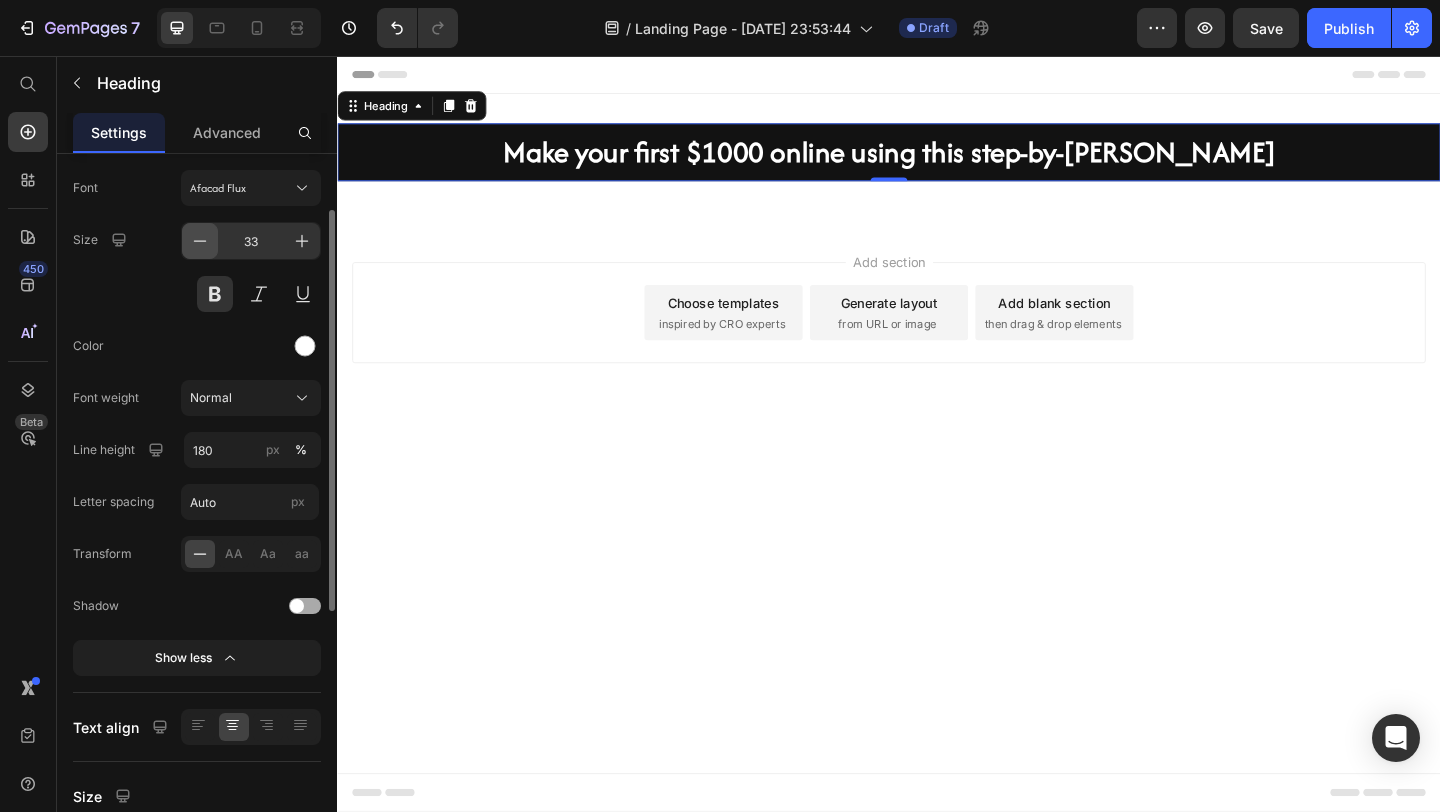 click 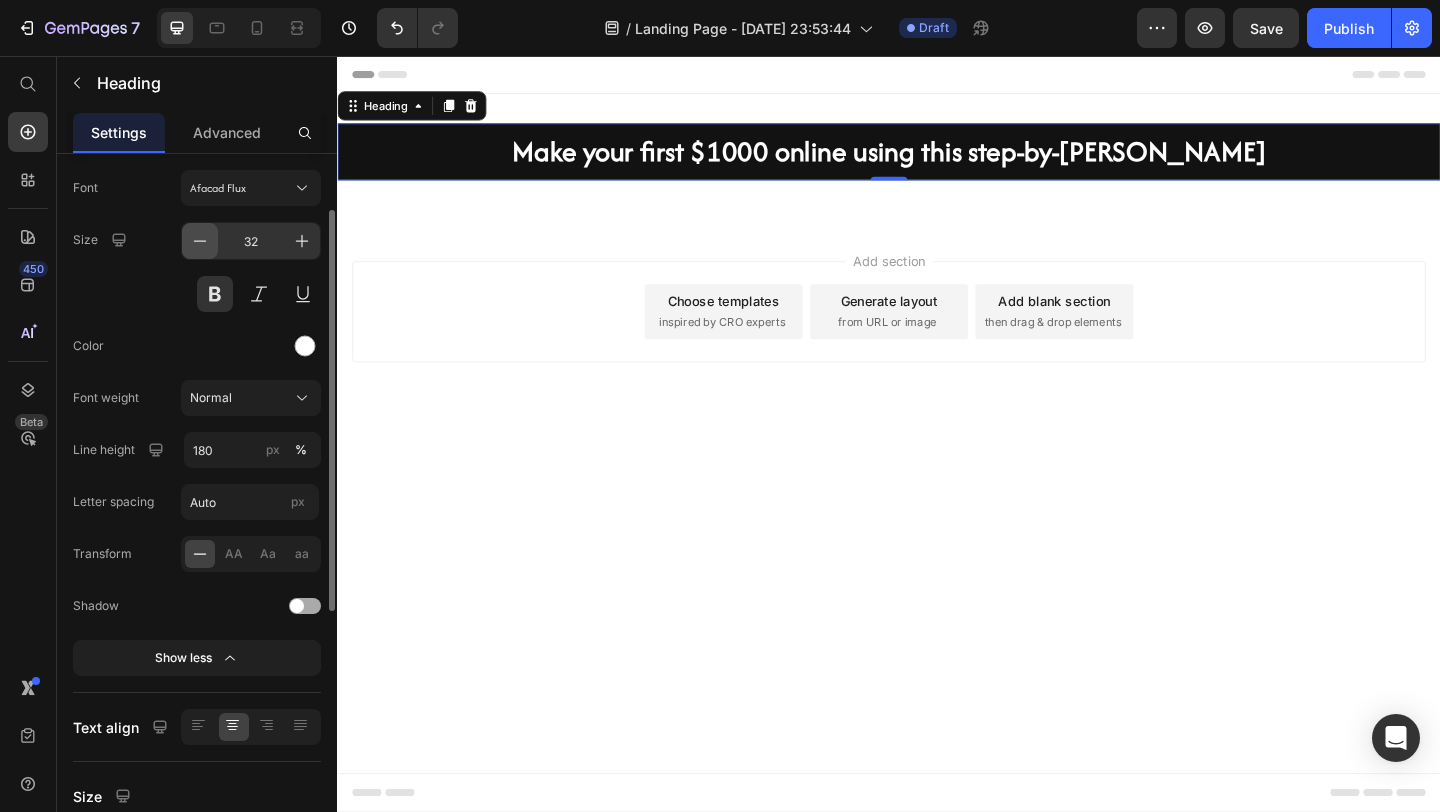 click 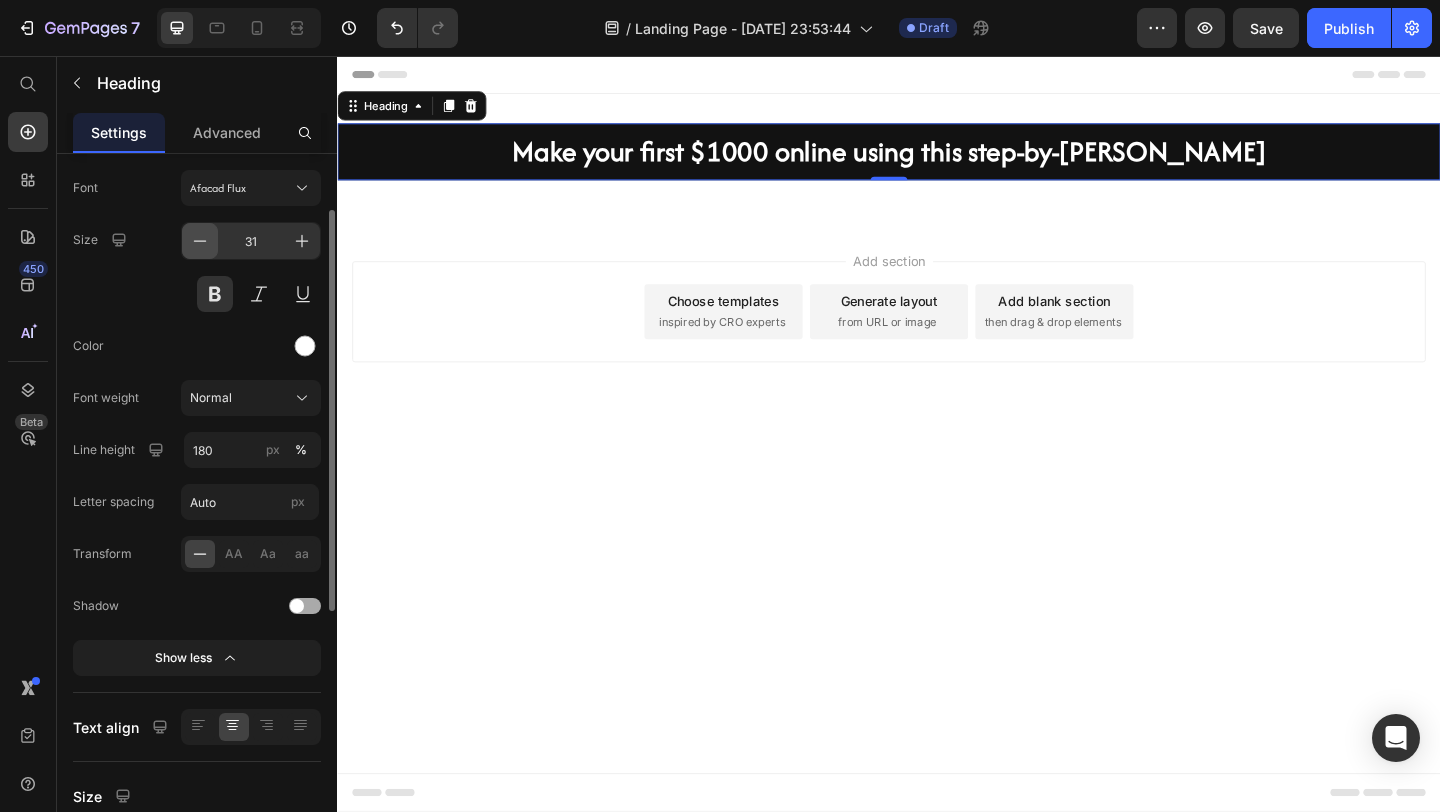 click 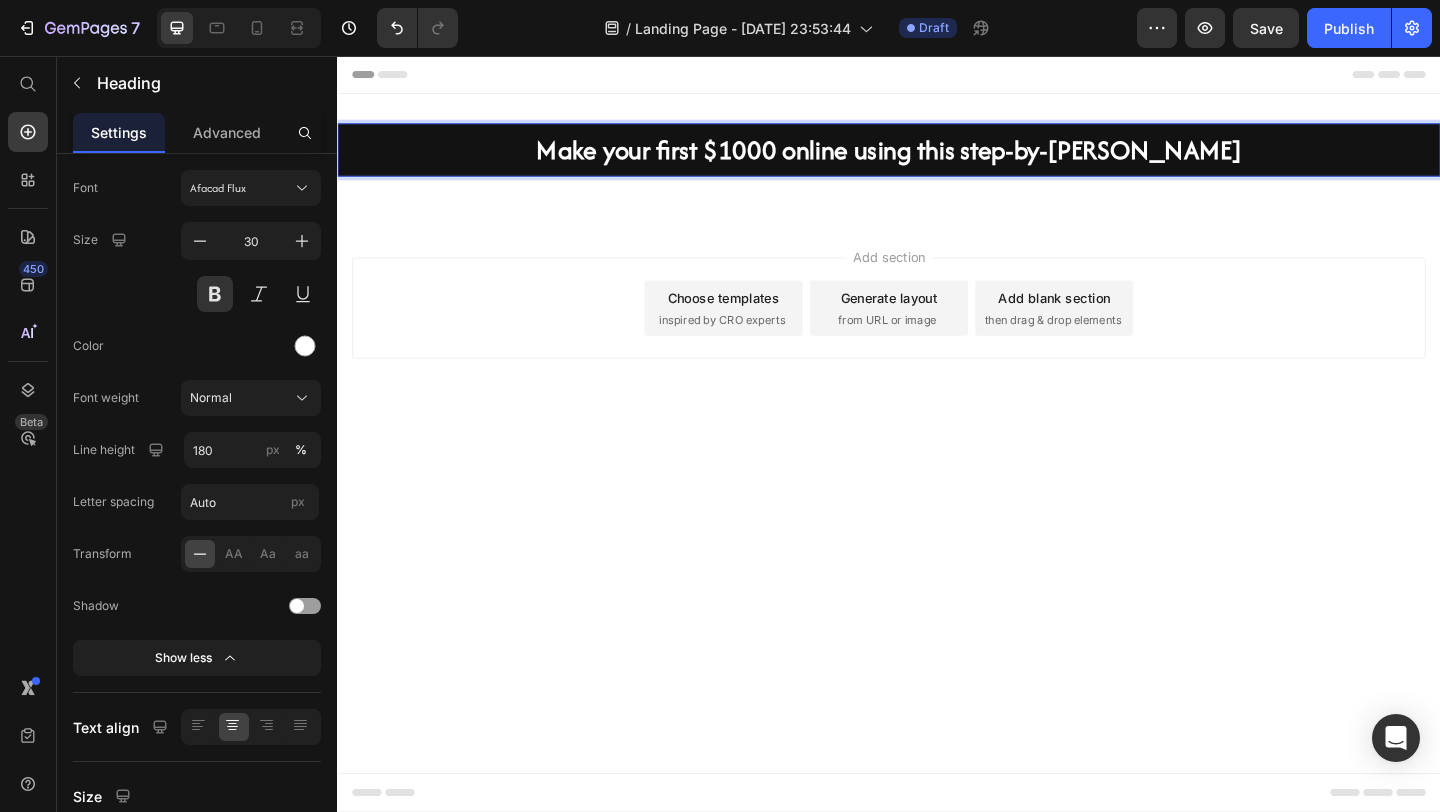 click on "Make your first $1000 online using this step-by-[PERSON_NAME]" at bounding box center [937, 158] 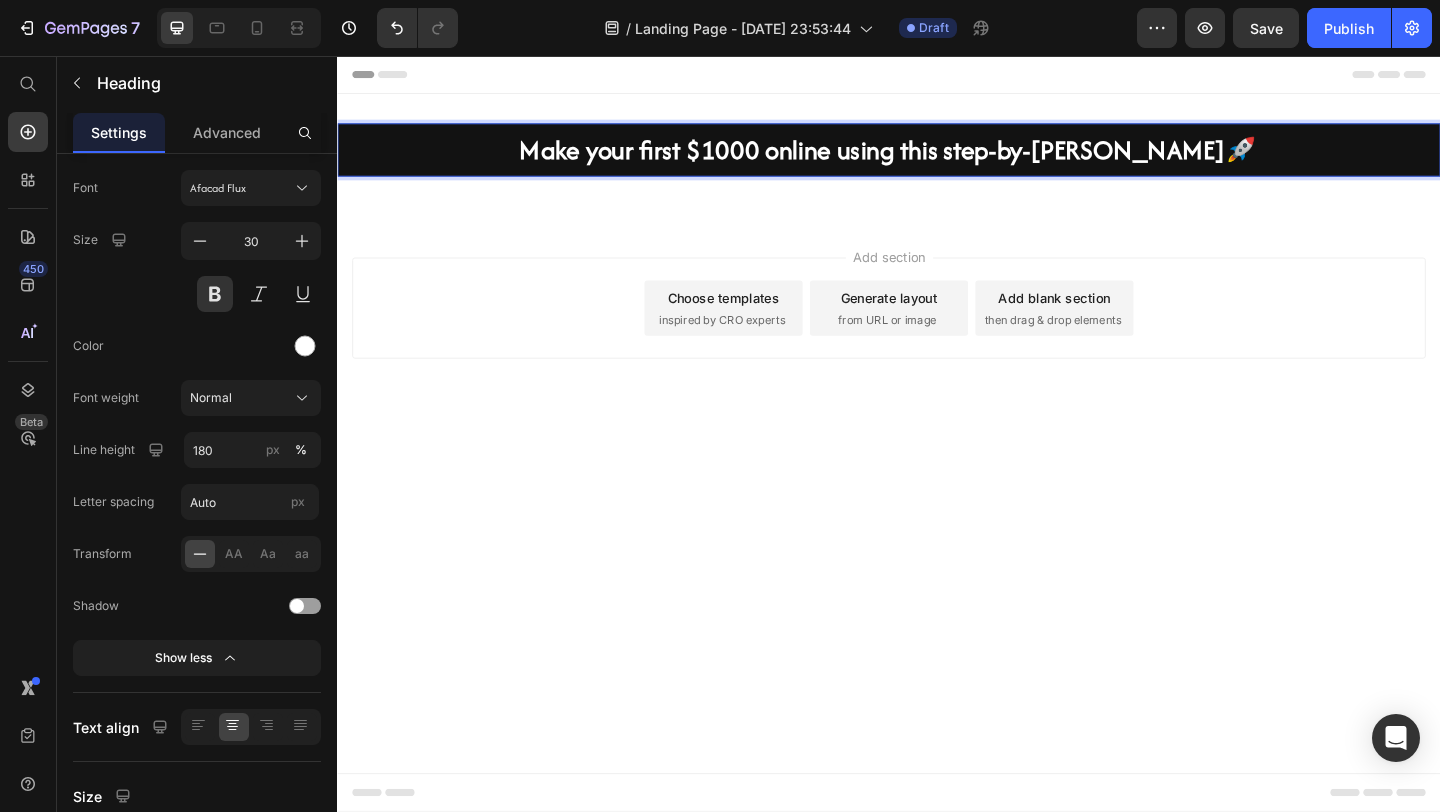 click on "Make your first $1000 online using this step-by-[PERSON_NAME]🚀" at bounding box center (937, 158) 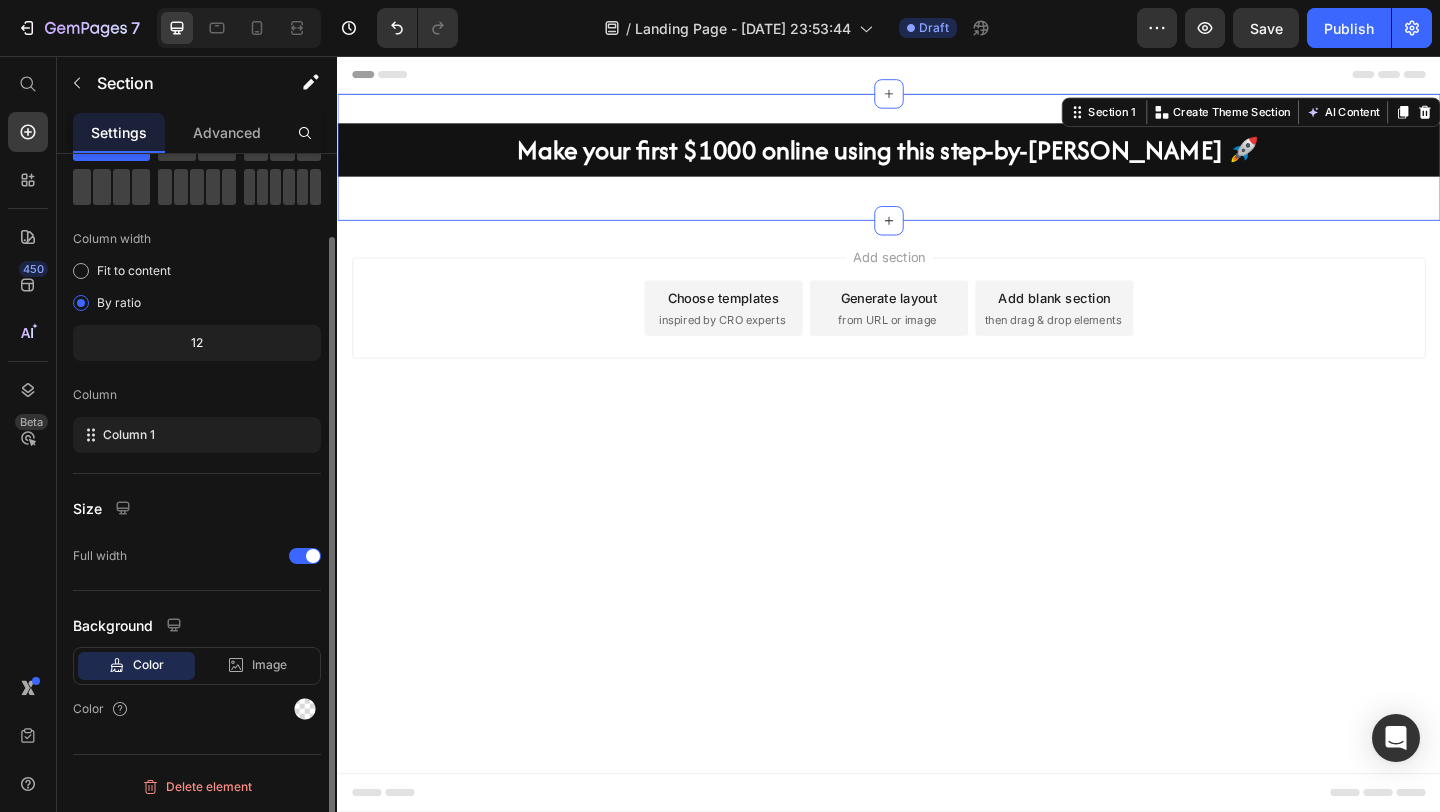 click on "Make your first $1000 online using this step-by-[PERSON_NAME] 🚀 Heading Row Section 1   You can create reusable sections Create Theme Section AI Content Write with GemAI What would you like to describe here? Tone and Voice Persuasive Product How to make your first $1000 online in your 20s and 30s Show more Generate" at bounding box center [937, 166] 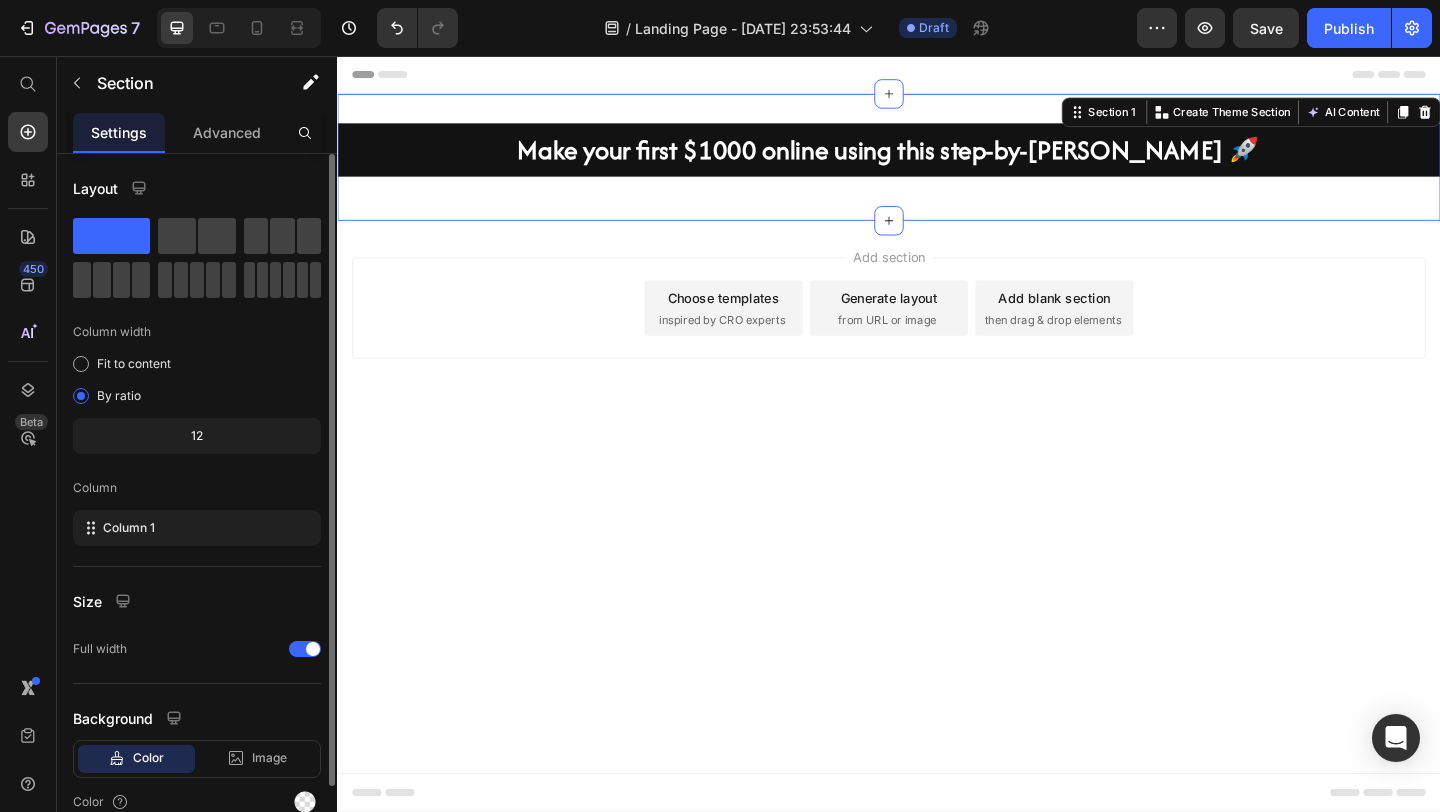 click on "Add section Choose templates inspired by CRO experts Generate layout from URL or image Add blank section then drag & drop elements" at bounding box center (937, 358) 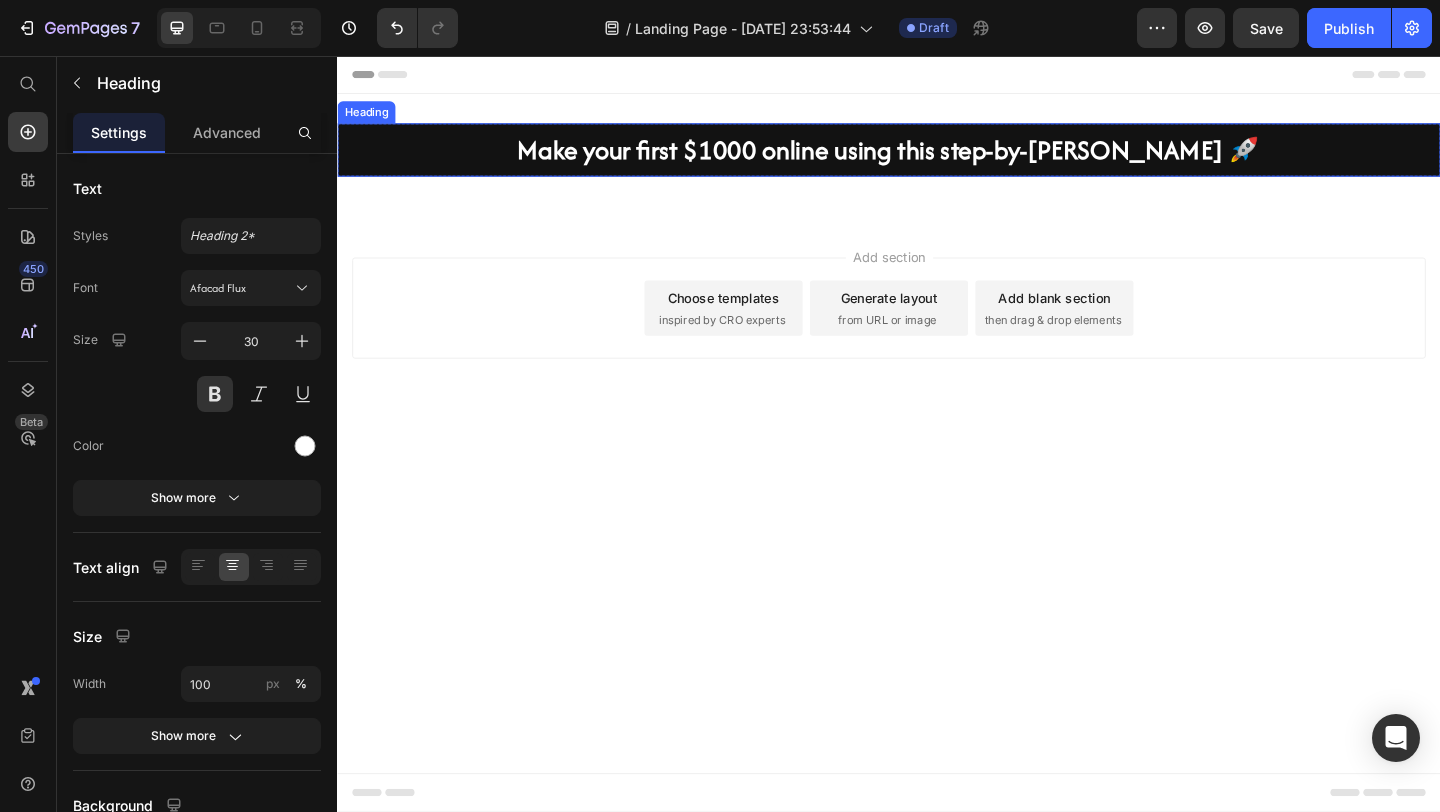 click on "Make your first $1000 online using this step-by-[PERSON_NAME] 🚀" at bounding box center (937, 158) 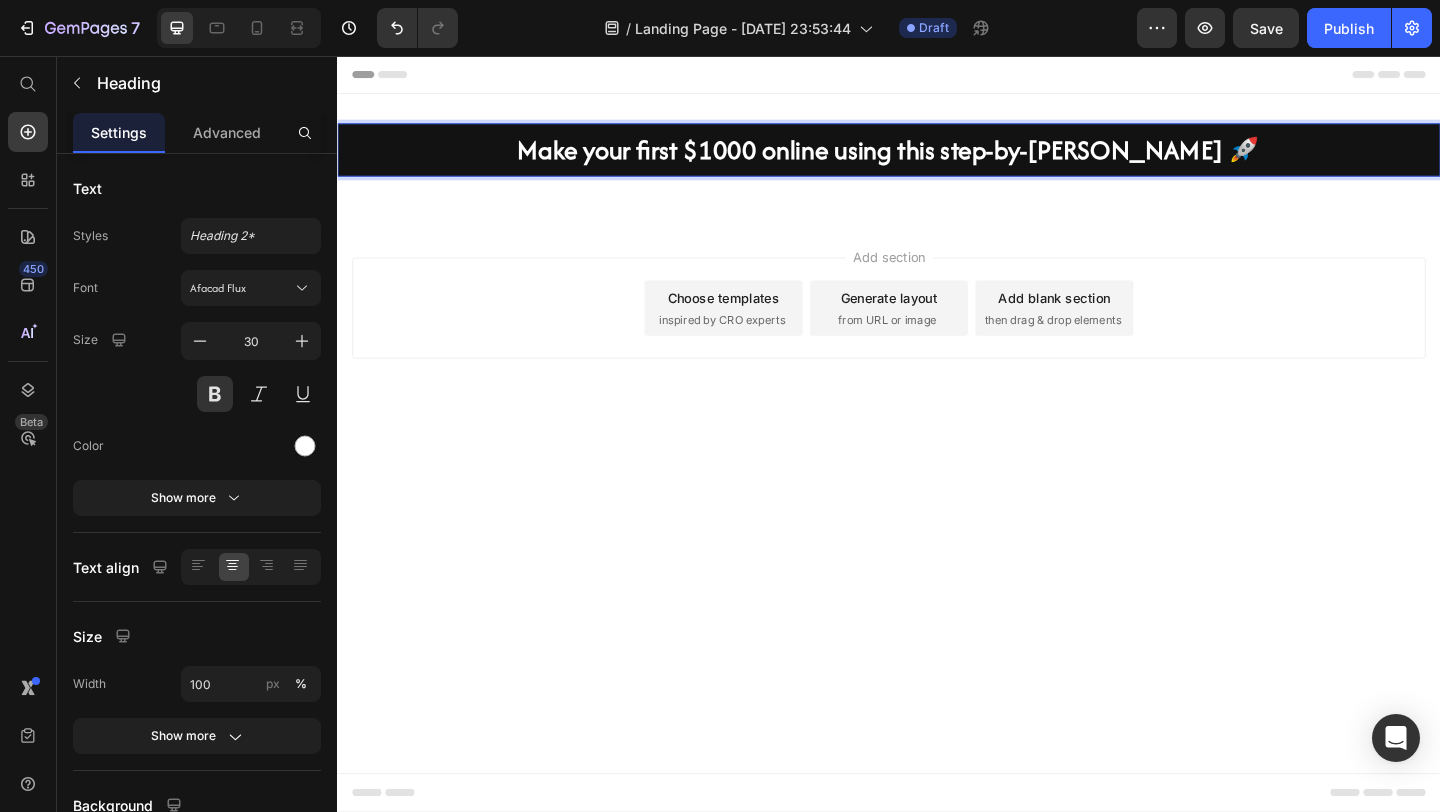 click on "Make your first $1000 online using this step-by-[PERSON_NAME] 🚀" at bounding box center (937, 158) 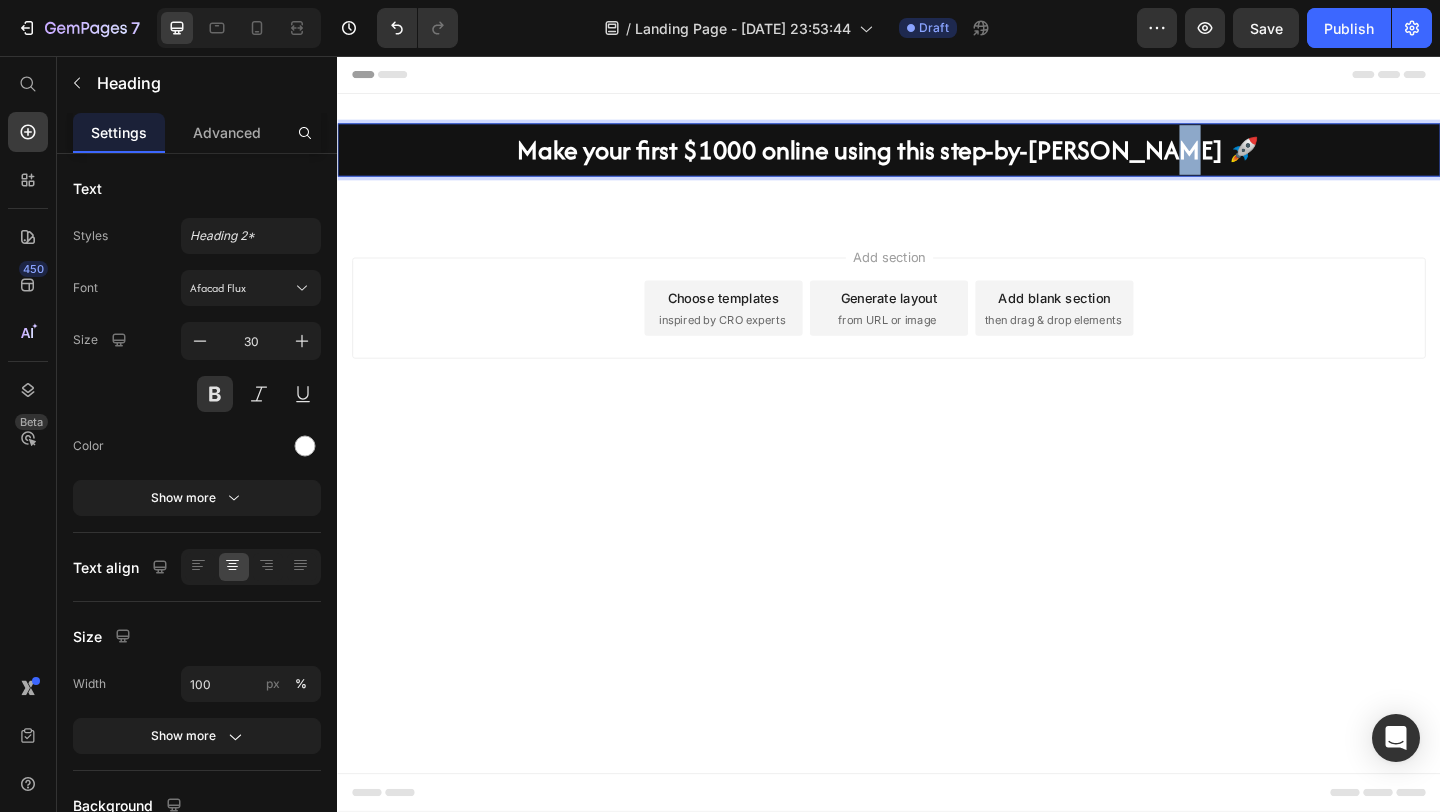 click on "Make your first $1000 online using this step-by-[PERSON_NAME] 🚀" at bounding box center (937, 158) 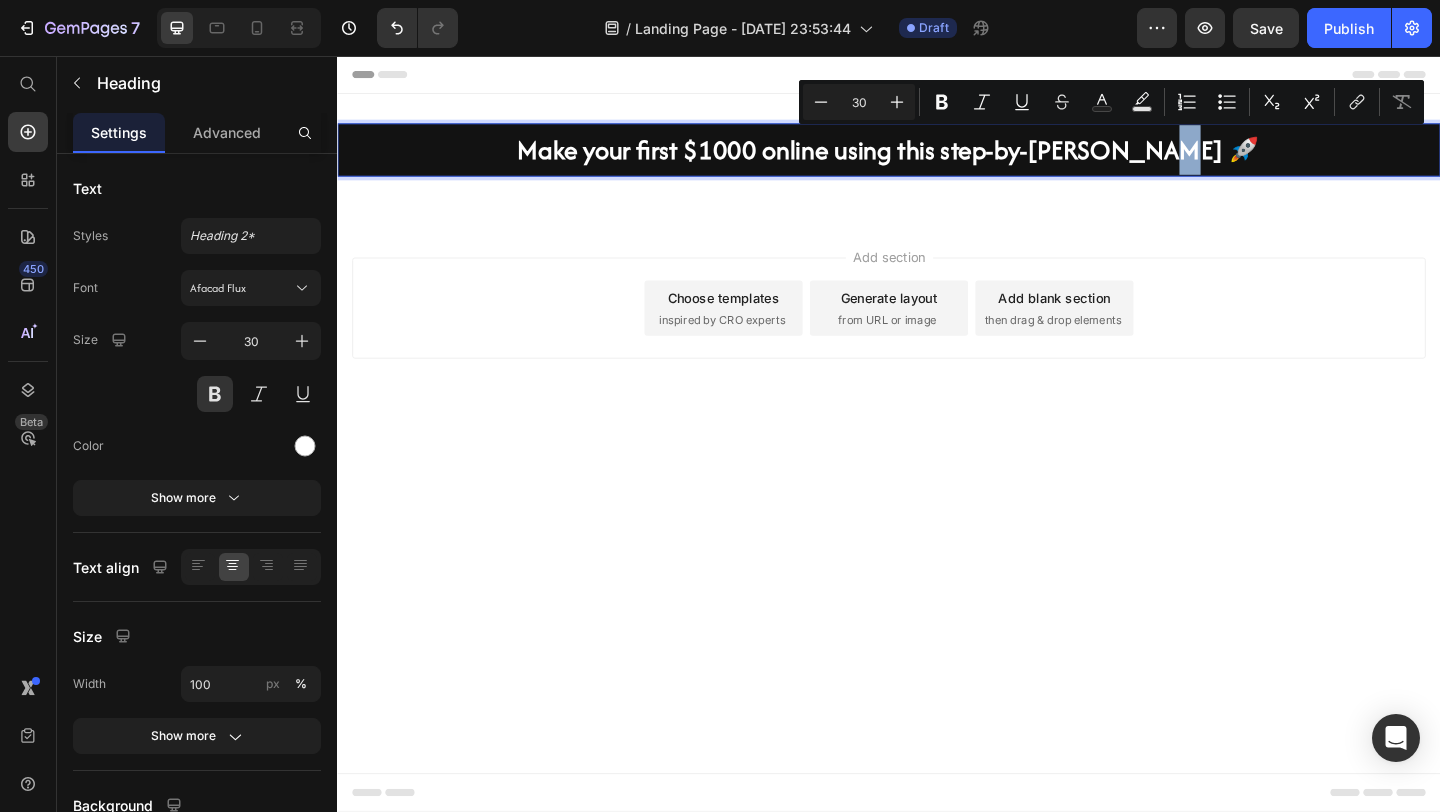 click on "Make your first $1000 online using this step-by-[PERSON_NAME] 🚀" at bounding box center [937, 158] 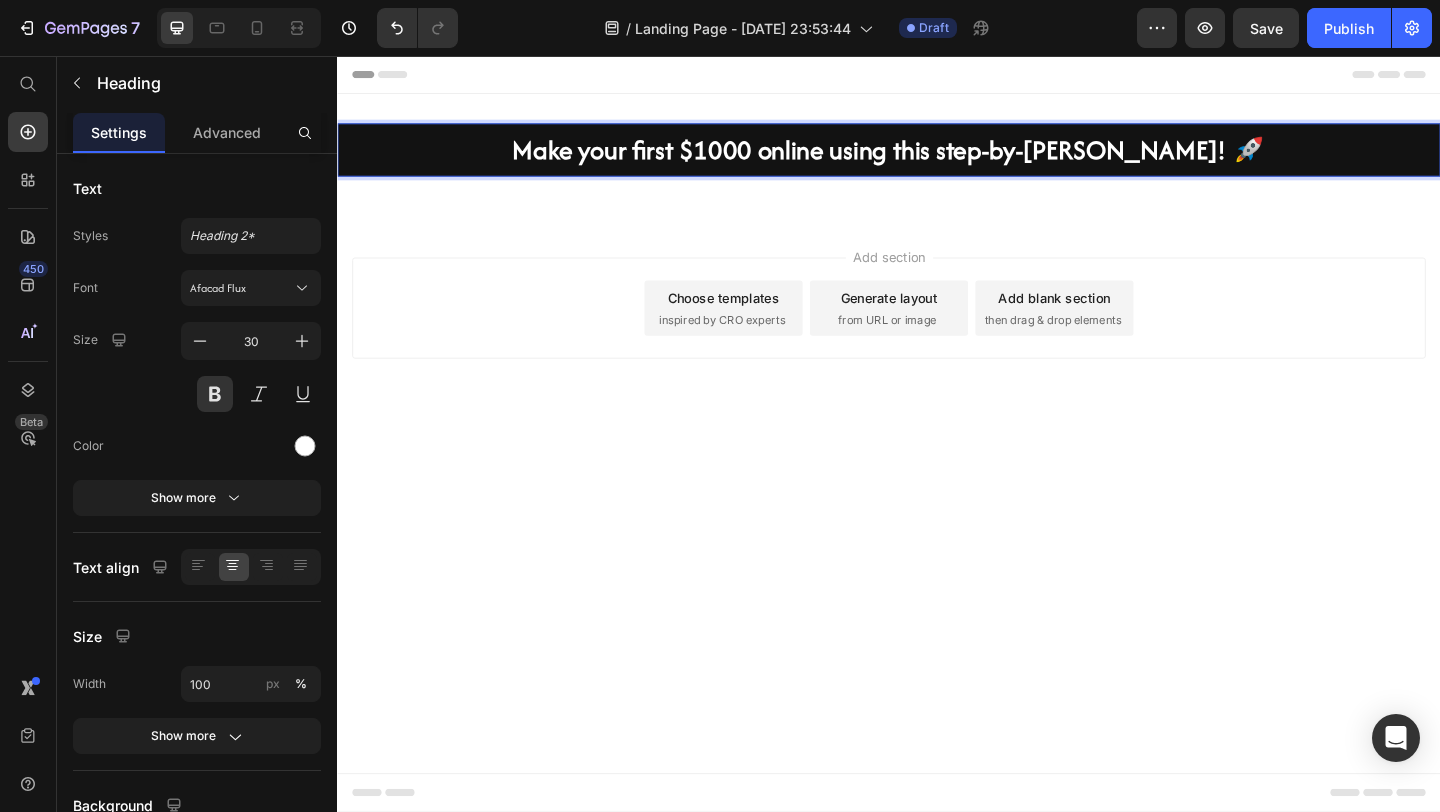 click on "Add section Choose templates inspired by CRO experts Generate layout from URL or image Add blank section then drag & drop elements" at bounding box center (937, 358) 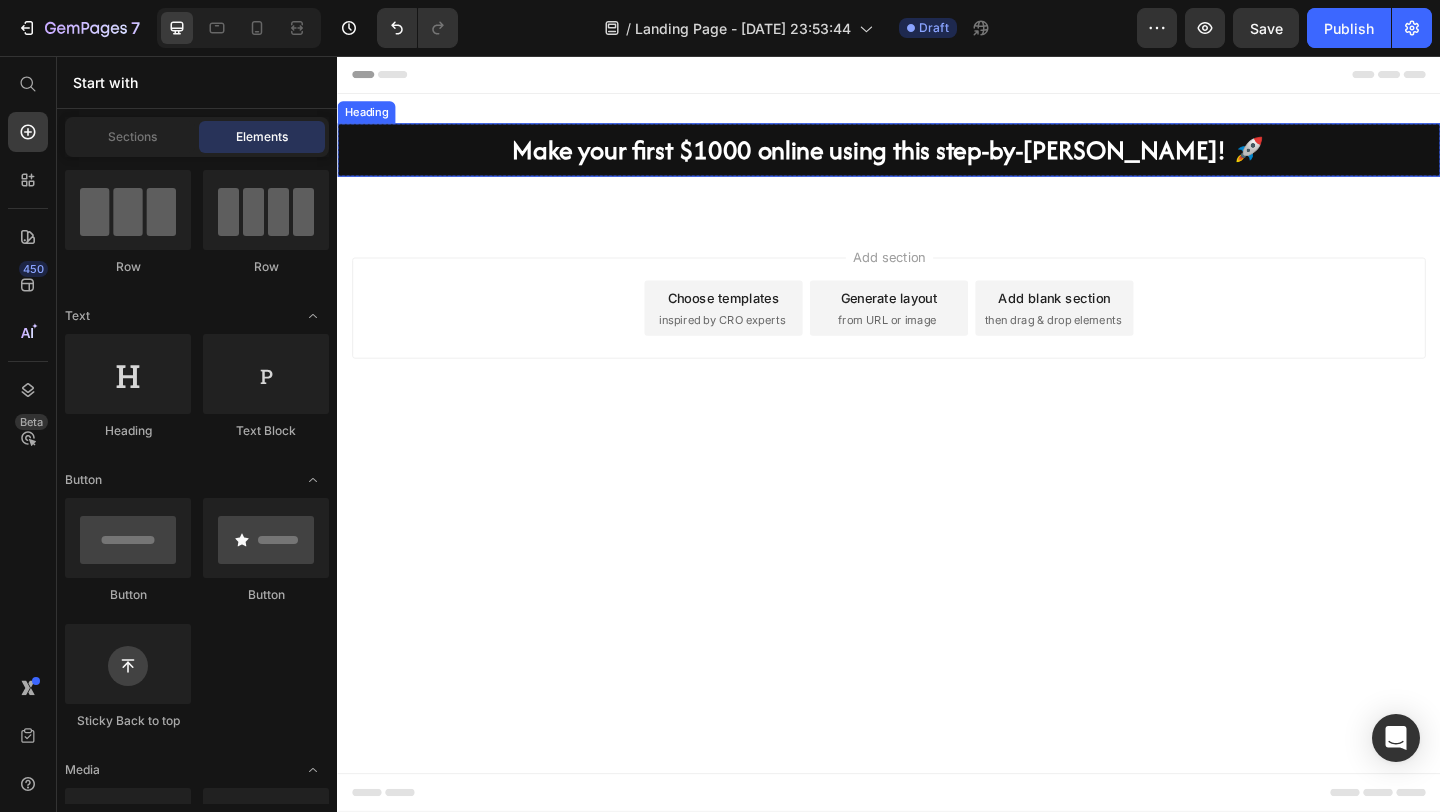 click on "Make your first $1000 online using this step-by-[PERSON_NAME]! 🚀" at bounding box center [937, 158] 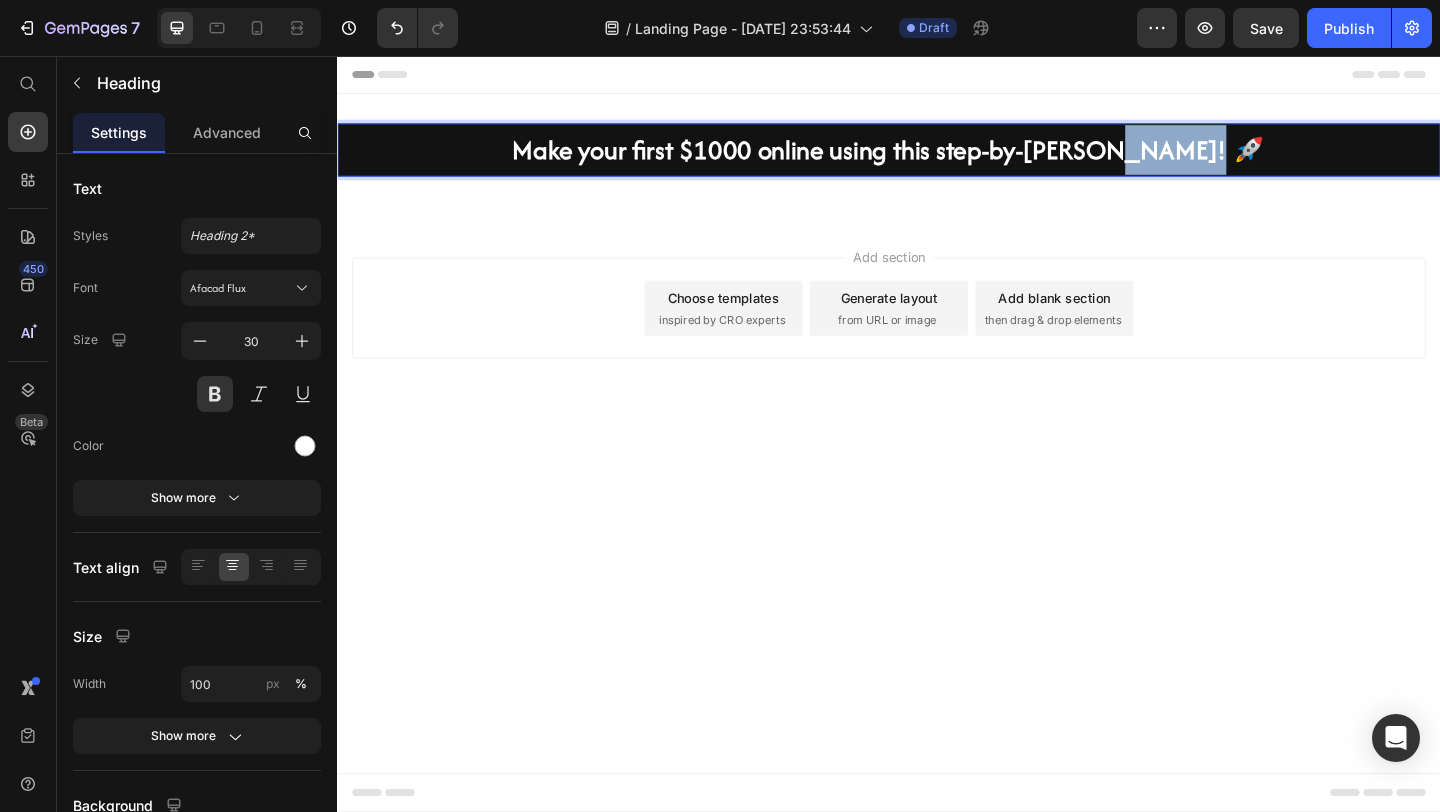 drag, startPoint x: 1306, startPoint y: 154, endPoint x: 1218, endPoint y: 154, distance: 88 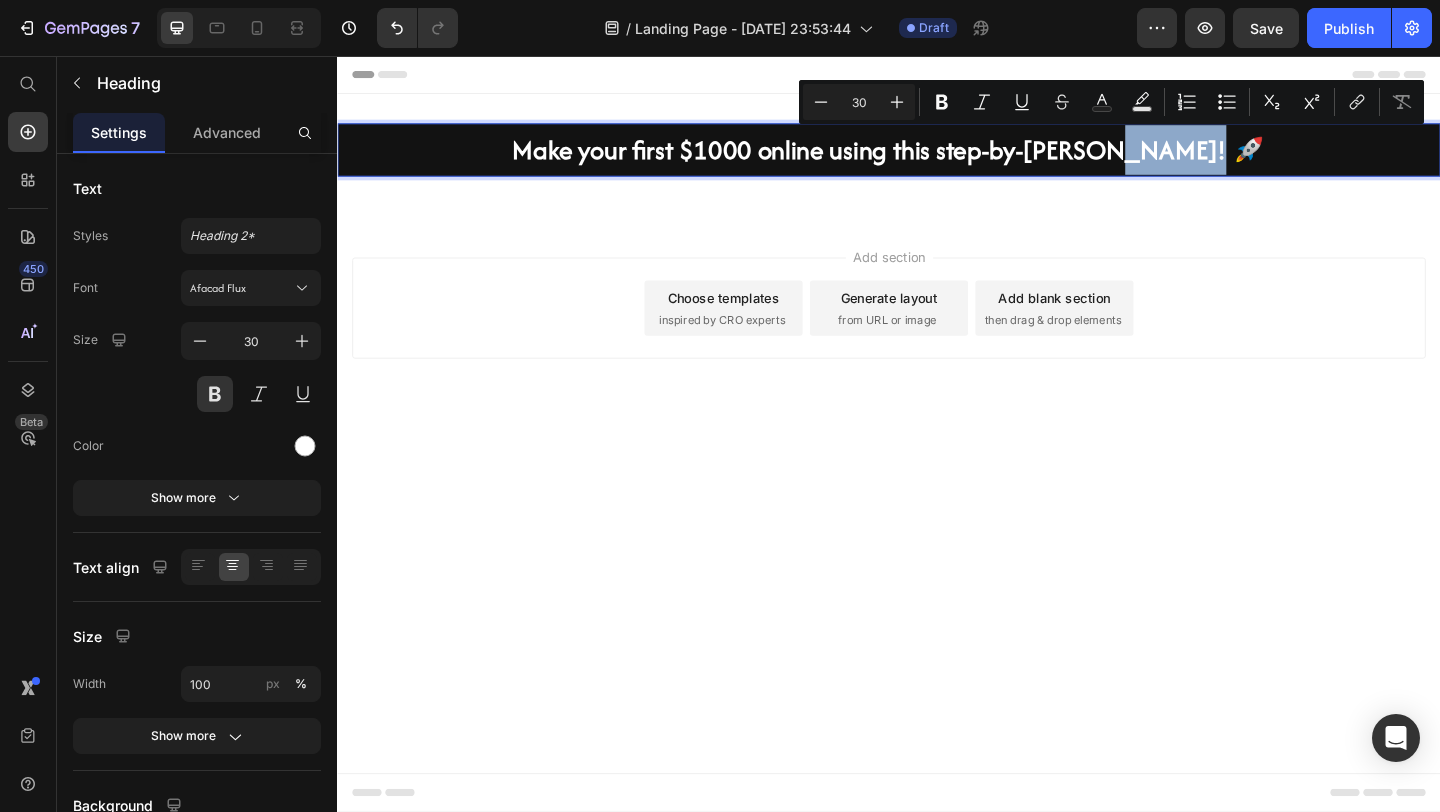 click on "Make your first $1000 online using this step-by-[PERSON_NAME]! 🚀" at bounding box center [937, 158] 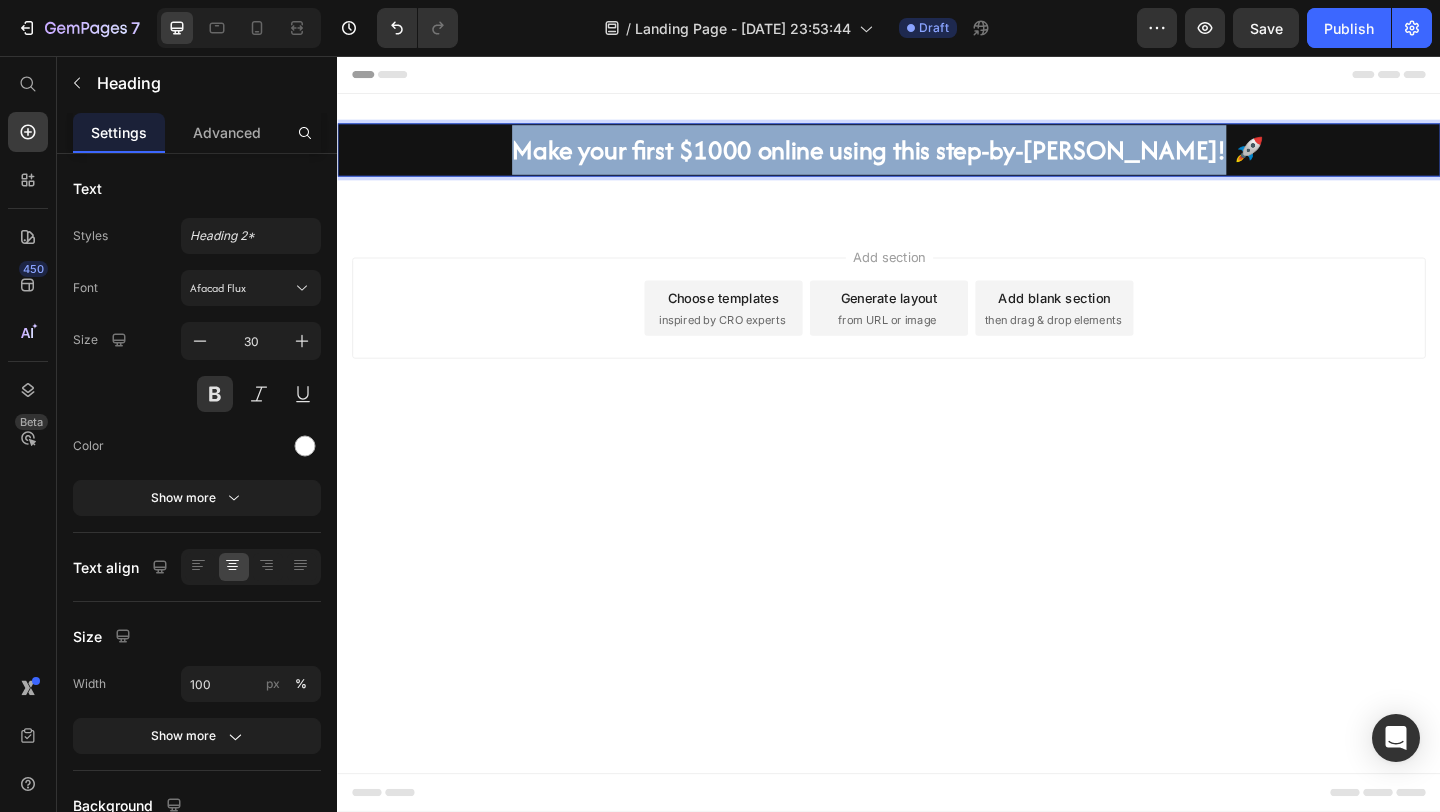 drag, startPoint x: 1328, startPoint y: 158, endPoint x: 558, endPoint y: 178, distance: 770.2597 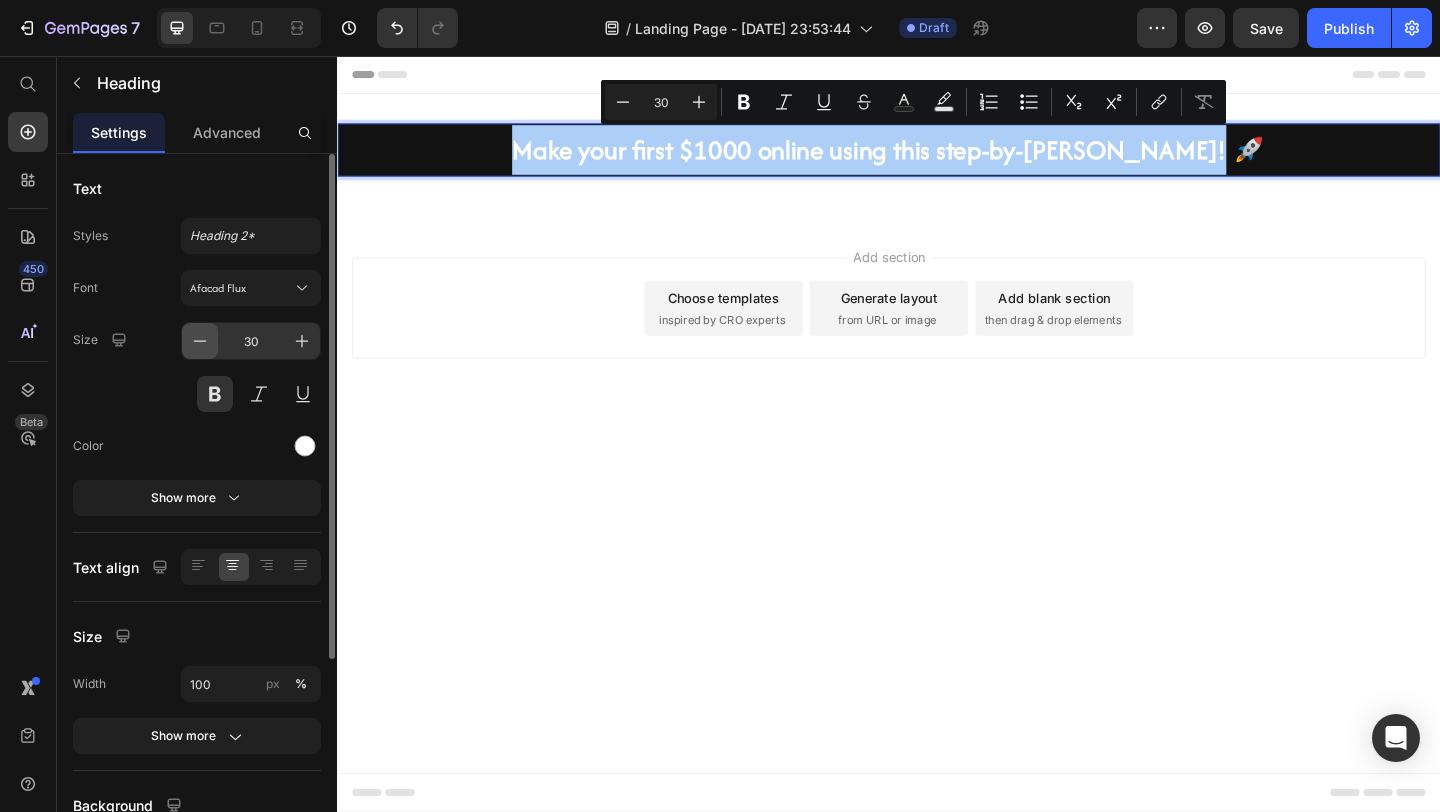 click at bounding box center (200, 341) 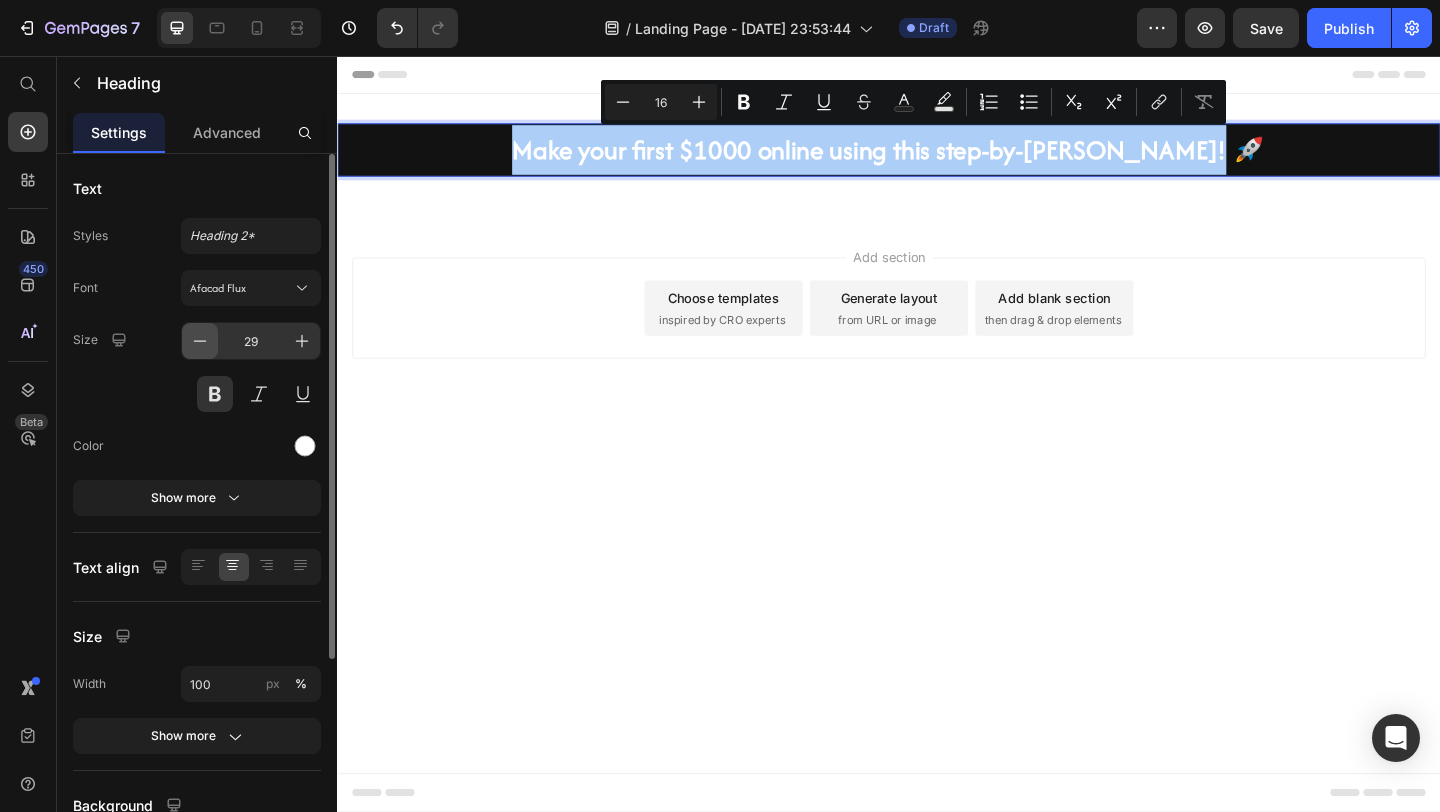 click at bounding box center [200, 341] 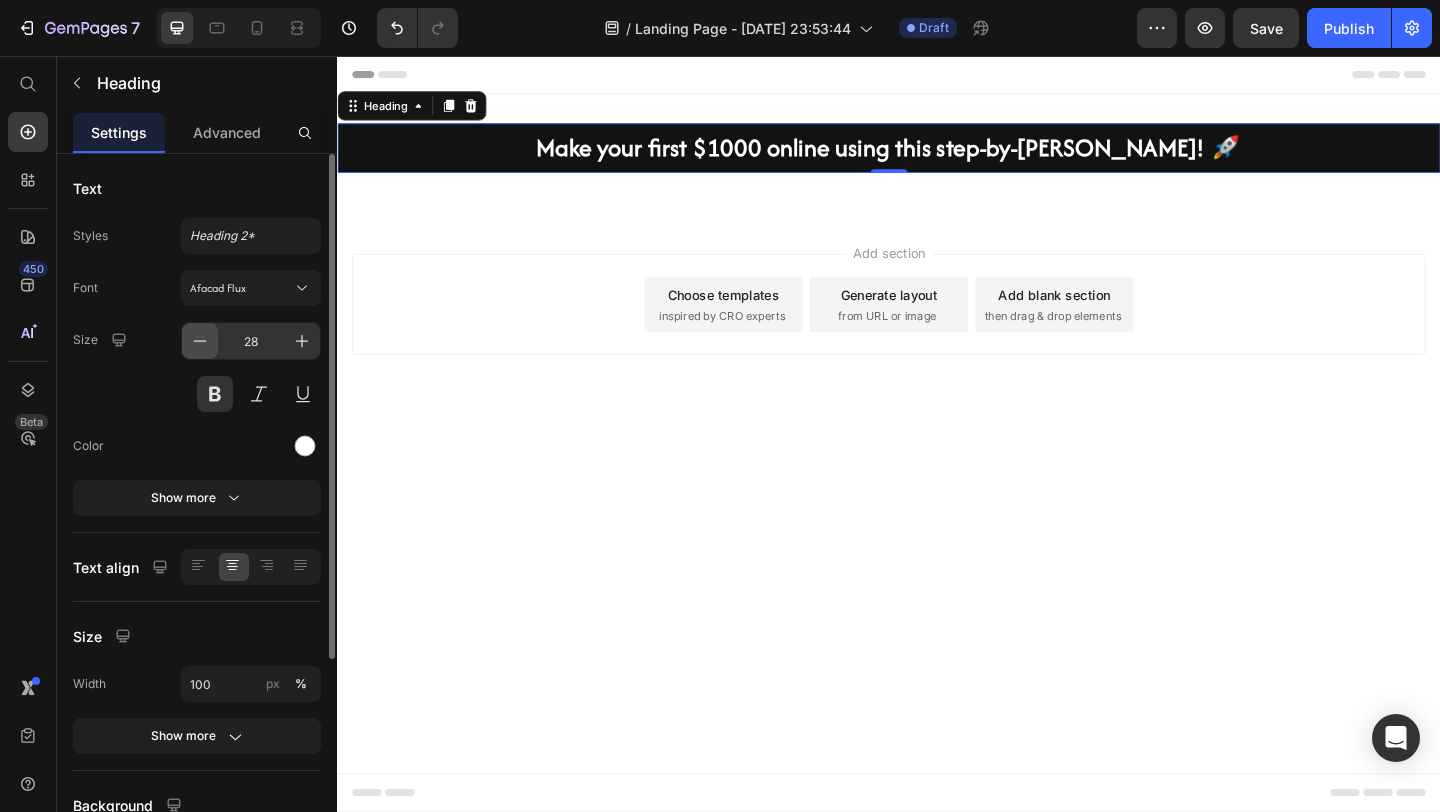 click at bounding box center (200, 341) 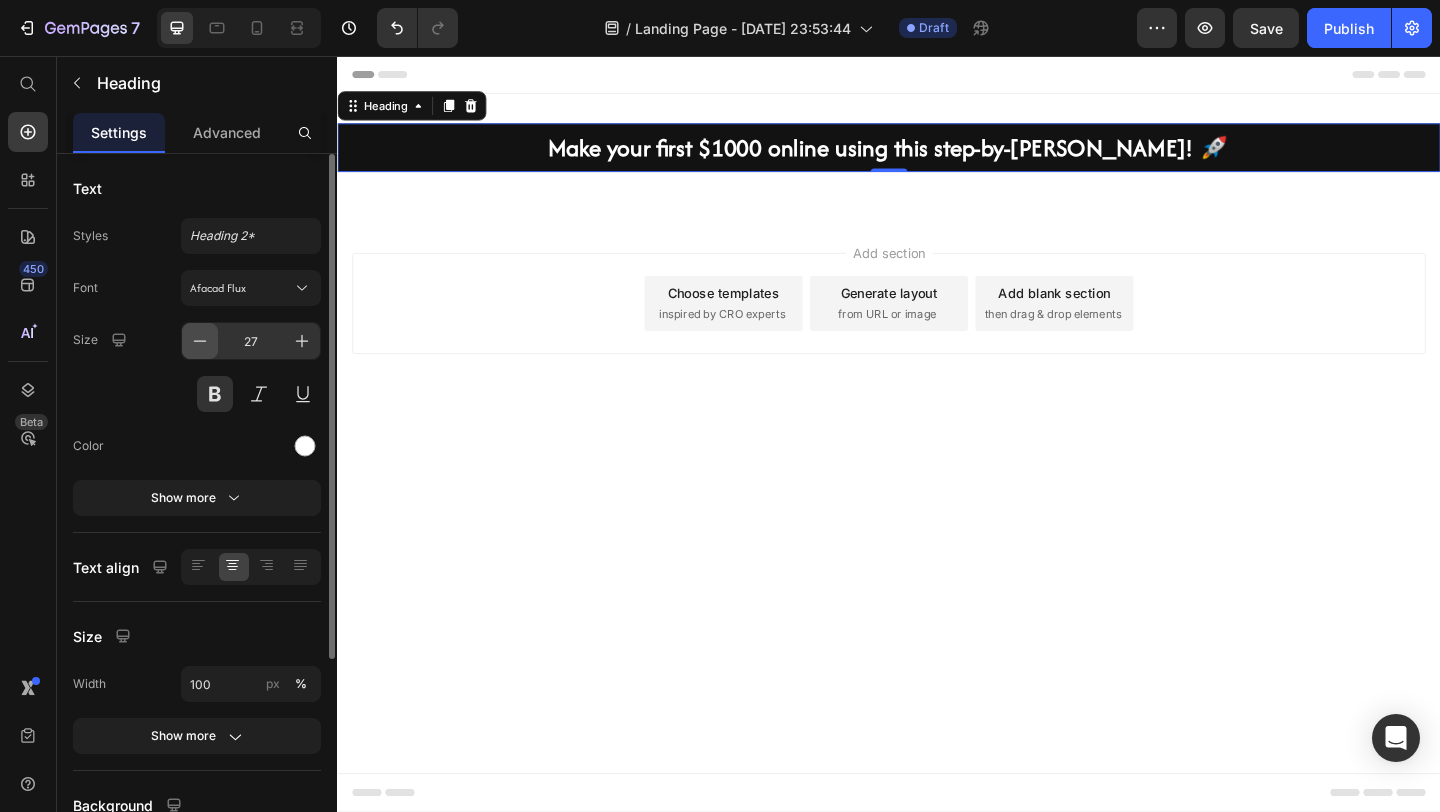 click at bounding box center [200, 341] 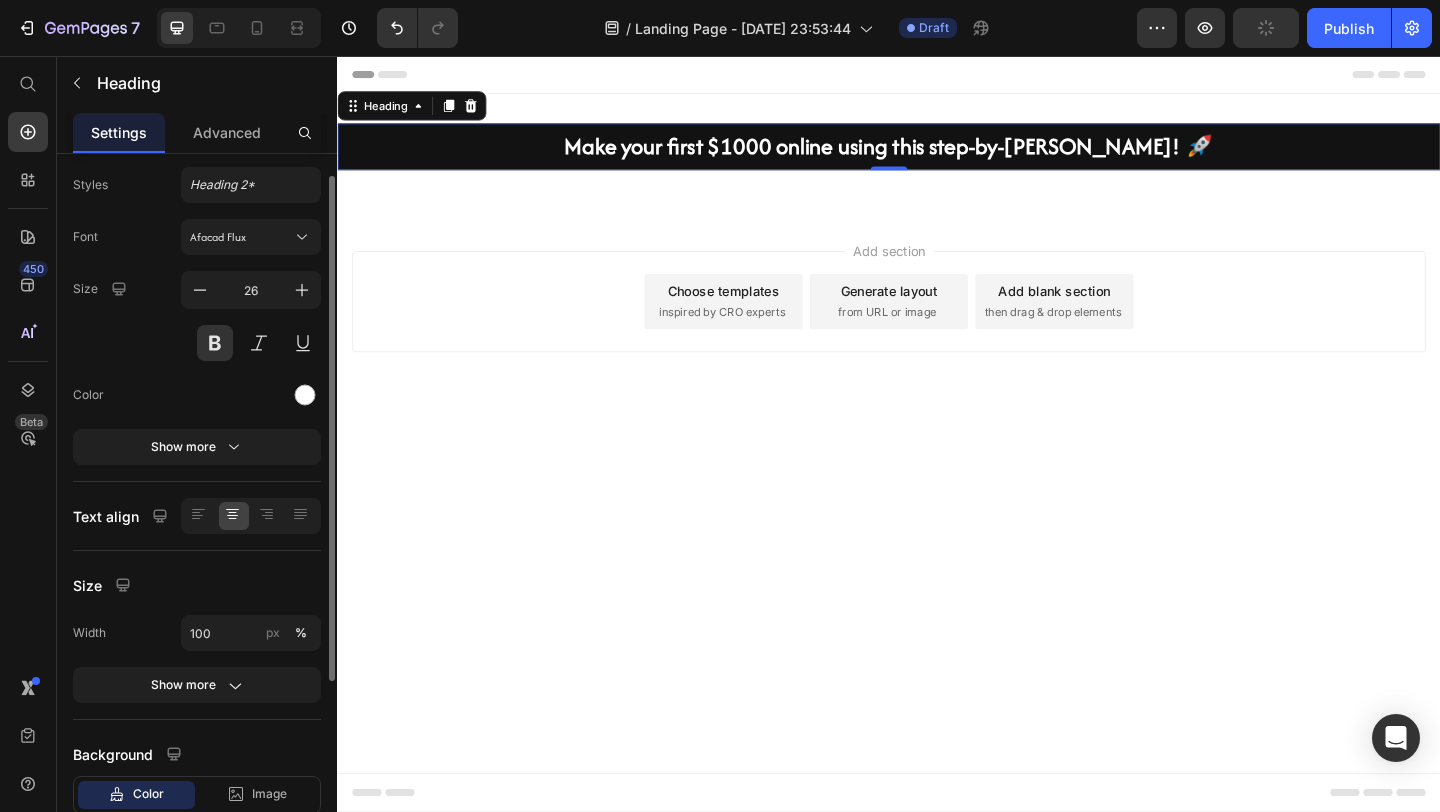 scroll, scrollTop: 55, scrollLeft: 0, axis: vertical 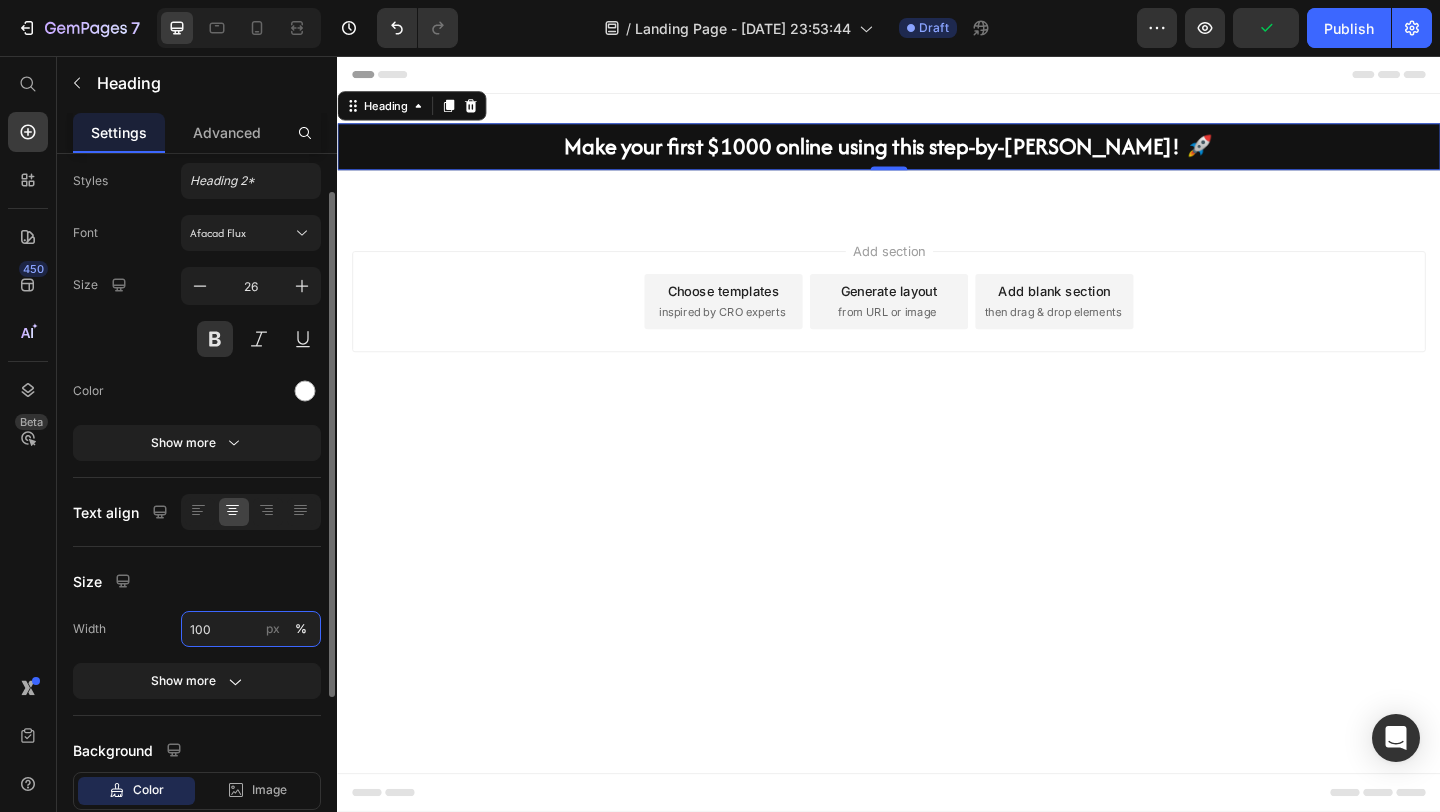 click on "100" at bounding box center (251, 629) 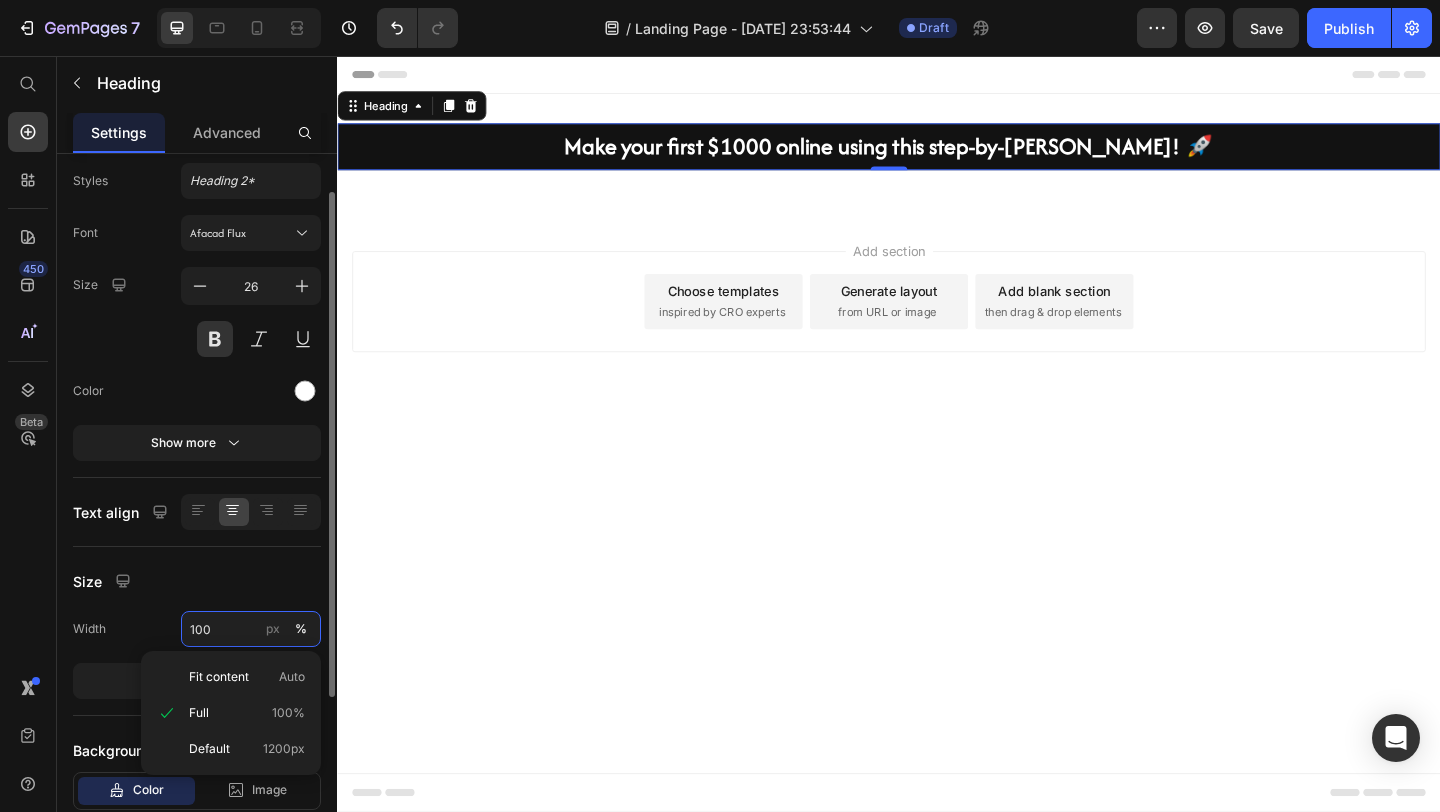 click on "100" at bounding box center [251, 629] 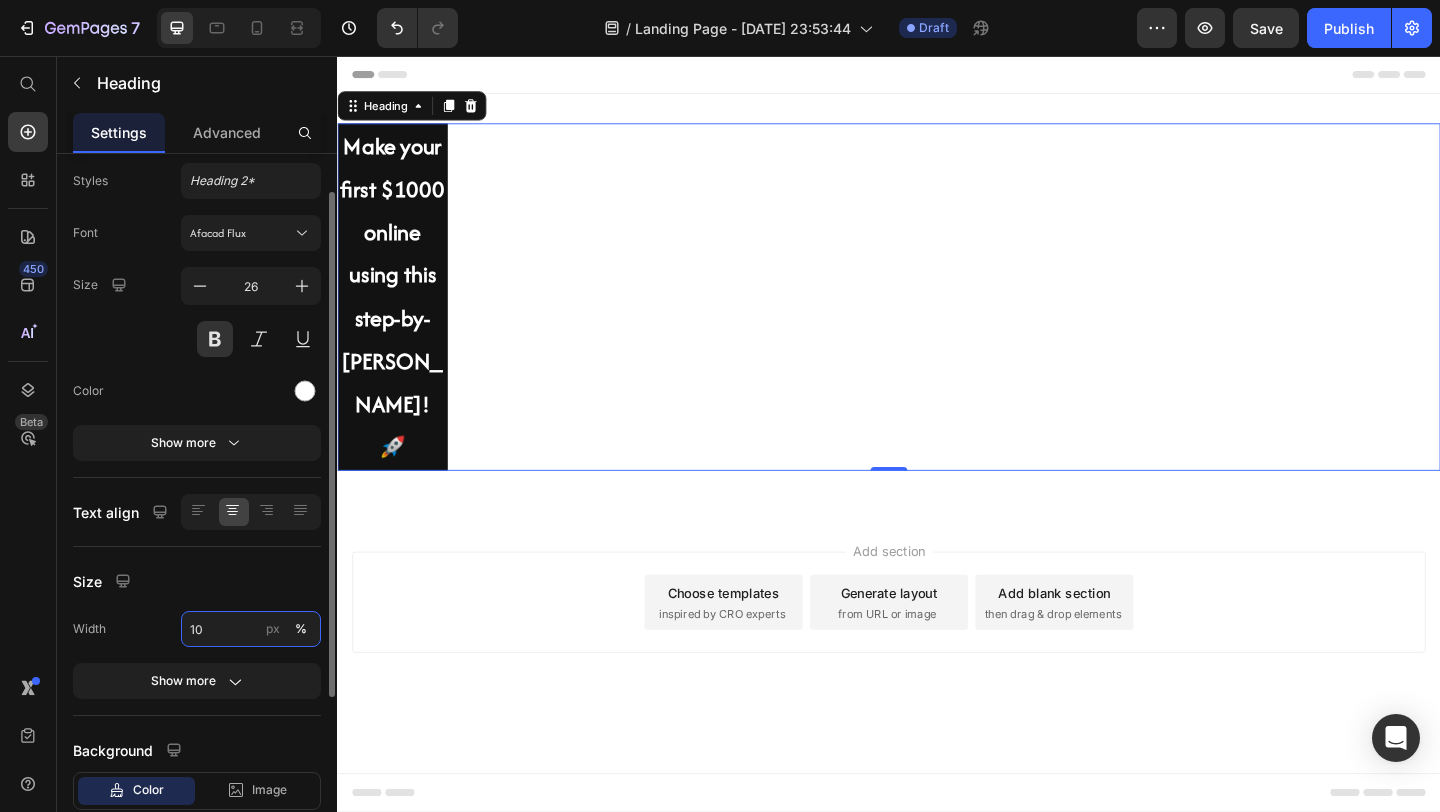 type on "1" 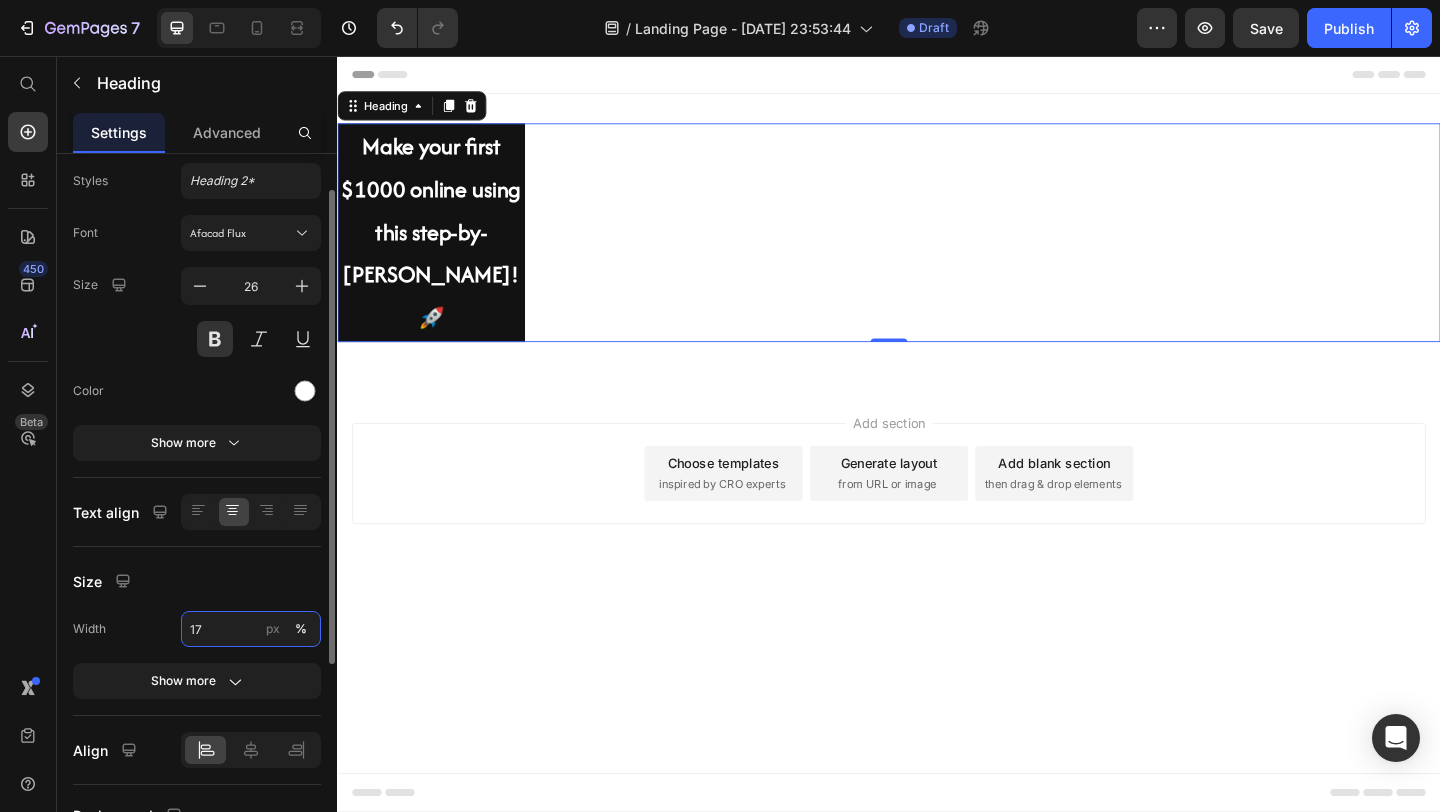 type on "1" 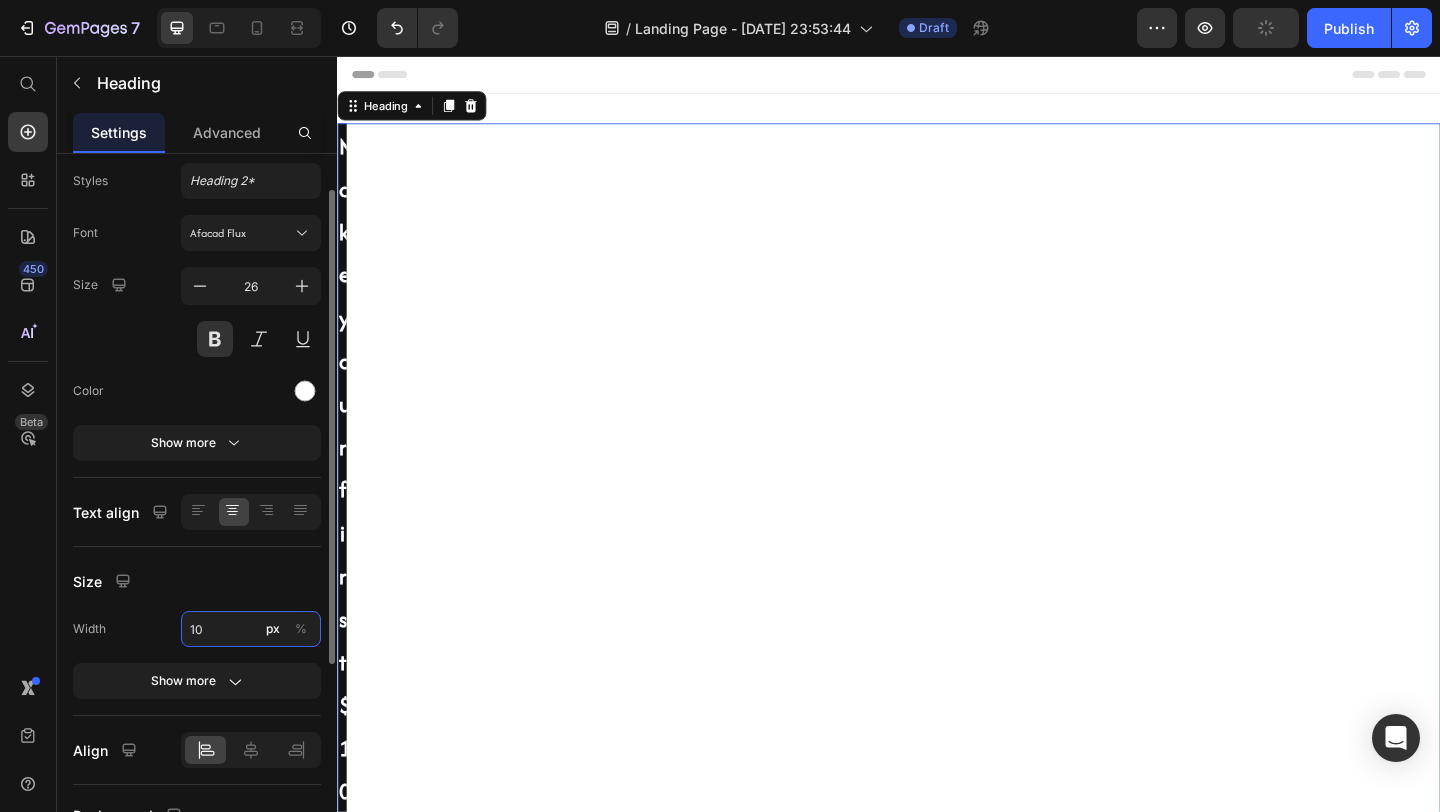 type on "1" 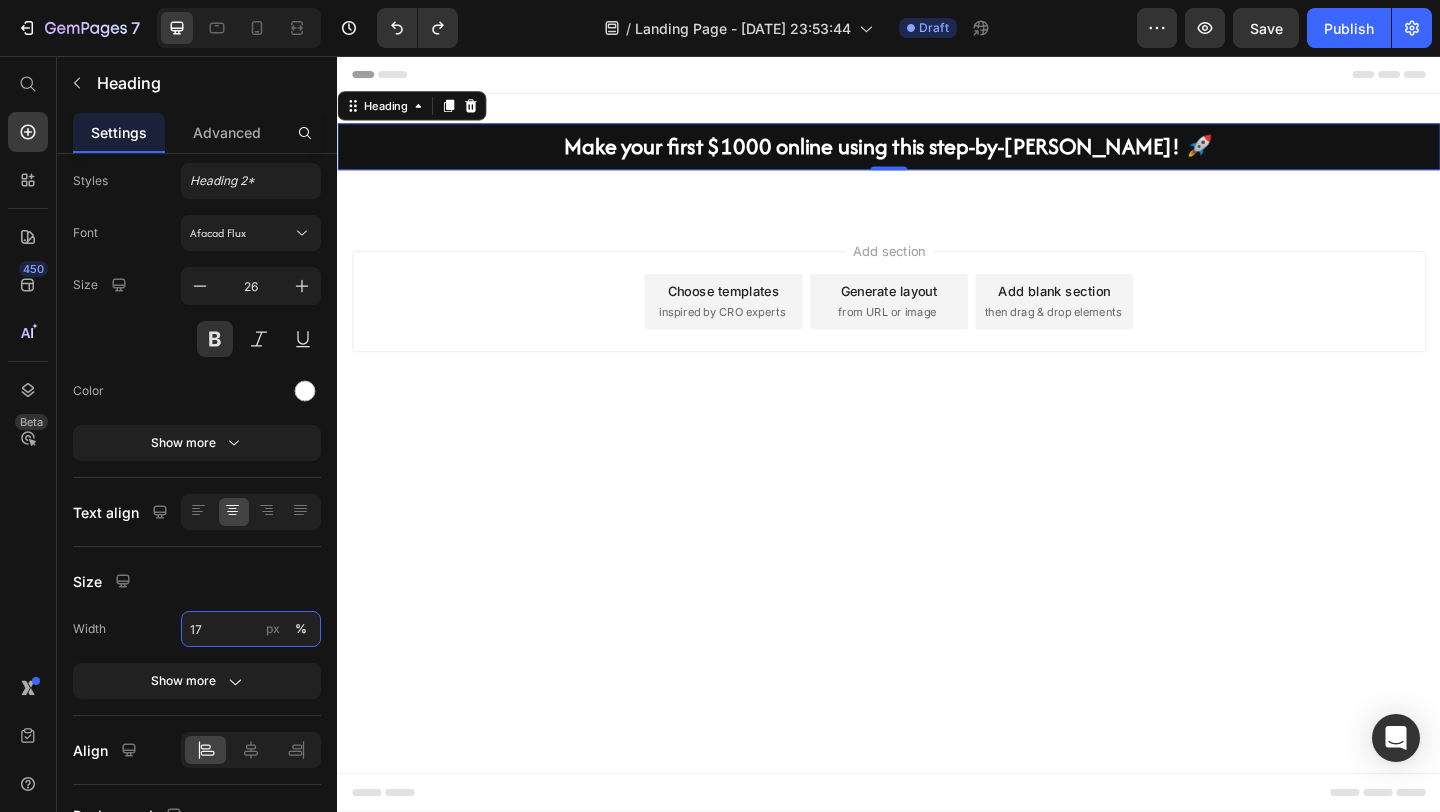 type on "17100" 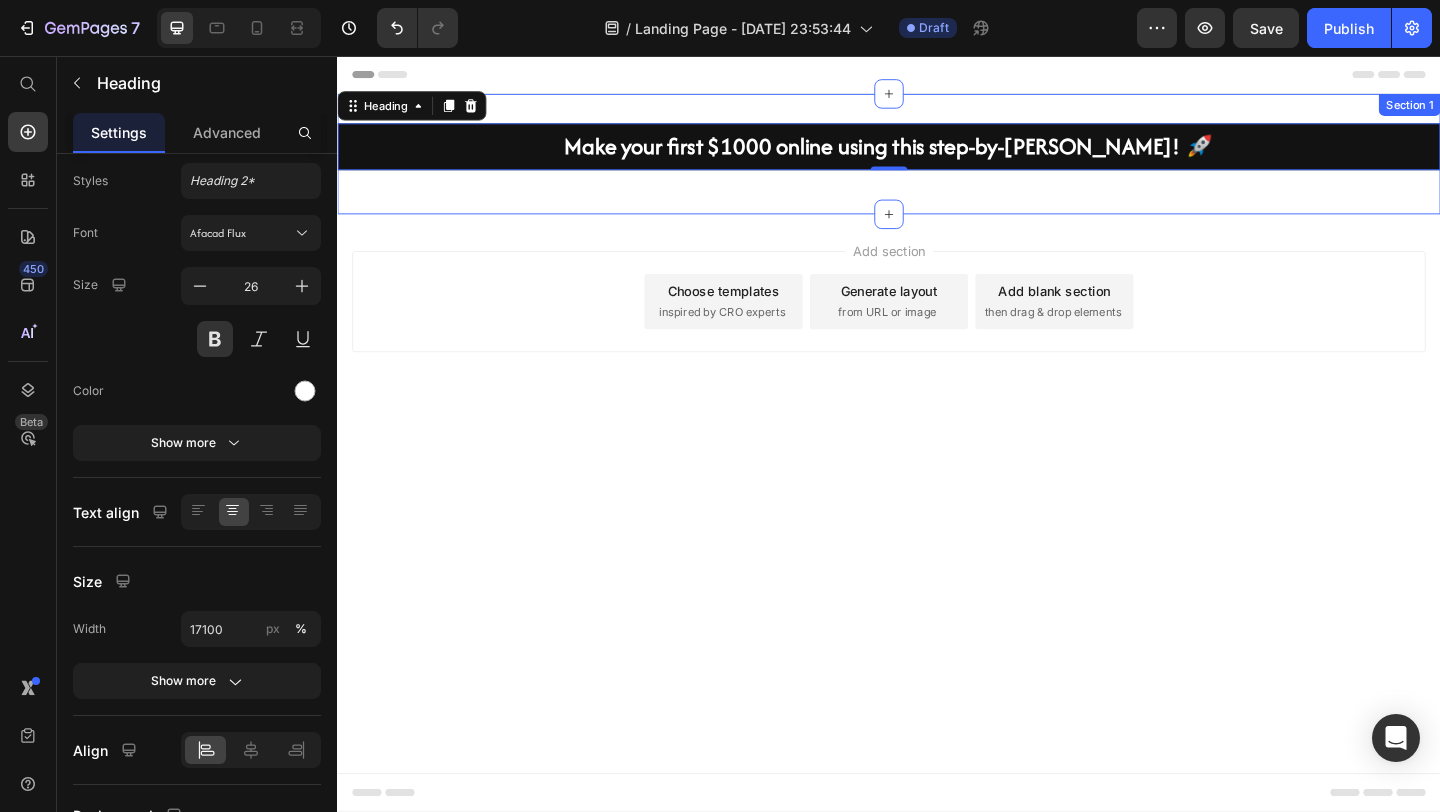 click on "Make your first $1000 online using this step-by-[PERSON_NAME]! 🚀 Heading   0 Row Section 1" at bounding box center [937, 162] 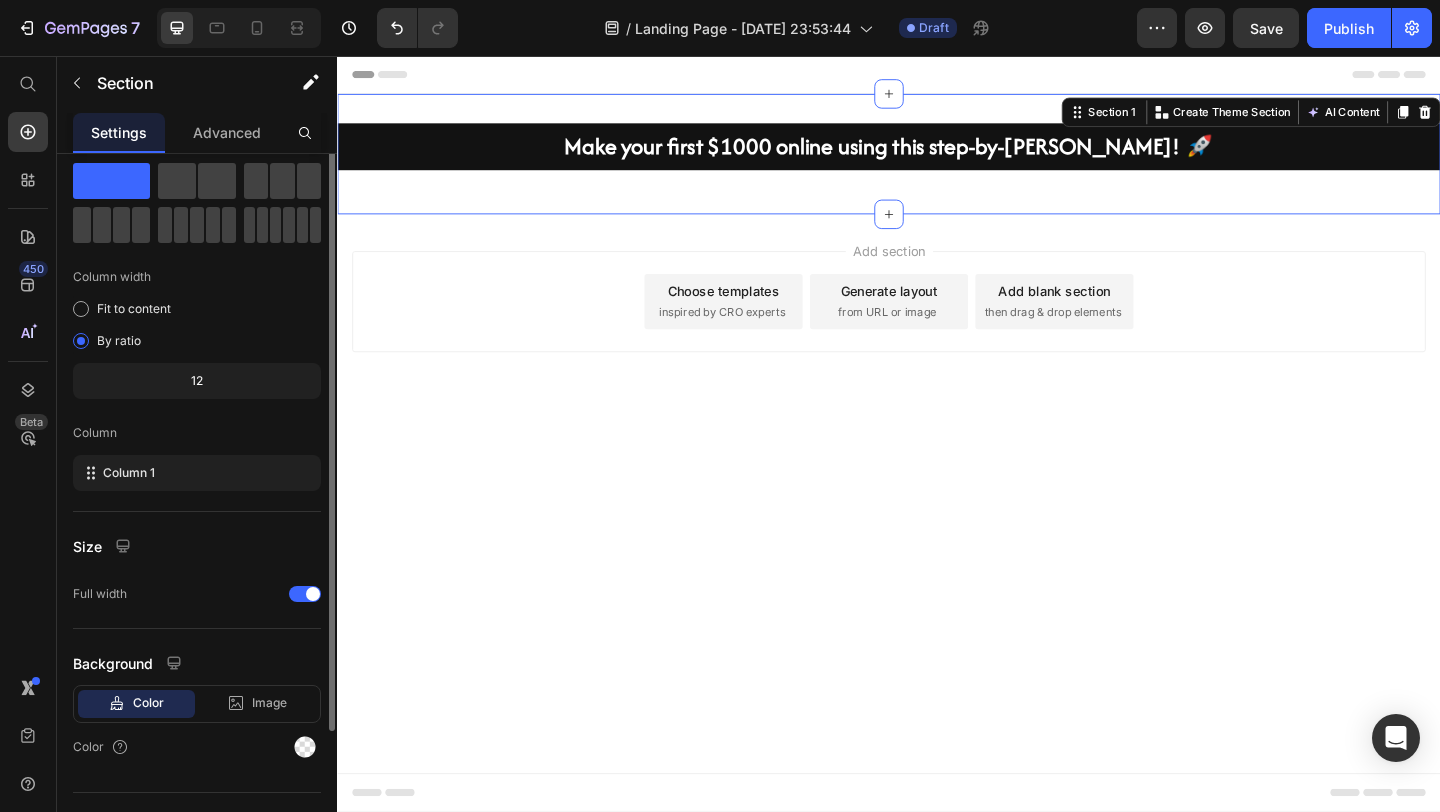 scroll, scrollTop: 0, scrollLeft: 0, axis: both 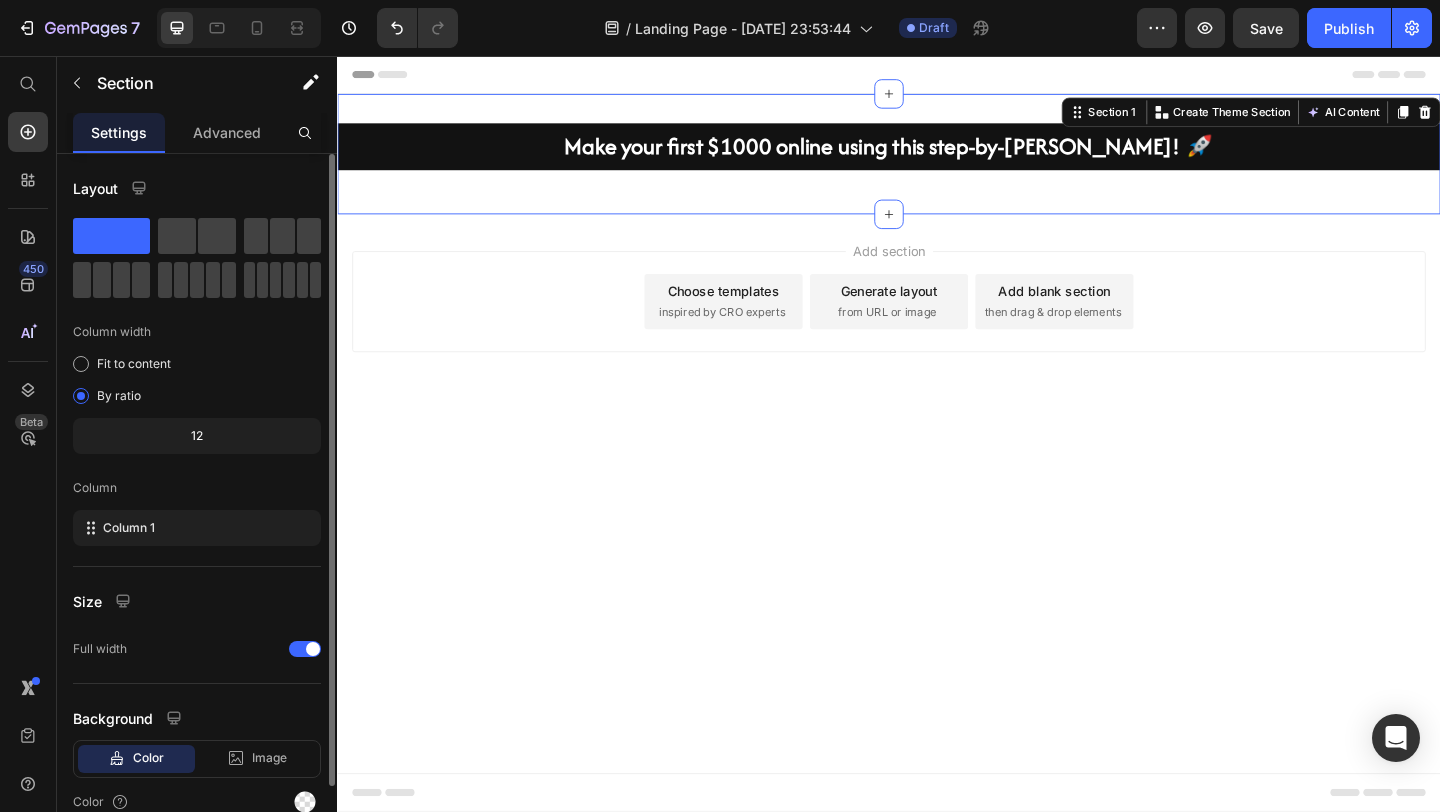 click on "Add section Choose templates inspired by CRO experts Generate layout from URL or image Add blank section then drag & drop elements" at bounding box center [937, 323] 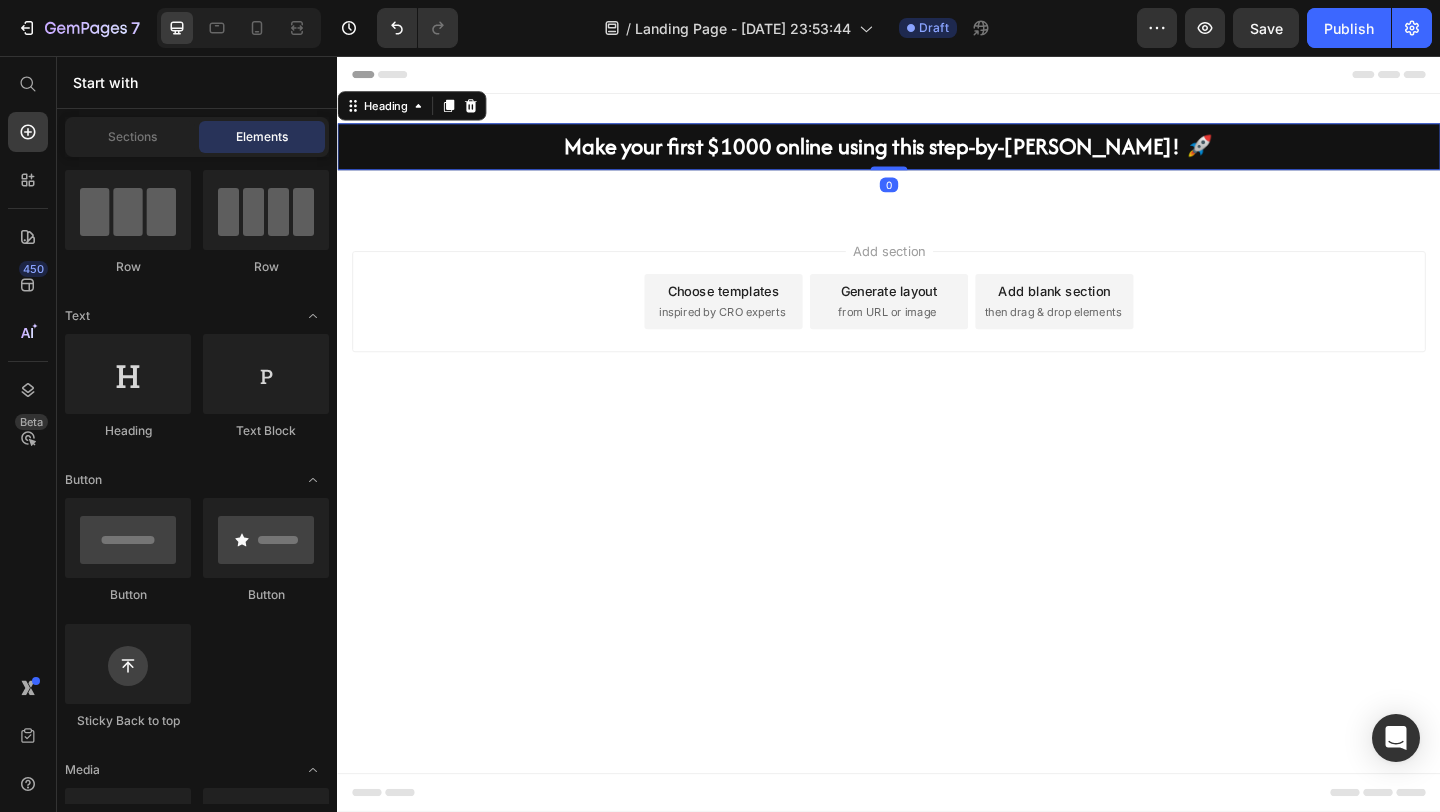 click on "Make your first $1000 online using this step-by-[PERSON_NAME]! 🚀" at bounding box center (937, 154) 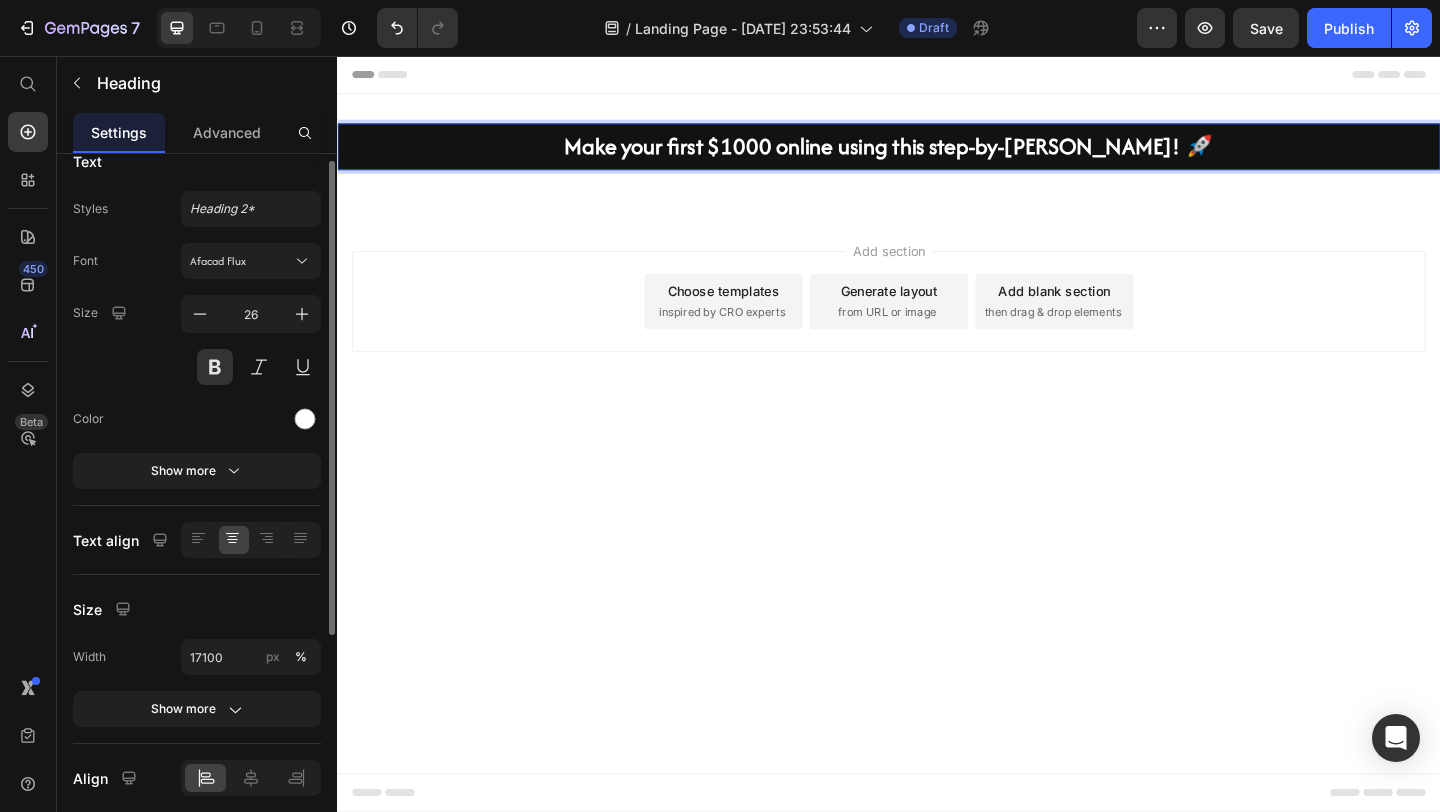 scroll, scrollTop: 36, scrollLeft: 0, axis: vertical 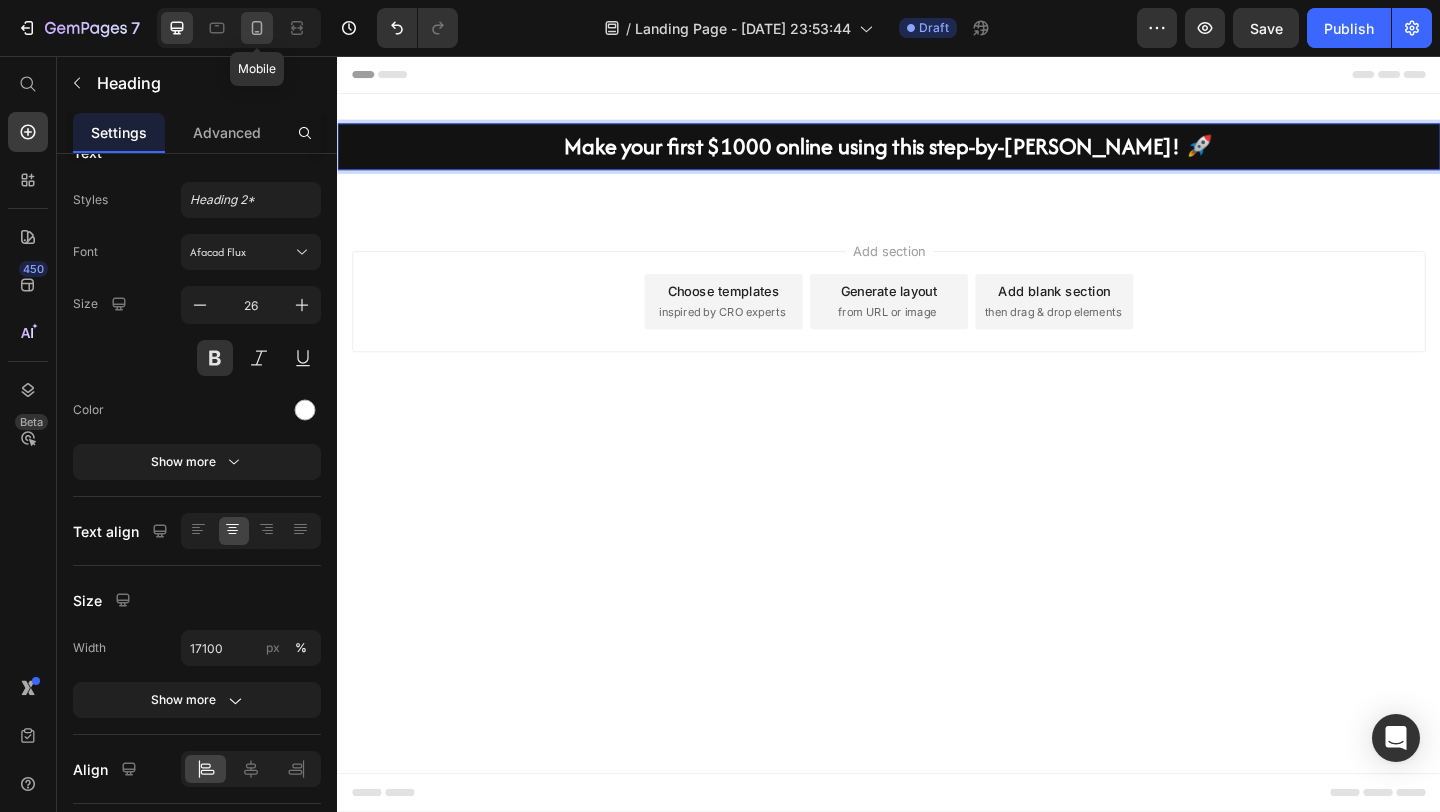 click 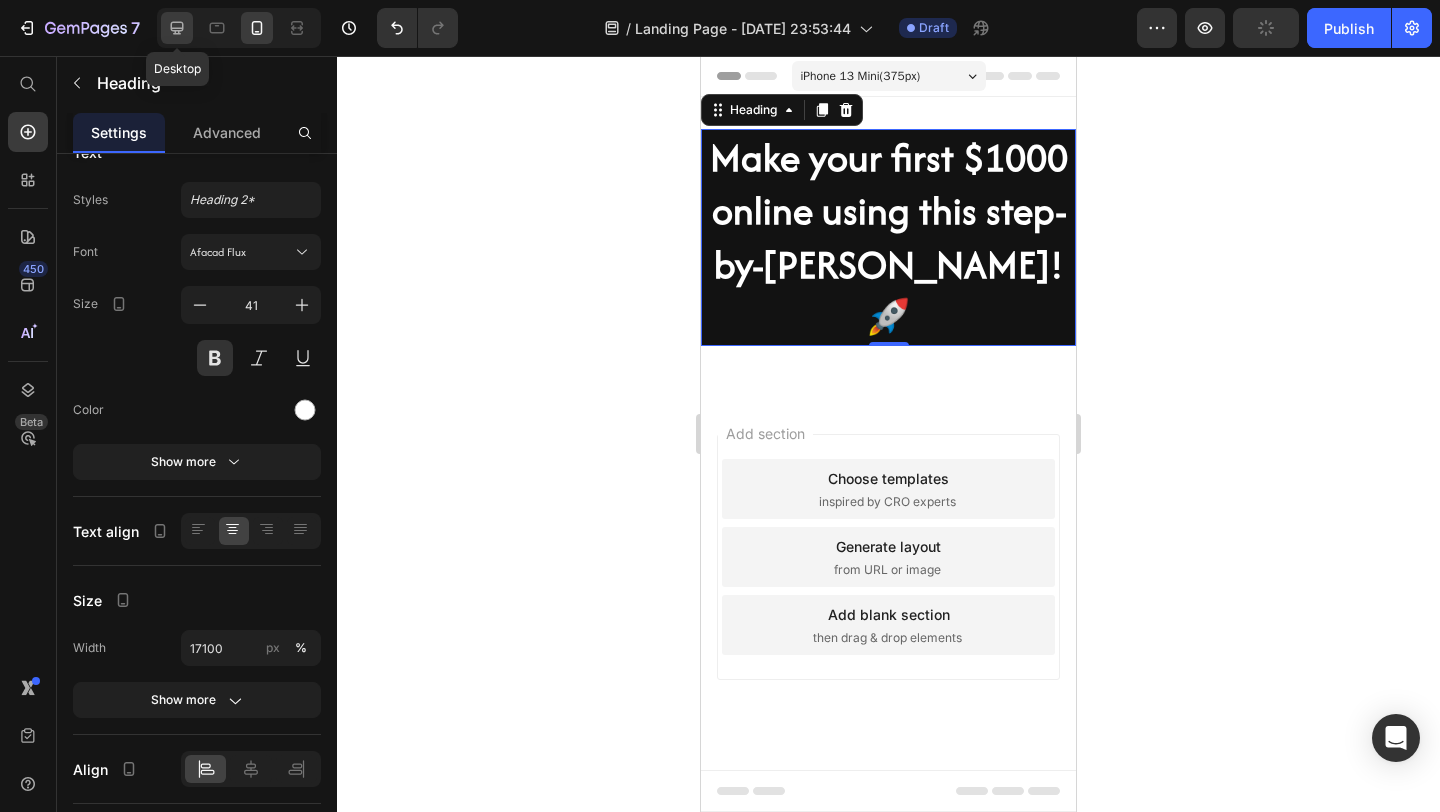 click 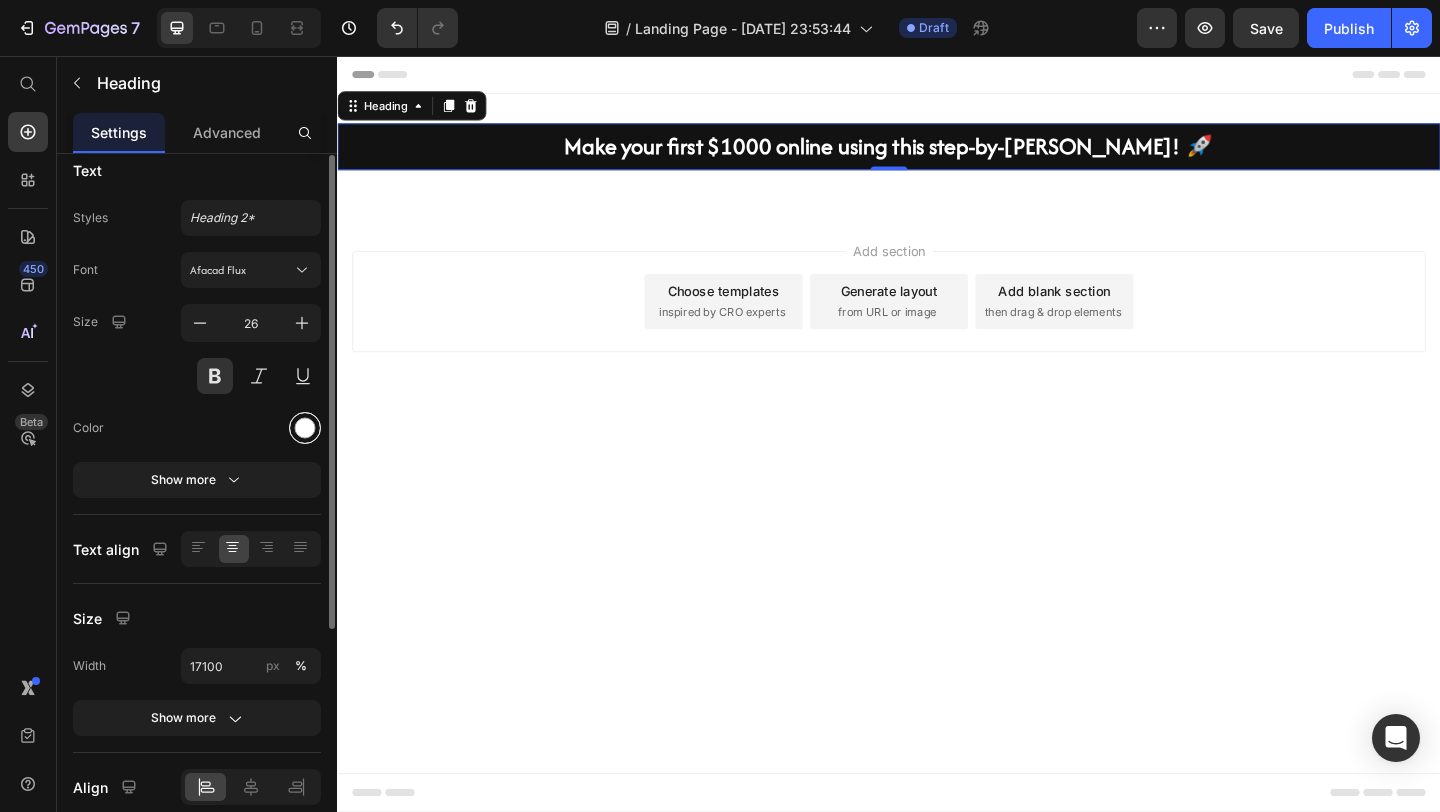 scroll, scrollTop: 10, scrollLeft: 0, axis: vertical 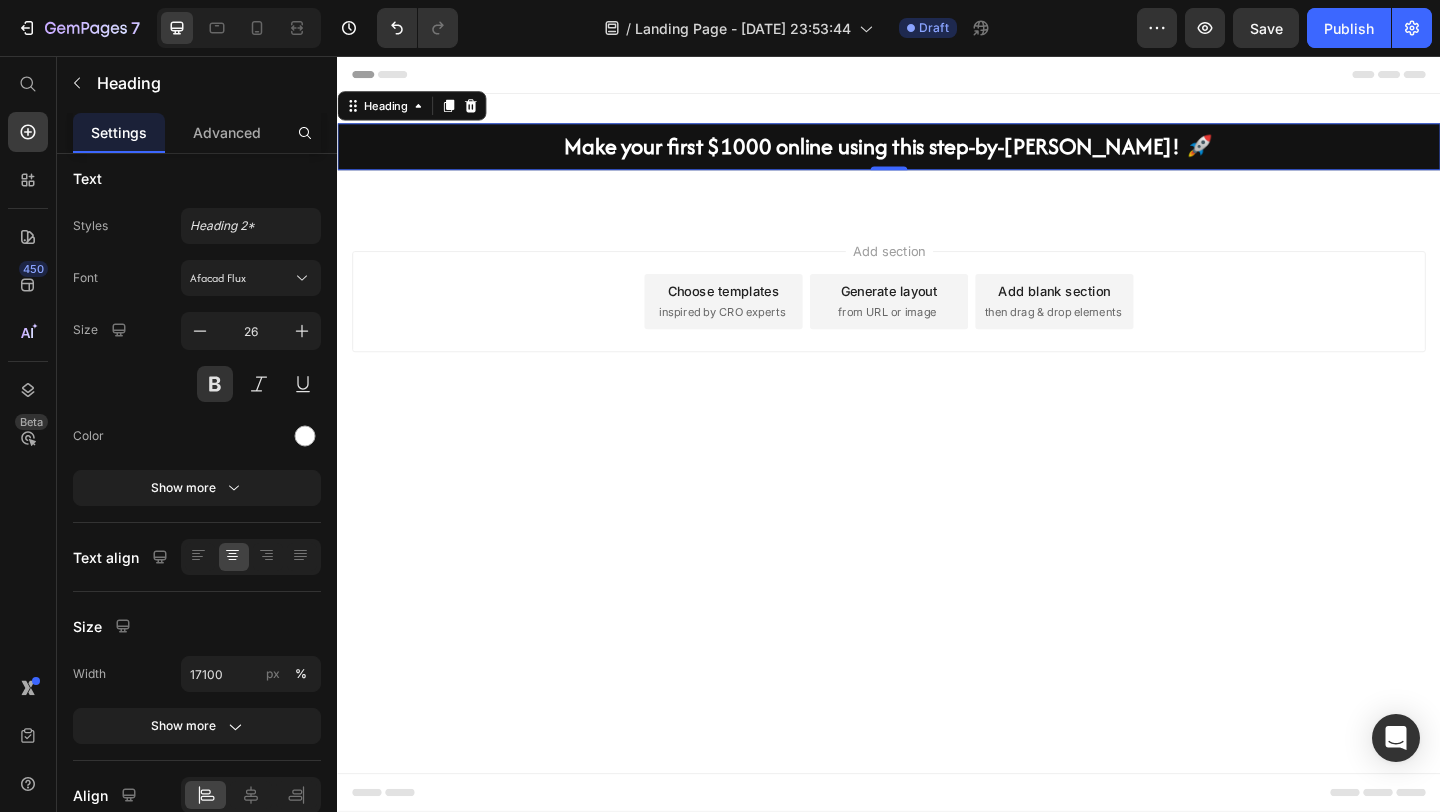 click on "Header Make your first $1000 online using this step-by-[PERSON_NAME]! 🚀 Heading   0 Row Section 1 Root Start with Sections from sidebar Add sections Add elements Start with Generating from URL or image Add section Choose templates inspired by CRO experts Generate layout from URL or image Add blank section then drag & drop elements Footer" at bounding box center [937, 467] 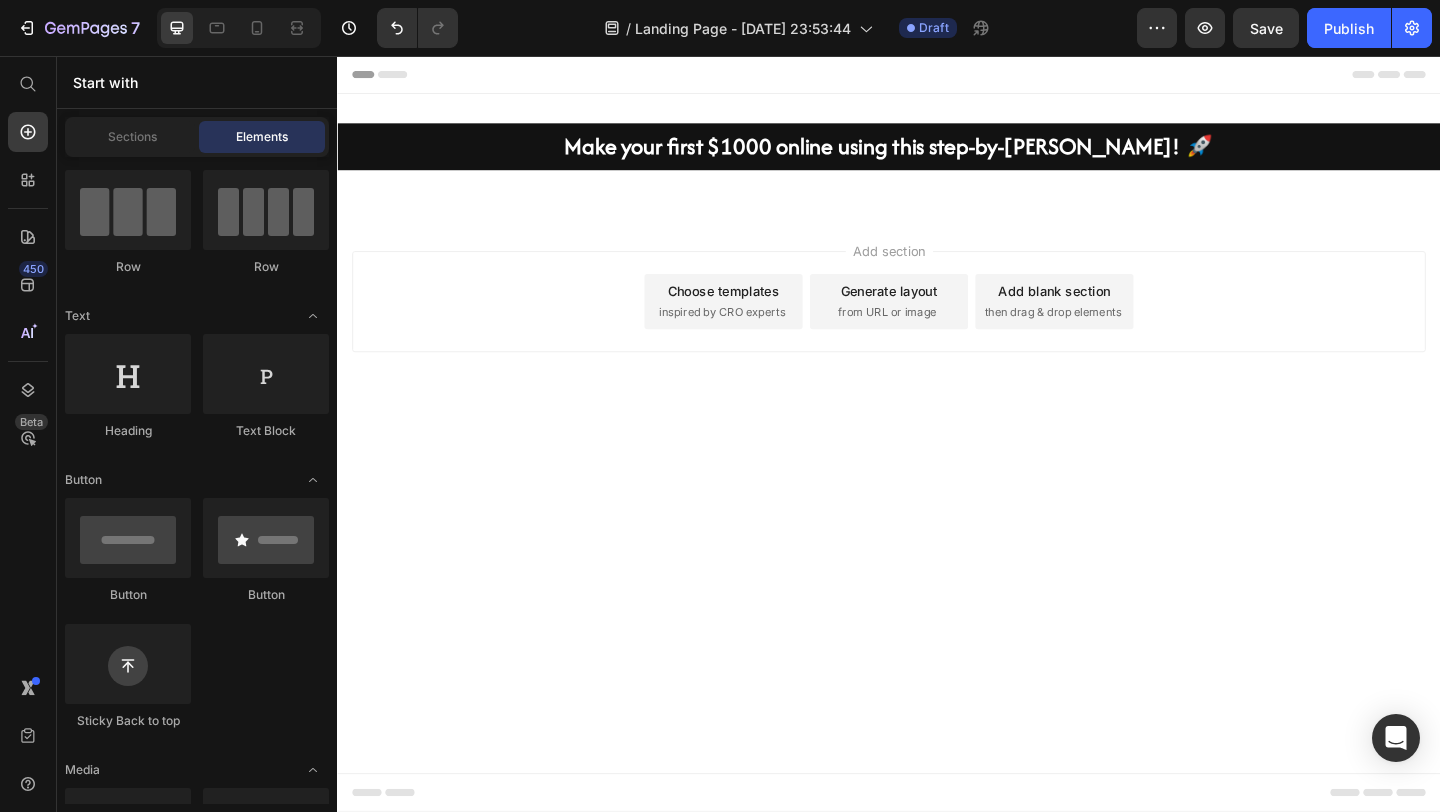 click on "Sections Elements" at bounding box center (197, 137) 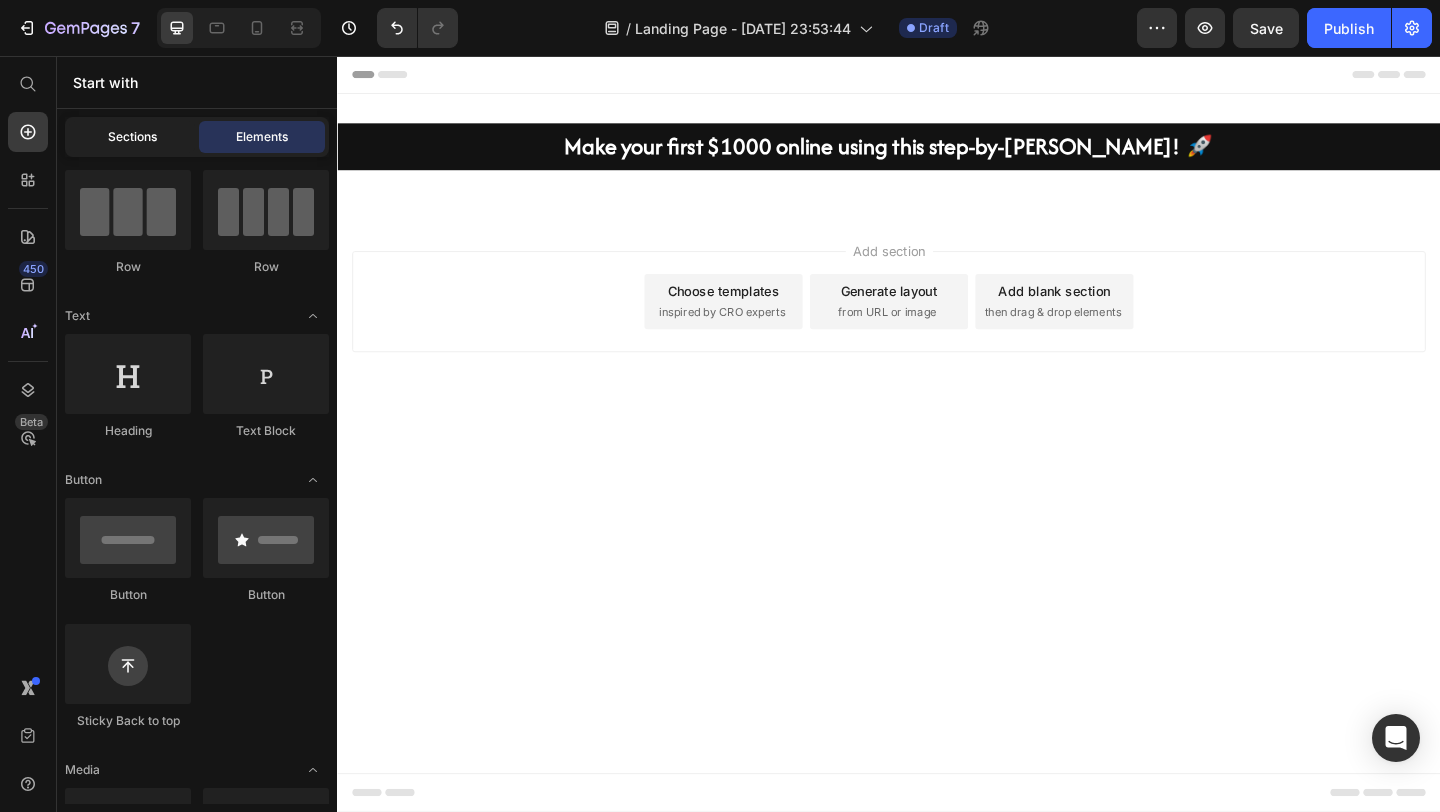 click on "Sections" 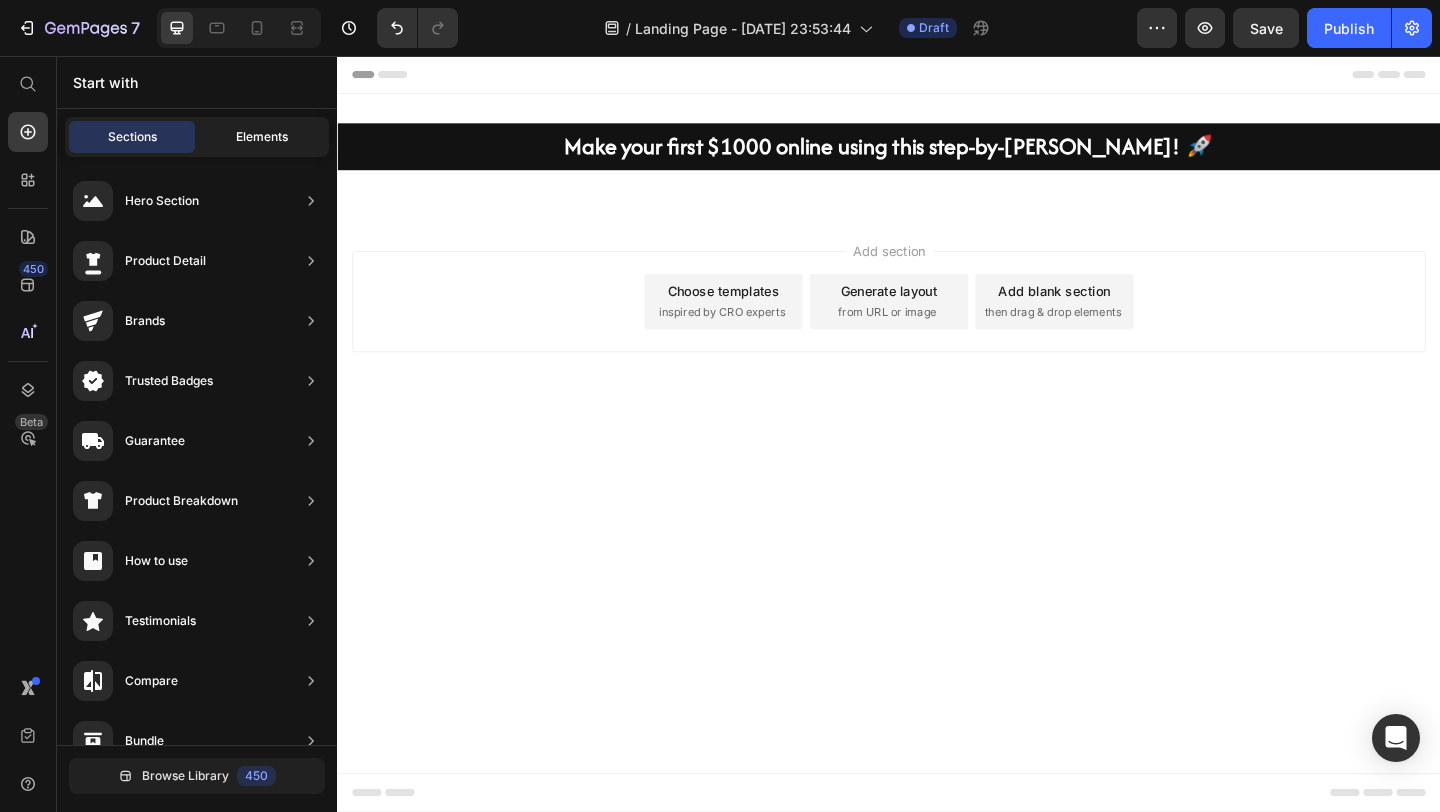 click on "Elements" at bounding box center (262, 137) 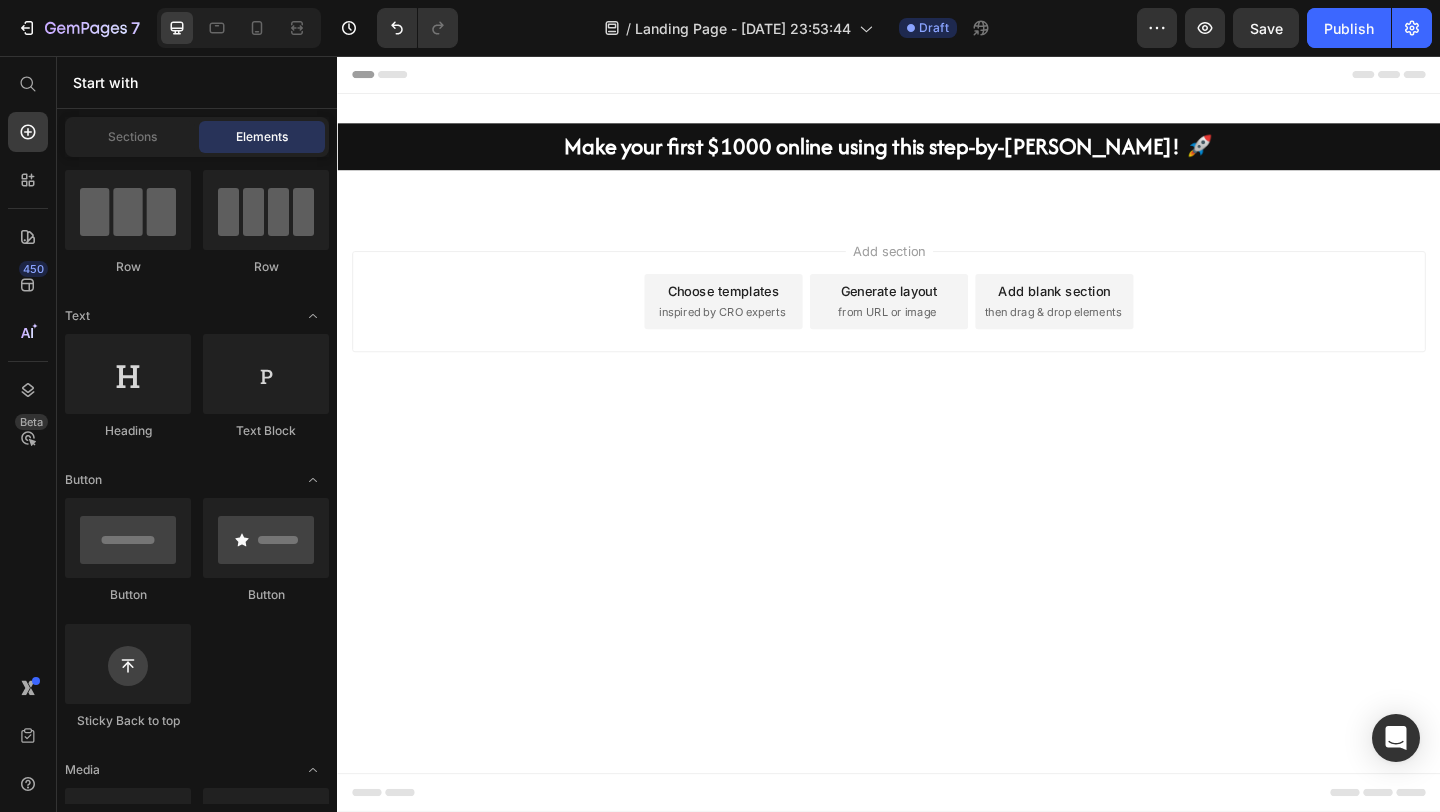 scroll, scrollTop: 0, scrollLeft: 0, axis: both 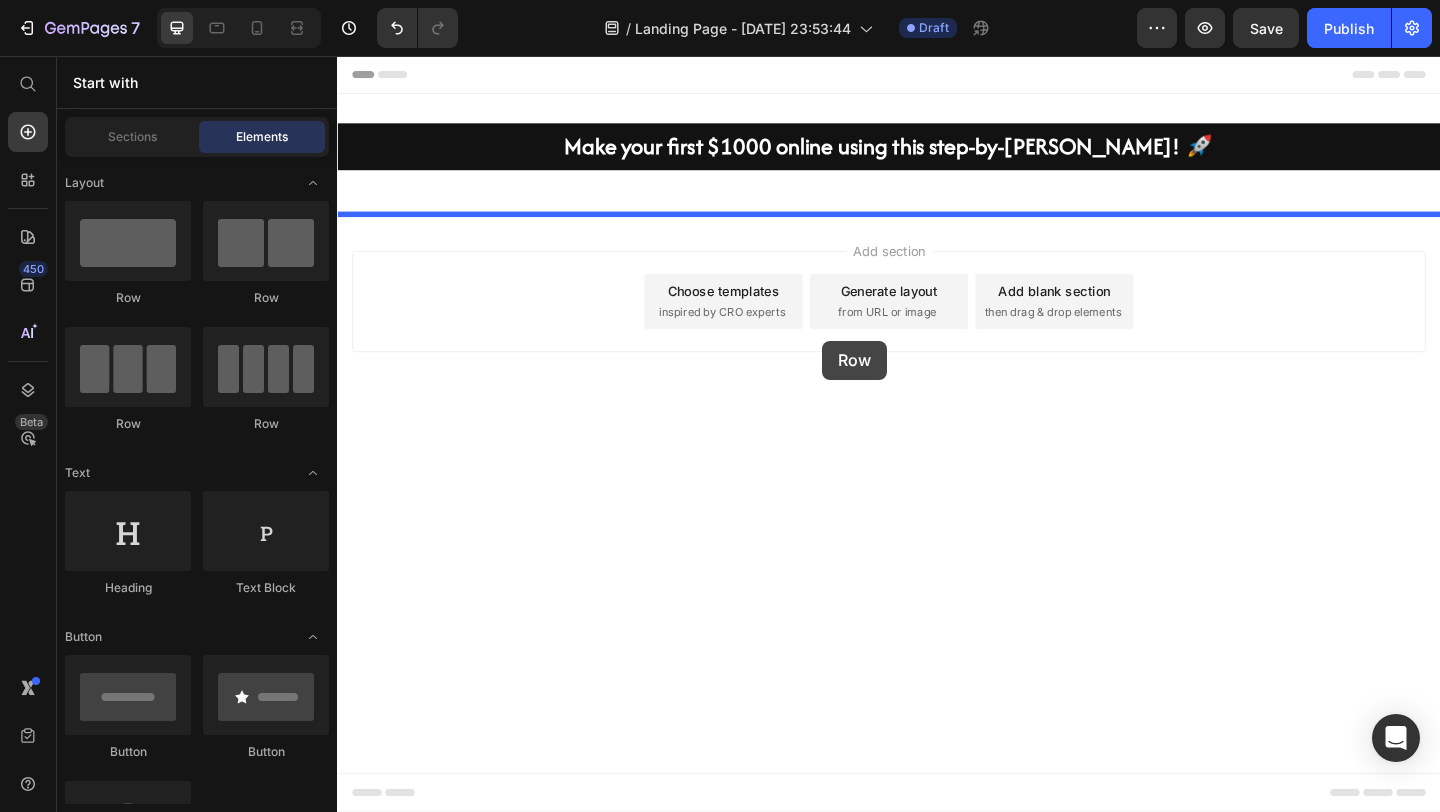 drag, startPoint x: 574, startPoint y: 321, endPoint x: 829, endPoint y: 326, distance: 255.04901 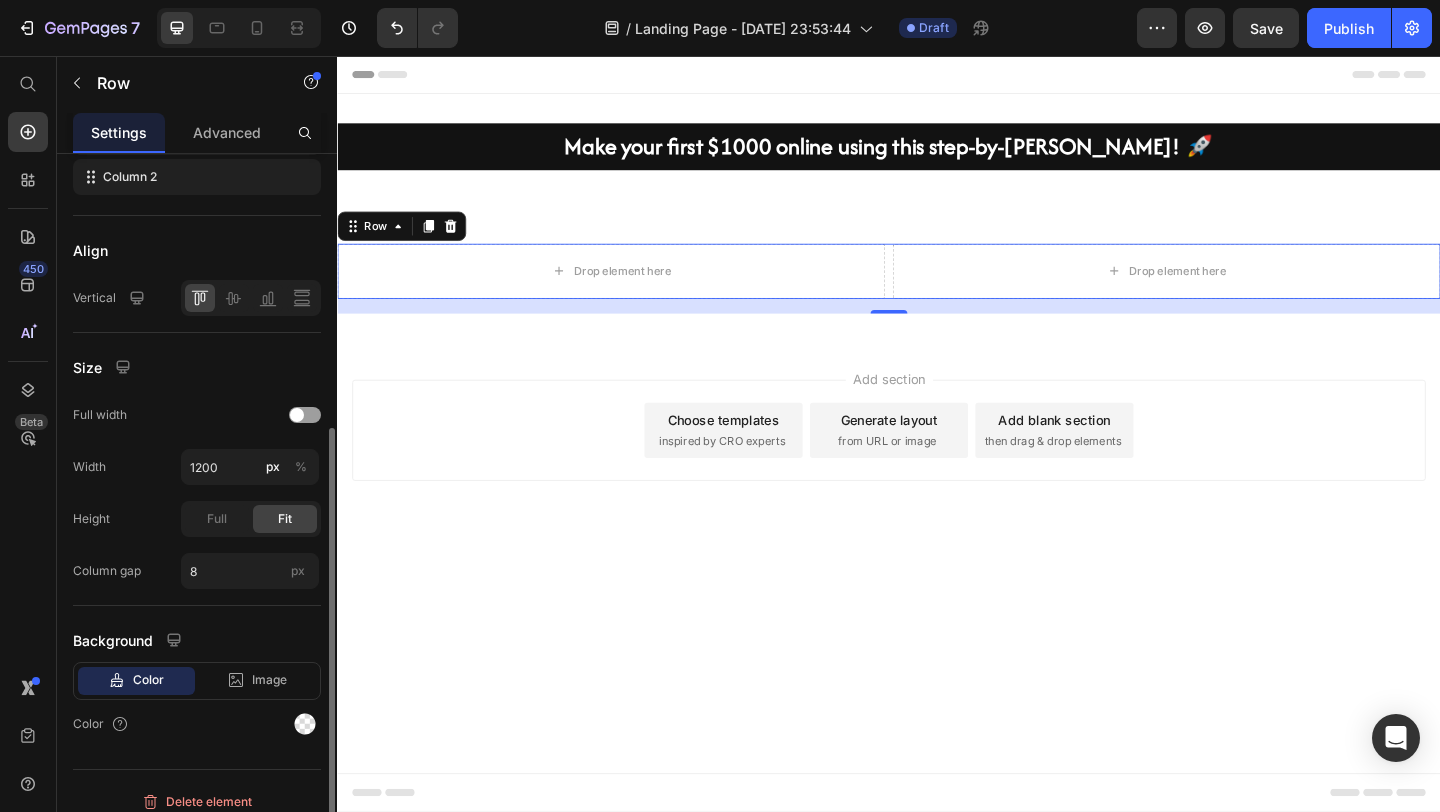 scroll, scrollTop: 406, scrollLeft: 0, axis: vertical 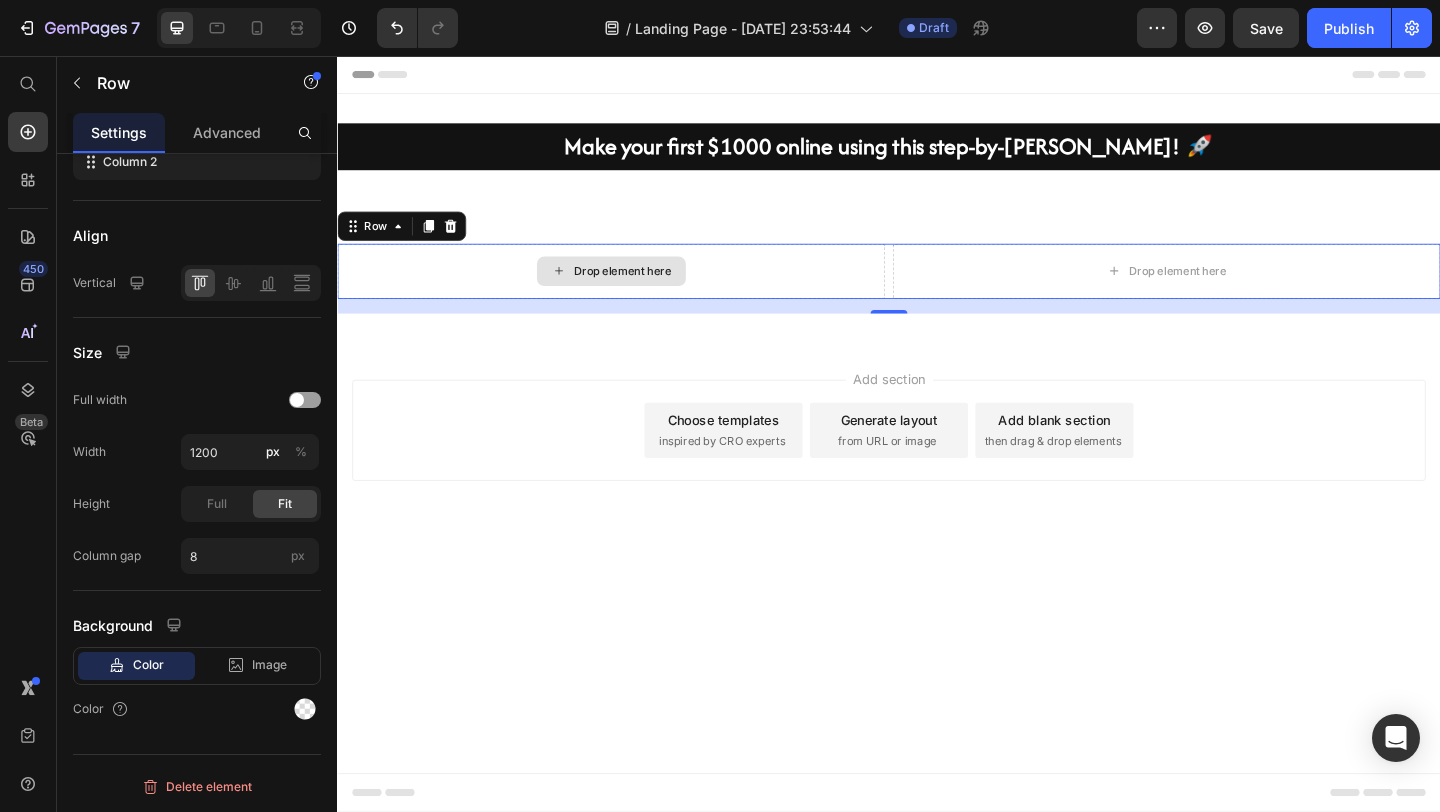 click on "Drop element here" at bounding box center (635, 290) 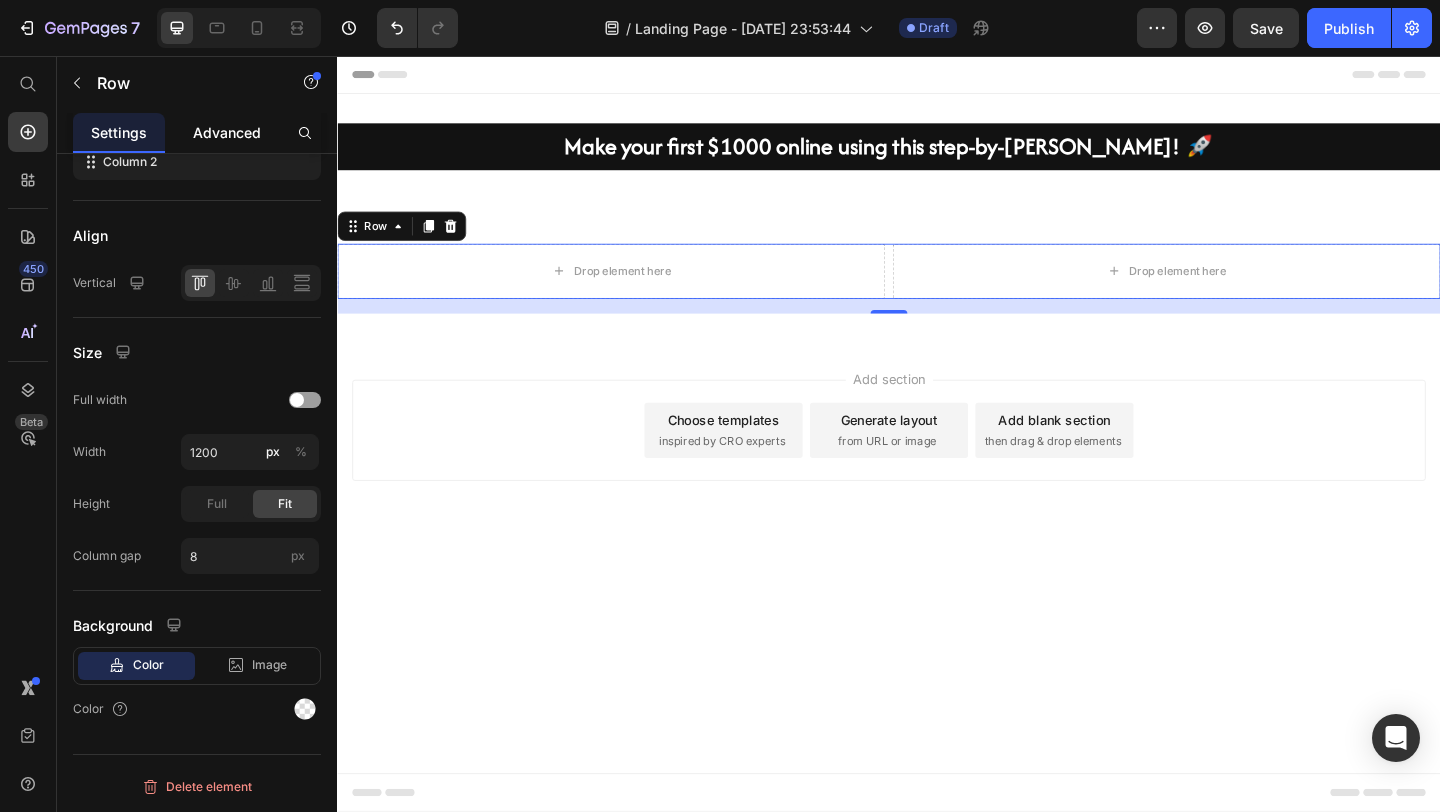 click on "Advanced" at bounding box center (227, 132) 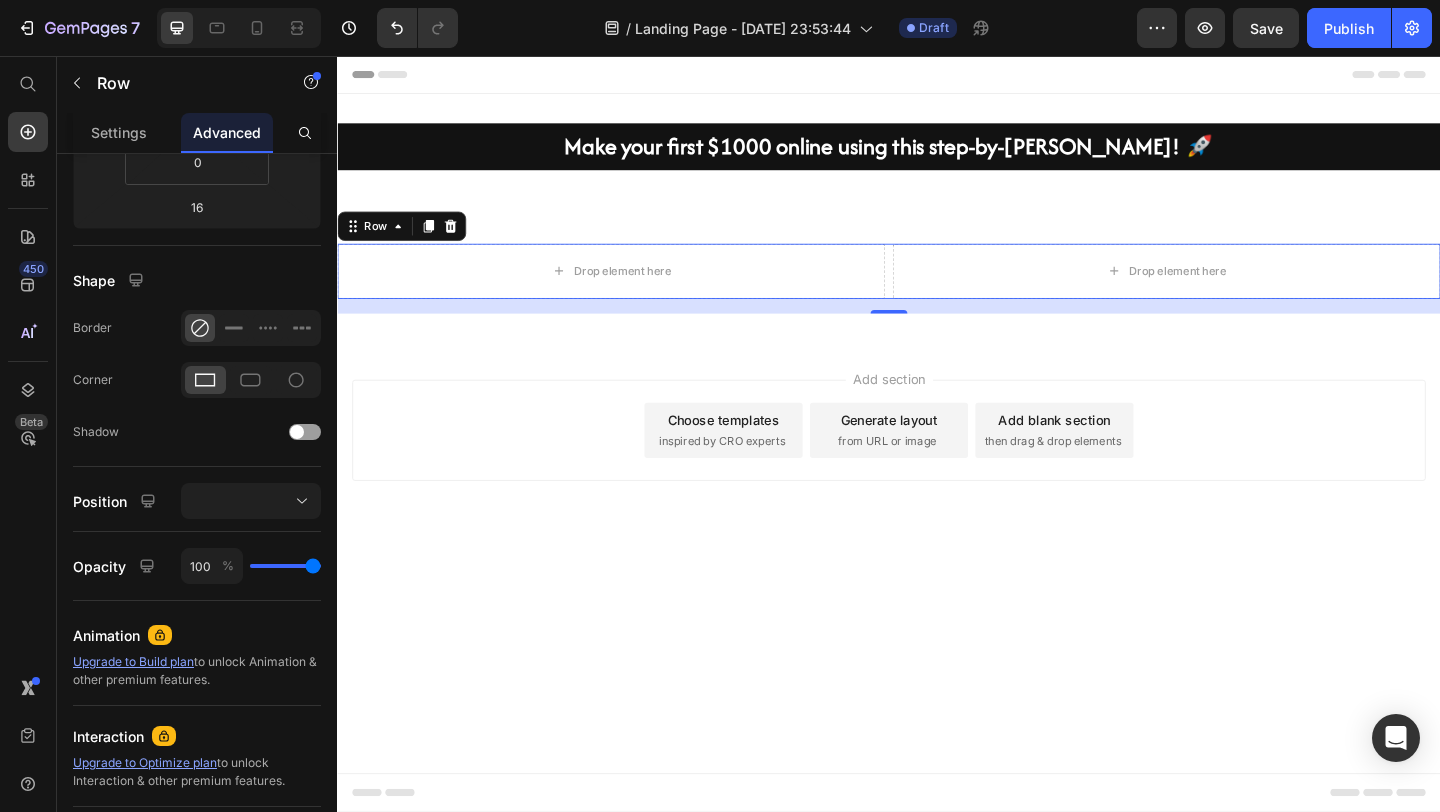 scroll, scrollTop: 0, scrollLeft: 0, axis: both 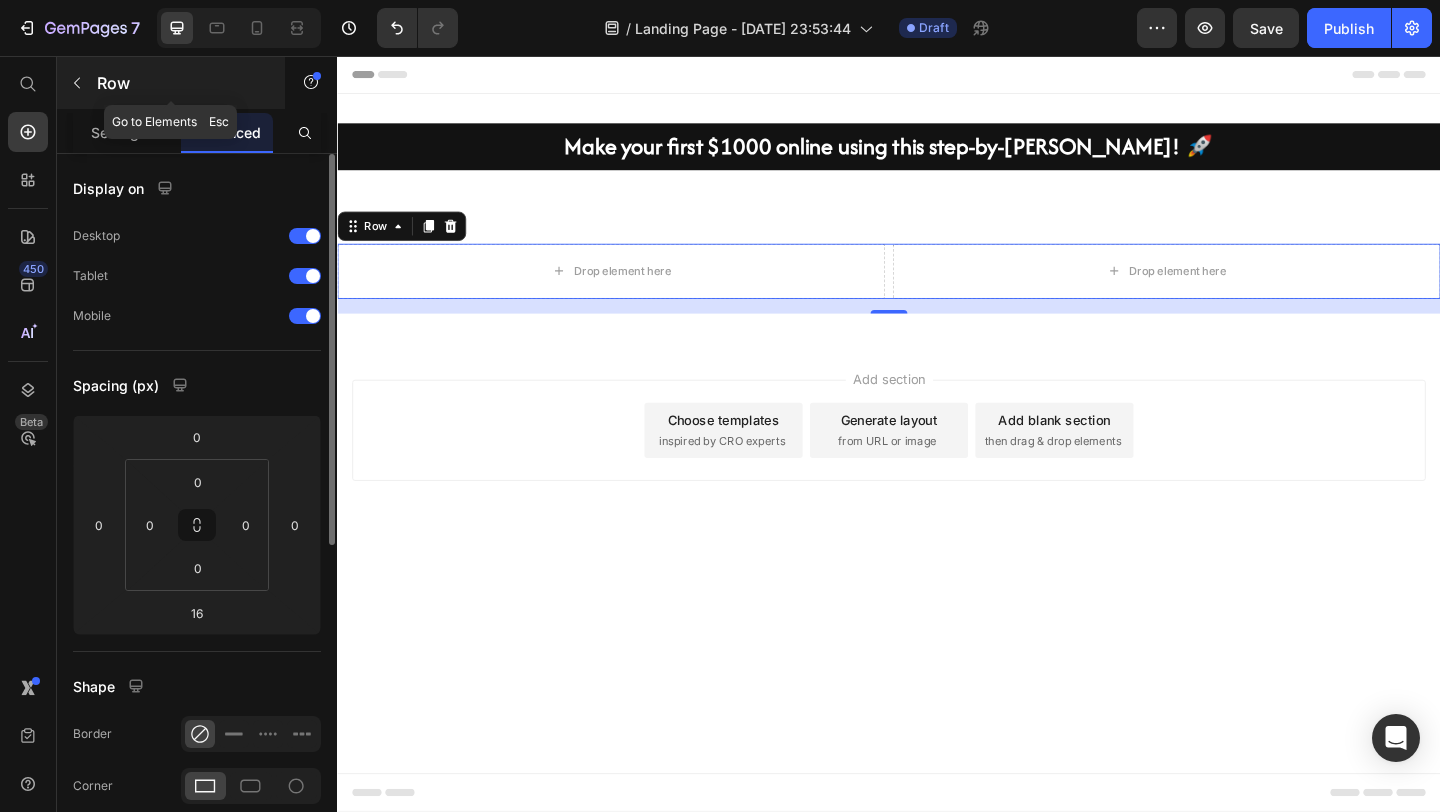 click 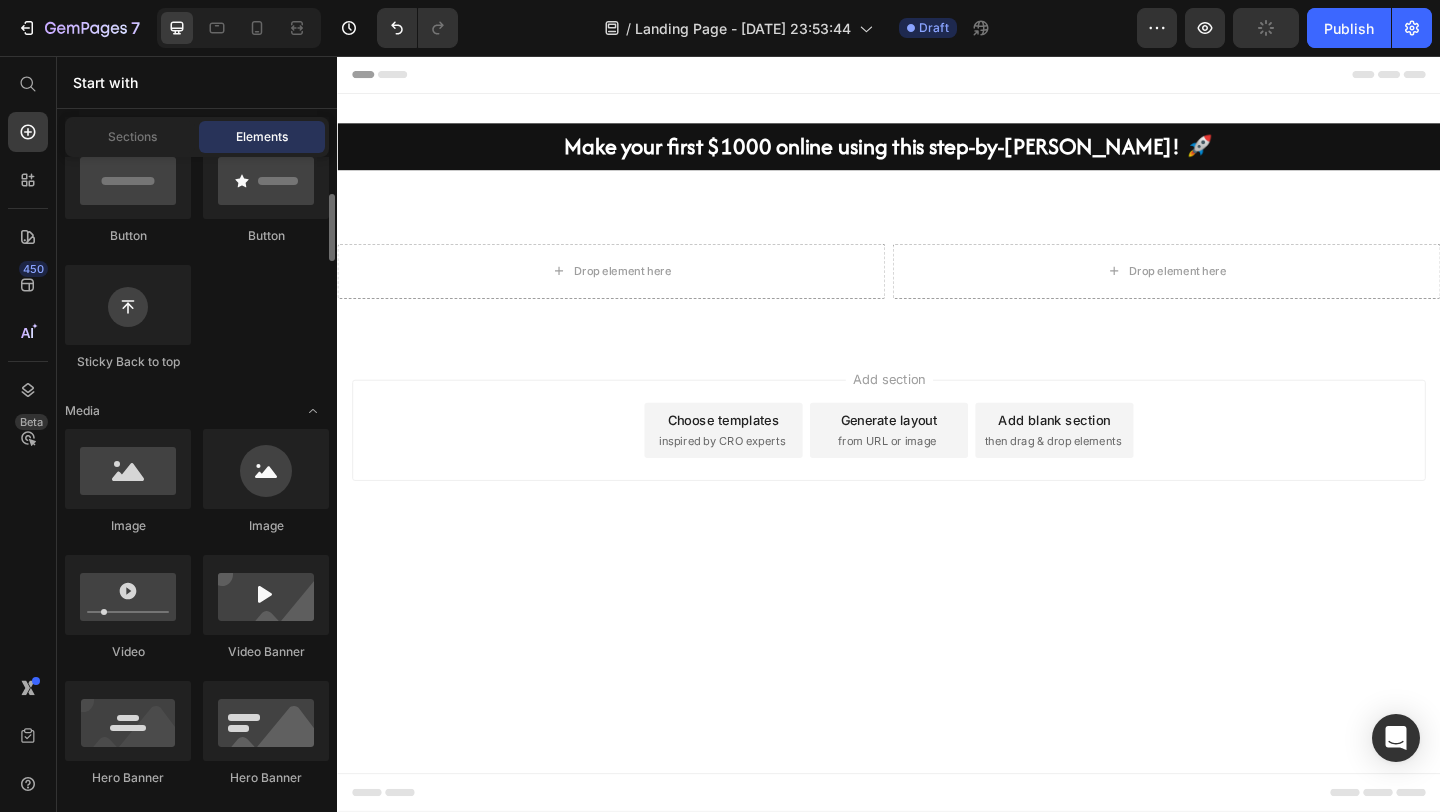 scroll, scrollTop: 501, scrollLeft: 0, axis: vertical 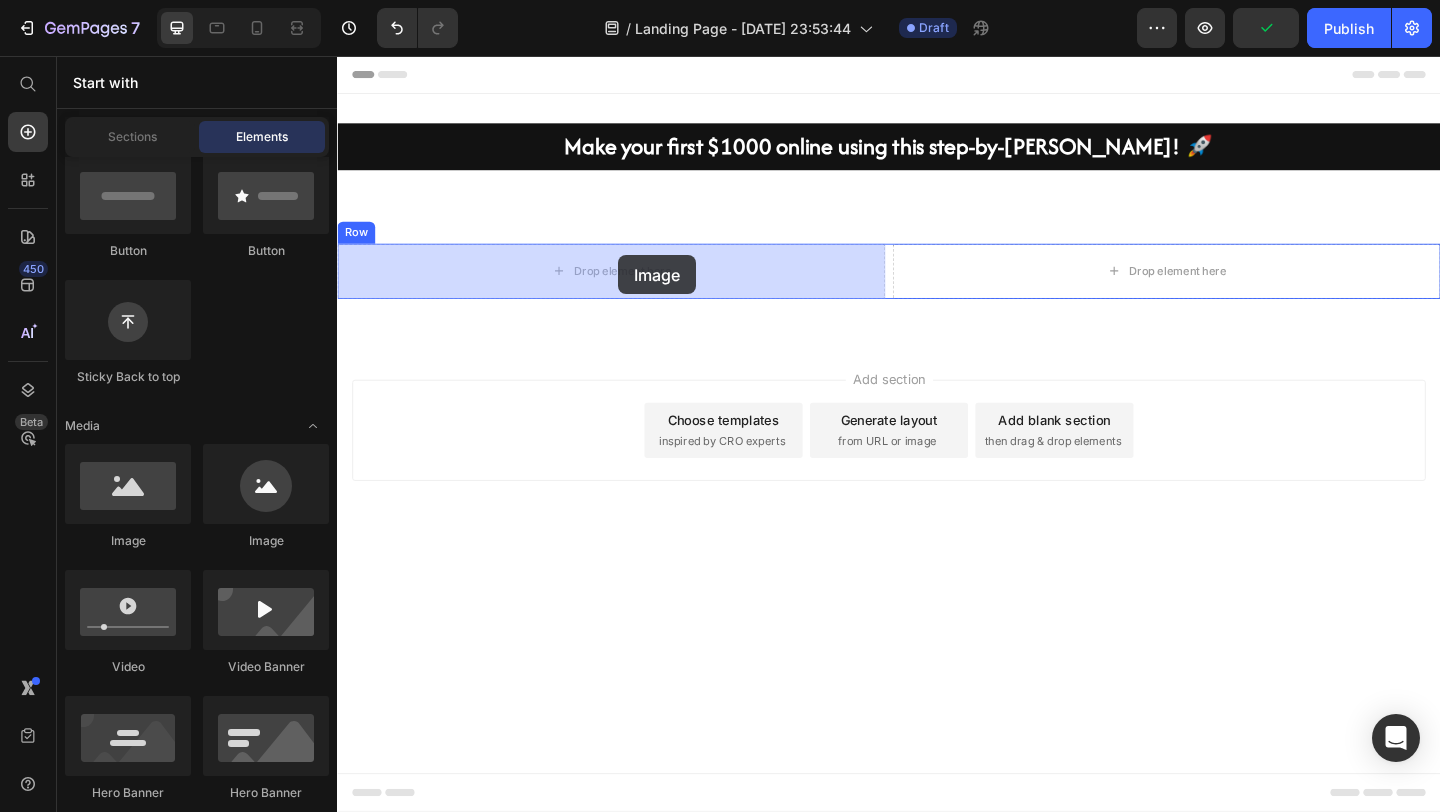 drag, startPoint x: 469, startPoint y: 576, endPoint x: 642, endPoint y: 277, distance: 345.44174 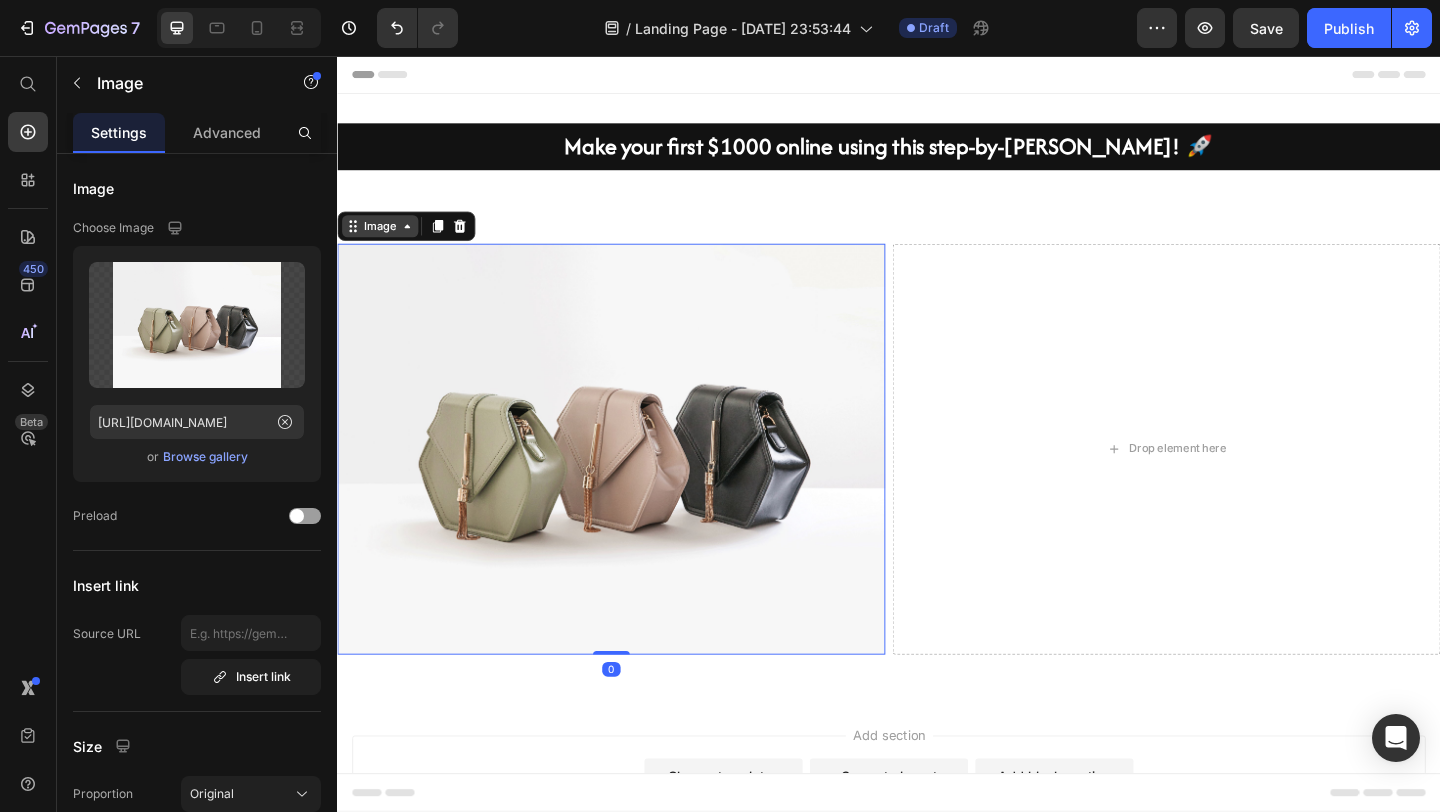 click on "Image" at bounding box center [383, 241] 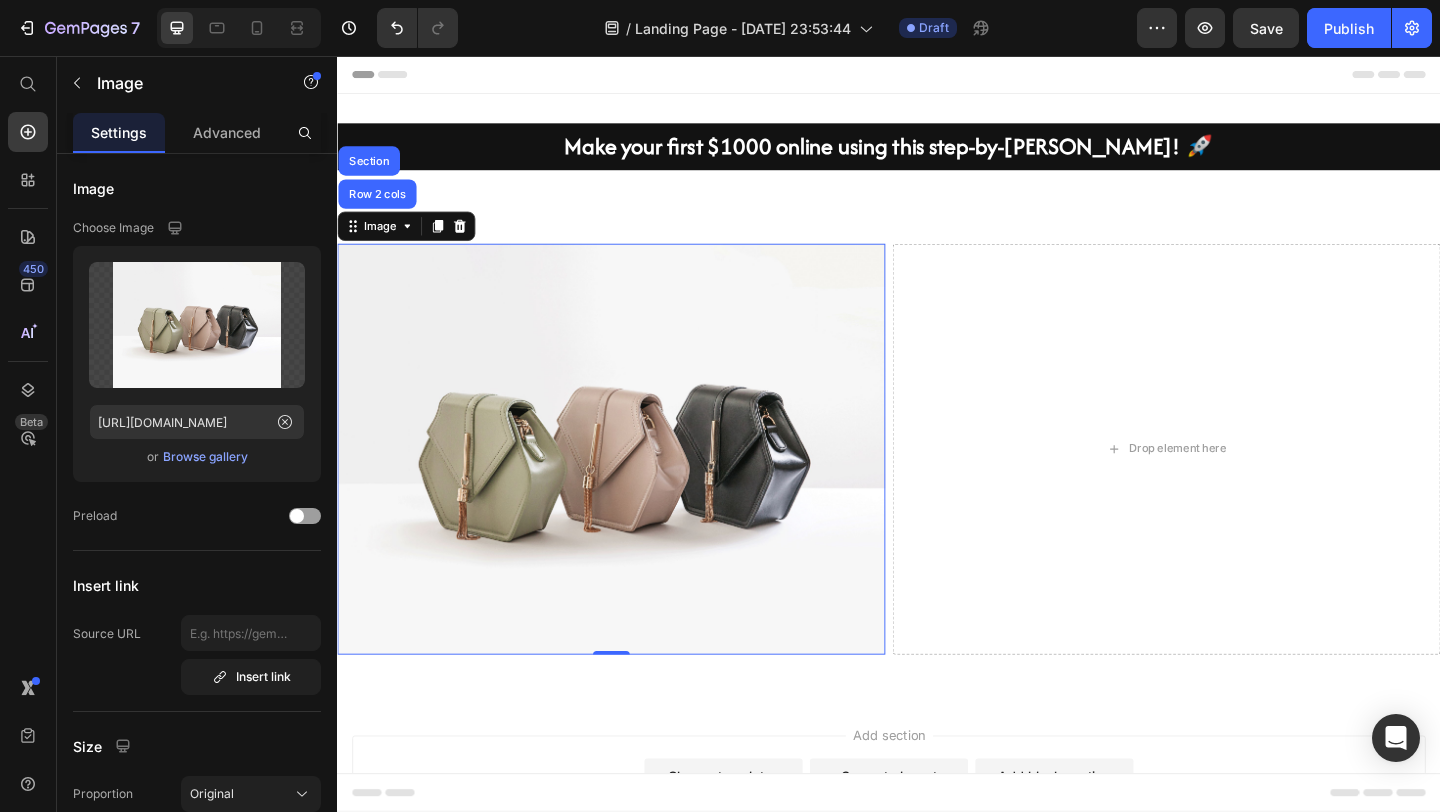 click at bounding box center [635, 483] 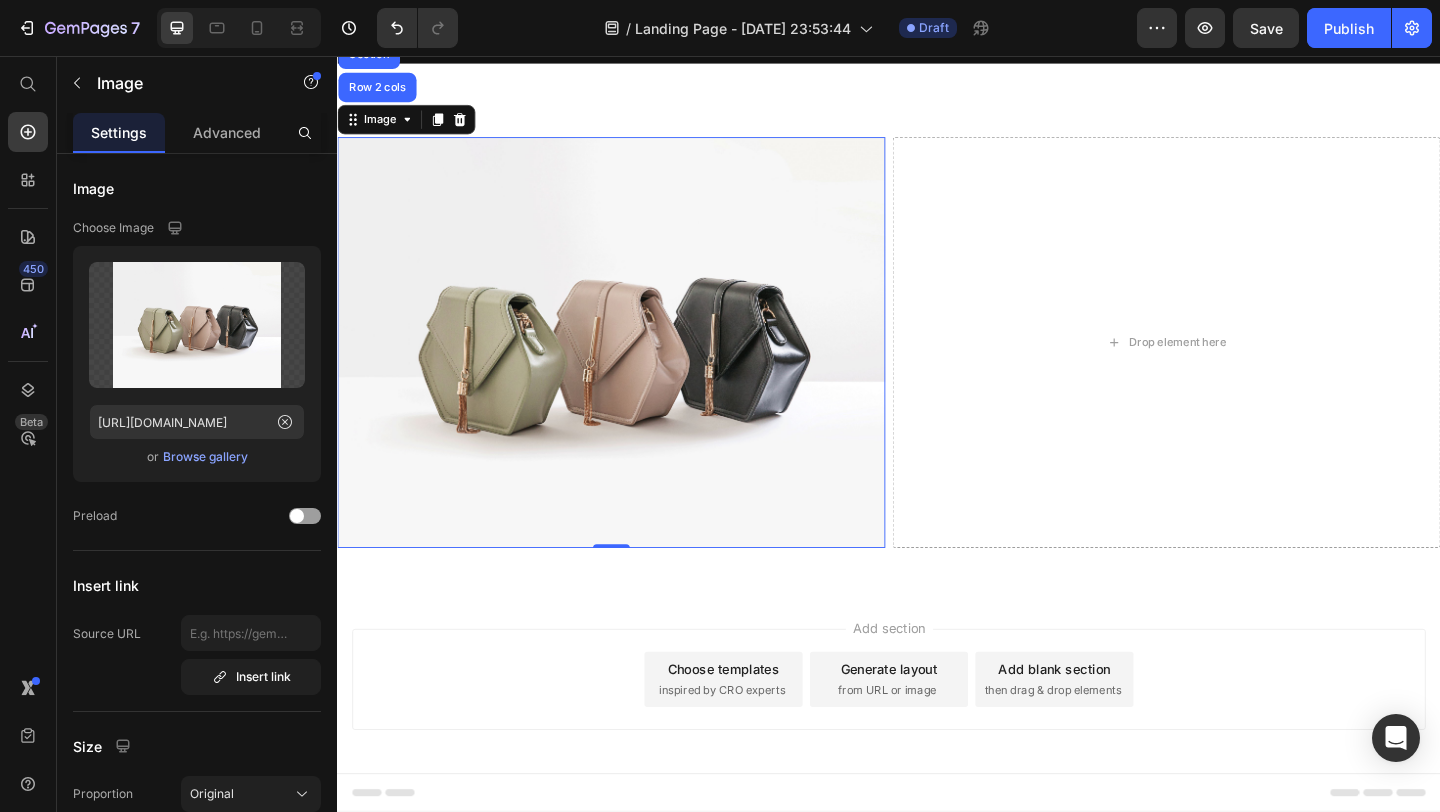 scroll, scrollTop: 0, scrollLeft: 0, axis: both 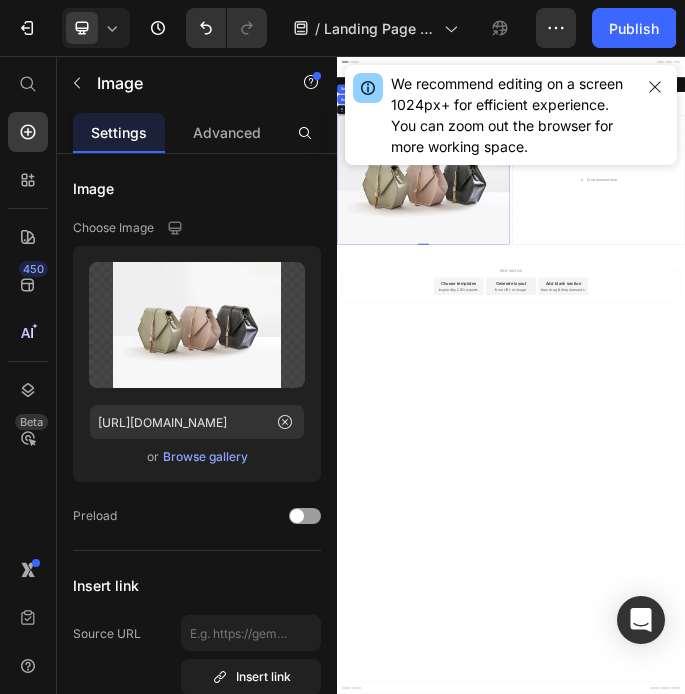 click at bounding box center [635, 483] 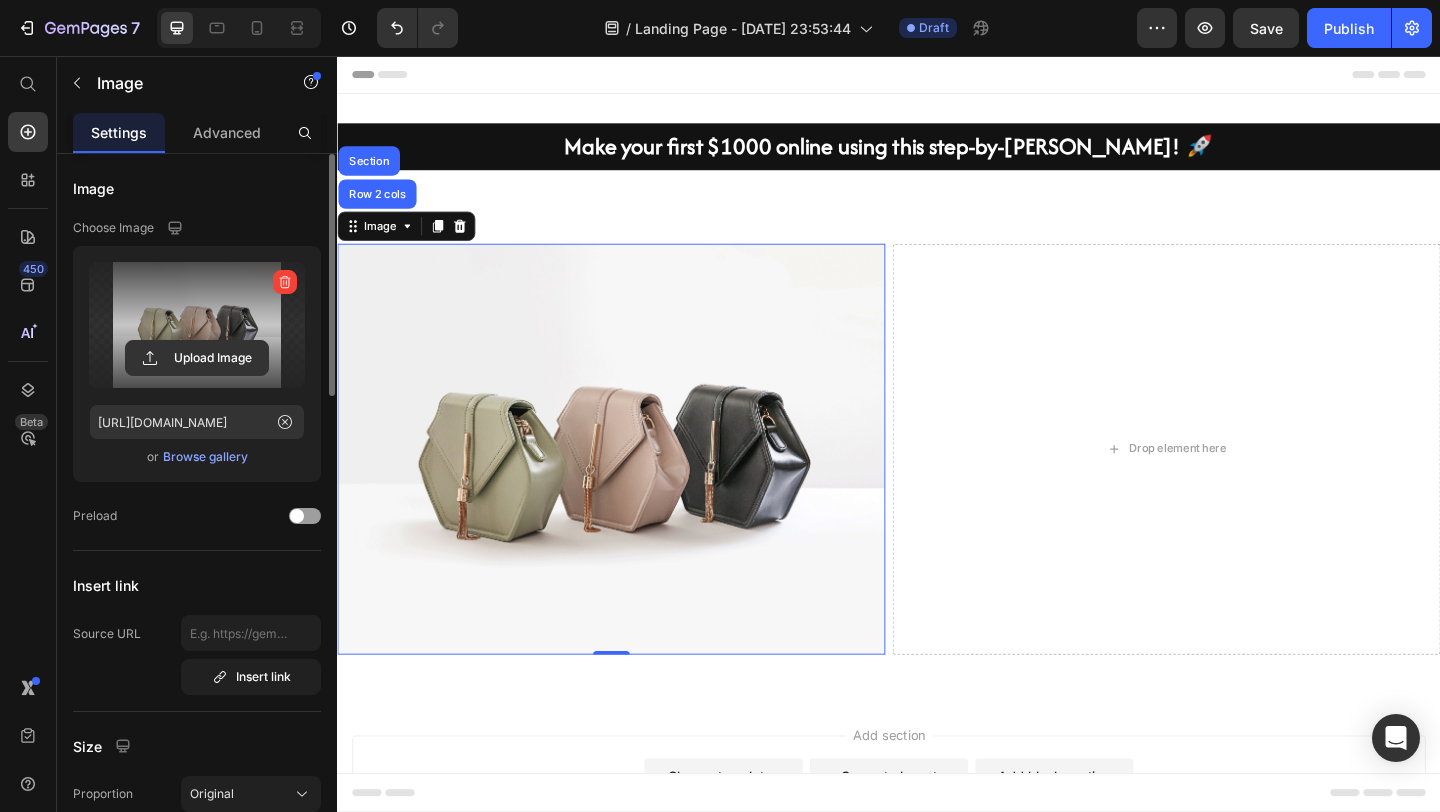 click at bounding box center [197, 325] 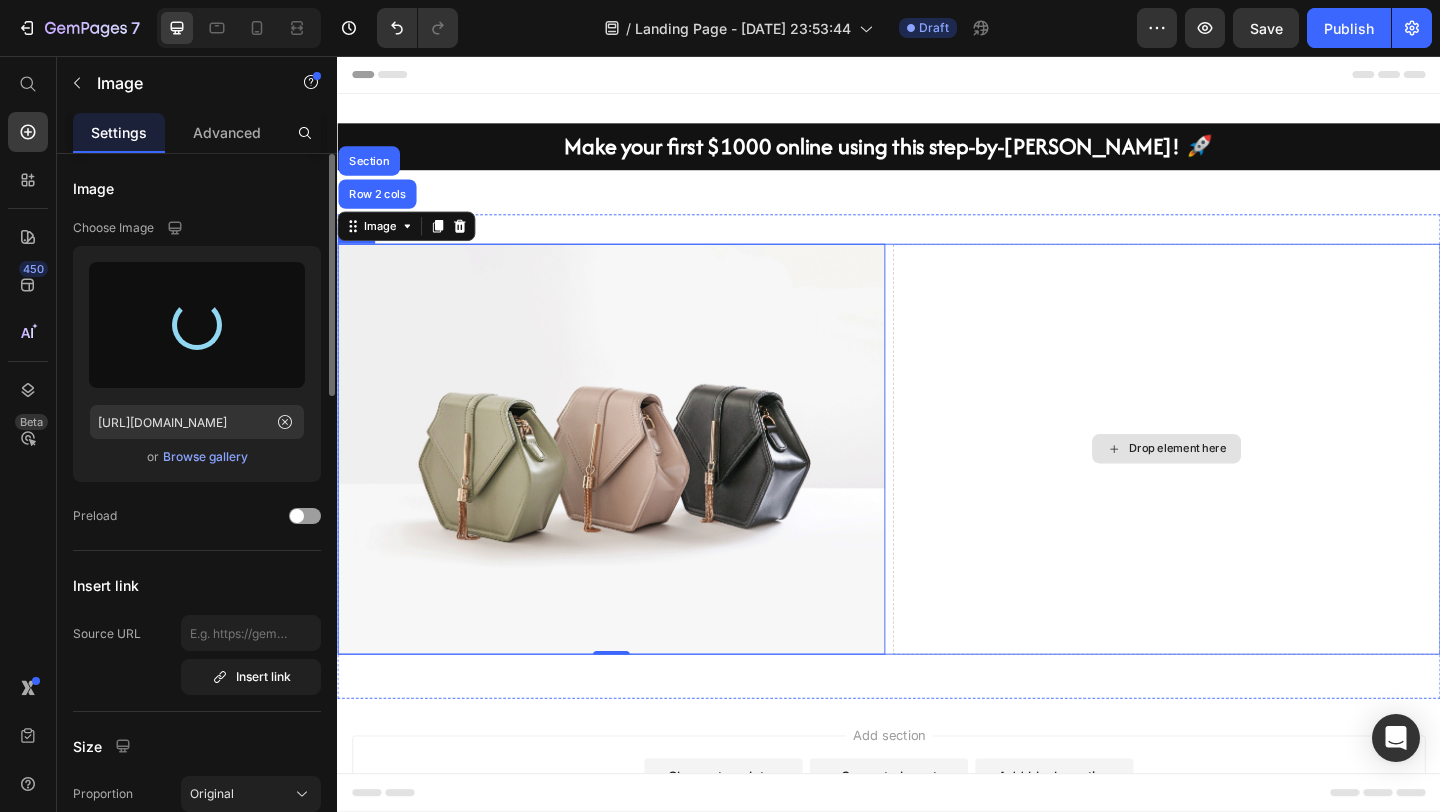 type on "[URL][DOMAIN_NAME]" 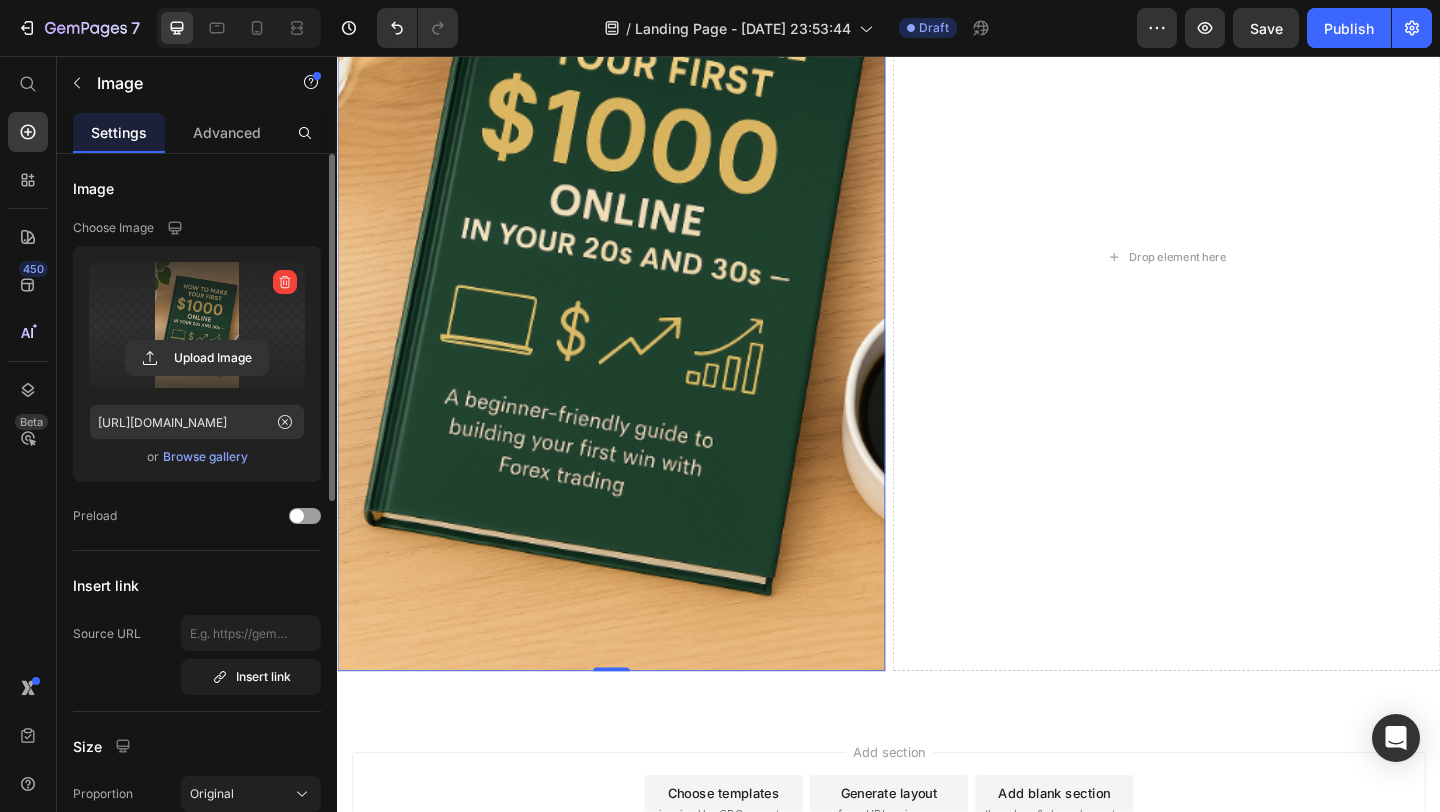 scroll, scrollTop: 451, scrollLeft: 0, axis: vertical 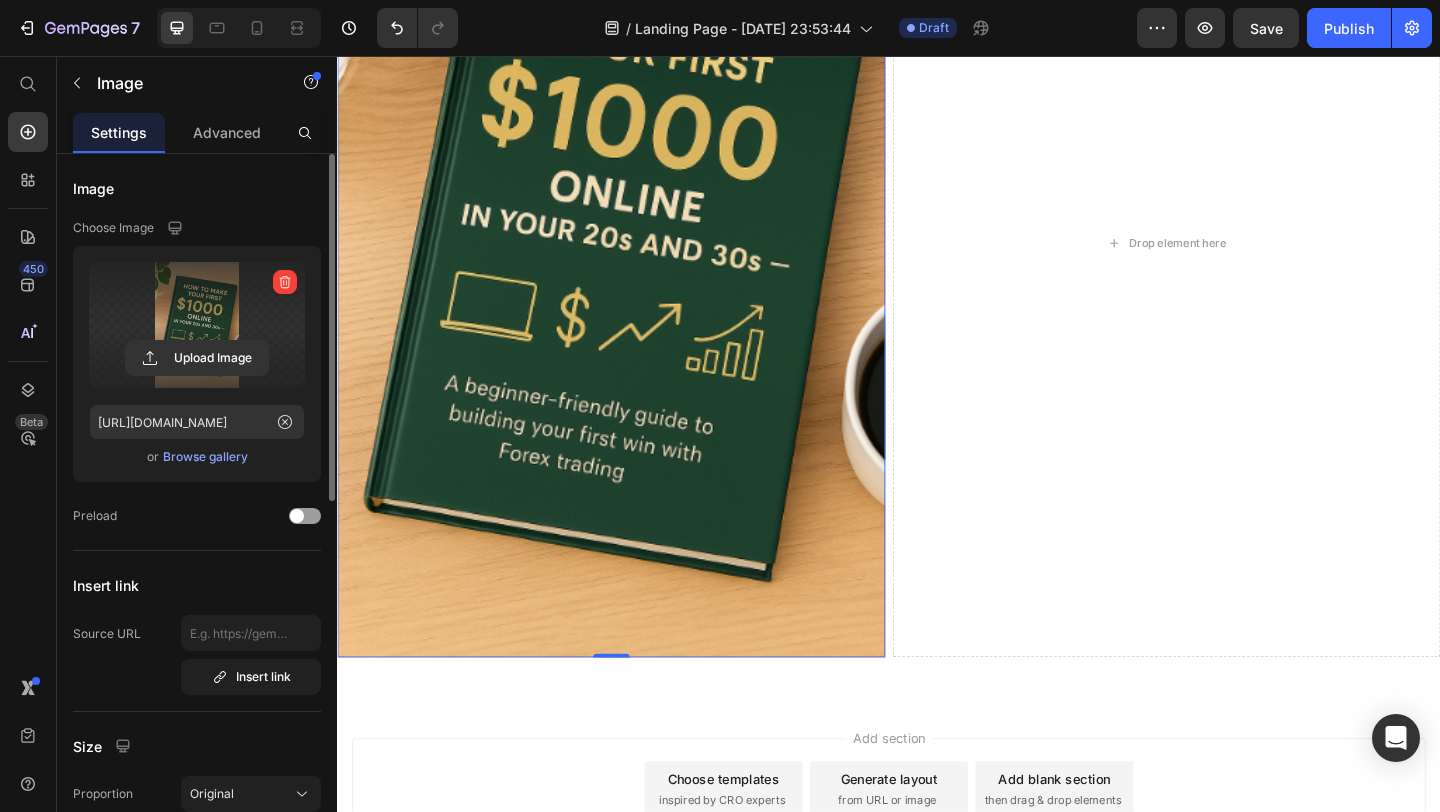 click at bounding box center (635, 260) 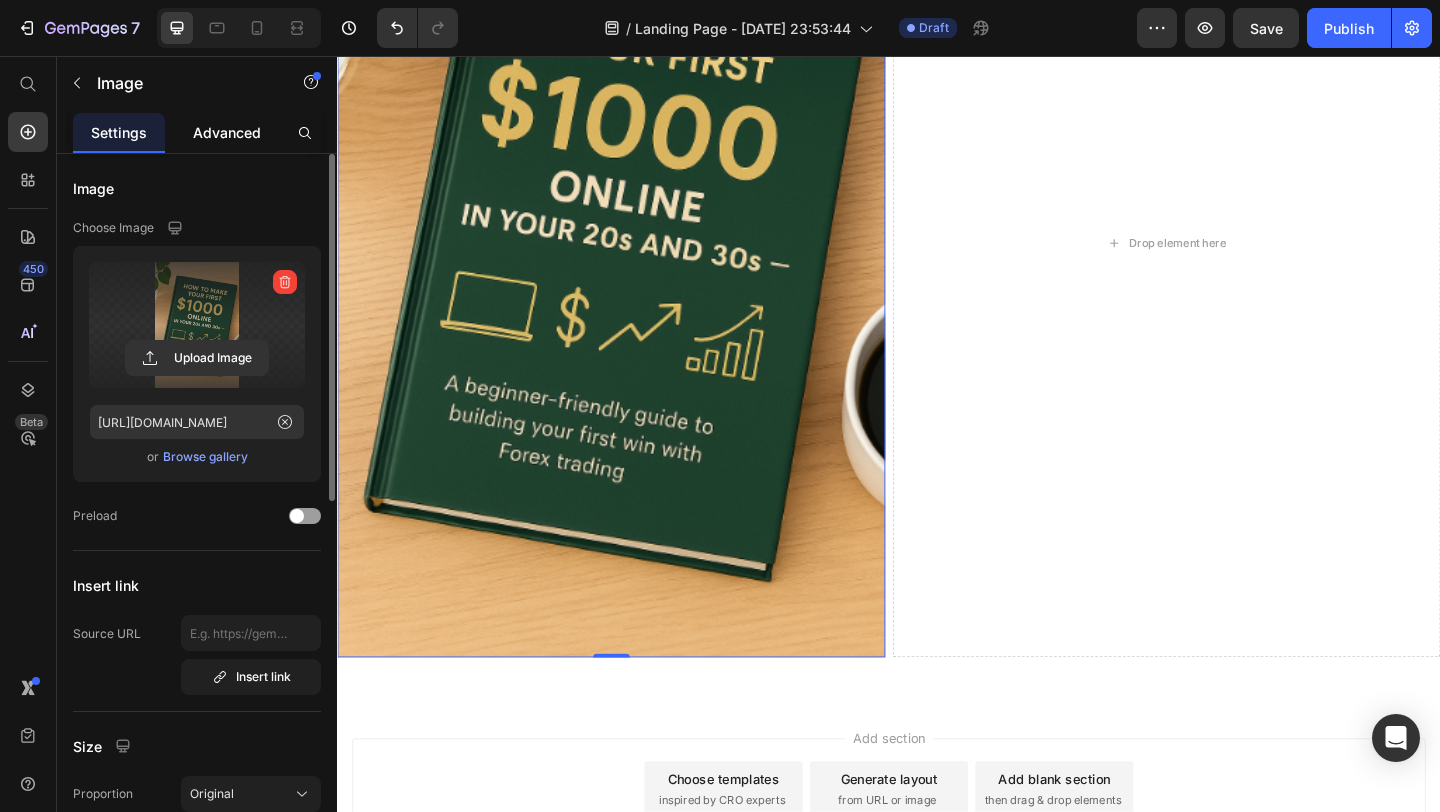 click on "Advanced" at bounding box center (227, 132) 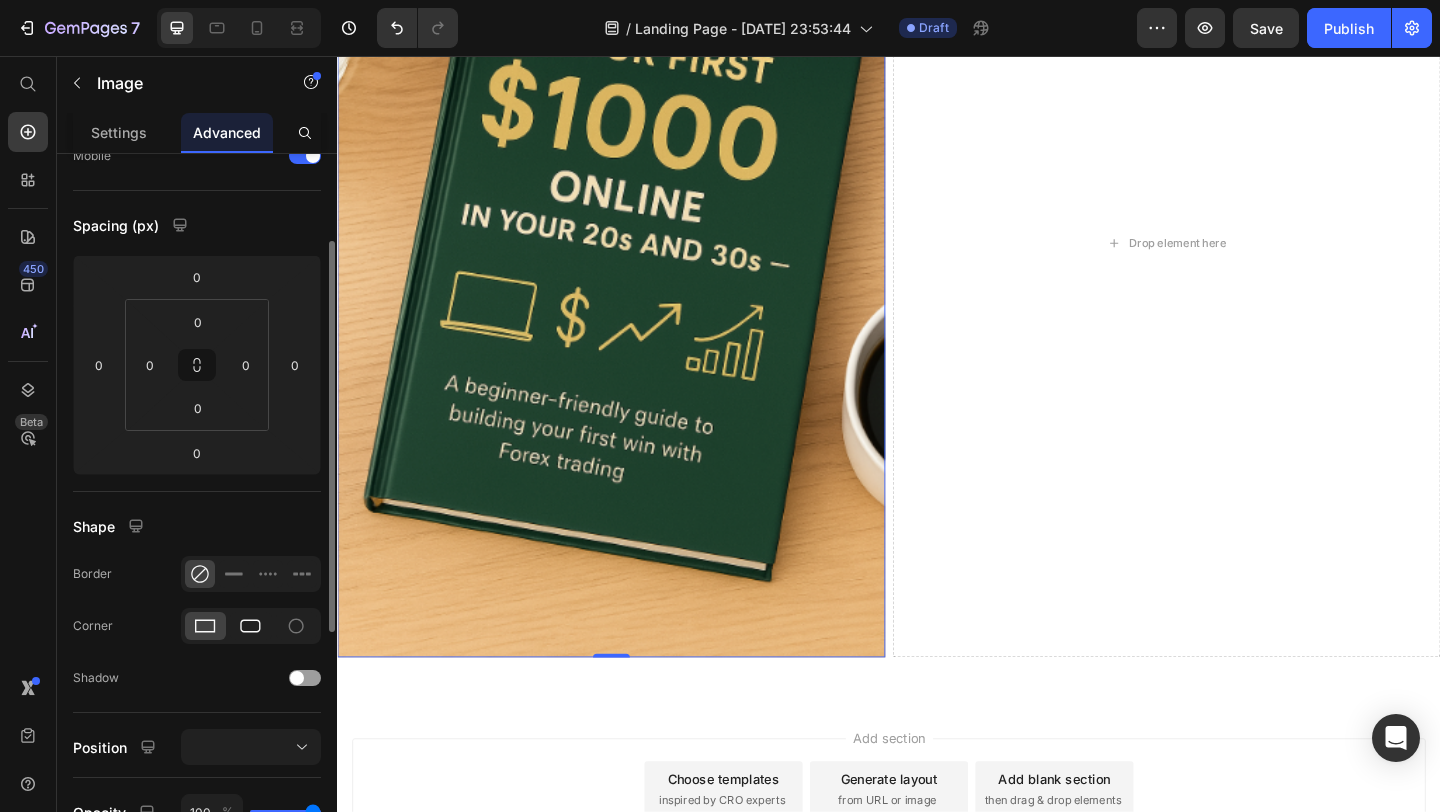 scroll, scrollTop: 176, scrollLeft: 0, axis: vertical 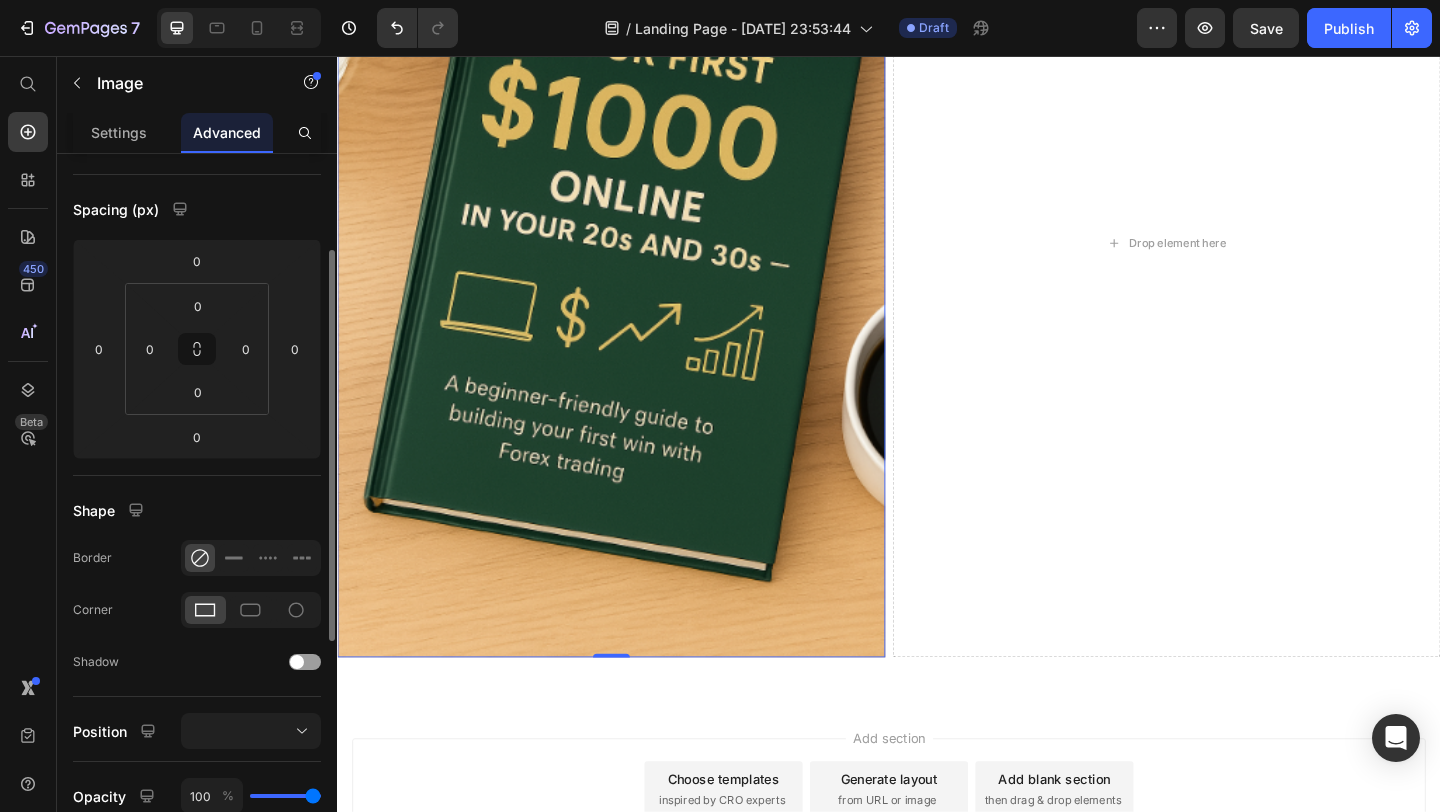 click 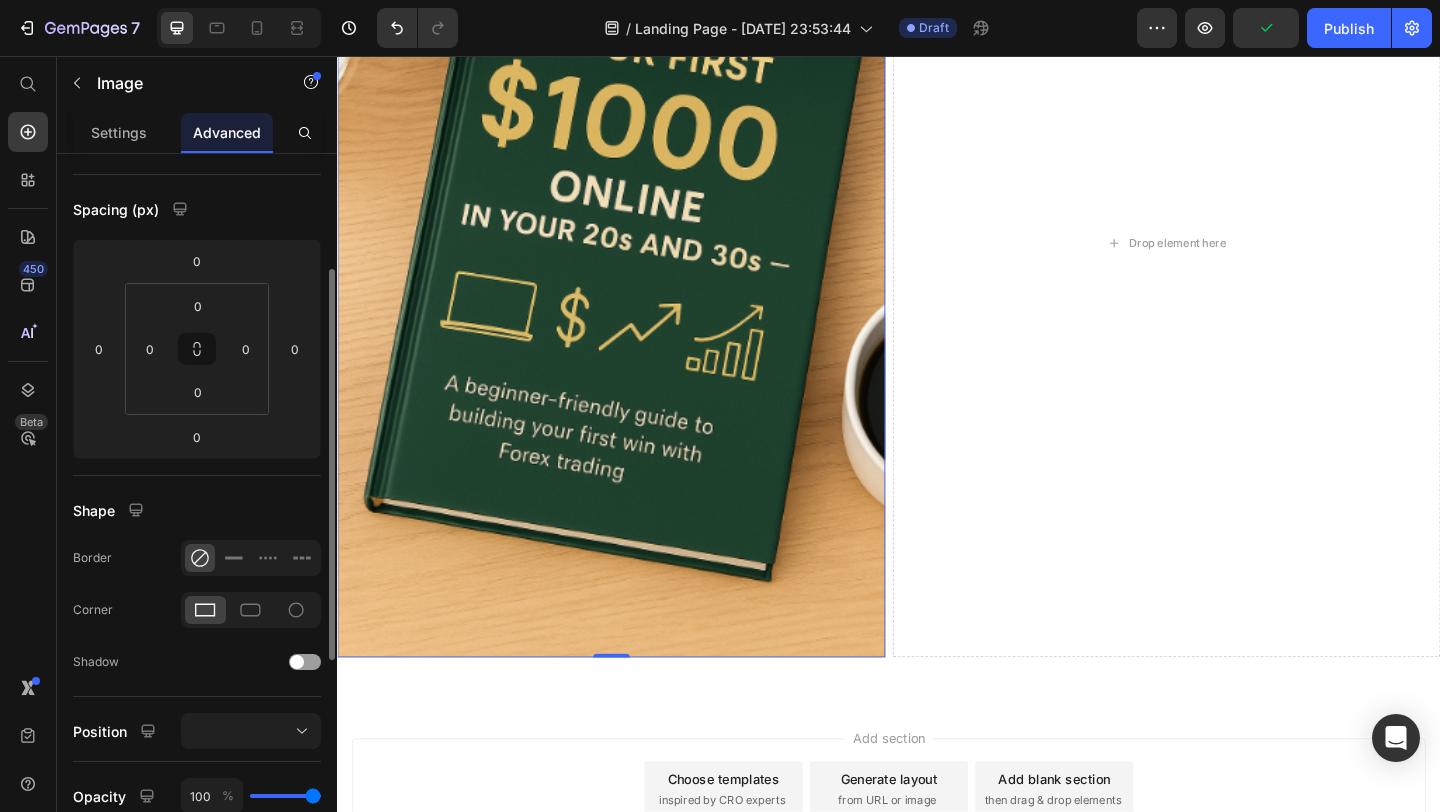 scroll, scrollTop: 213, scrollLeft: 0, axis: vertical 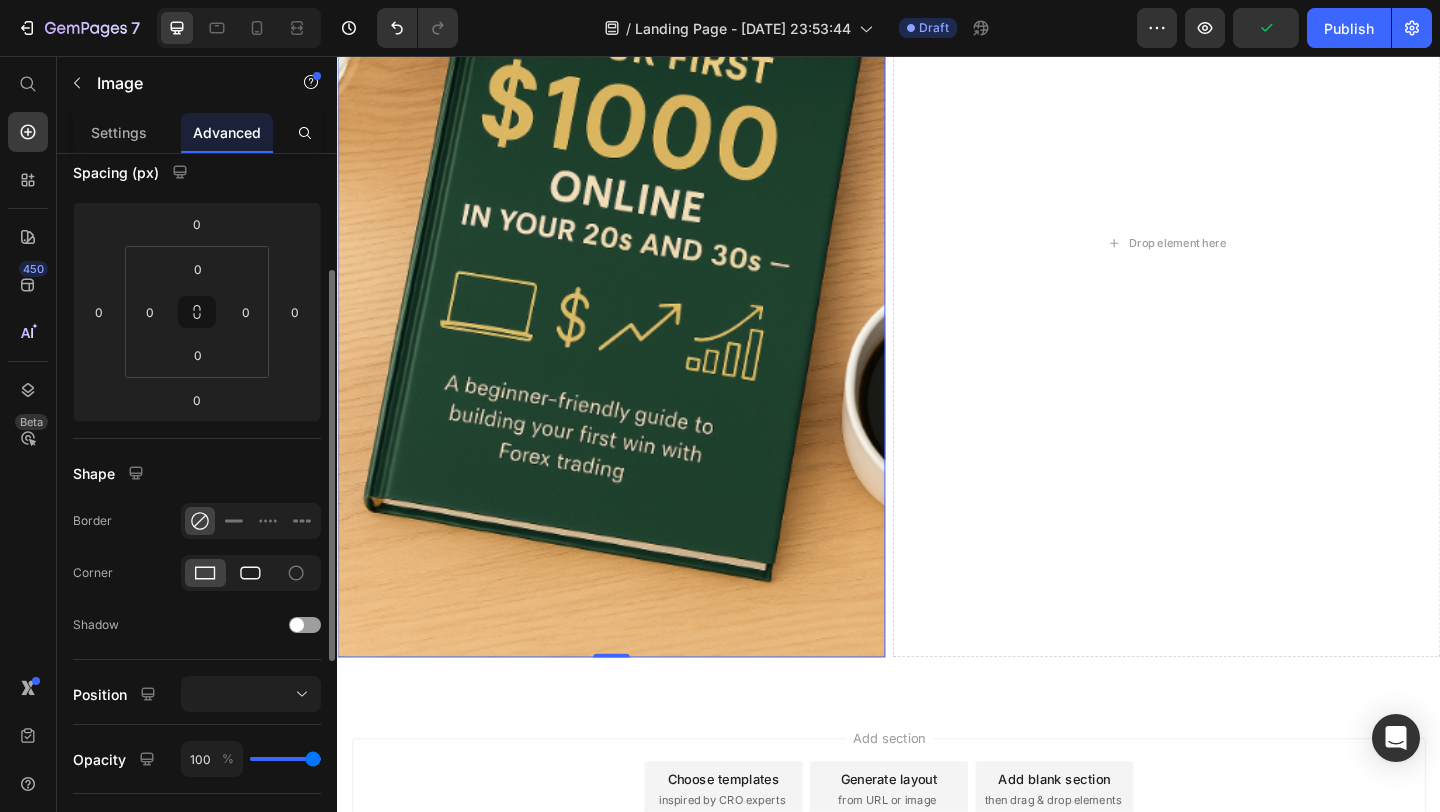 click 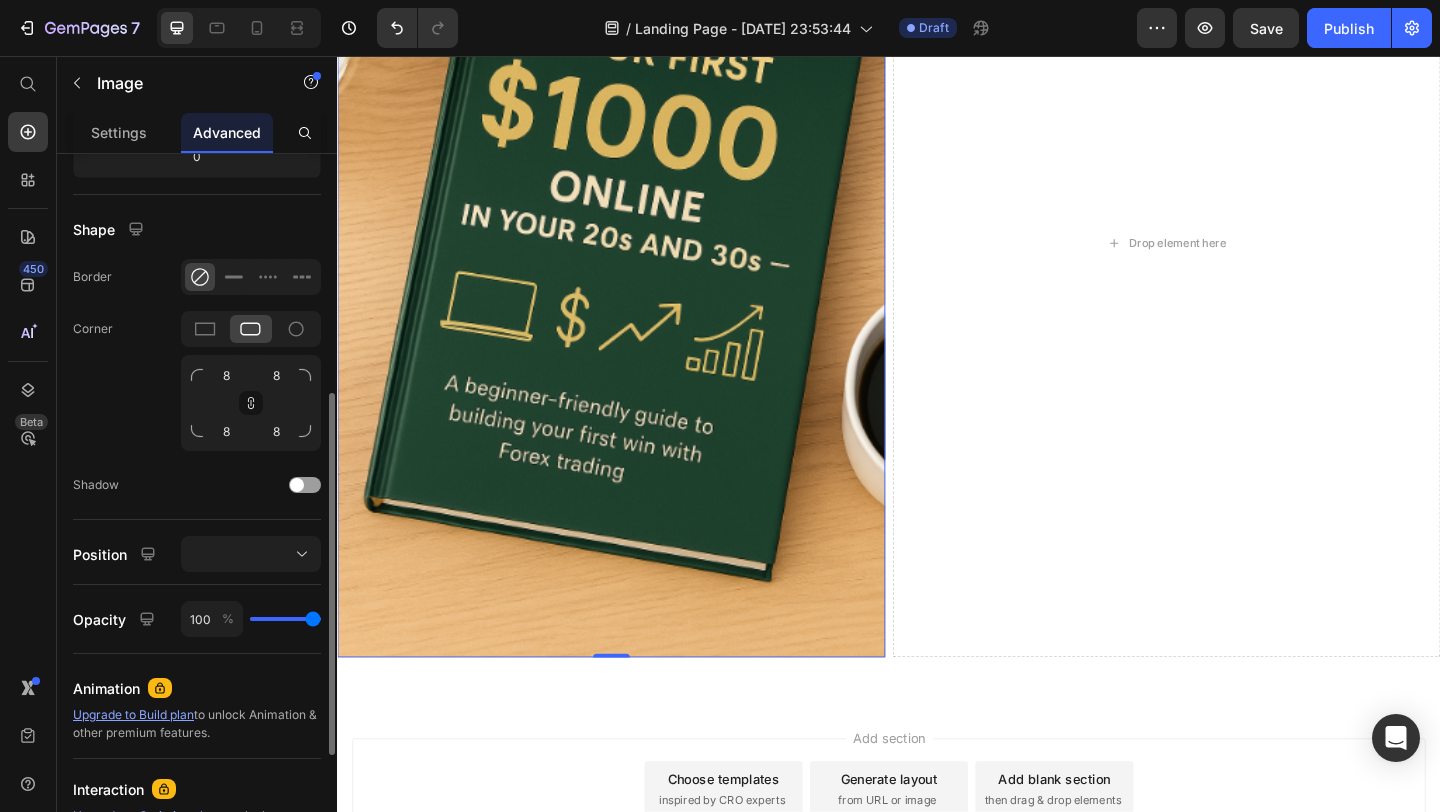 scroll, scrollTop: 483, scrollLeft: 0, axis: vertical 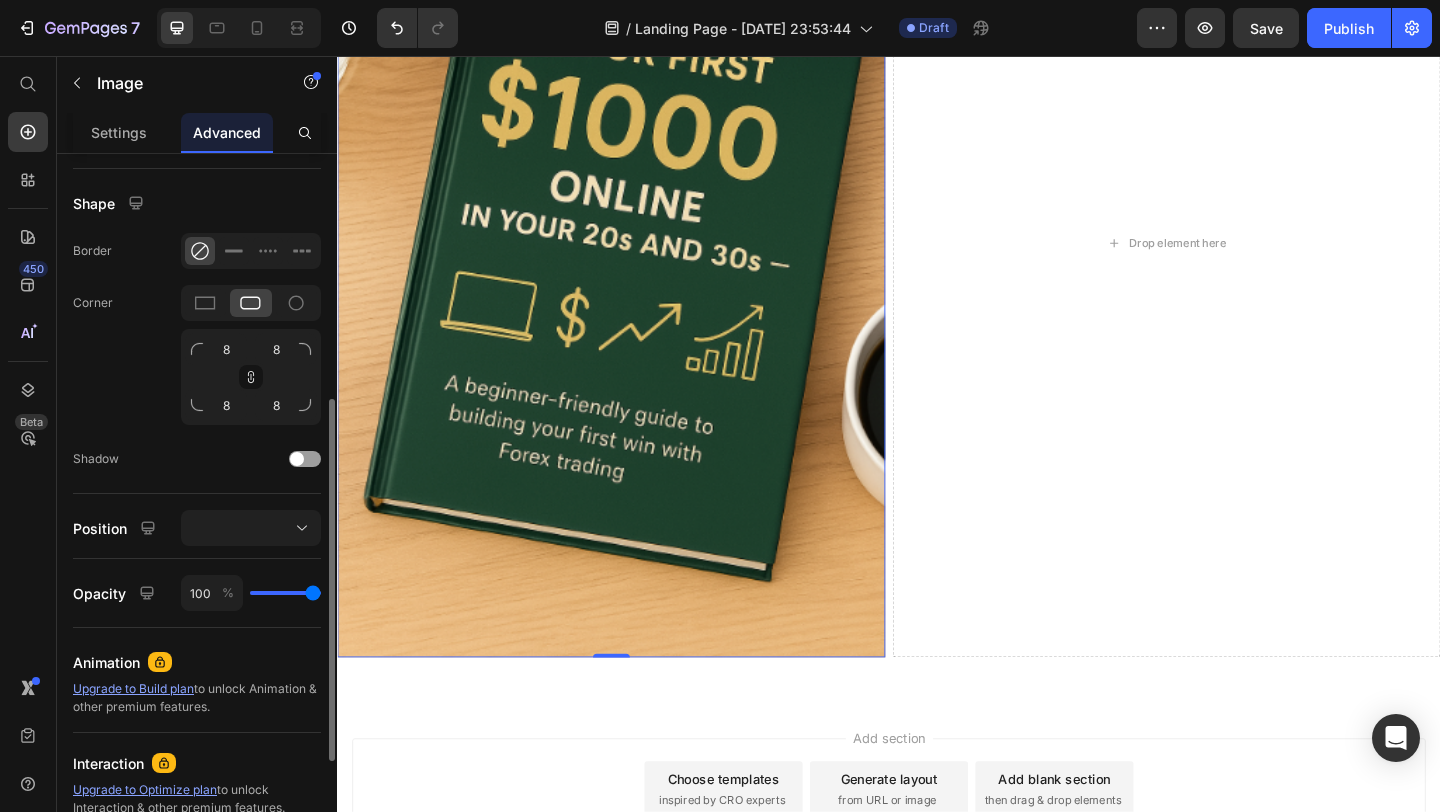 type on "98" 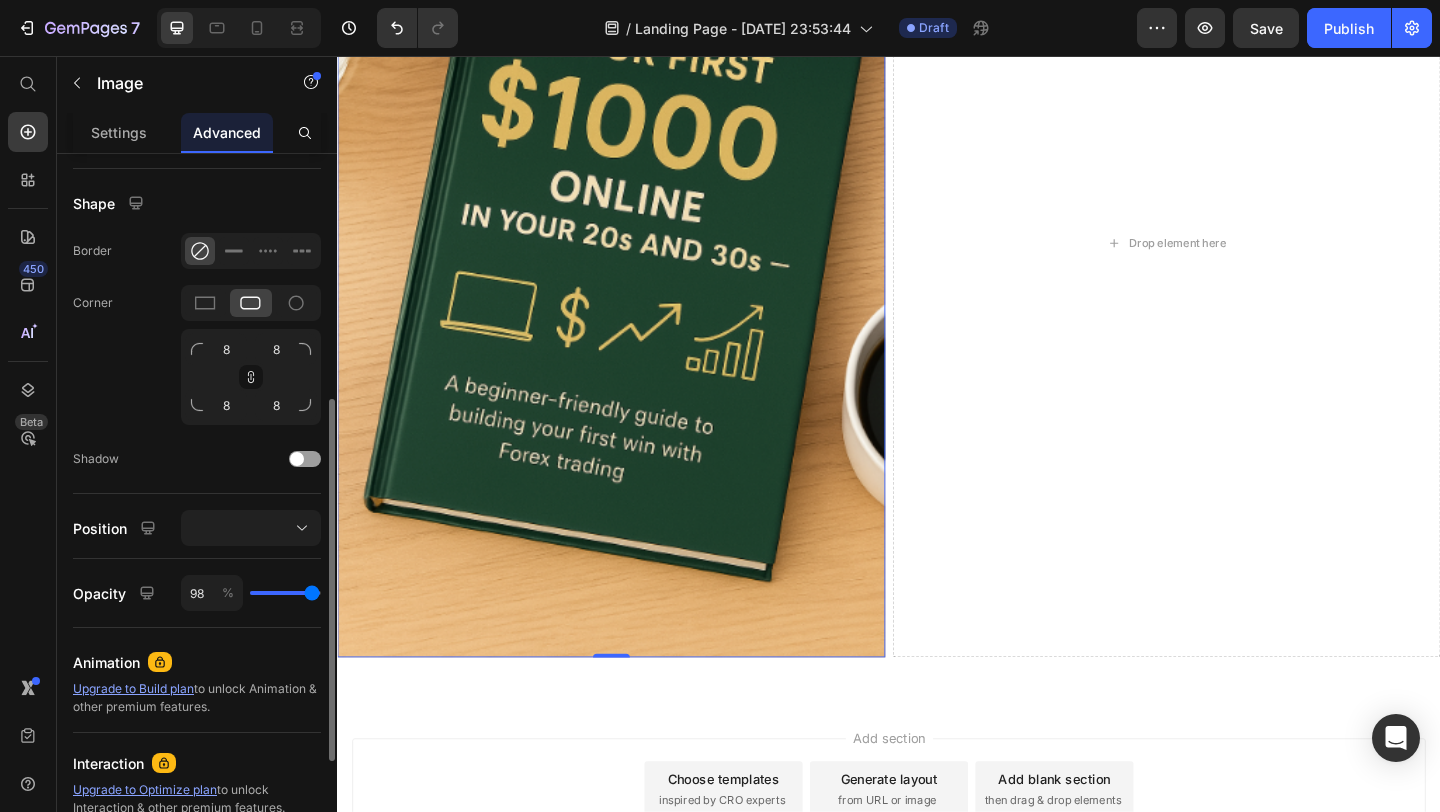 type on "94" 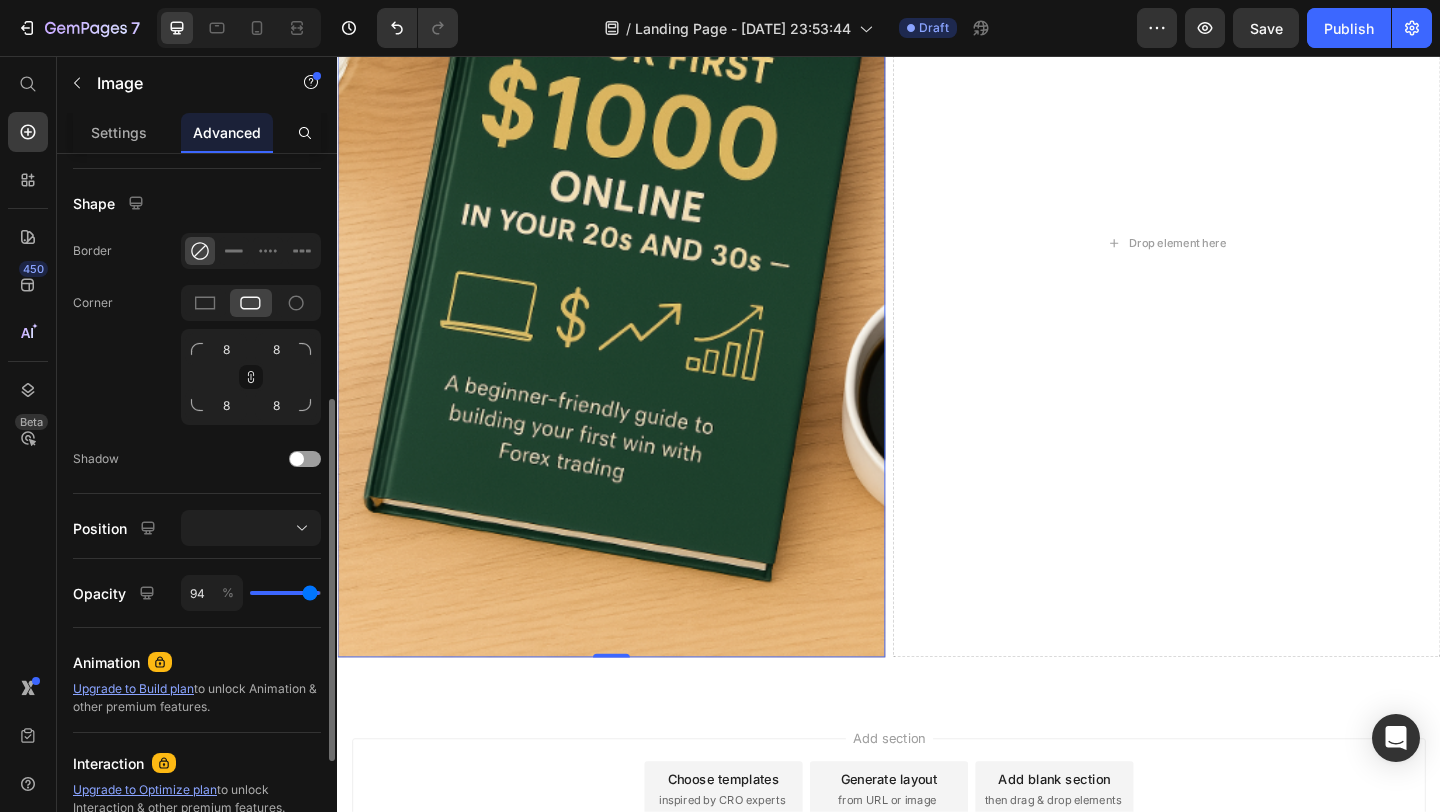 type on "88" 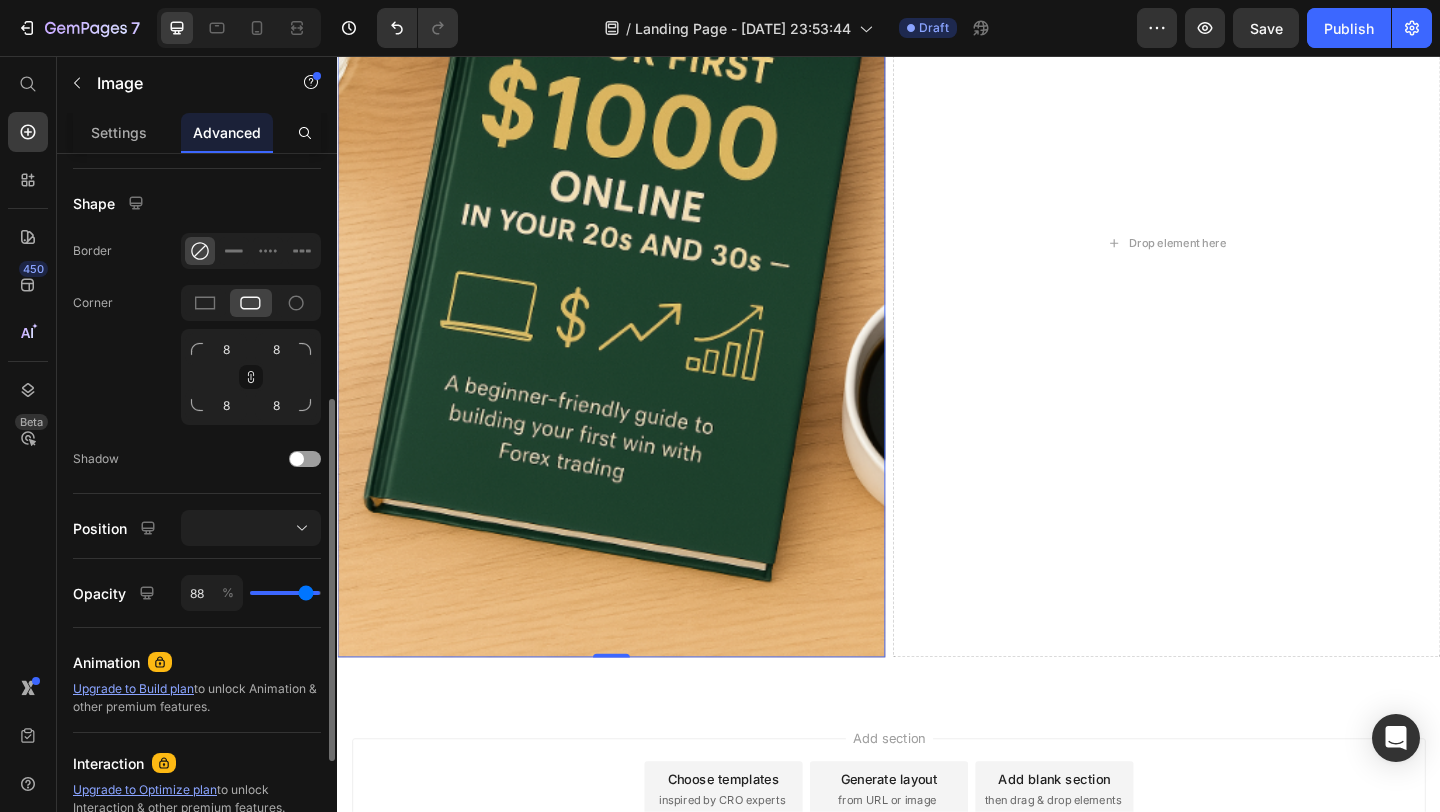 type on "82" 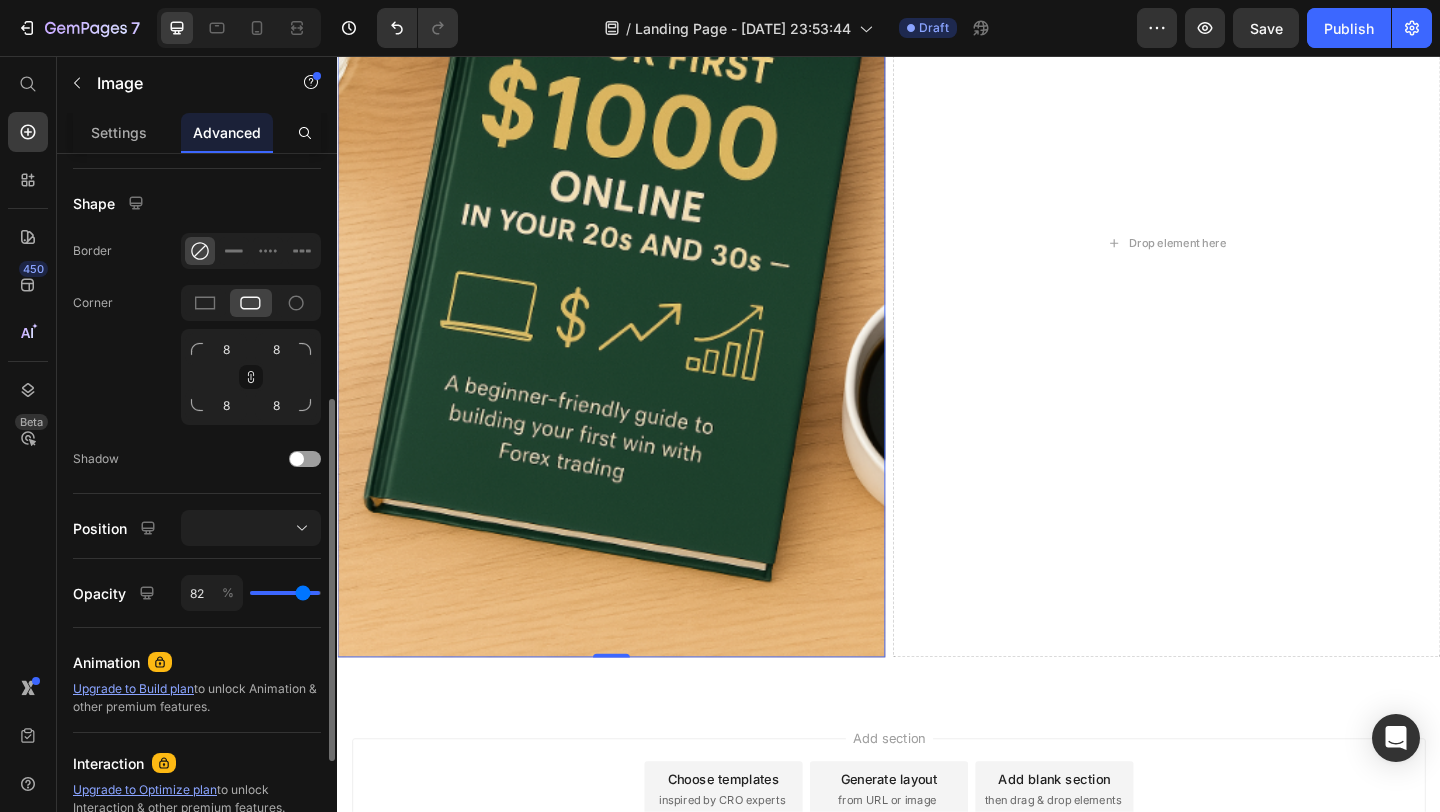 type on "76" 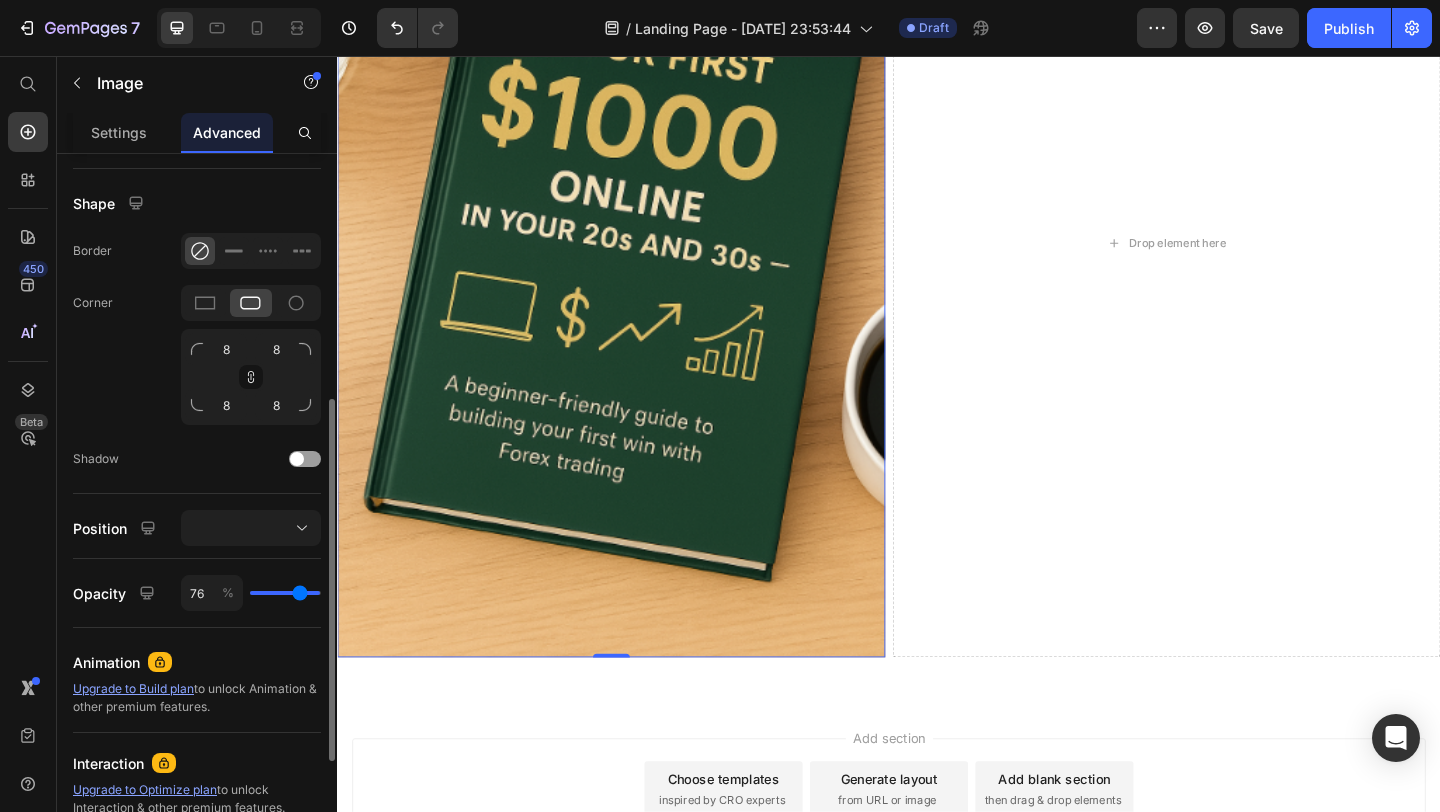 type on "70" 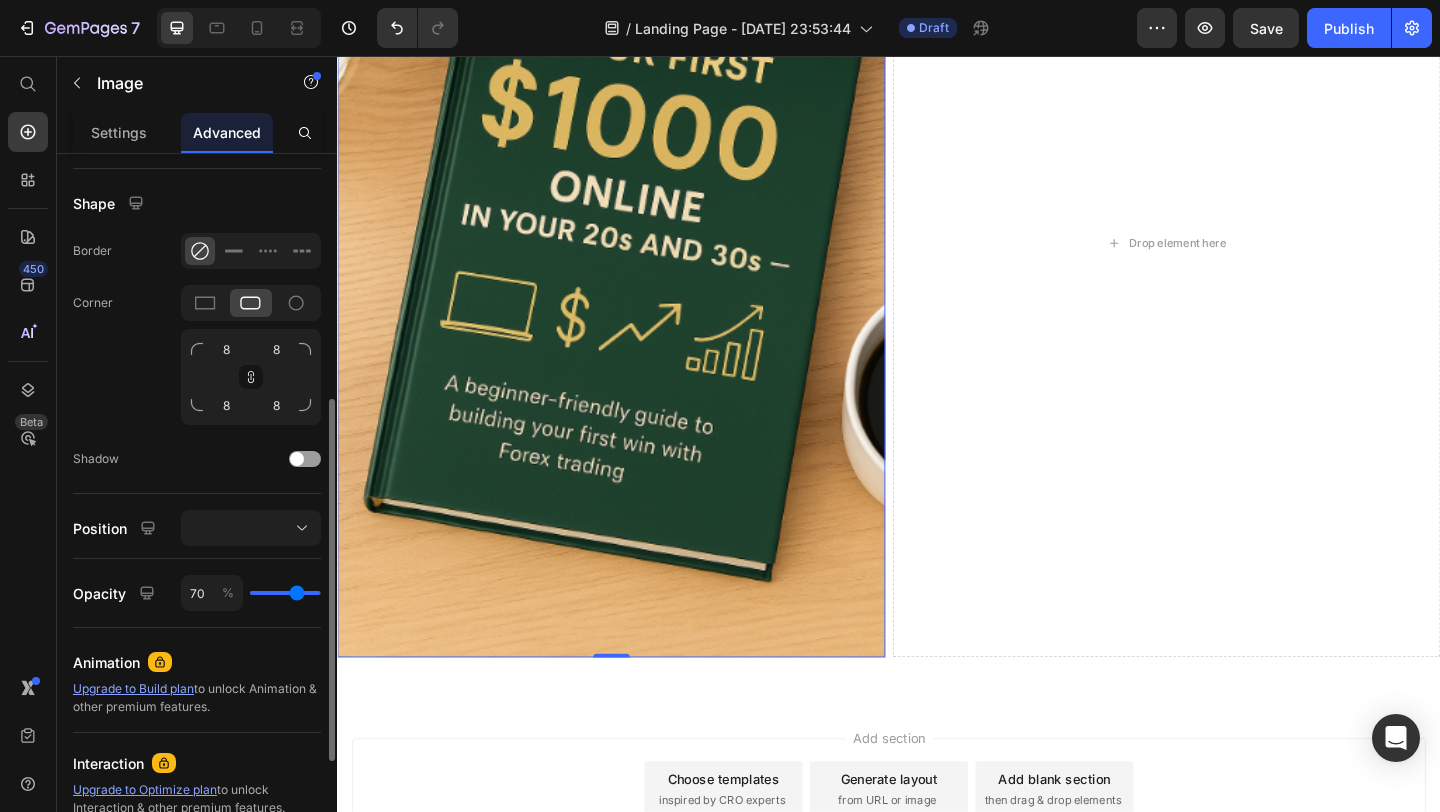 type on "64" 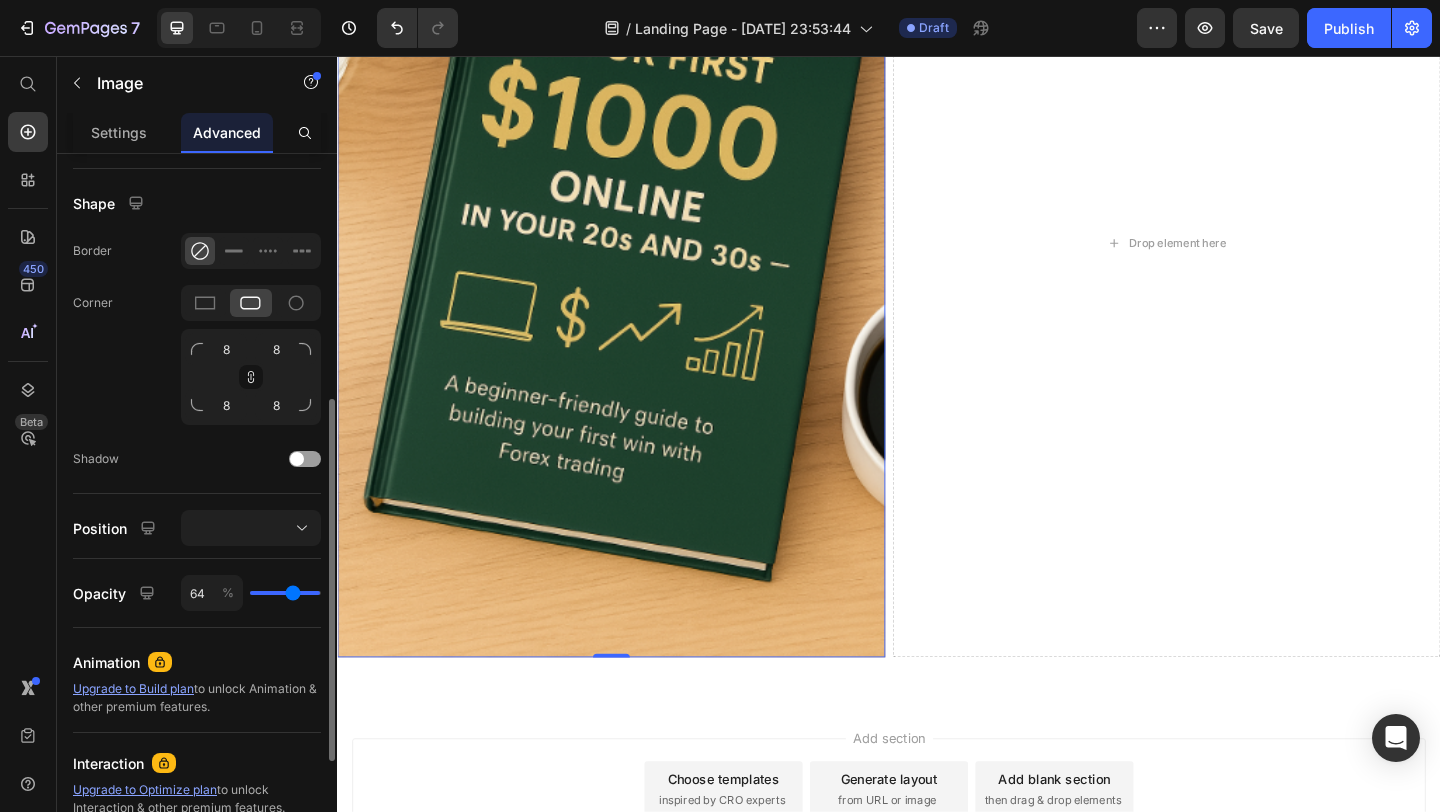 type on "58" 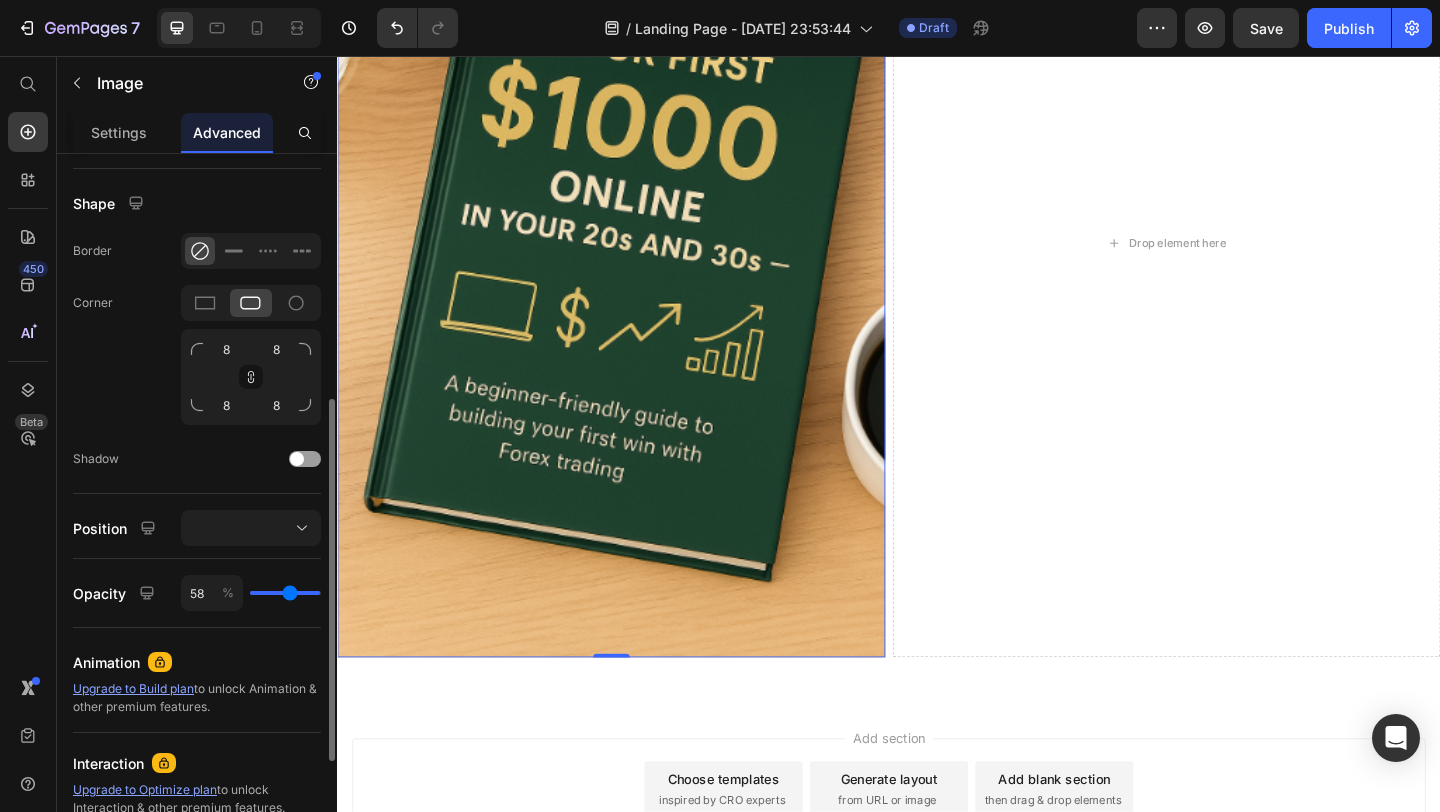 type on "52" 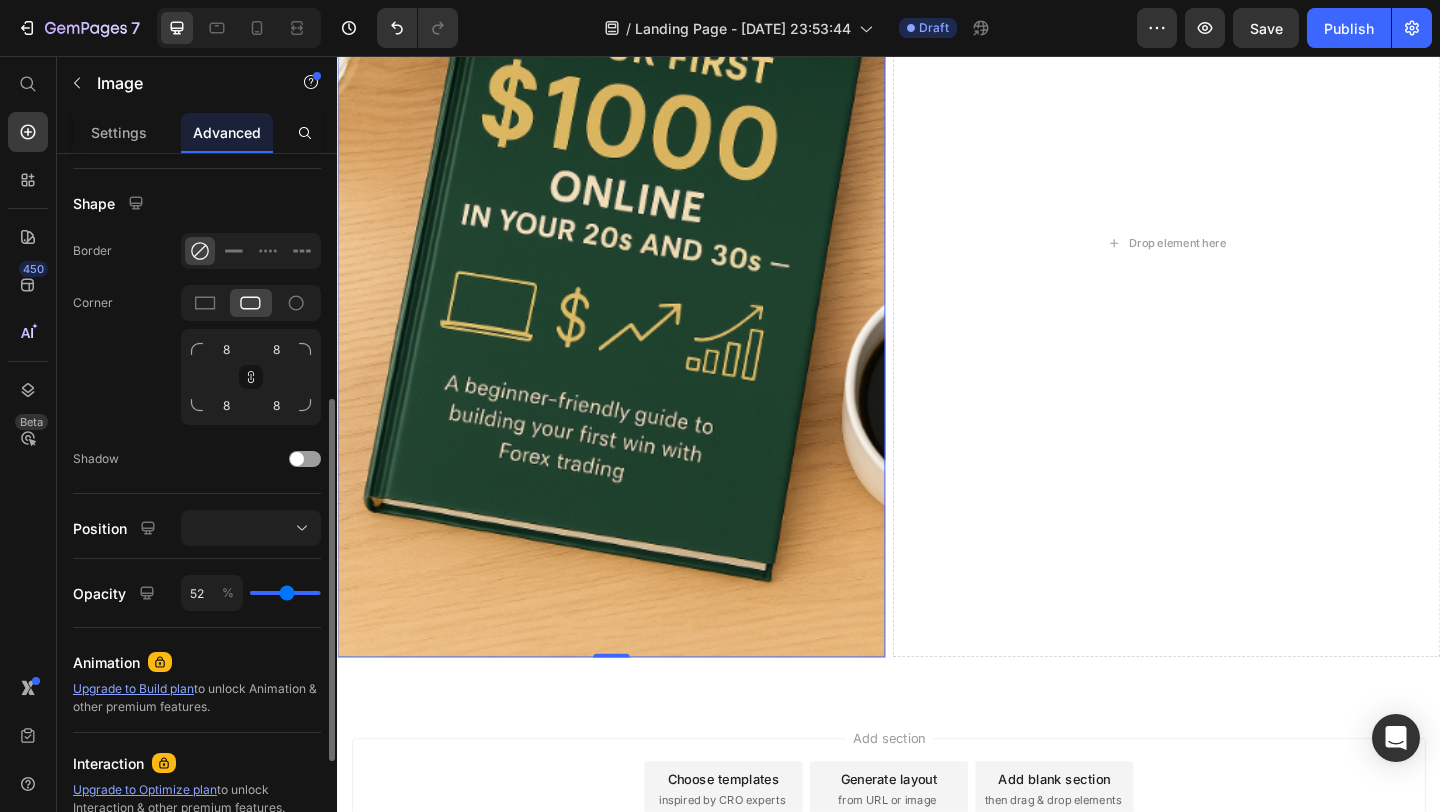 type on "43" 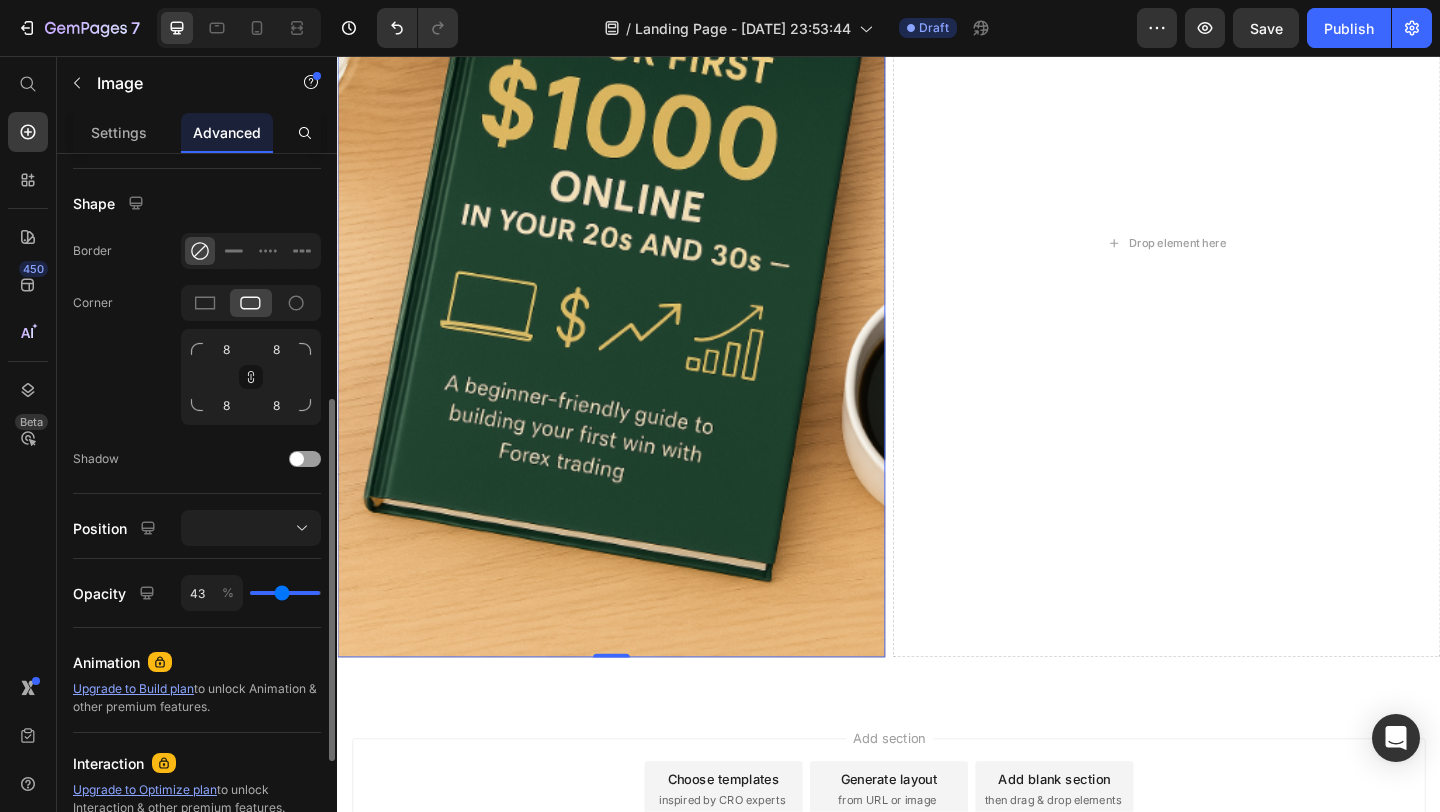 type on "35" 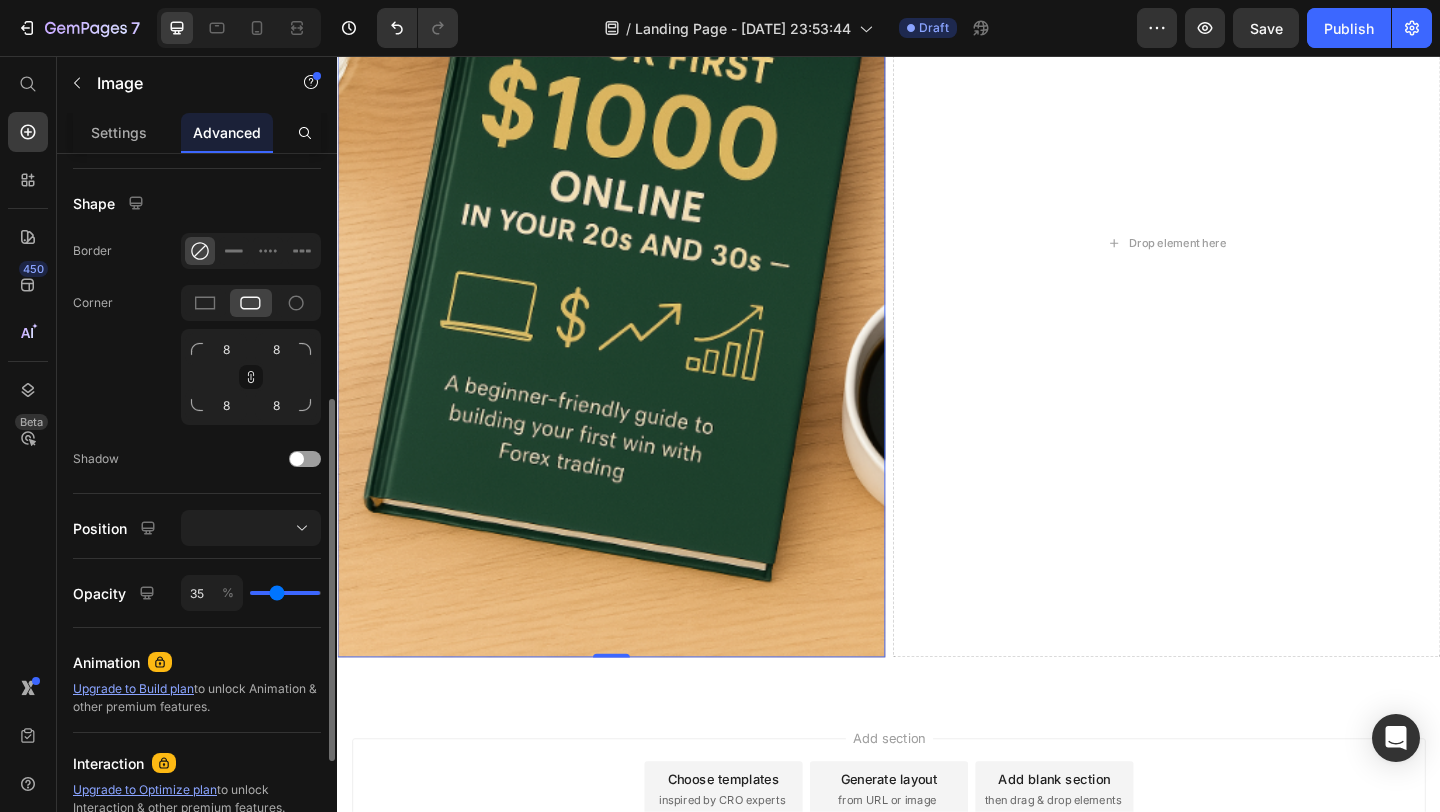 type on "26" 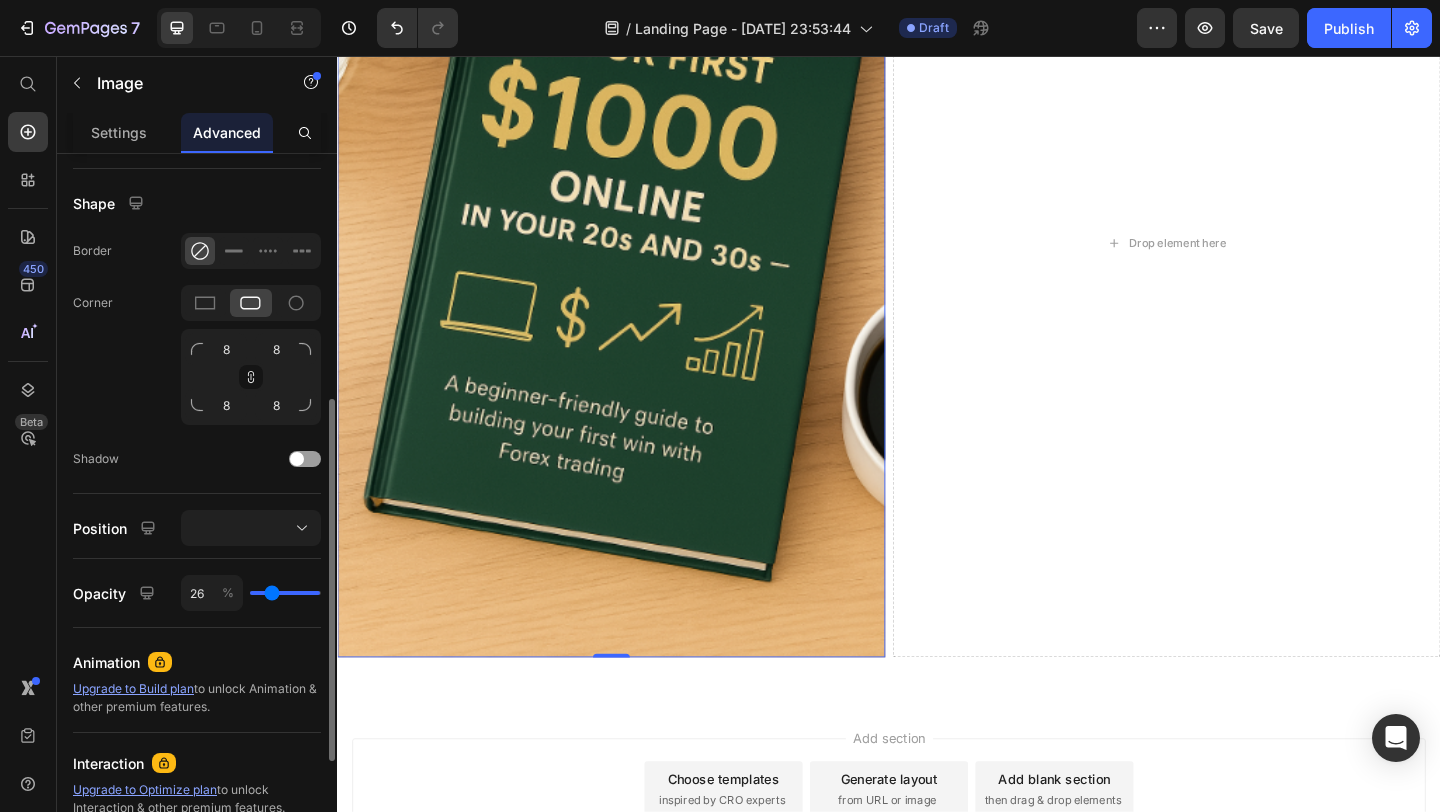 type on "18" 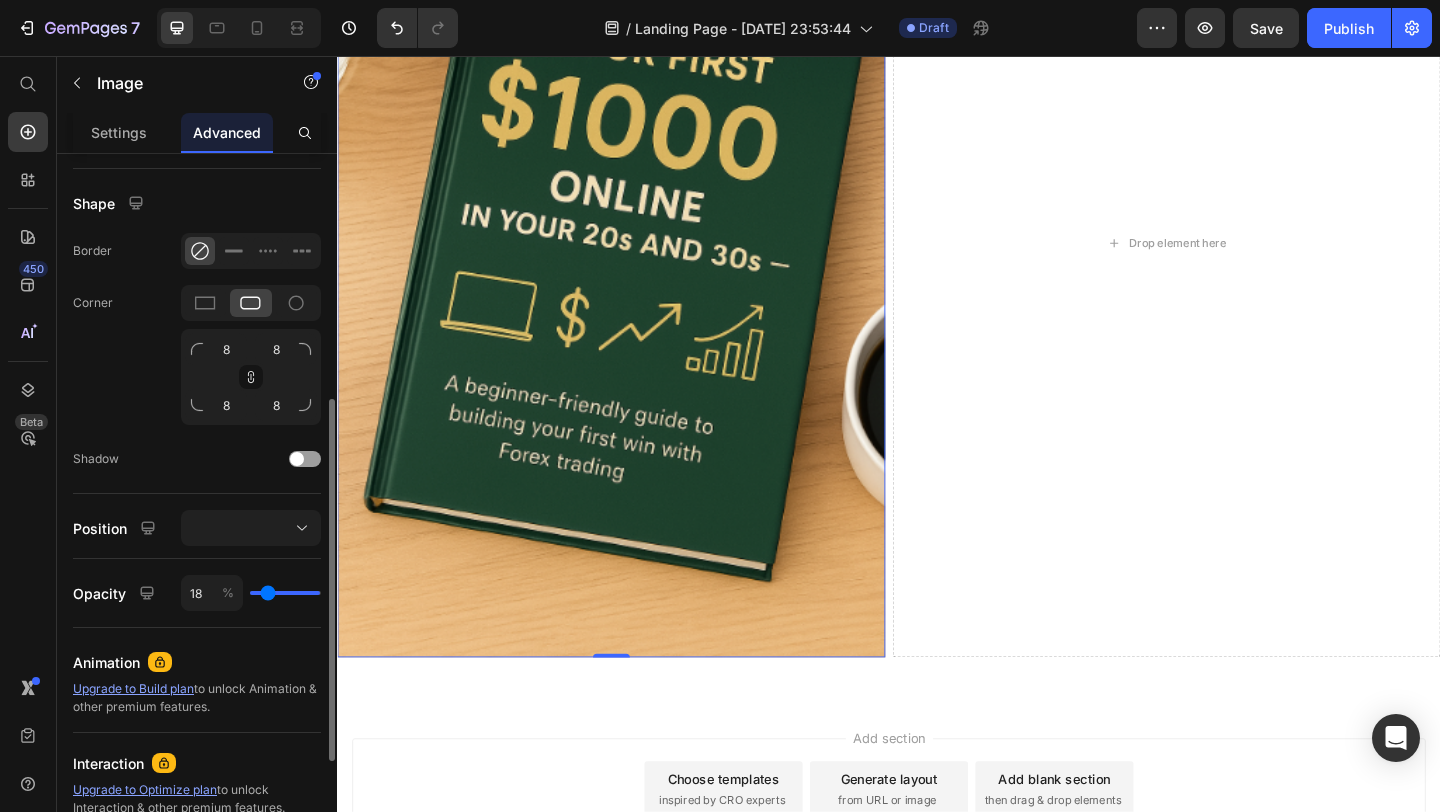 type on "9" 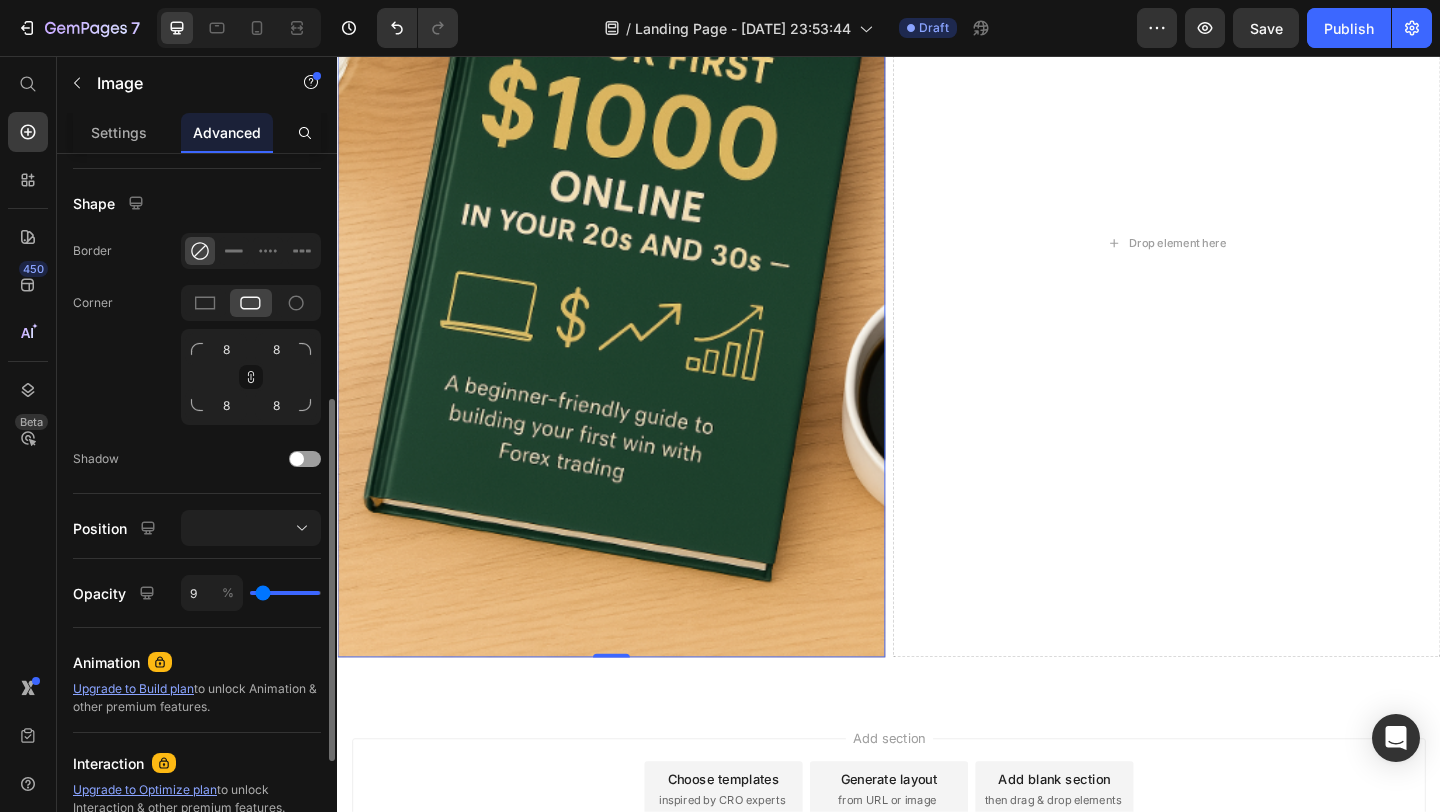 type on "0" 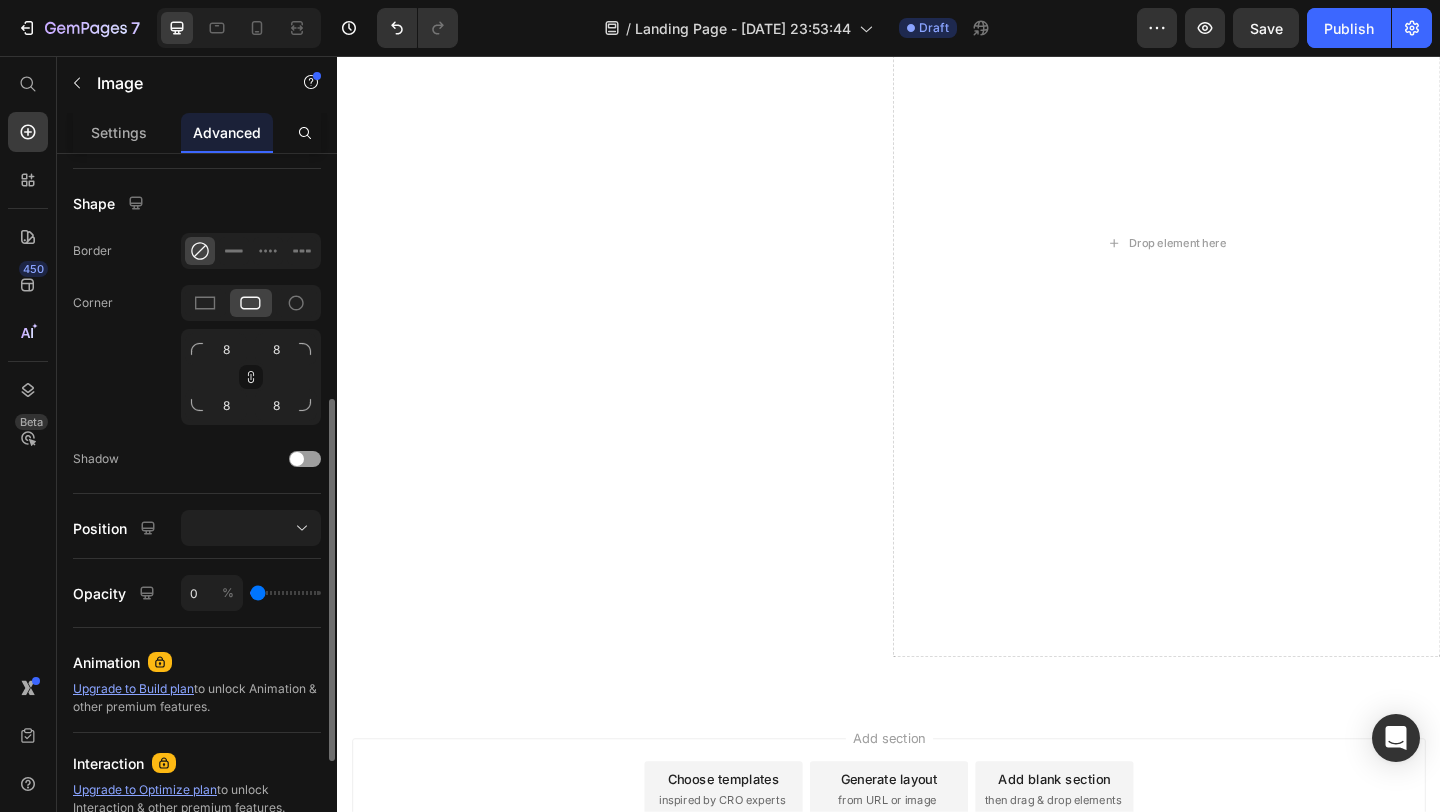 drag, startPoint x: 314, startPoint y: 598, endPoint x: 182, endPoint y: 595, distance: 132.03409 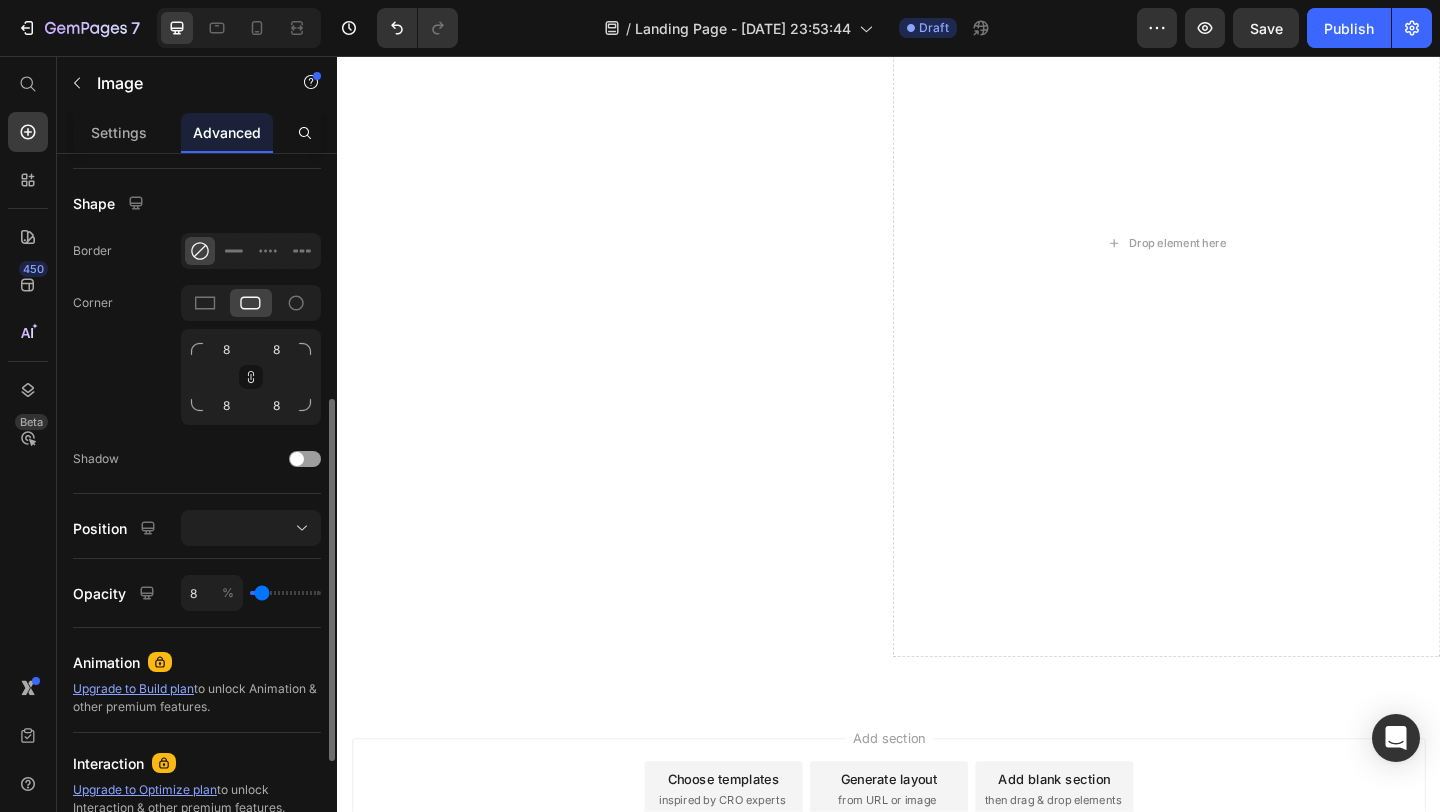 type on "9" 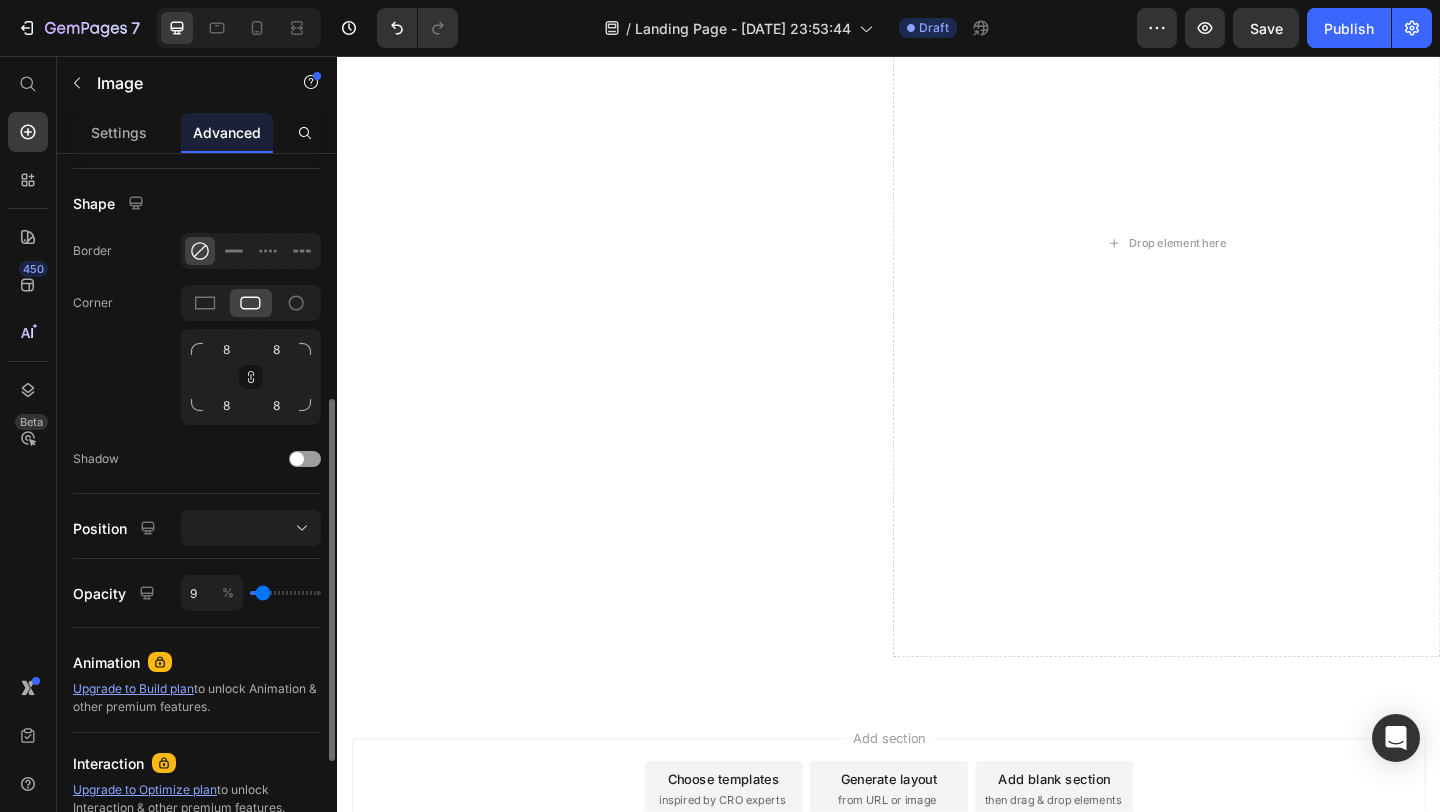 type on "11" 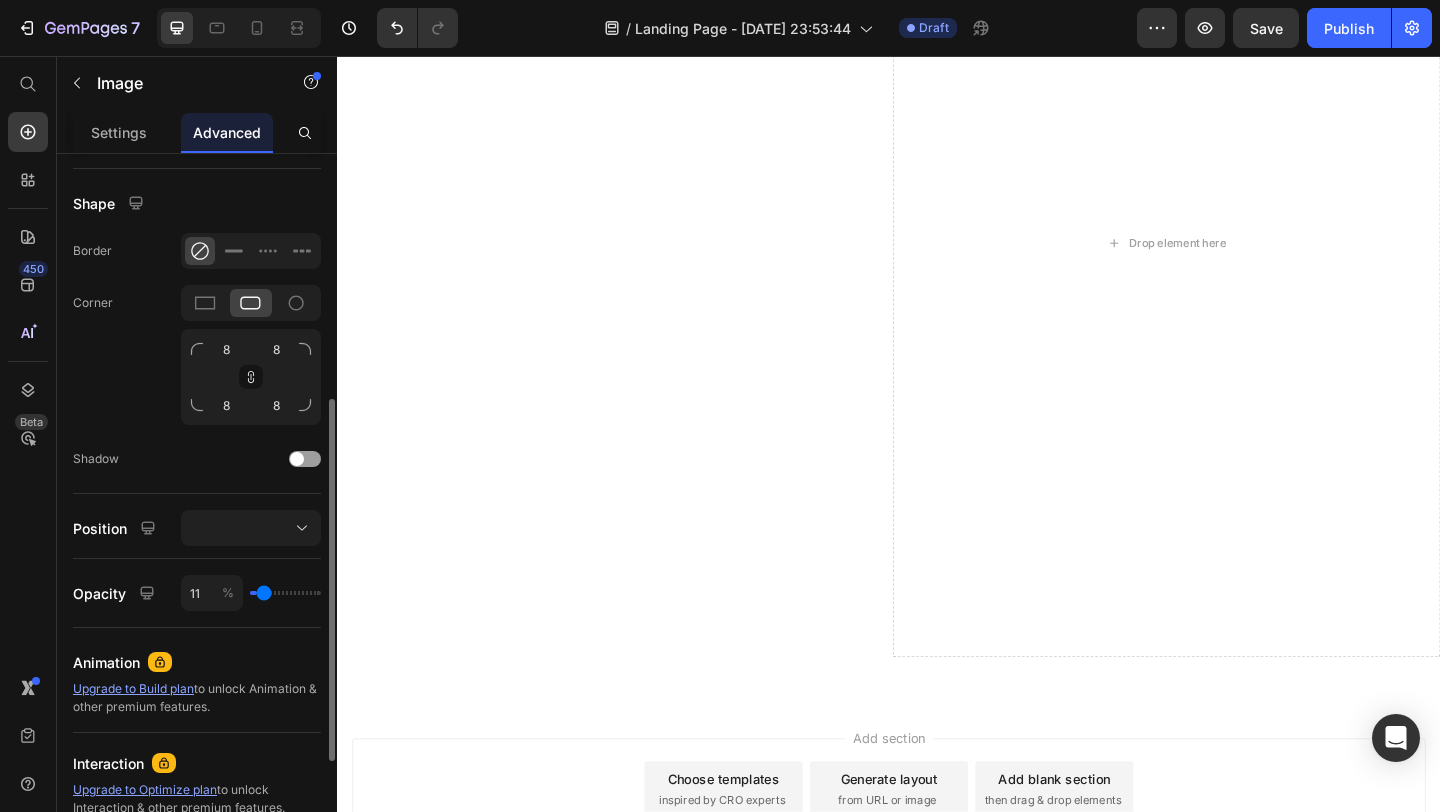 type on "15" 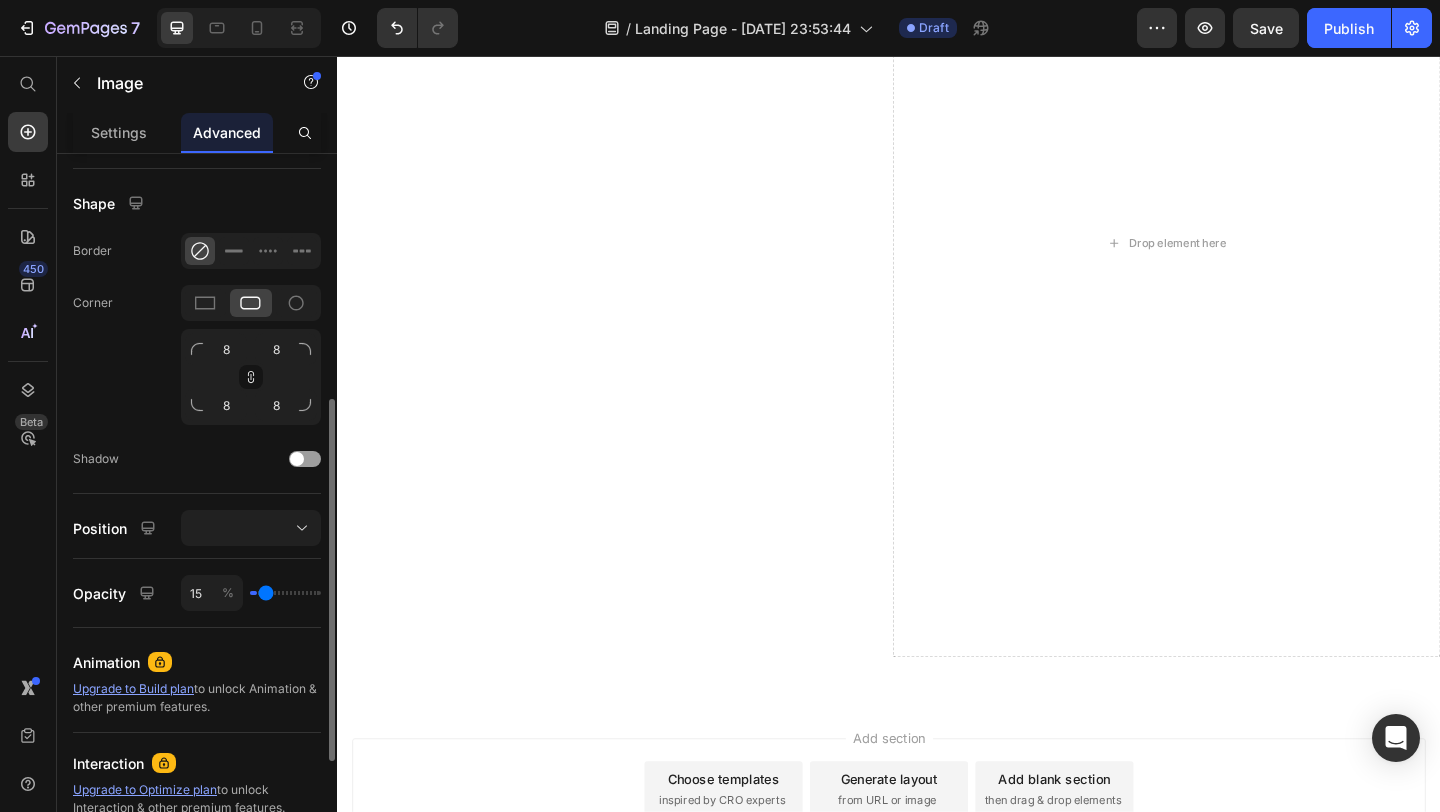 type on "21" 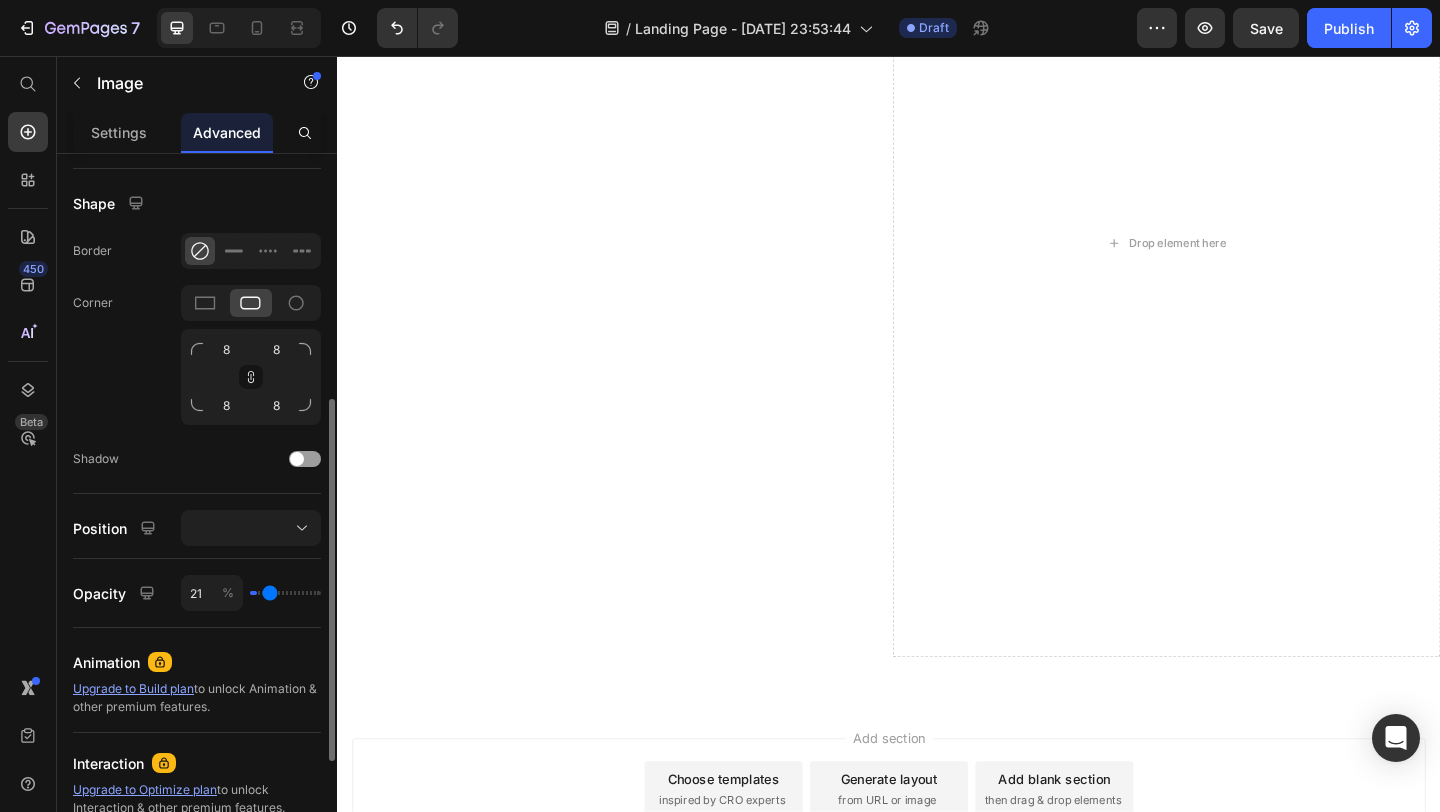 type on "27" 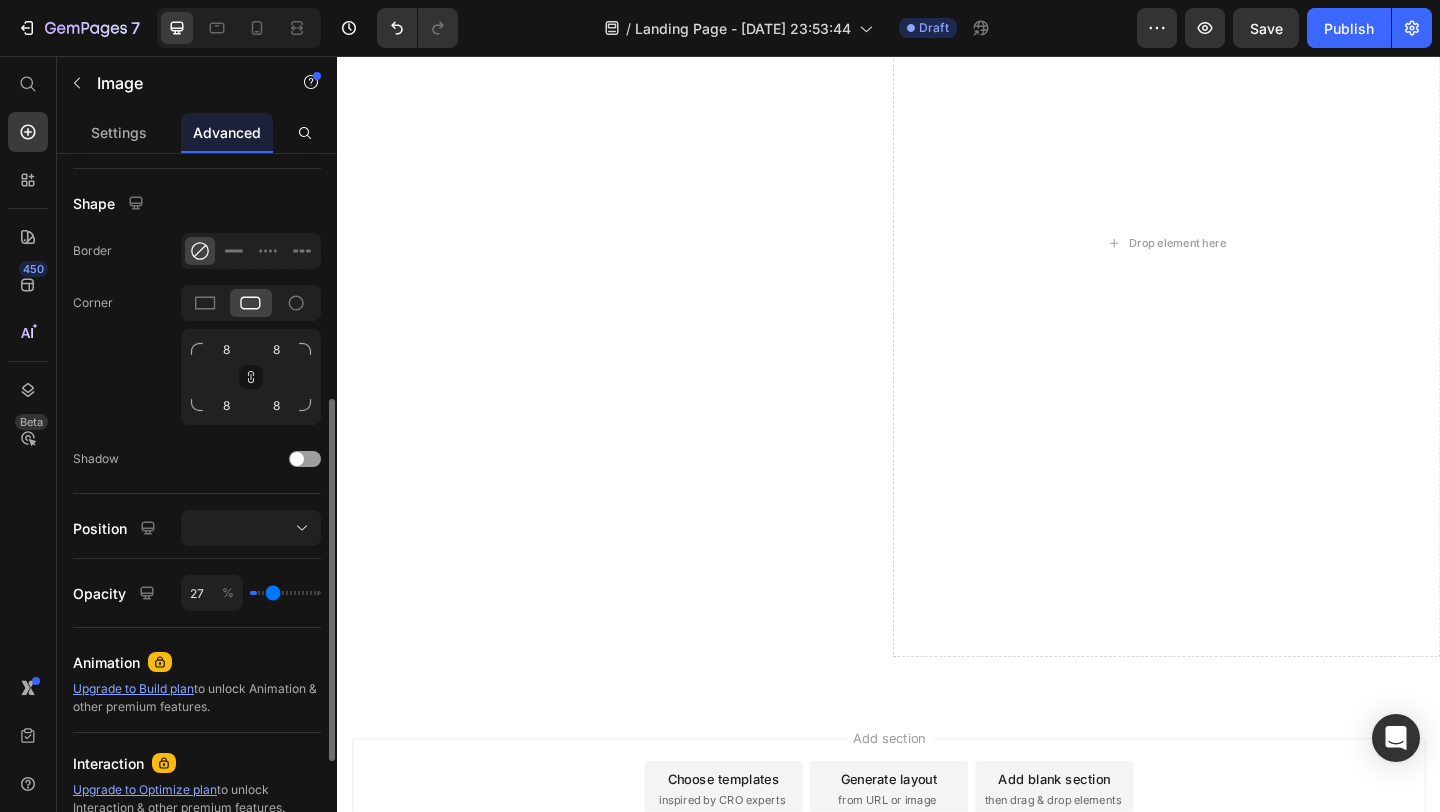 type on "33" 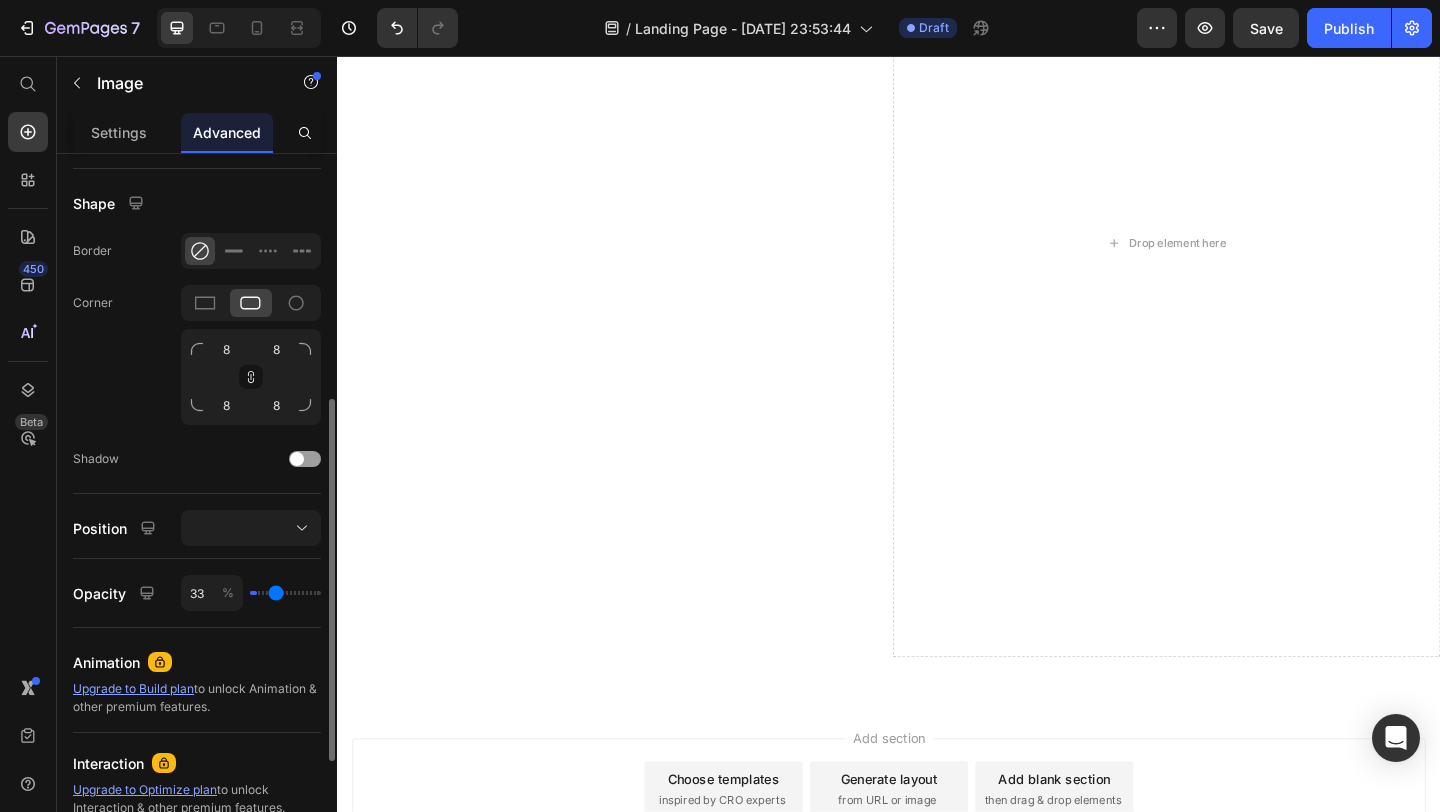type on "39" 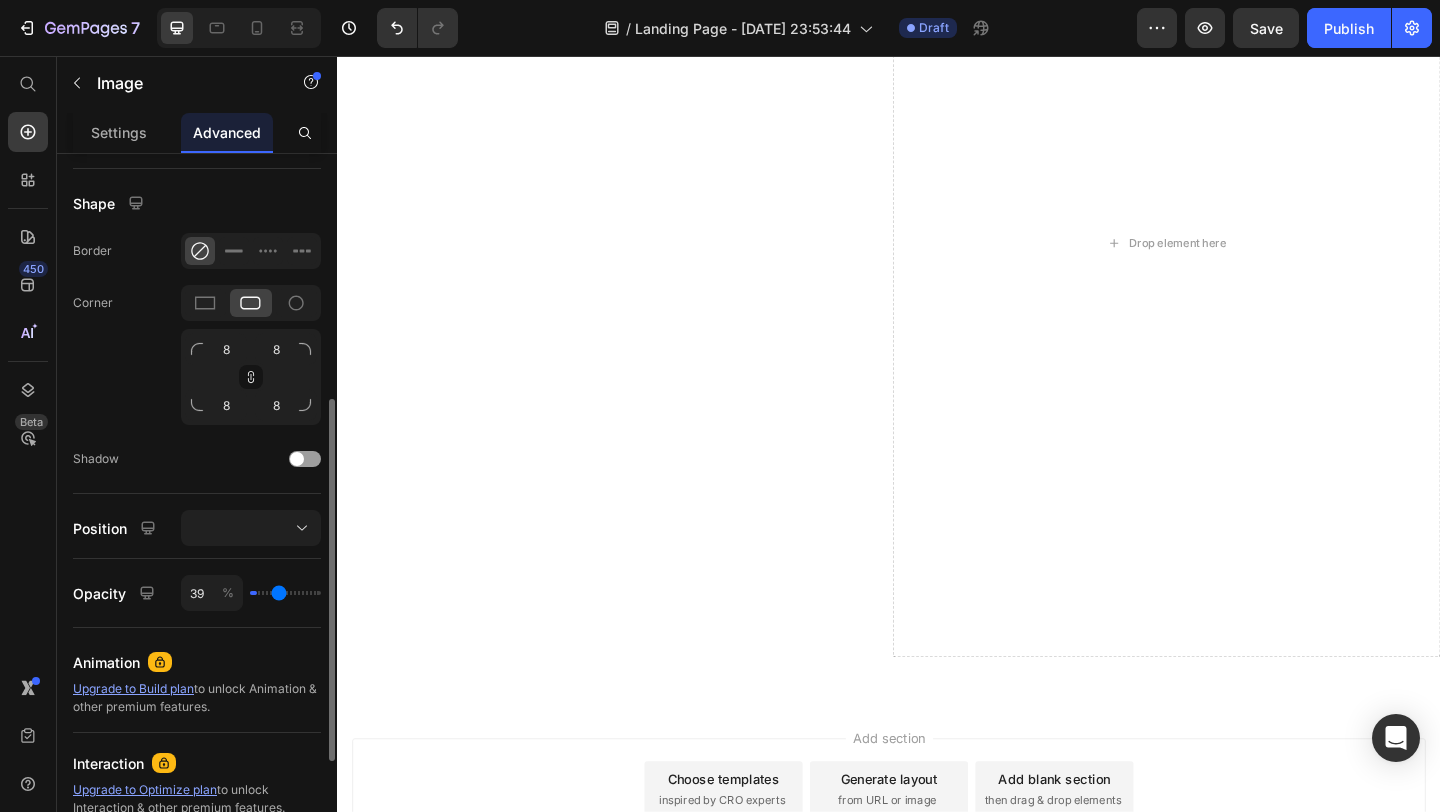 type on "43" 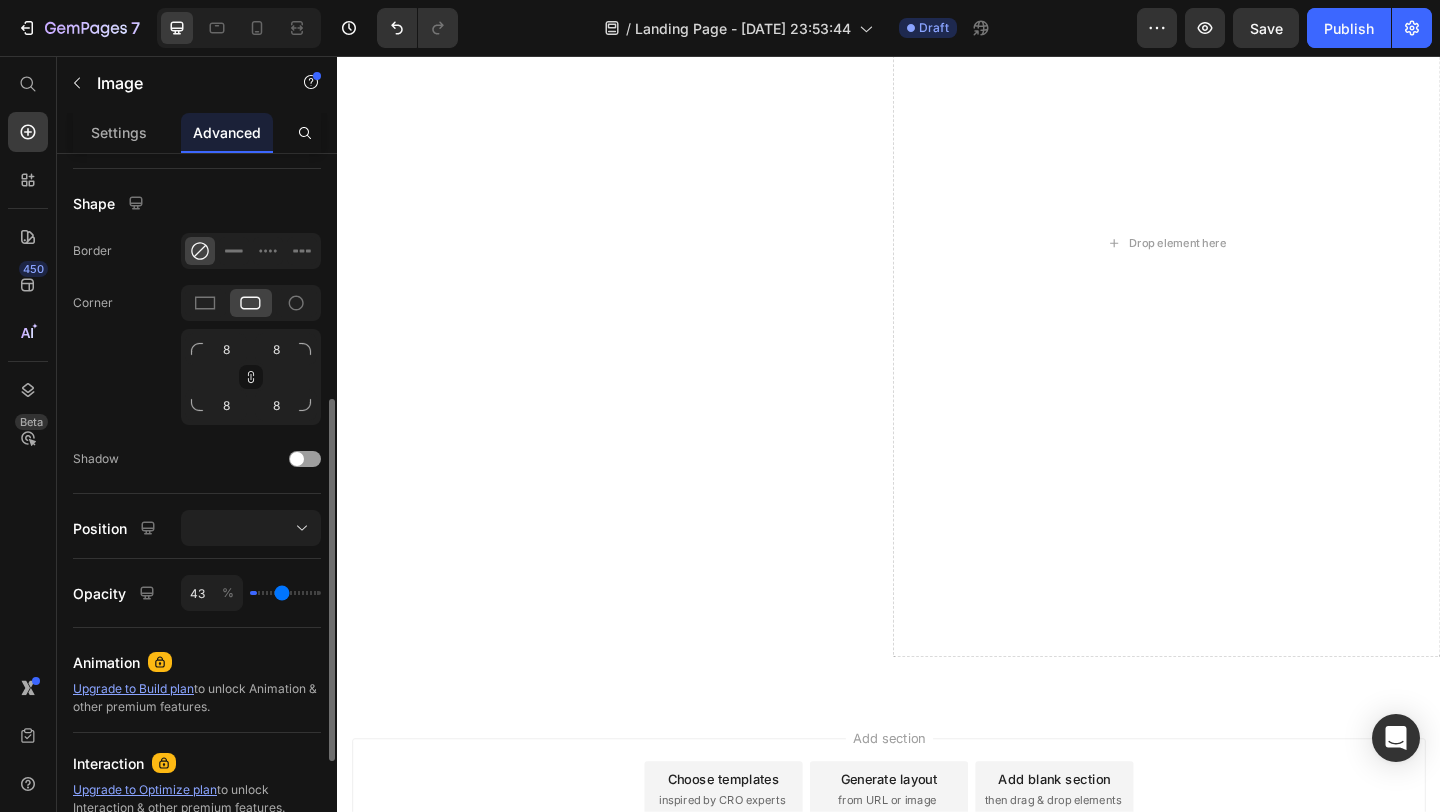 type on "47" 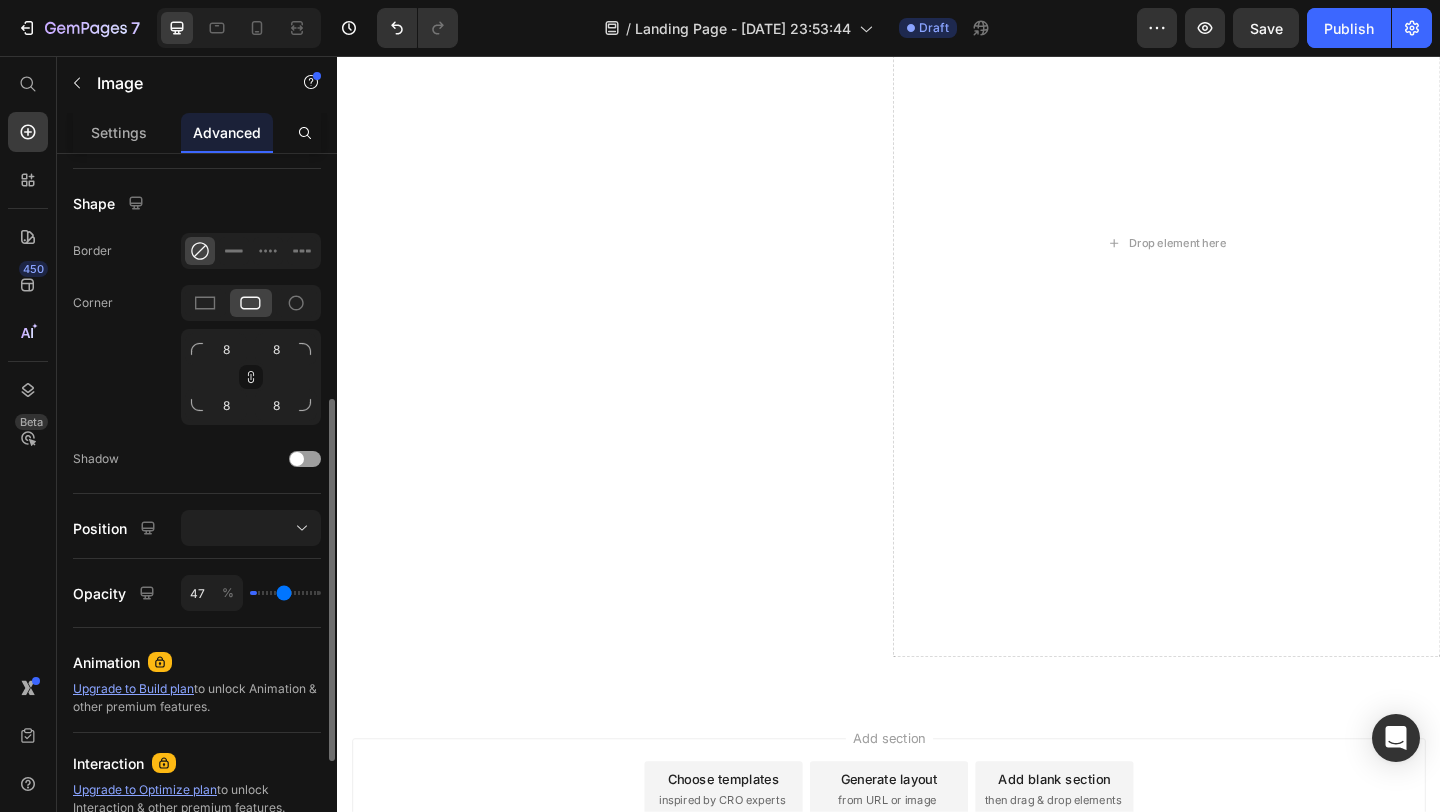 type on "49" 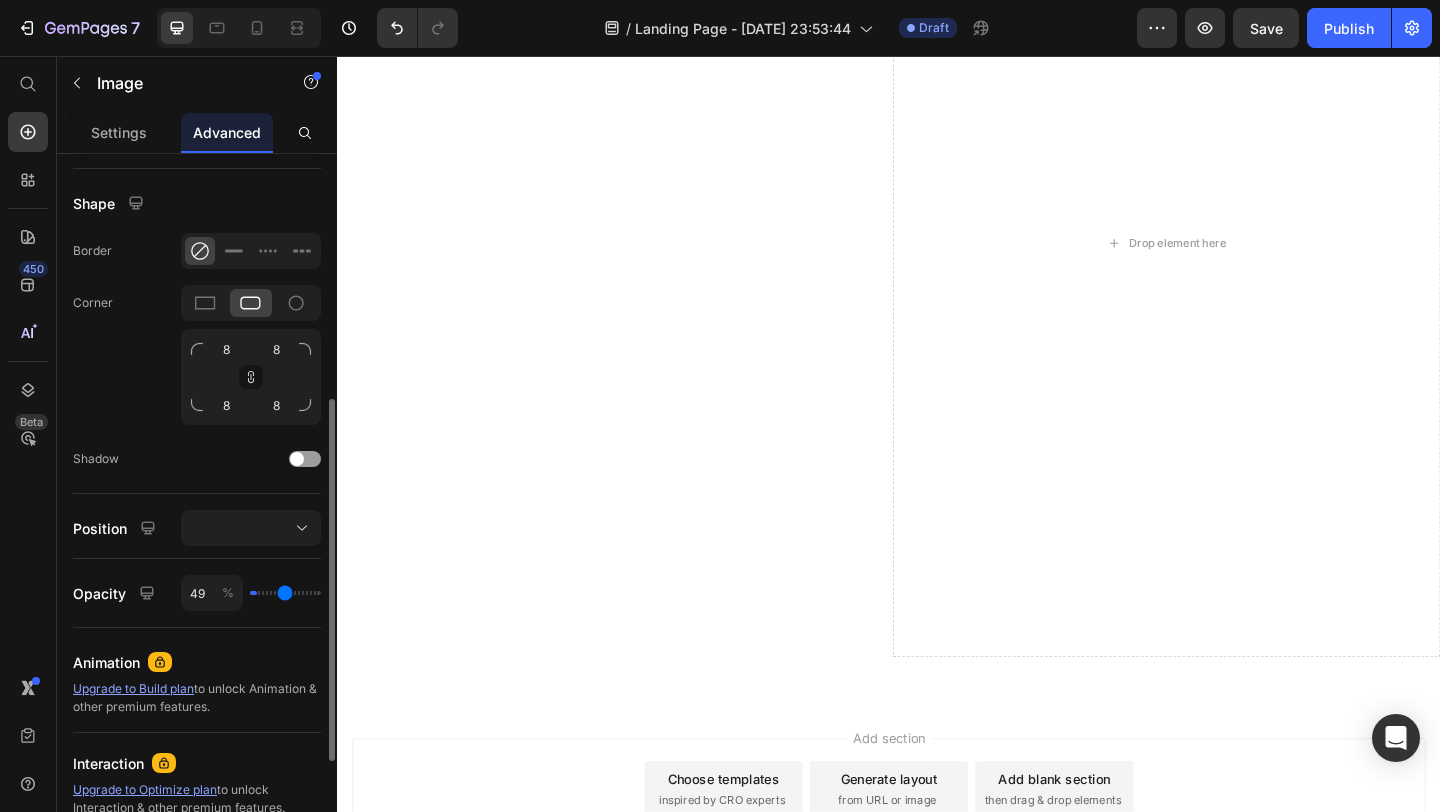 type on "51" 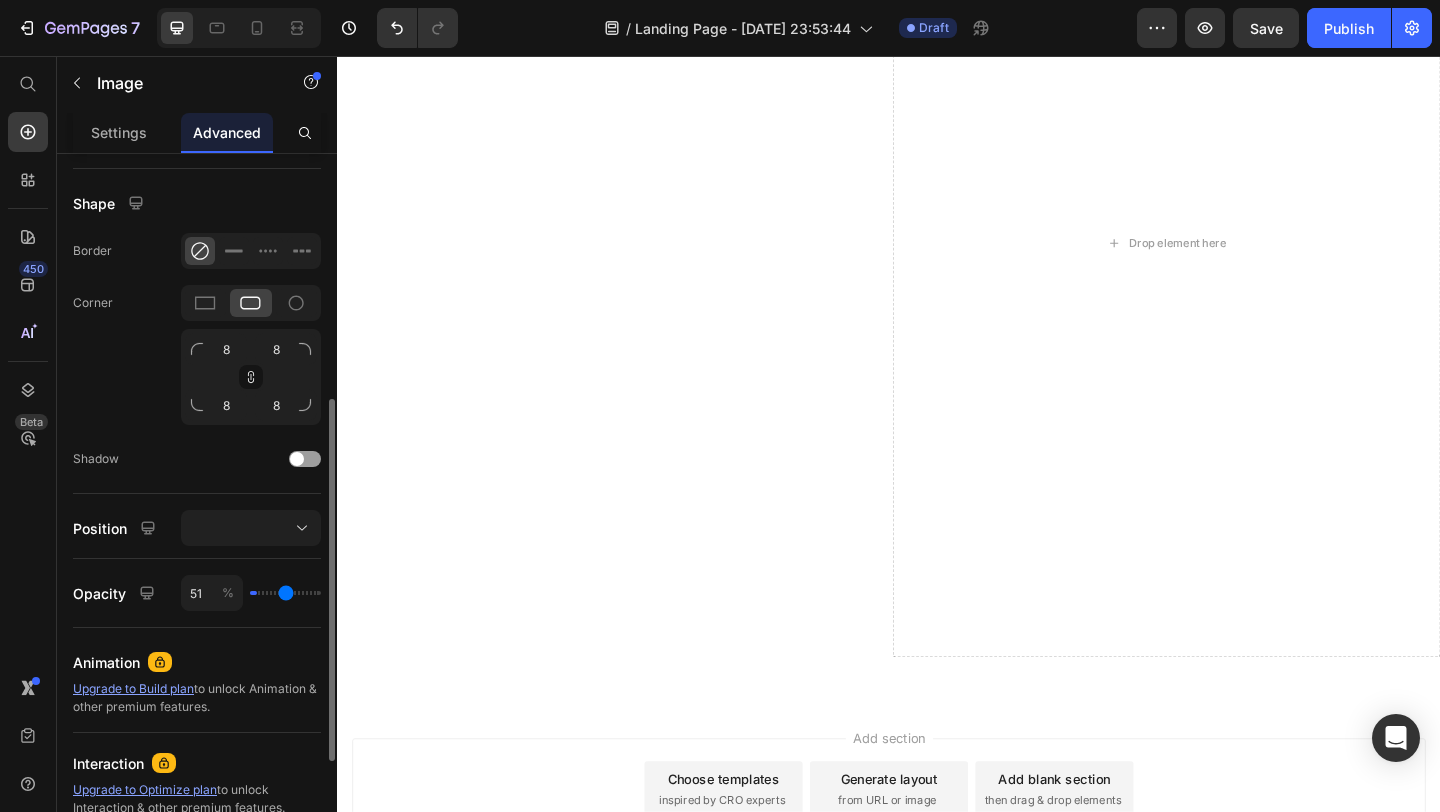 type on "53" 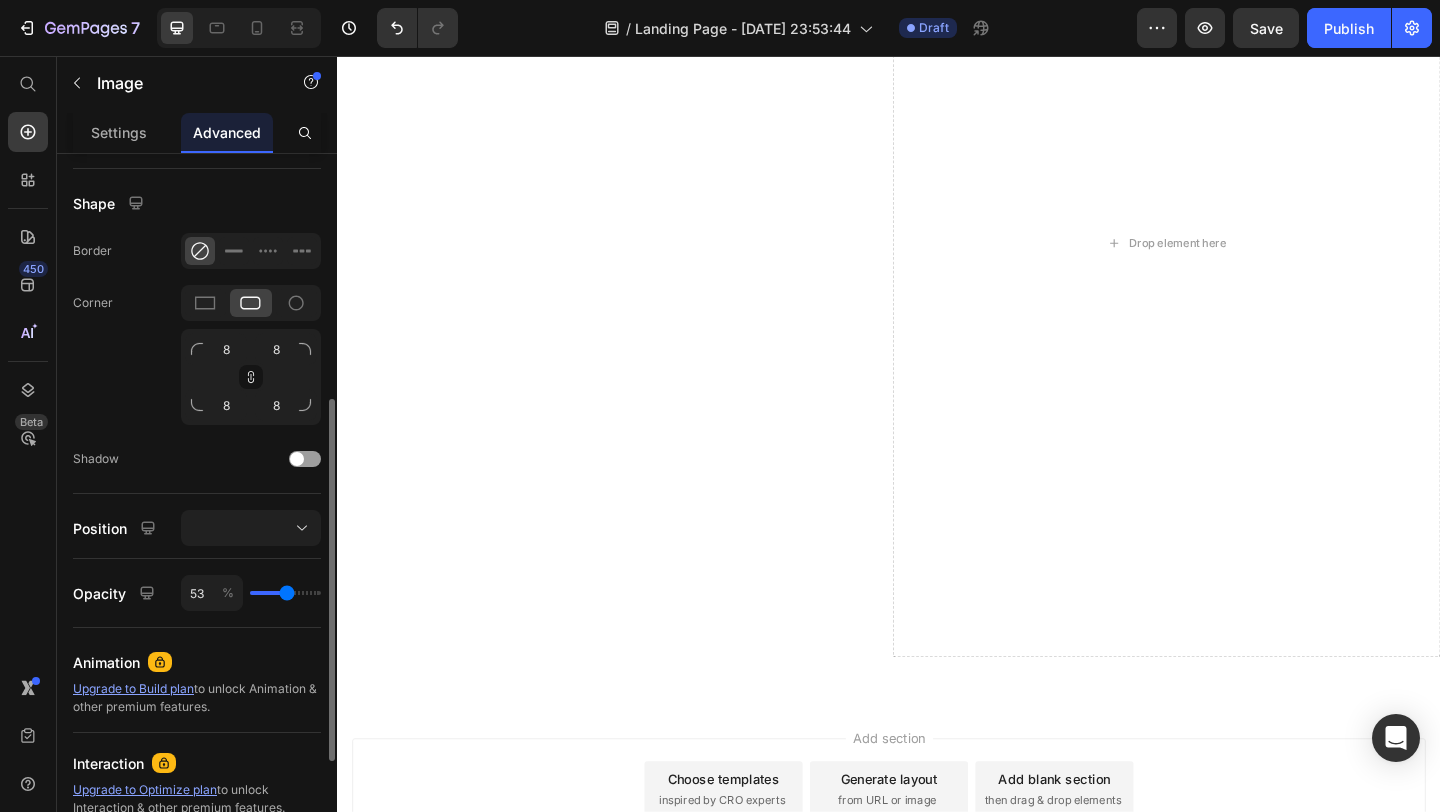 type on "54" 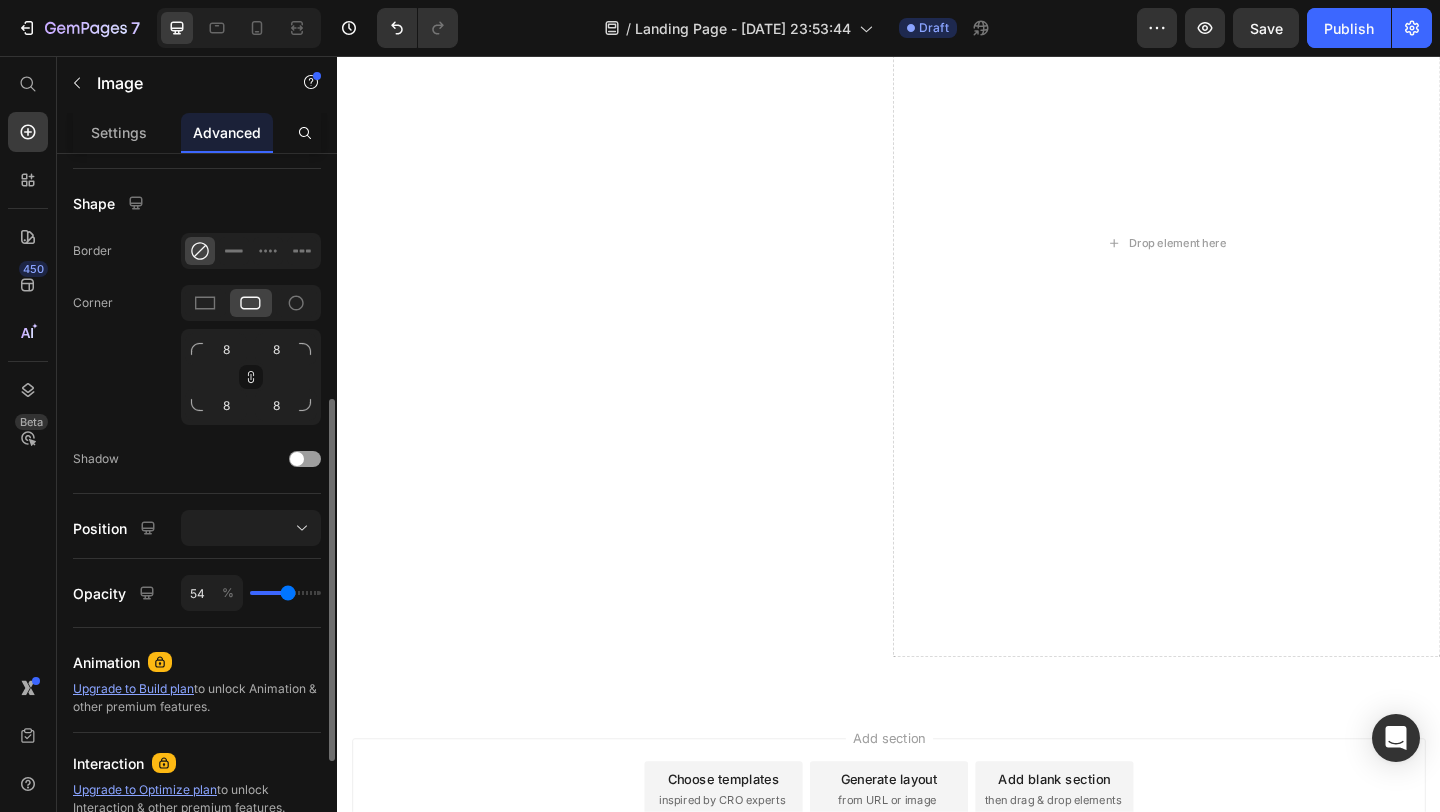 drag, startPoint x: 262, startPoint y: 596, endPoint x: 287, endPoint y: 596, distance: 25 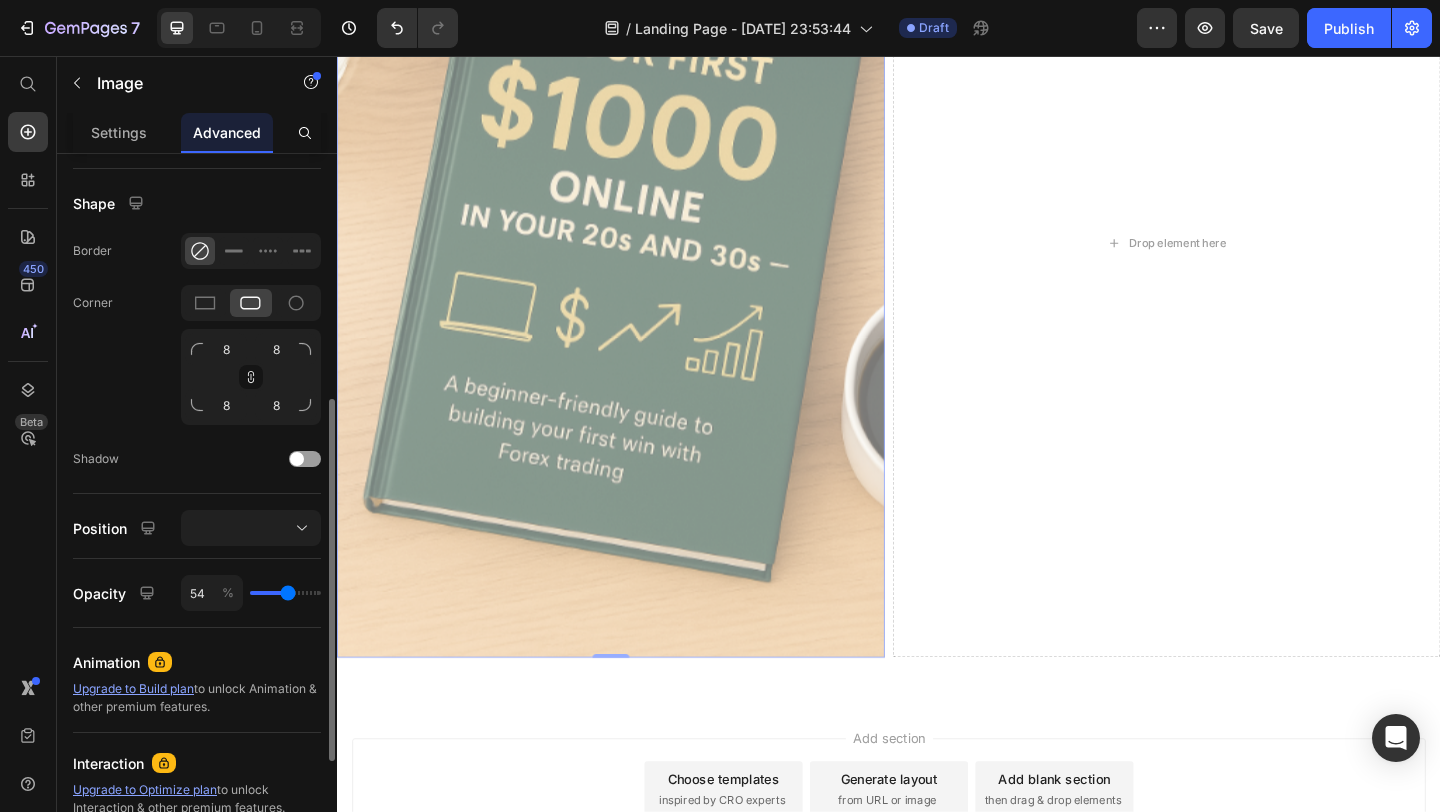 type on "55" 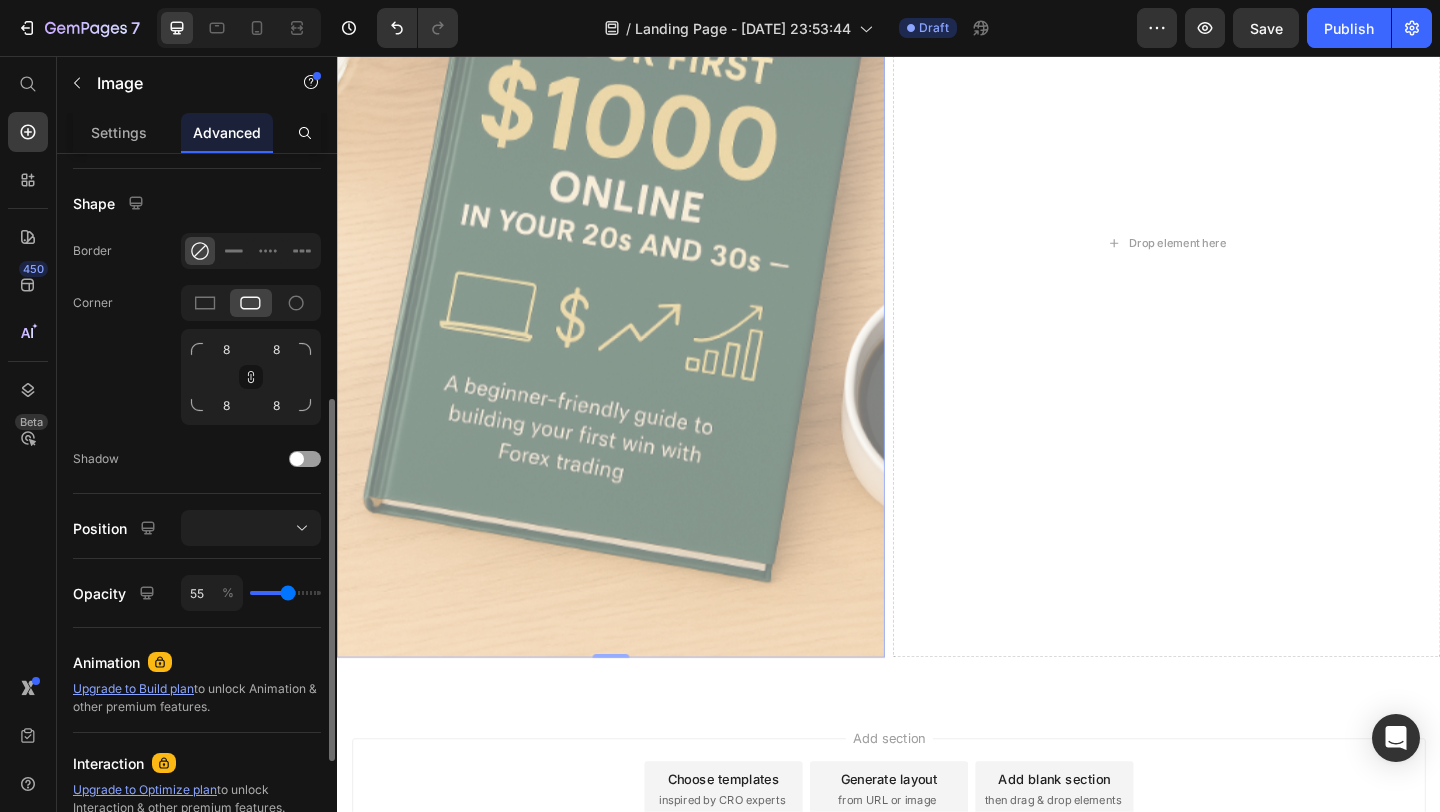 type on "56" 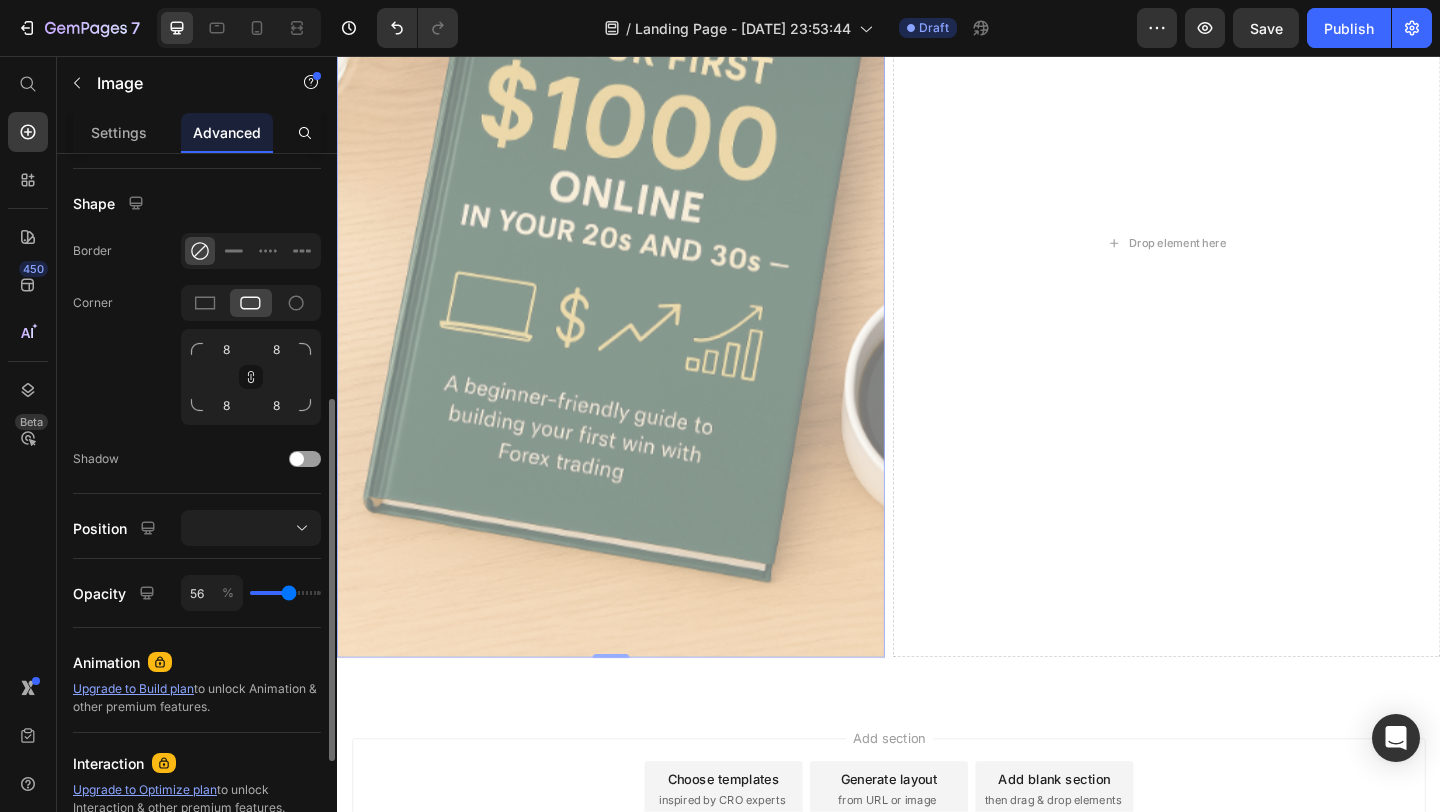 type on "61" 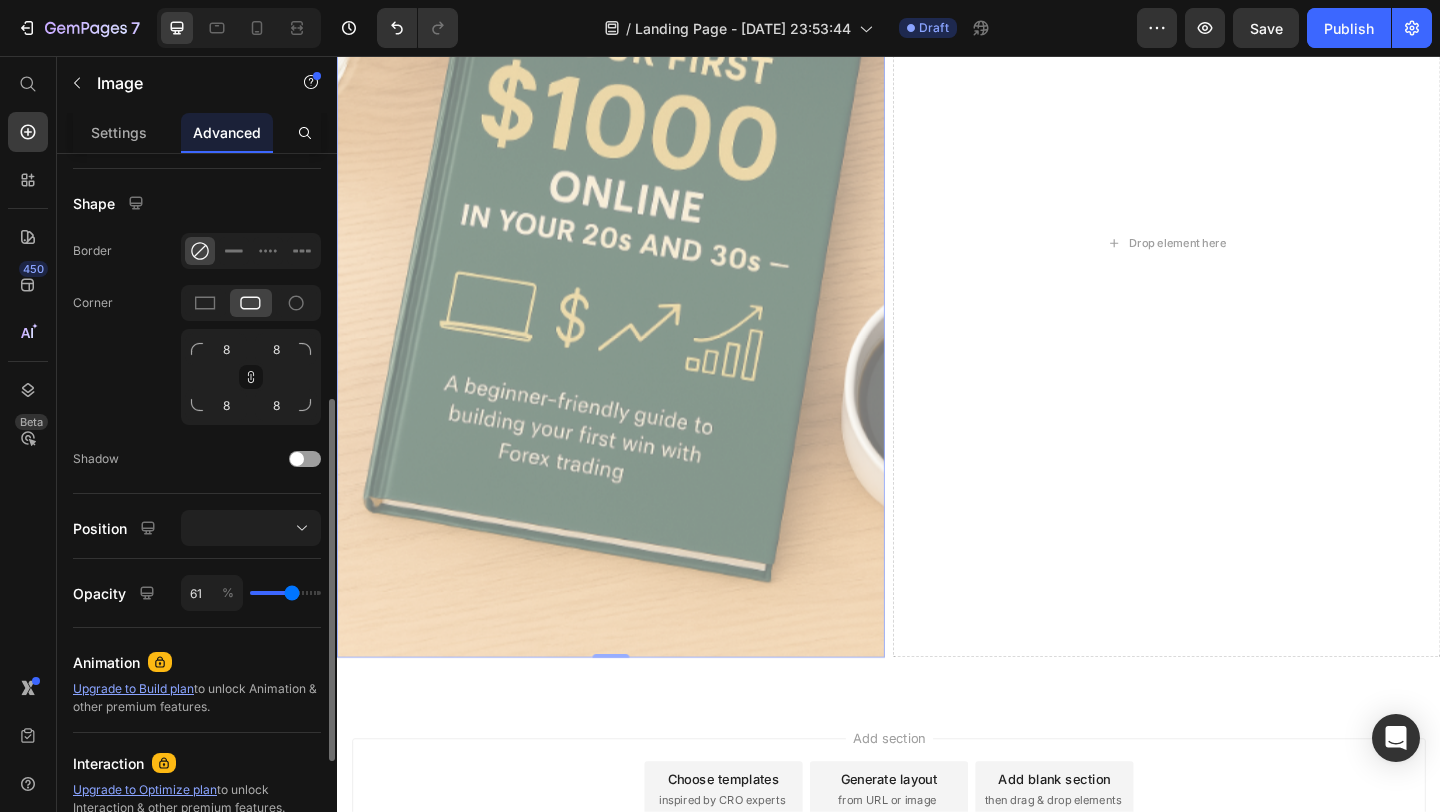 type on "71" 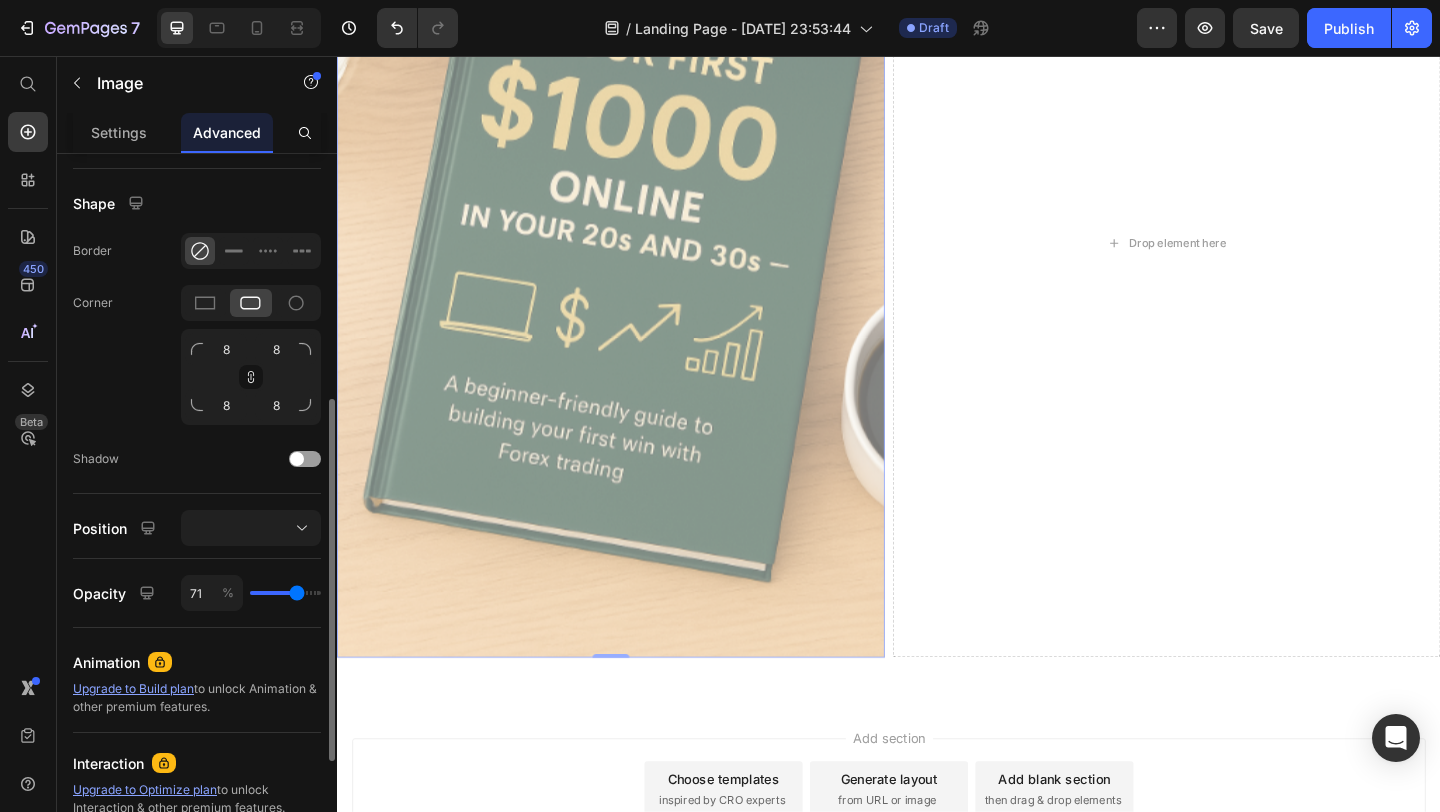 type on "89" 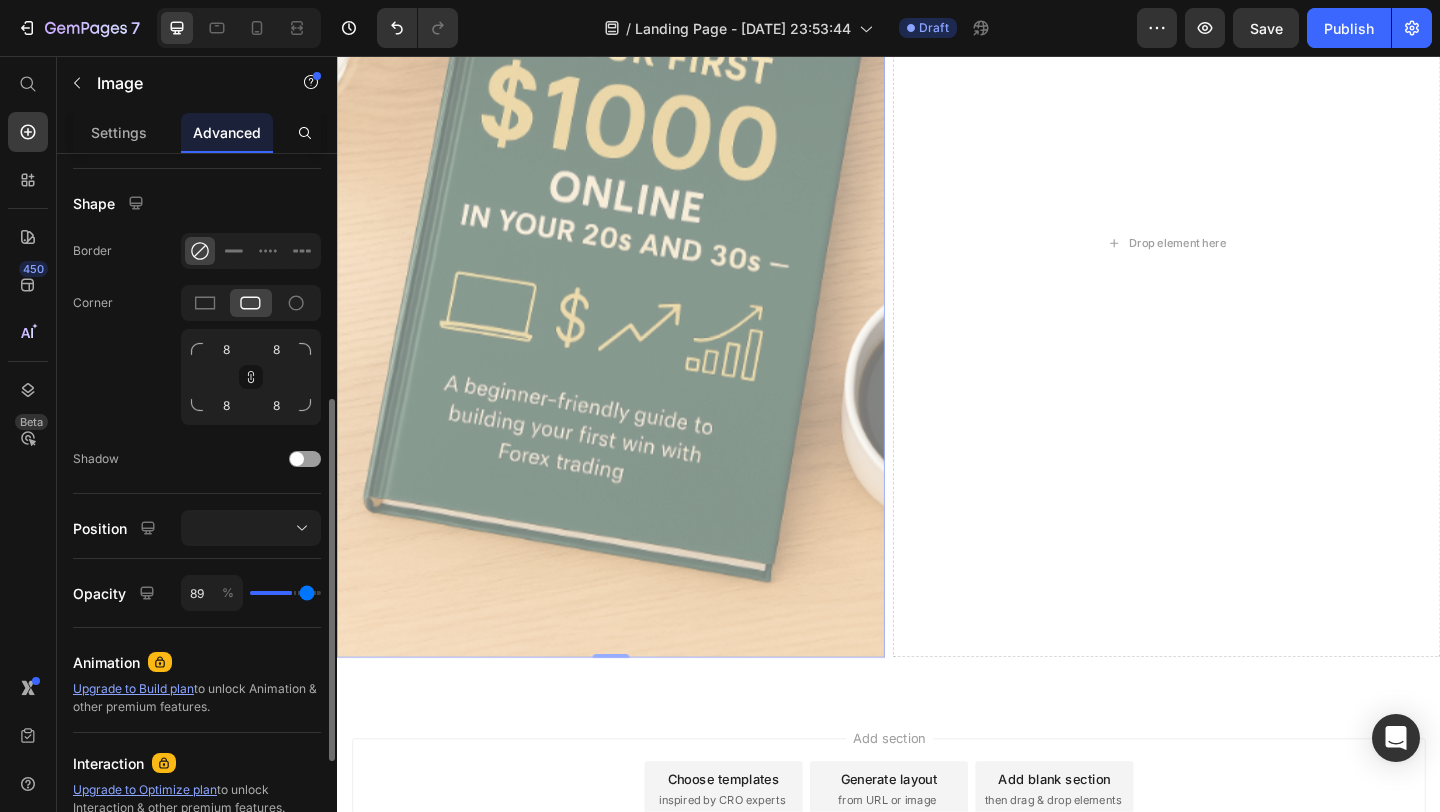 type on "100" 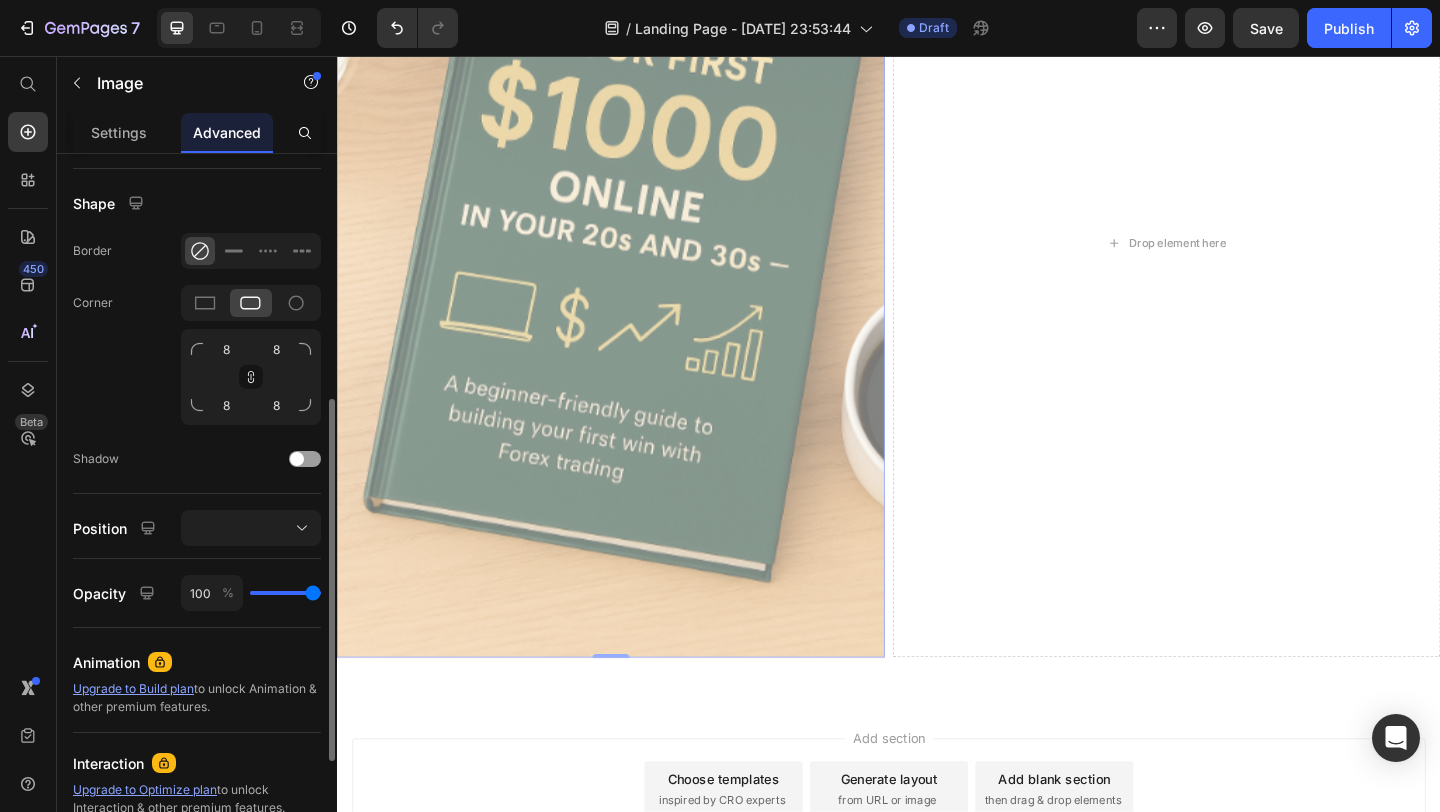type on "100" 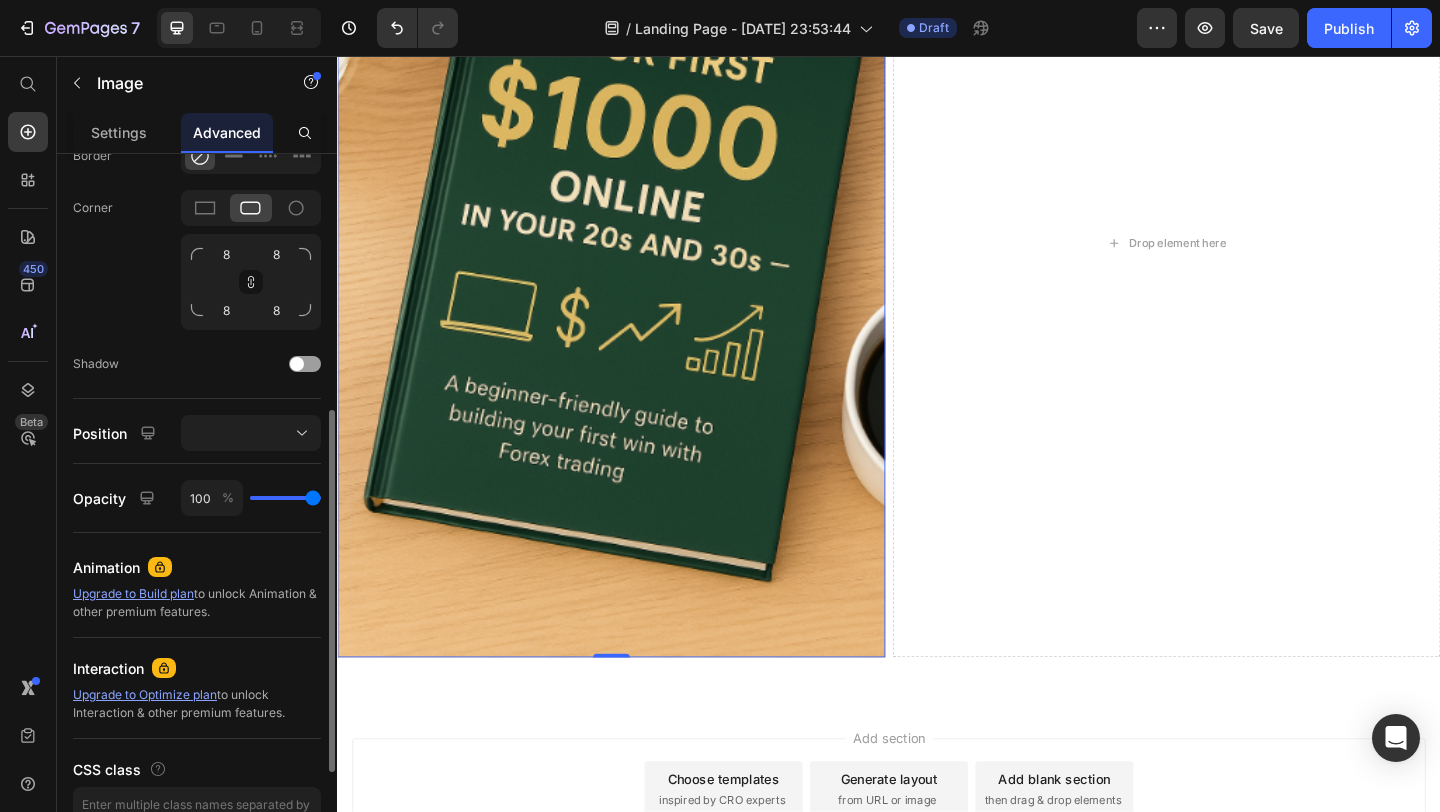scroll, scrollTop: 533, scrollLeft: 0, axis: vertical 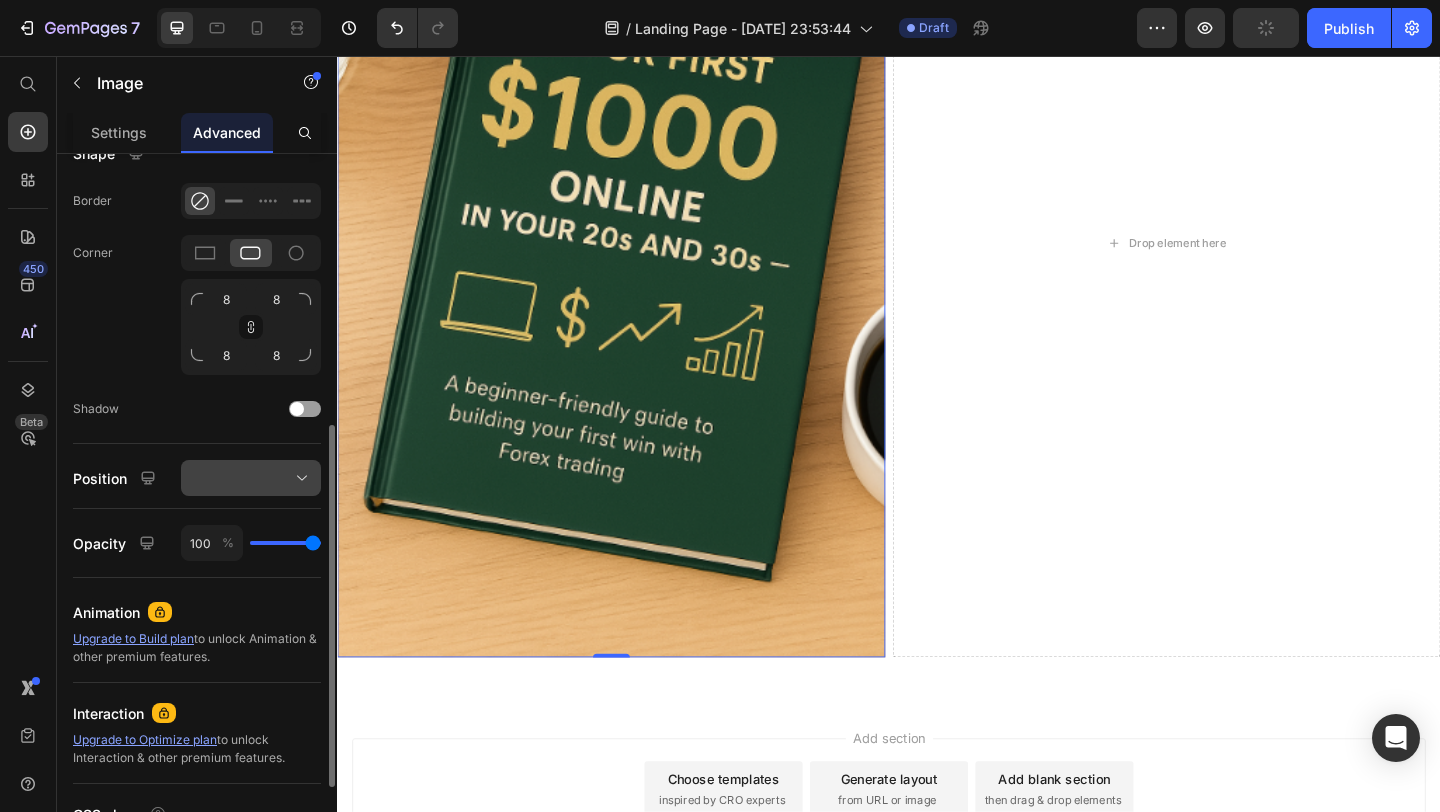 click at bounding box center [251, 478] 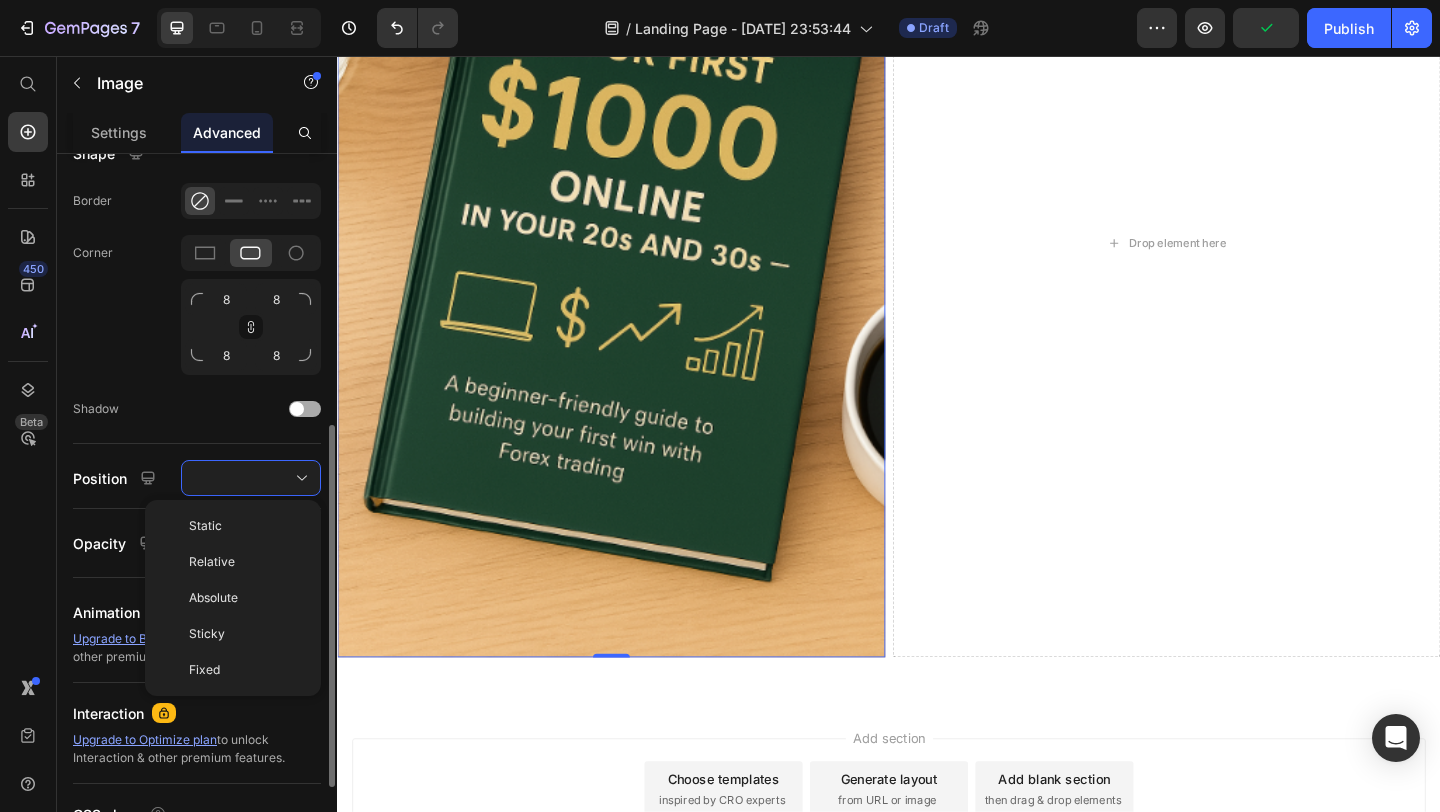 click on "Shadow" 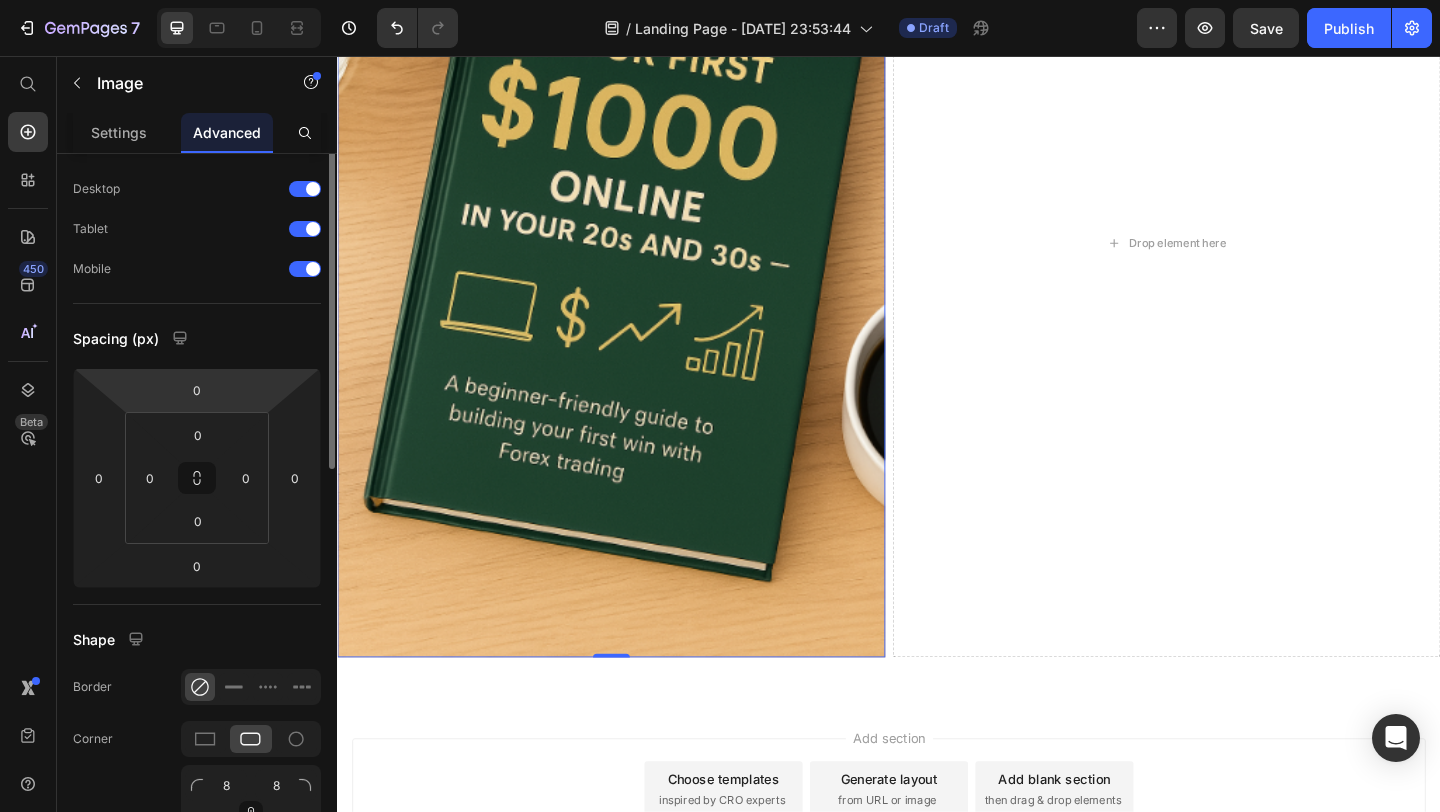 scroll, scrollTop: 0, scrollLeft: 0, axis: both 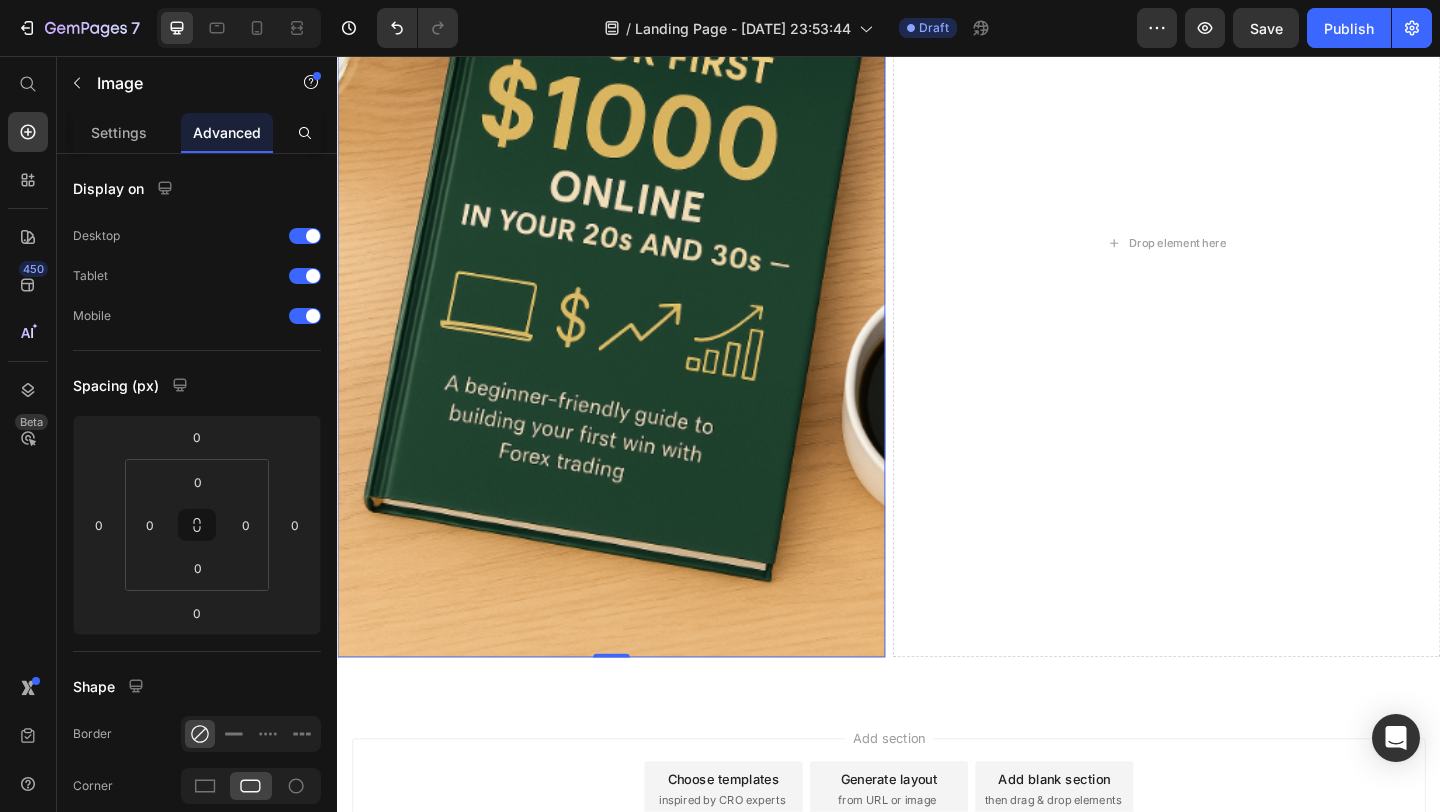 click at bounding box center (635, 260) 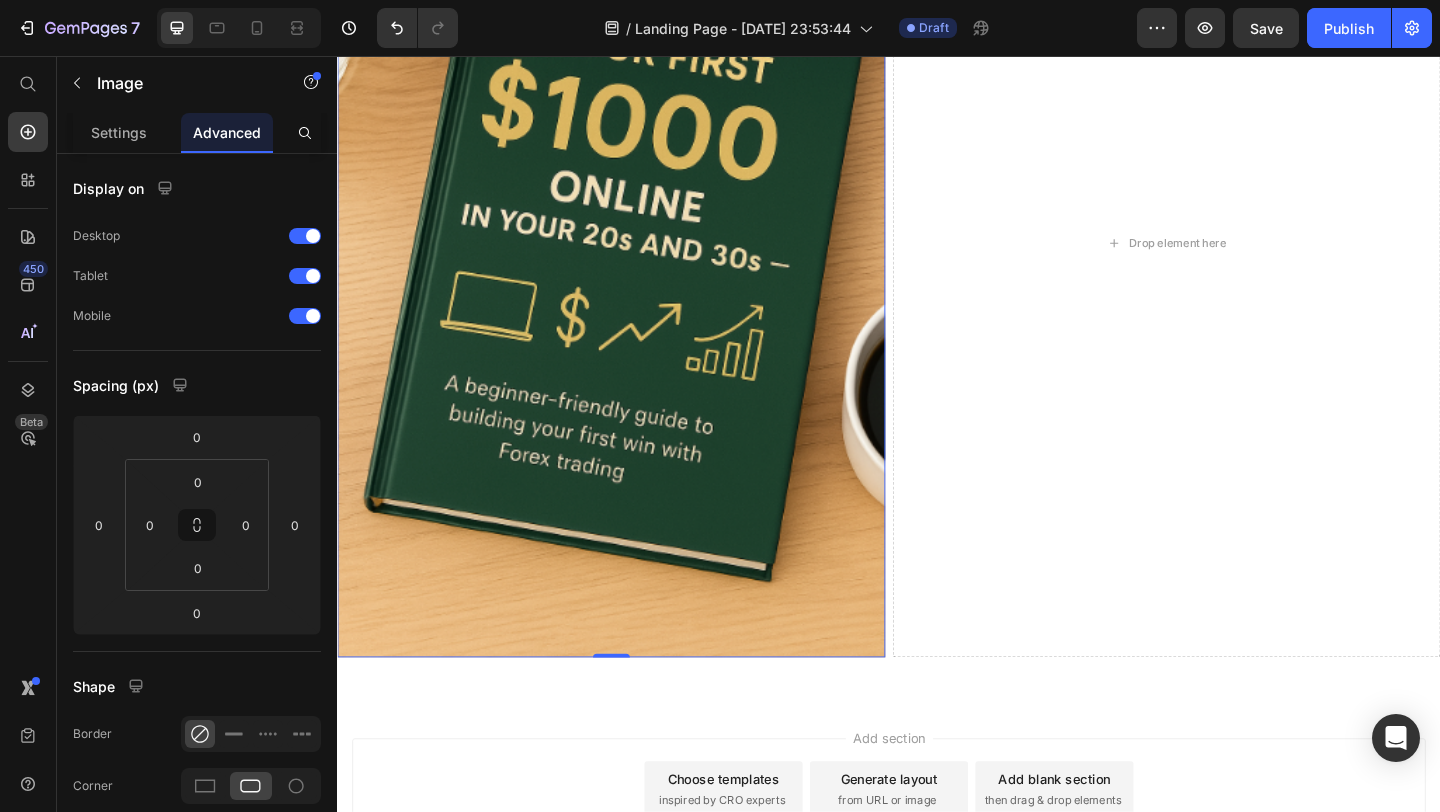 click at bounding box center [635, 260] 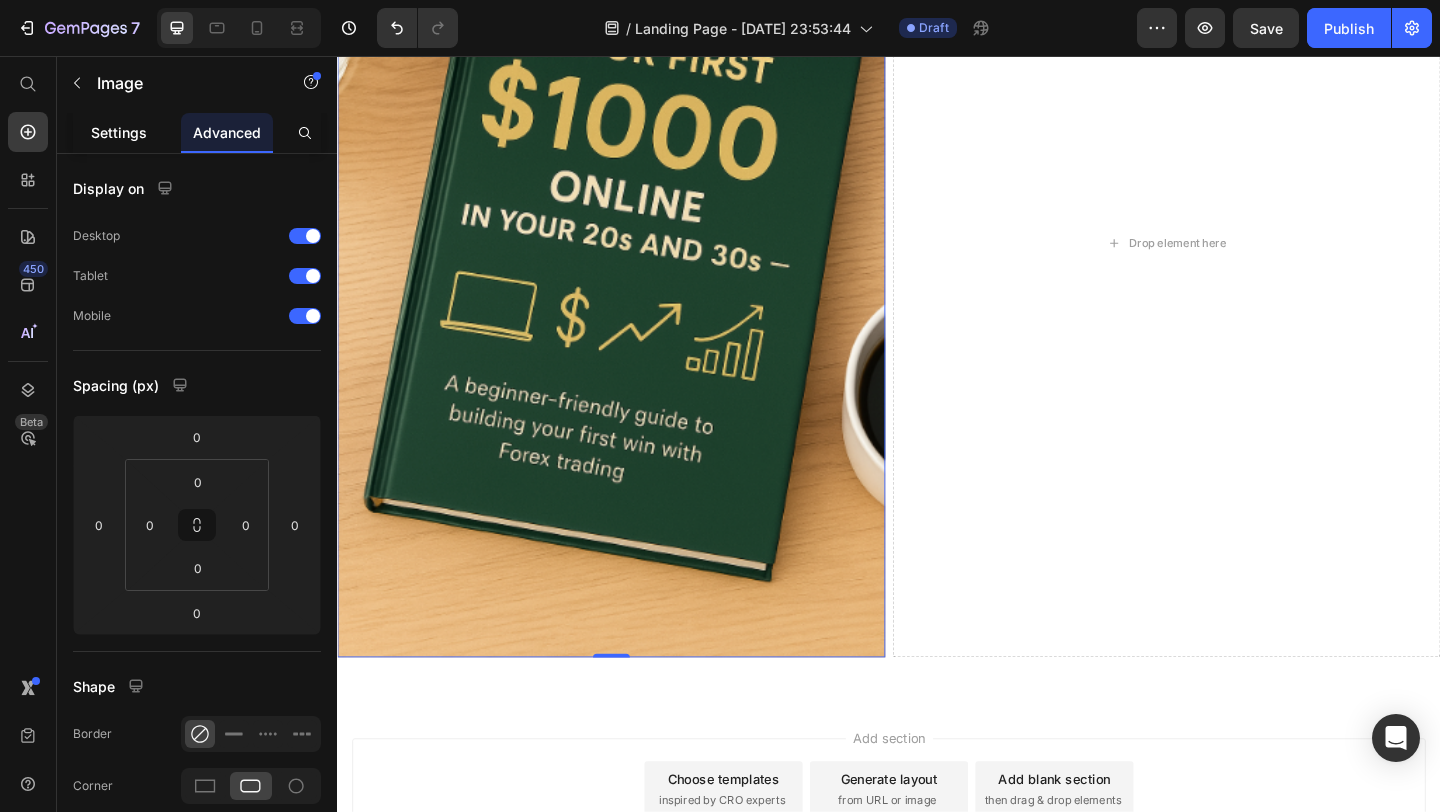 click on "Settings" at bounding box center (119, 132) 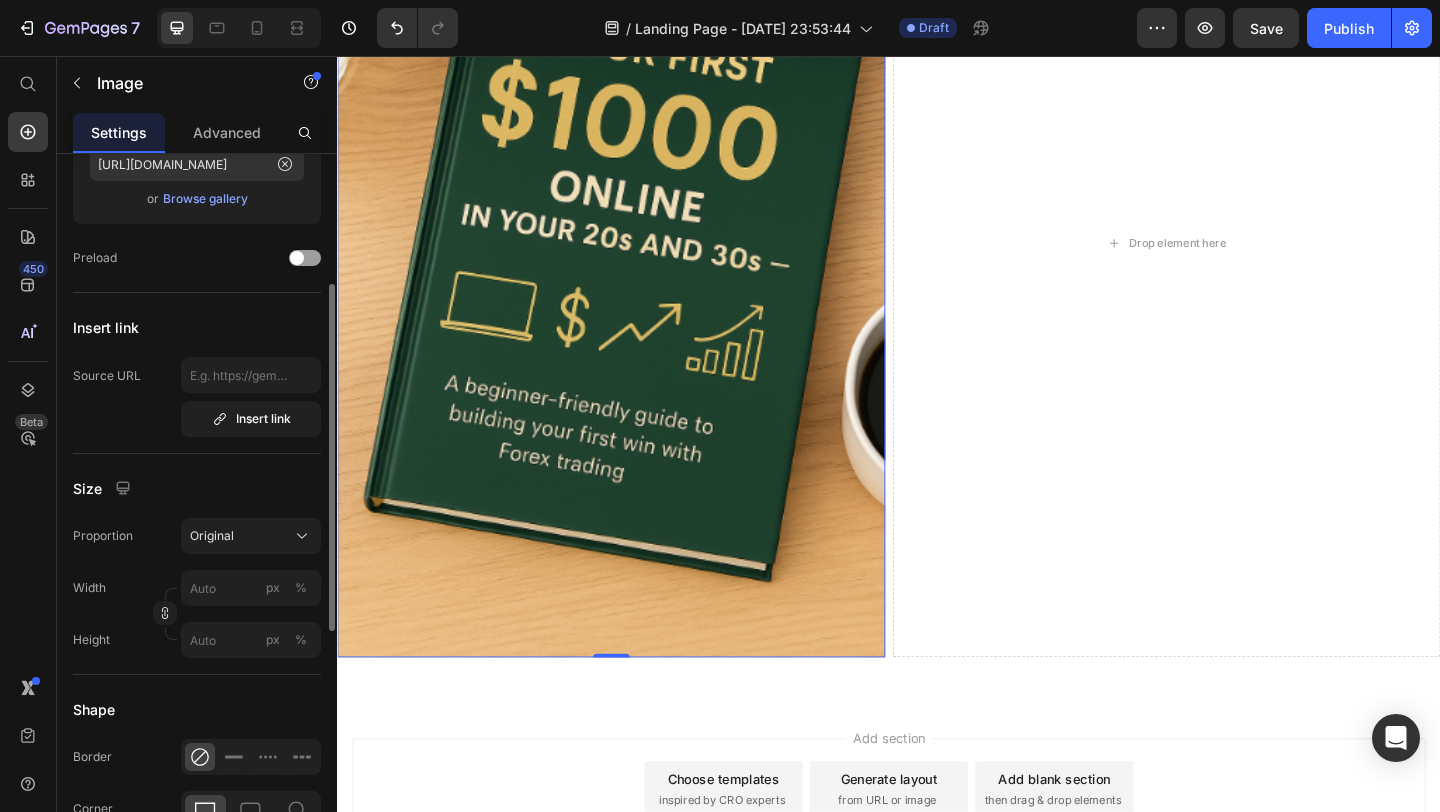 scroll, scrollTop: 273, scrollLeft: 0, axis: vertical 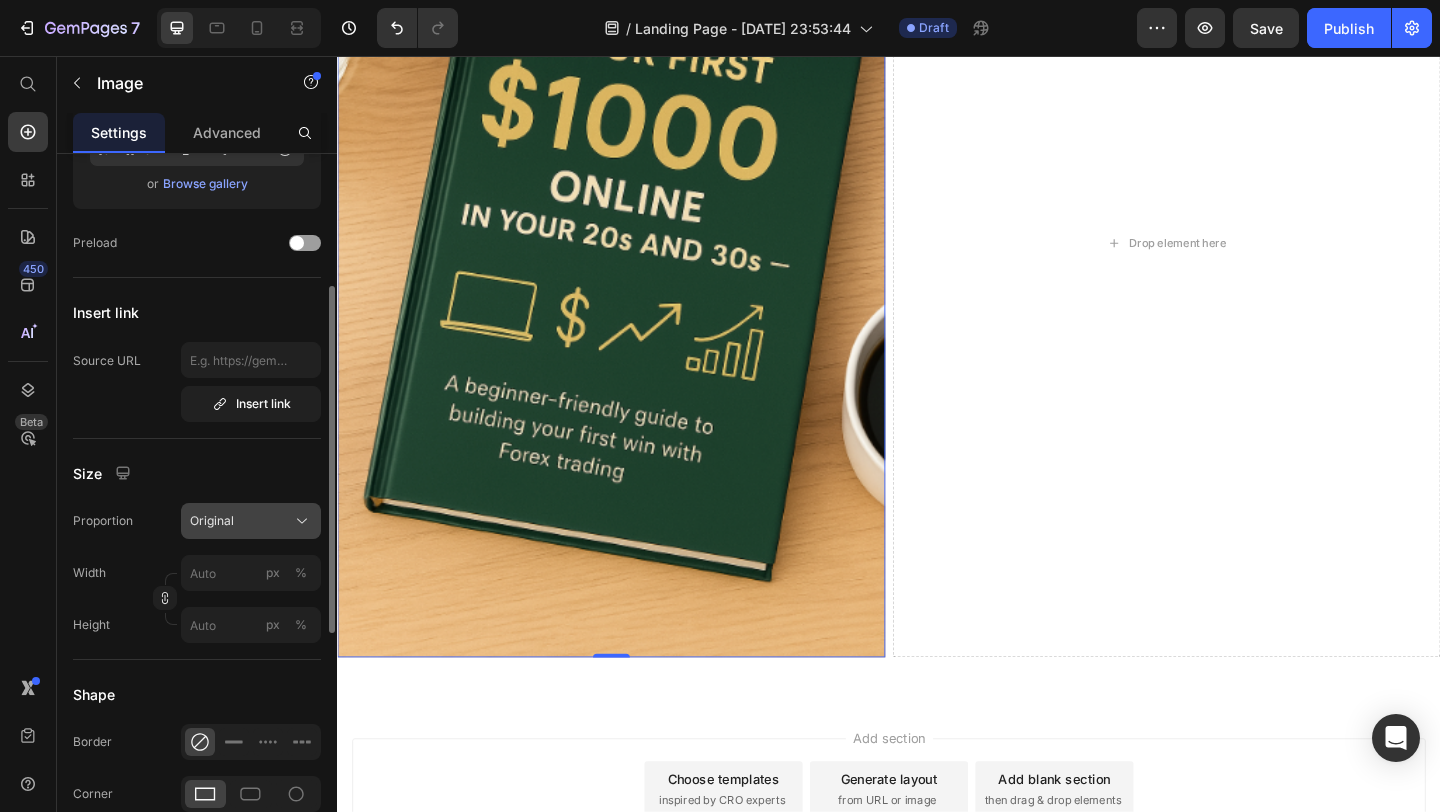click on "Original" at bounding box center [251, 521] 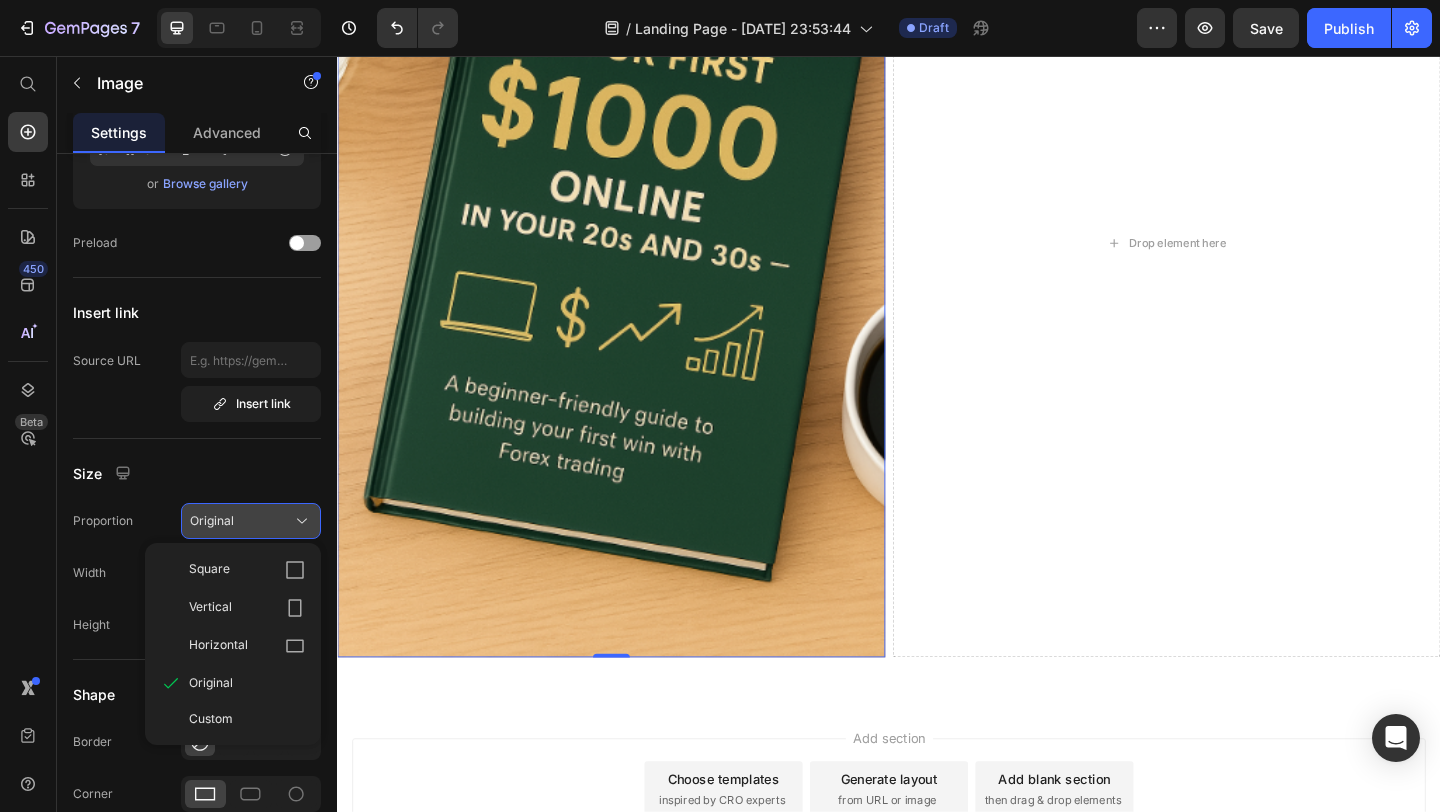 click on "Original" 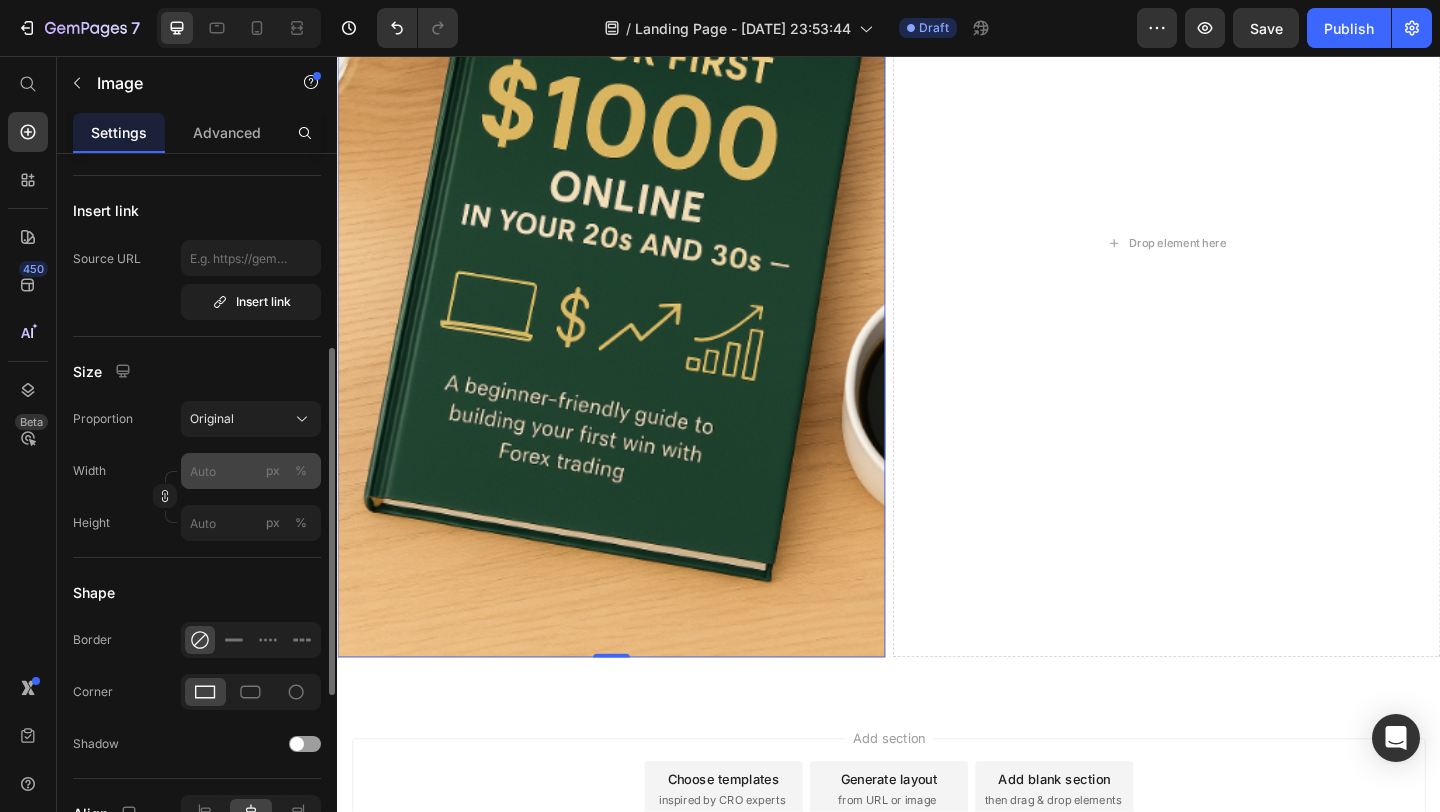 scroll, scrollTop: 386, scrollLeft: 0, axis: vertical 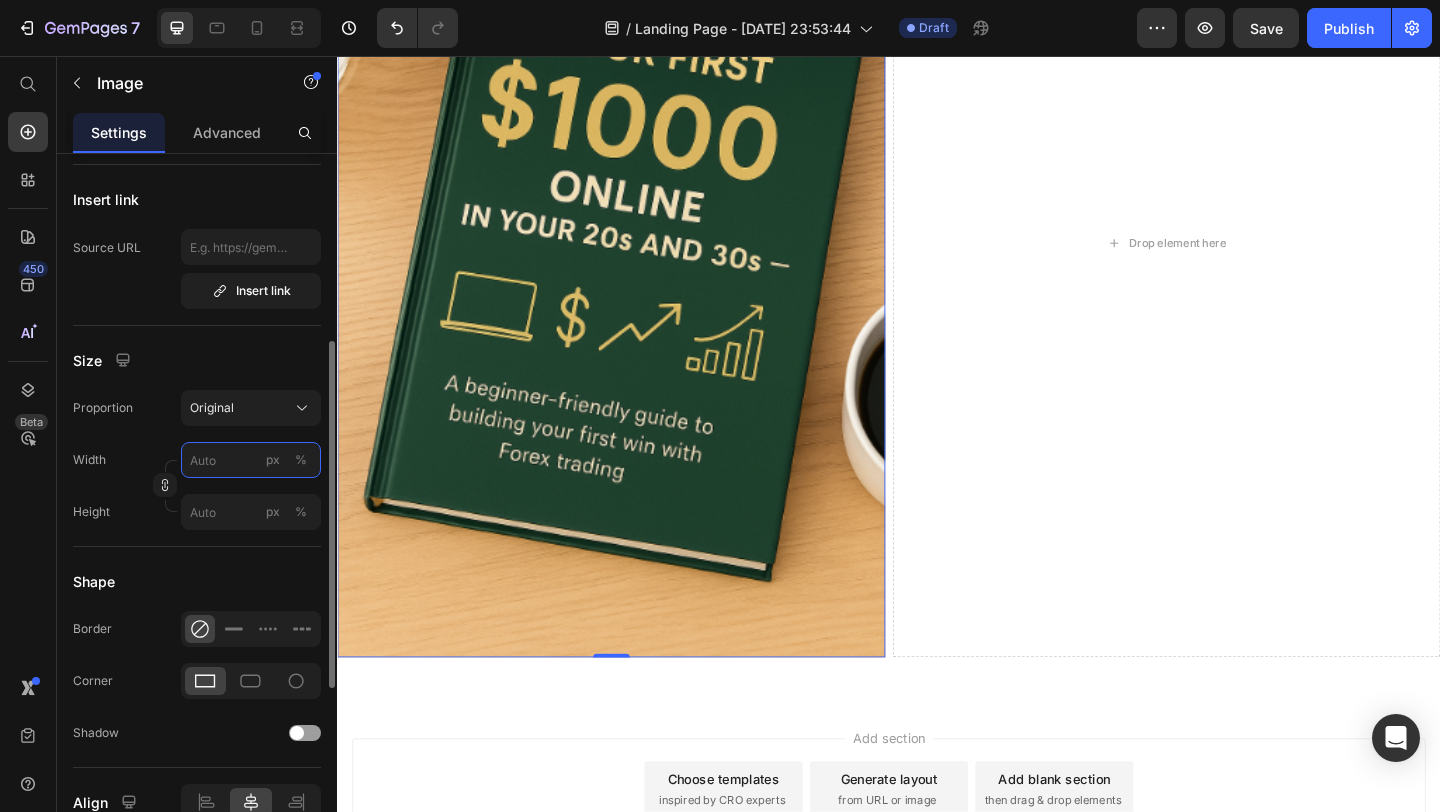 click on "px %" at bounding box center (251, 460) 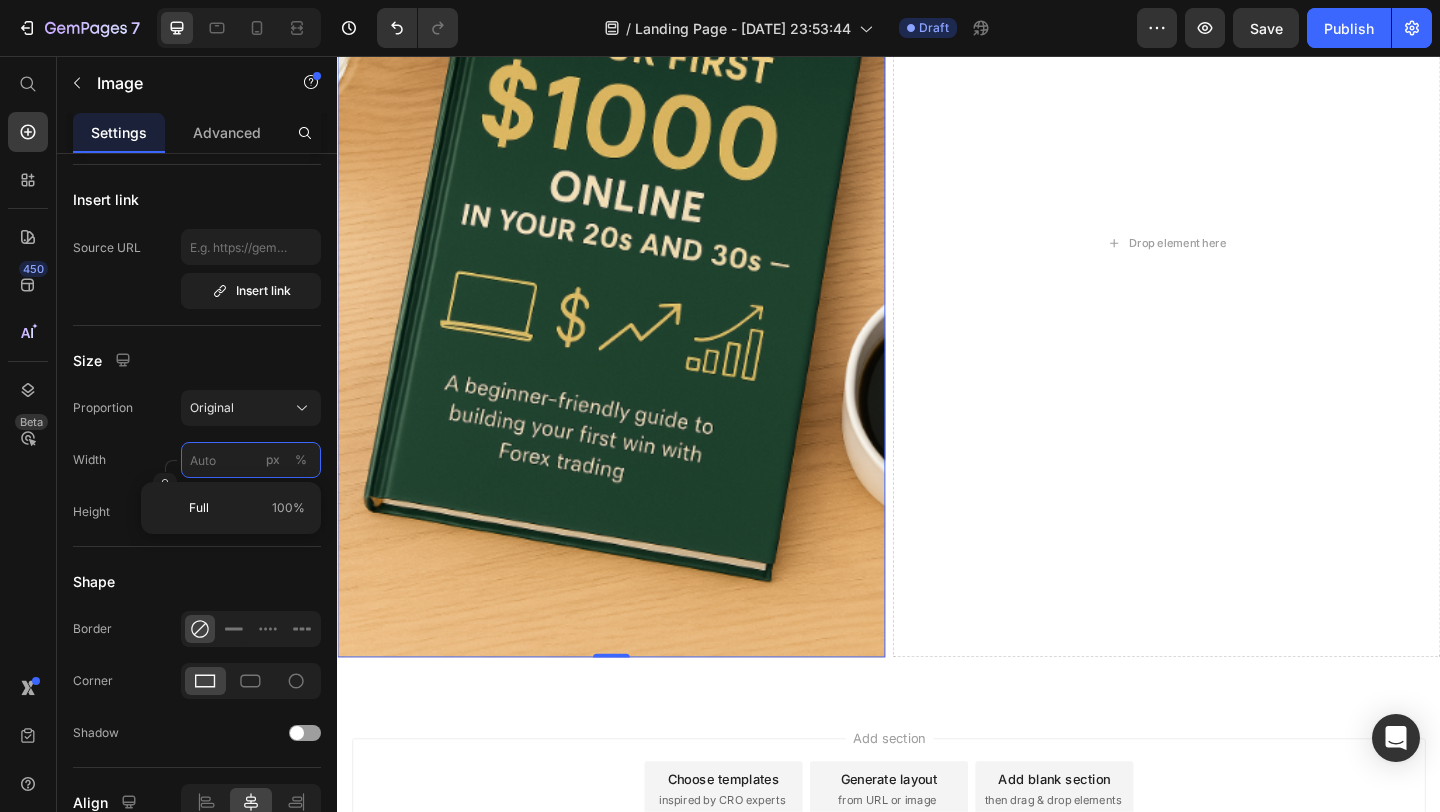 click on "px %" at bounding box center [251, 460] 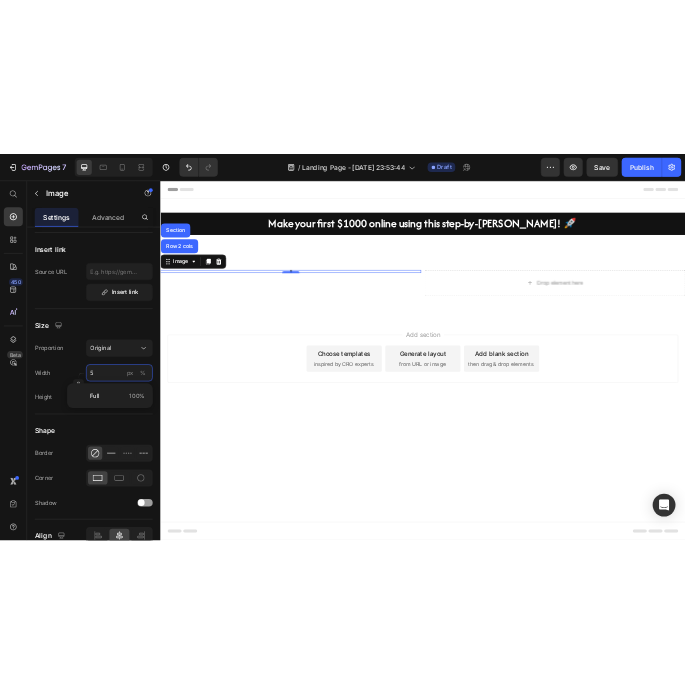 scroll, scrollTop: 0, scrollLeft: 0, axis: both 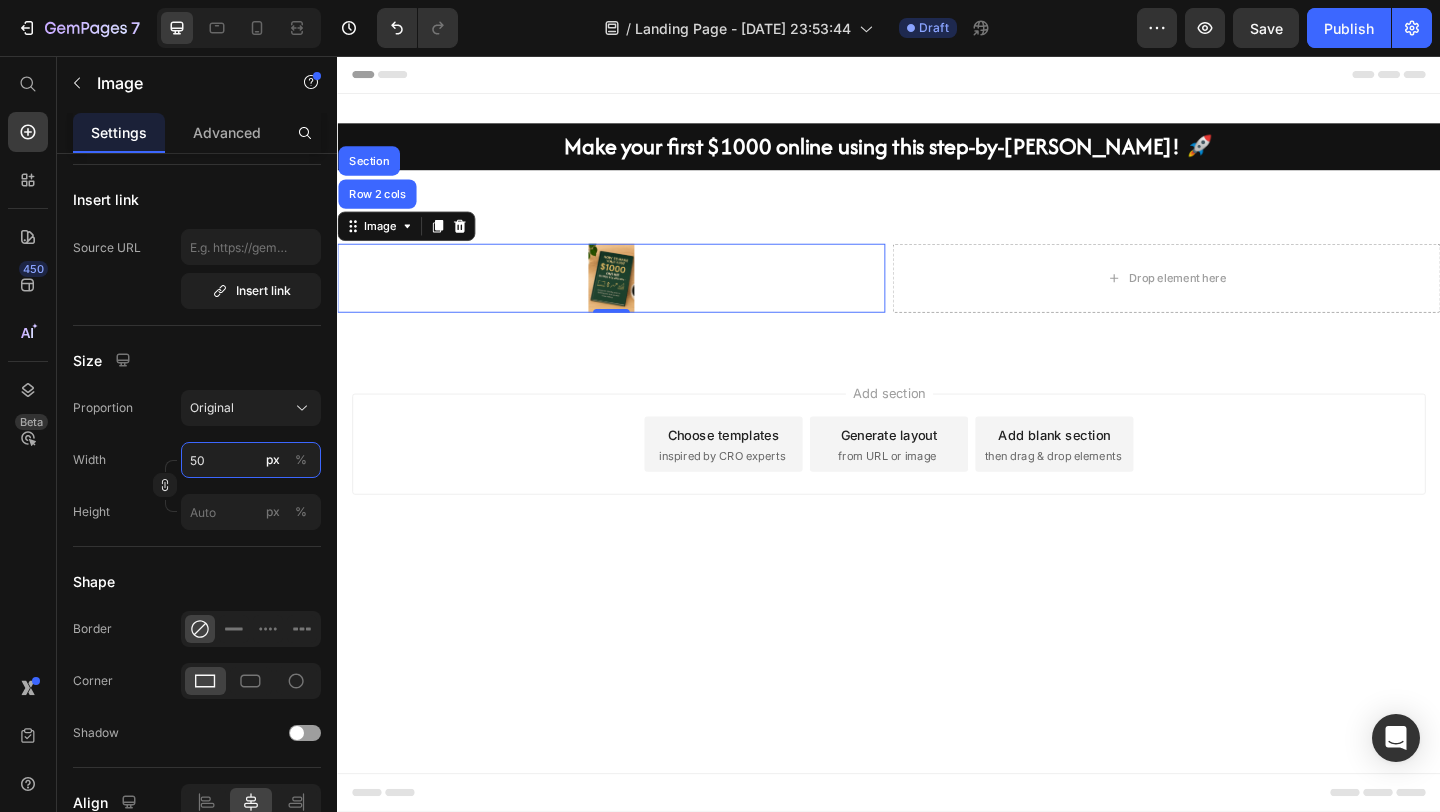 type on "5" 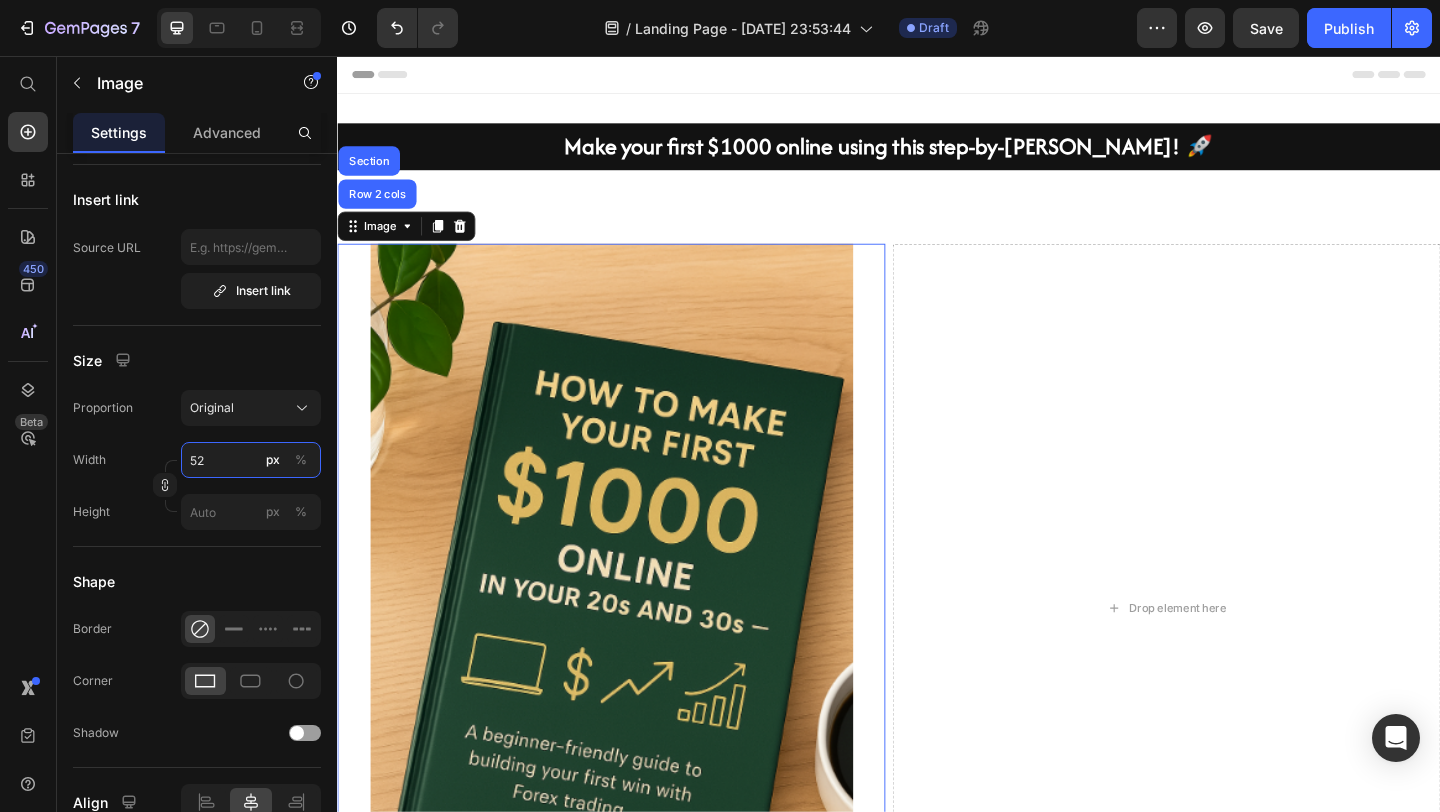 type on "5" 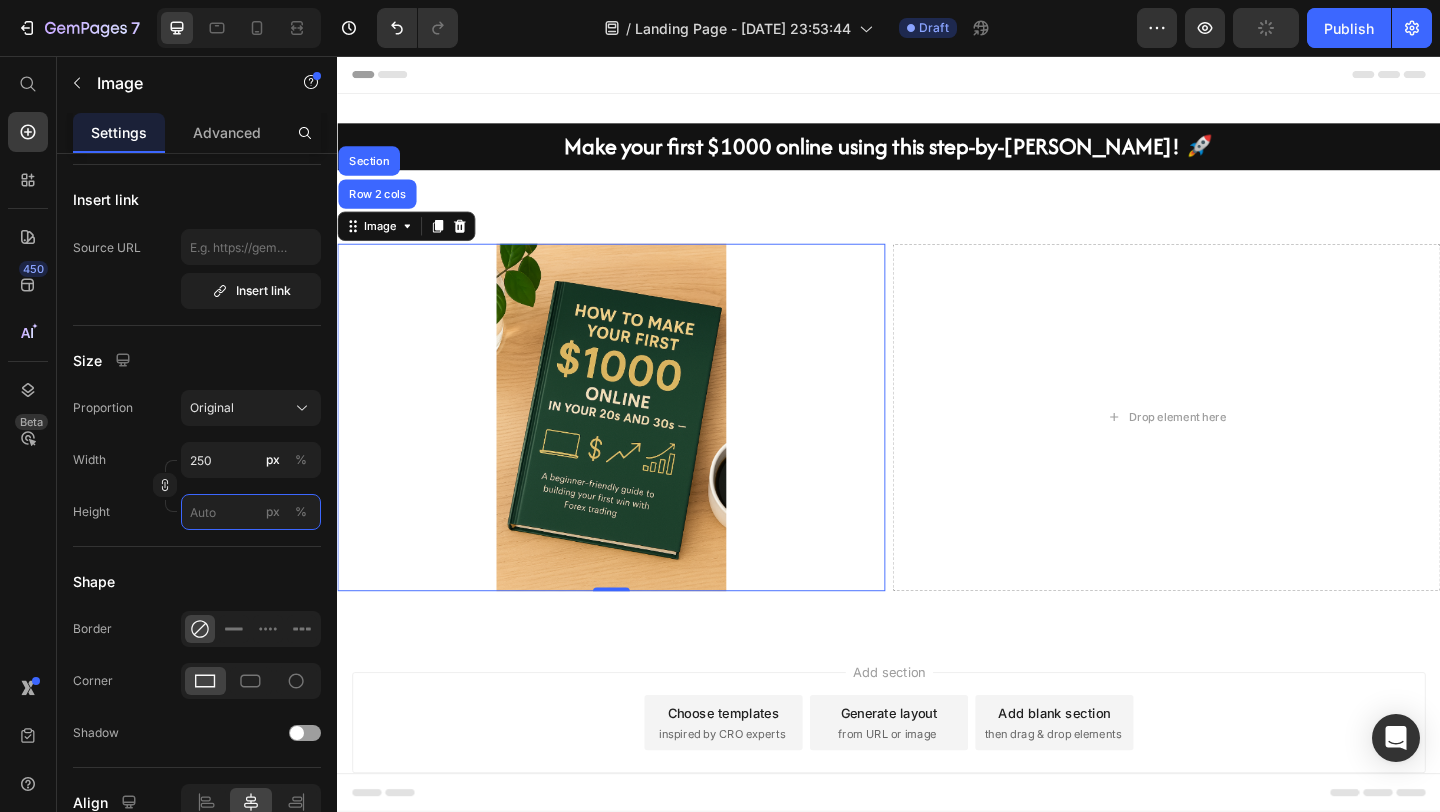 click on "px %" at bounding box center [251, 512] 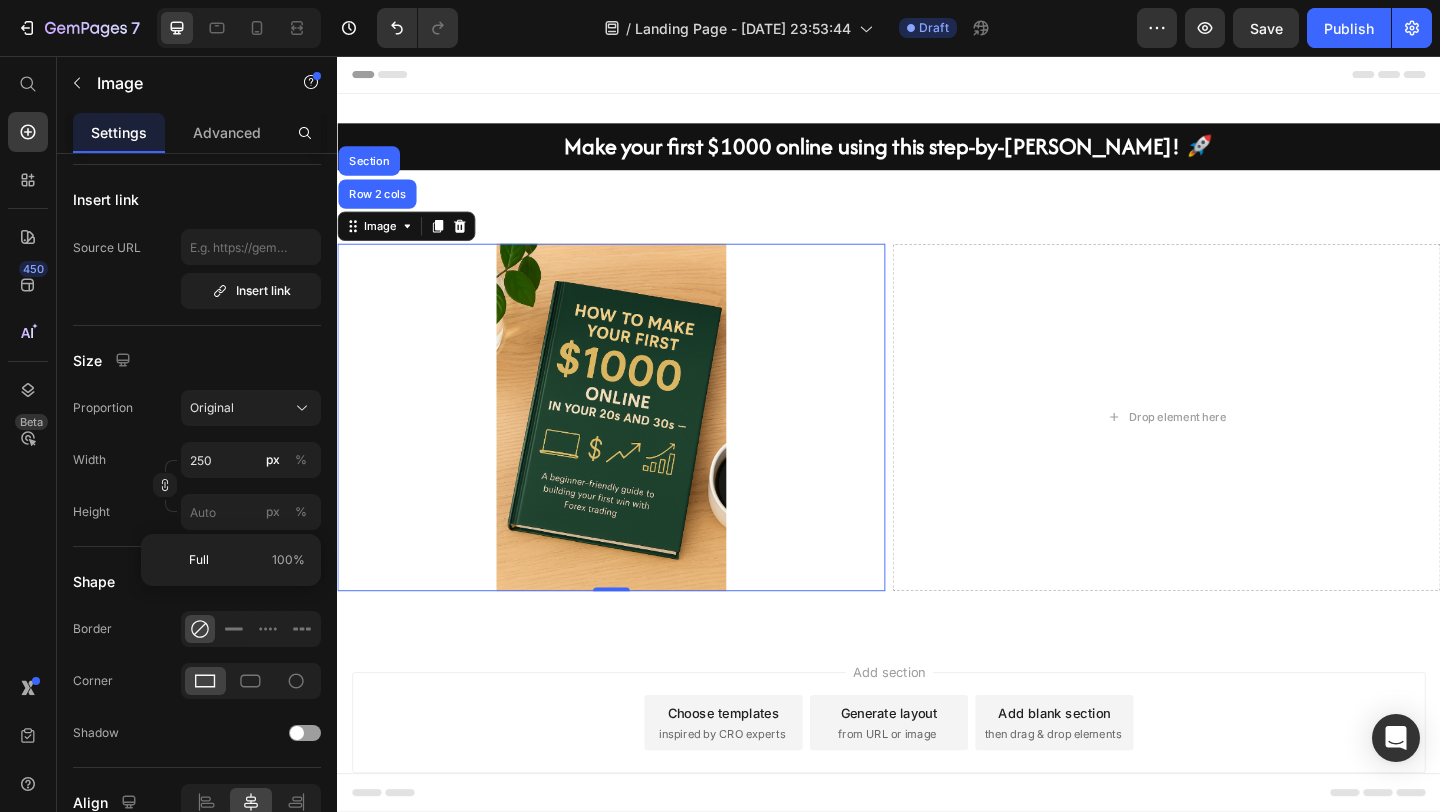 click on "Height px %" at bounding box center (197, 512) 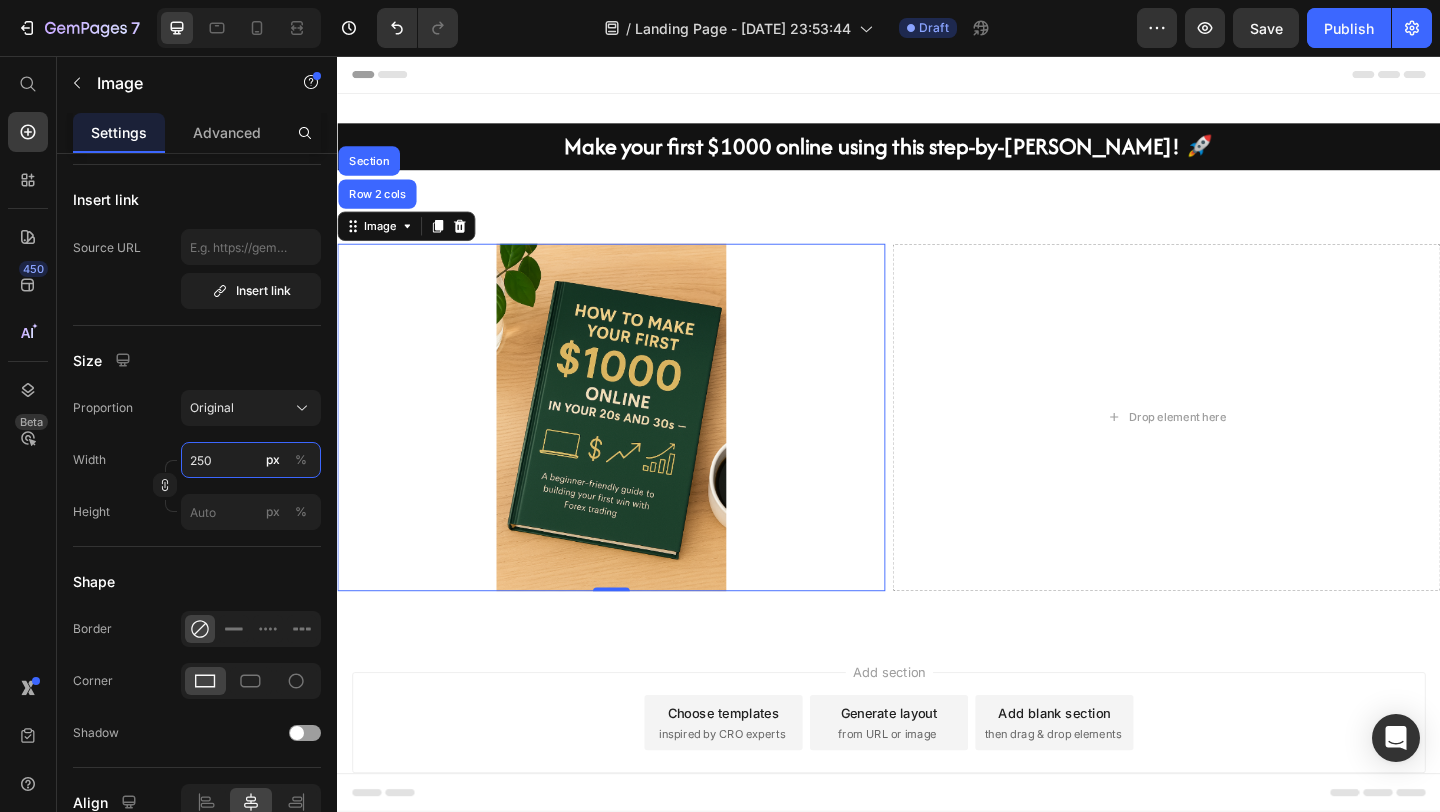 click on "250" at bounding box center [251, 460] 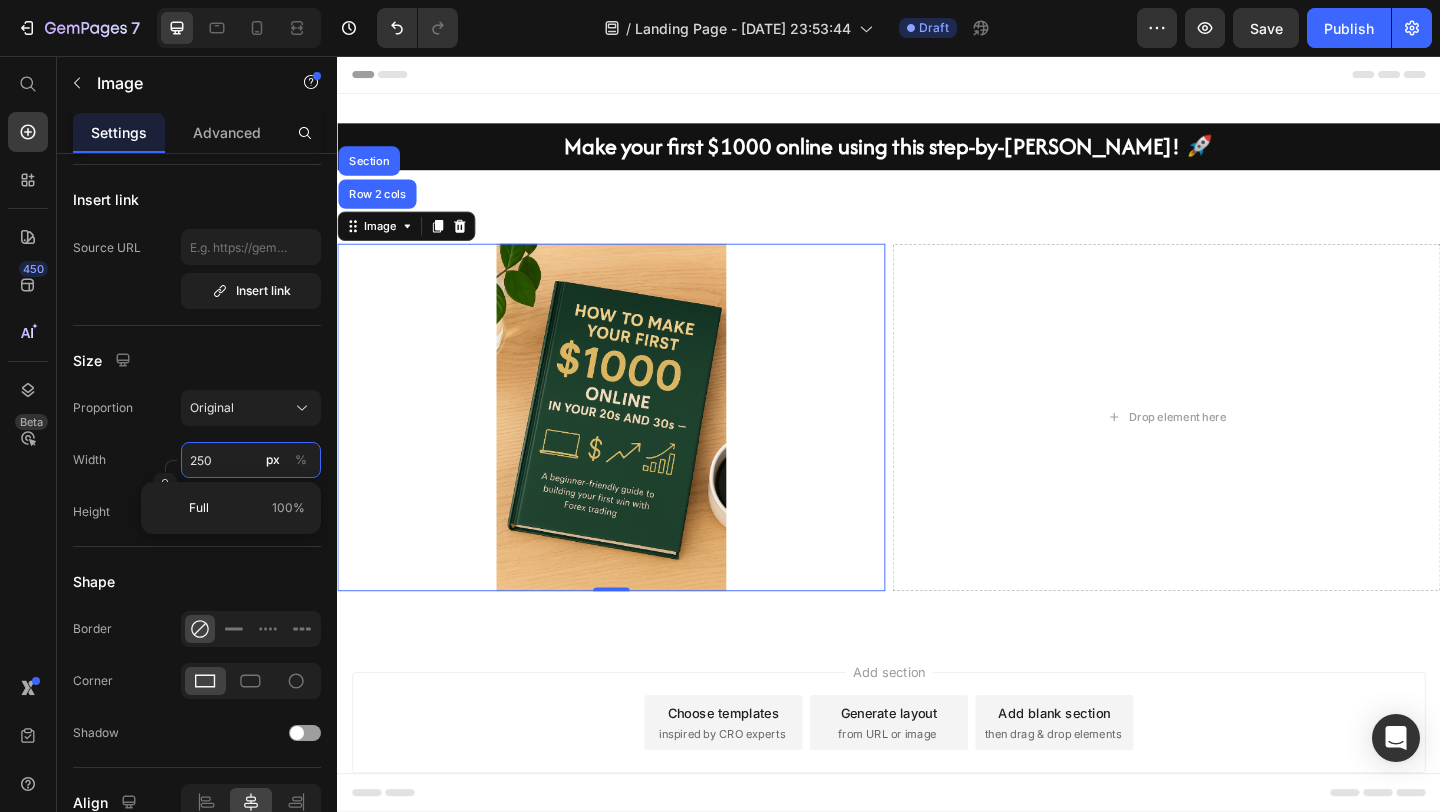 click on "250" at bounding box center [251, 460] 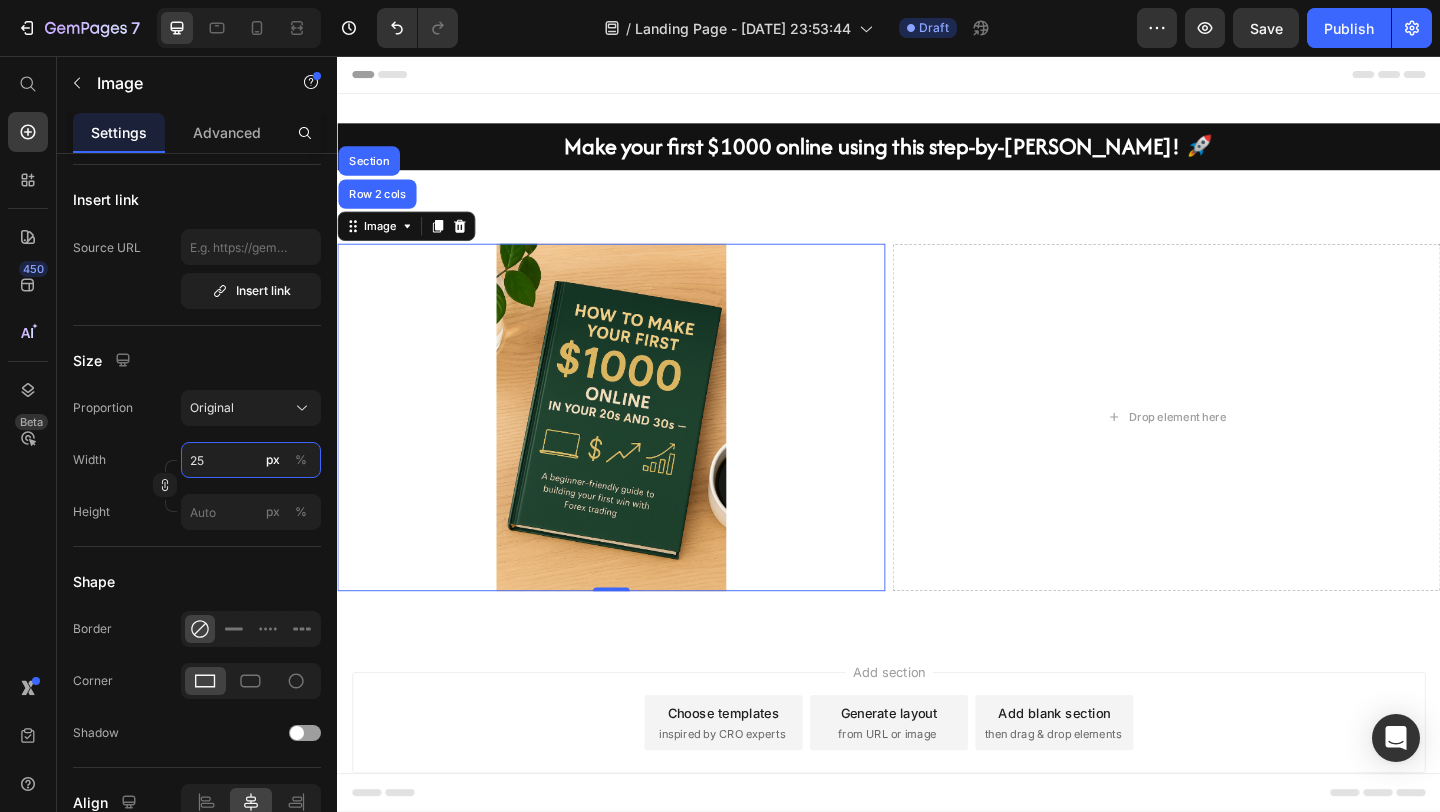 type on "2" 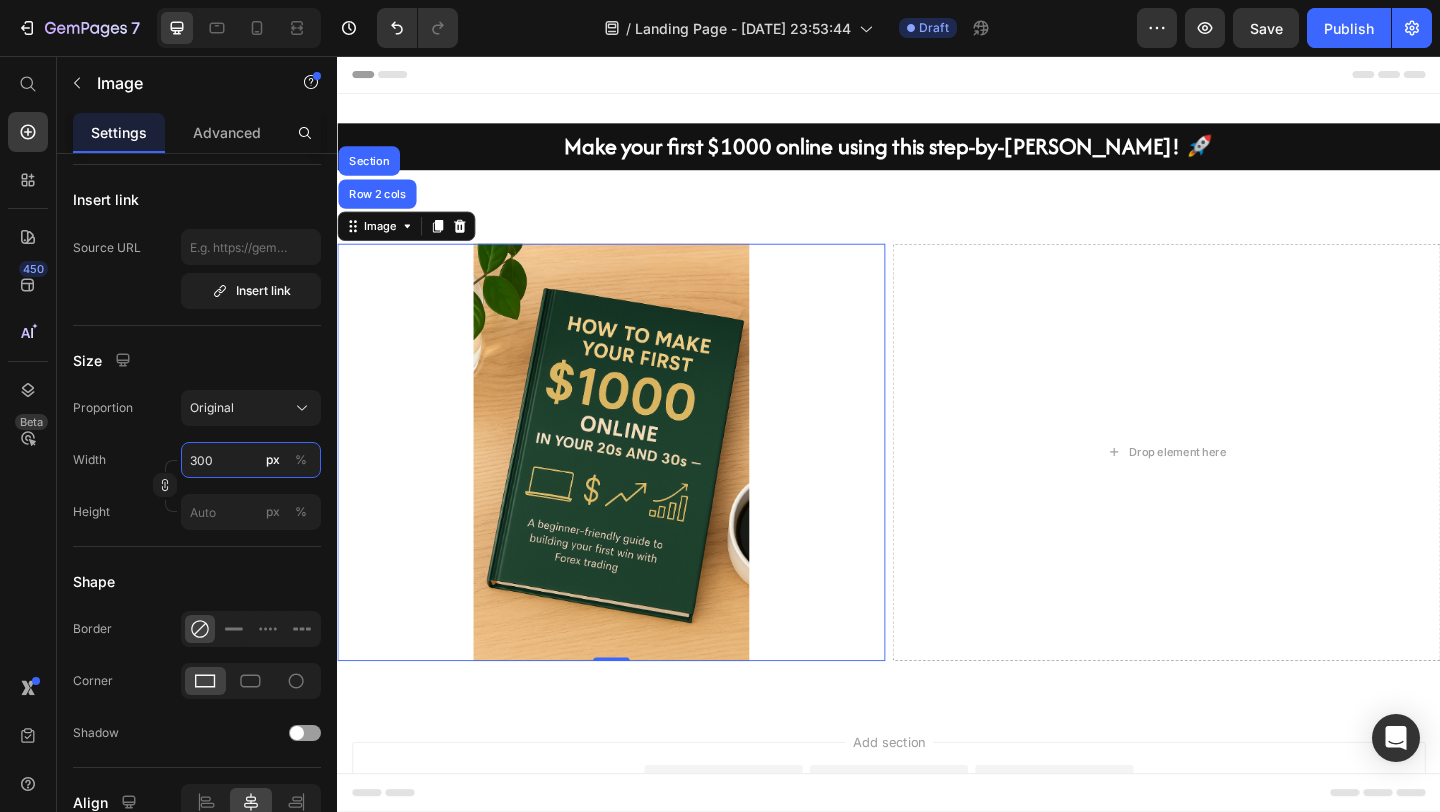 type on "300" 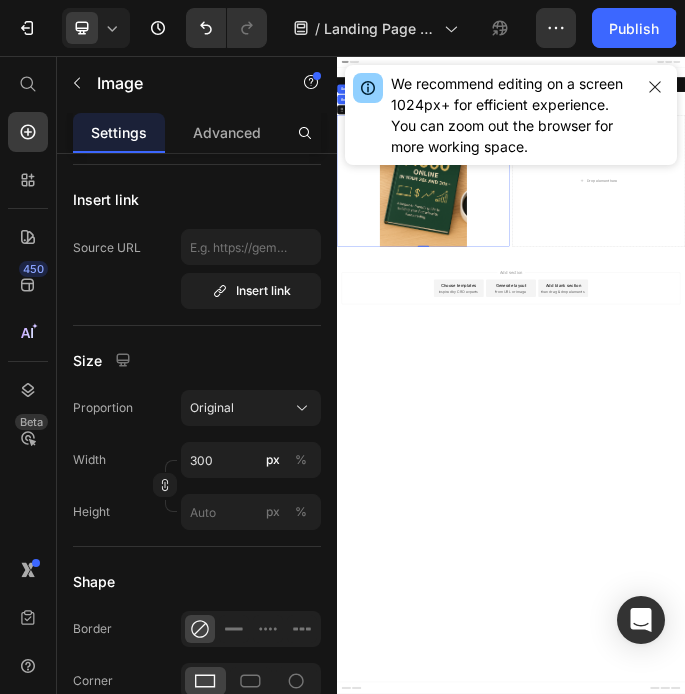 click at bounding box center [635, 487] 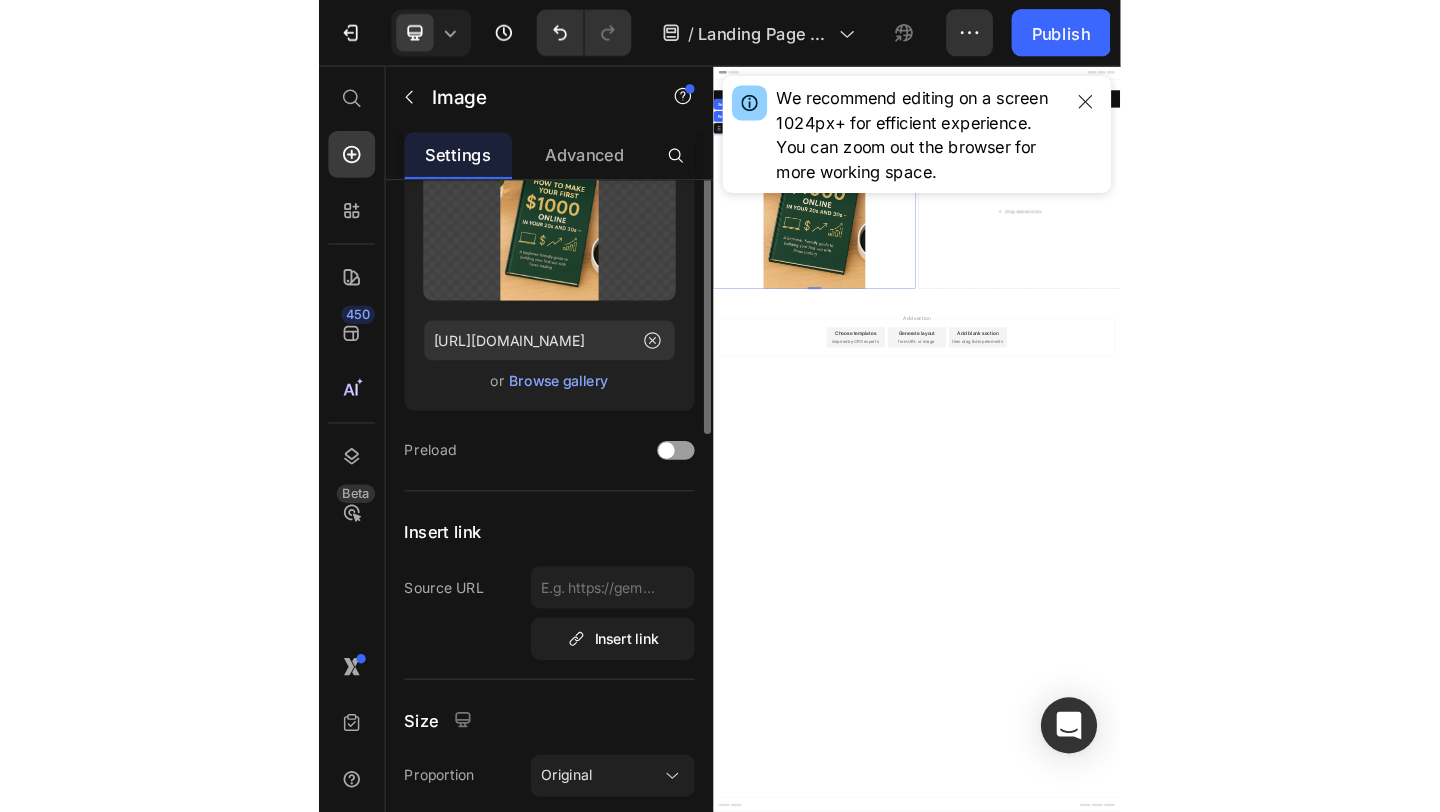 scroll, scrollTop: 0, scrollLeft: 0, axis: both 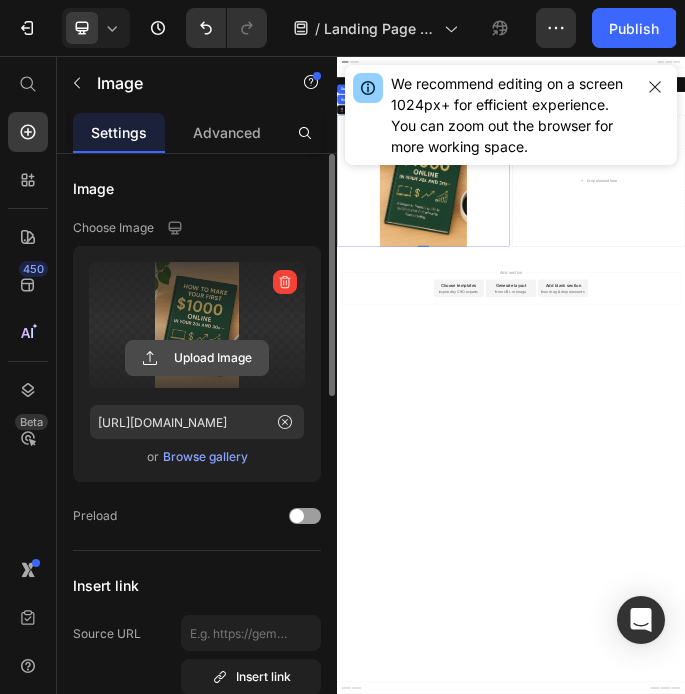 click 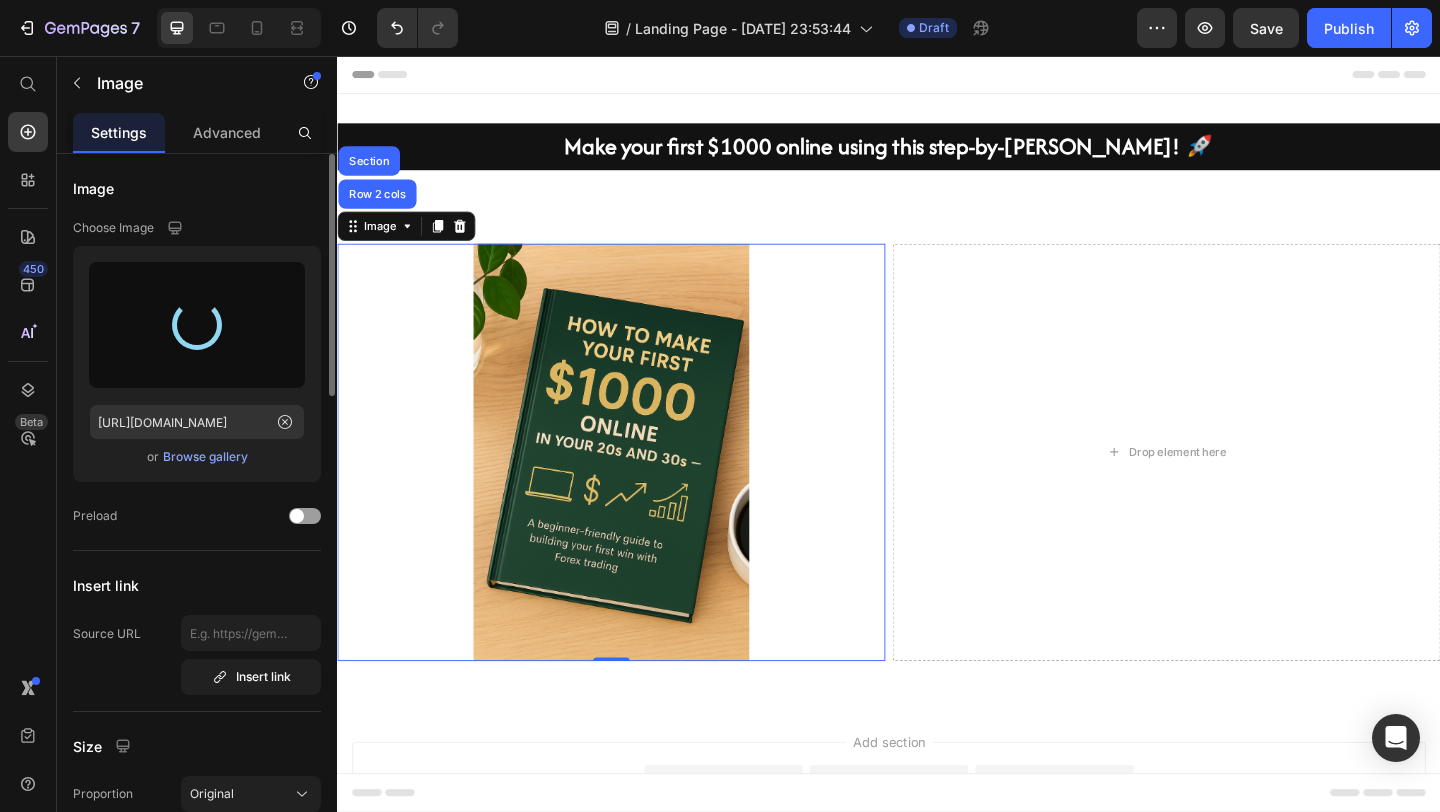type on "[URL][DOMAIN_NAME]" 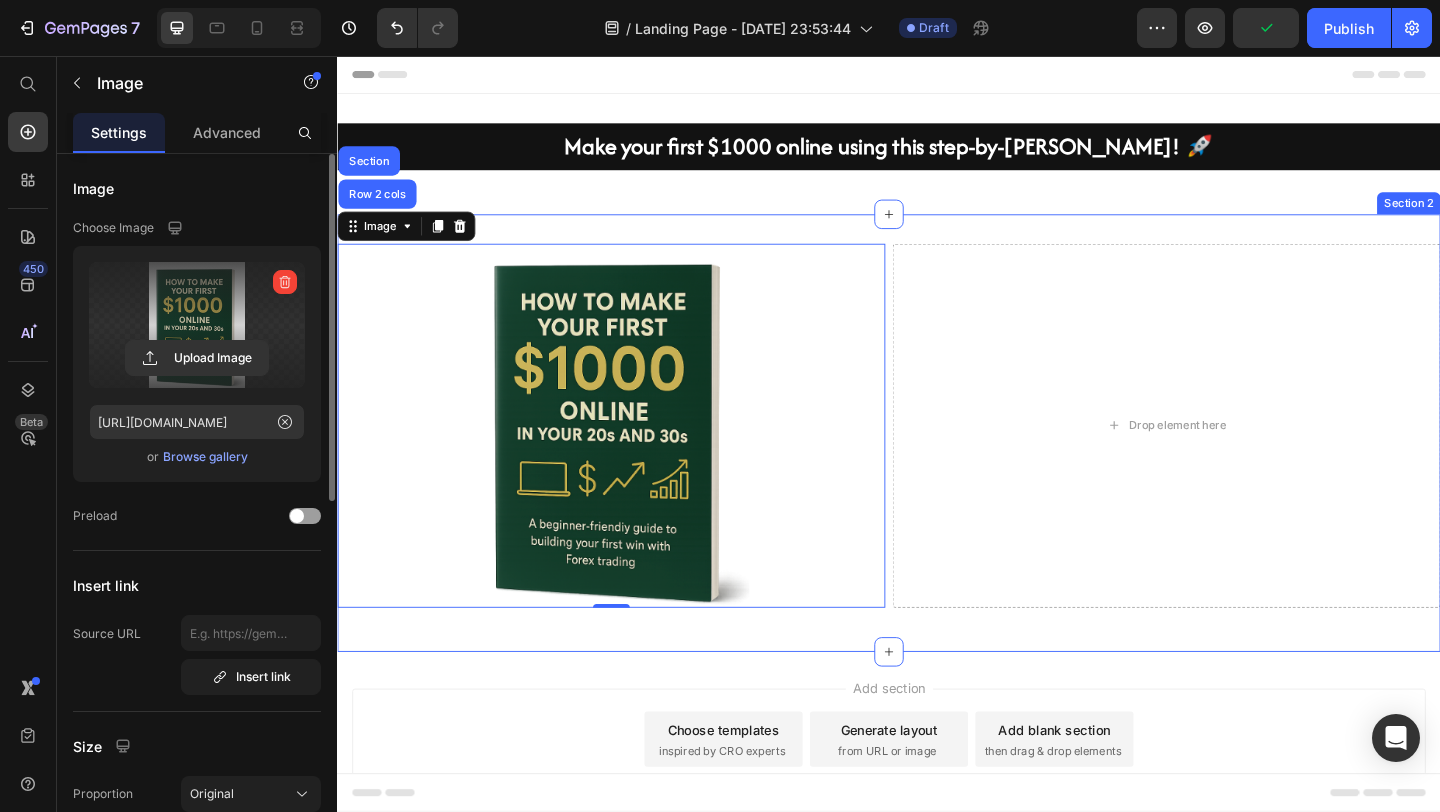 click on "Make your first $1000 online using this step-by-[PERSON_NAME]! 🚀 Heading Row Section 1" at bounding box center (937, 162) 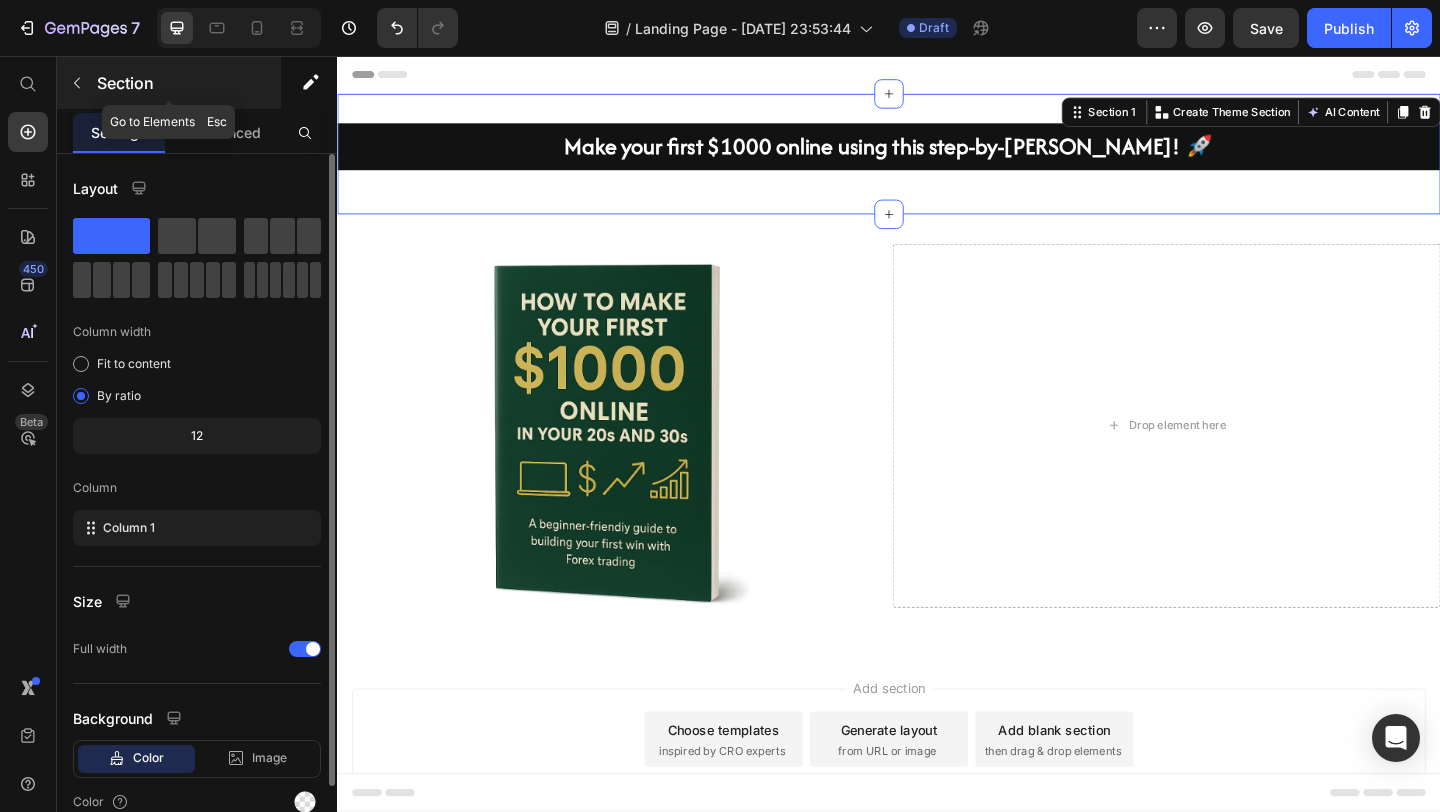 click at bounding box center (77, 83) 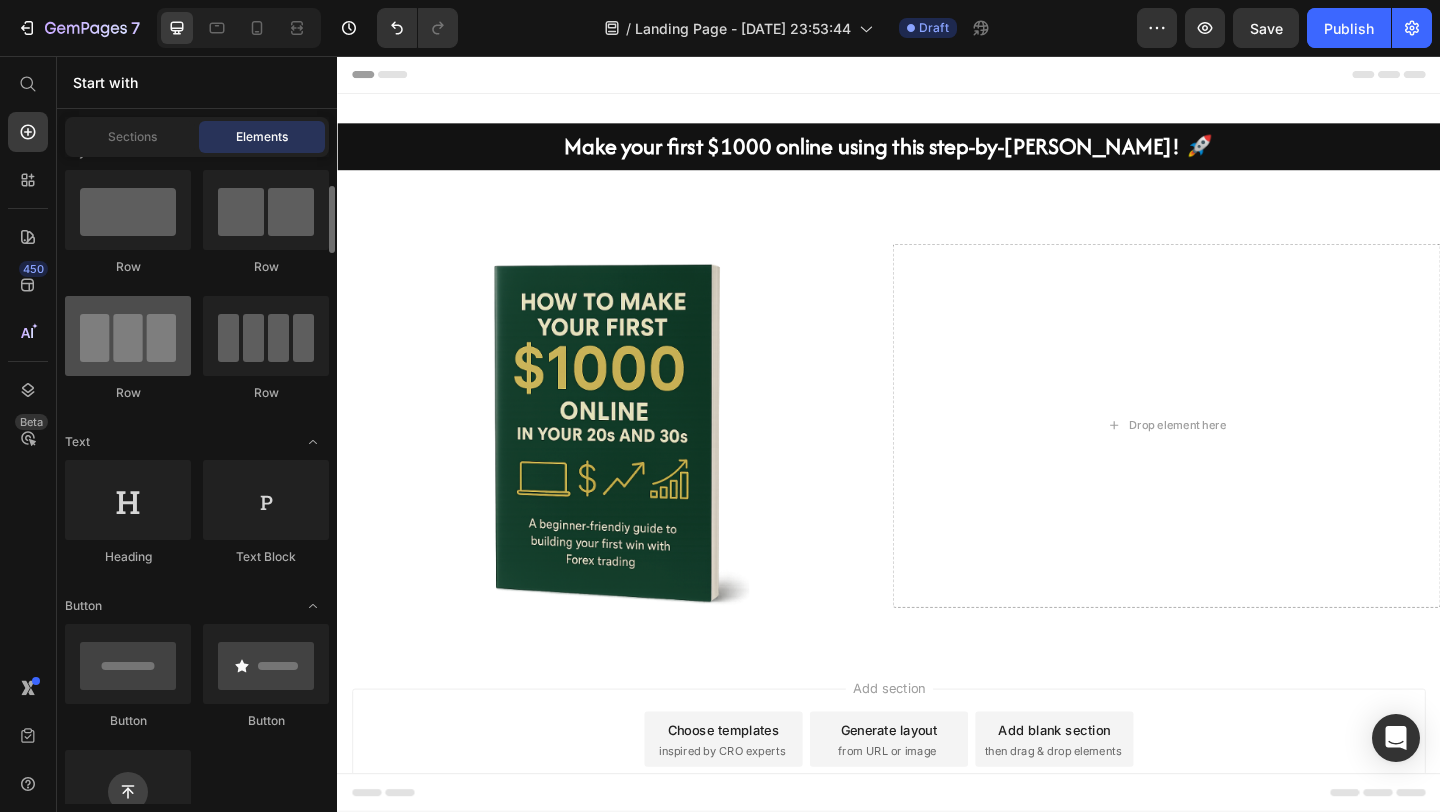 scroll, scrollTop: 59, scrollLeft: 0, axis: vertical 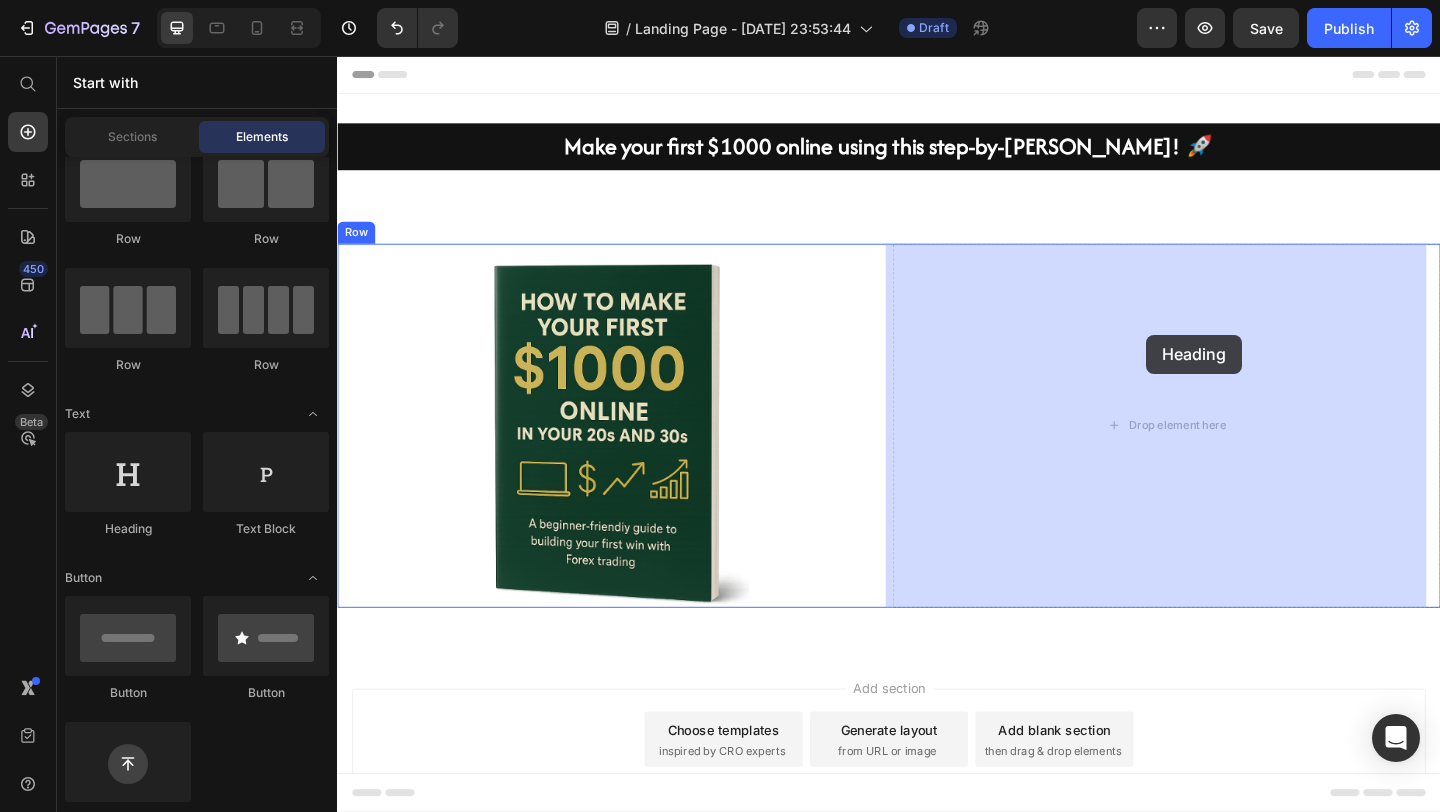 drag, startPoint x: 482, startPoint y: 555, endPoint x: 1192, endPoint y: 322, distance: 747.25433 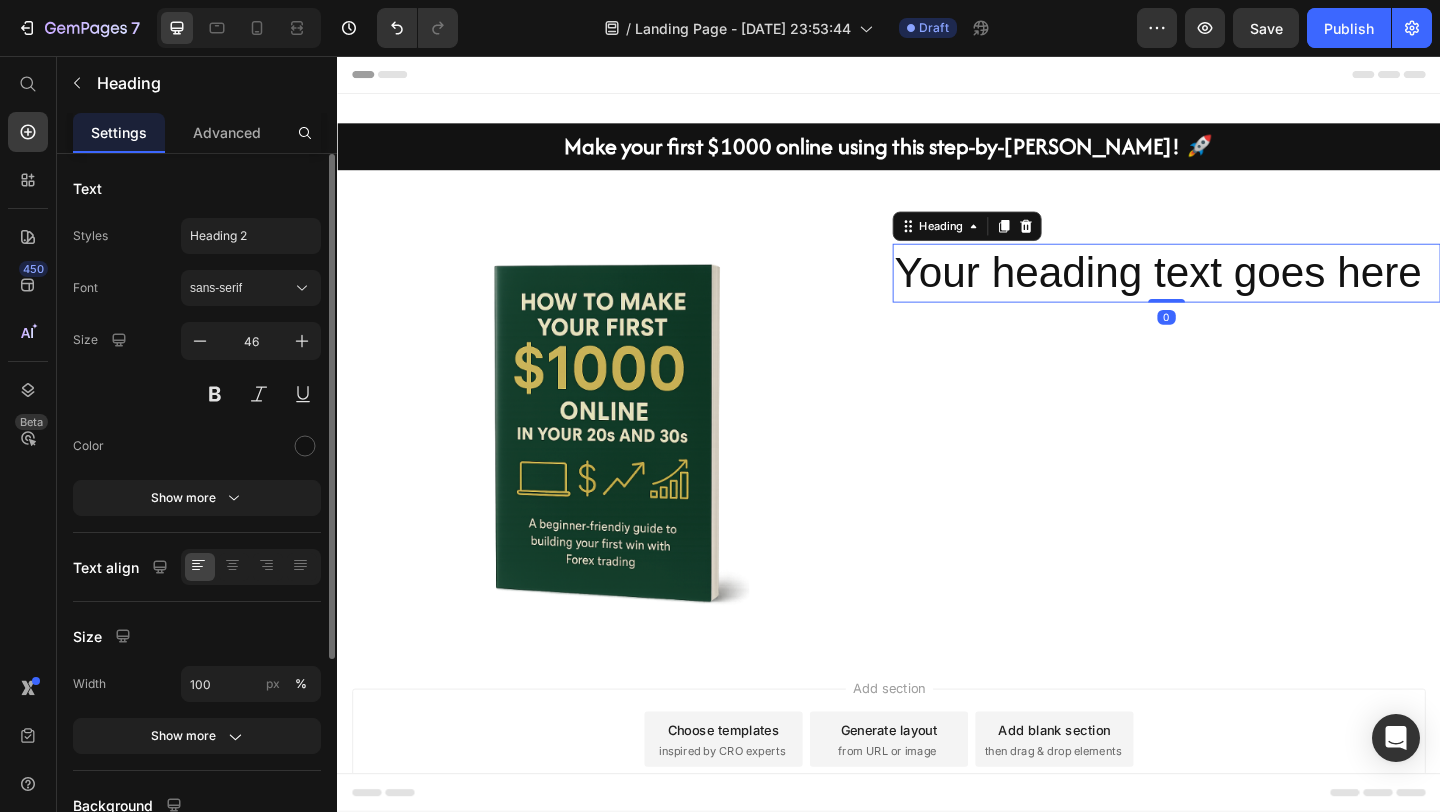 click on "Your heading text goes here" at bounding box center [1239, 292] 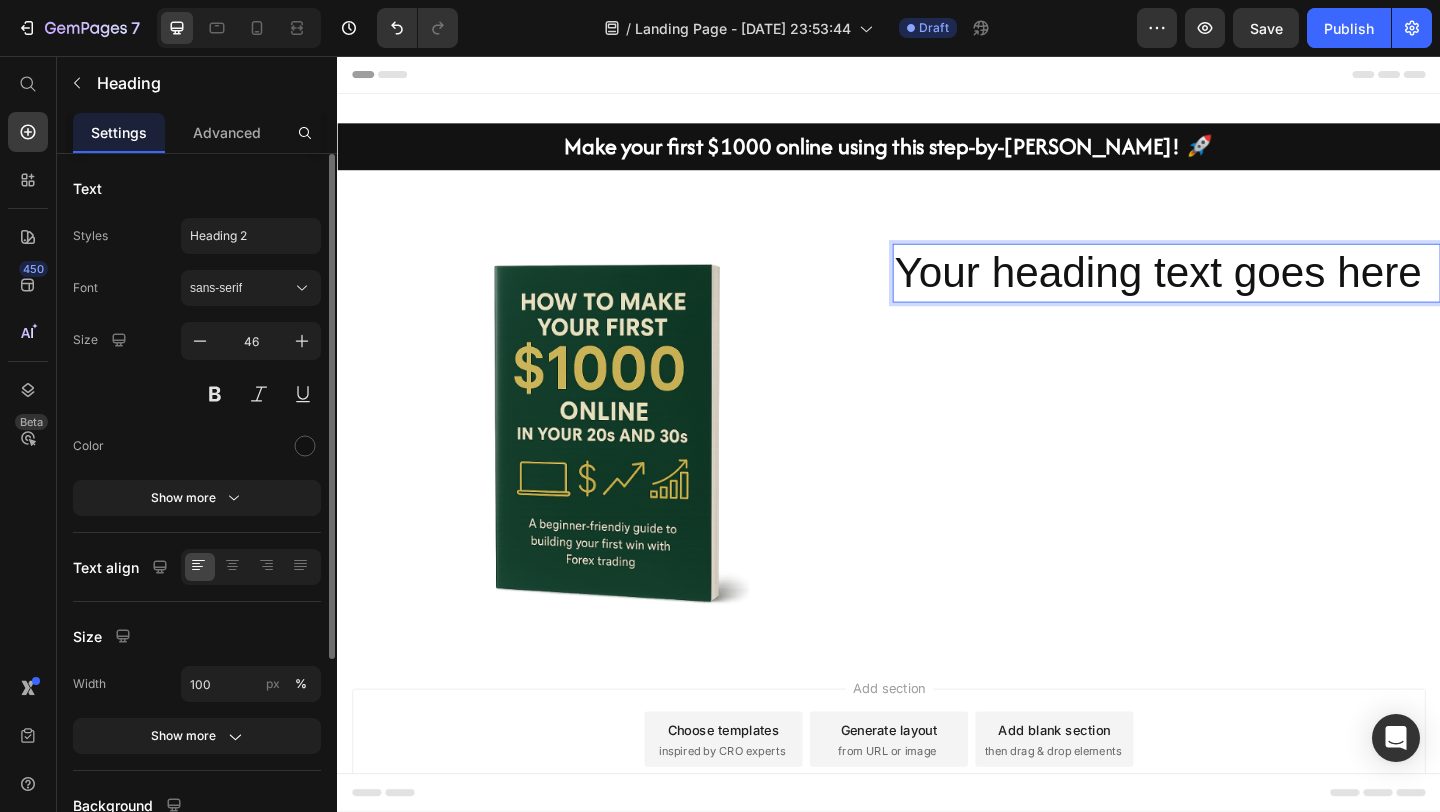 click on "Your heading text goes here" at bounding box center (1239, 292) 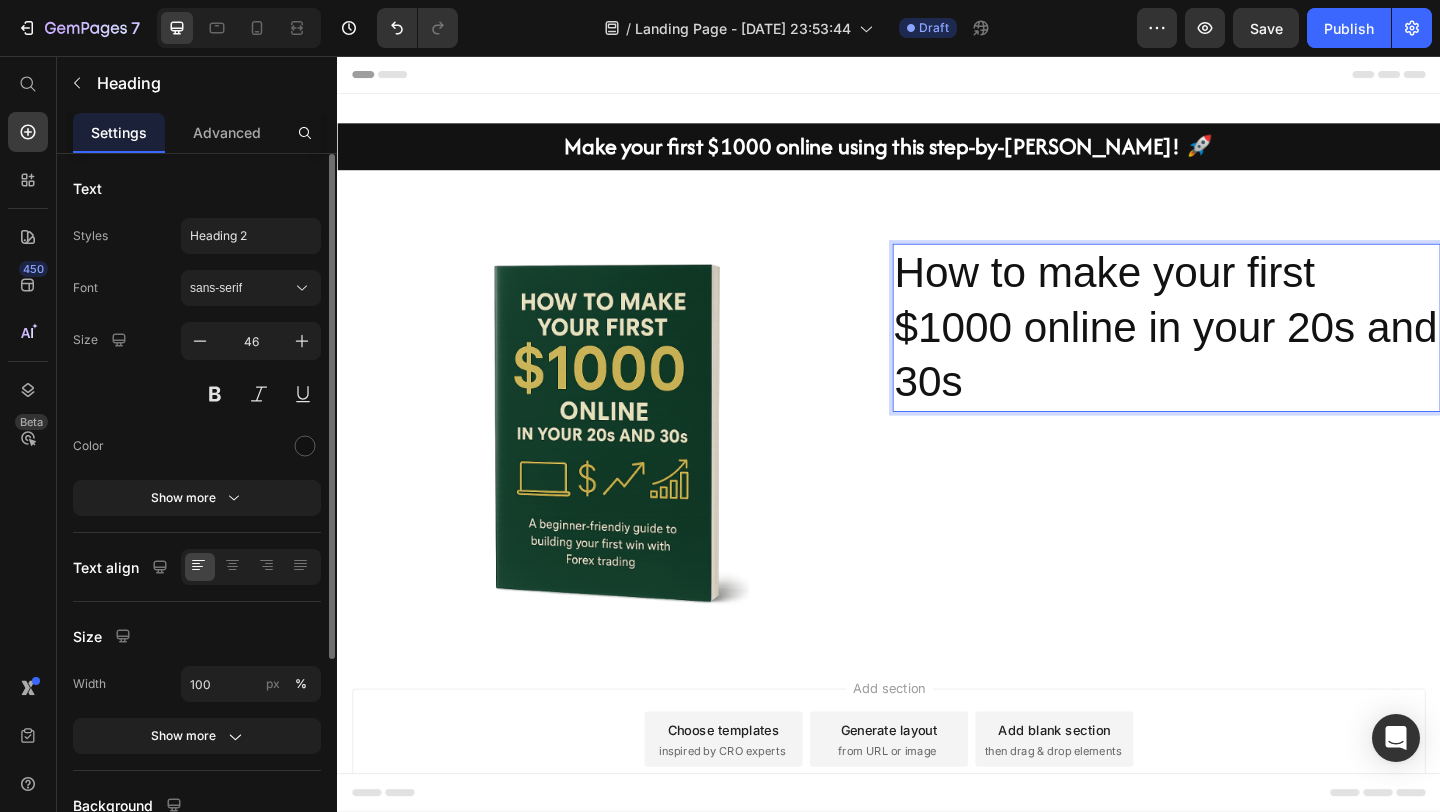 click on "How to make your first $1000 online in your 20s and 30s" at bounding box center [1239, 351] 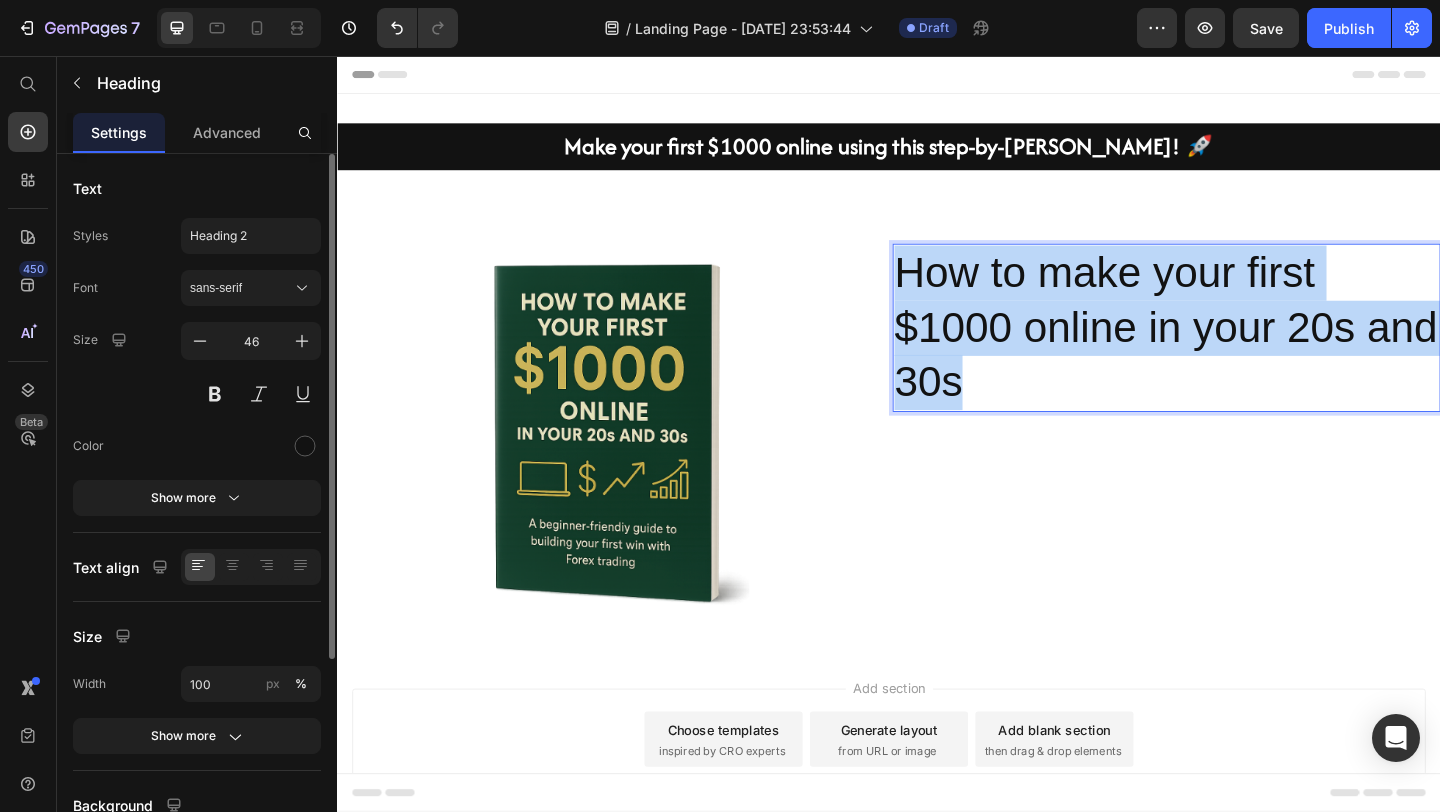 drag, startPoint x: 1106, startPoint y: 407, endPoint x: 947, endPoint y: 284, distance: 201.02238 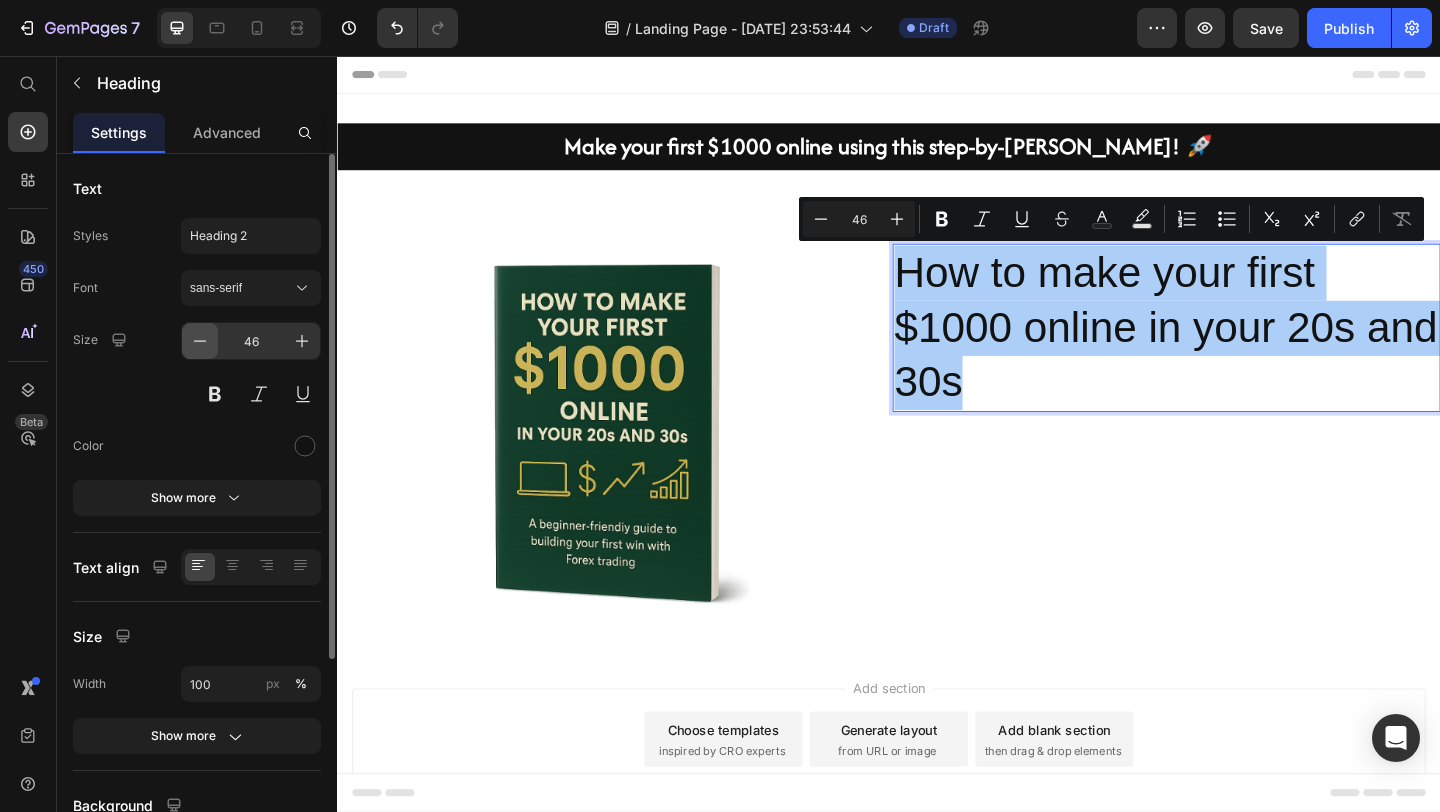 click 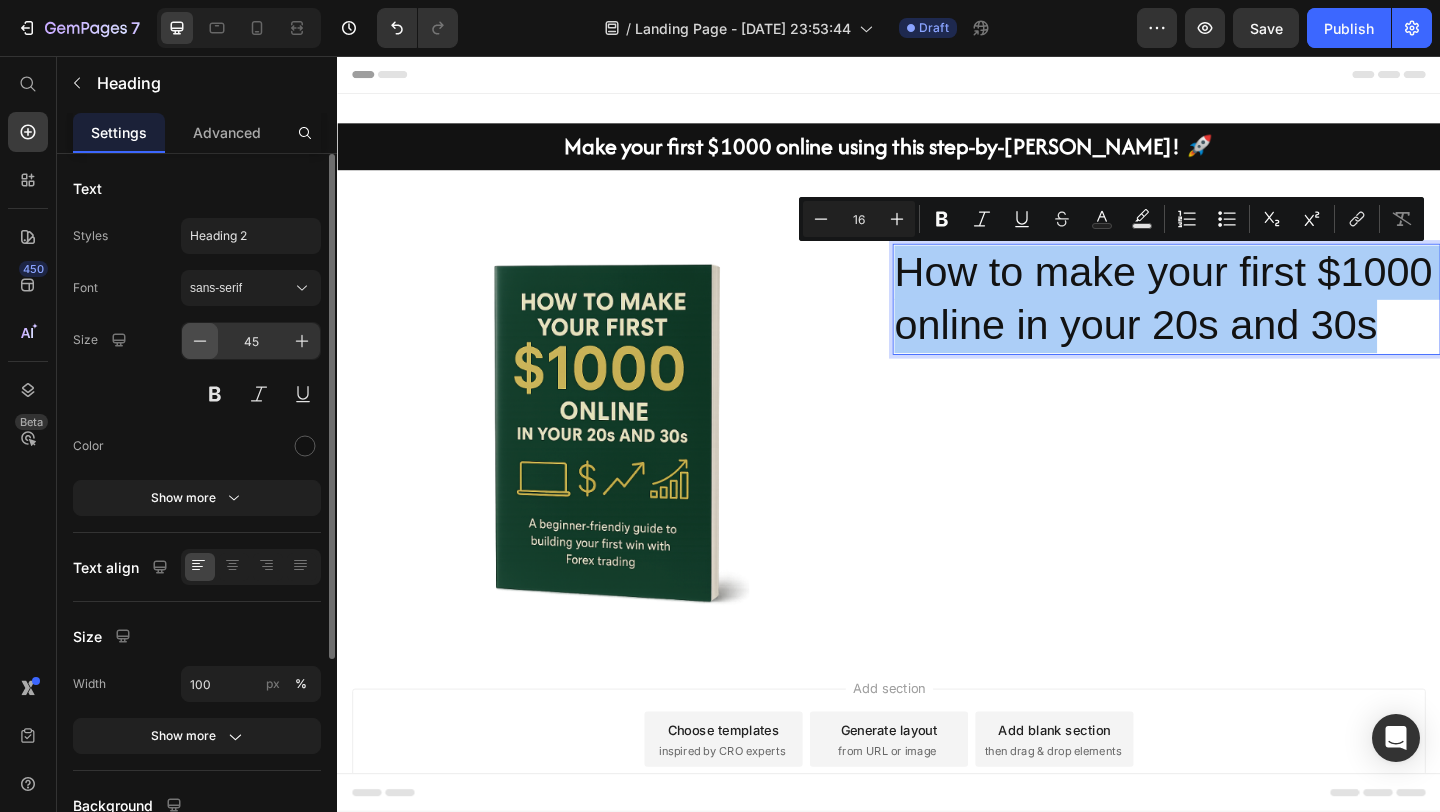 click 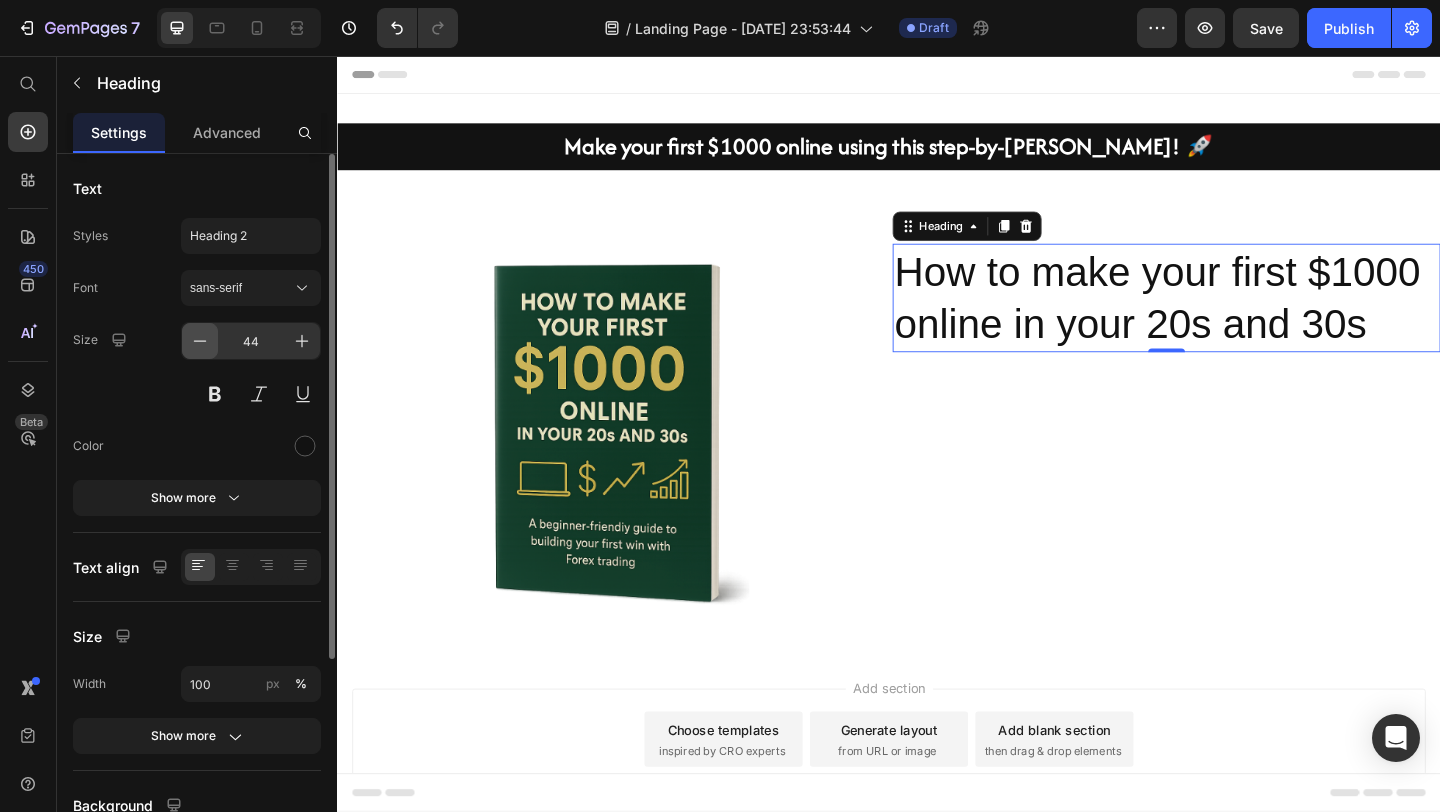 click 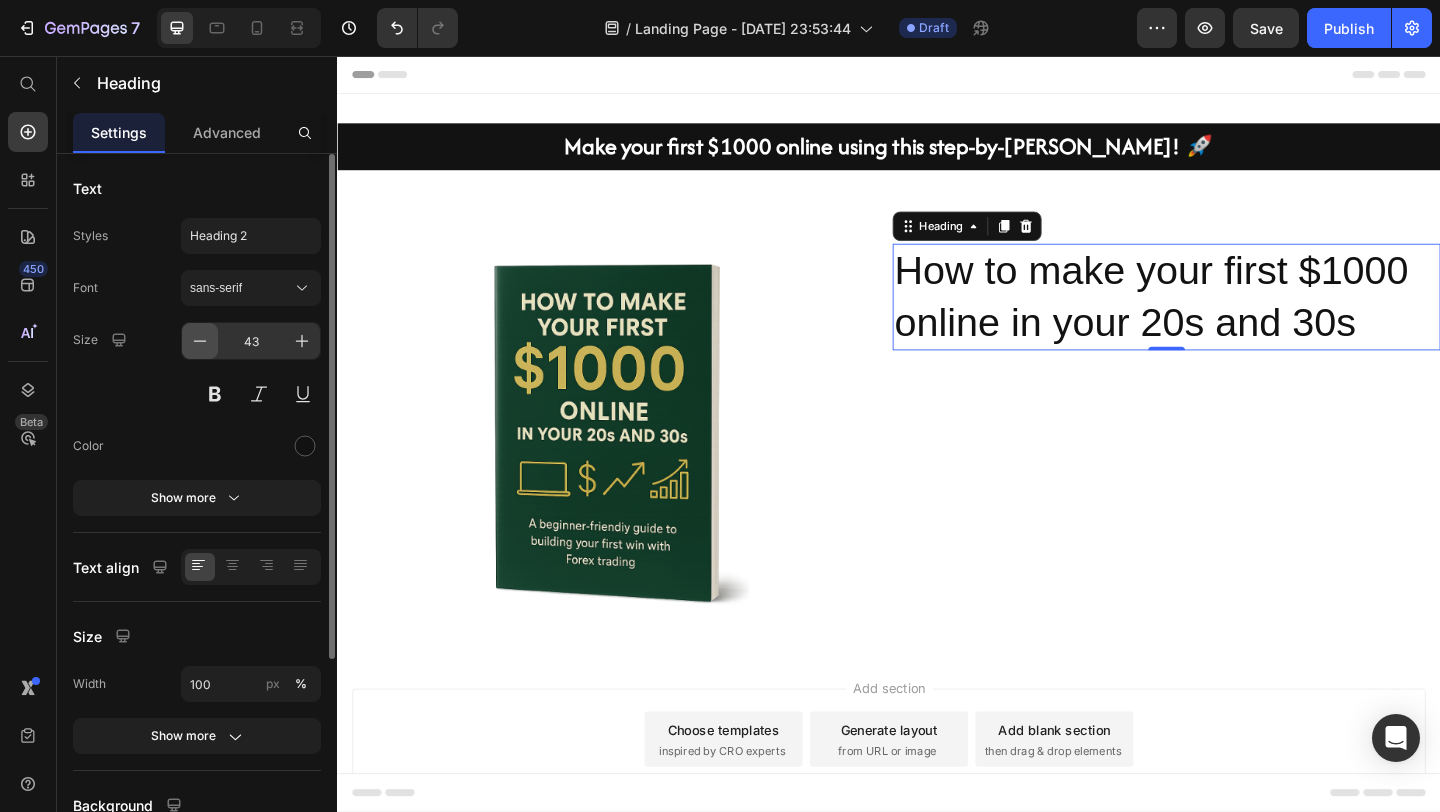 click 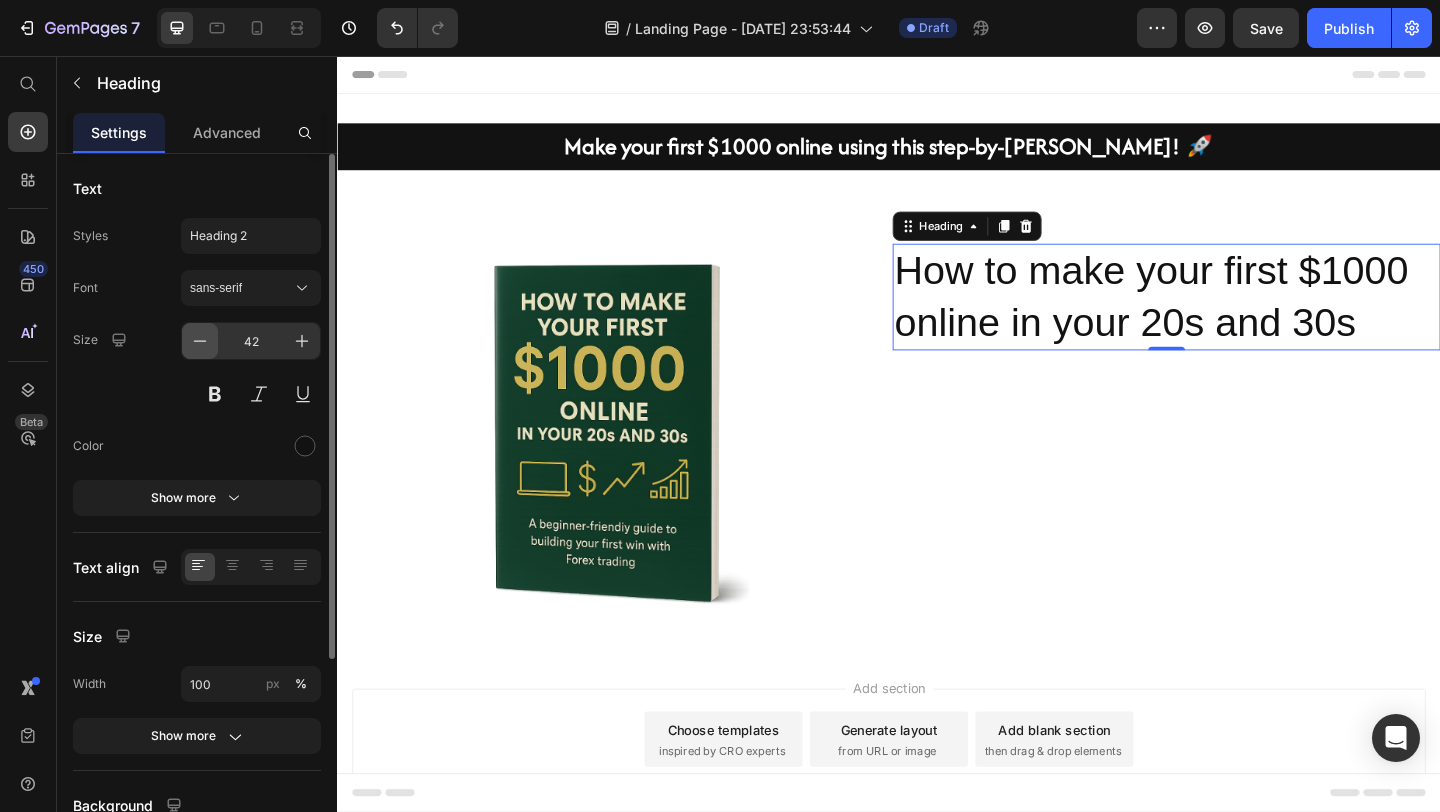 click 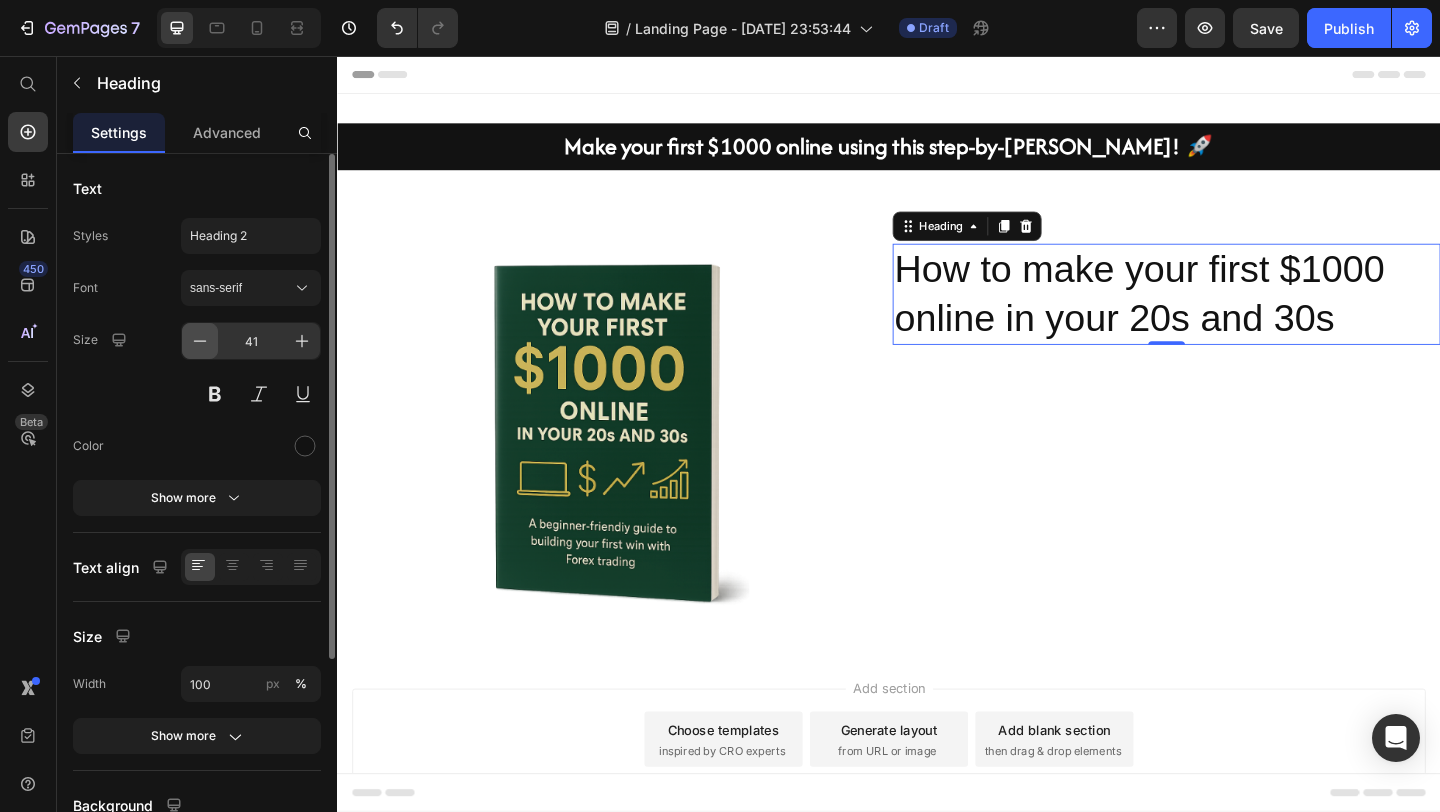 click 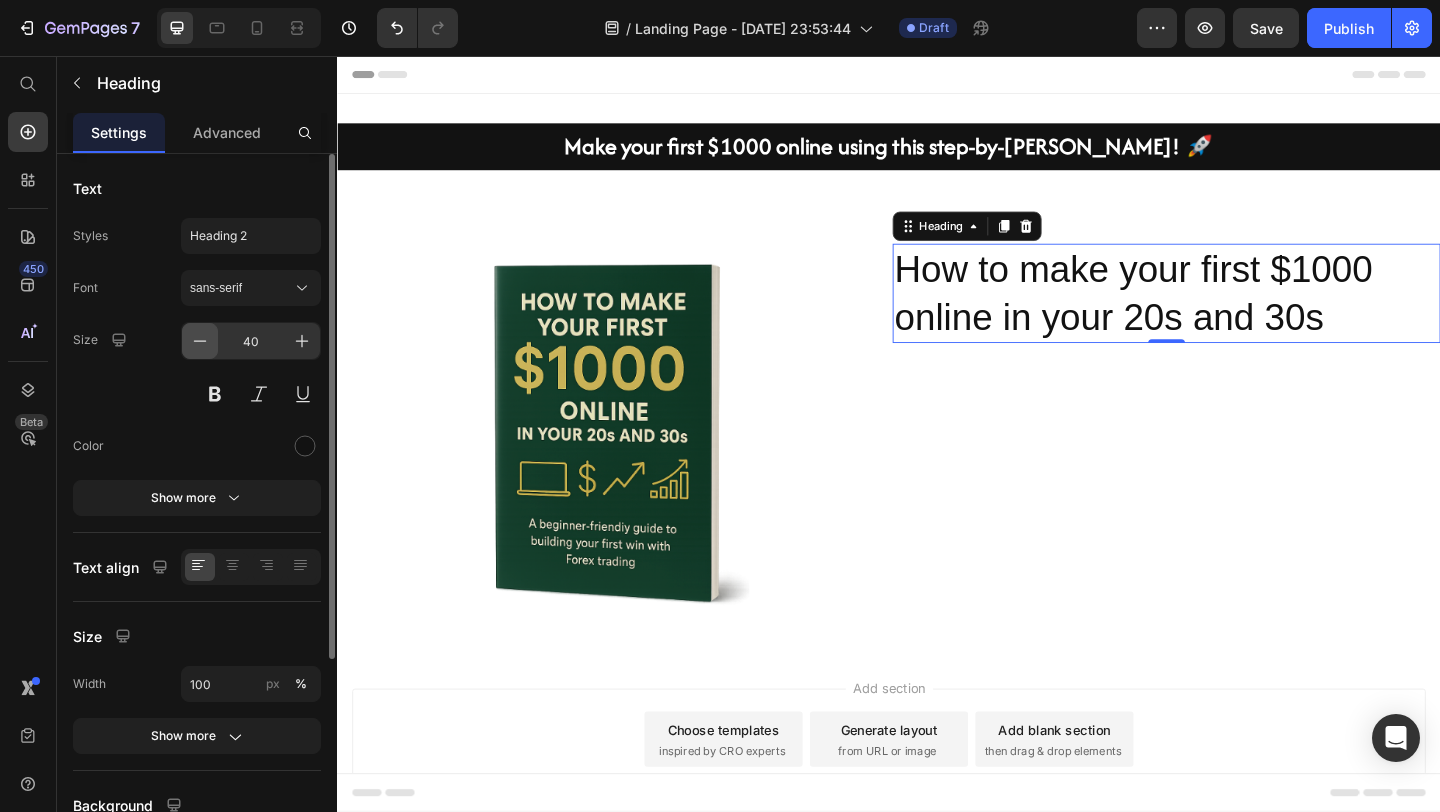 click 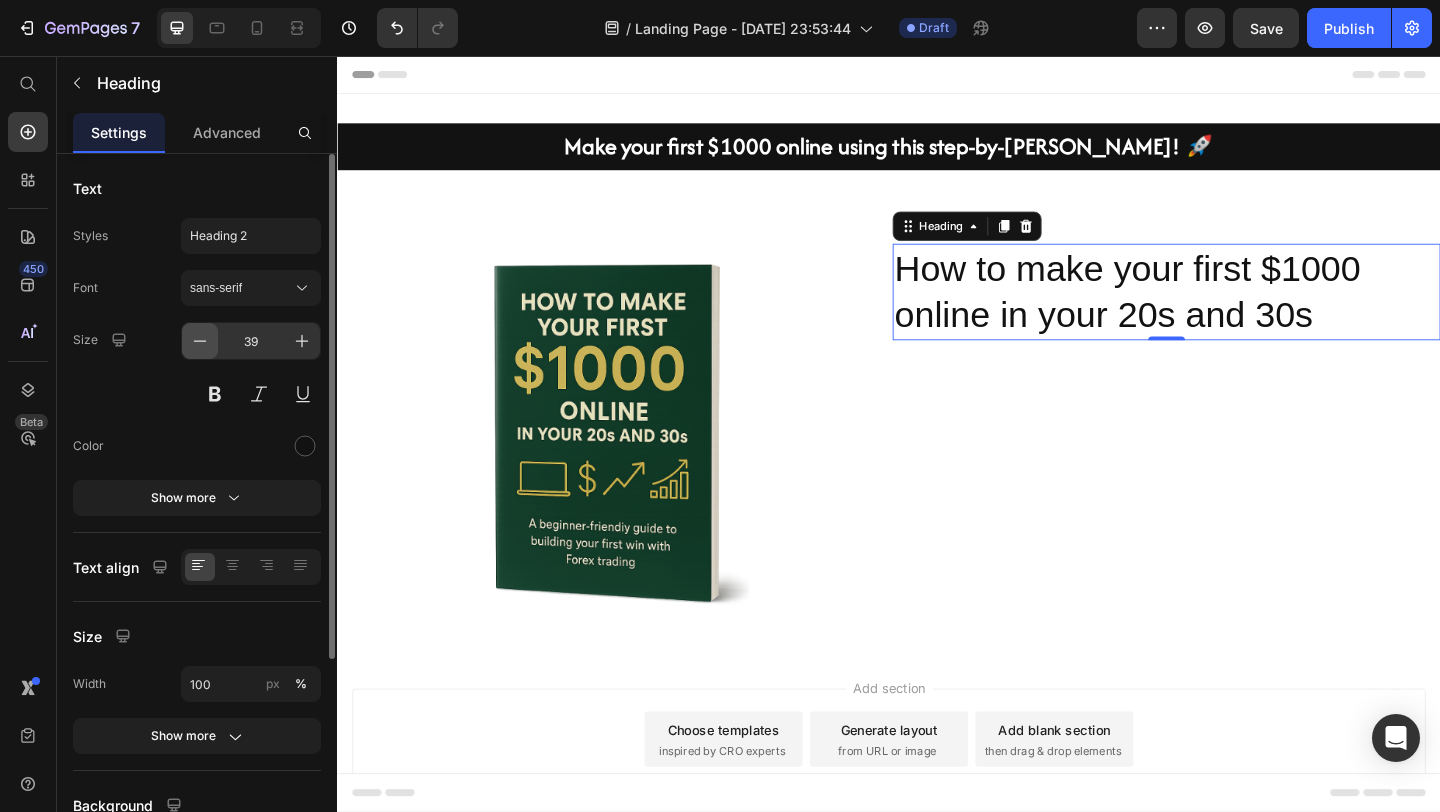 click 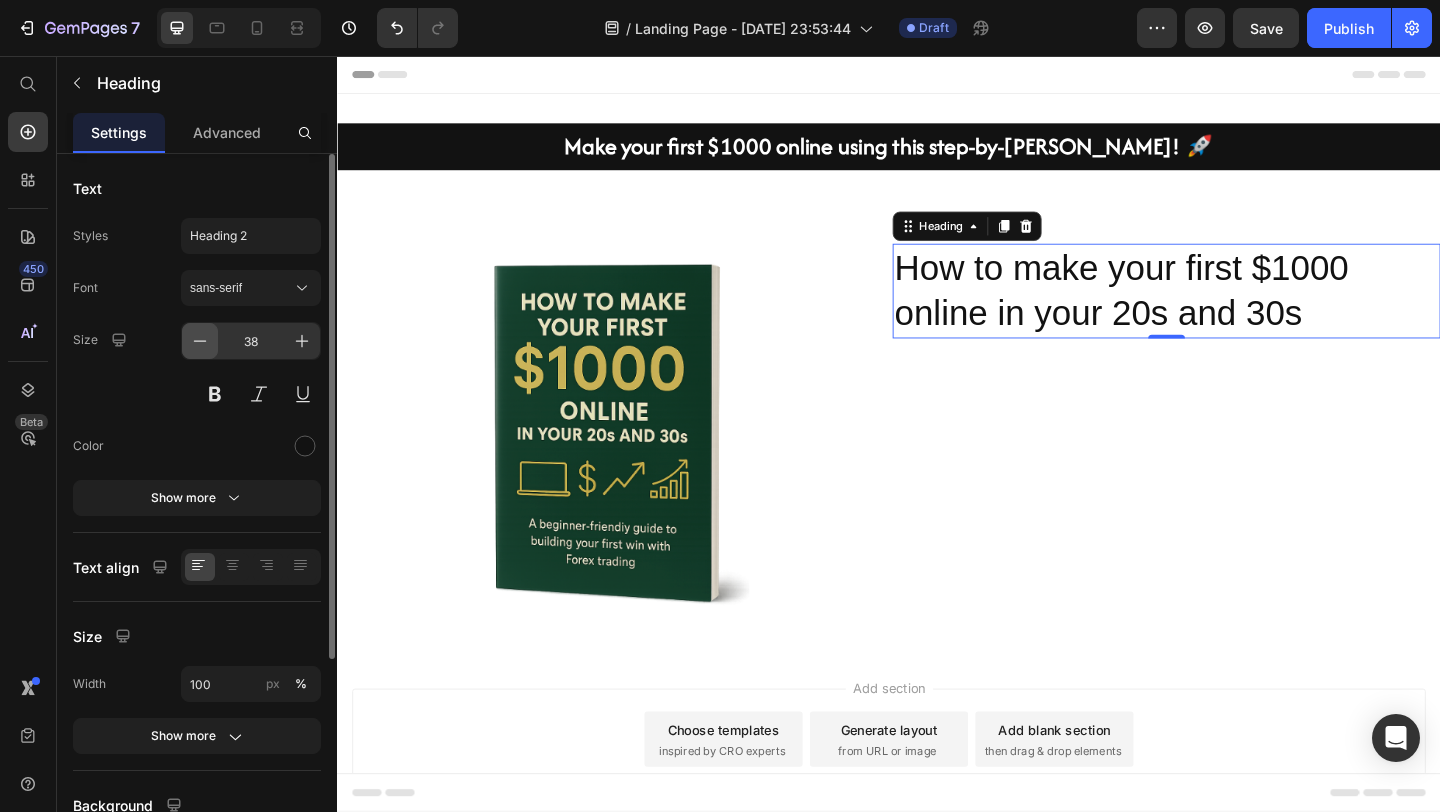 click 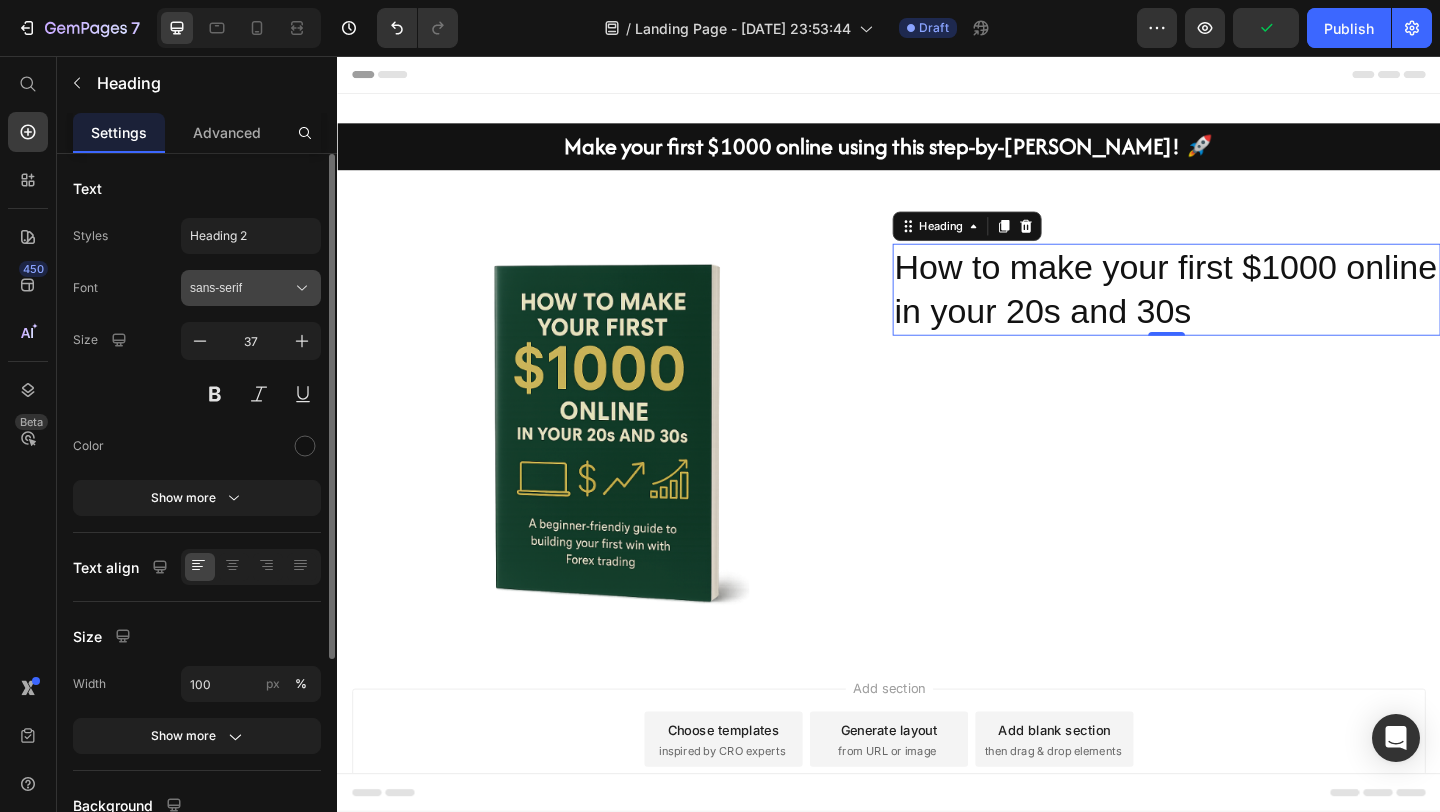 click on "sans-serif" at bounding box center [241, 288] 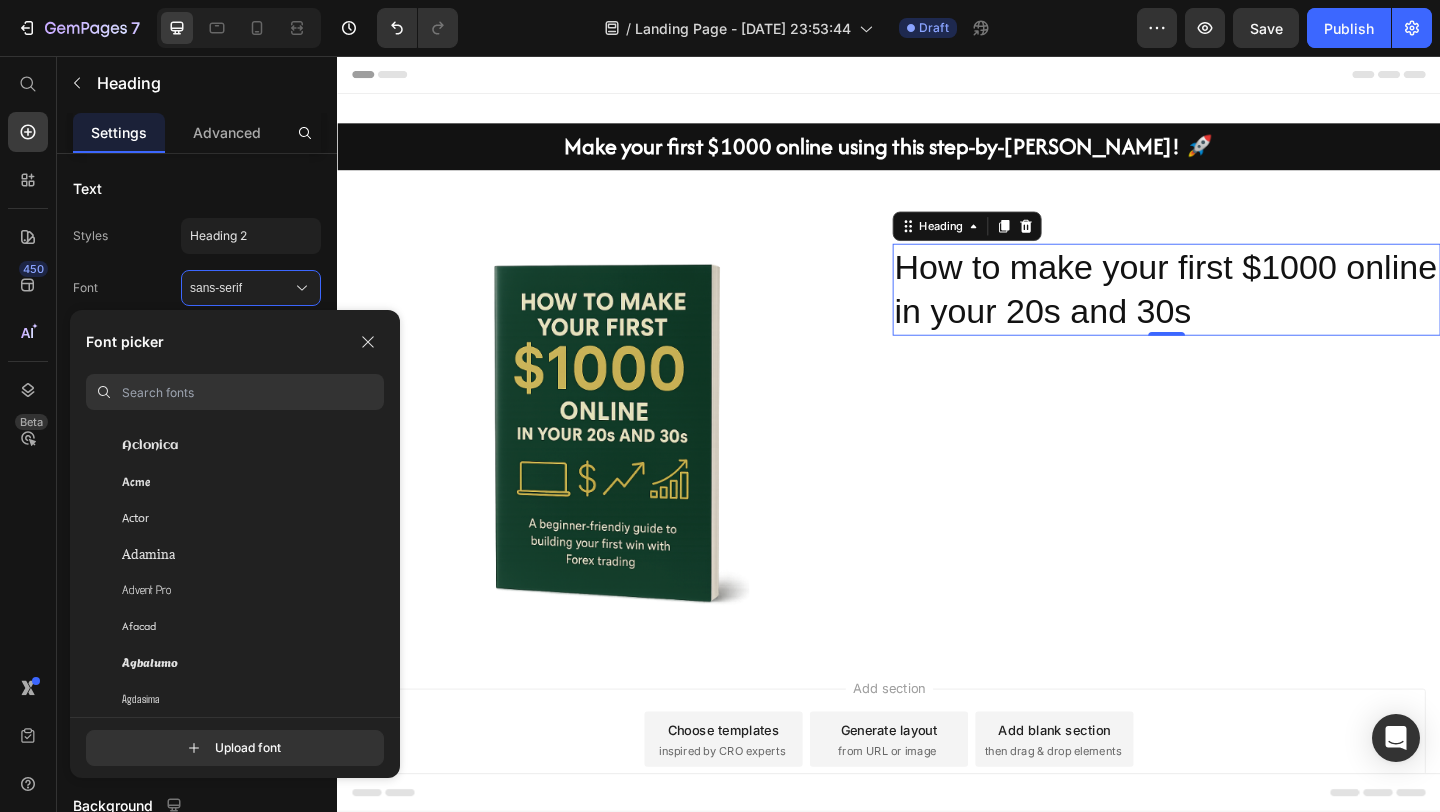 scroll, scrollTop: 517, scrollLeft: 0, axis: vertical 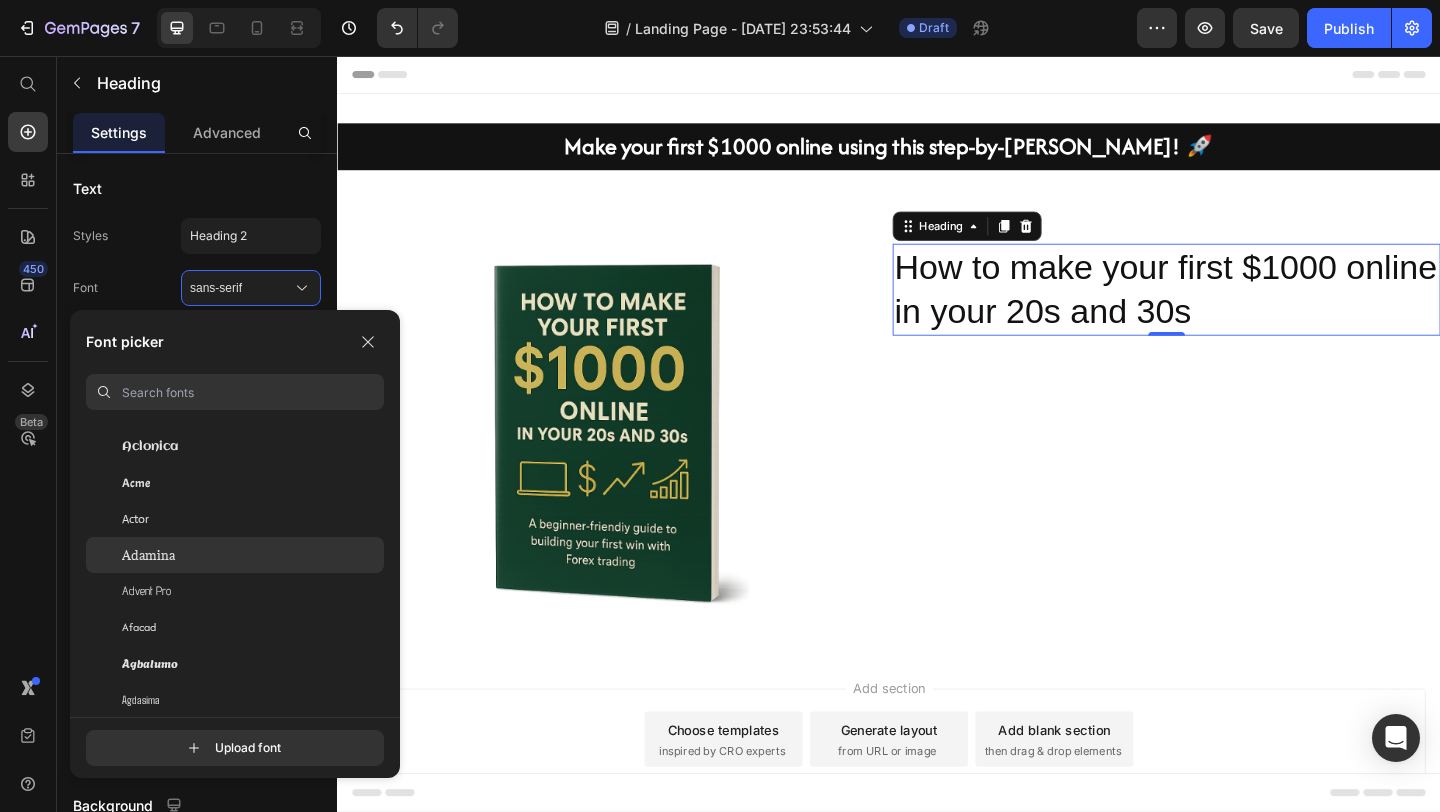 click on "Adamina" 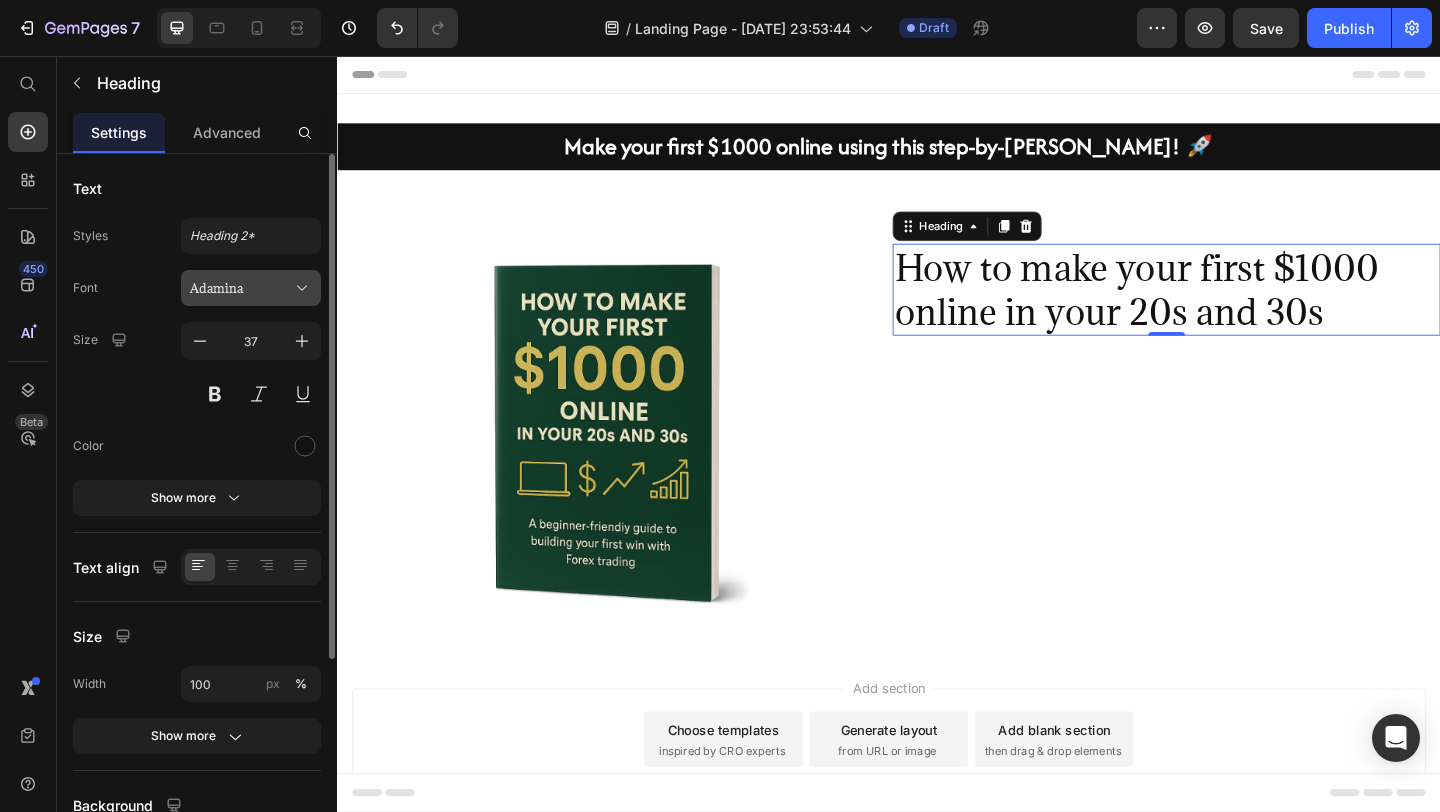 click 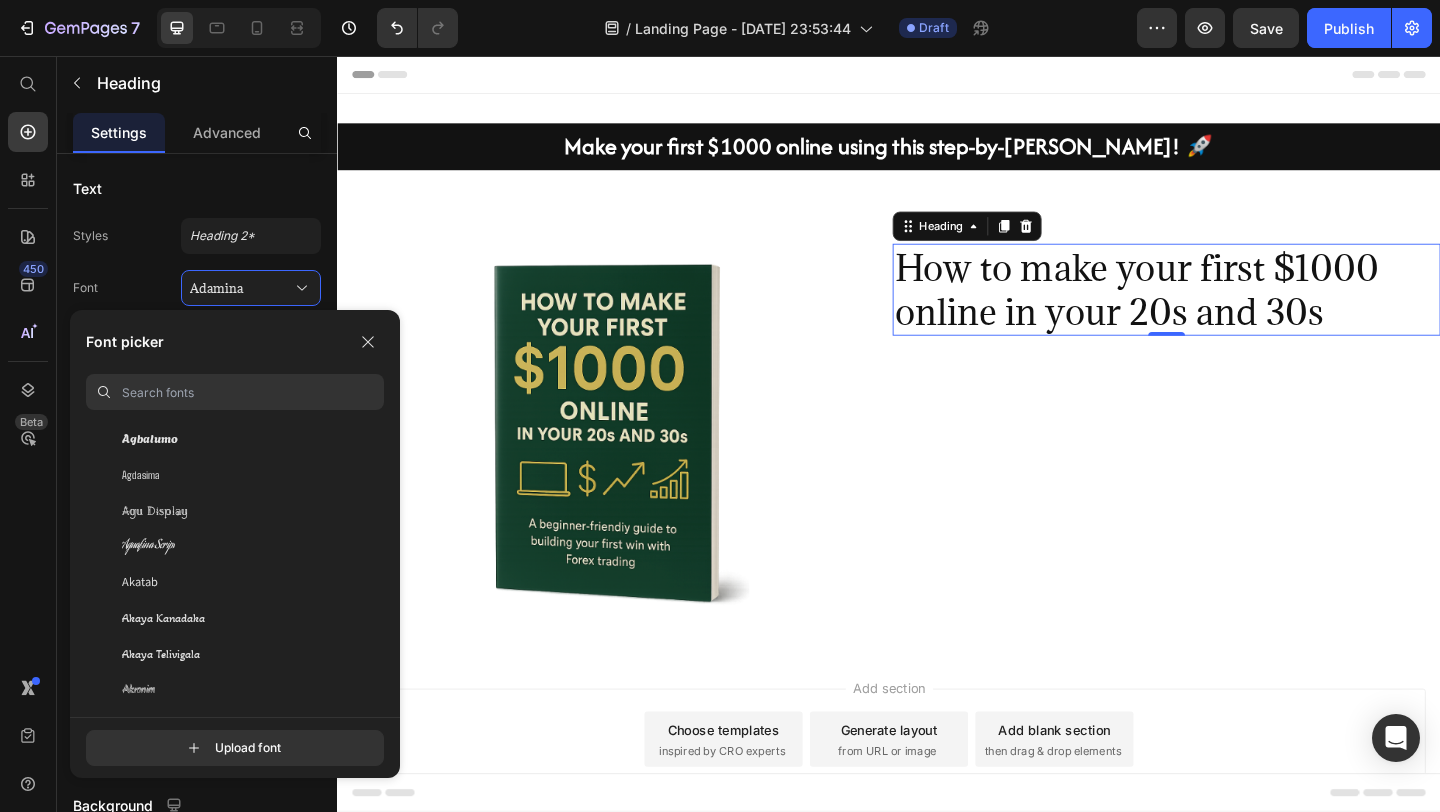scroll, scrollTop: 746, scrollLeft: 0, axis: vertical 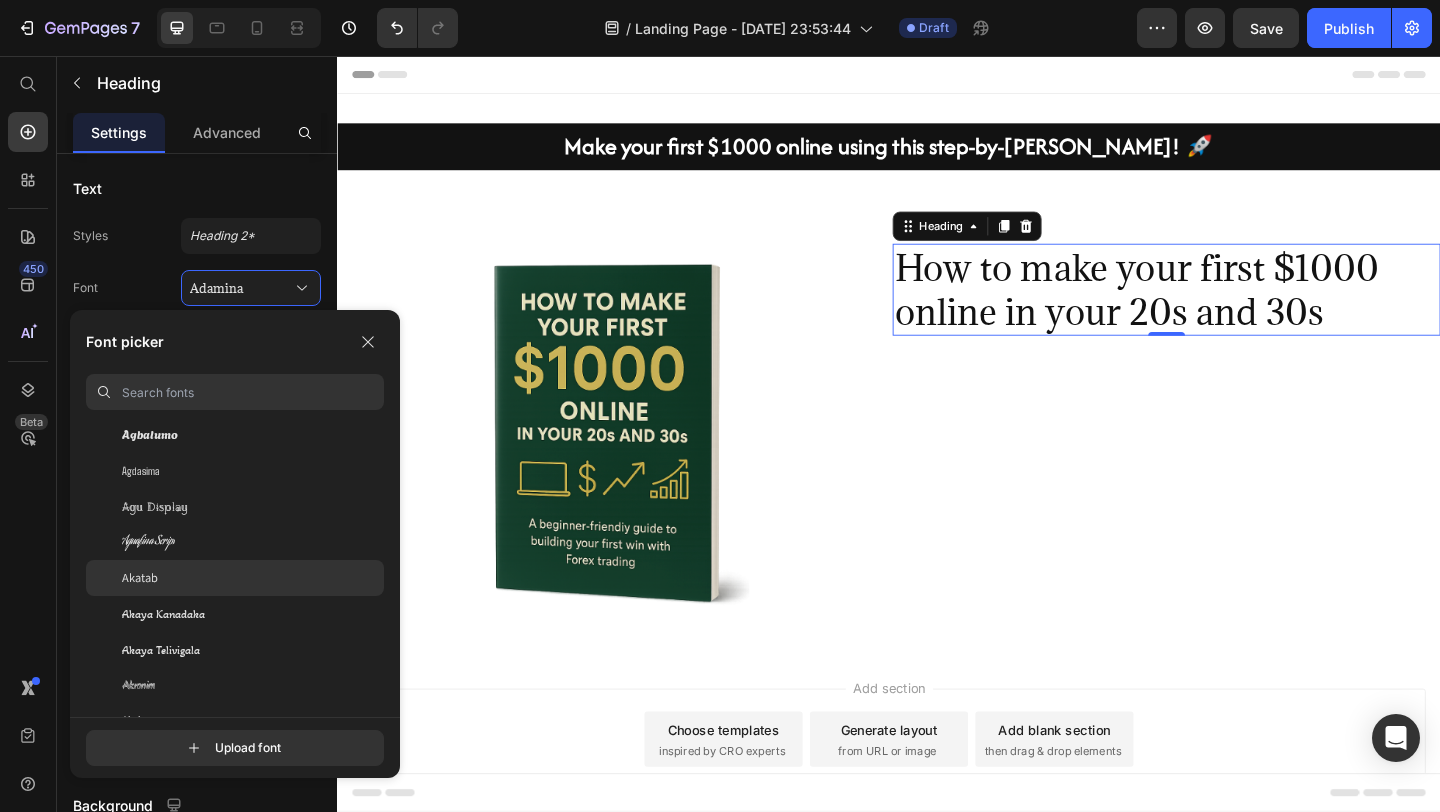 click on "Akatab" 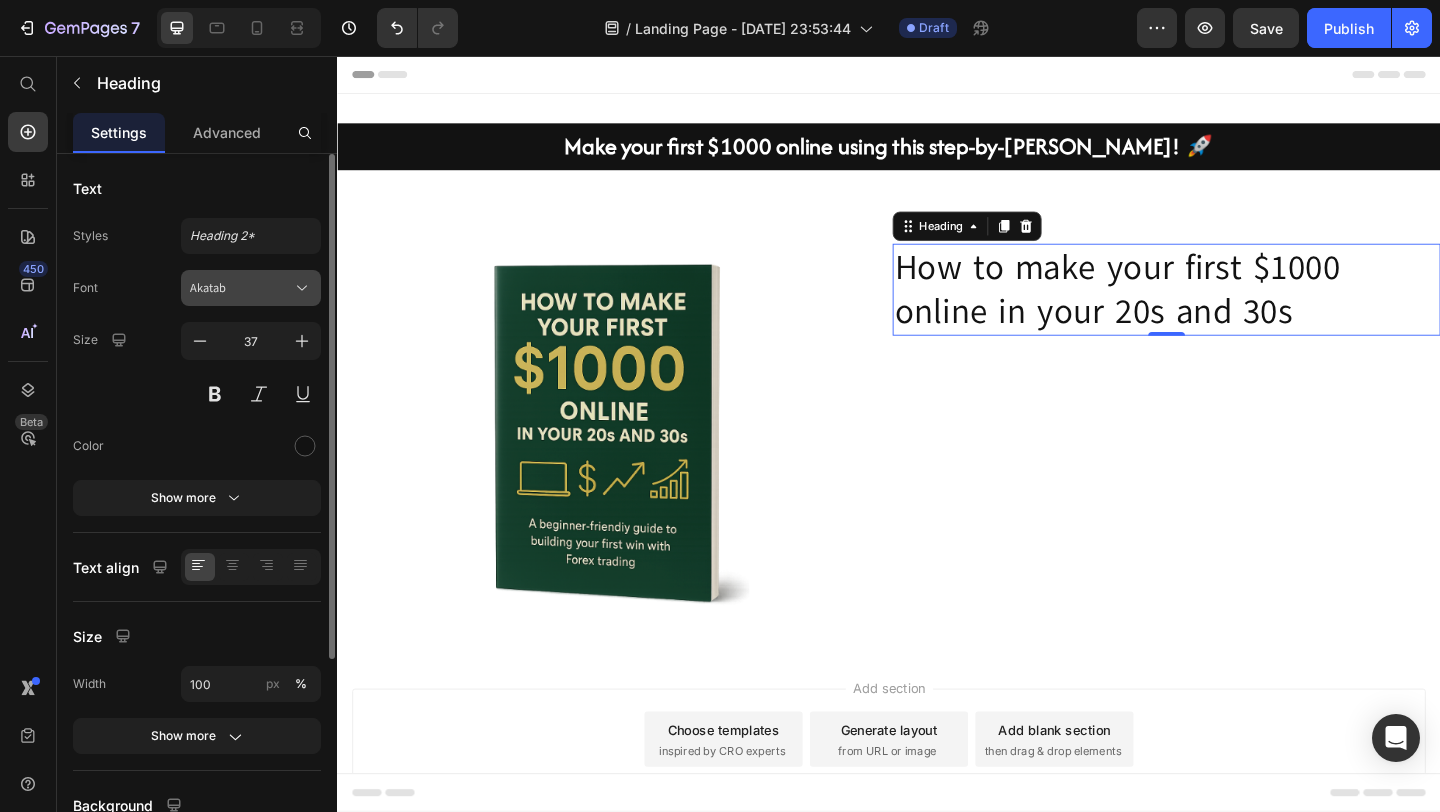 click 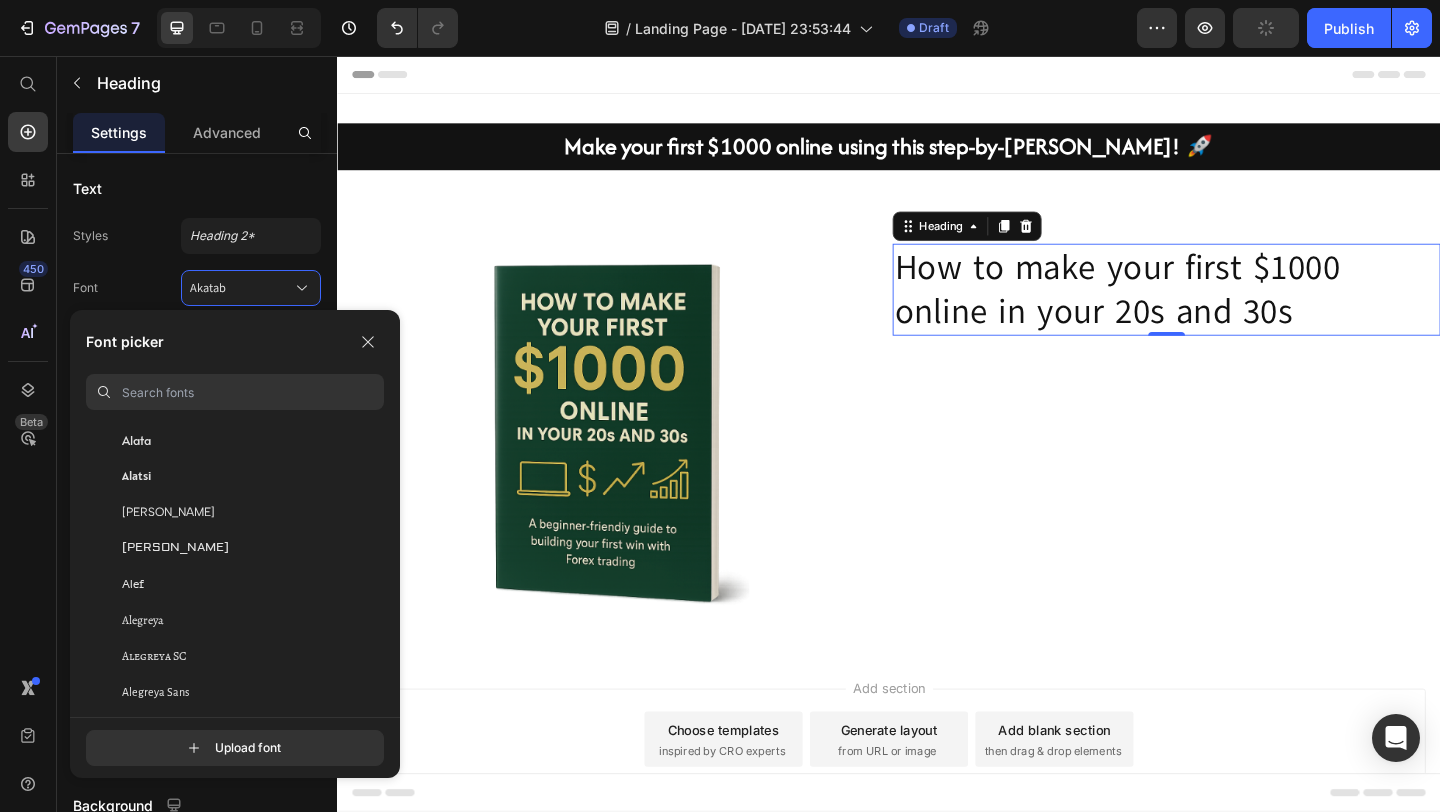 scroll, scrollTop: 1071, scrollLeft: 0, axis: vertical 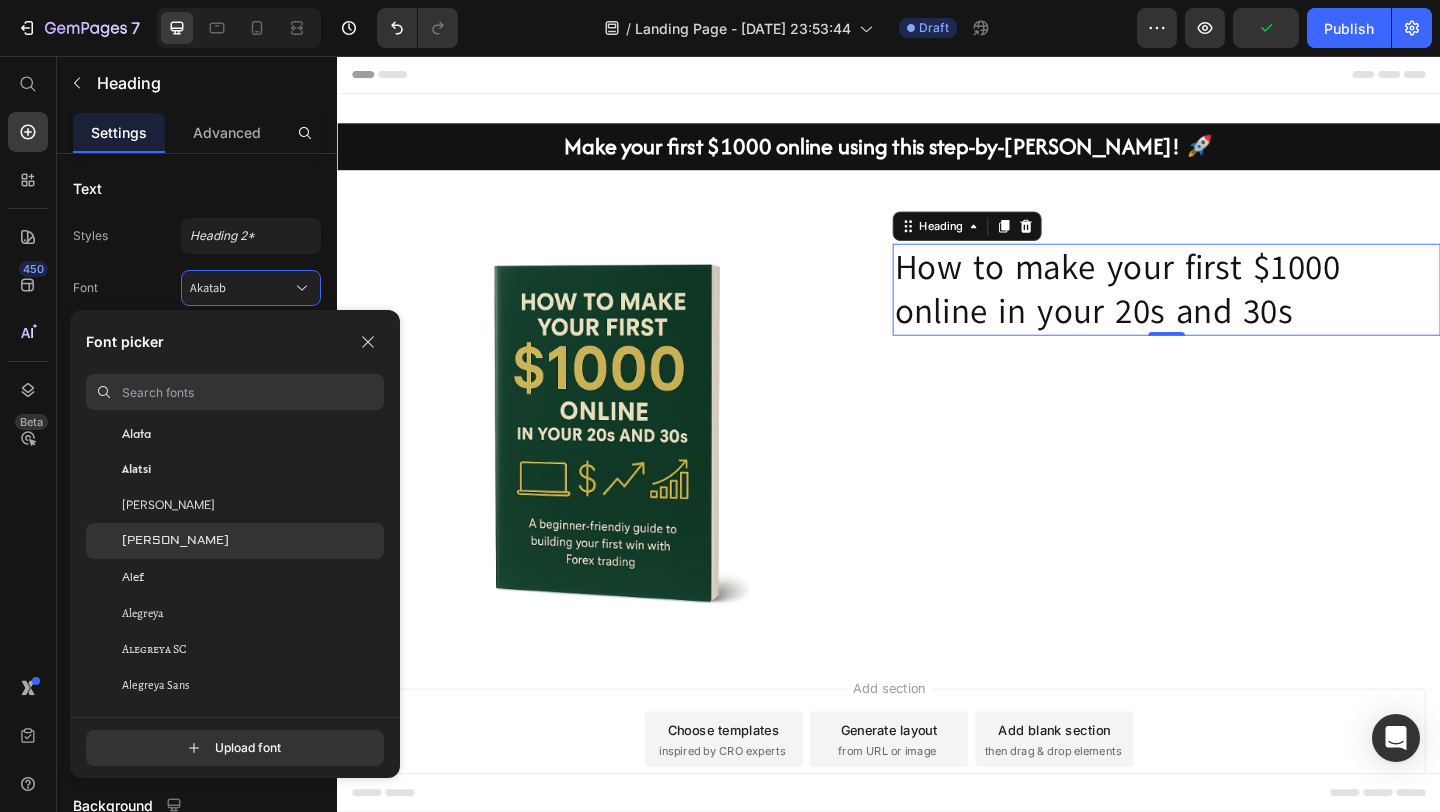 click on "[PERSON_NAME]" 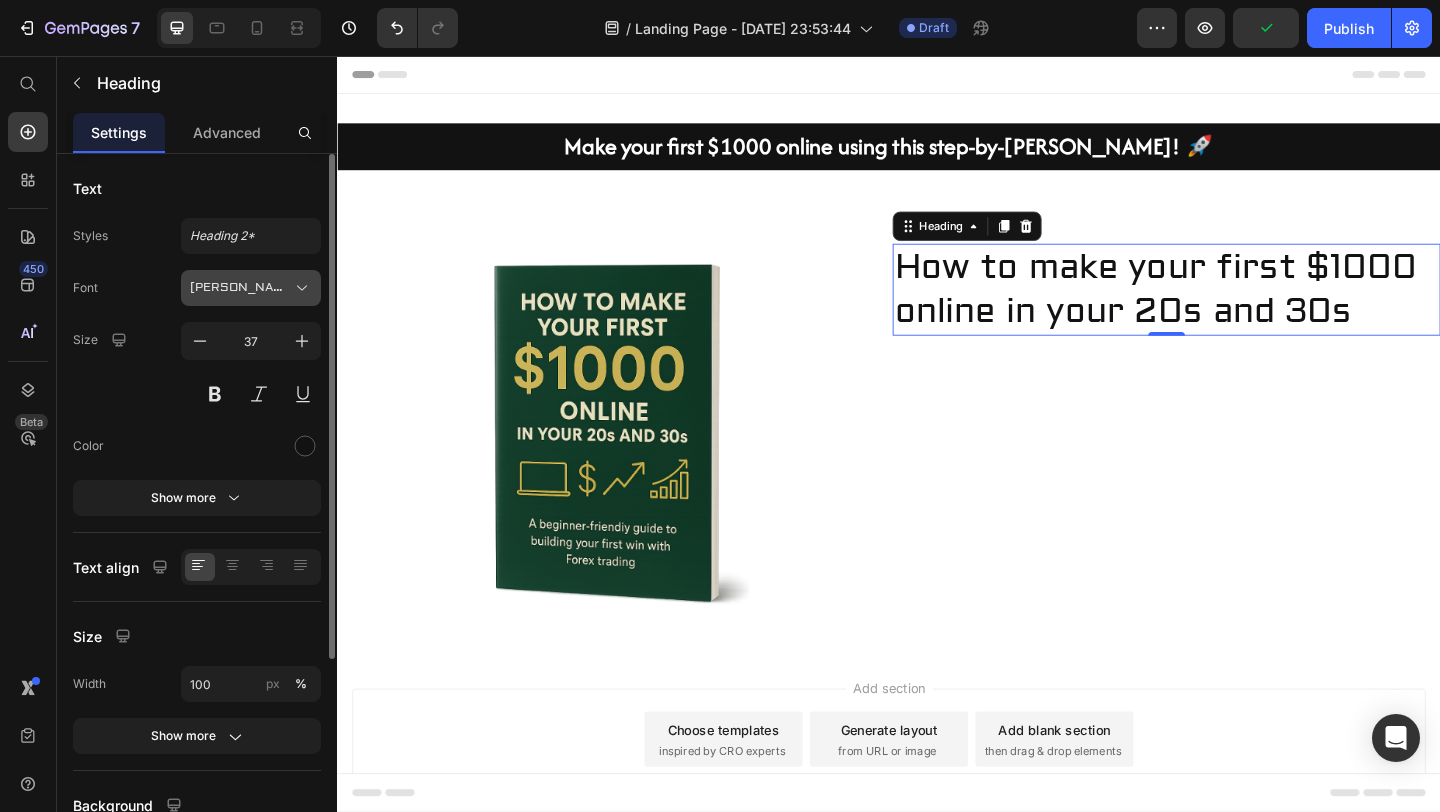 click 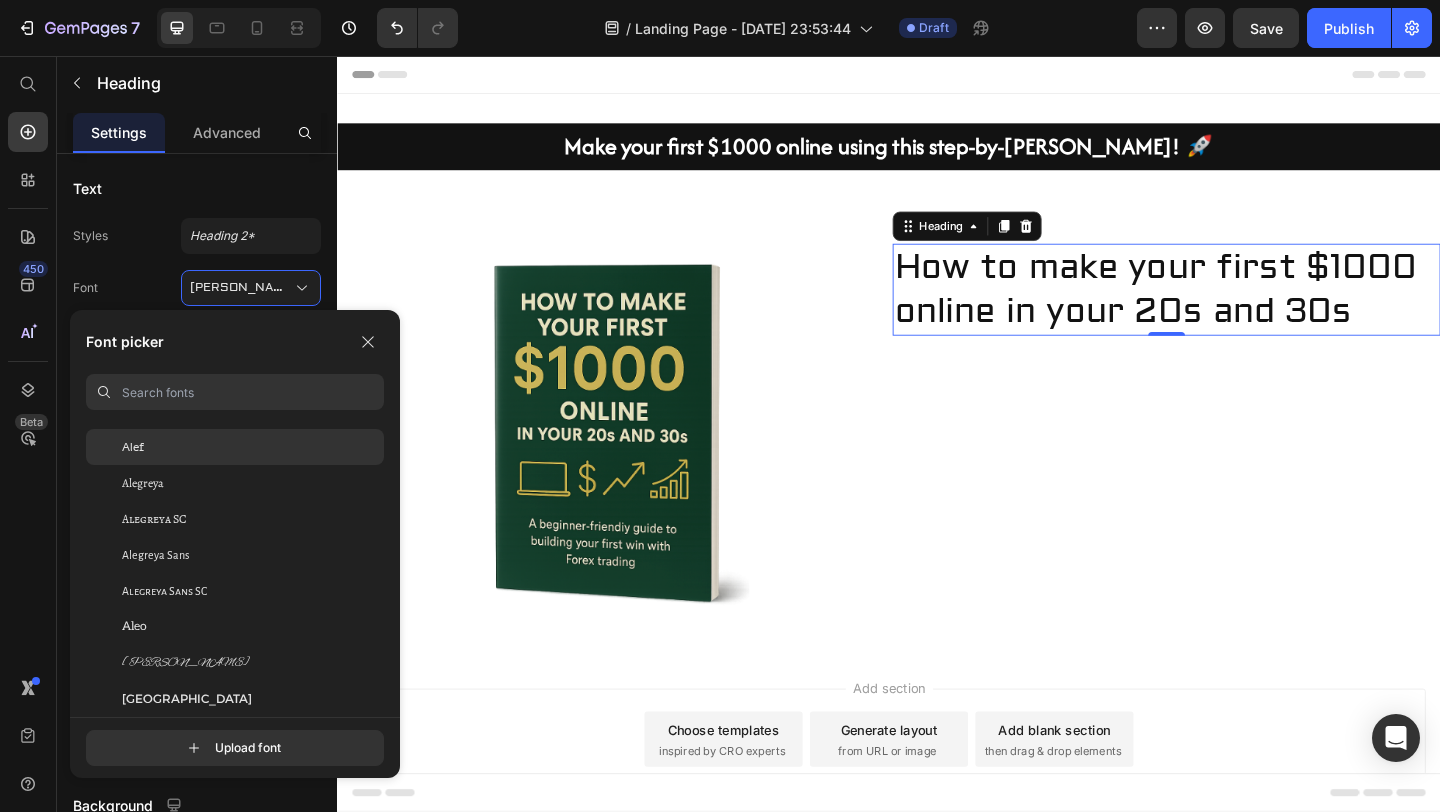 scroll, scrollTop: 1171, scrollLeft: 0, axis: vertical 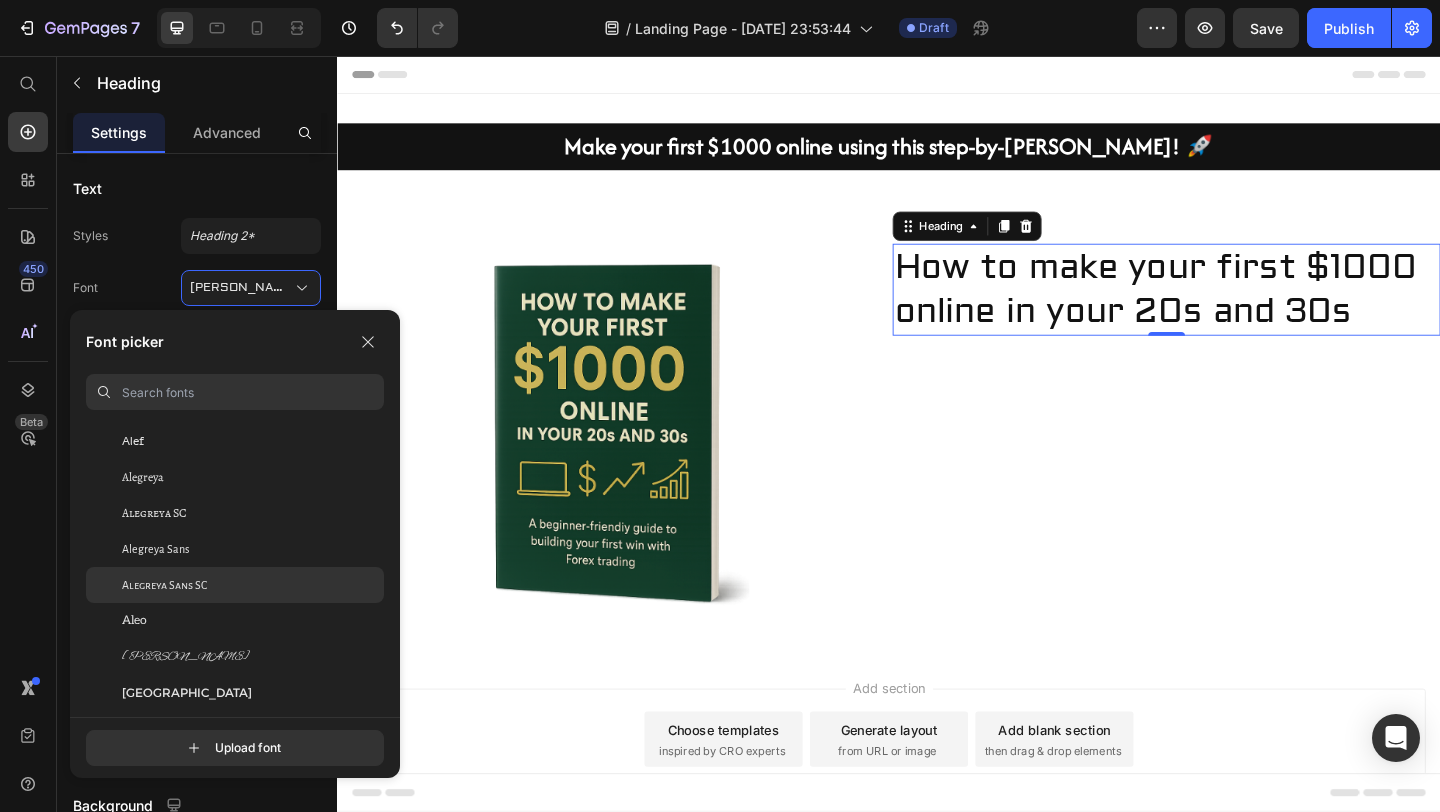 click on "Alegreya Sans SC" 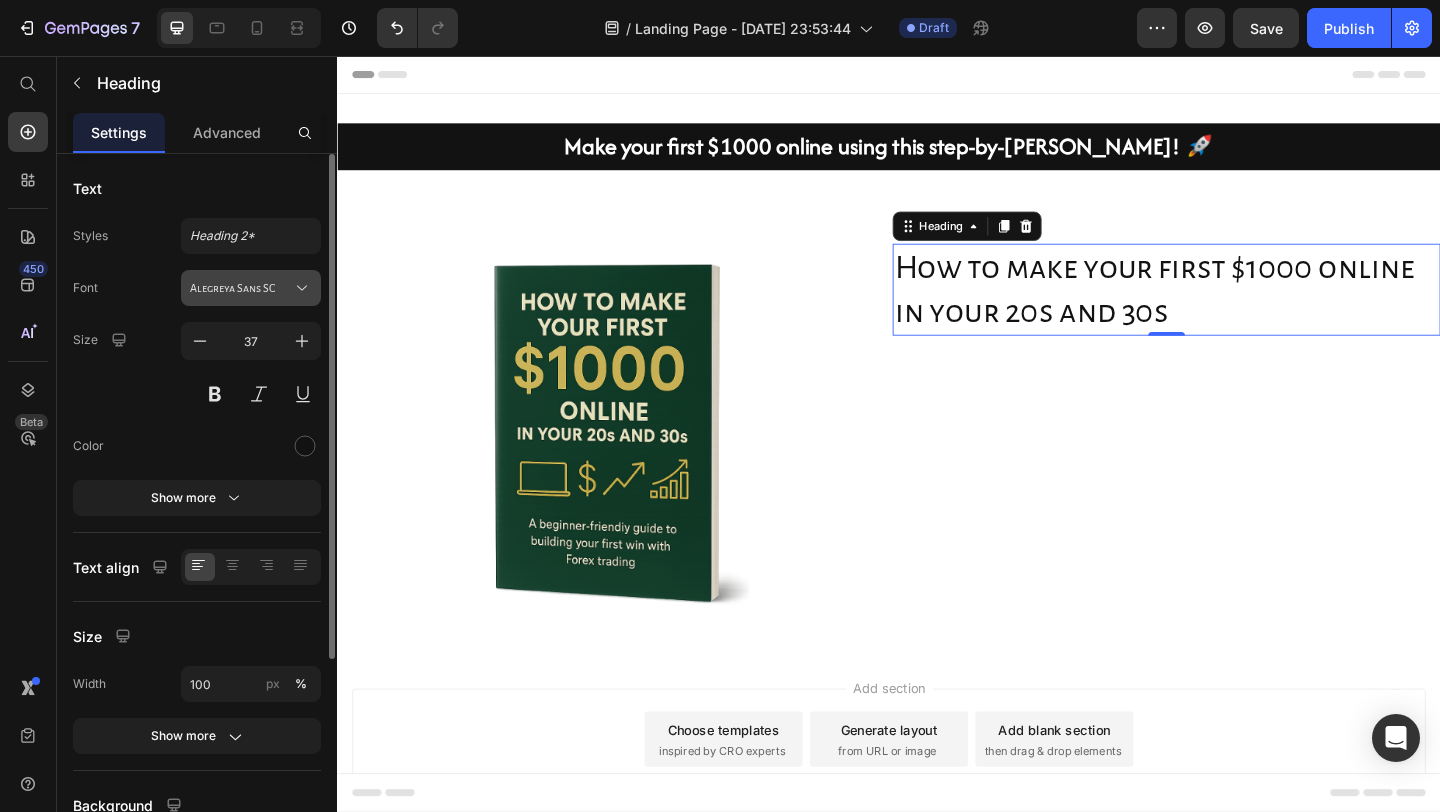 click 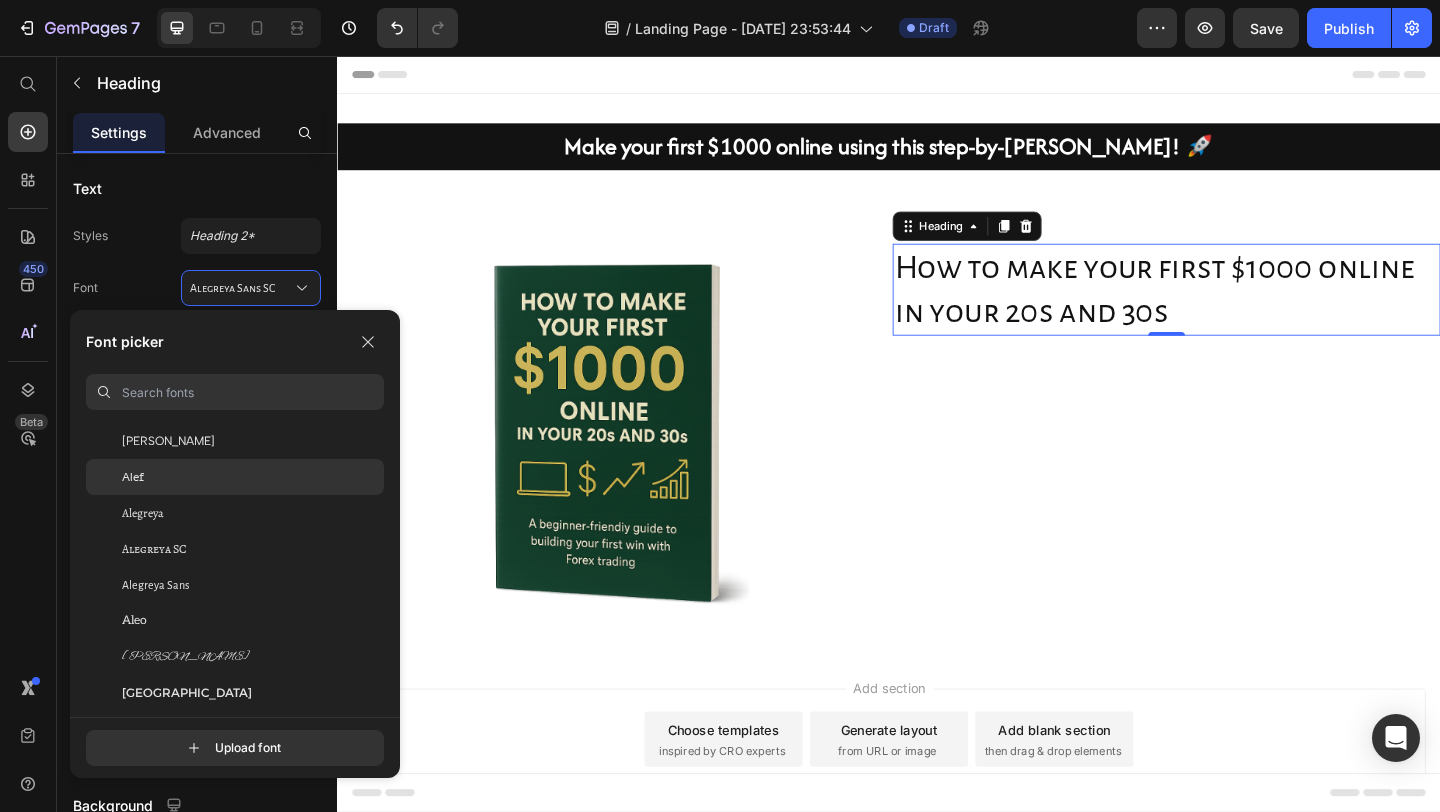 click on "Alef" 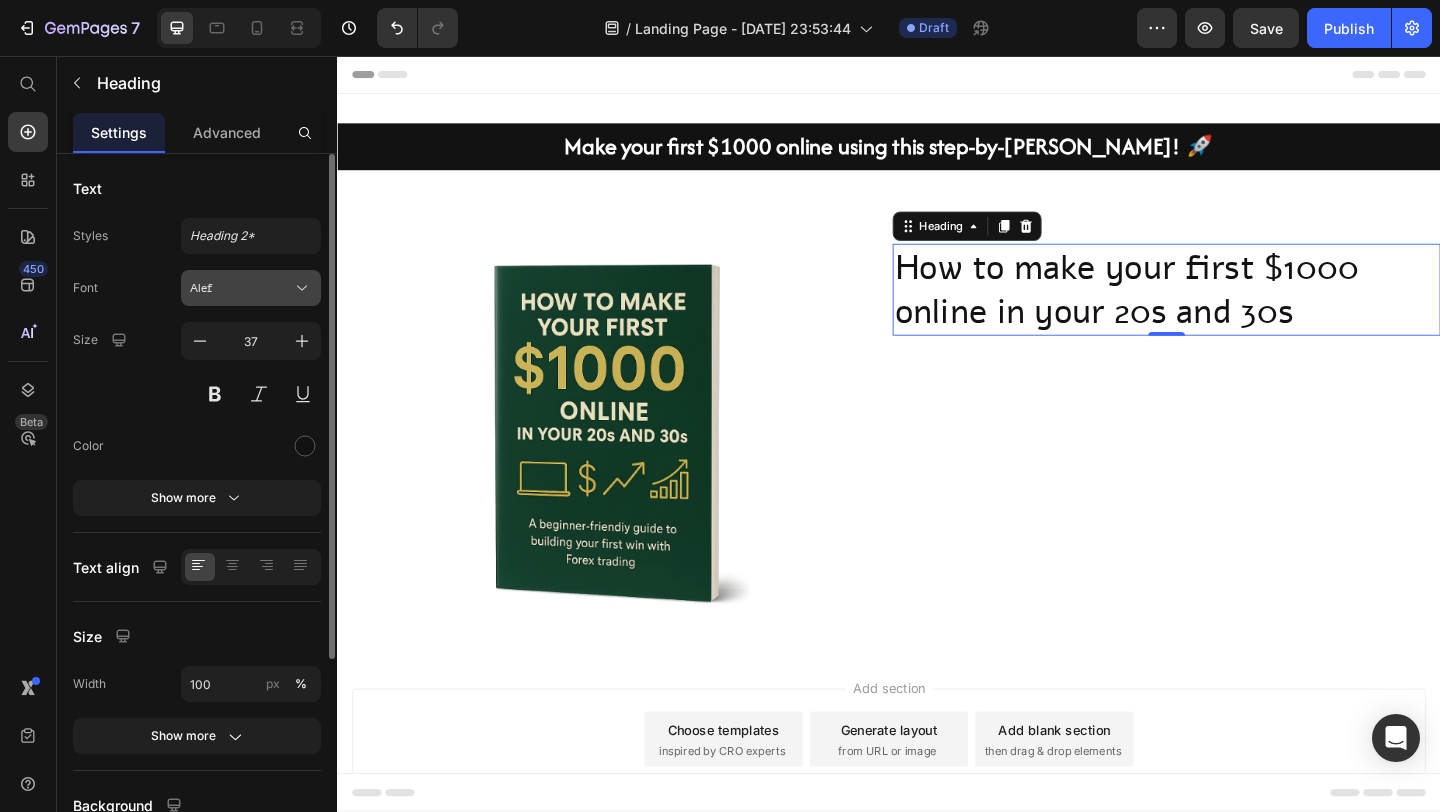 click 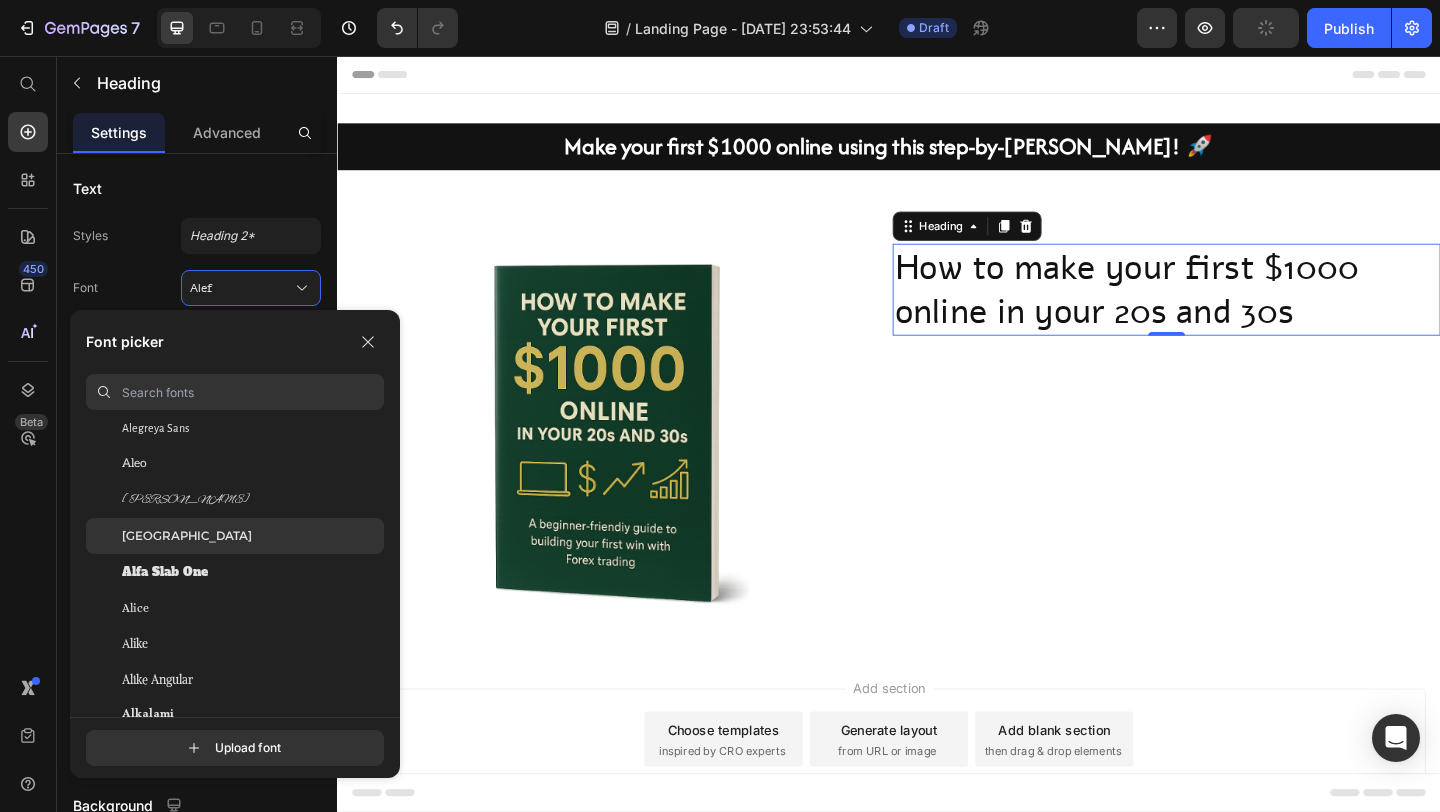 scroll, scrollTop: 1330, scrollLeft: 0, axis: vertical 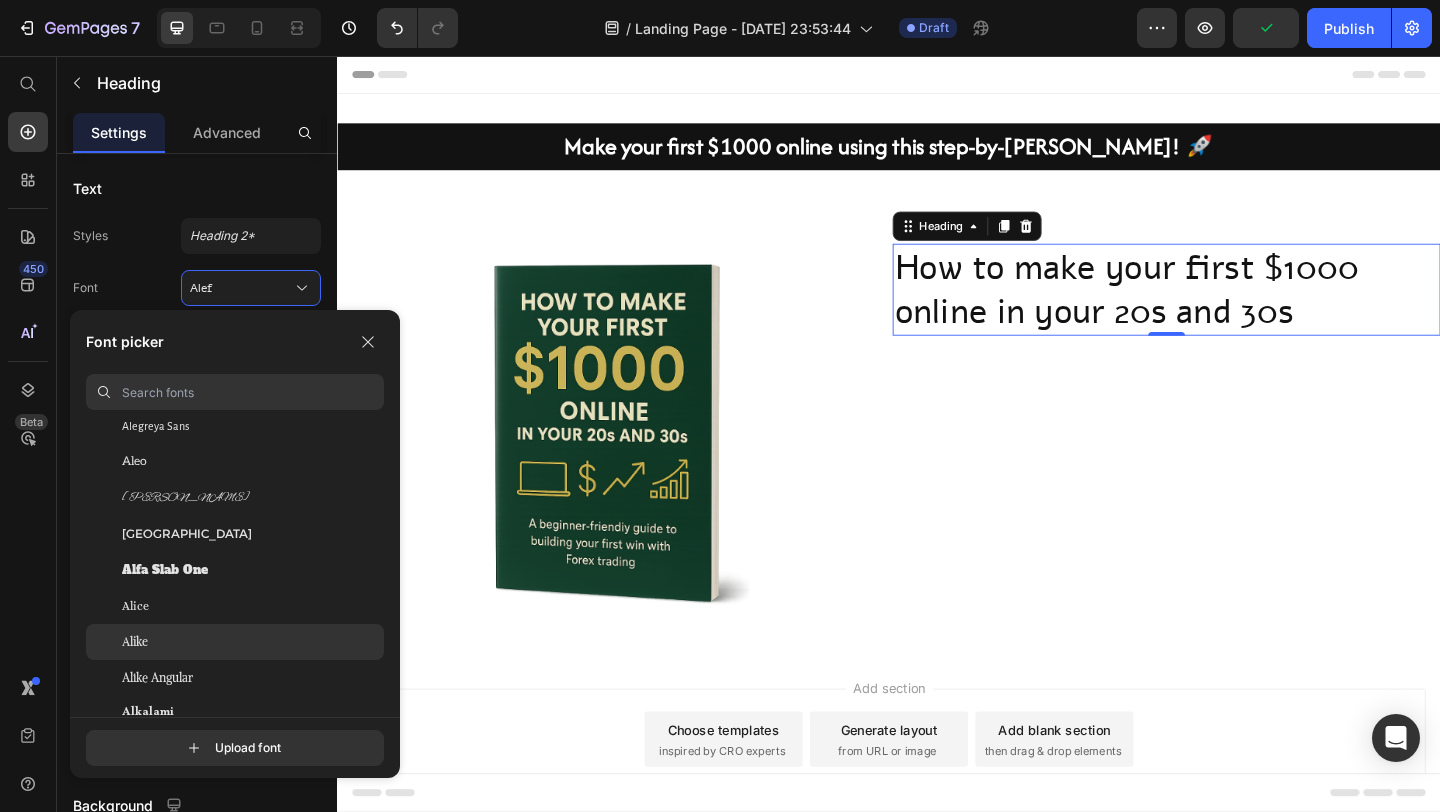 click on "Alike" 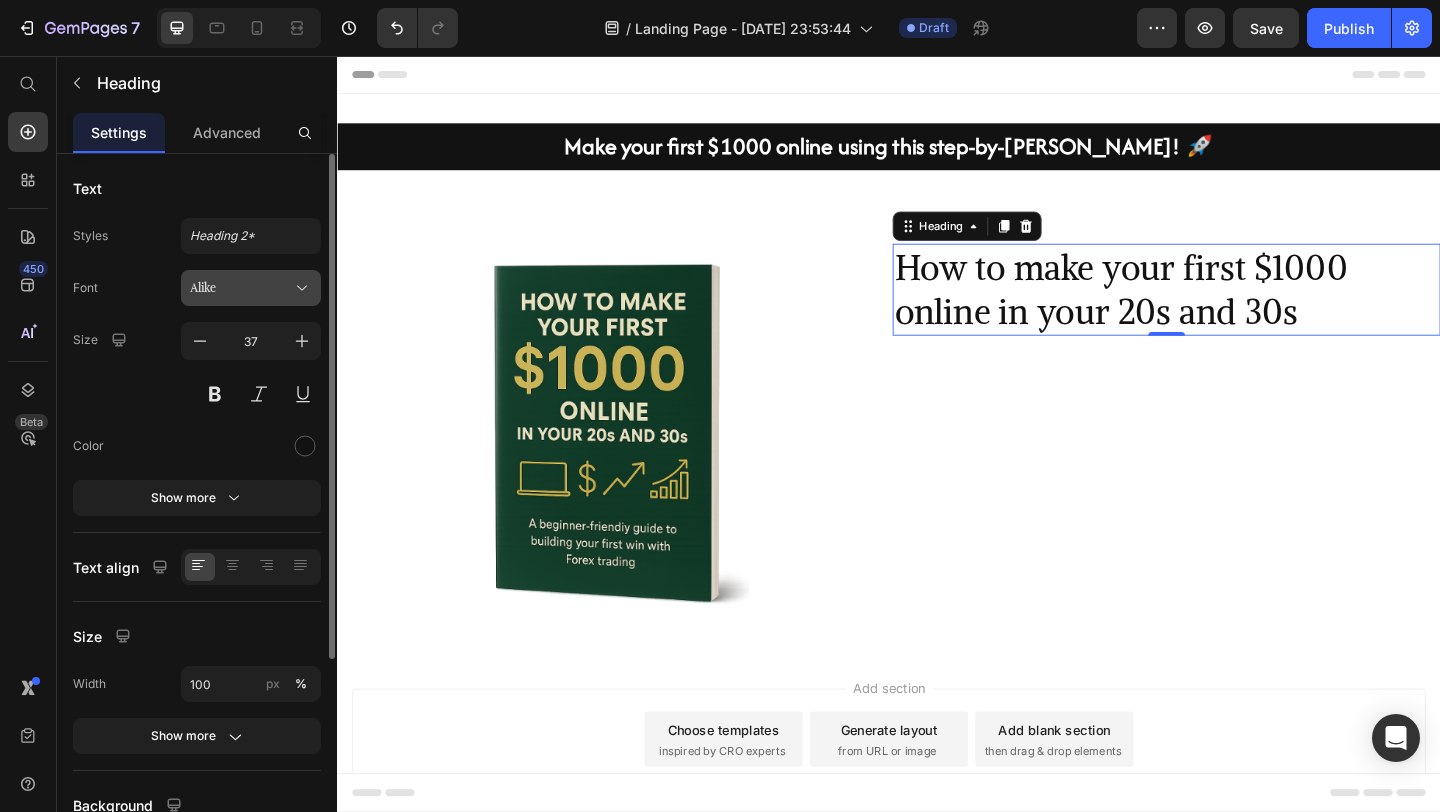 click 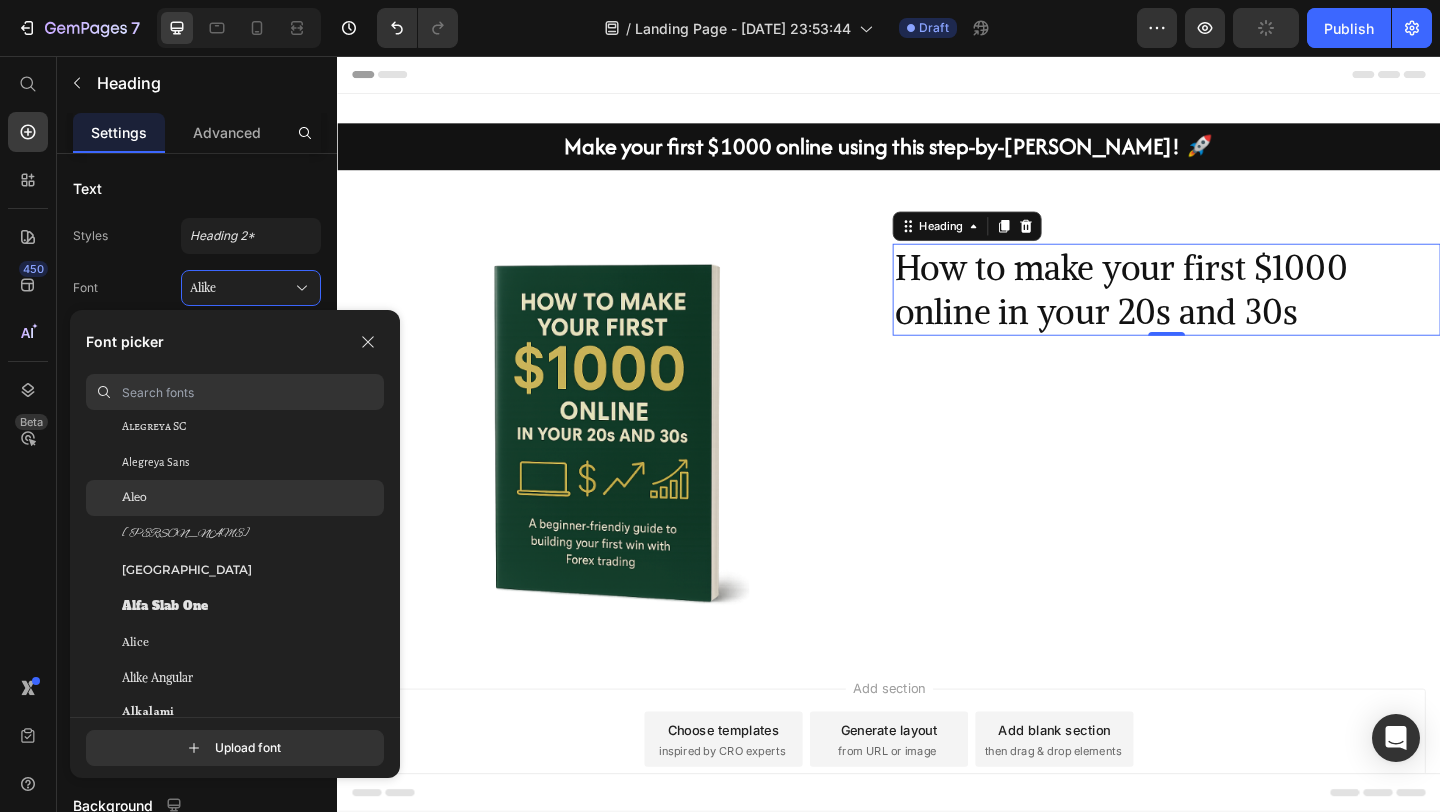 click on "Aleo" 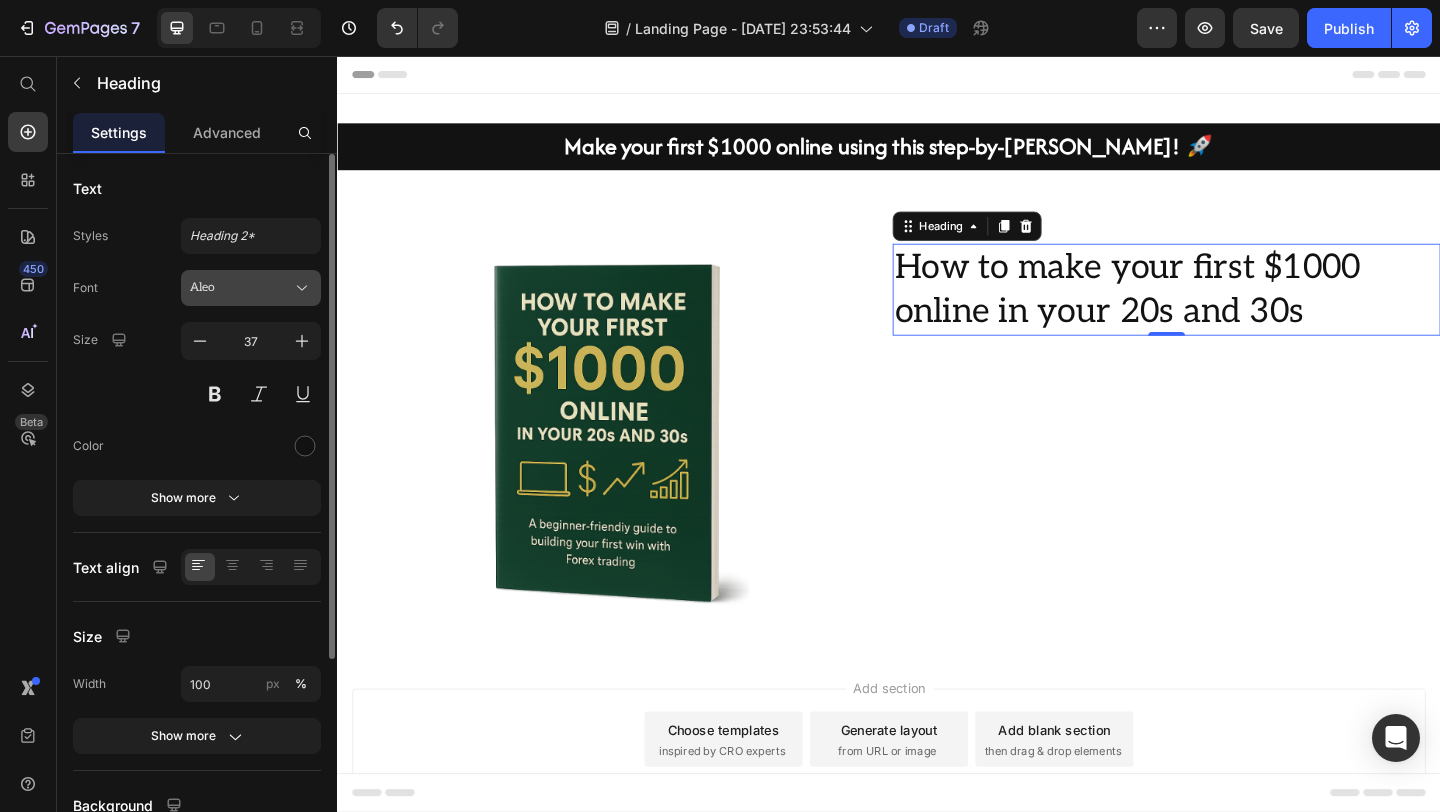click 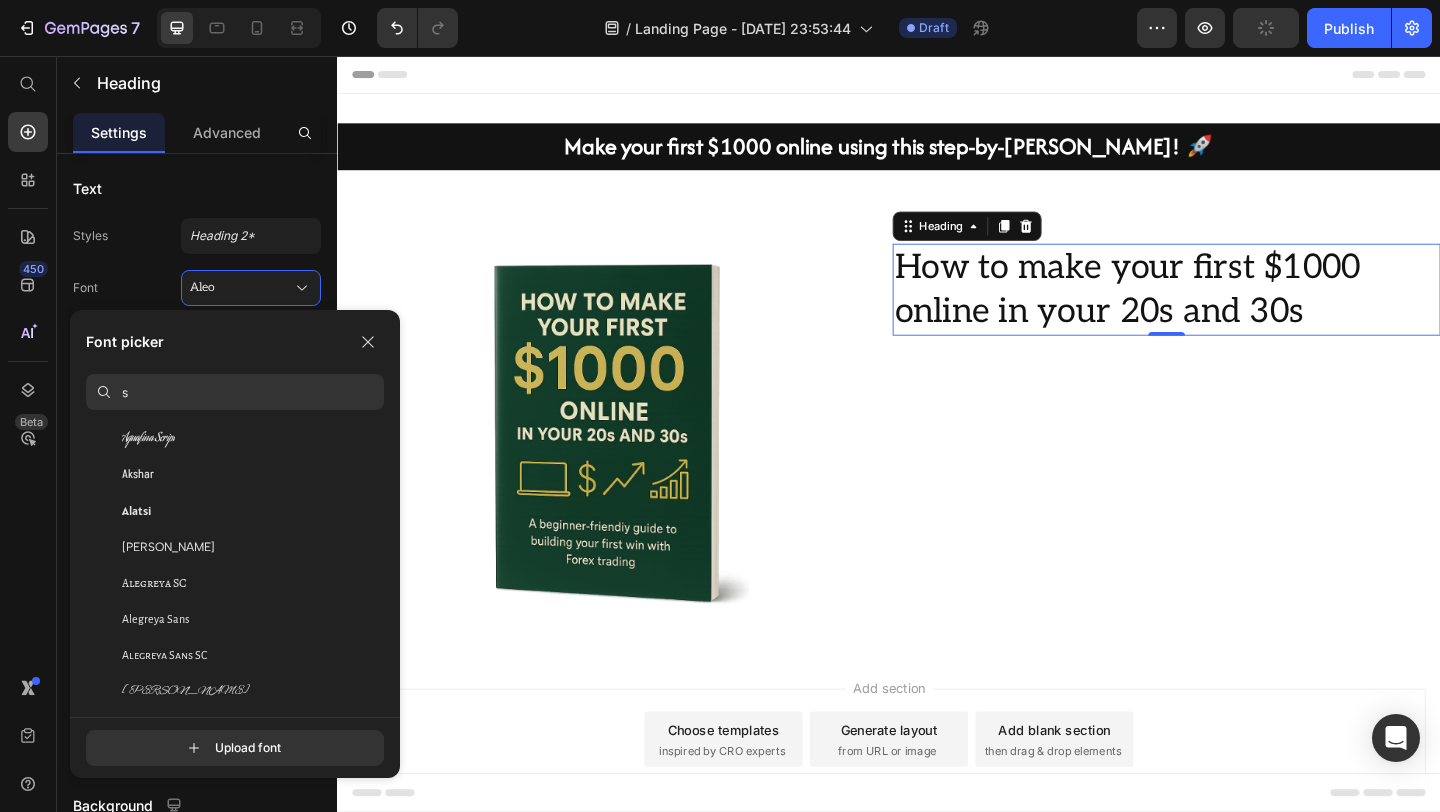 scroll, scrollTop: 0, scrollLeft: 0, axis: both 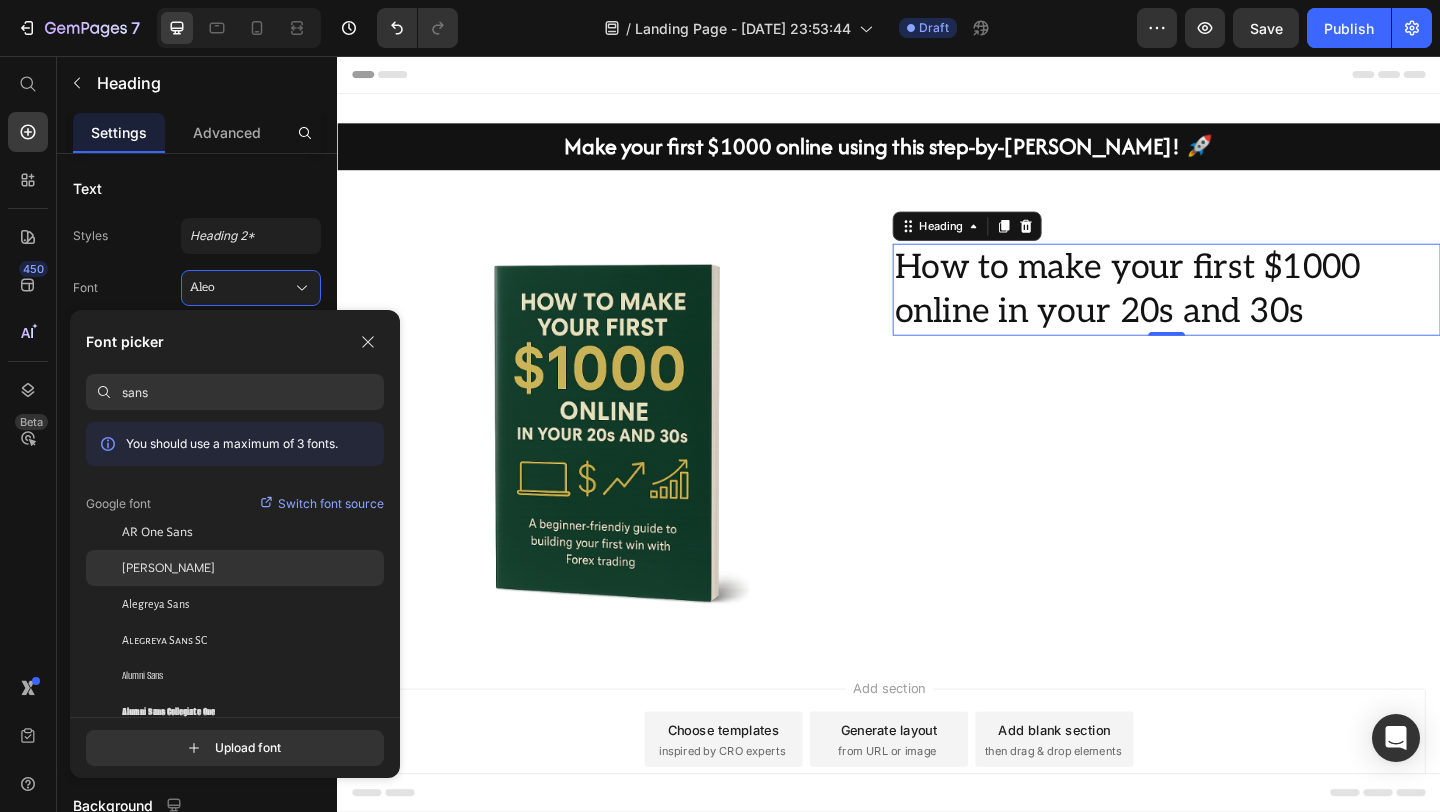 type on "sans" 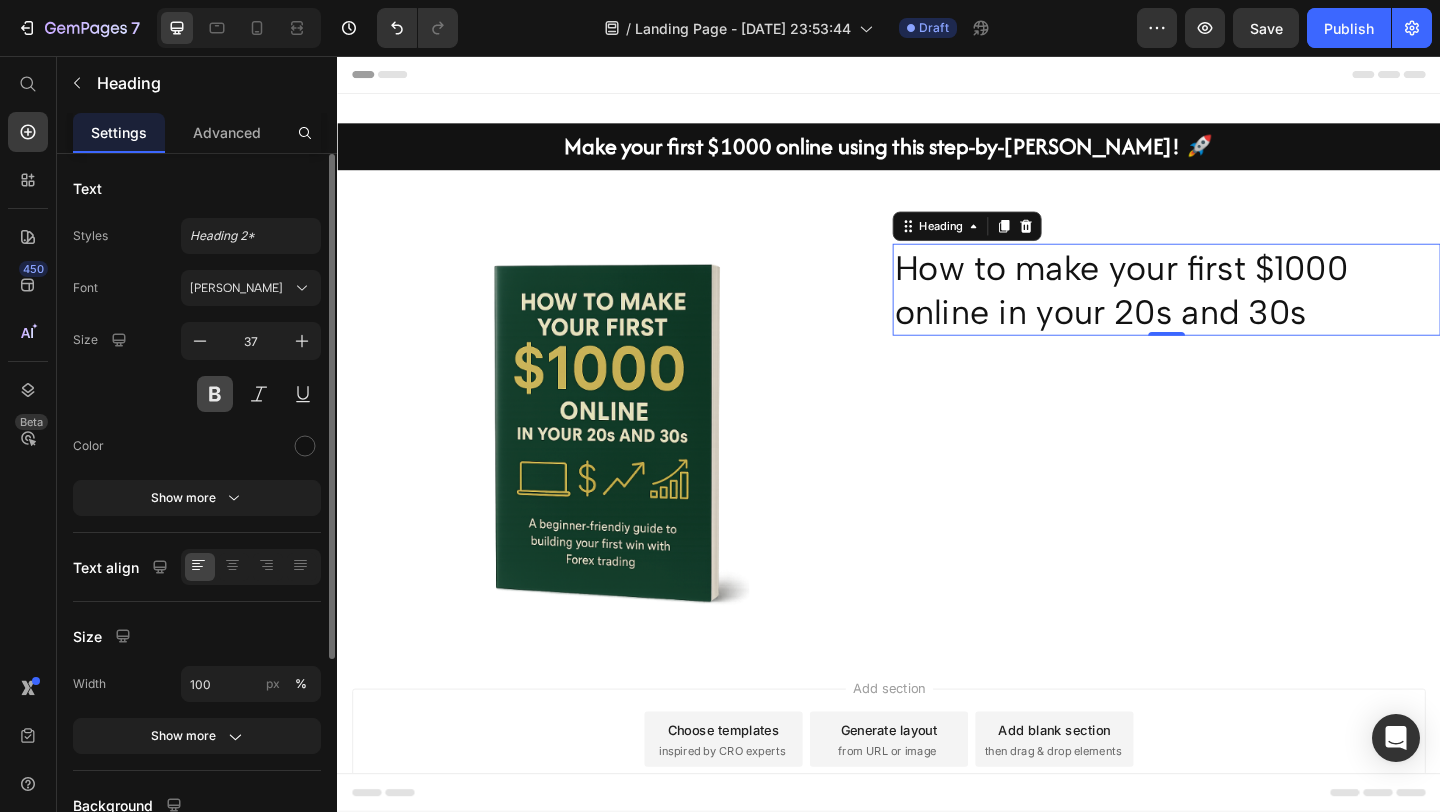 click at bounding box center (215, 394) 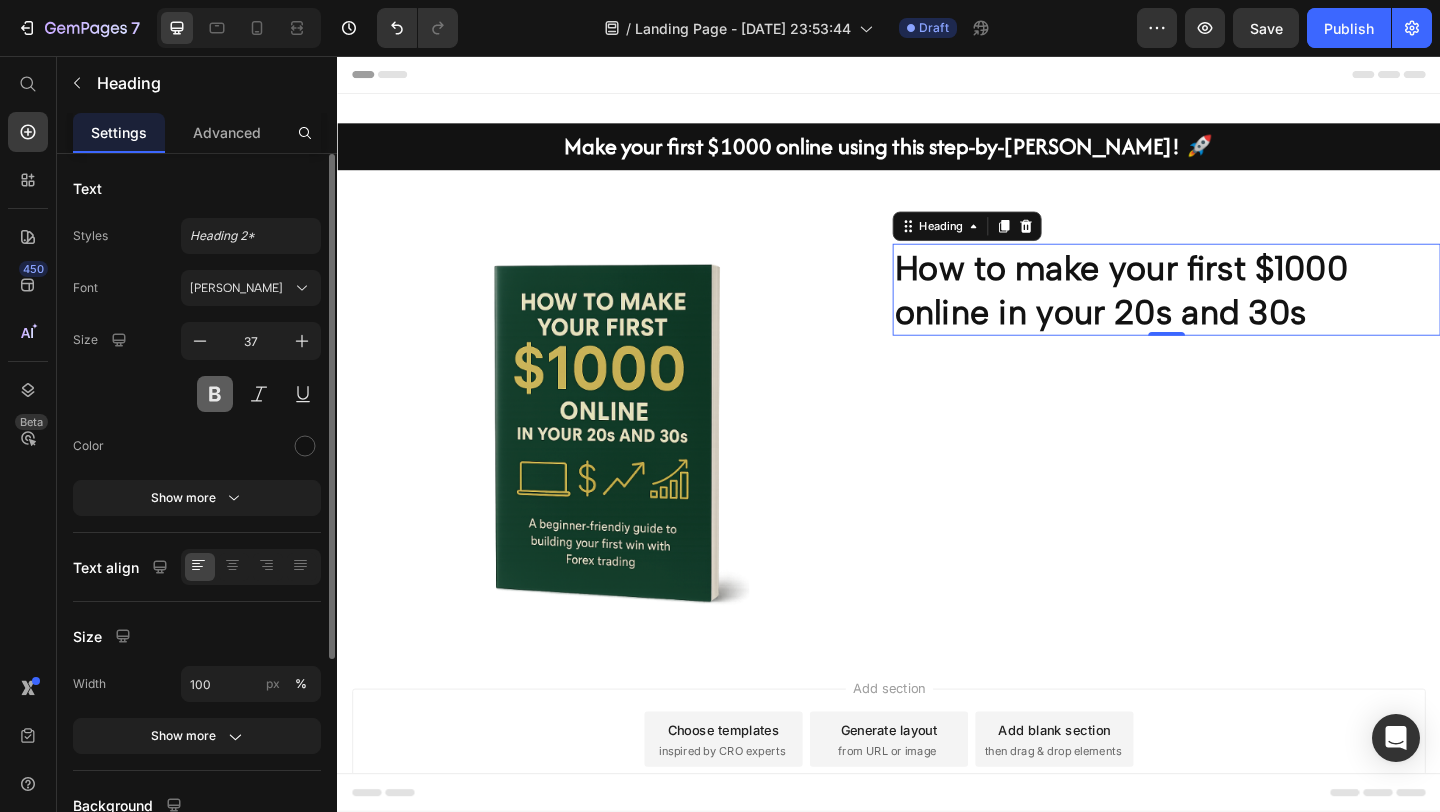 click at bounding box center [215, 394] 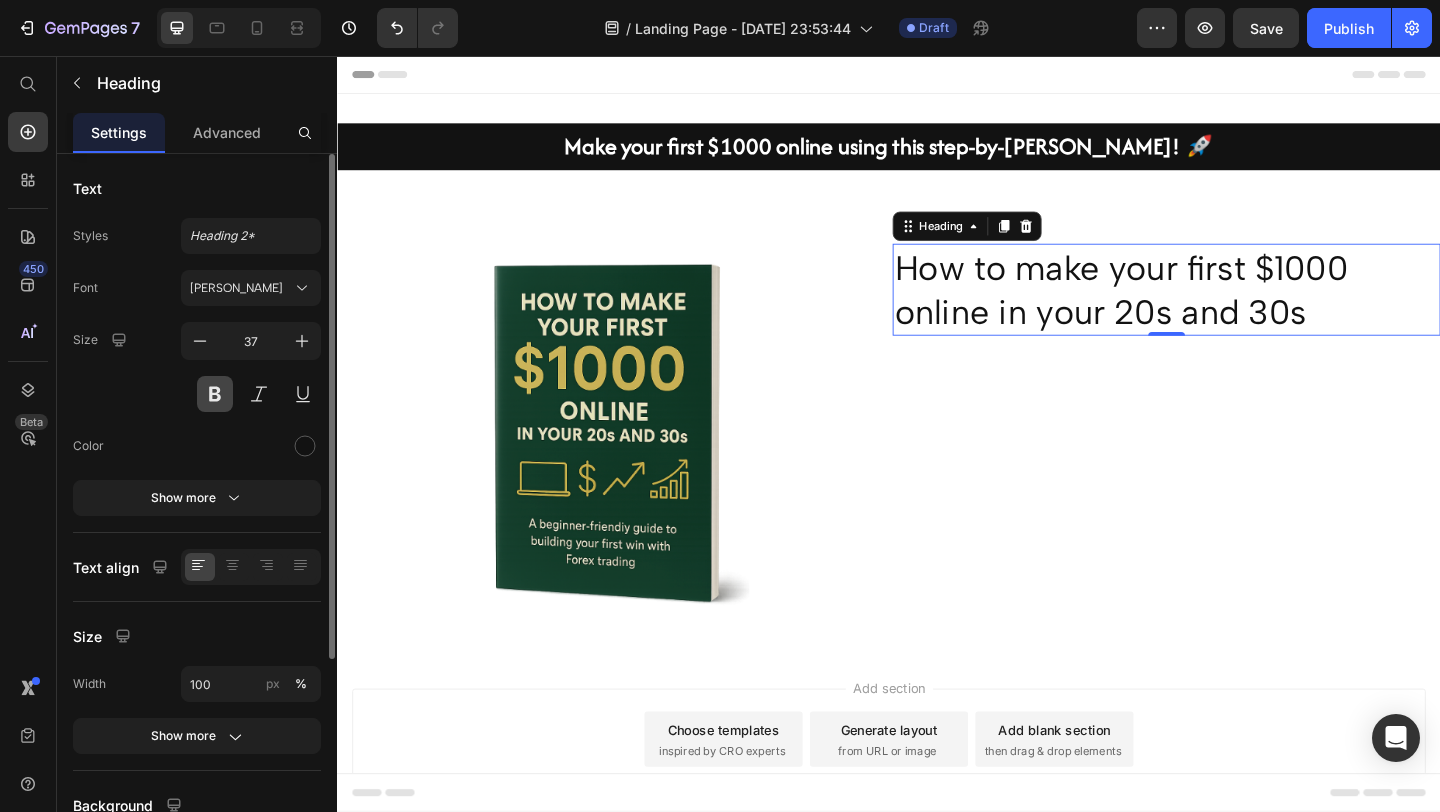 click at bounding box center (215, 394) 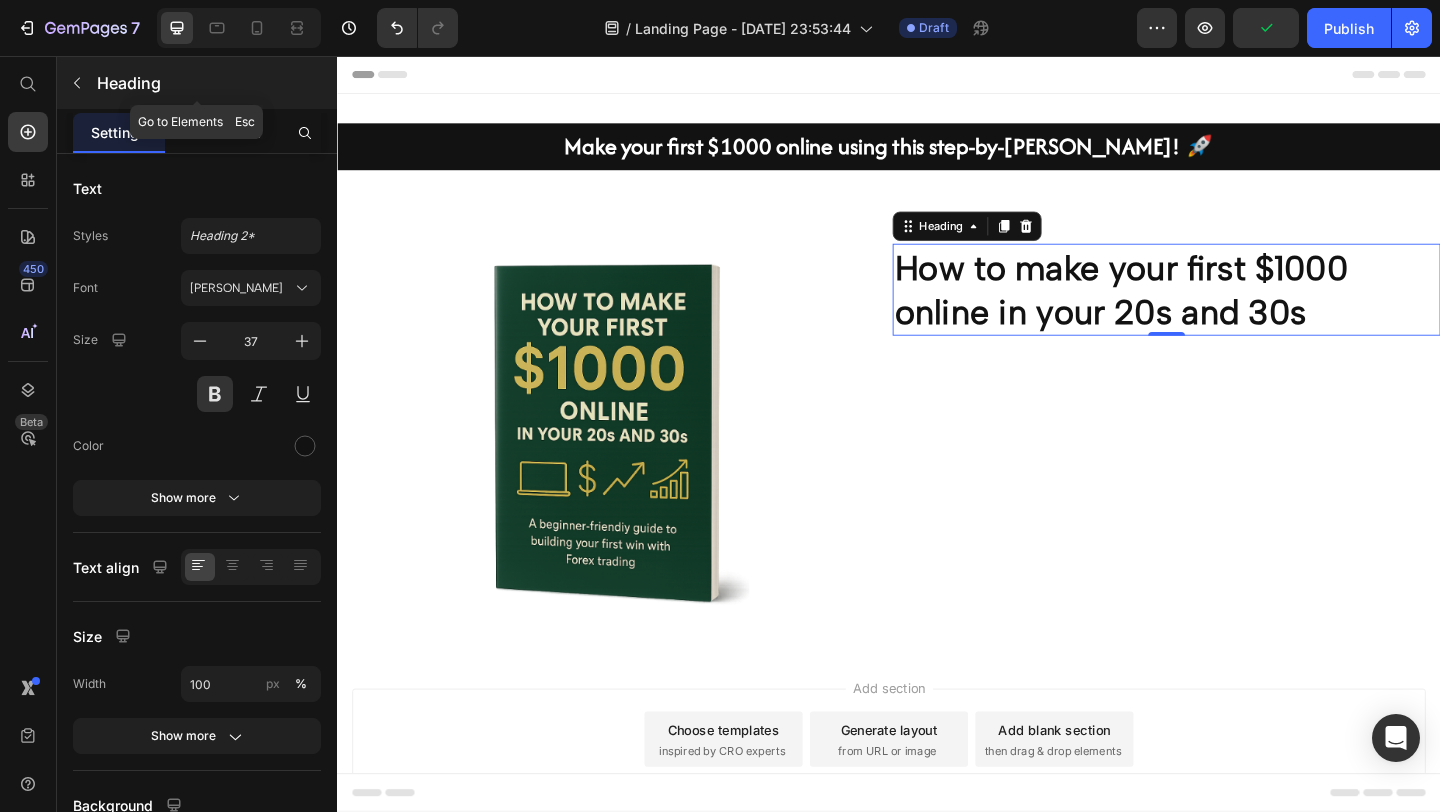 click 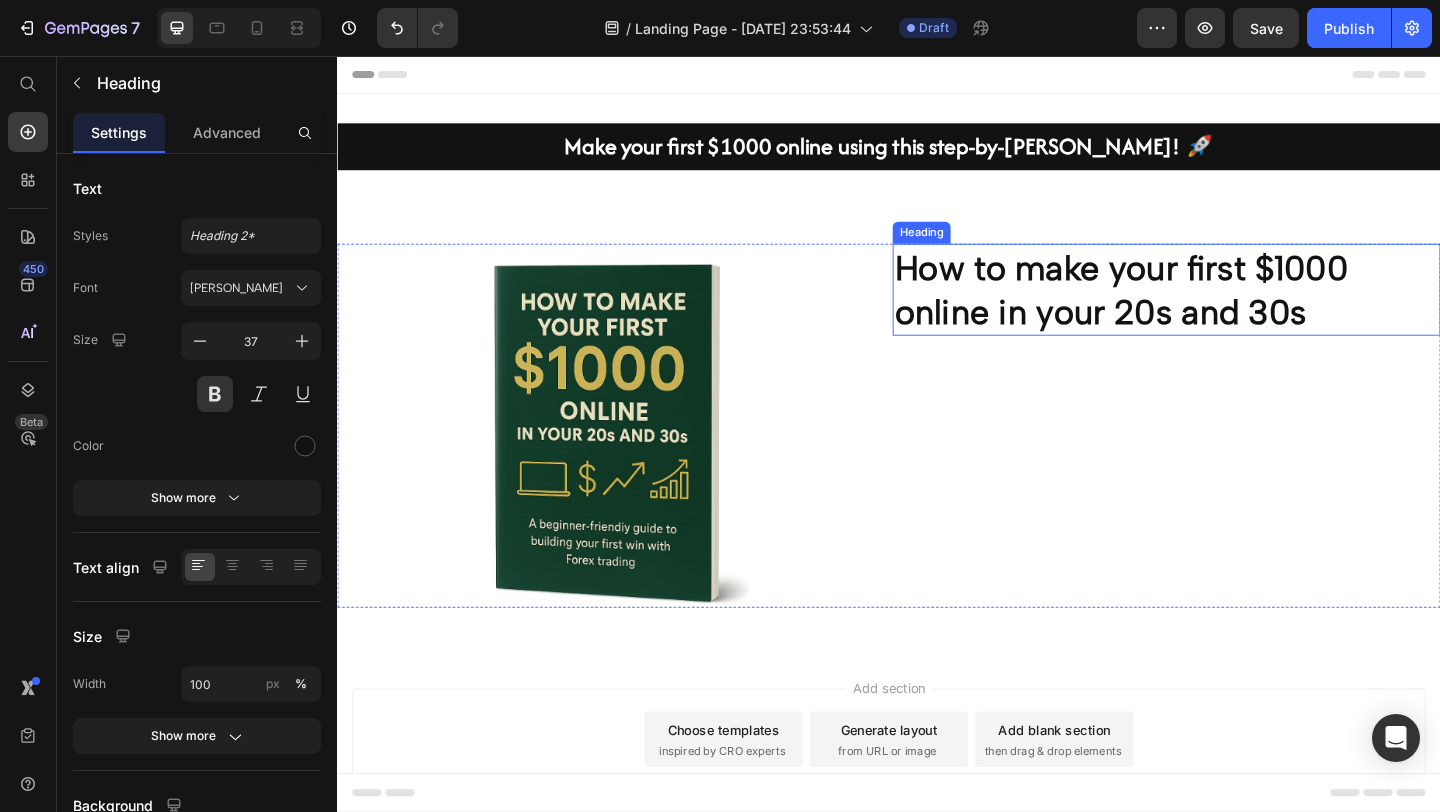 click on "How to make your first $1000 online in your 20s and 30s" at bounding box center [1239, 310] 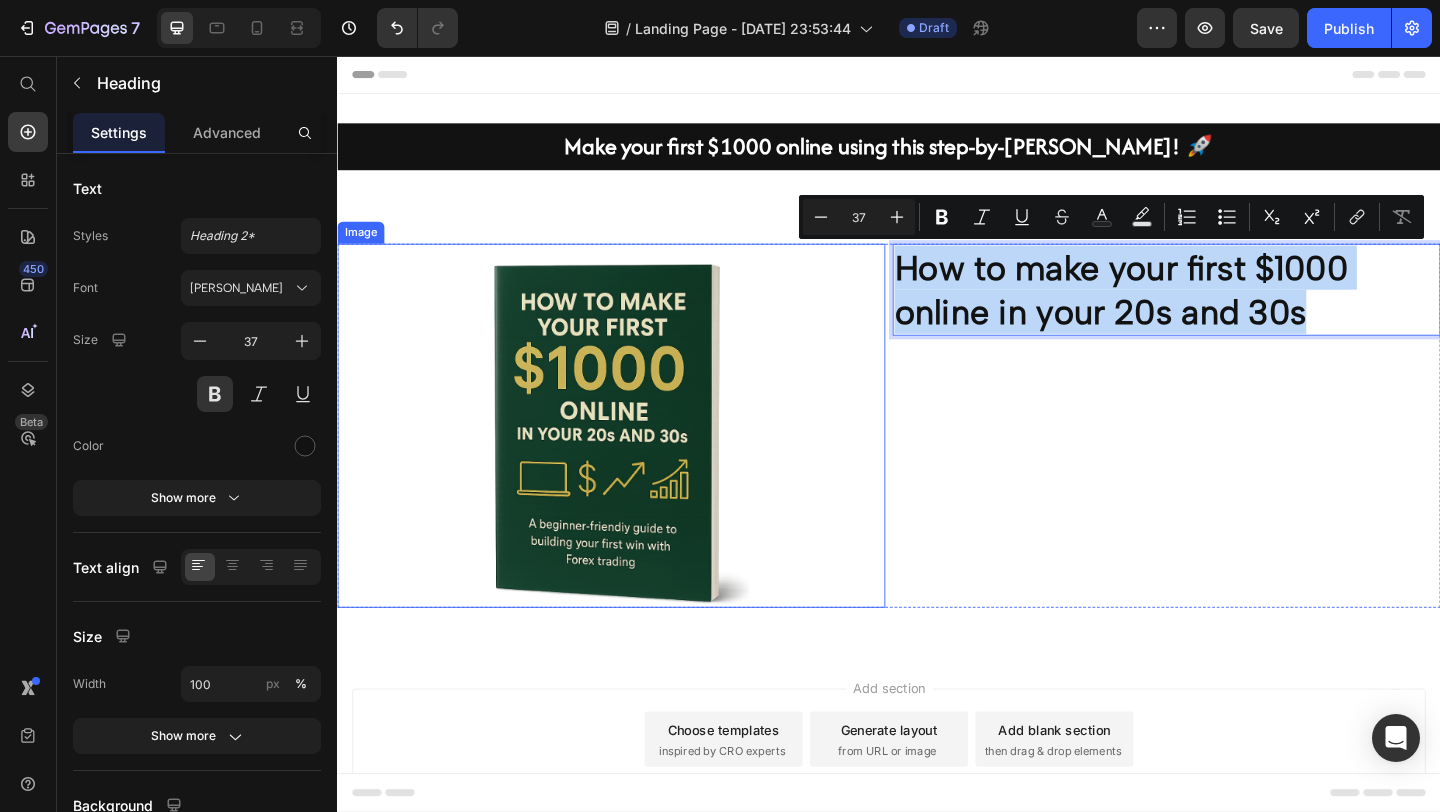 drag, startPoint x: 1386, startPoint y: 332, endPoint x: 923, endPoint y: 266, distance: 467.68045 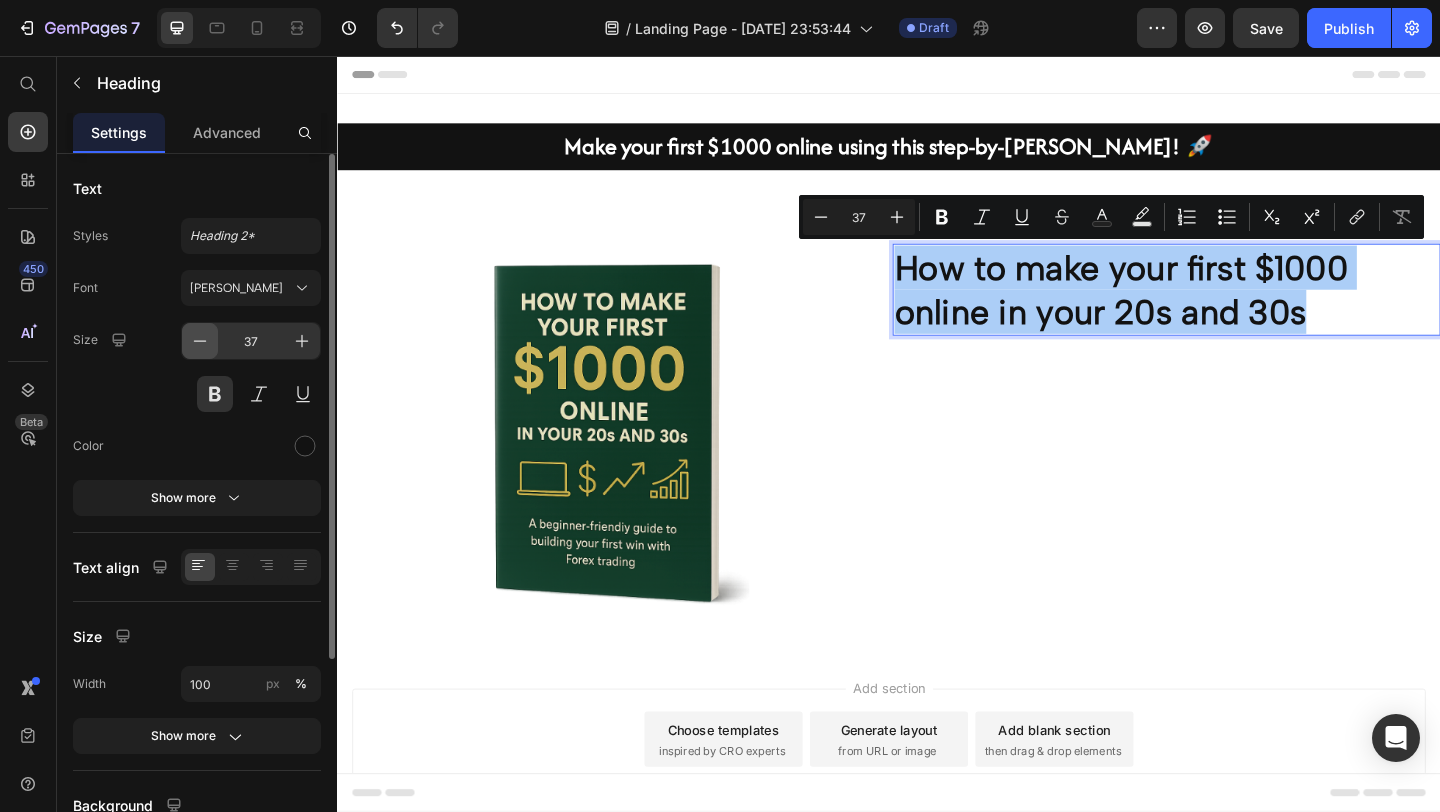 click 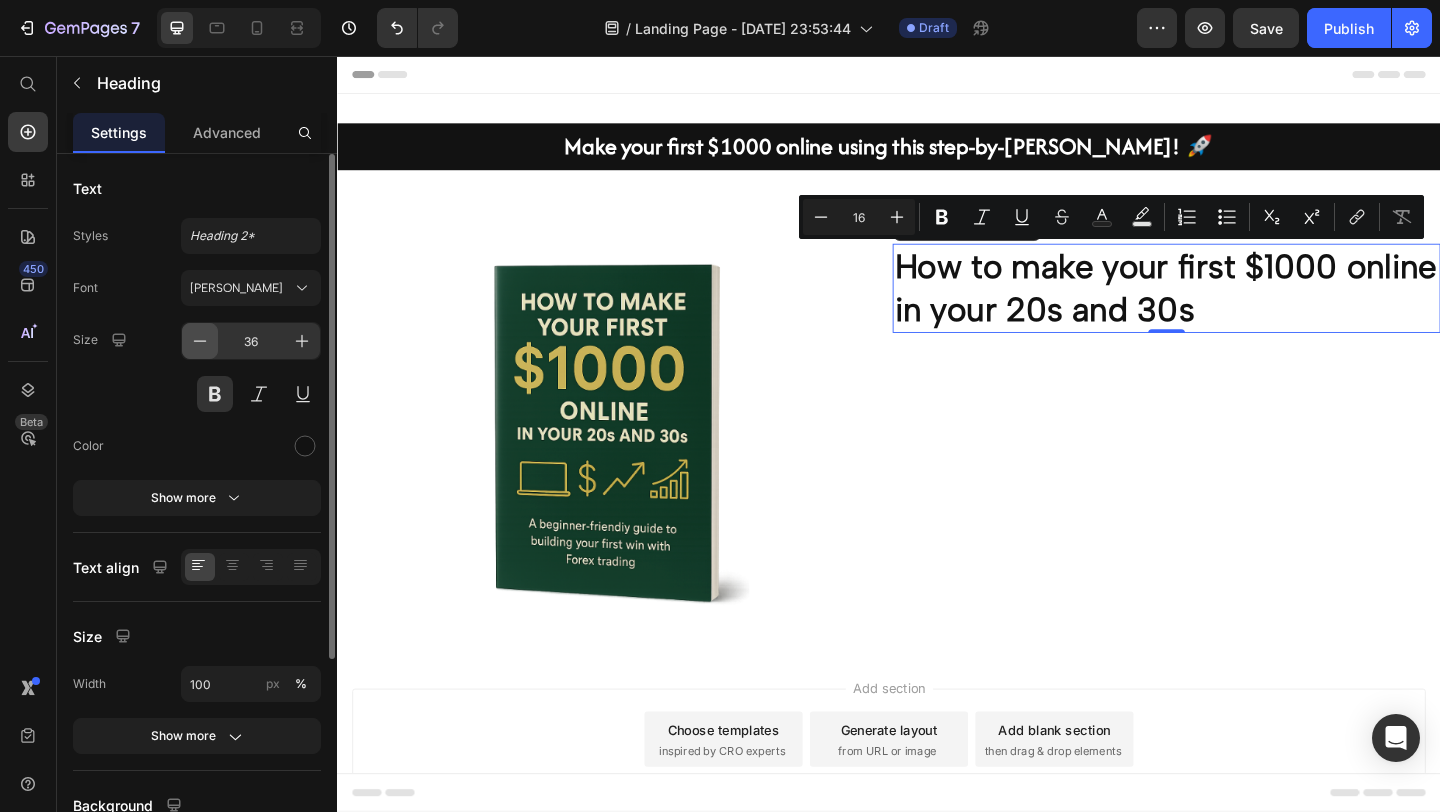 click 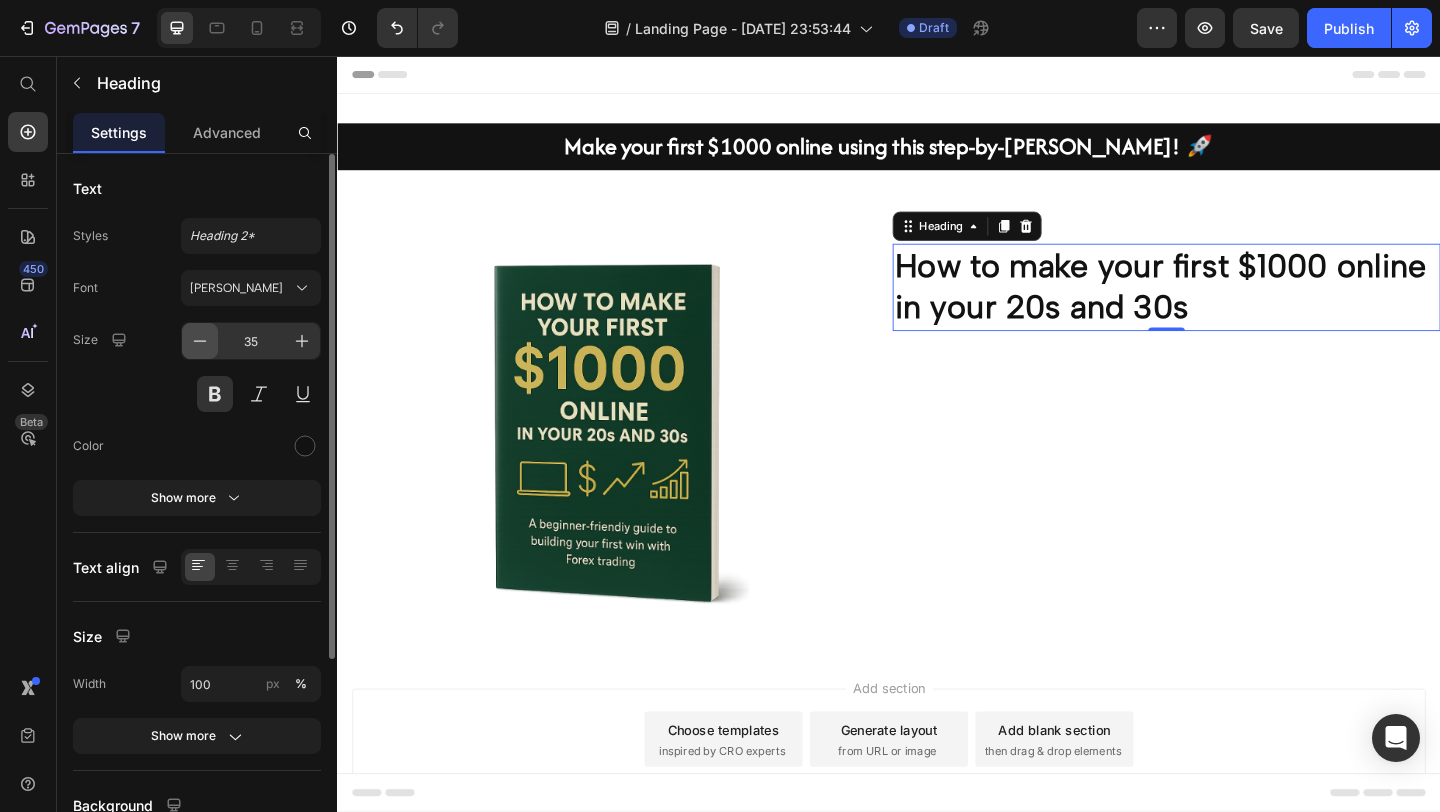 click 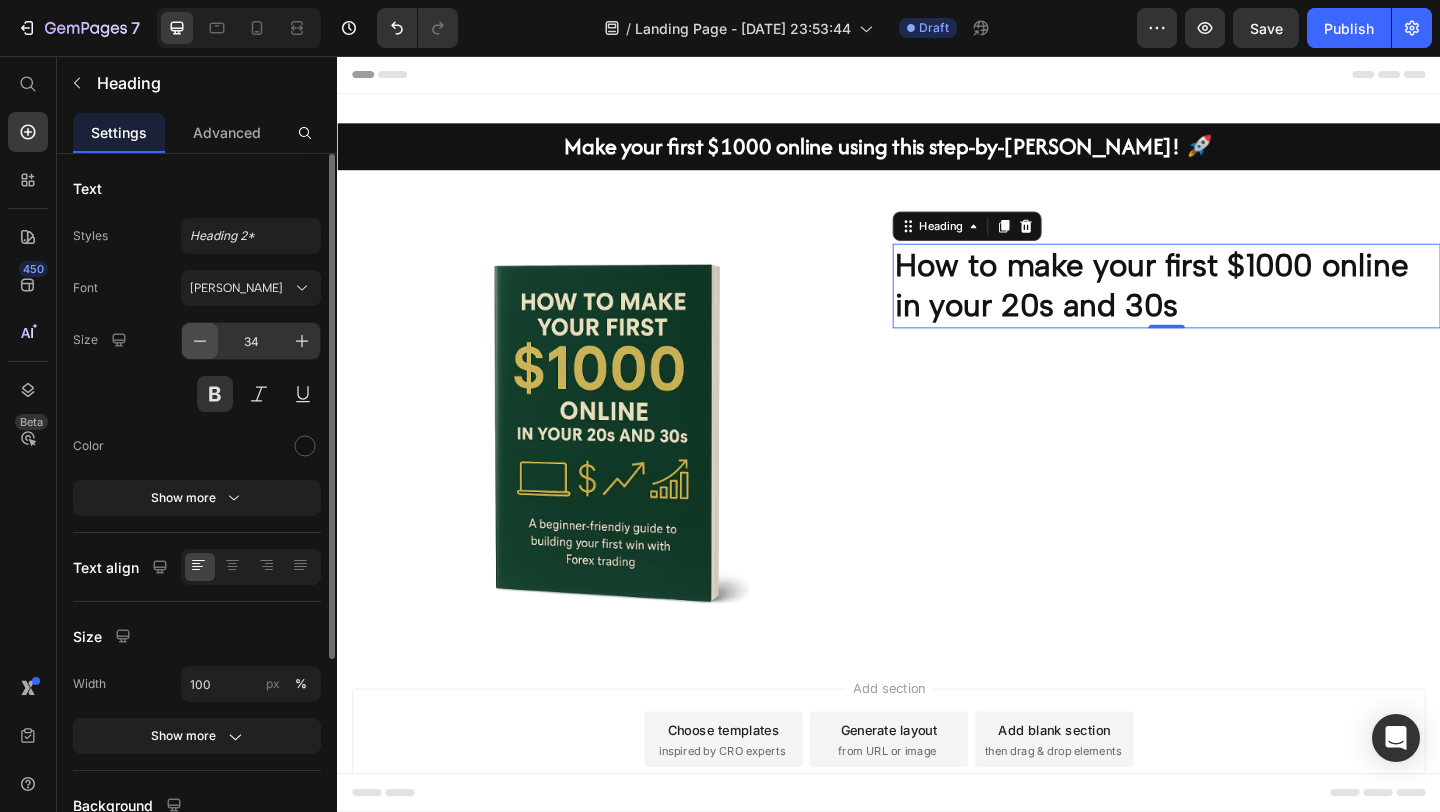 click 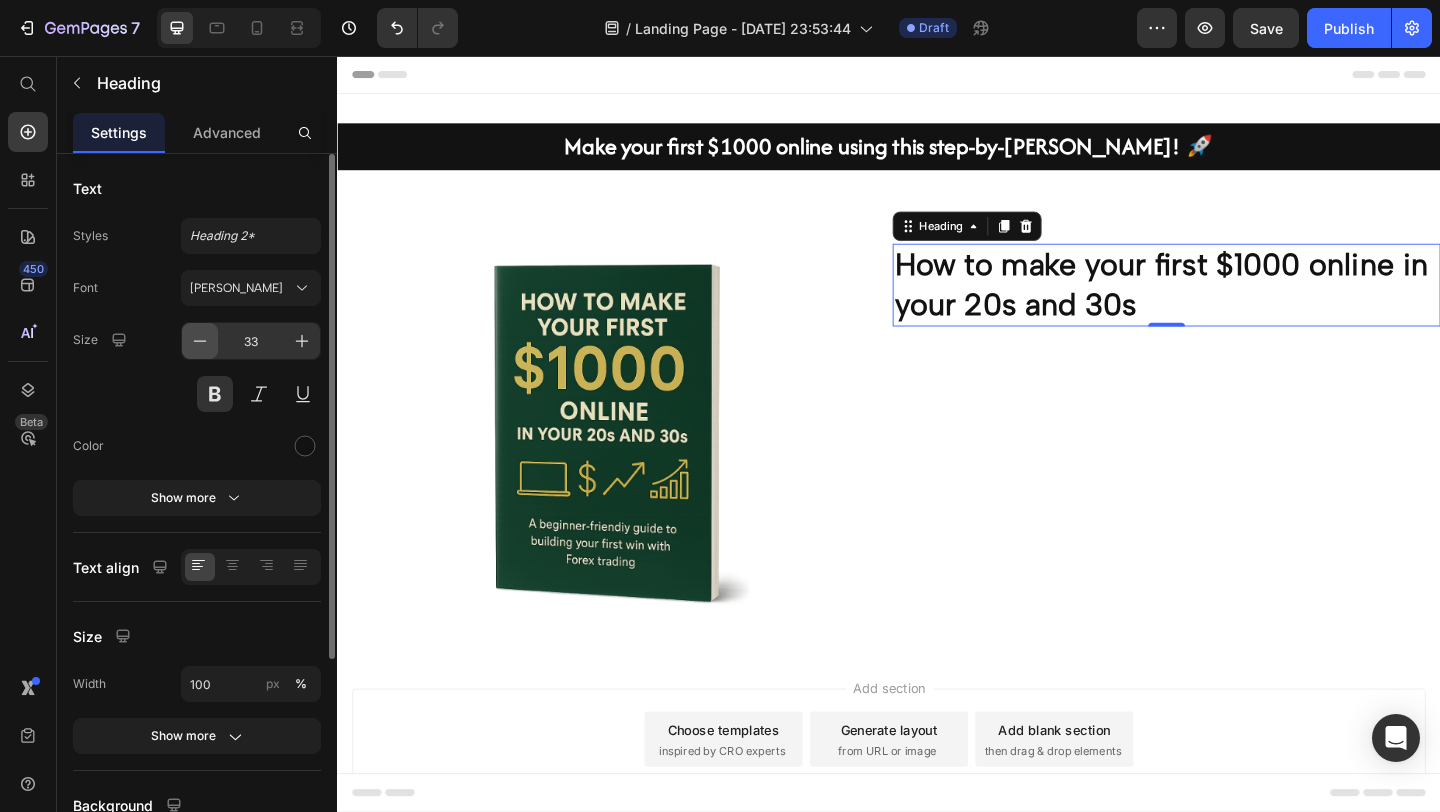 click 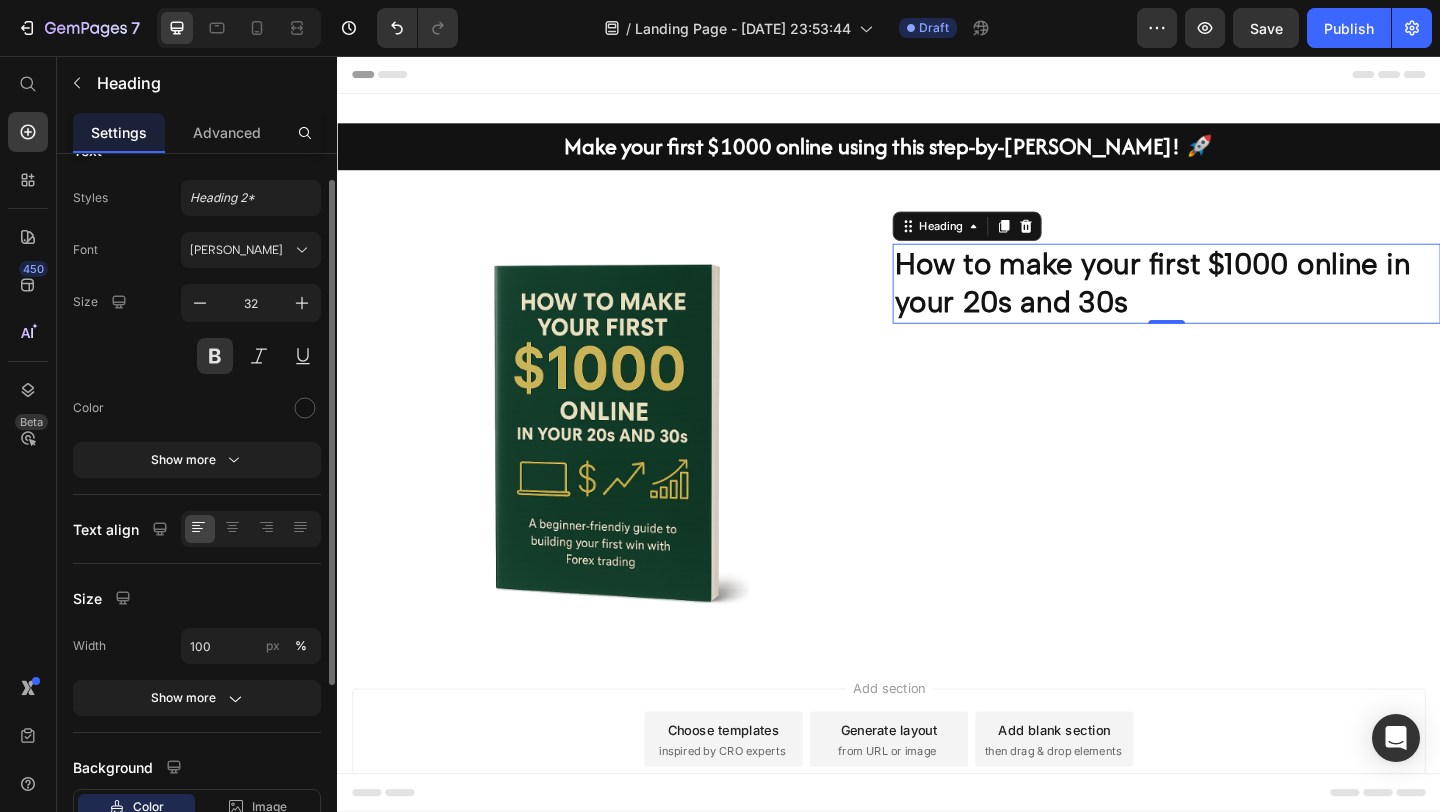 scroll, scrollTop: 40, scrollLeft: 0, axis: vertical 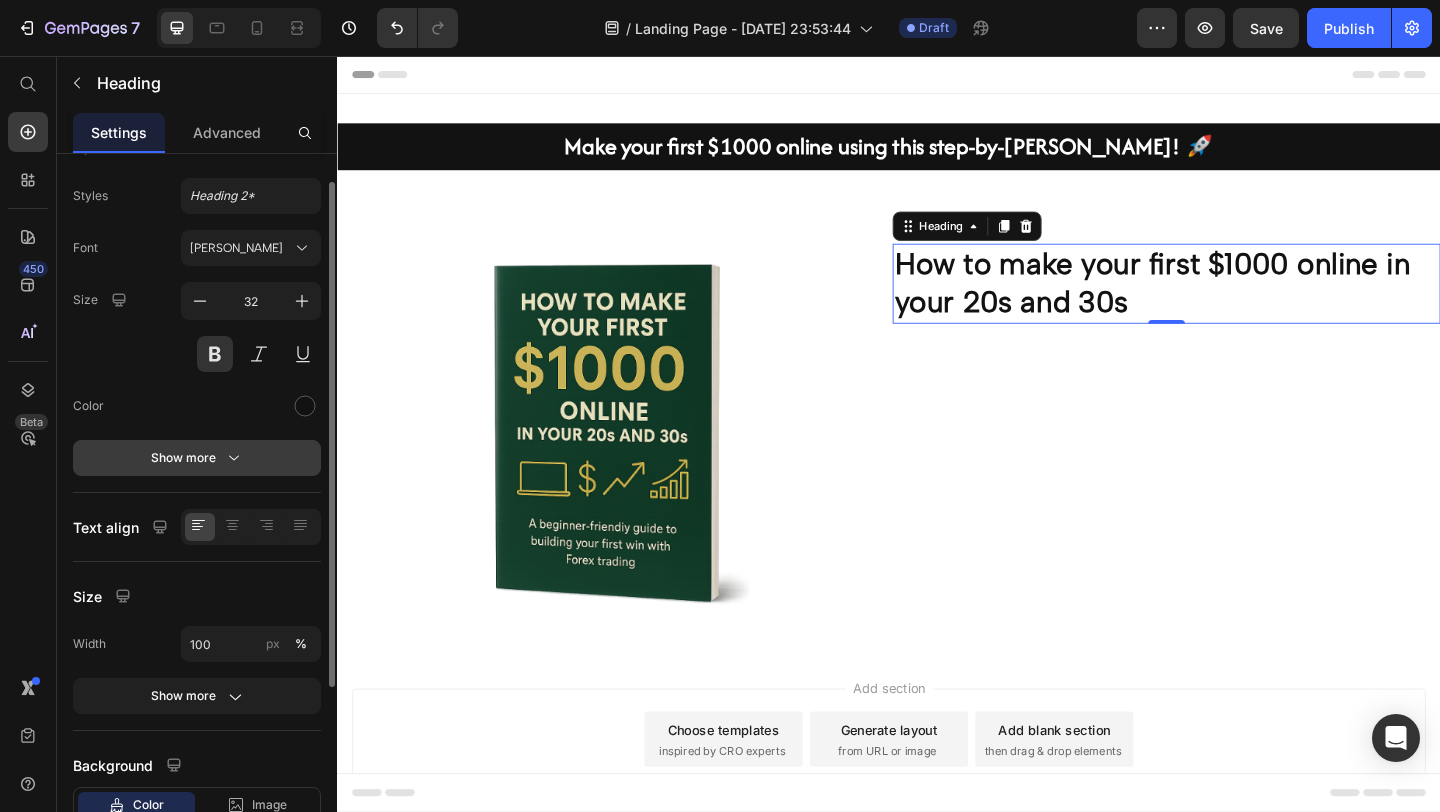 click on "Show more" at bounding box center (197, 458) 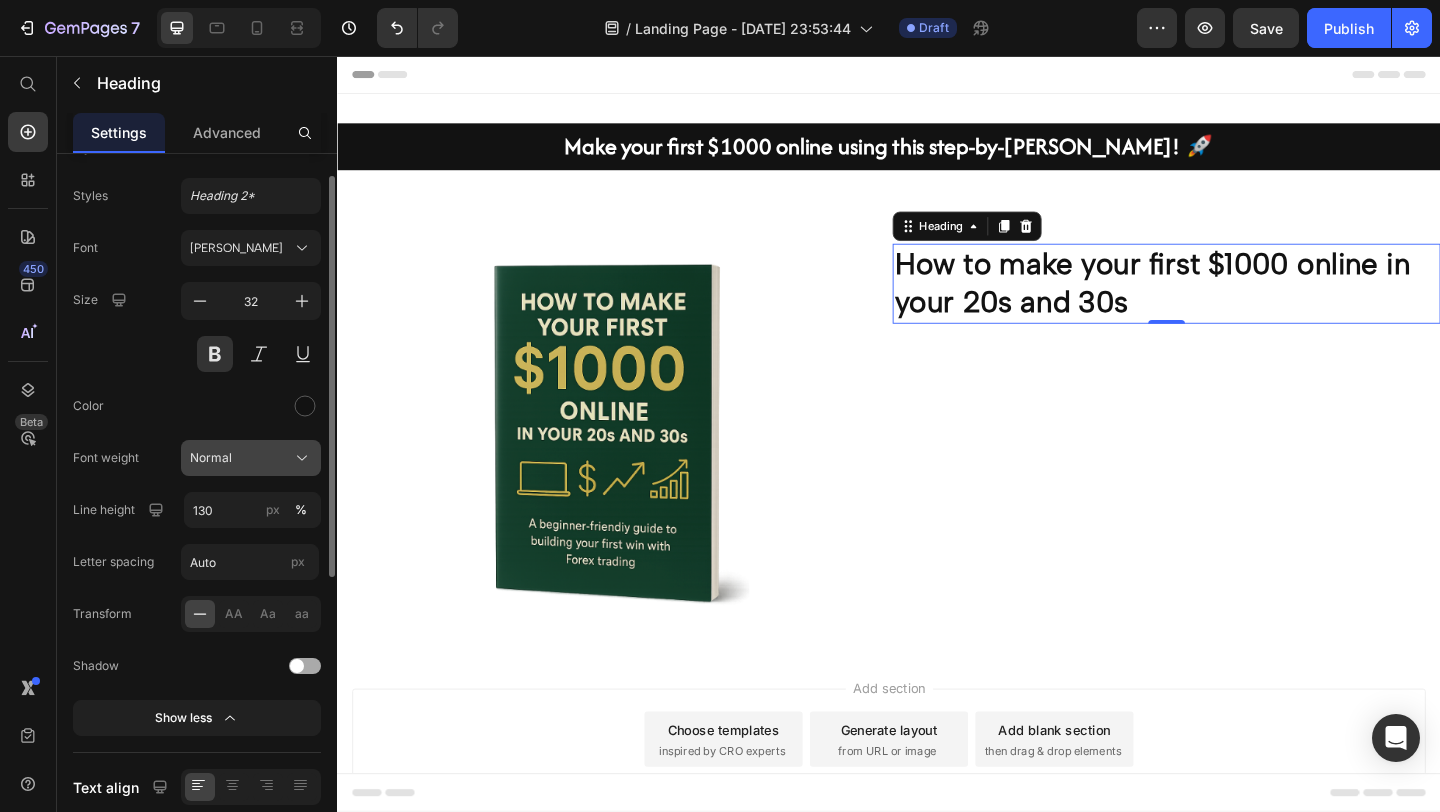 click 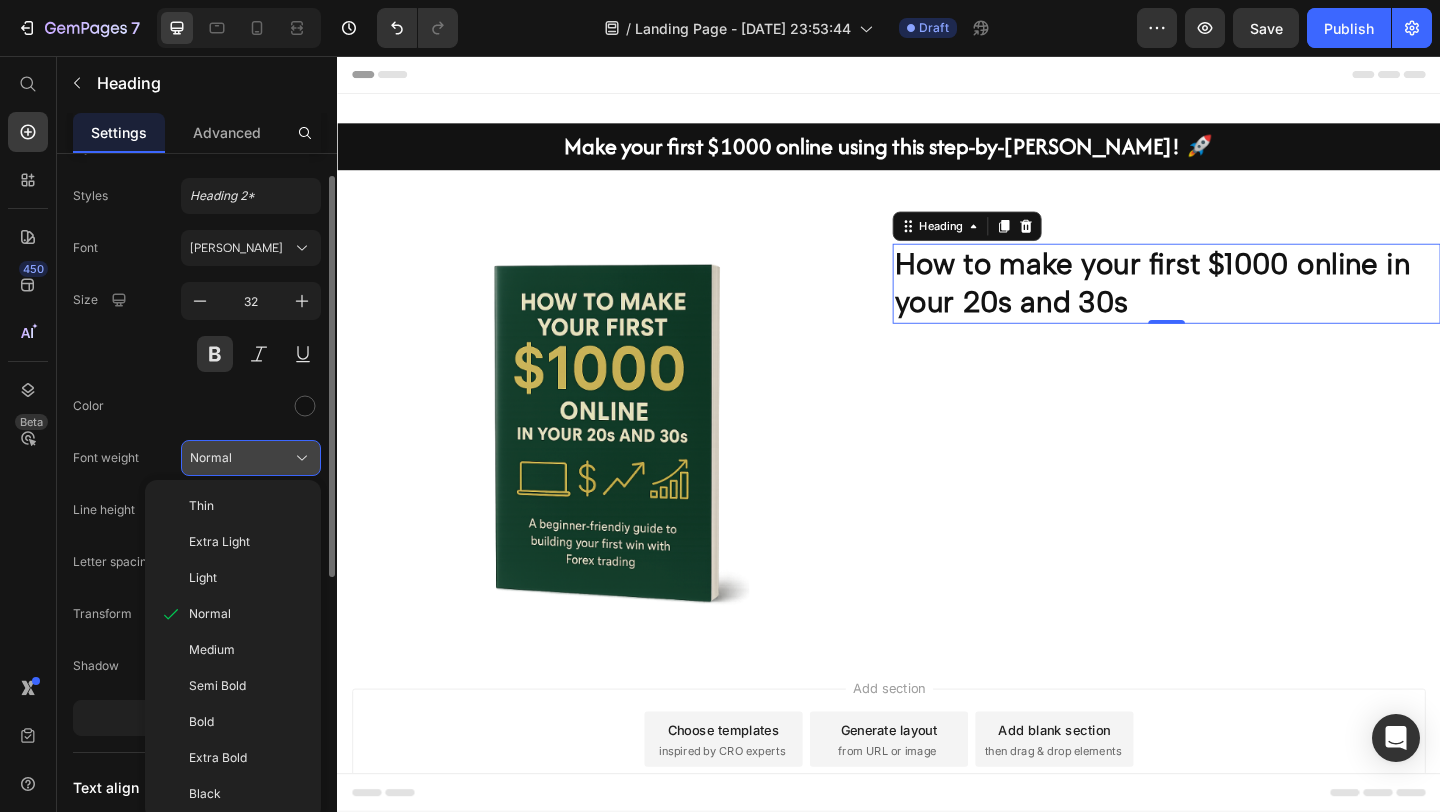 click on "Normal" at bounding box center (251, 458) 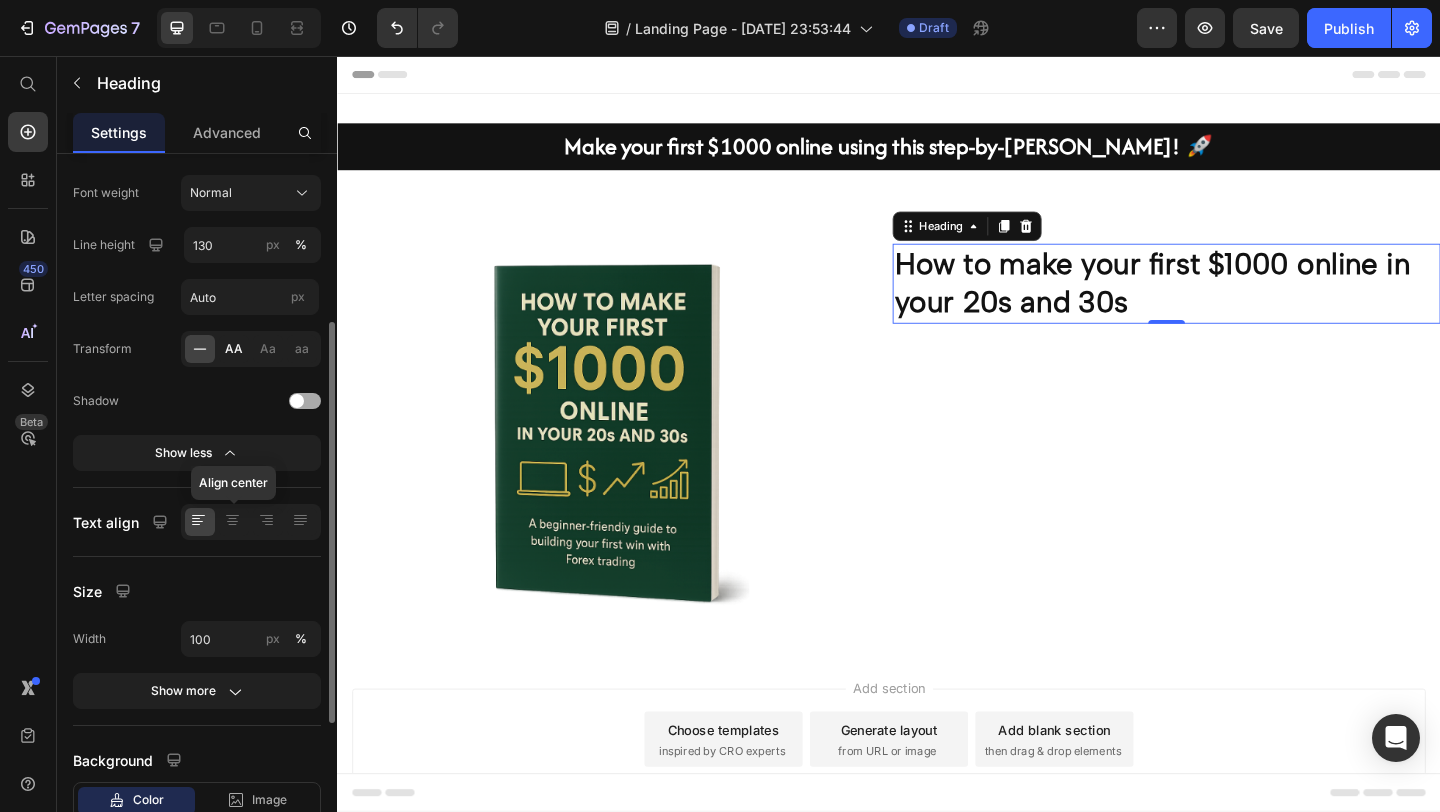 scroll, scrollTop: 306, scrollLeft: 0, axis: vertical 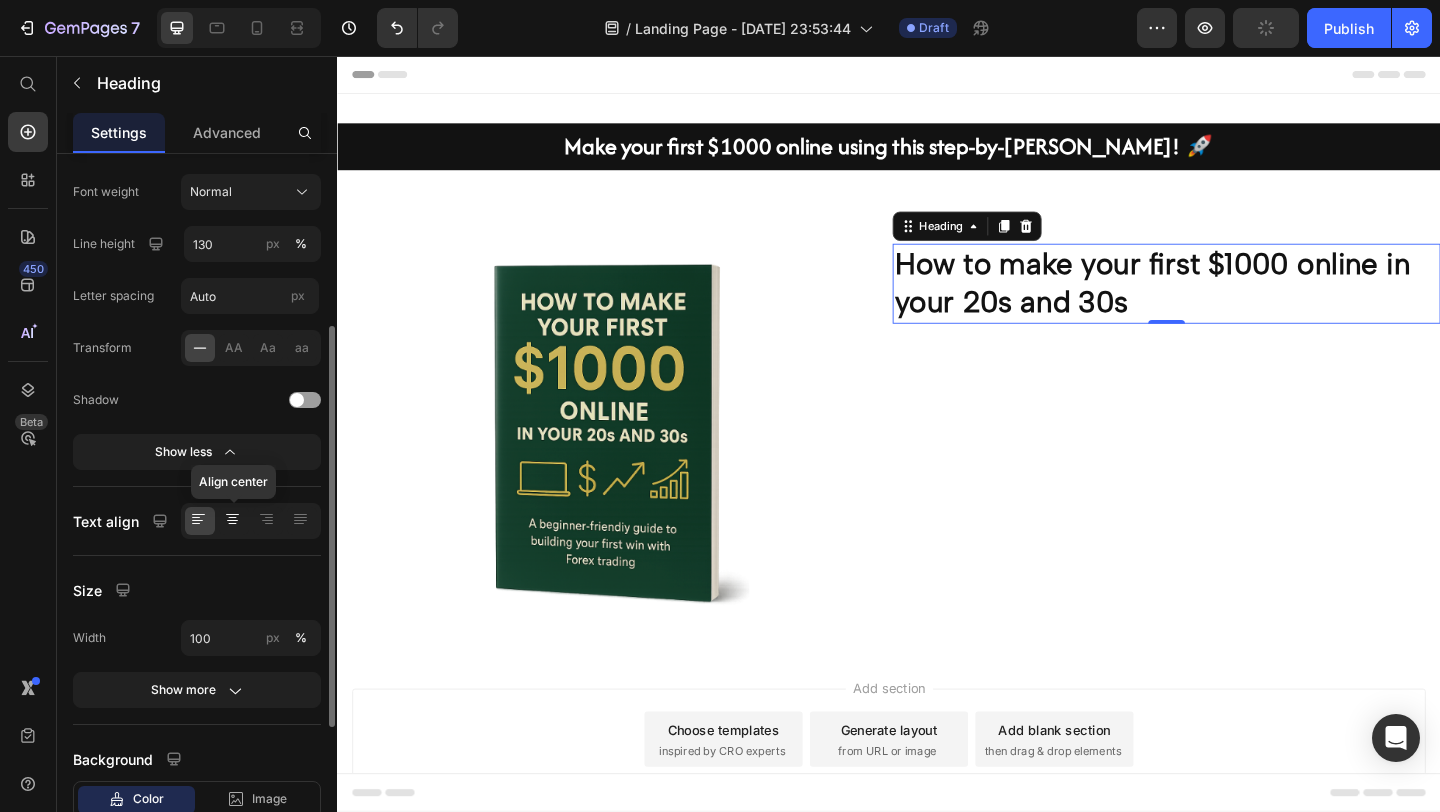 click 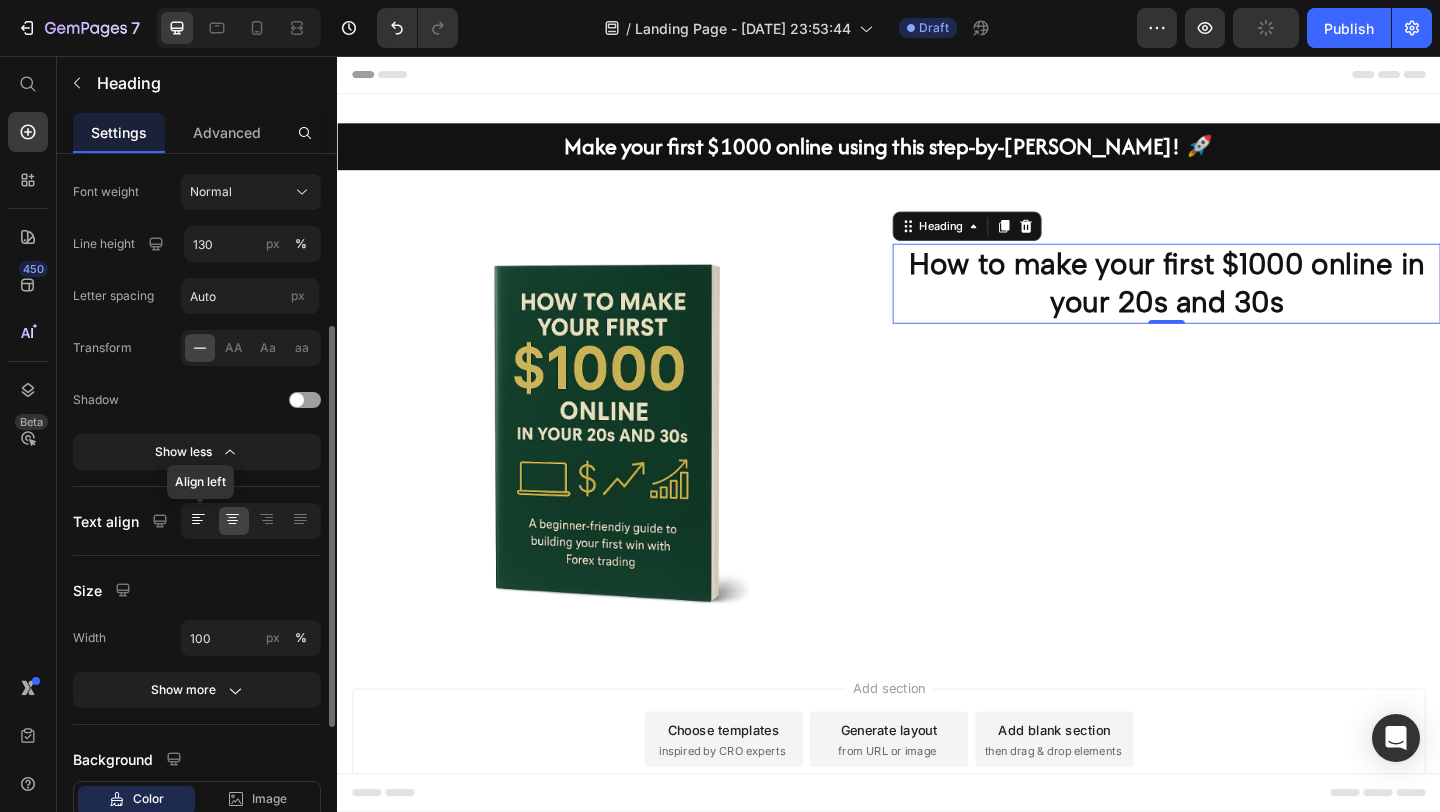 click 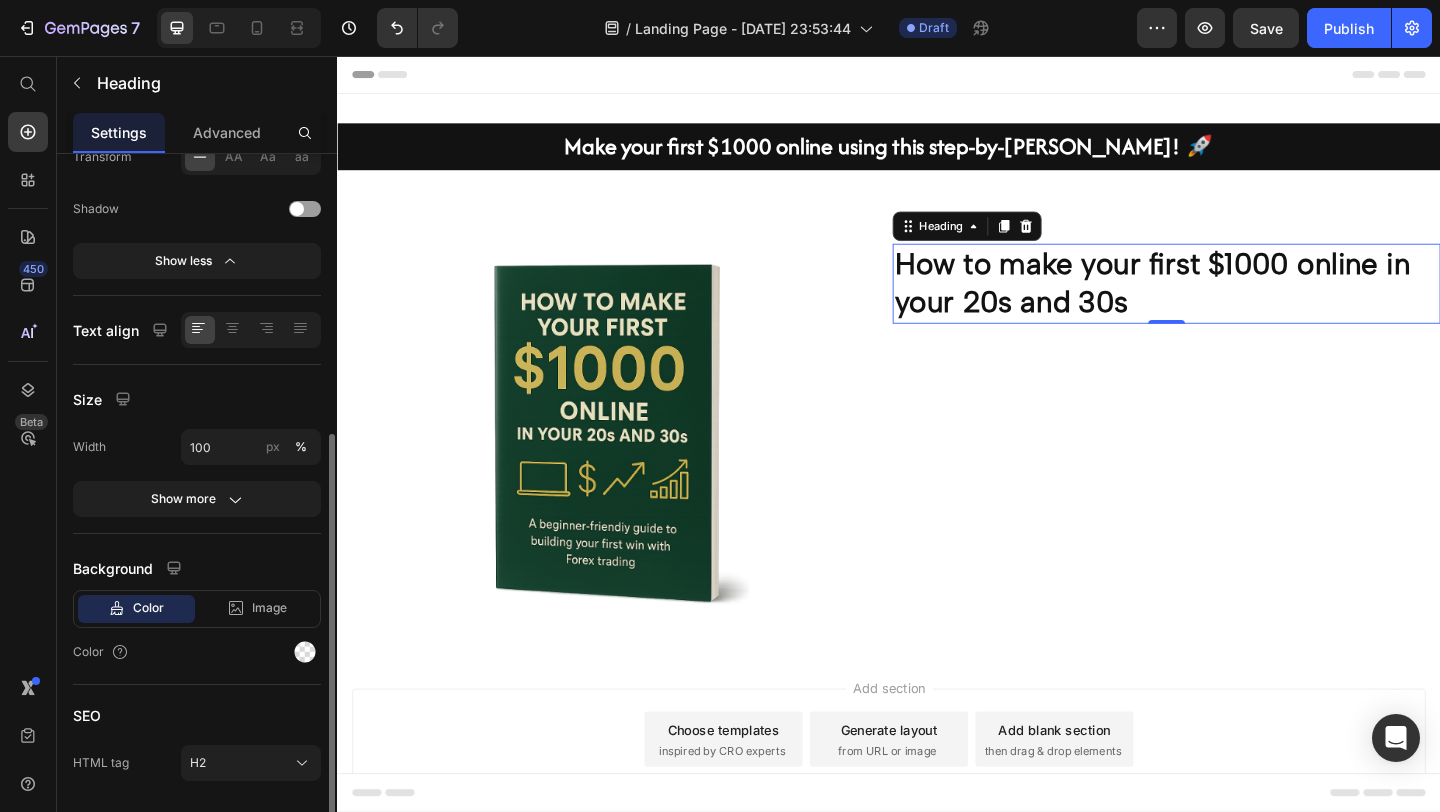 scroll, scrollTop: 557, scrollLeft: 0, axis: vertical 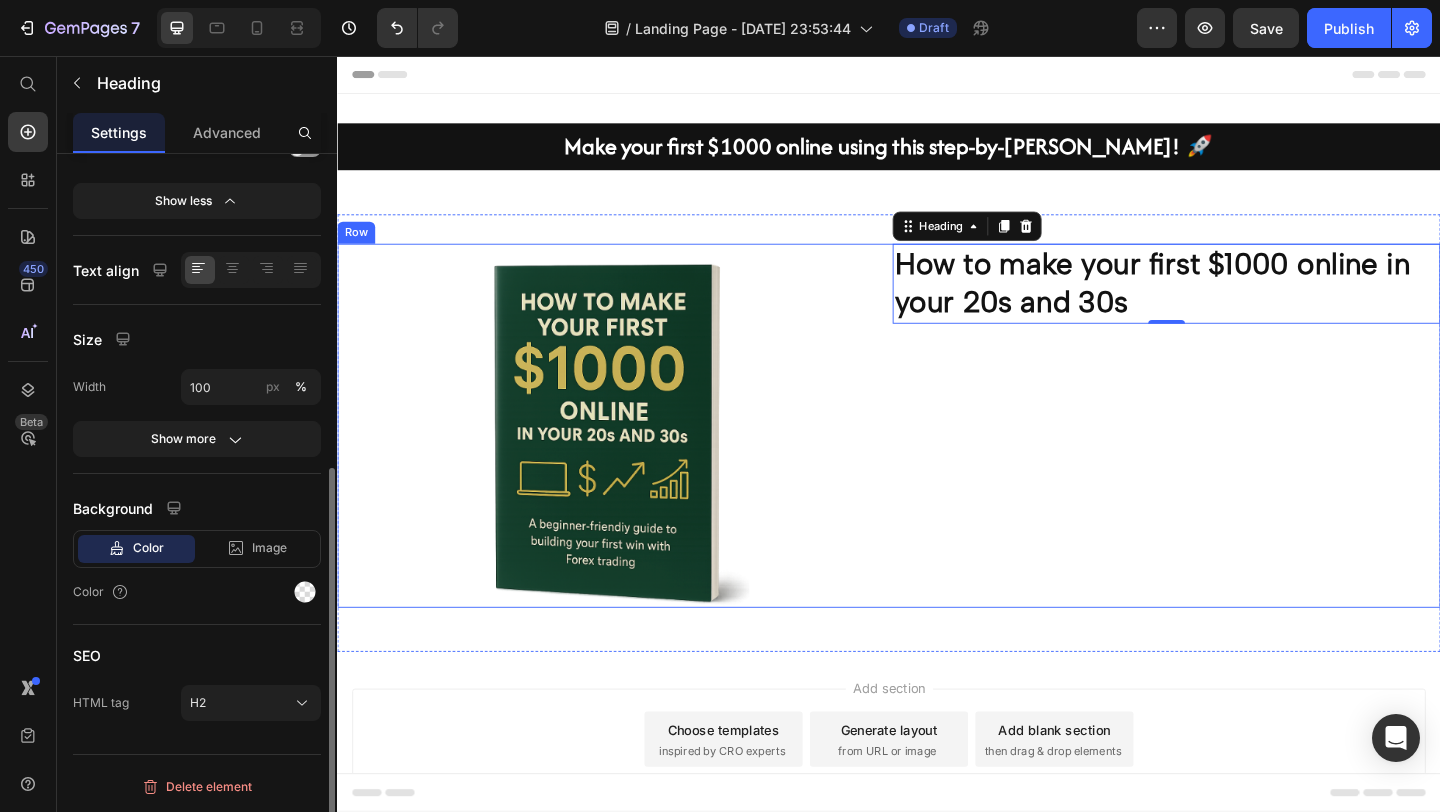 click on "How to make your first $1000 online in your 20s and 30s Heading   0" at bounding box center (1239, 458) 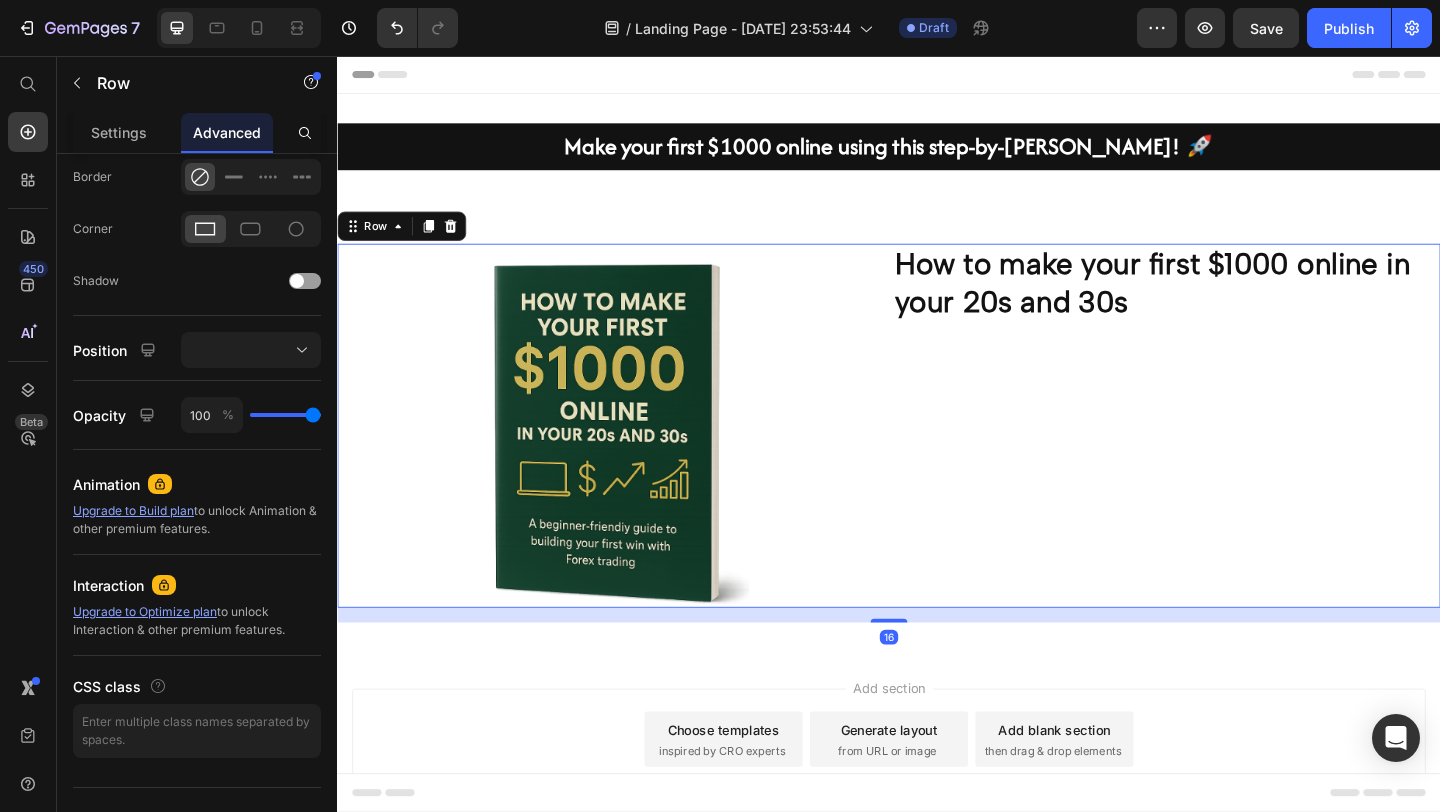 scroll, scrollTop: 0, scrollLeft: 0, axis: both 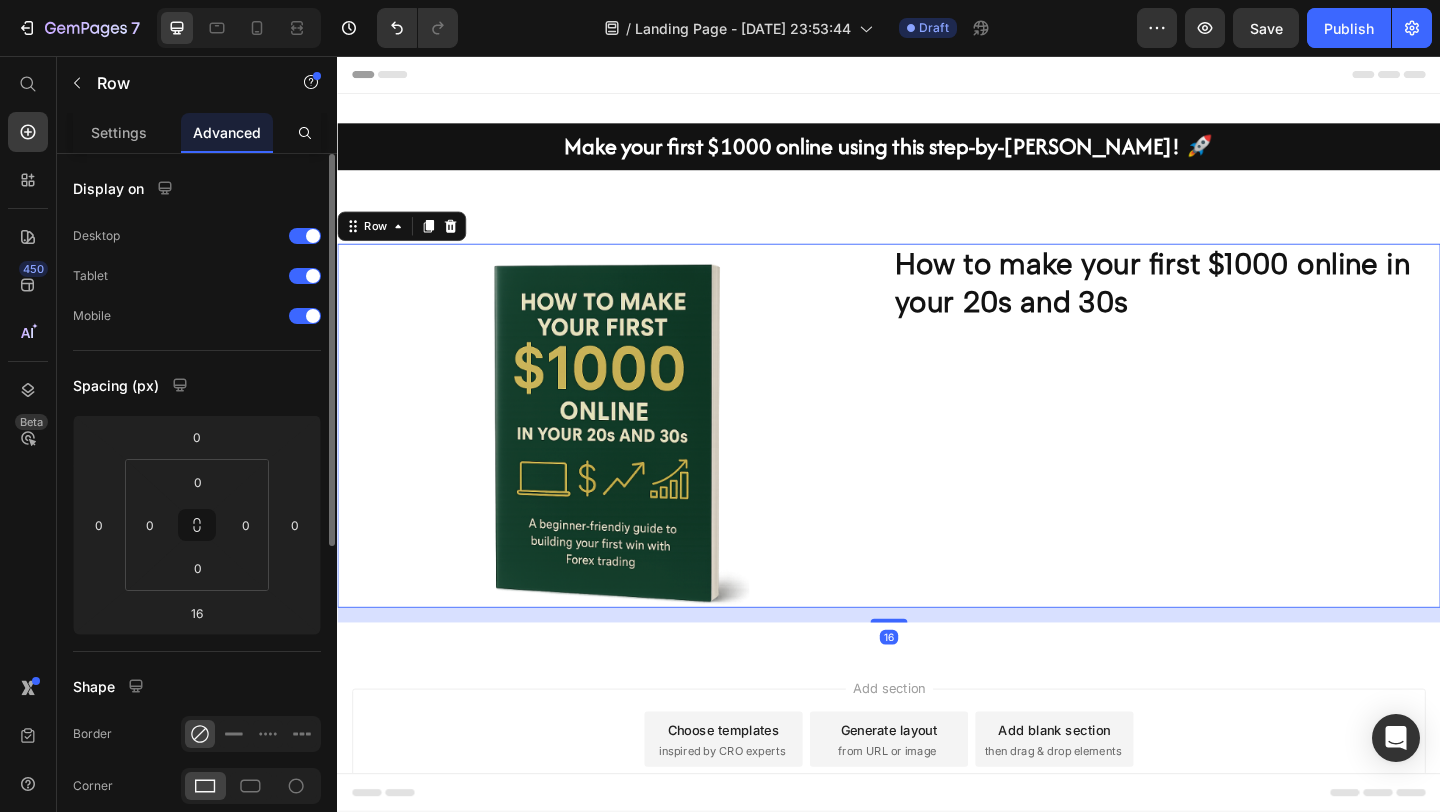 click on "How to make your first $1000 online in your 20s and 30s" at bounding box center [1239, 303] 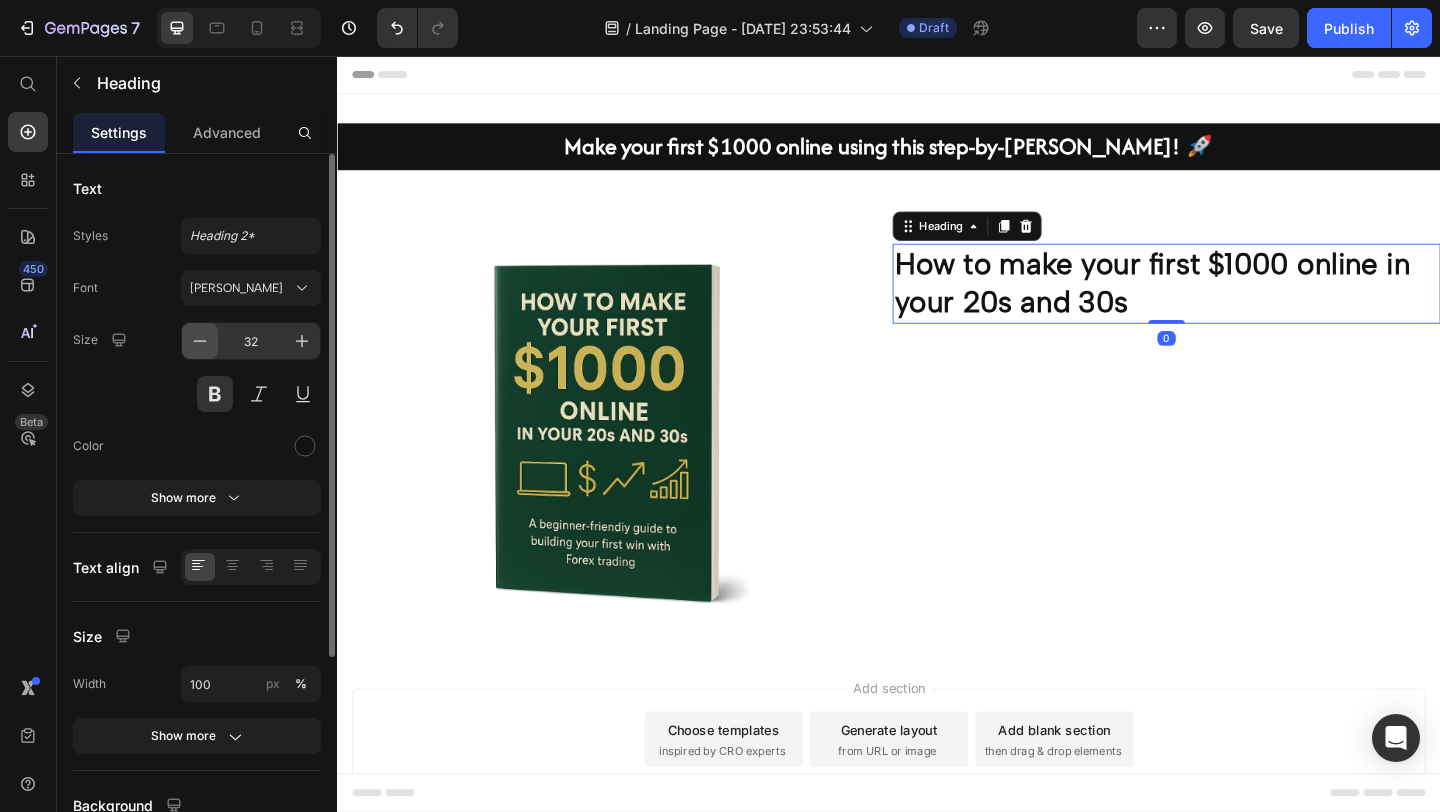 click at bounding box center [200, 341] 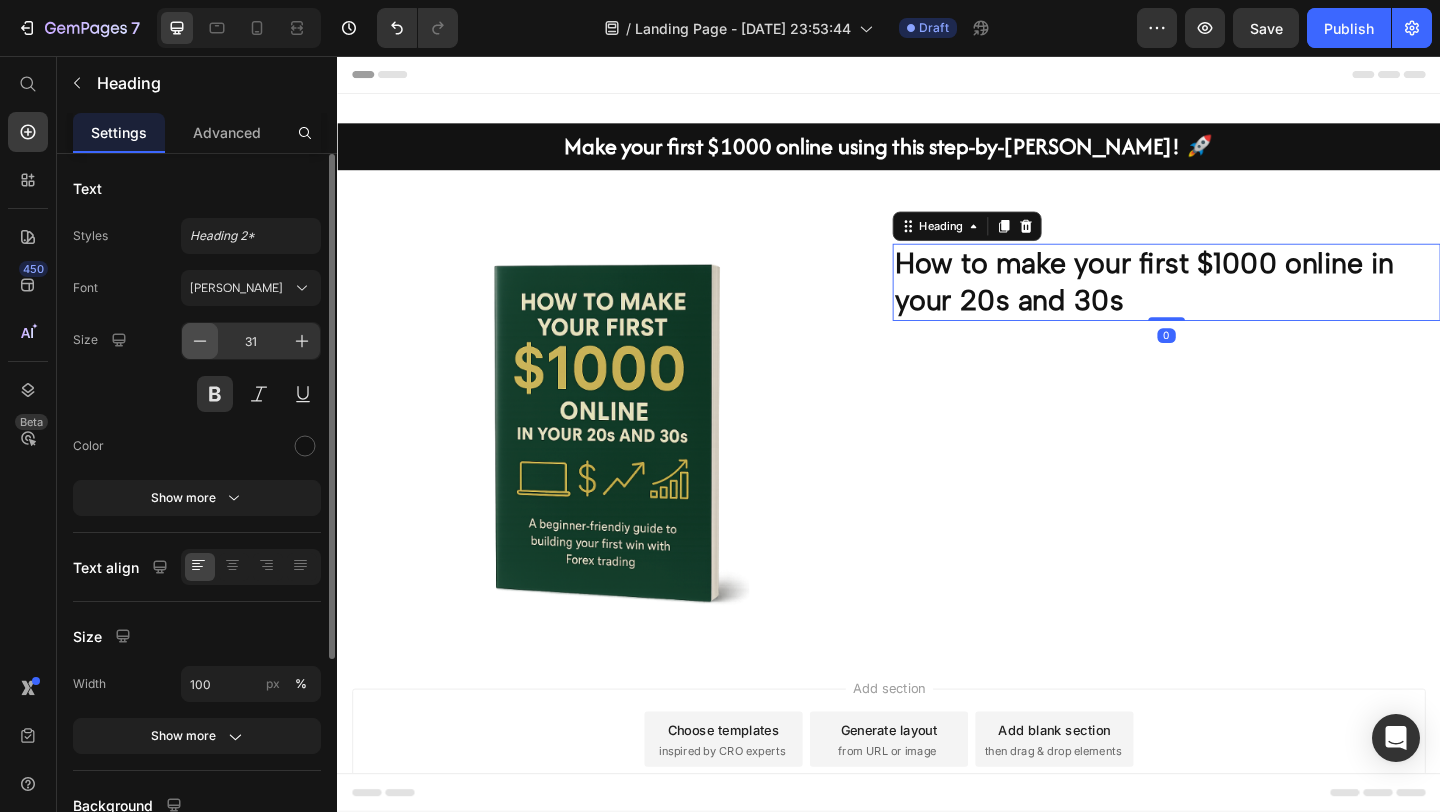 click 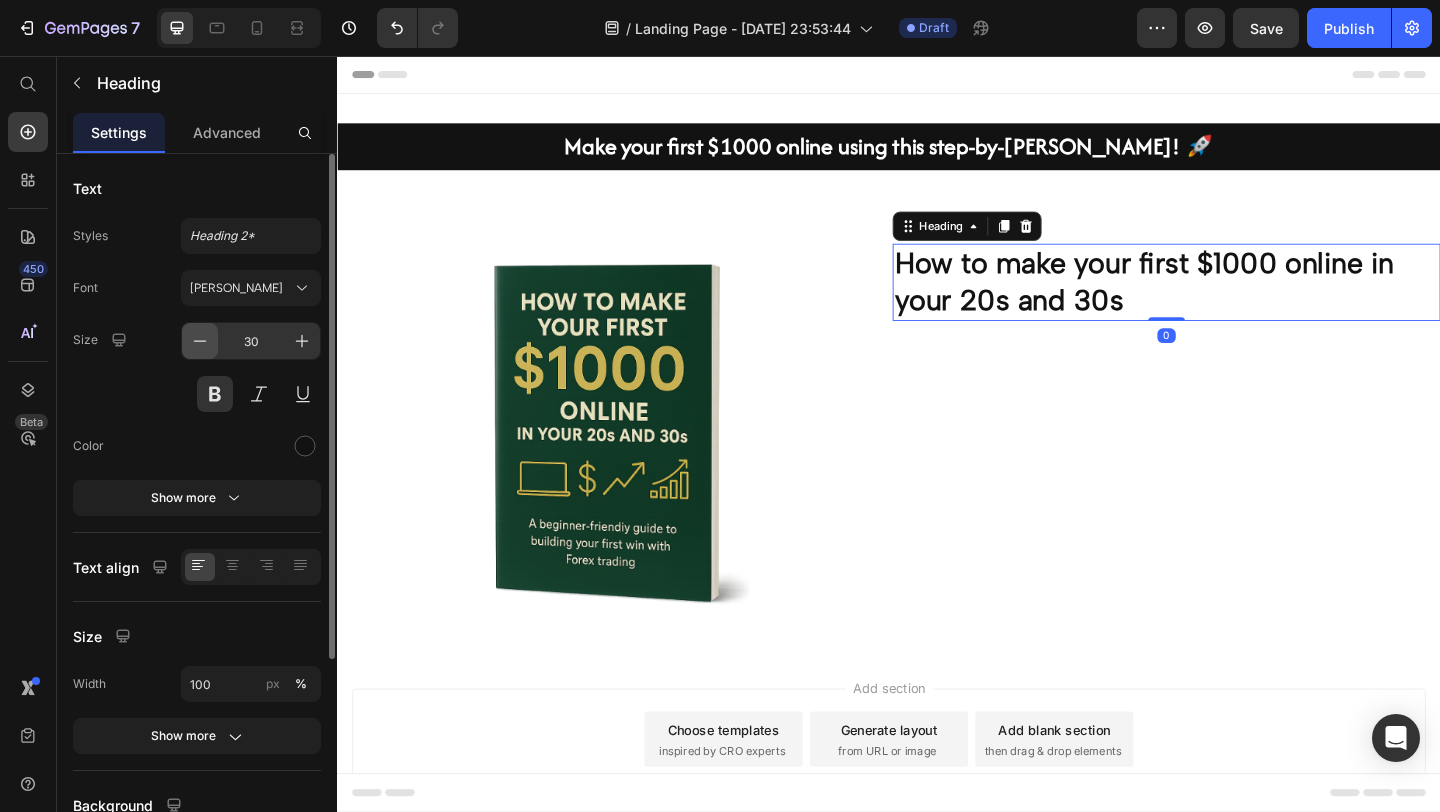 click 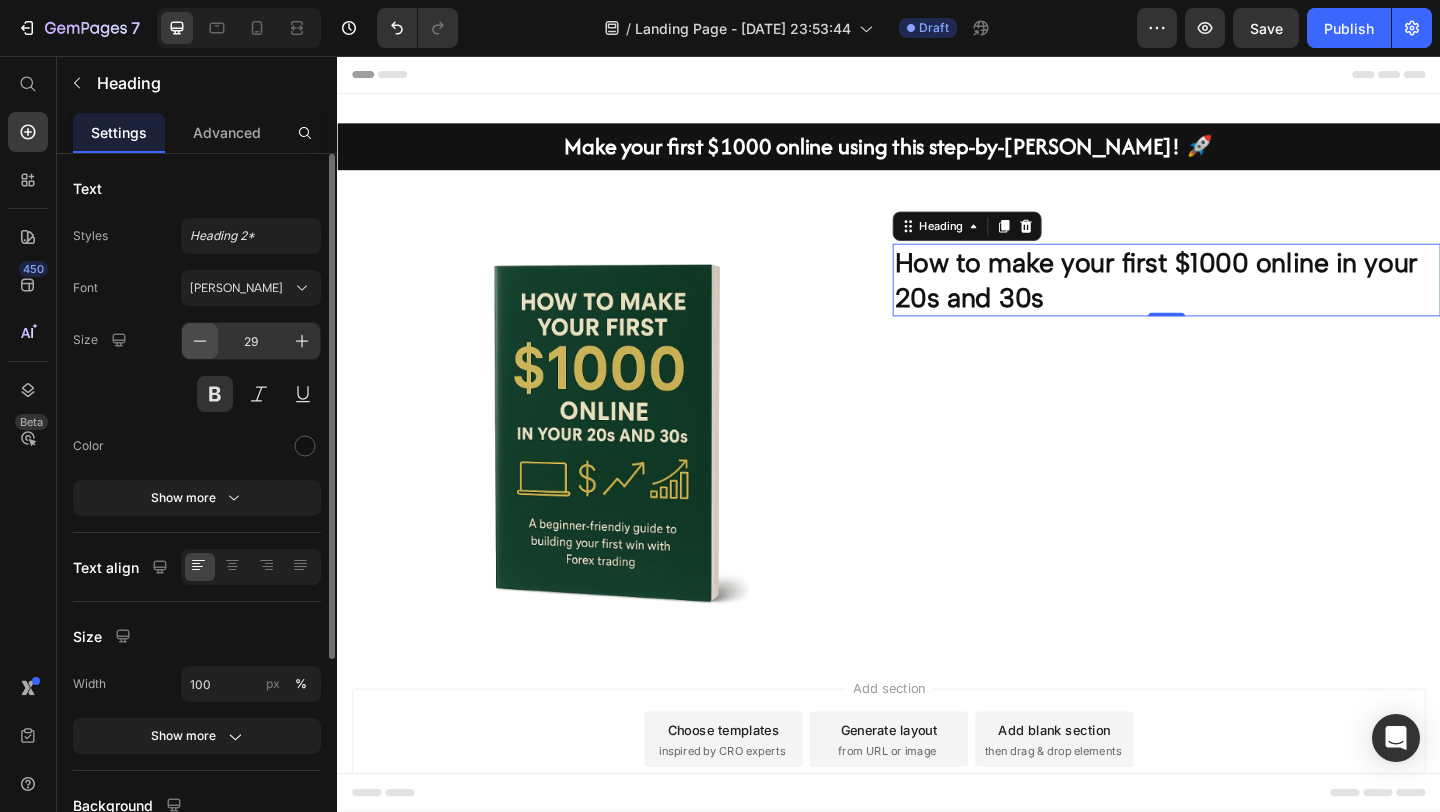 click 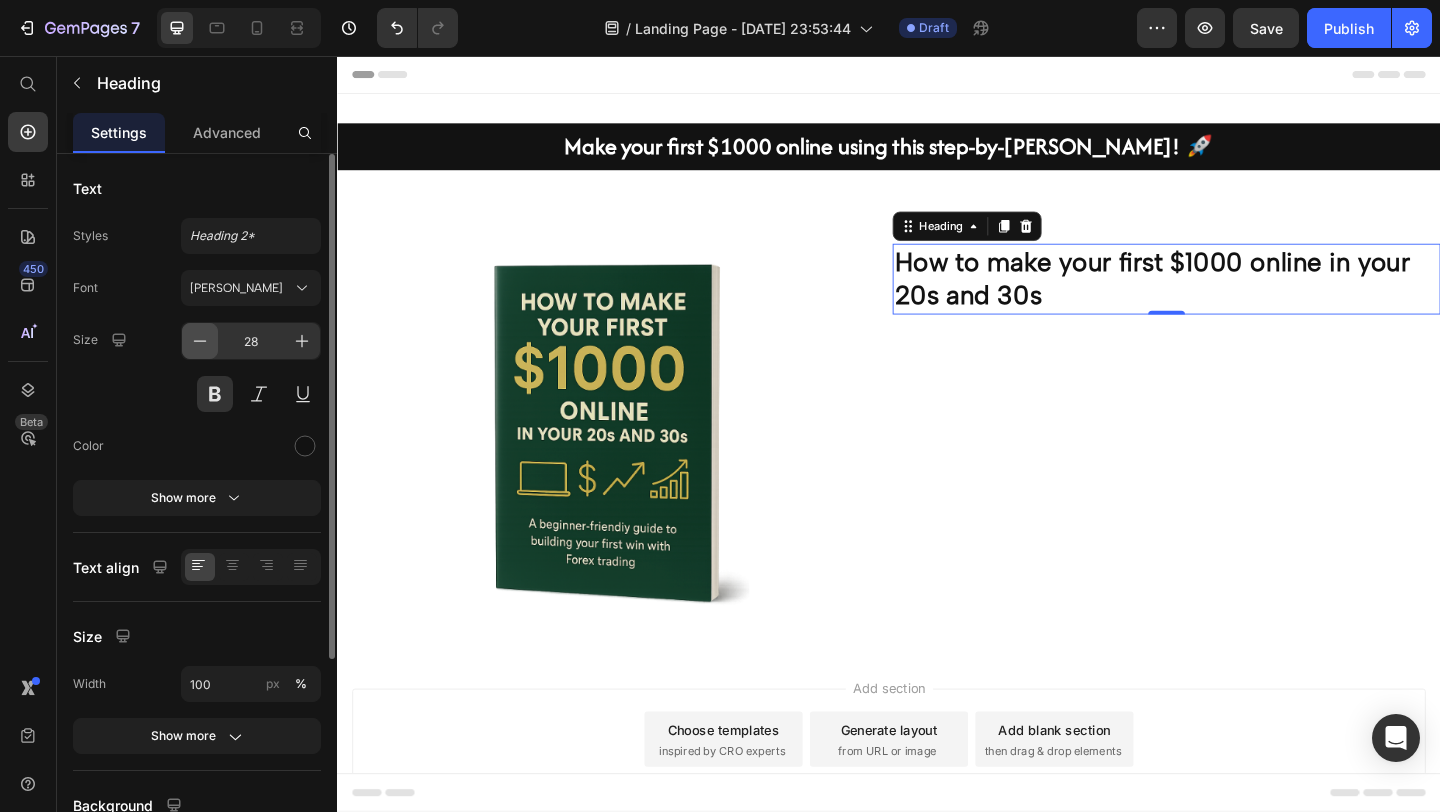click 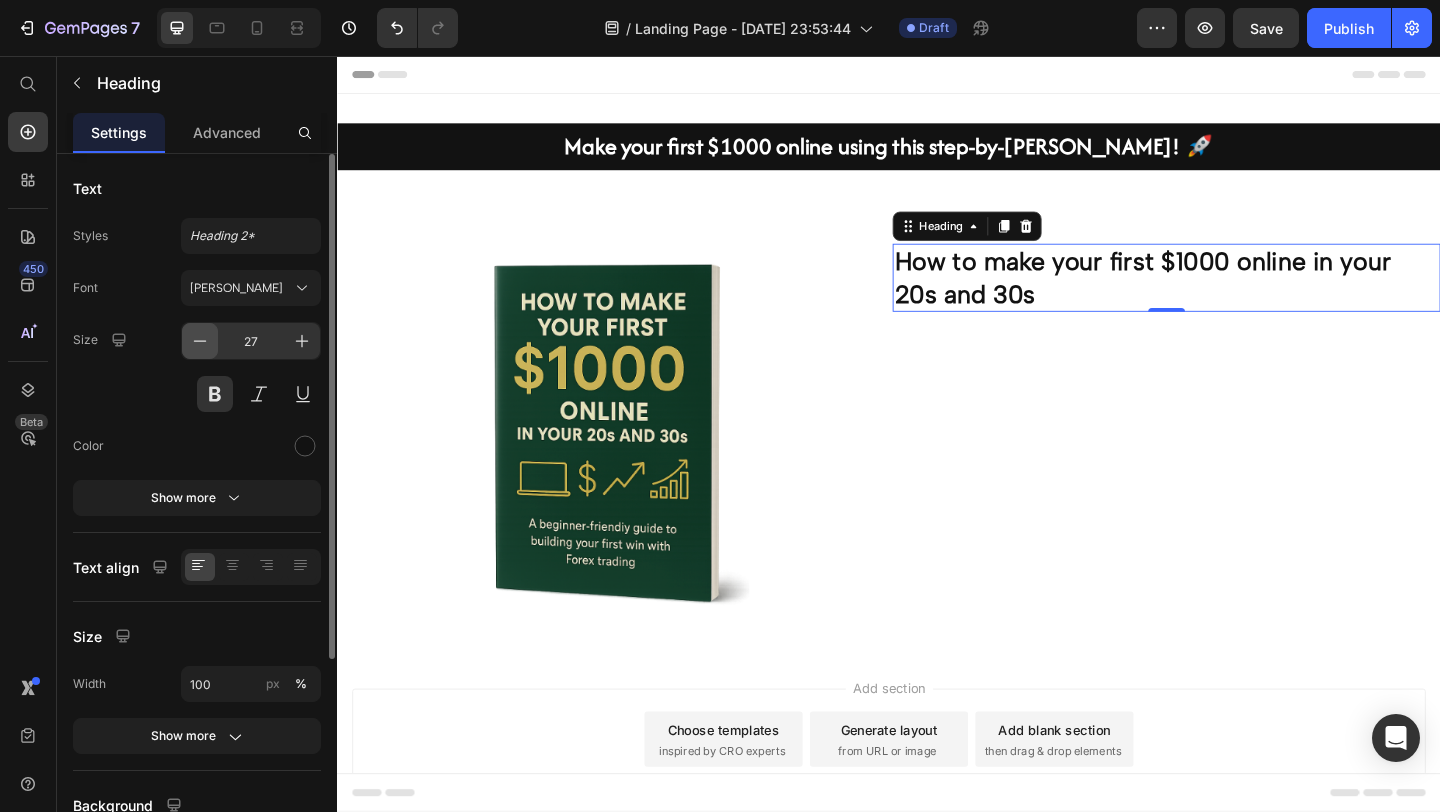 click 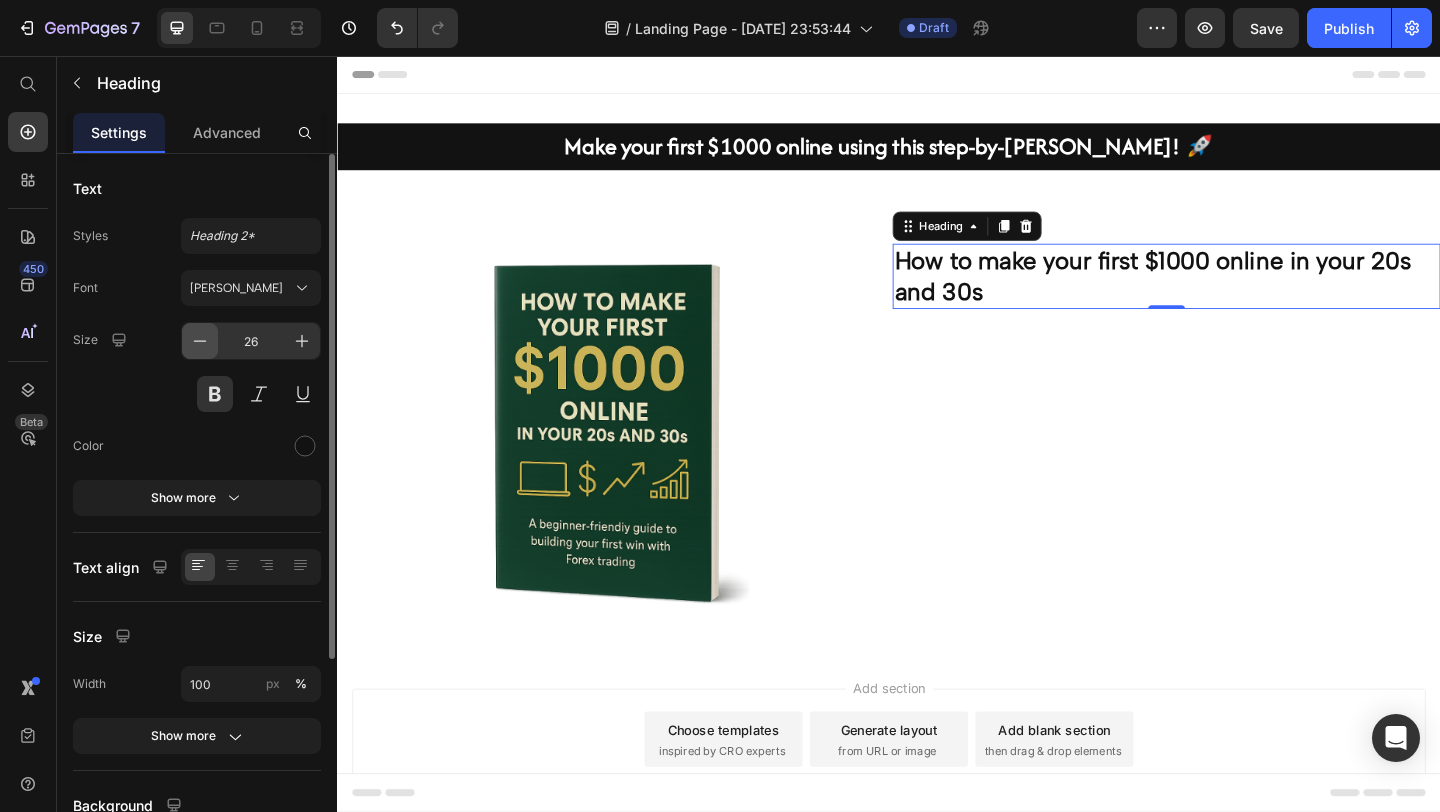 click 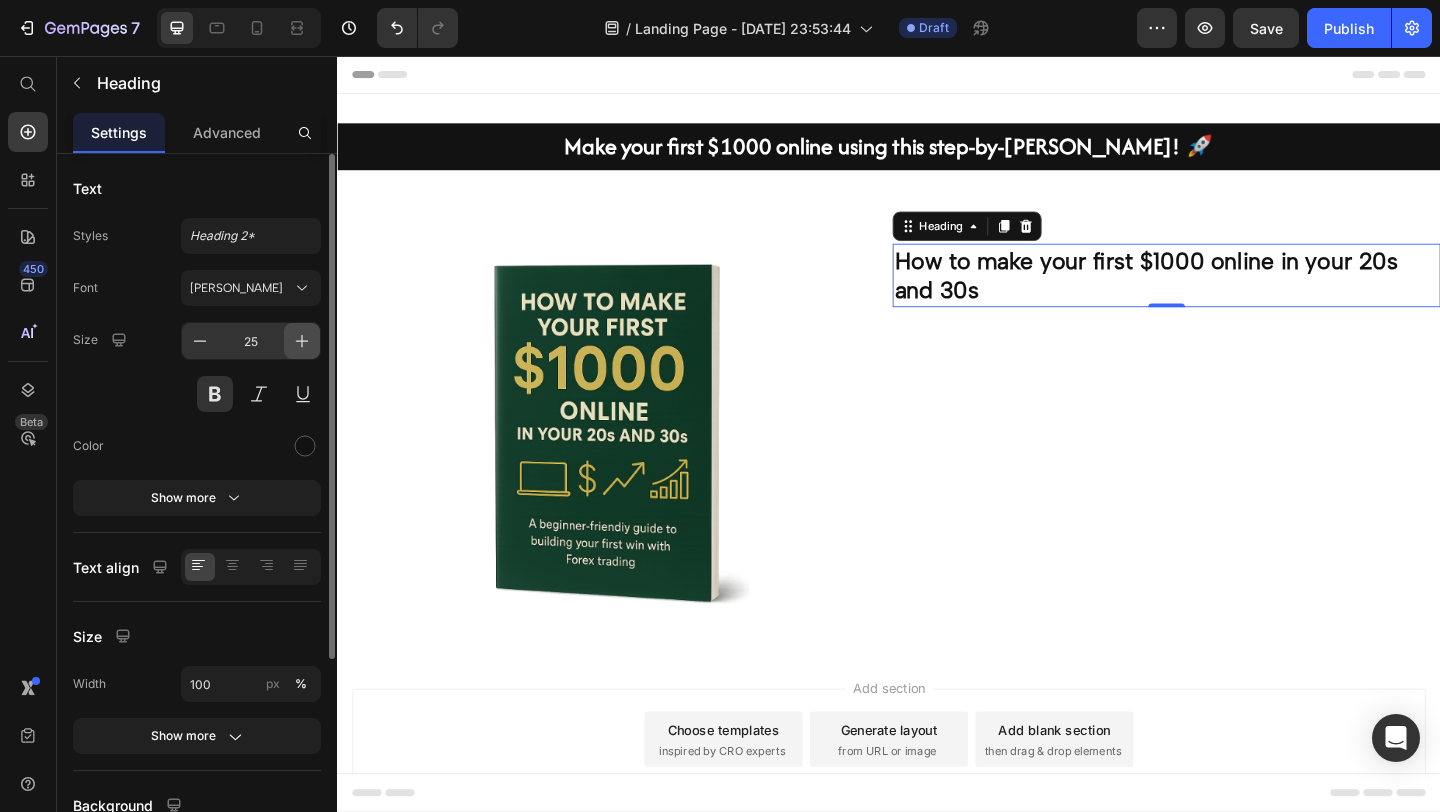 click 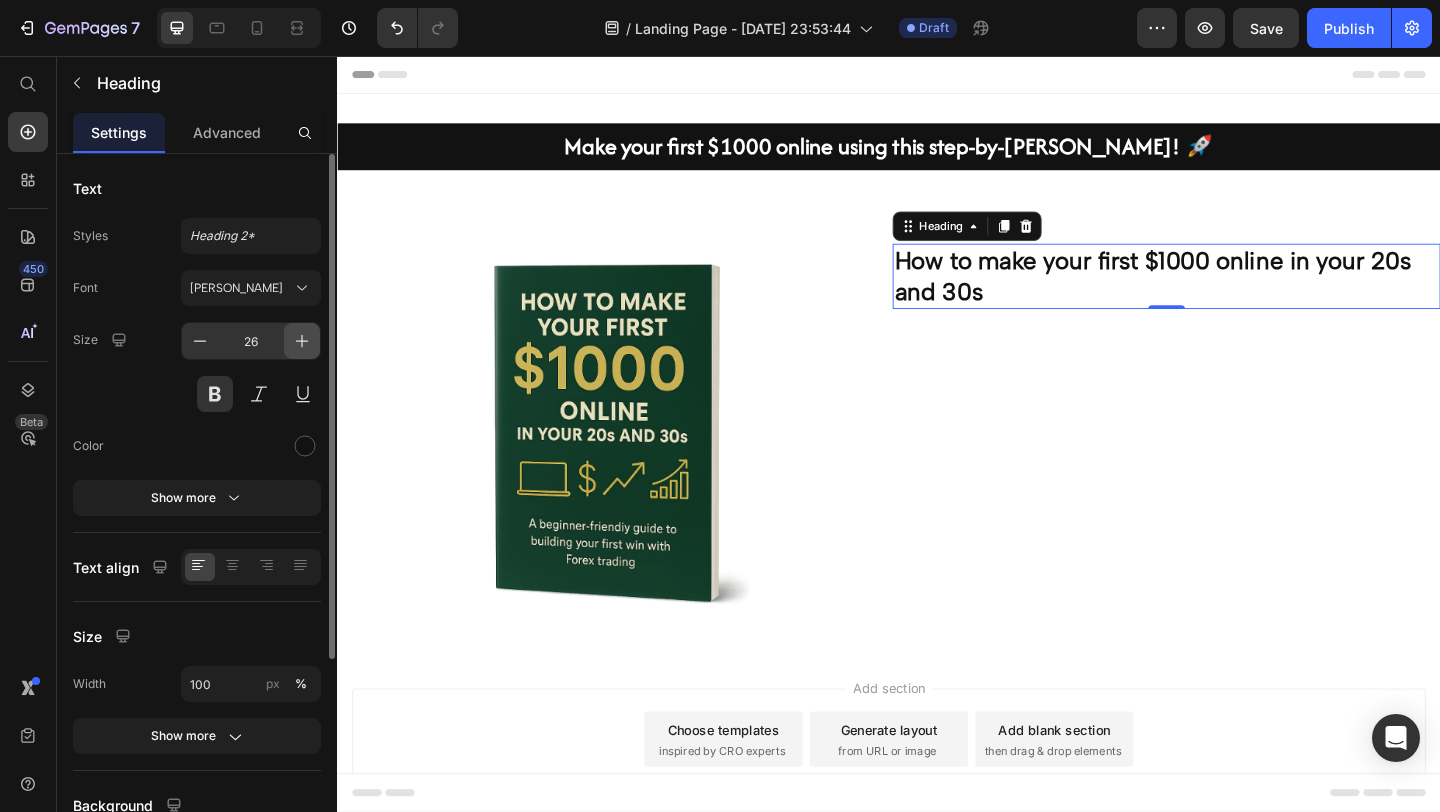 click 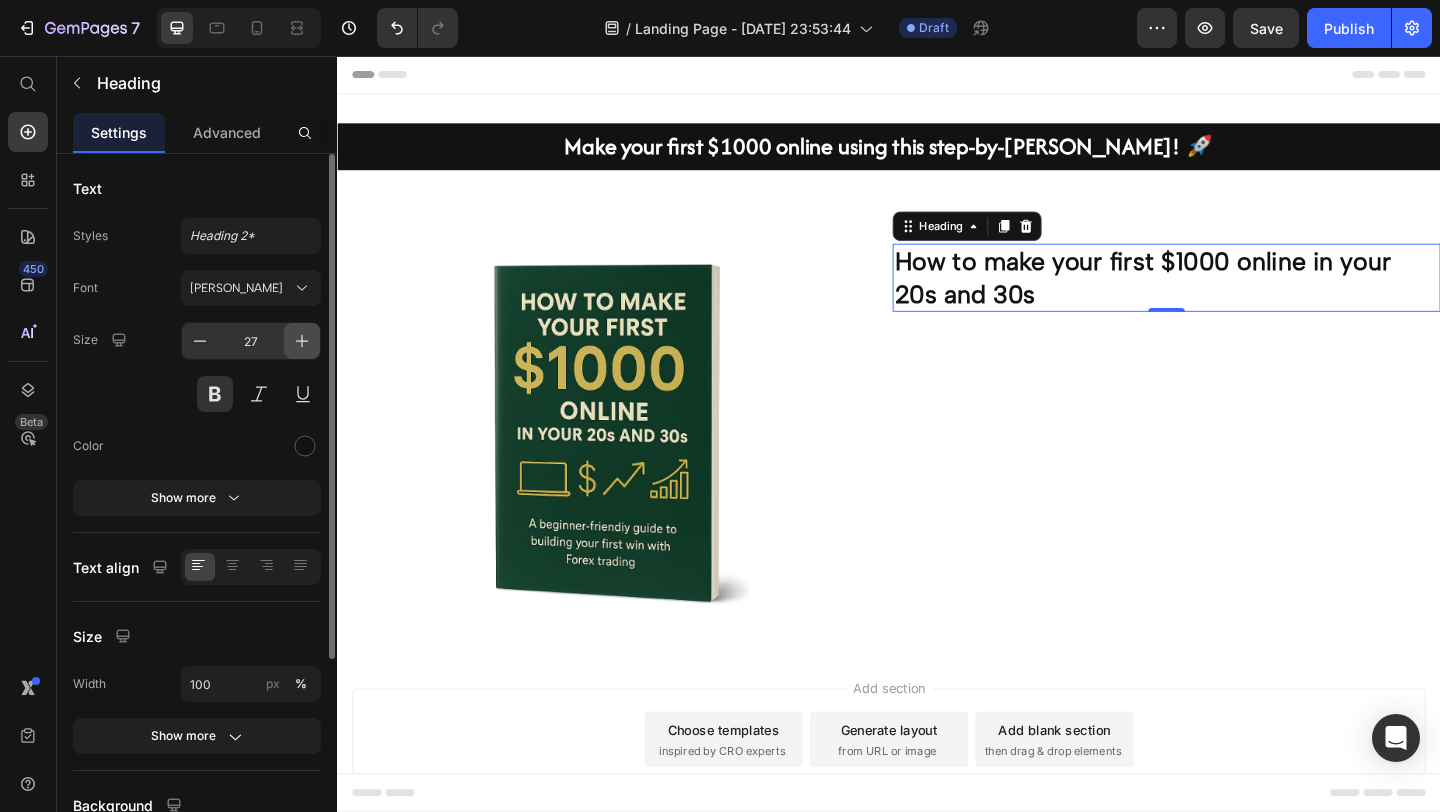 click 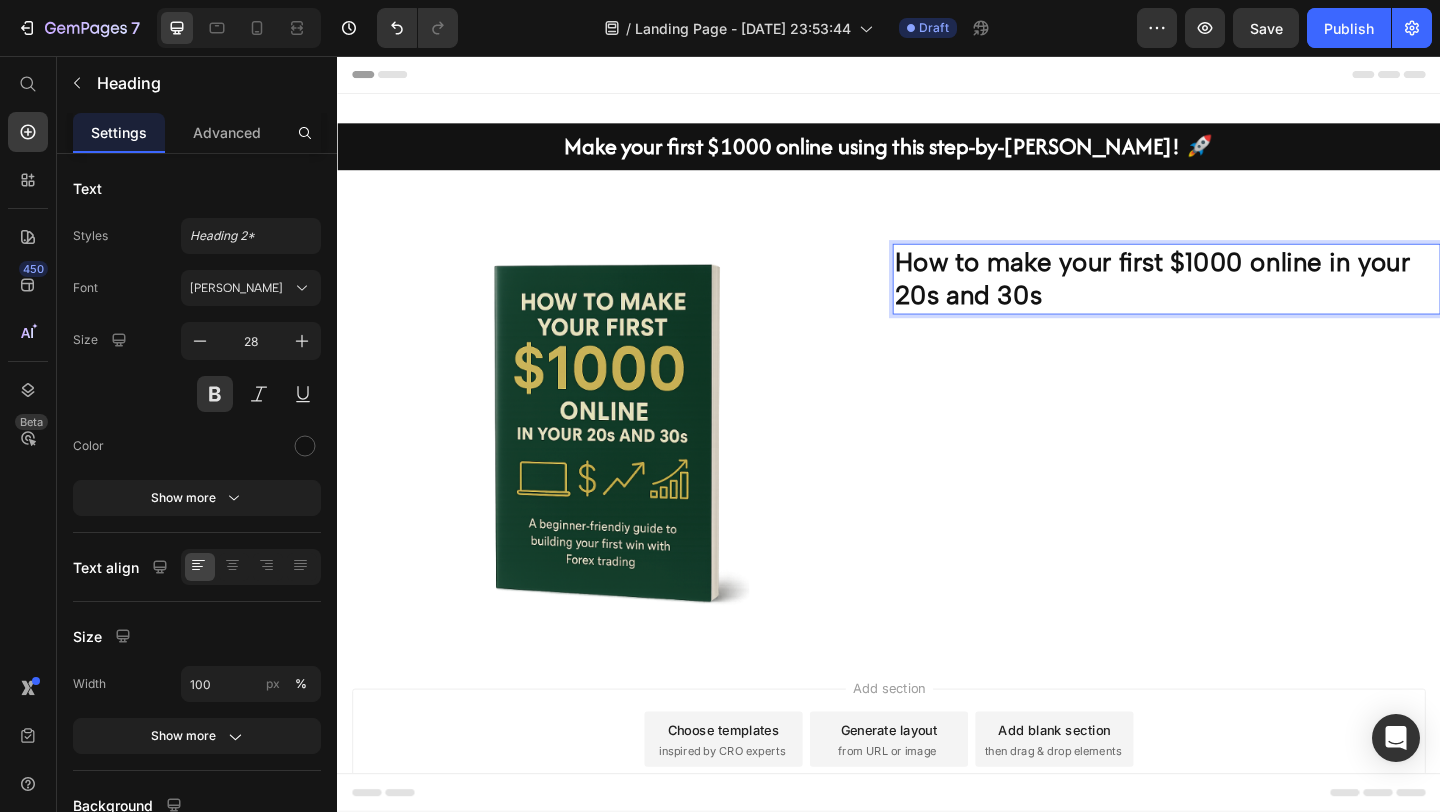 click on "How to make your first $1000 online in your 20s and 30s" at bounding box center [1239, 298] 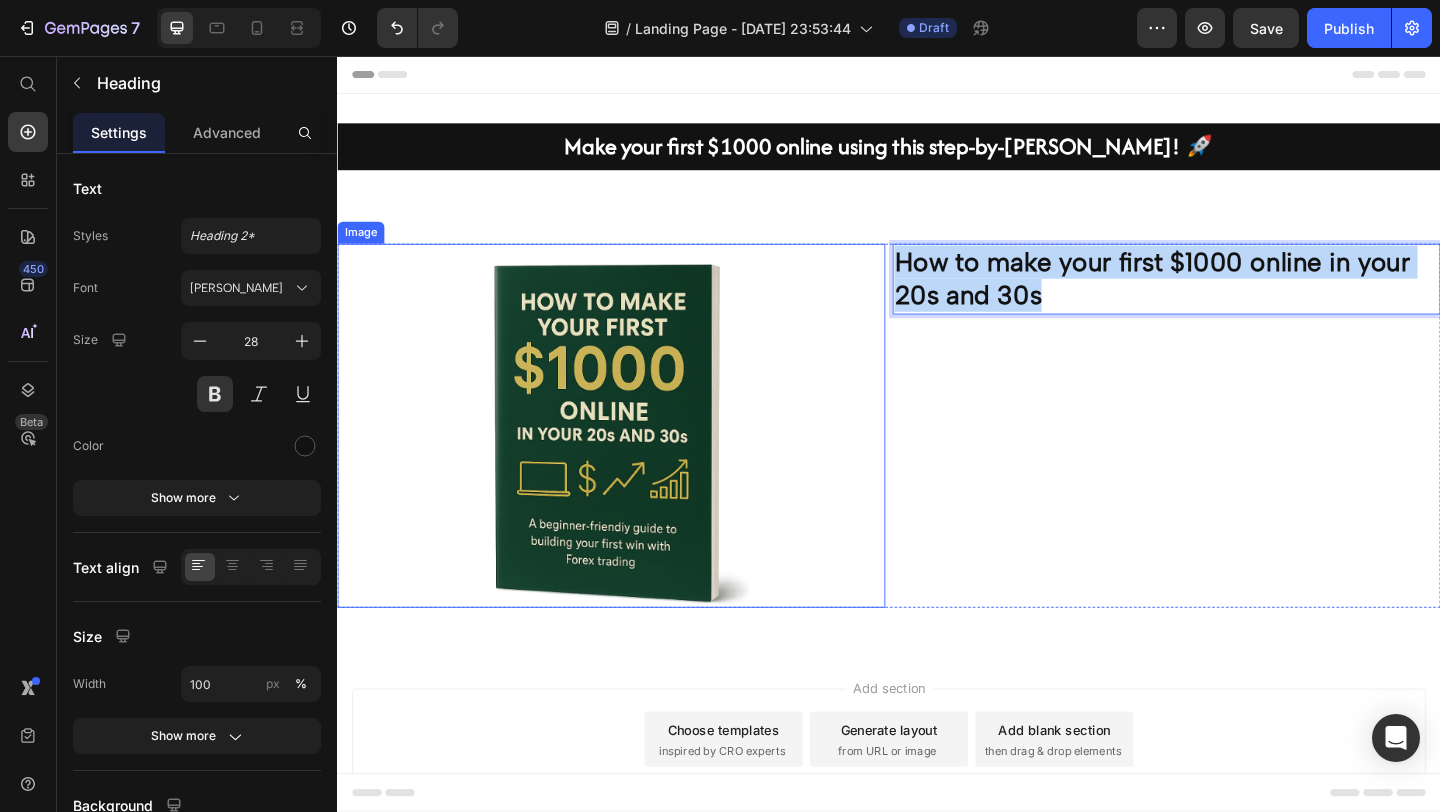 drag, startPoint x: 1102, startPoint y: 314, endPoint x: 913, endPoint y: 280, distance: 192.03384 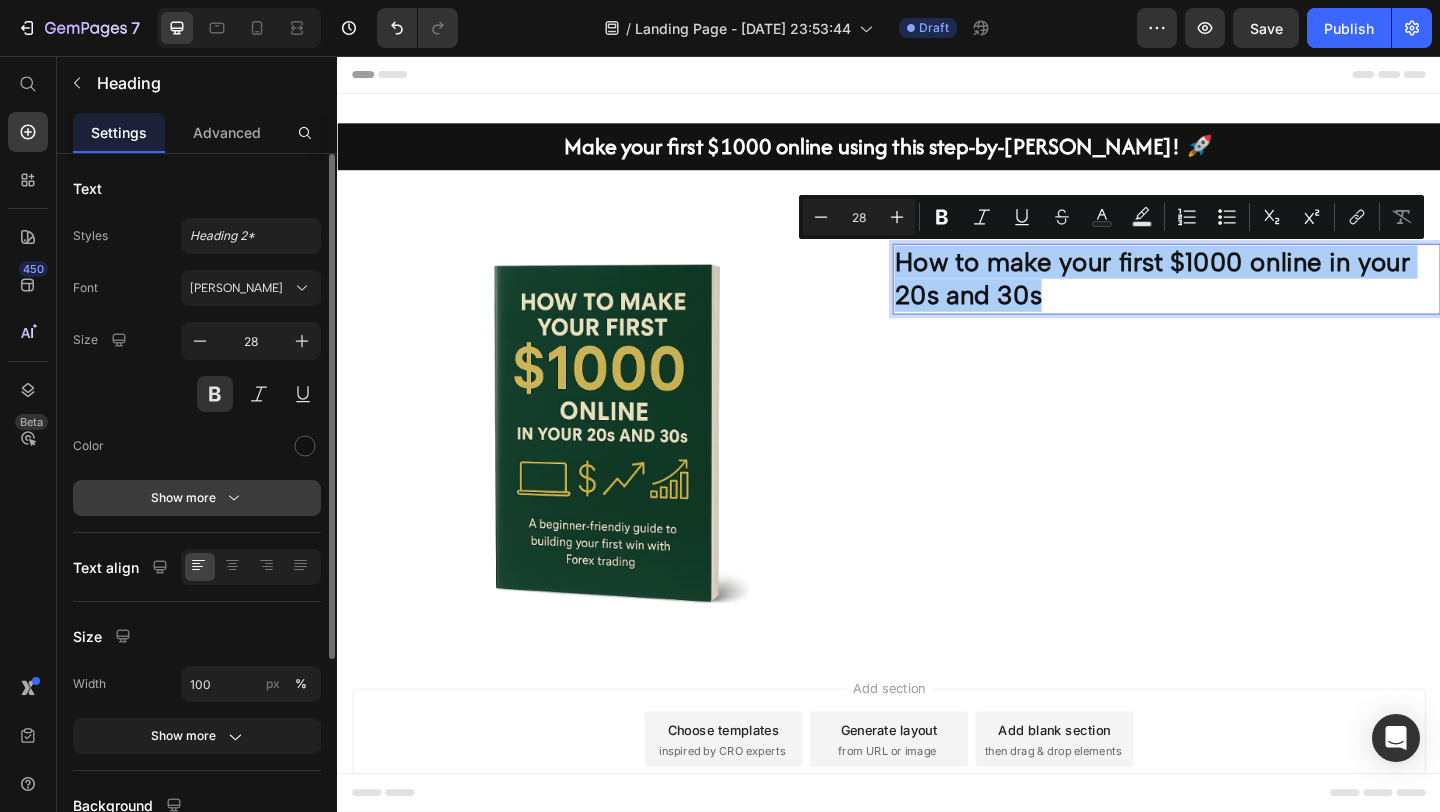 click on "Show more" at bounding box center (197, 498) 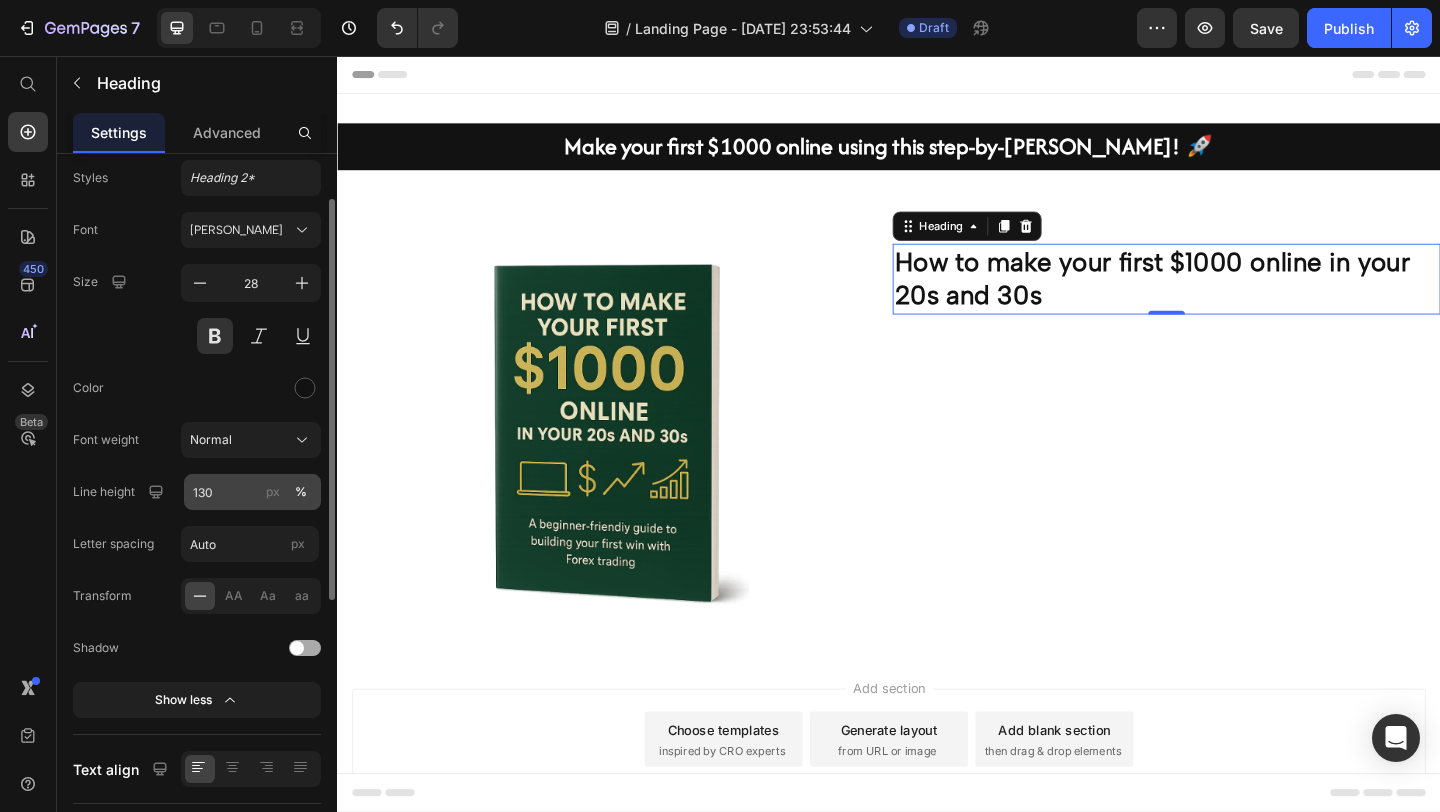 scroll, scrollTop: 66, scrollLeft: 0, axis: vertical 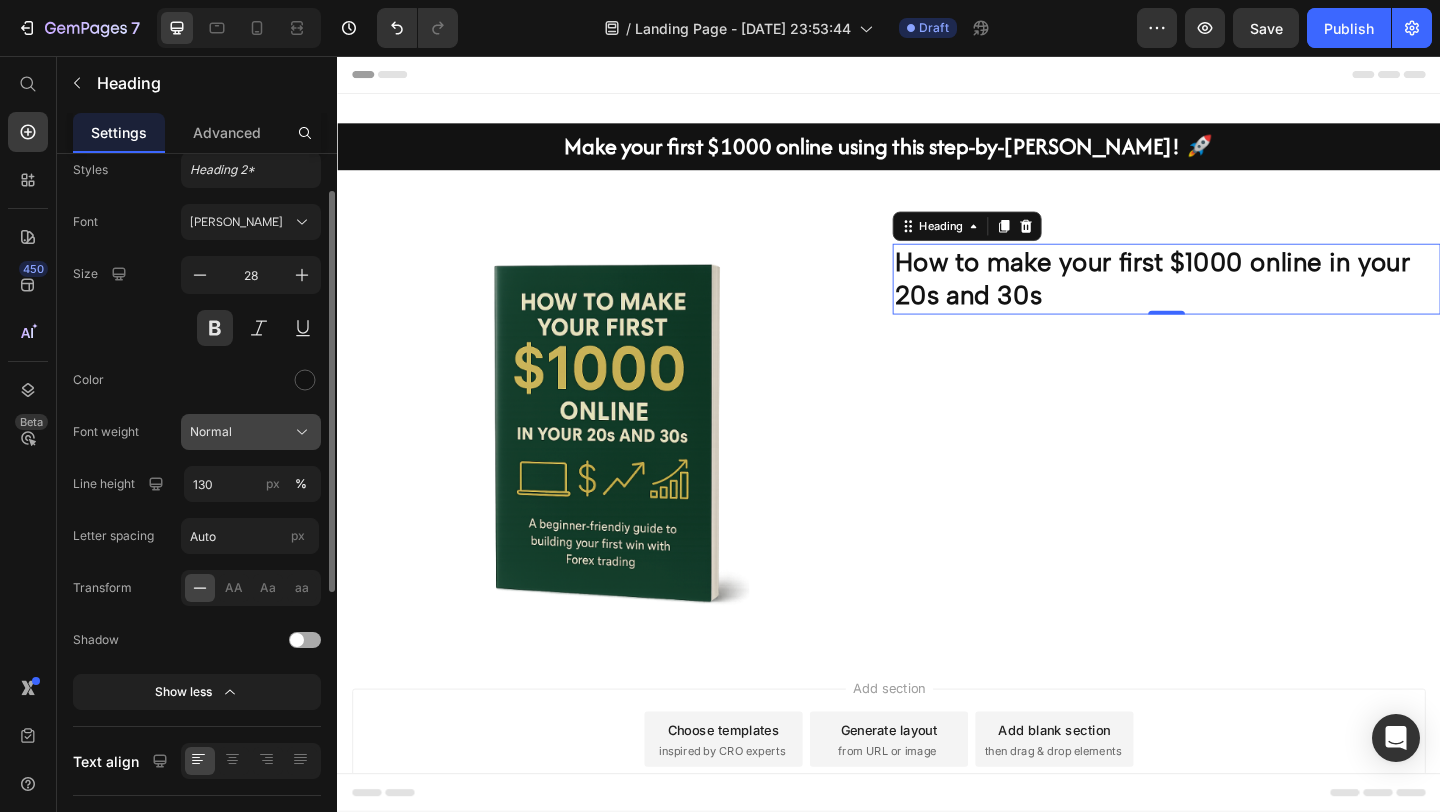 click 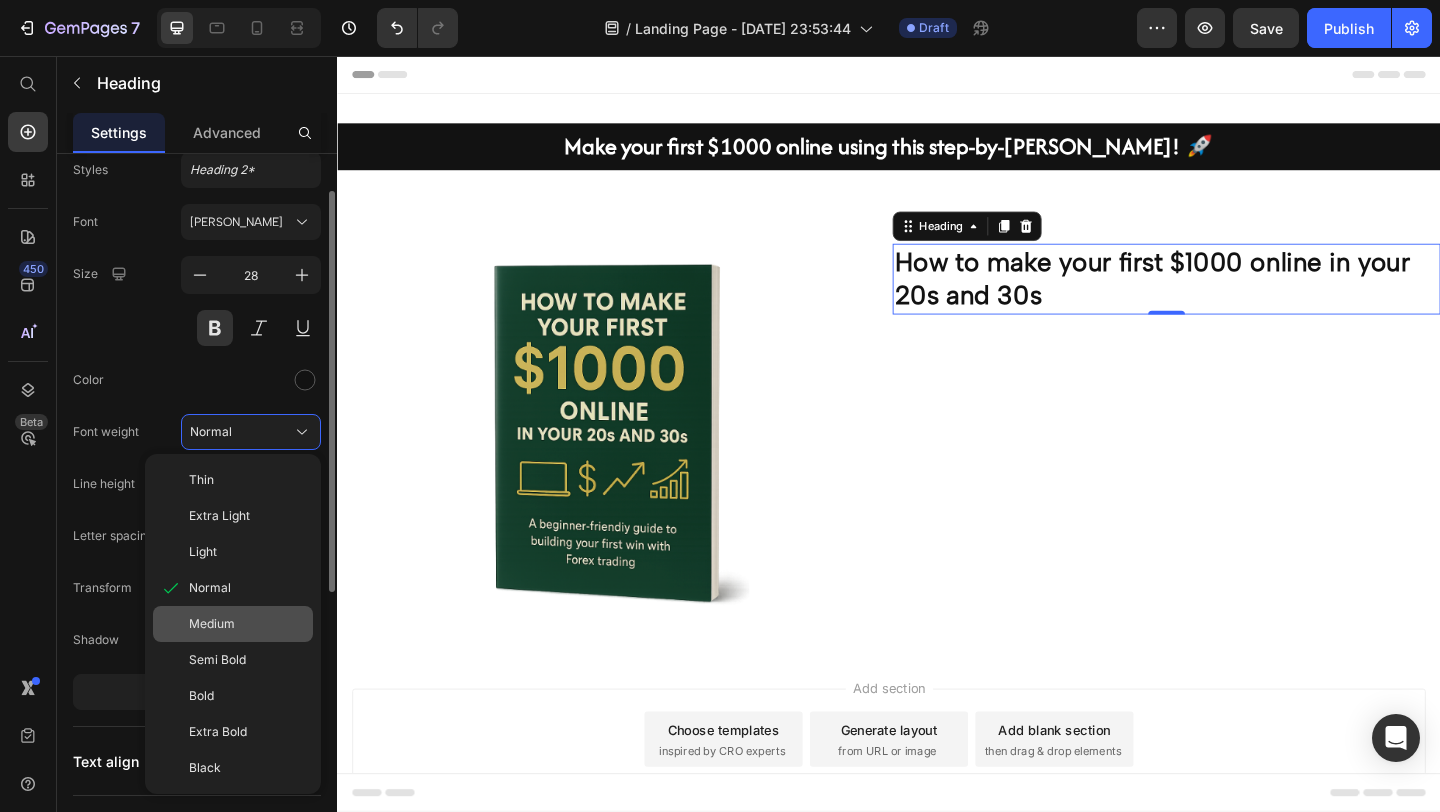 click on "Medium" at bounding box center [212, 624] 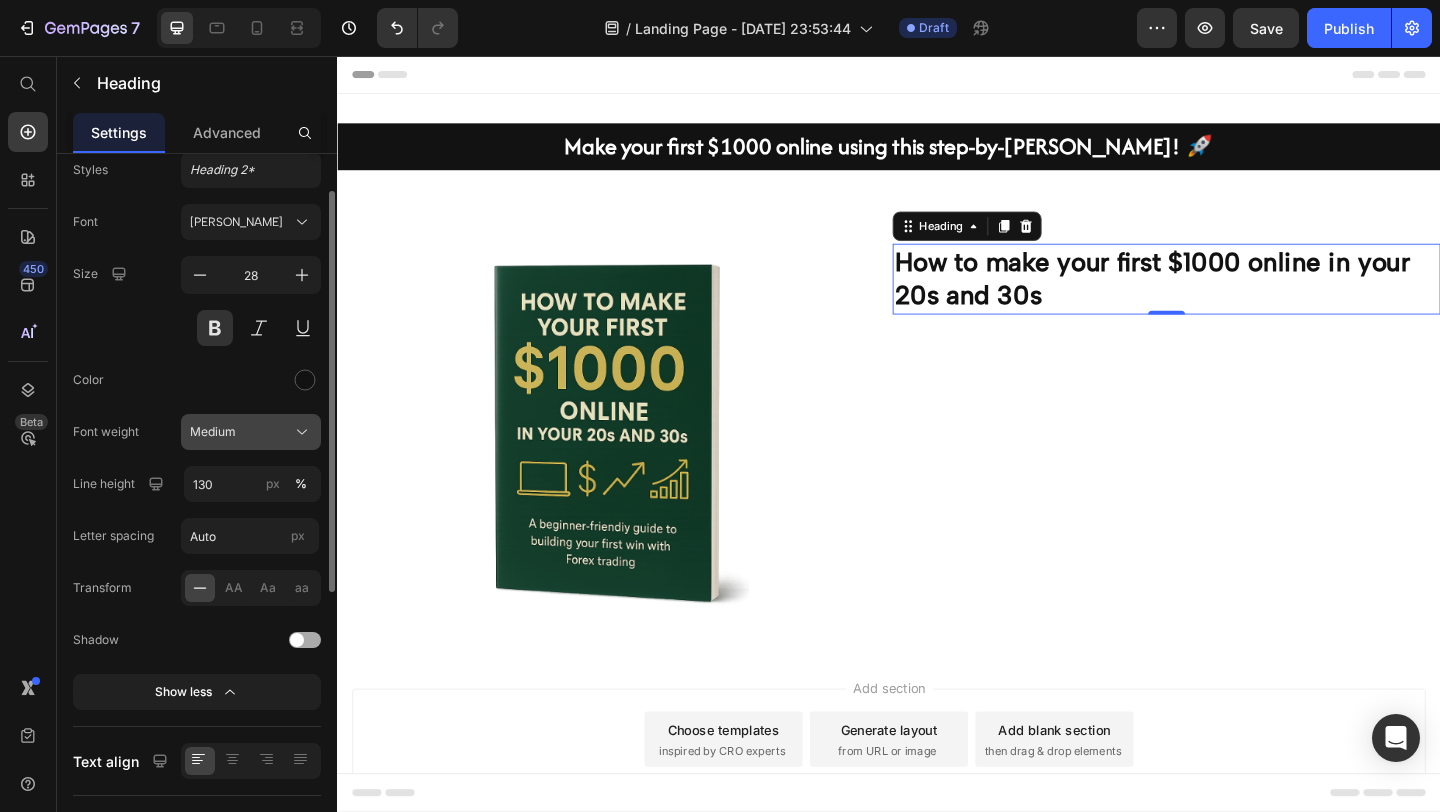 click 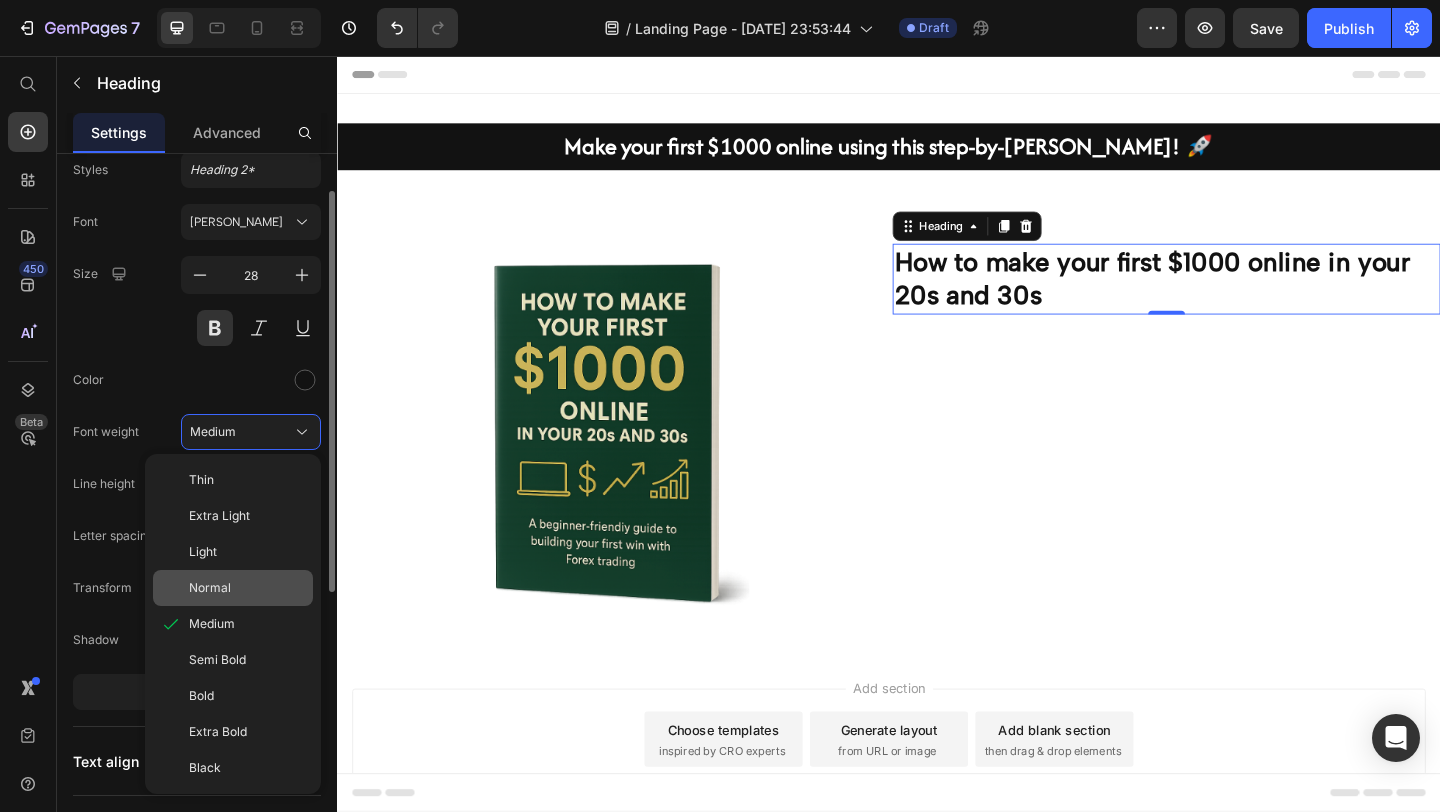 click on "Normal" at bounding box center [247, 588] 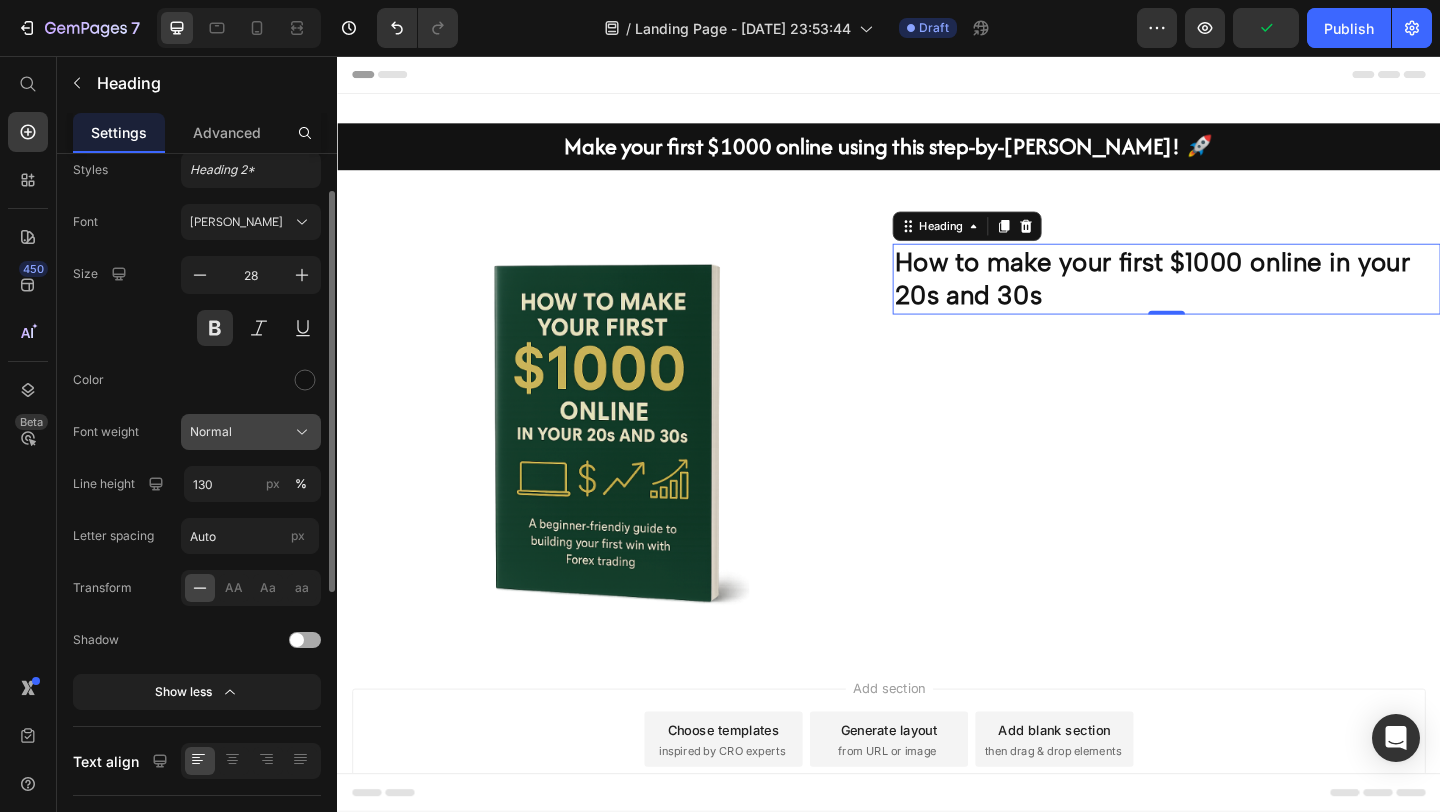 click on "Normal" at bounding box center (251, 432) 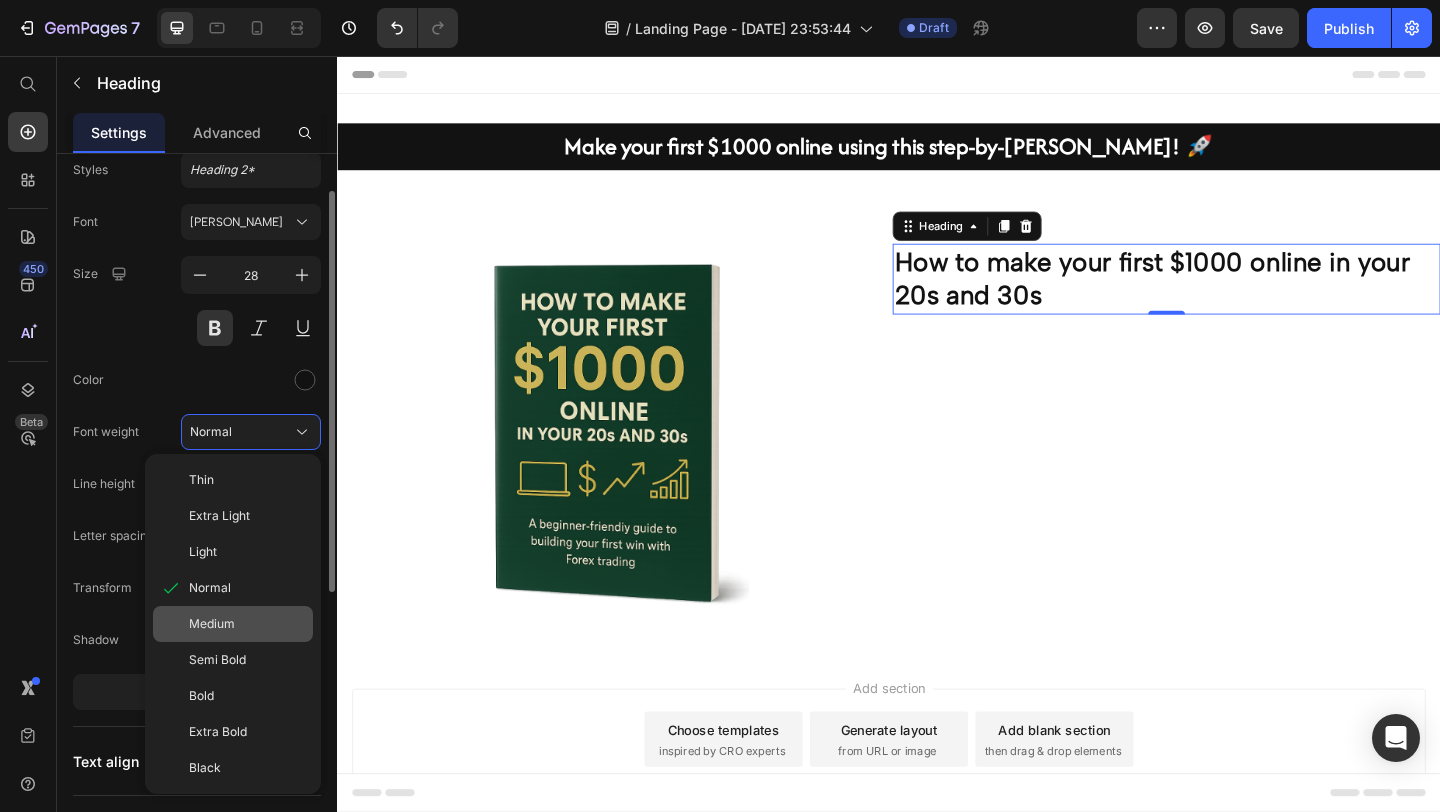 click on "Medium" at bounding box center [212, 624] 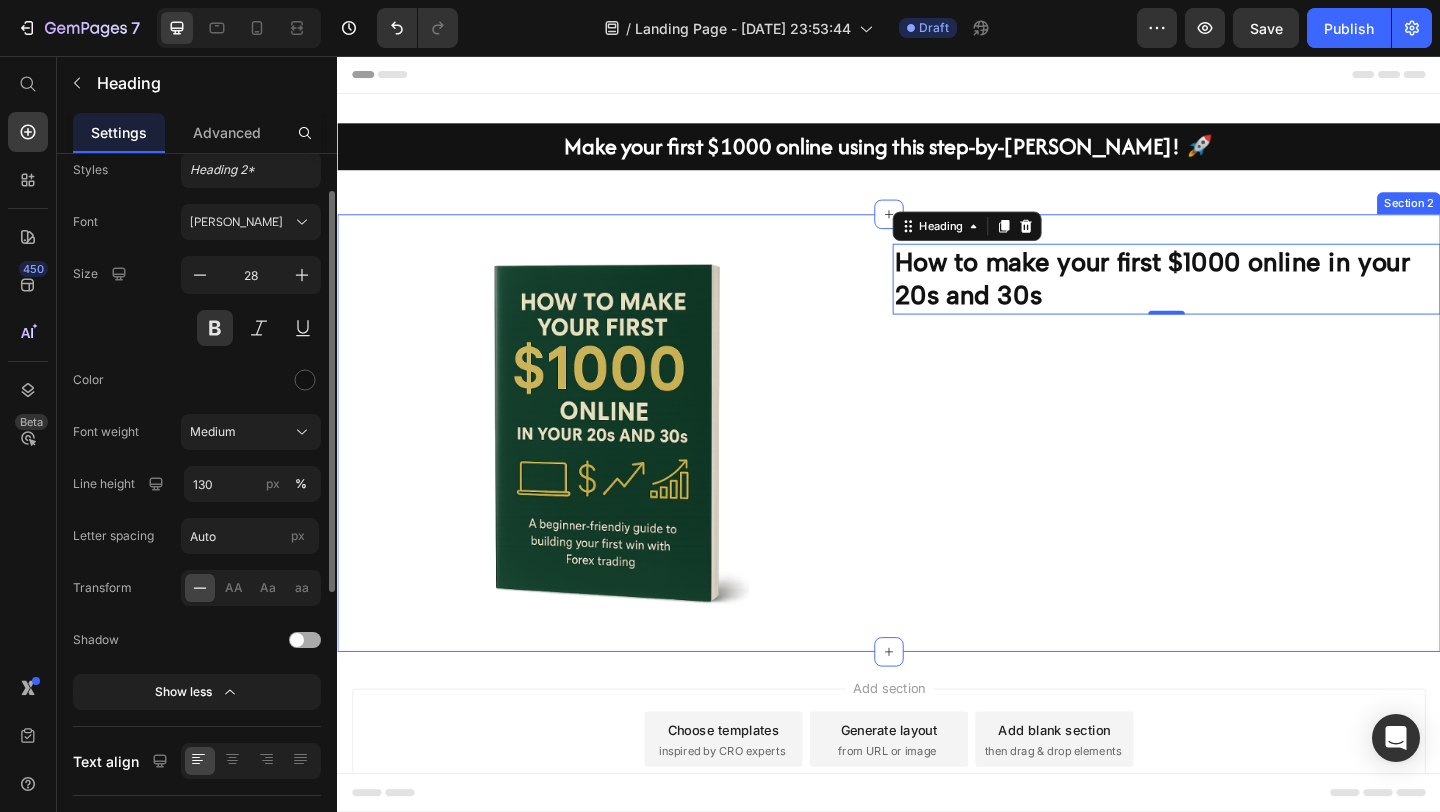 click on "Make your first $1000 online using this step-by-[PERSON_NAME]! 🚀 Heading Row Section 1" at bounding box center (937, 162) 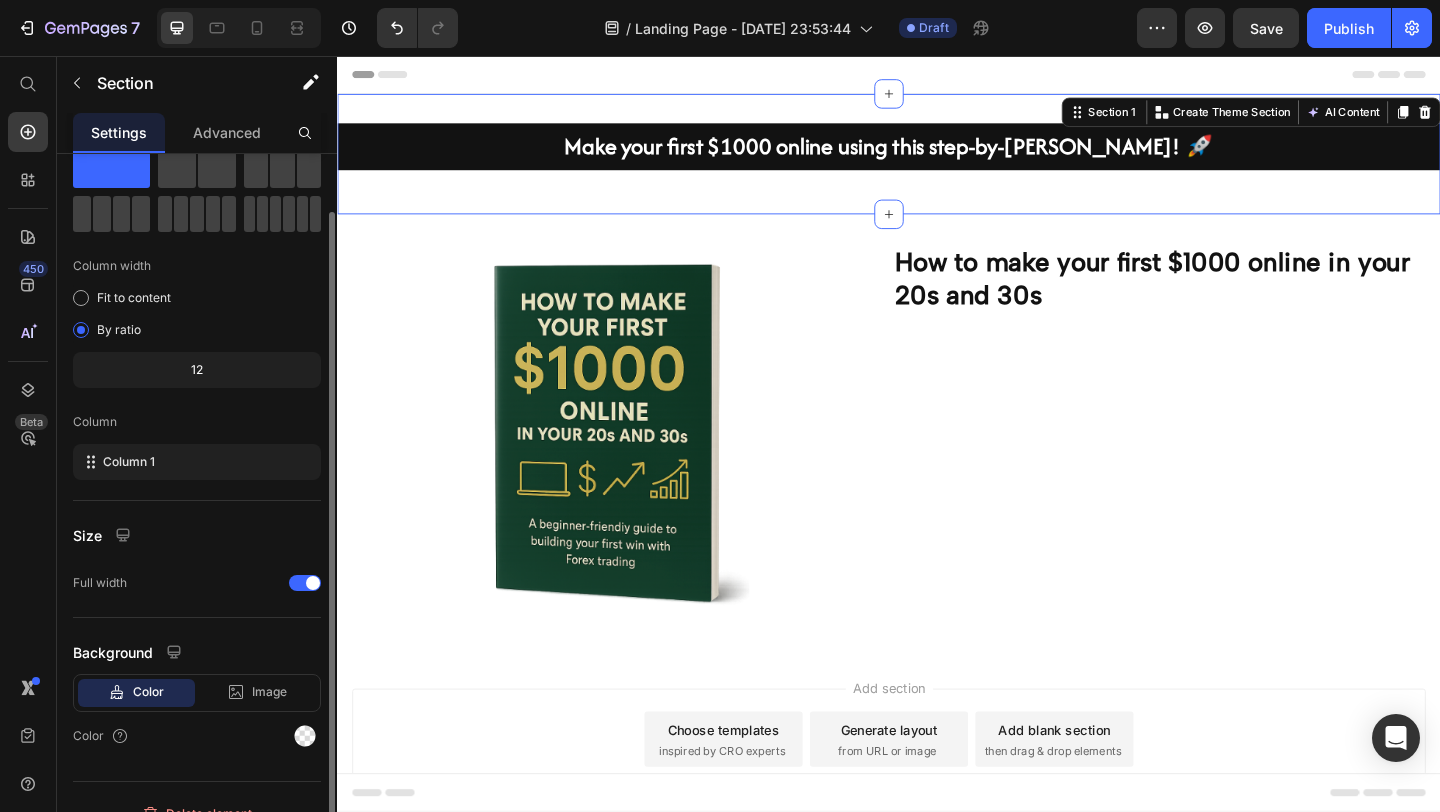 scroll, scrollTop: 0, scrollLeft: 0, axis: both 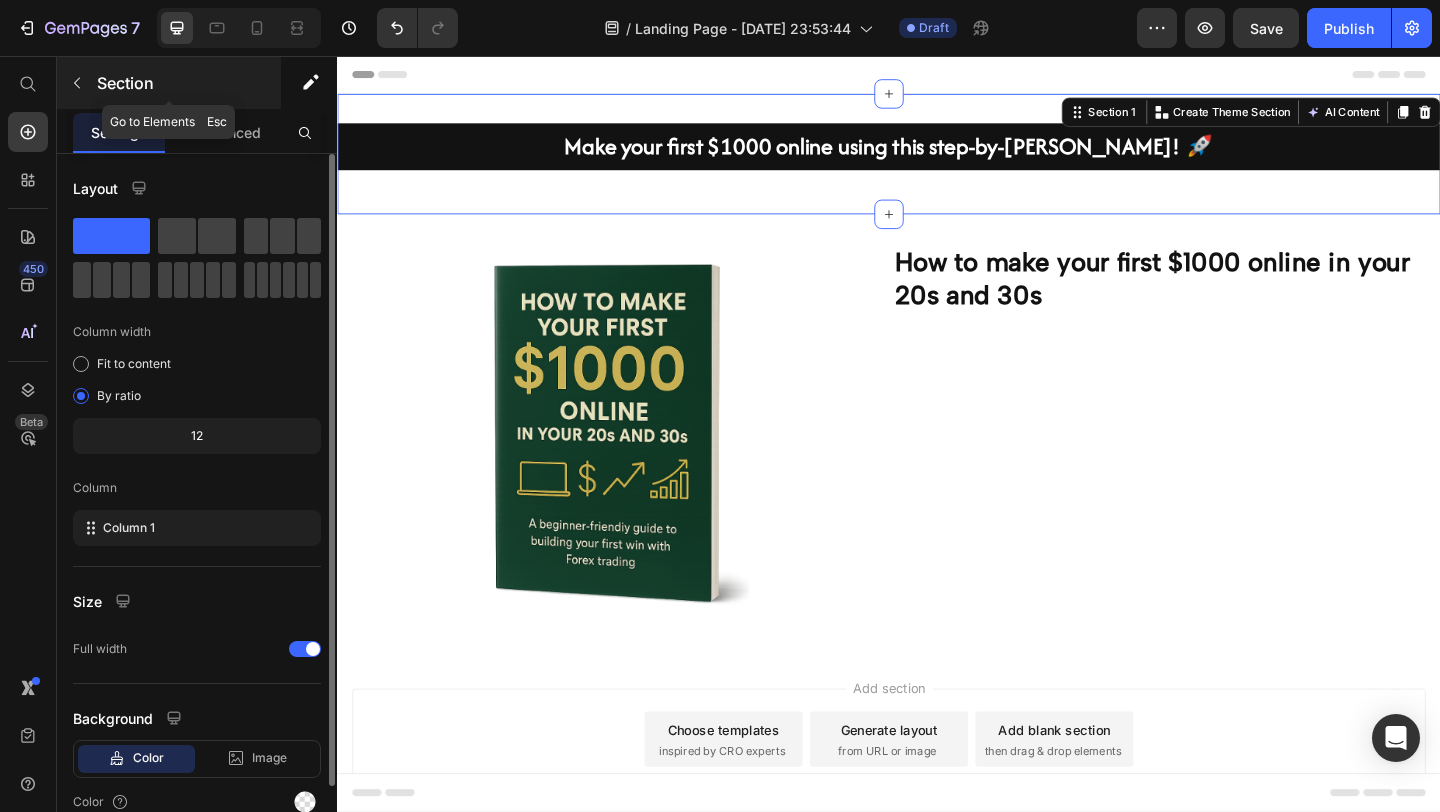 click 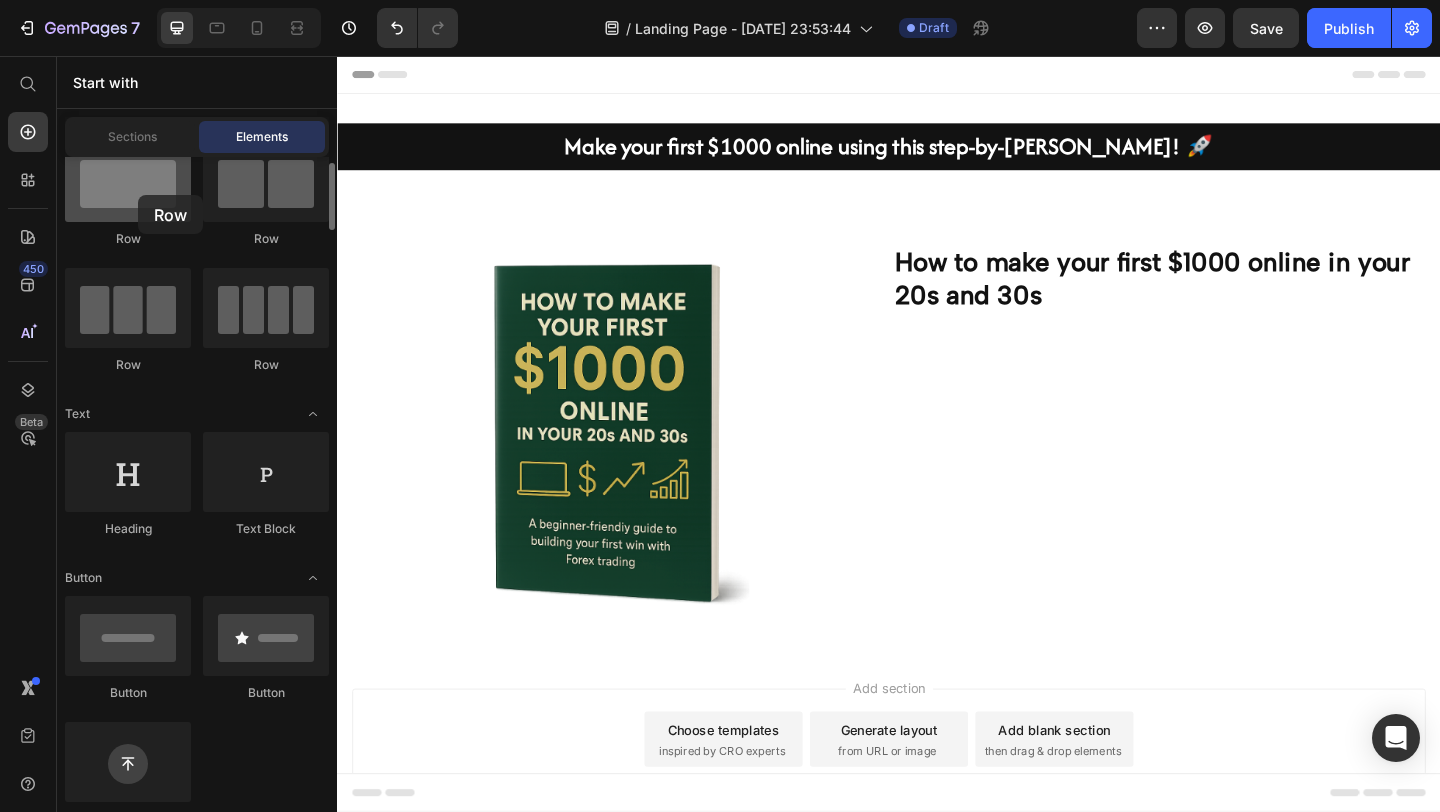 click at bounding box center [128, 182] 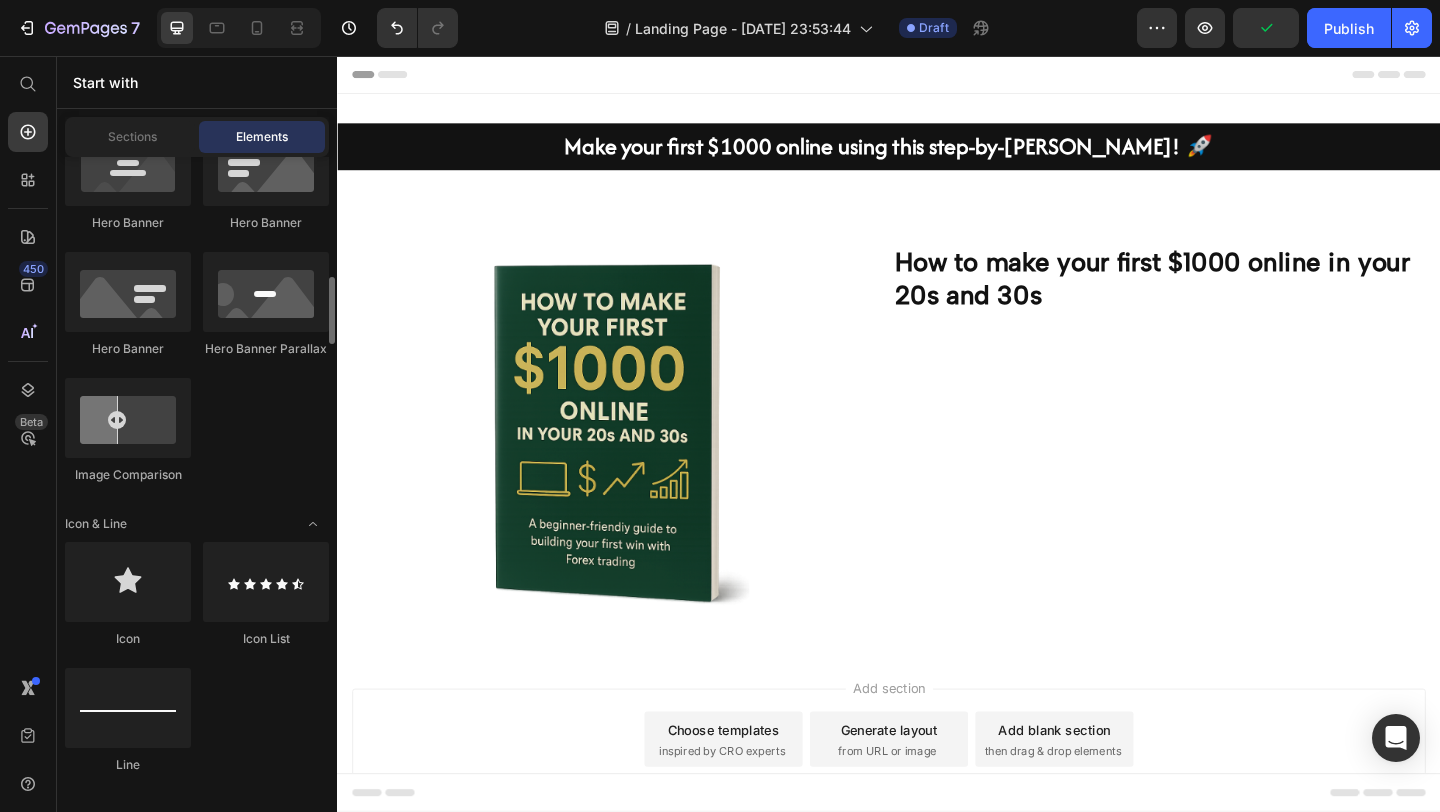 scroll, scrollTop: 1127, scrollLeft: 0, axis: vertical 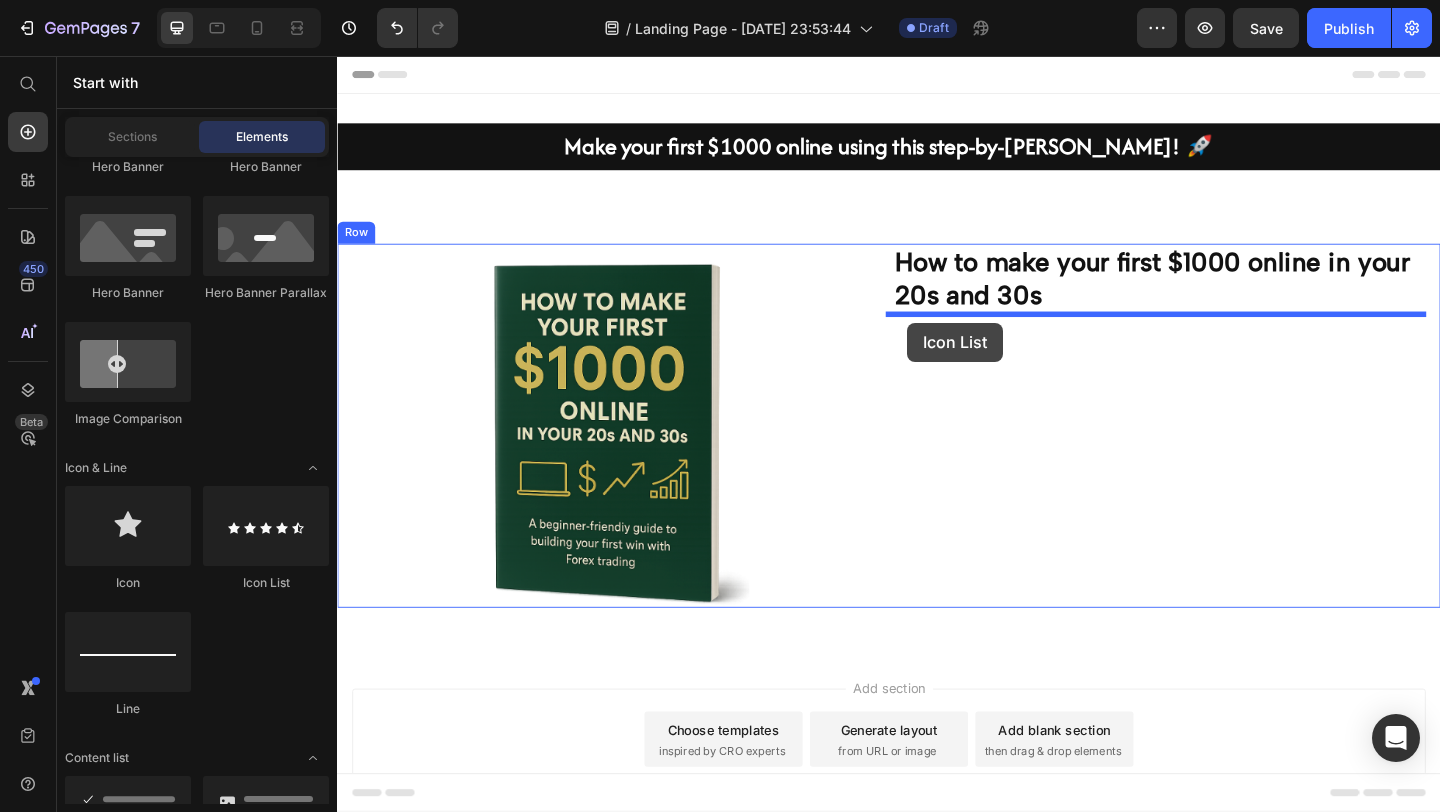 drag, startPoint x: 603, startPoint y: 586, endPoint x: 957, endPoint y: 346, distance: 427.6868 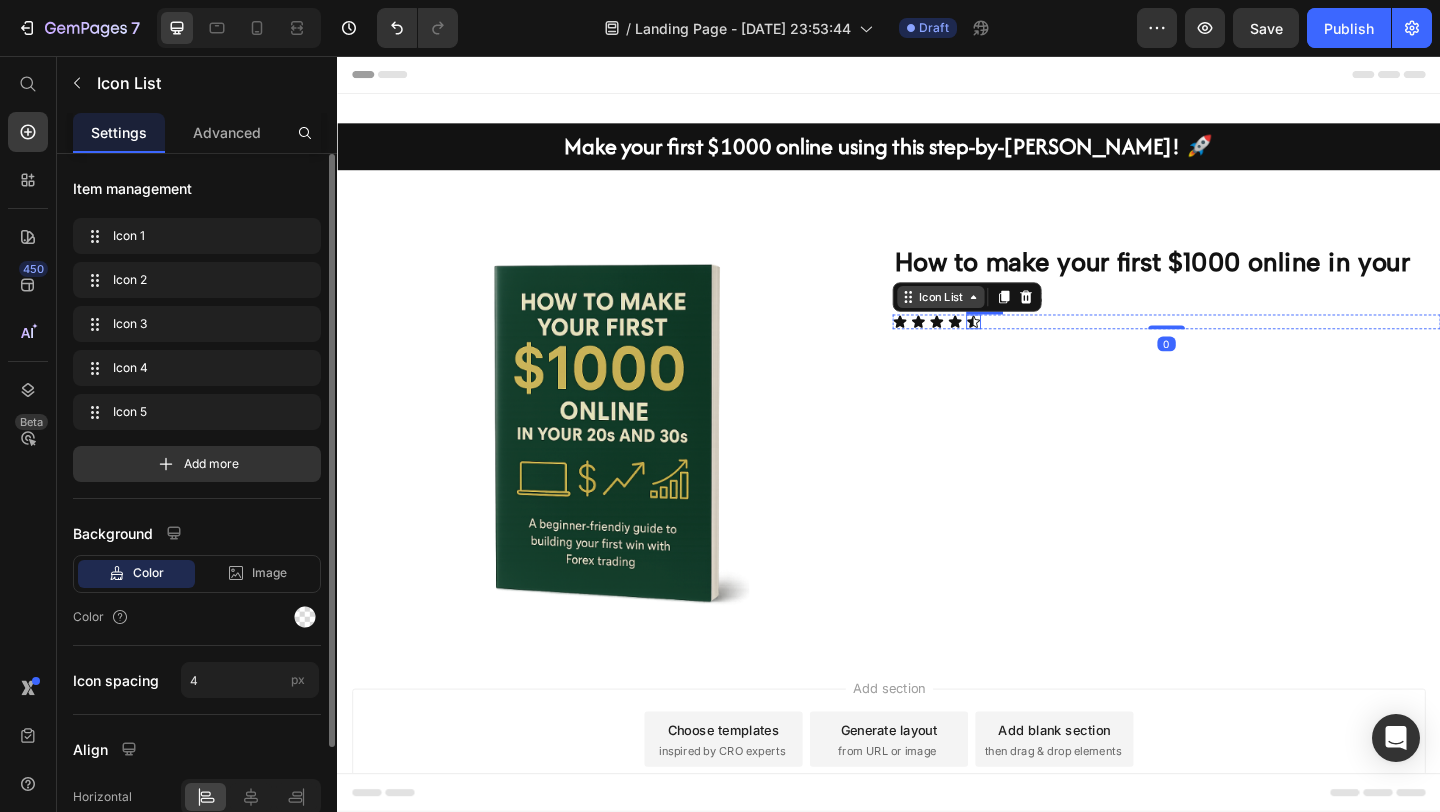 click 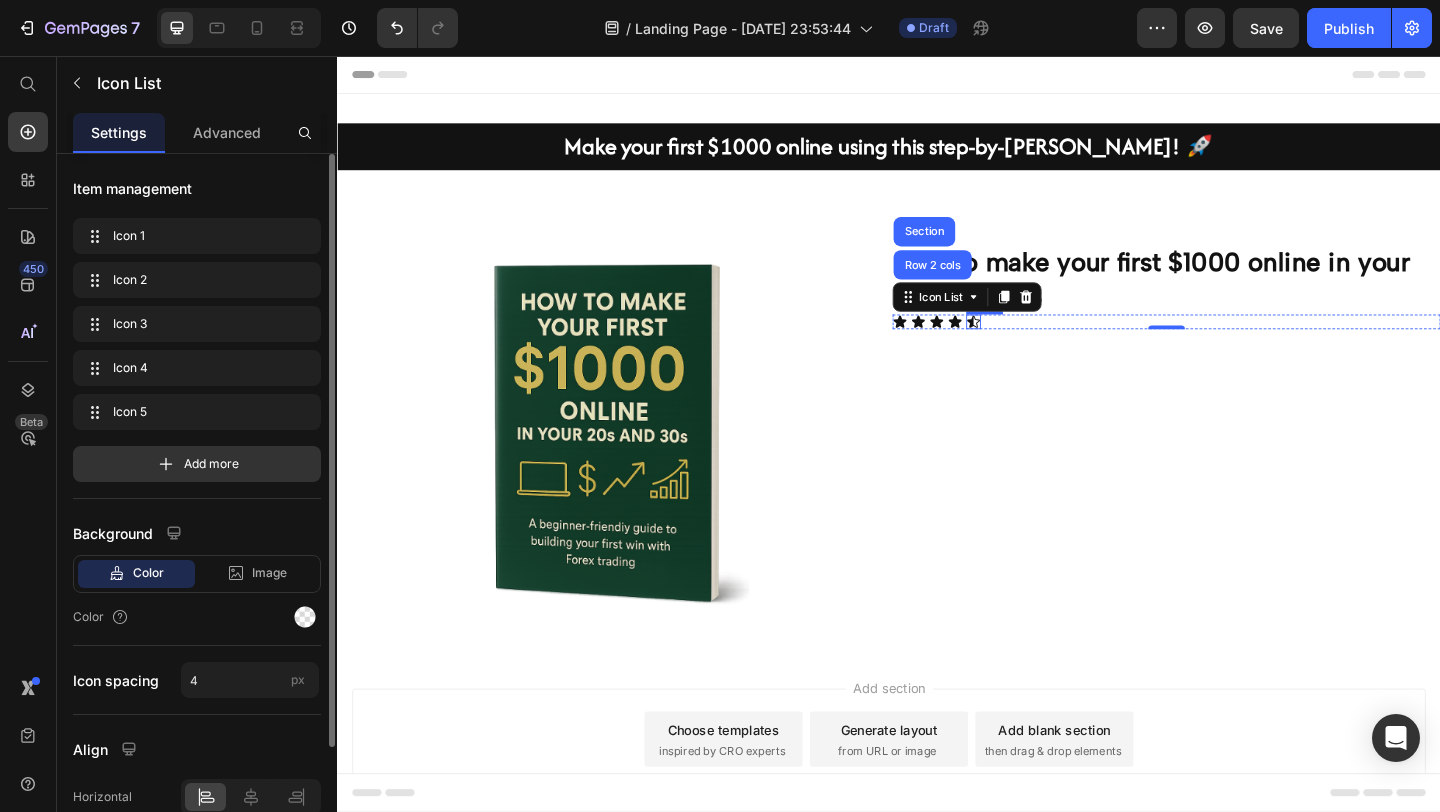 click 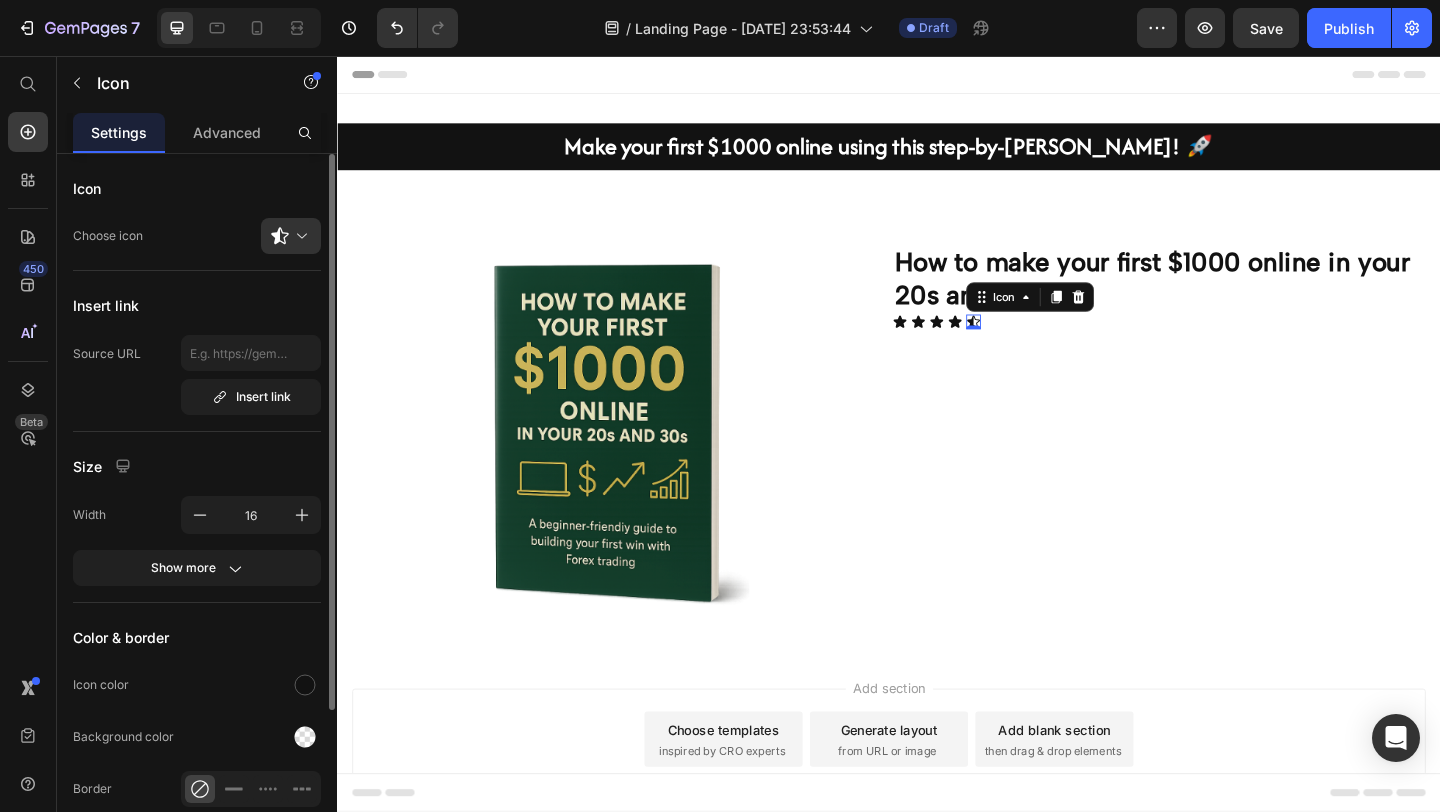 click at bounding box center (1029, 351) 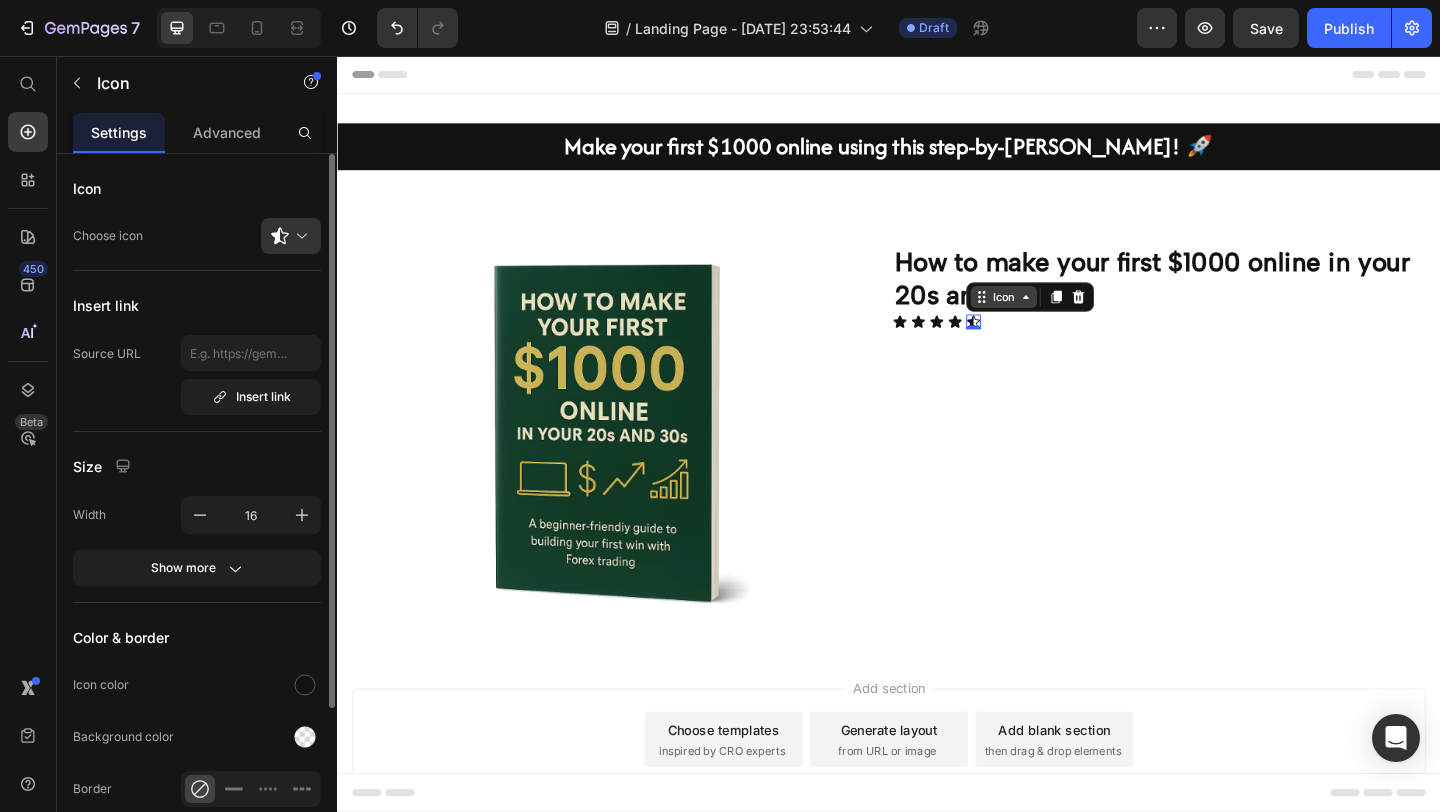 click on "Icon" at bounding box center (1062, 318) 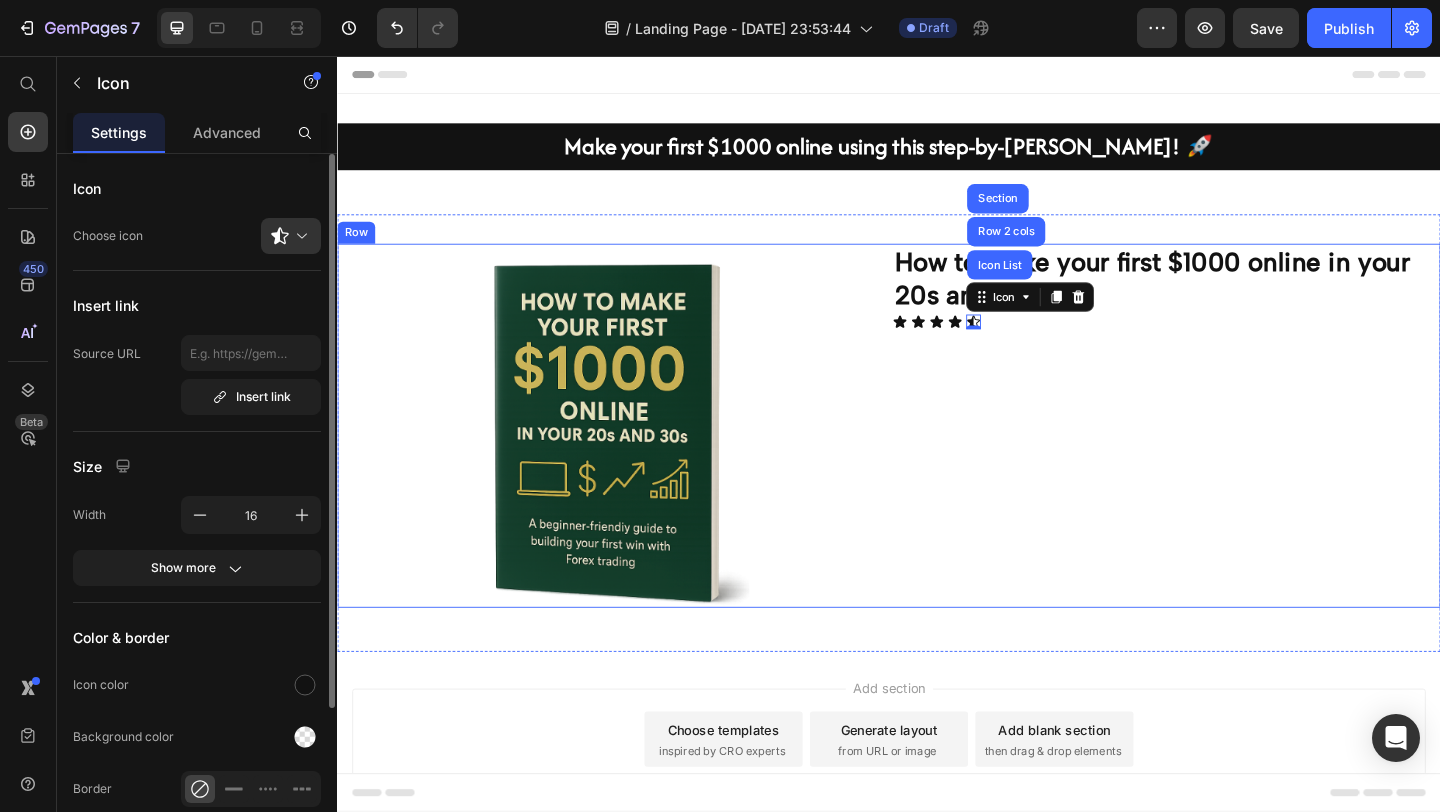 click on "Icon Icon Icon Icon Icon Icon List Row 2 cols Section   0" at bounding box center [1239, 345] 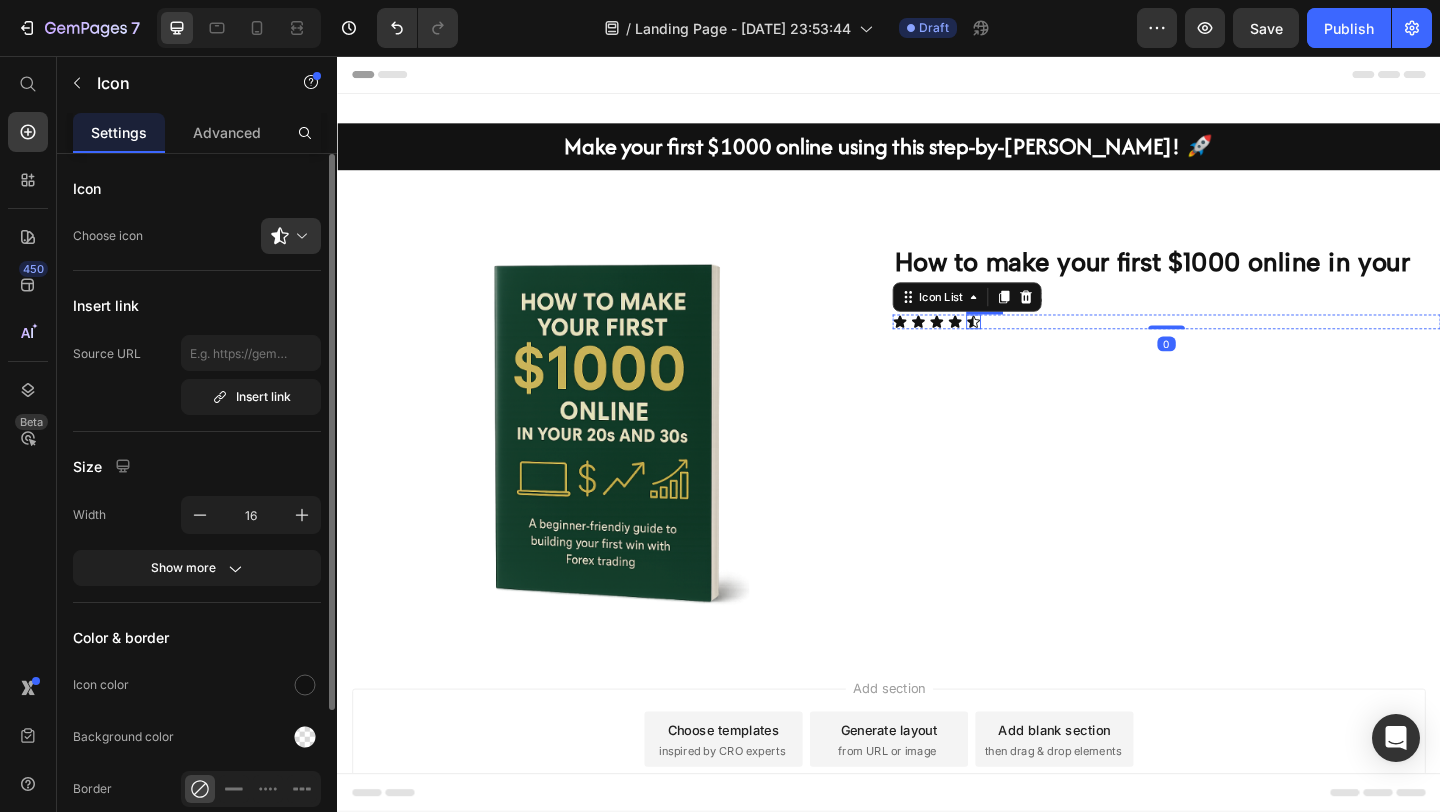 click 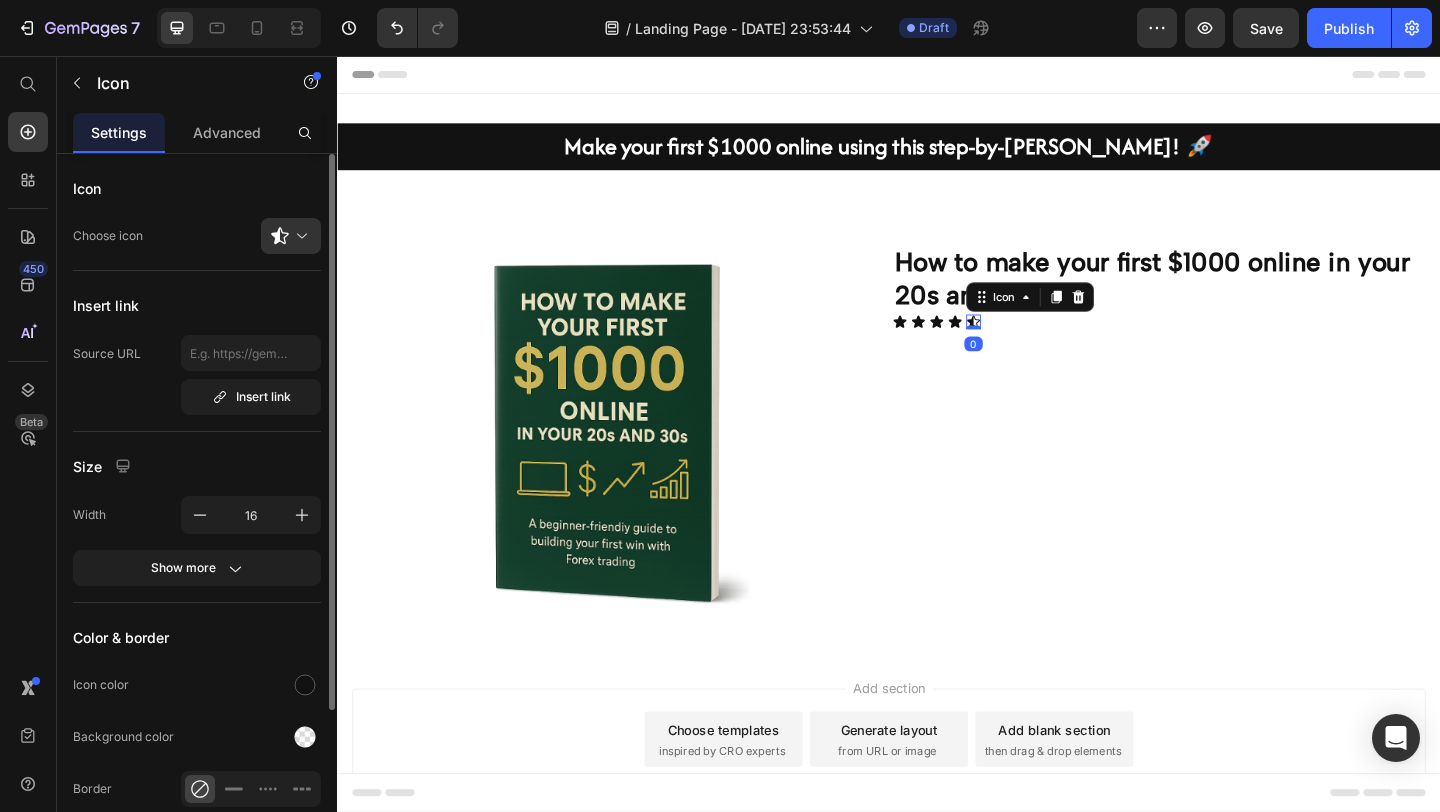 click 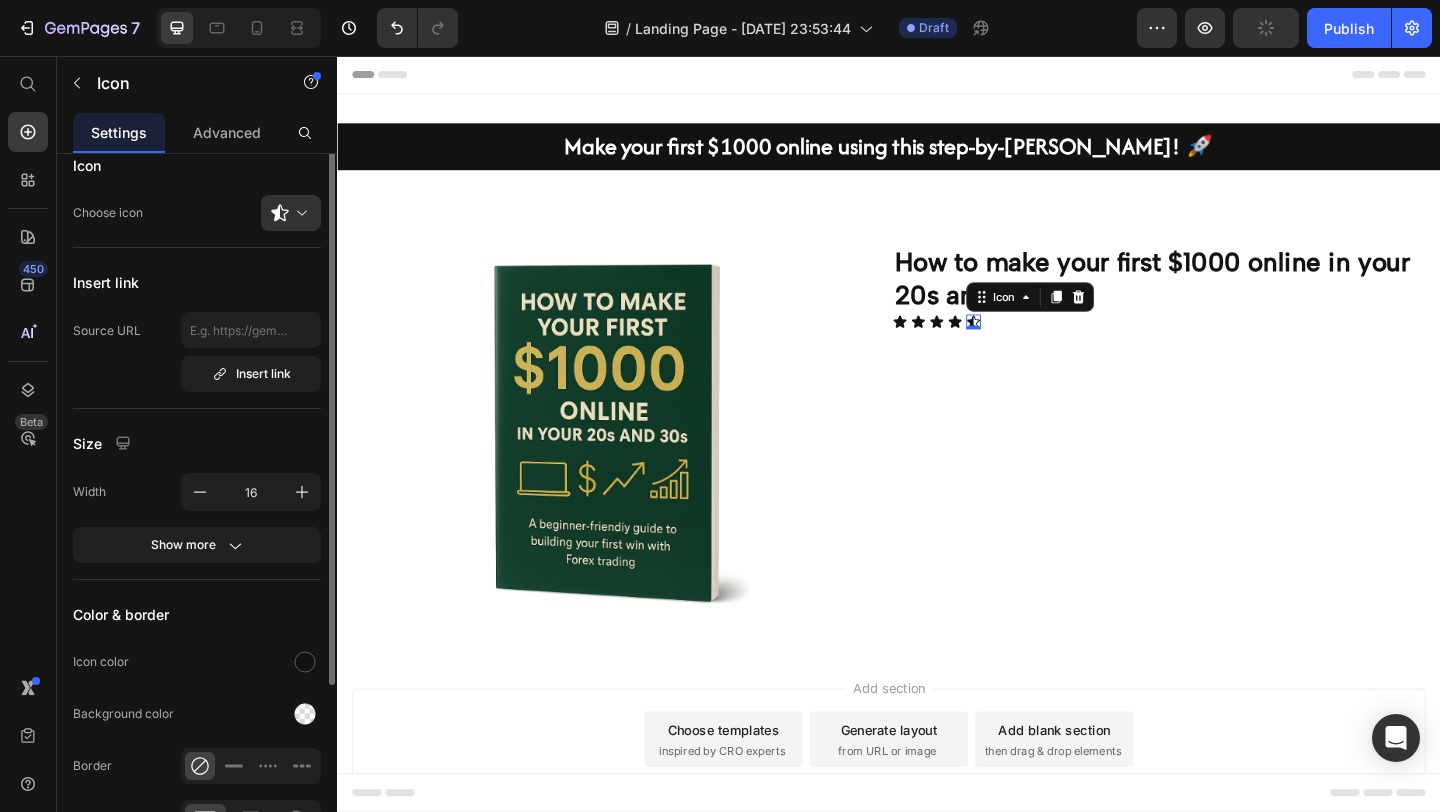 scroll, scrollTop: 0, scrollLeft: 0, axis: both 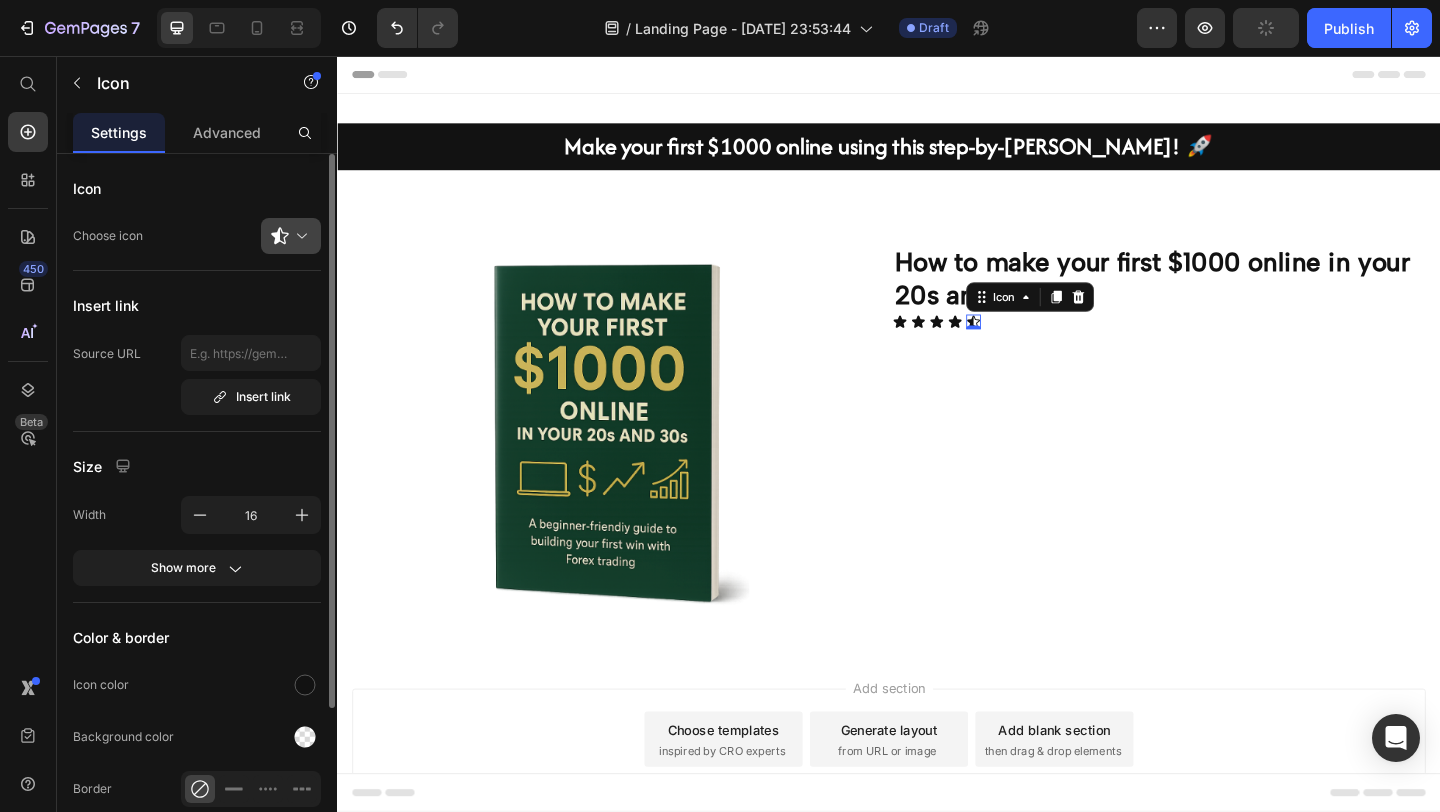 click at bounding box center [299, 236] 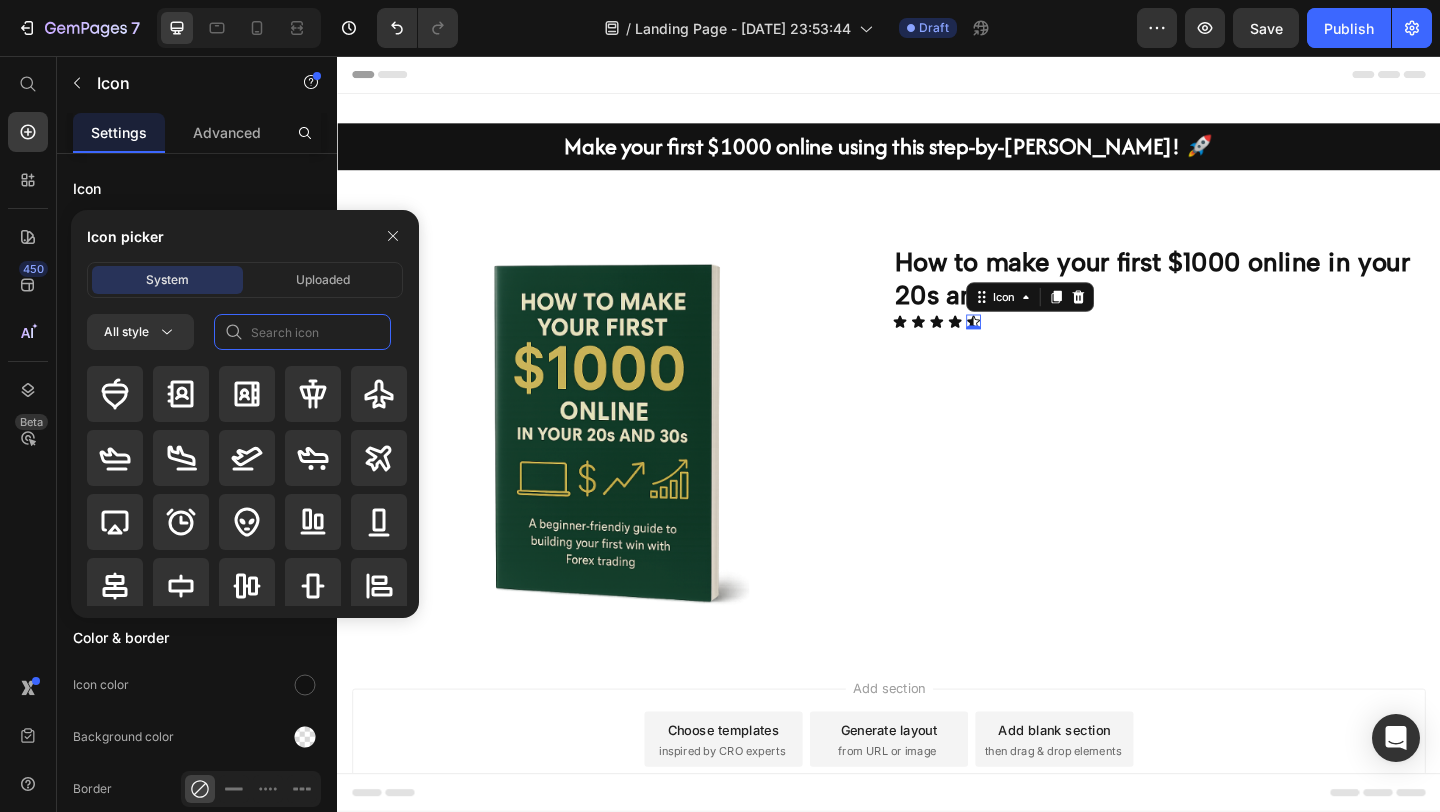 click 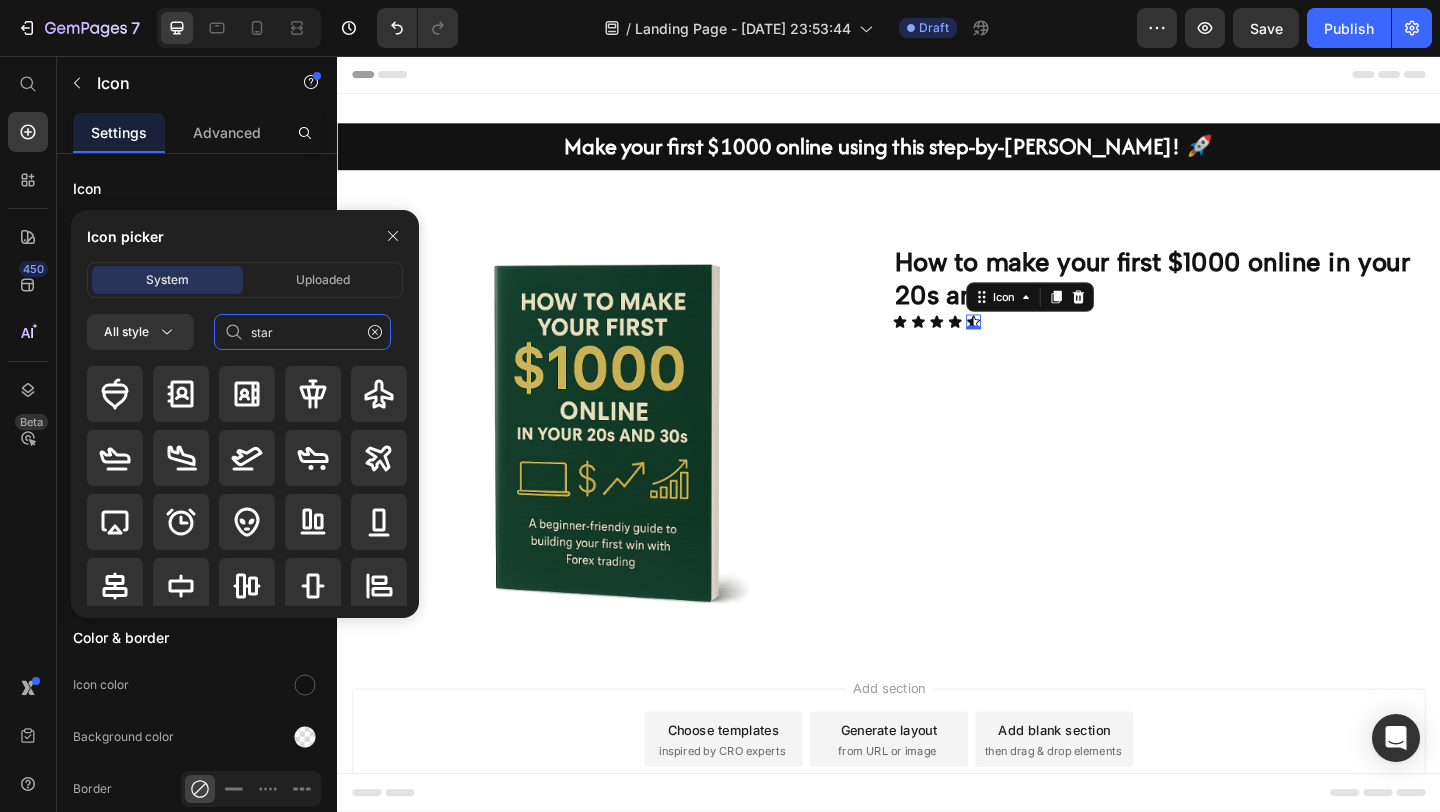 type on "star" 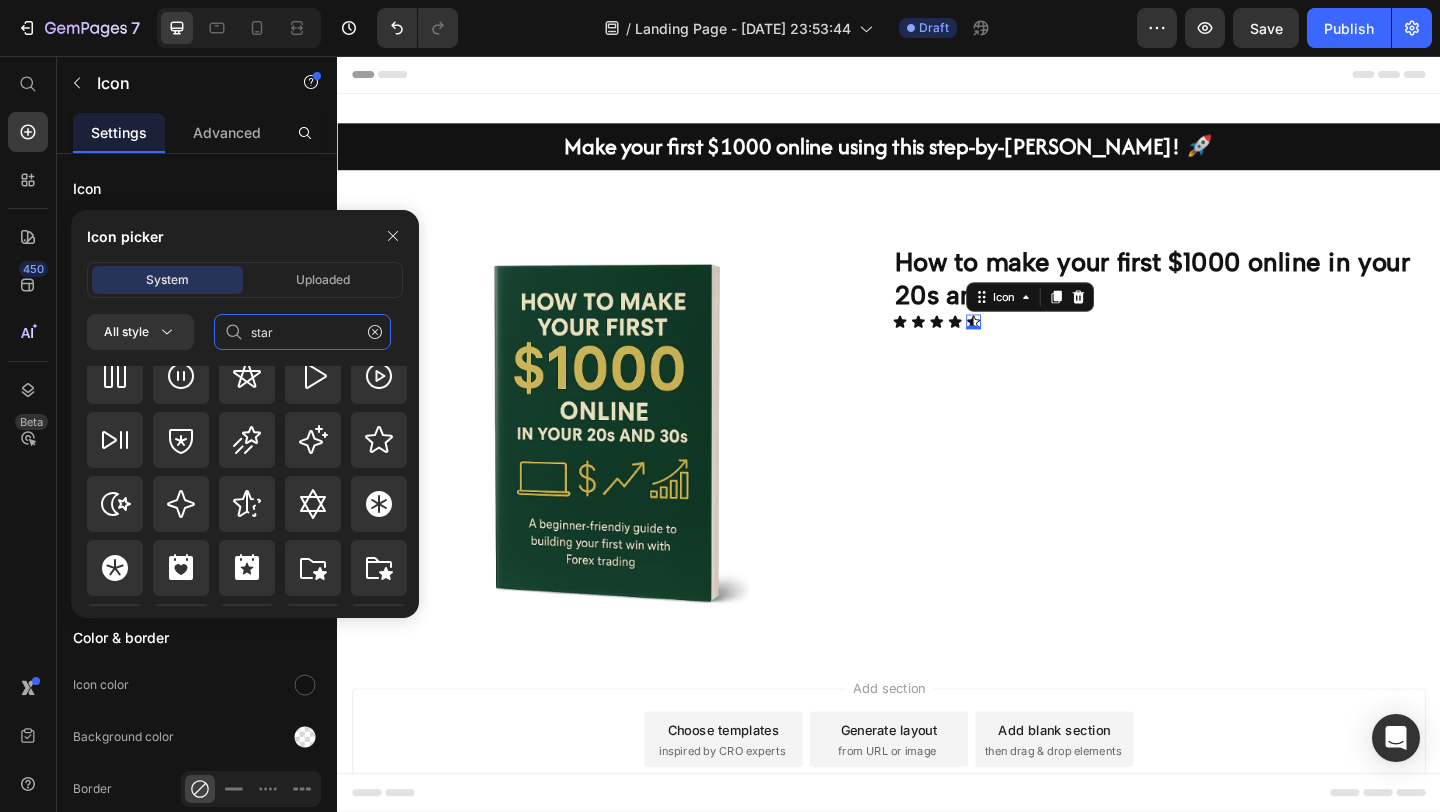 scroll, scrollTop: 872, scrollLeft: 0, axis: vertical 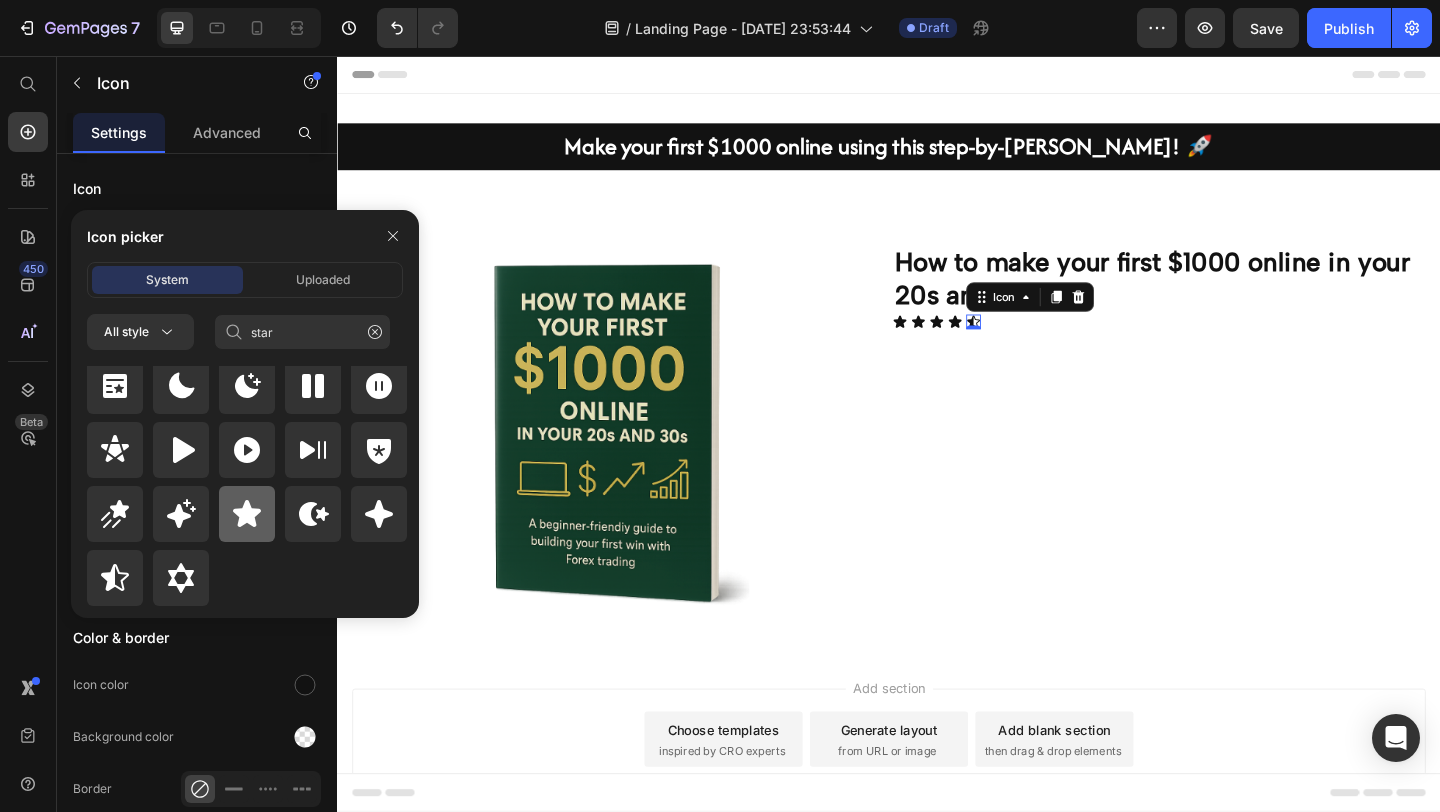click 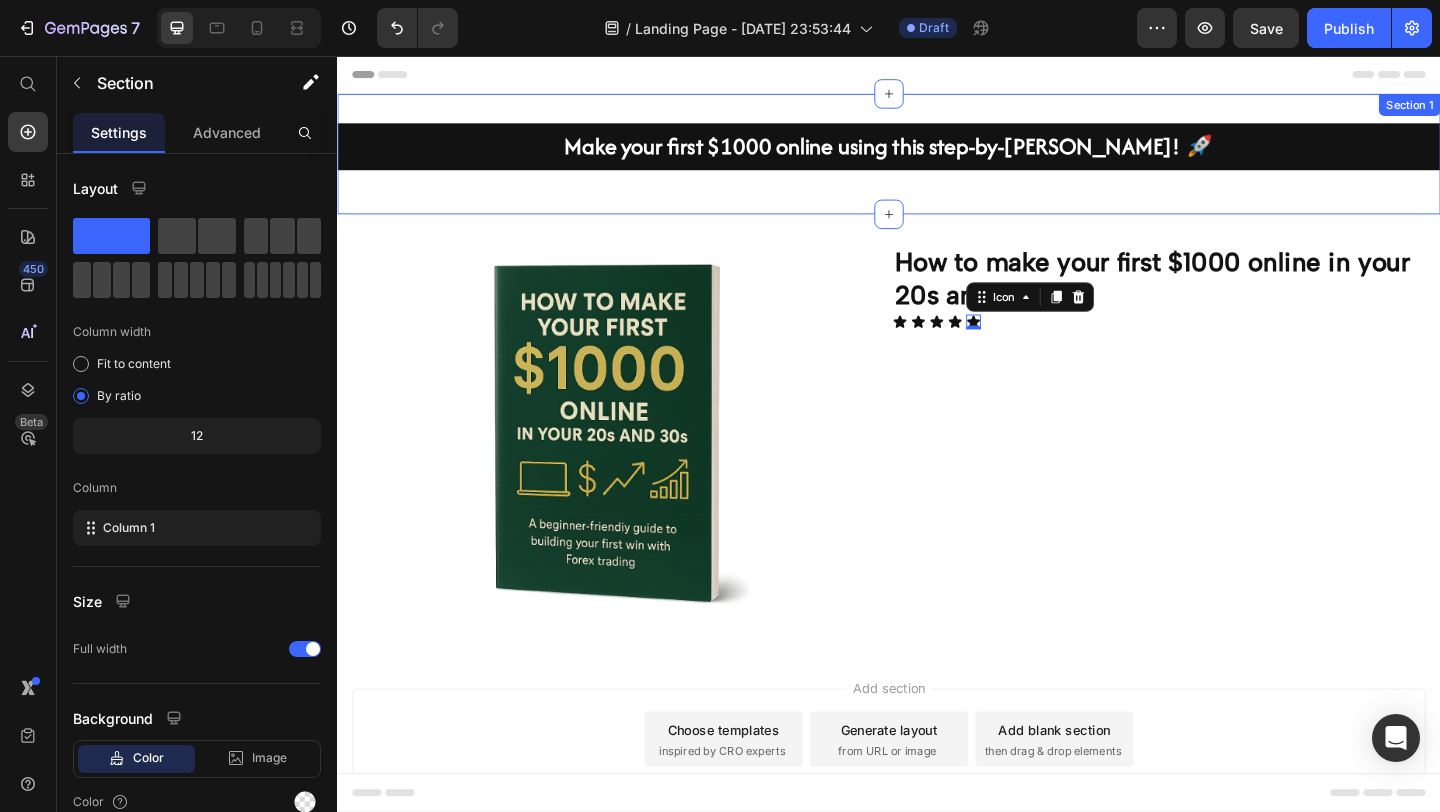 click on "Make your first $1000 online using this step-by-[PERSON_NAME]! 🚀 Heading Row Section 1" at bounding box center (937, 162) 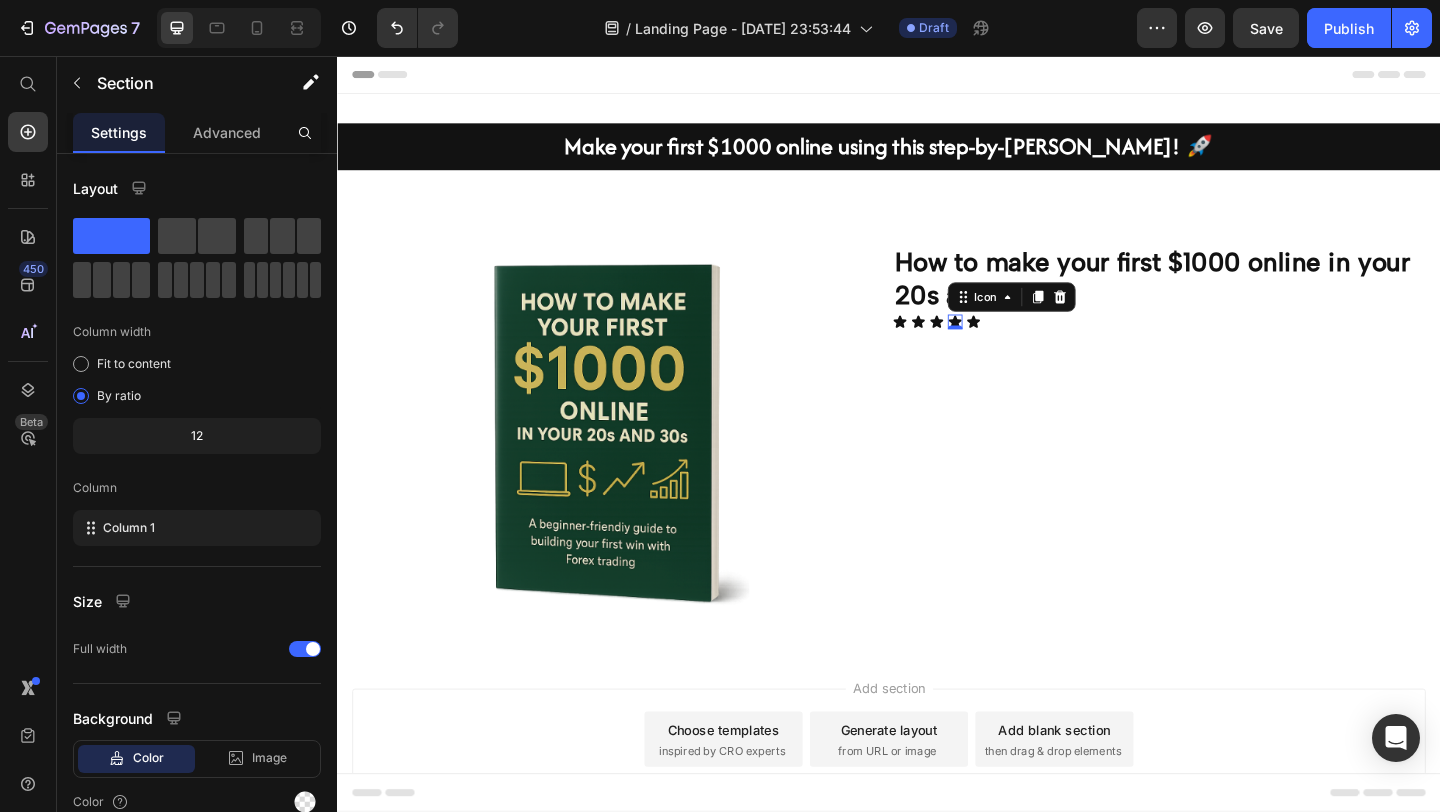 click on "Icon   0" at bounding box center (1009, 345) 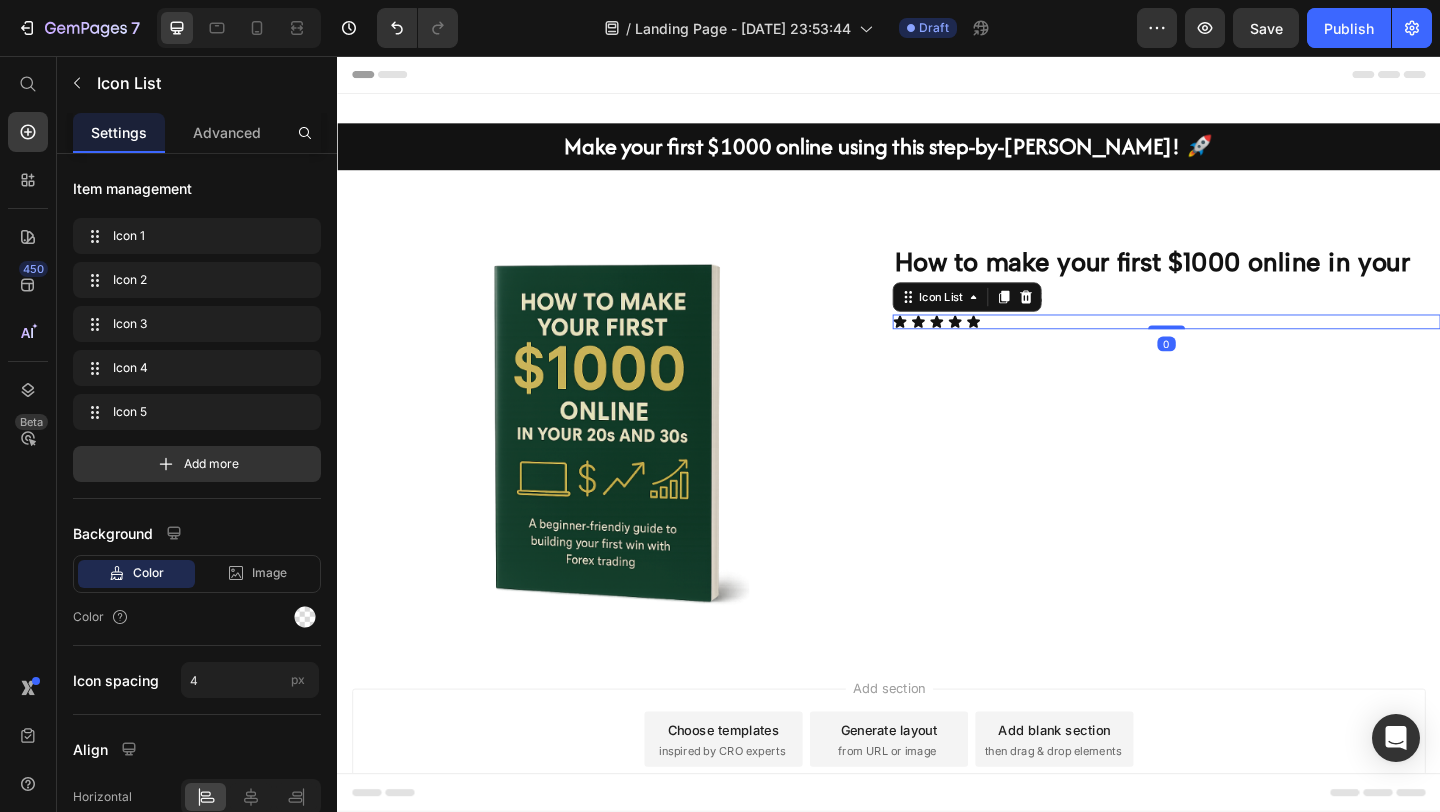 click on "Icon Icon Icon Icon
Icon" at bounding box center [1239, 345] 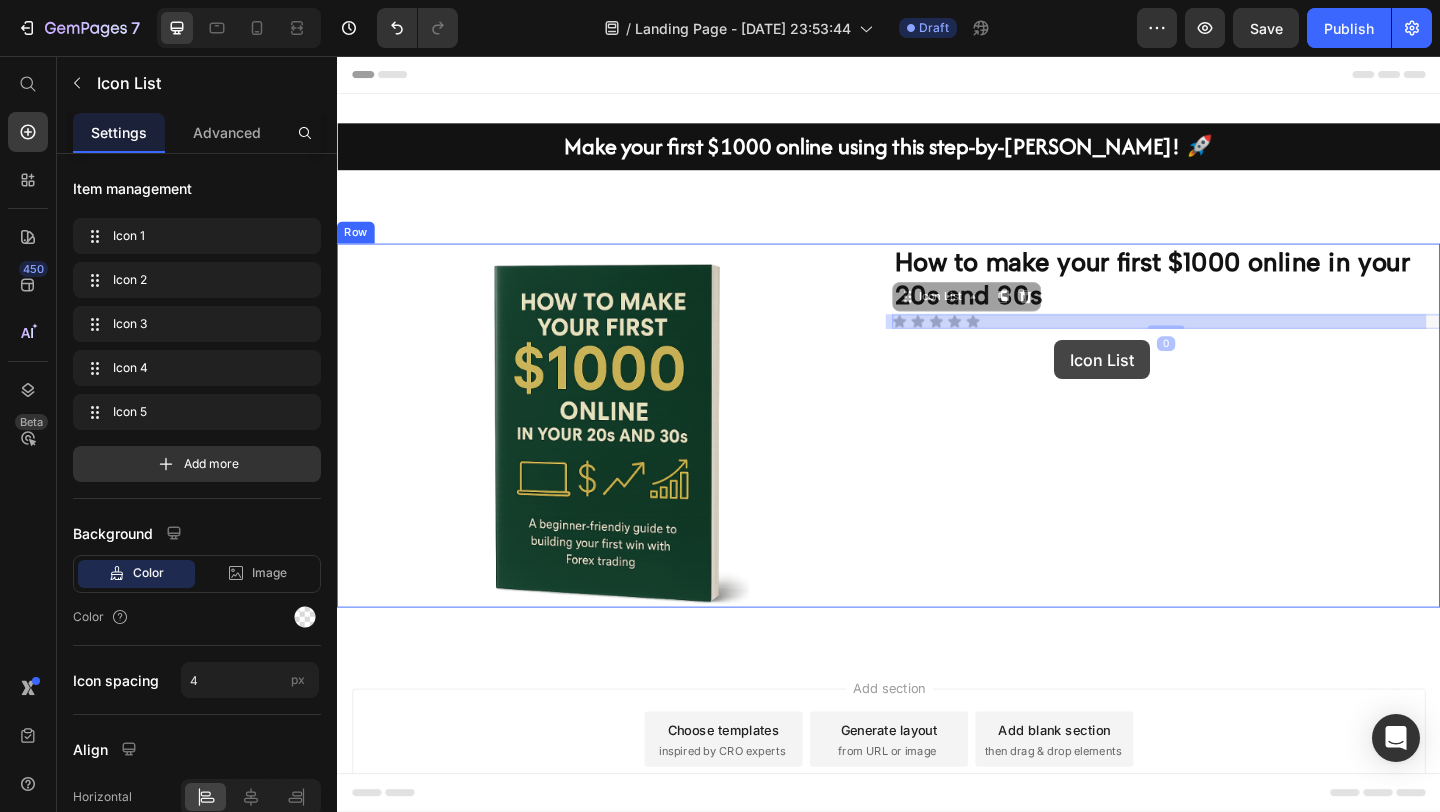 drag, startPoint x: 1117, startPoint y: 348, endPoint x: 1117, endPoint y: 365, distance: 17 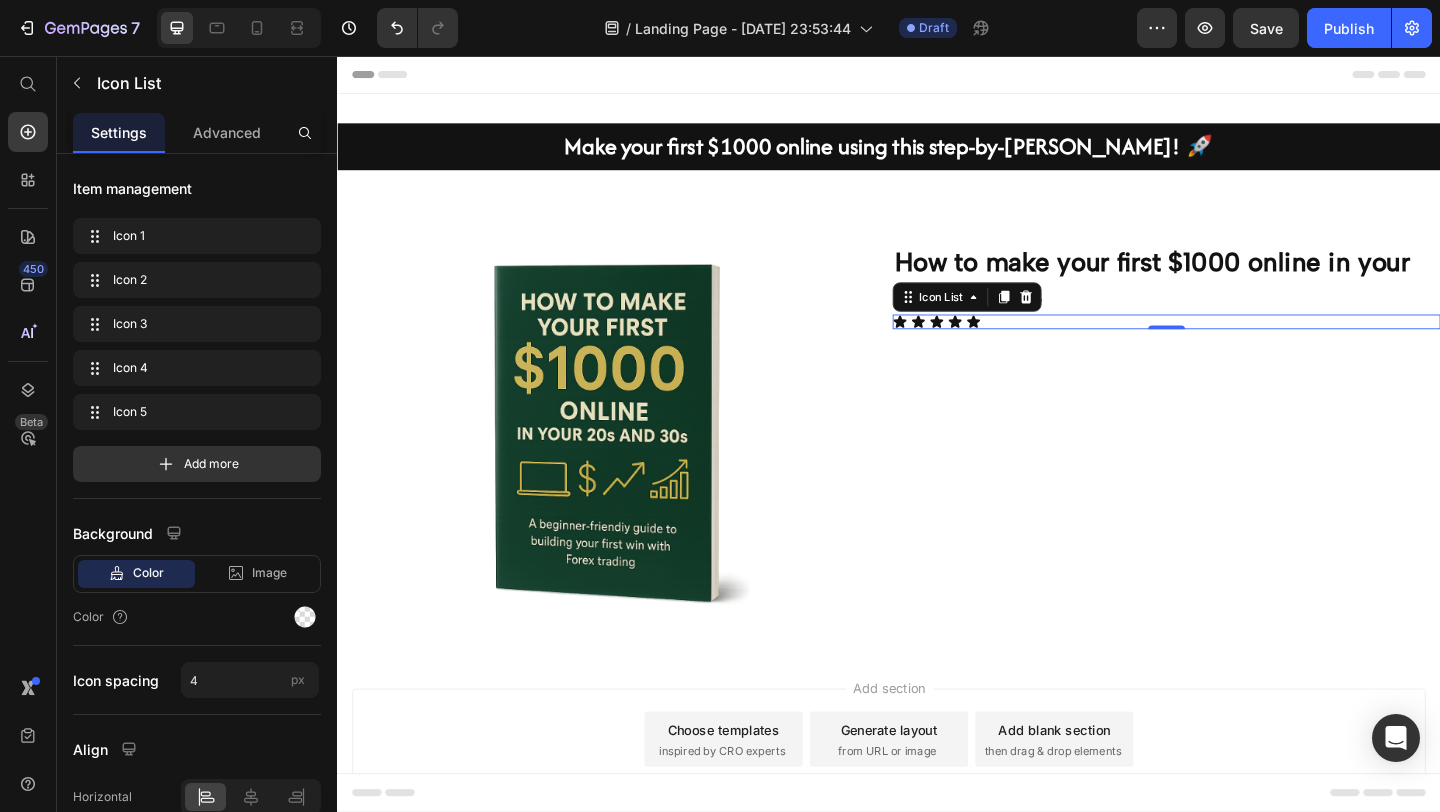 click on "Icon Icon Icon Icon
Icon" at bounding box center (1239, 345) 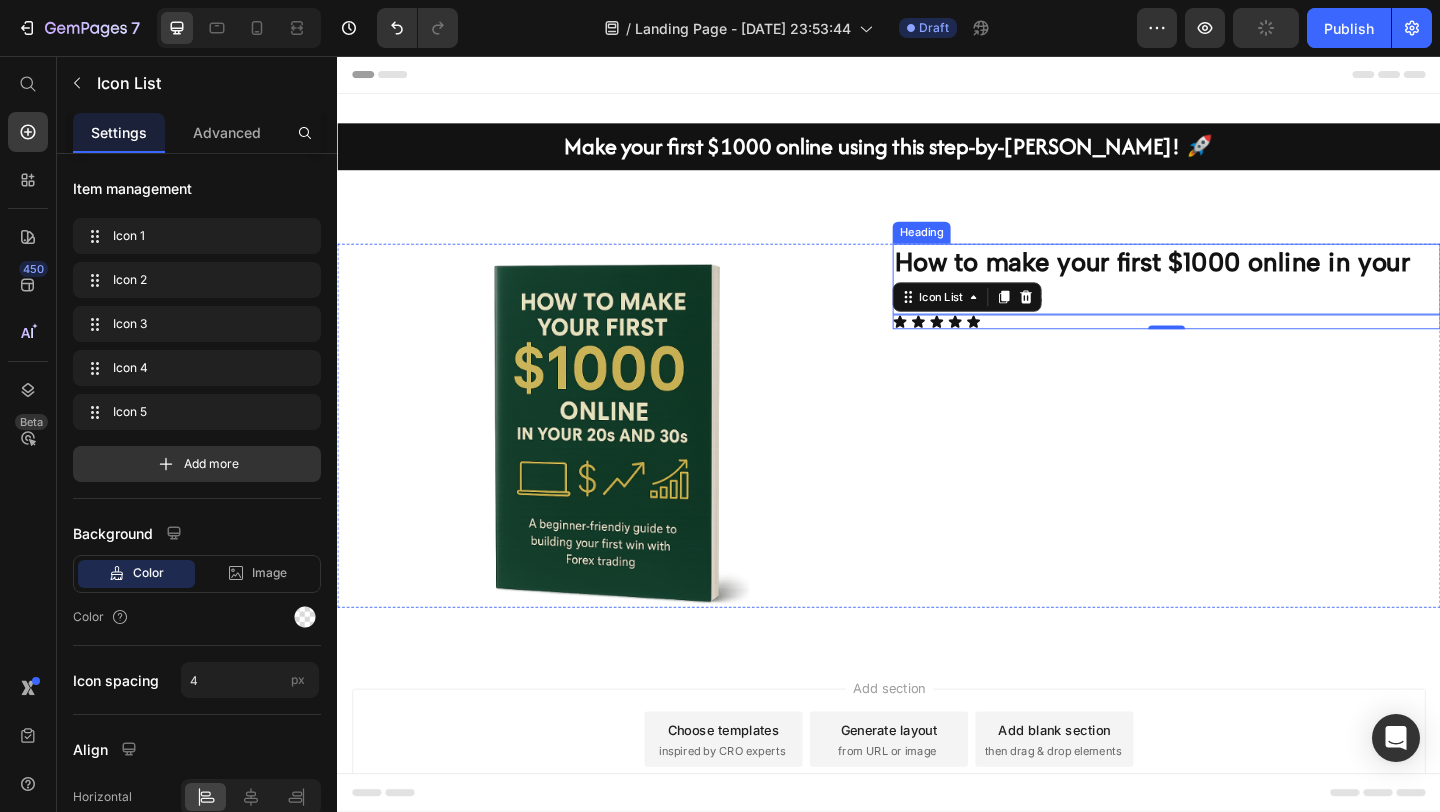 click on "How to make your first $1000 online in your 20s and 30s" at bounding box center [1239, 298] 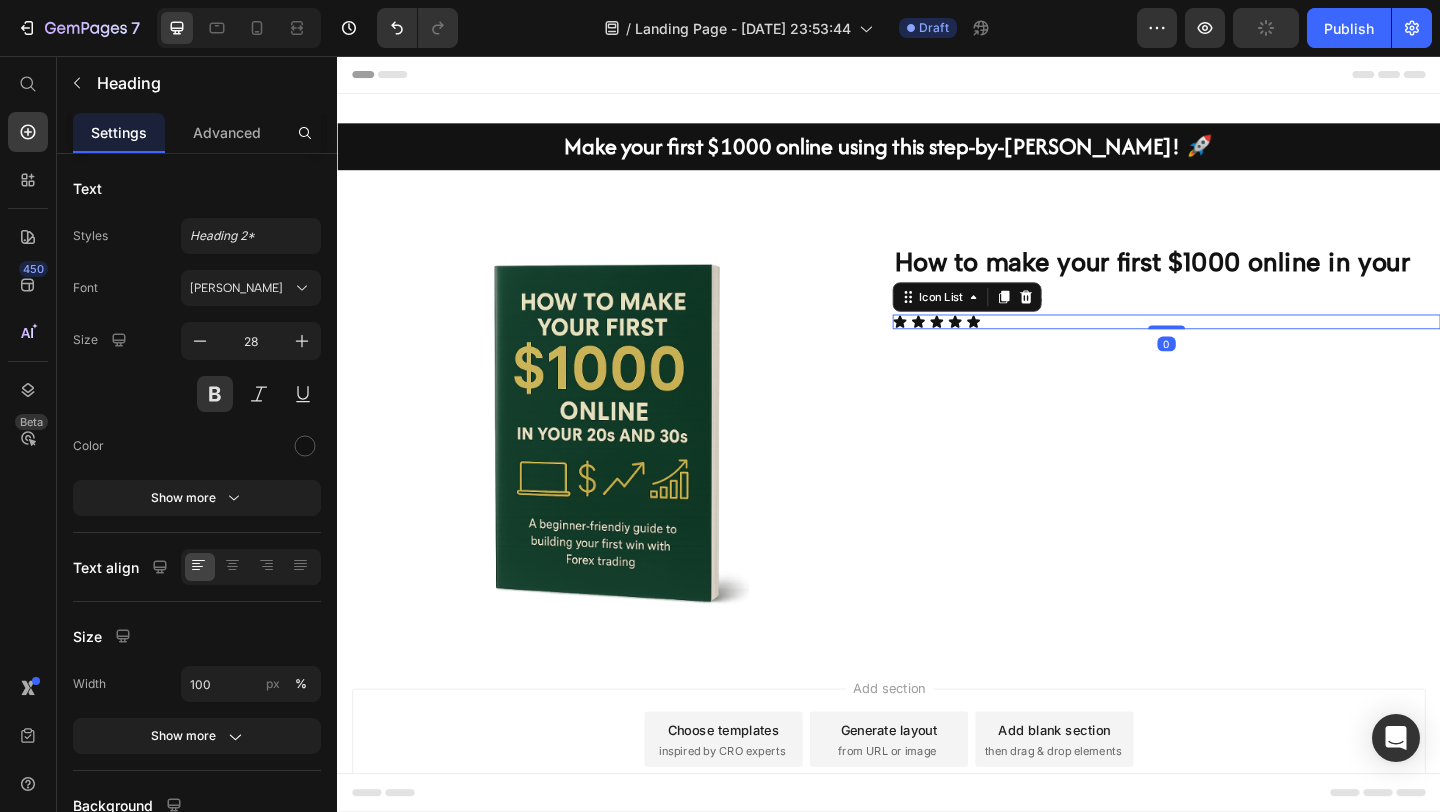 click on "Icon Icon Icon Icon
Icon" at bounding box center [1239, 345] 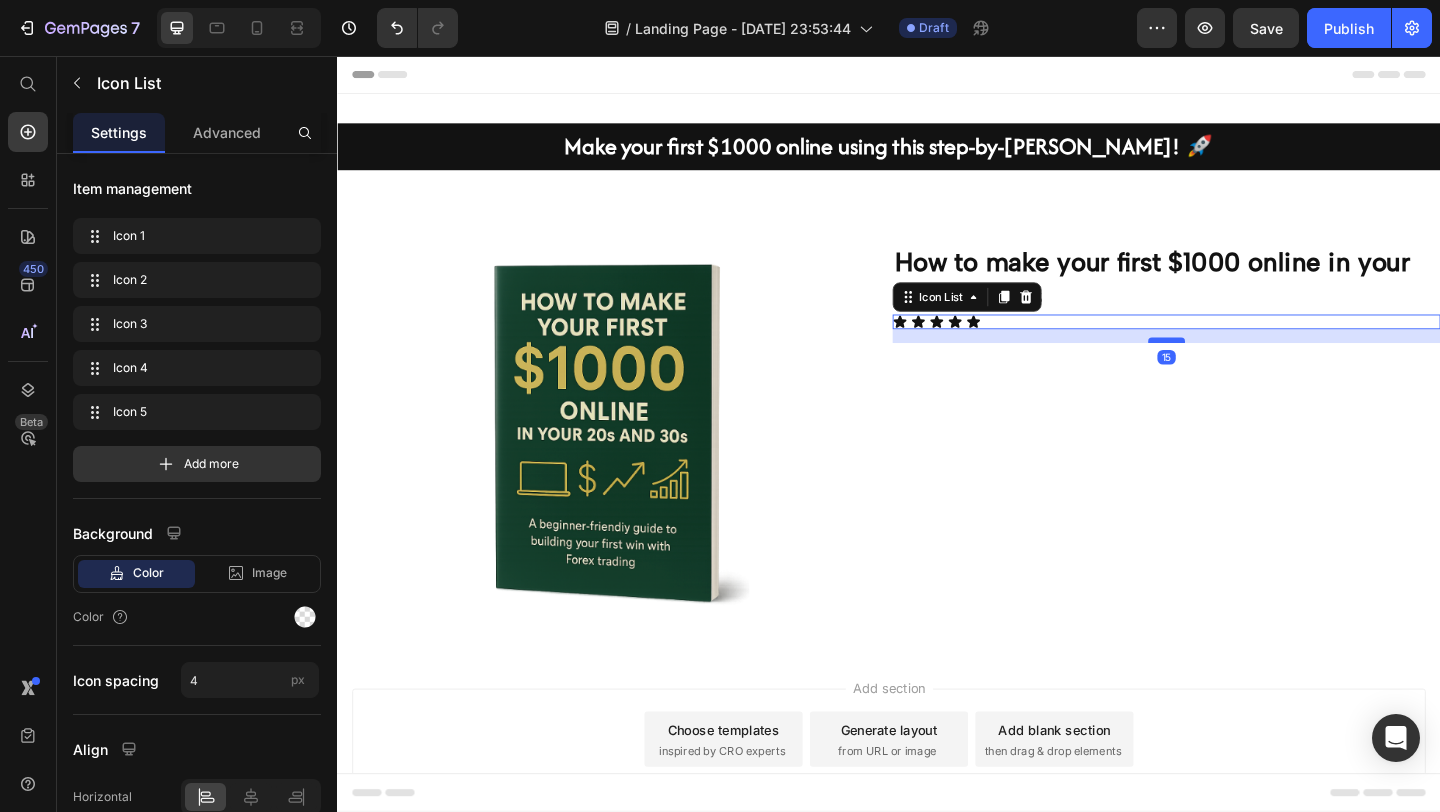 drag, startPoint x: 1229, startPoint y: 348, endPoint x: 1229, endPoint y: 363, distance: 15 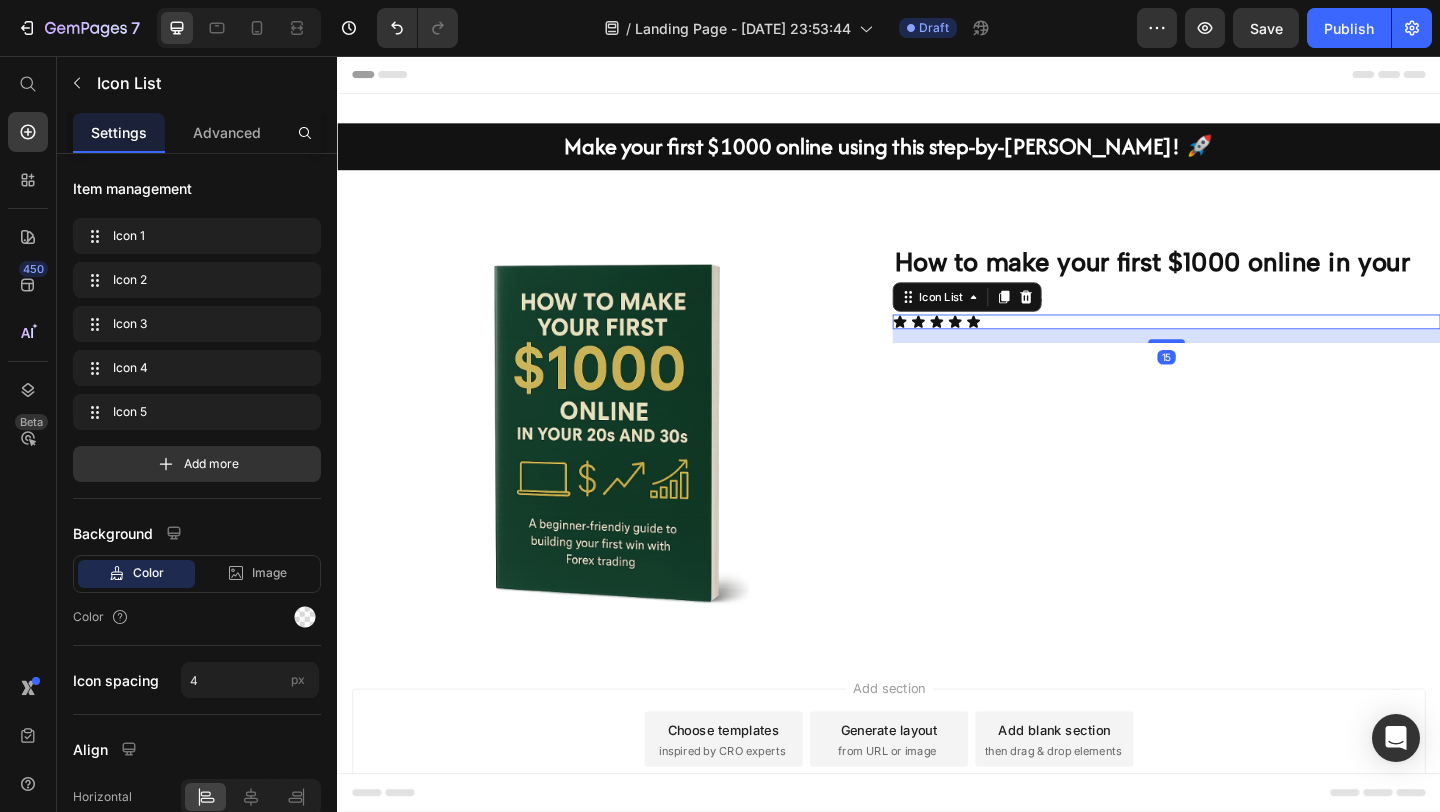 click on "Icon Icon Icon Icon
Icon" at bounding box center [1239, 345] 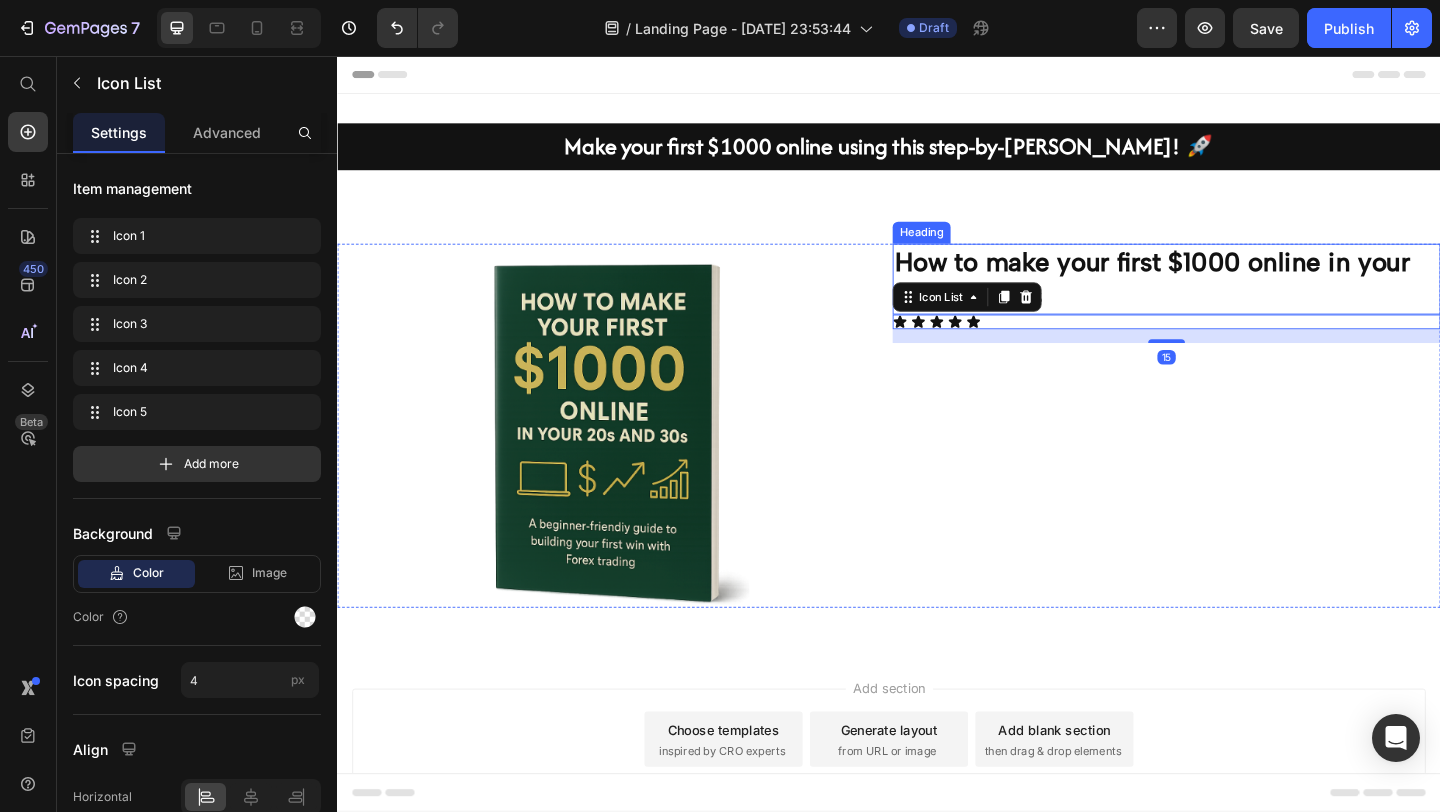 click on "How to make your first $1000 online in your 20s and 30s" at bounding box center (1239, 298) 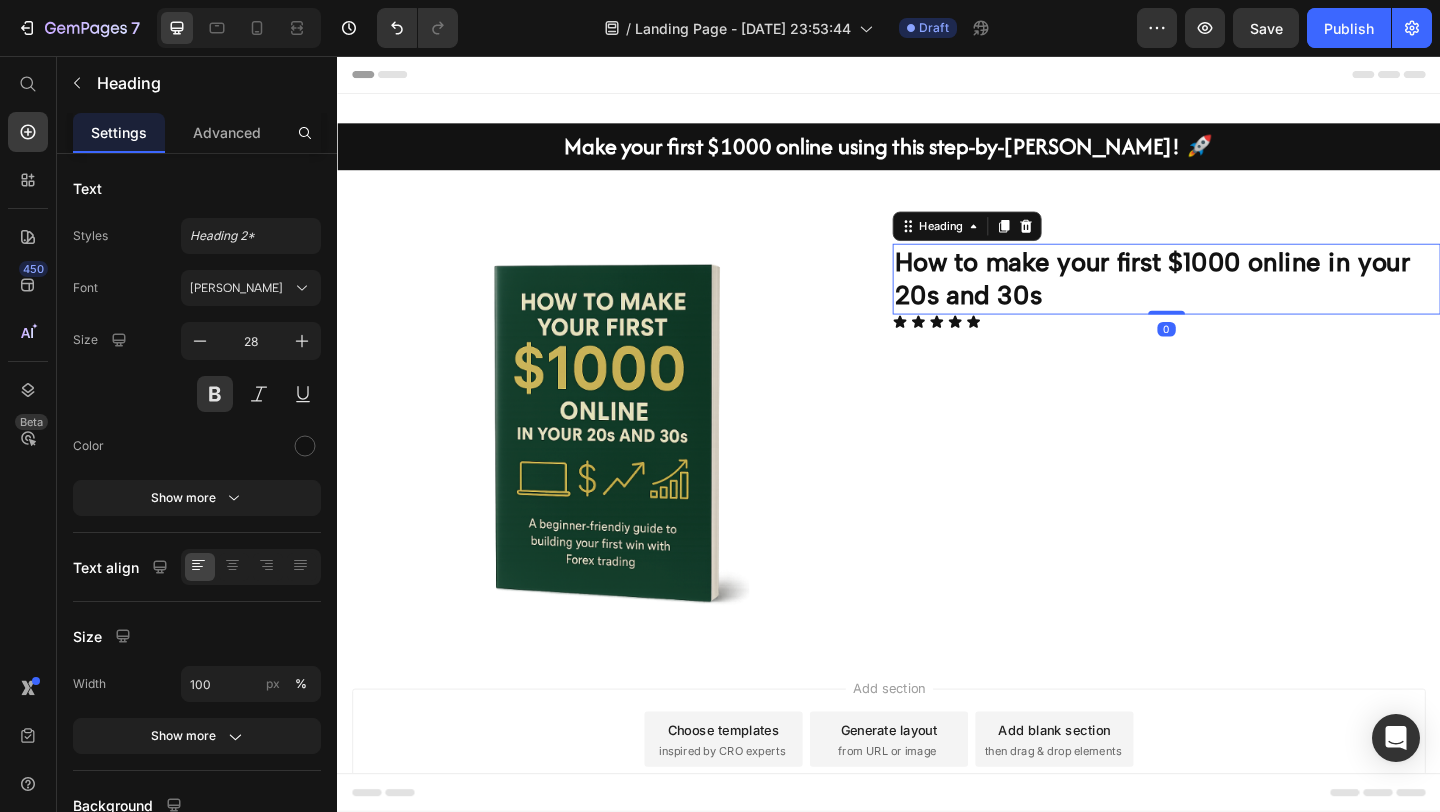 click on "Icon Icon Icon Icon
Icon" at bounding box center (1239, 345) 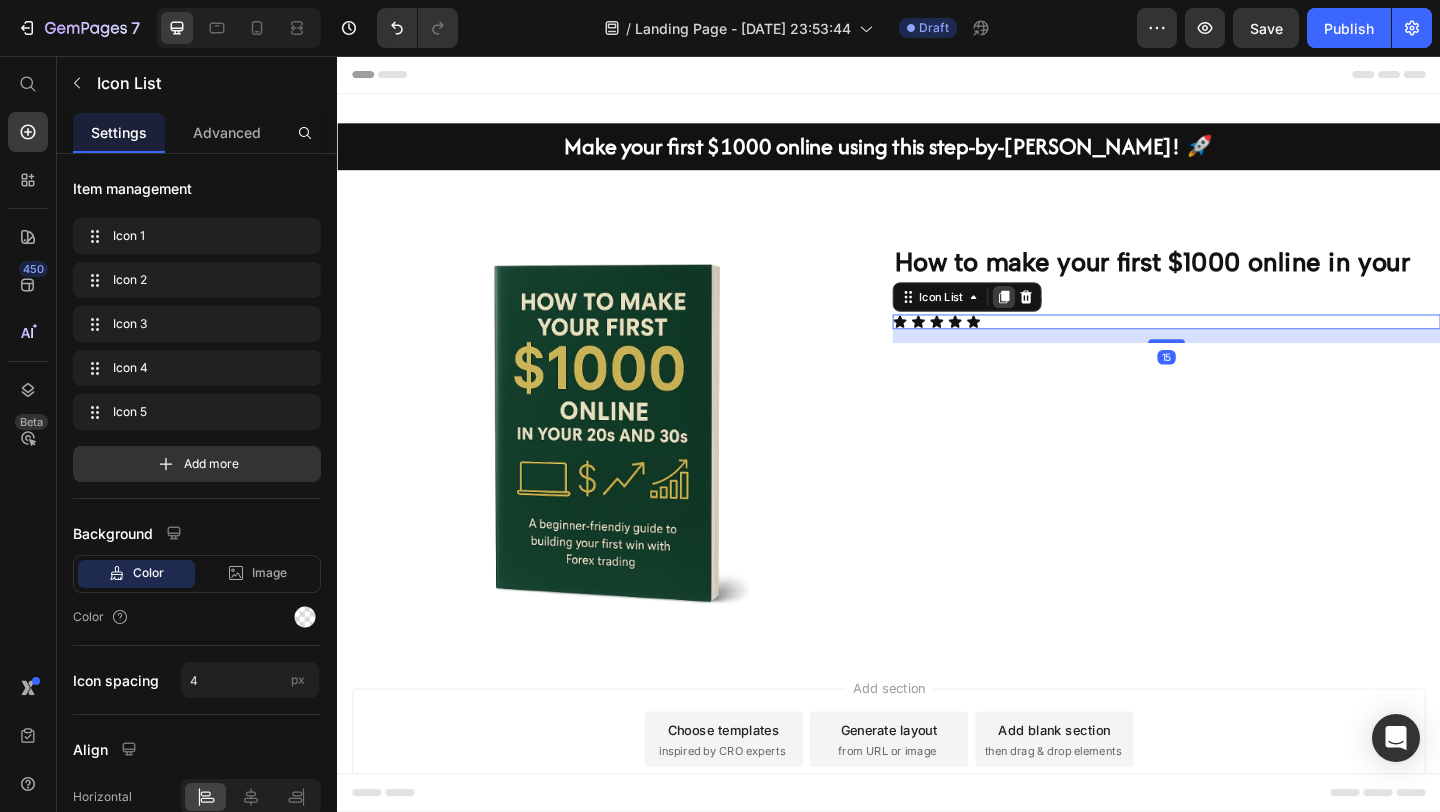 click at bounding box center (1062, 318) 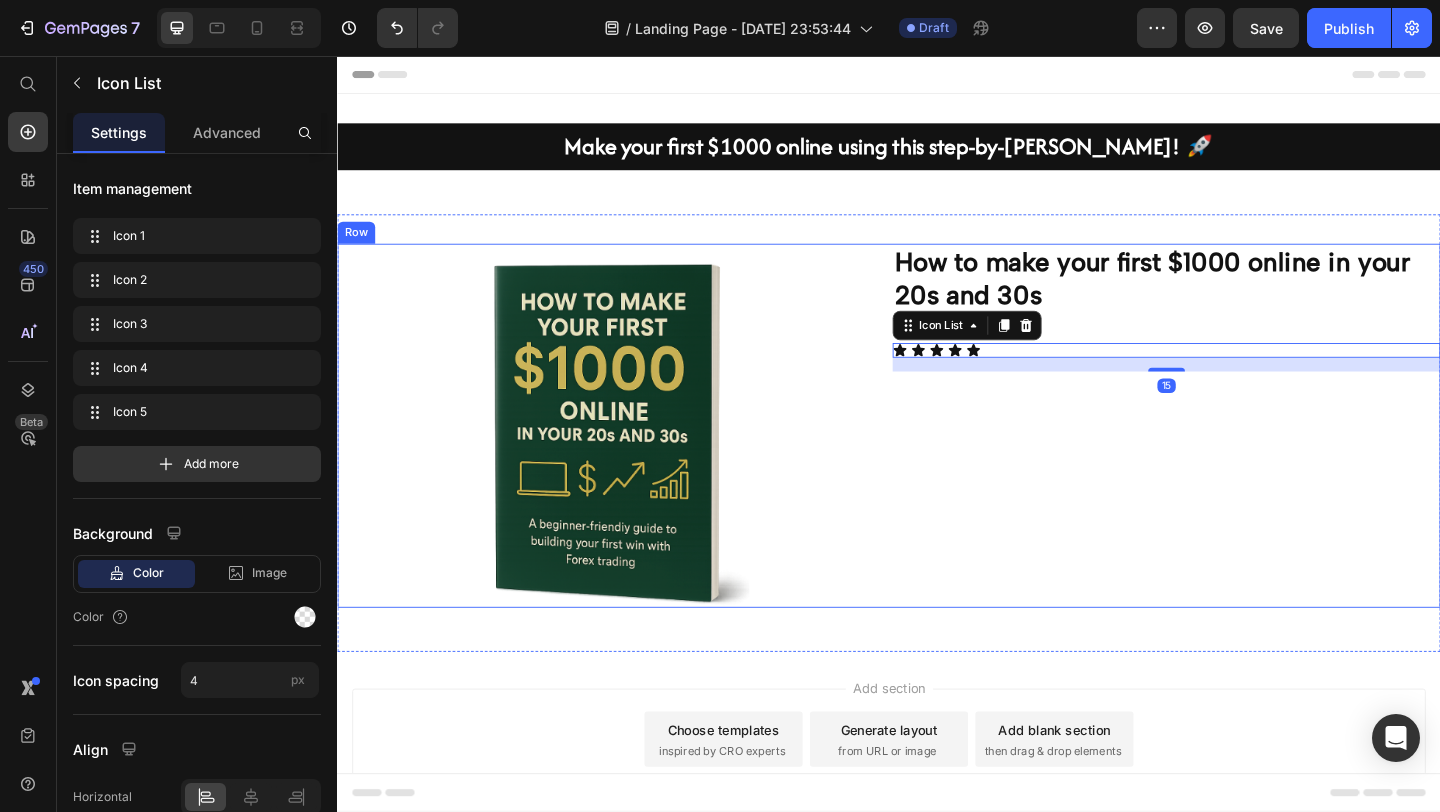 click on "How to make your first $1000 online in your 20s and 30s" at bounding box center [1239, 298] 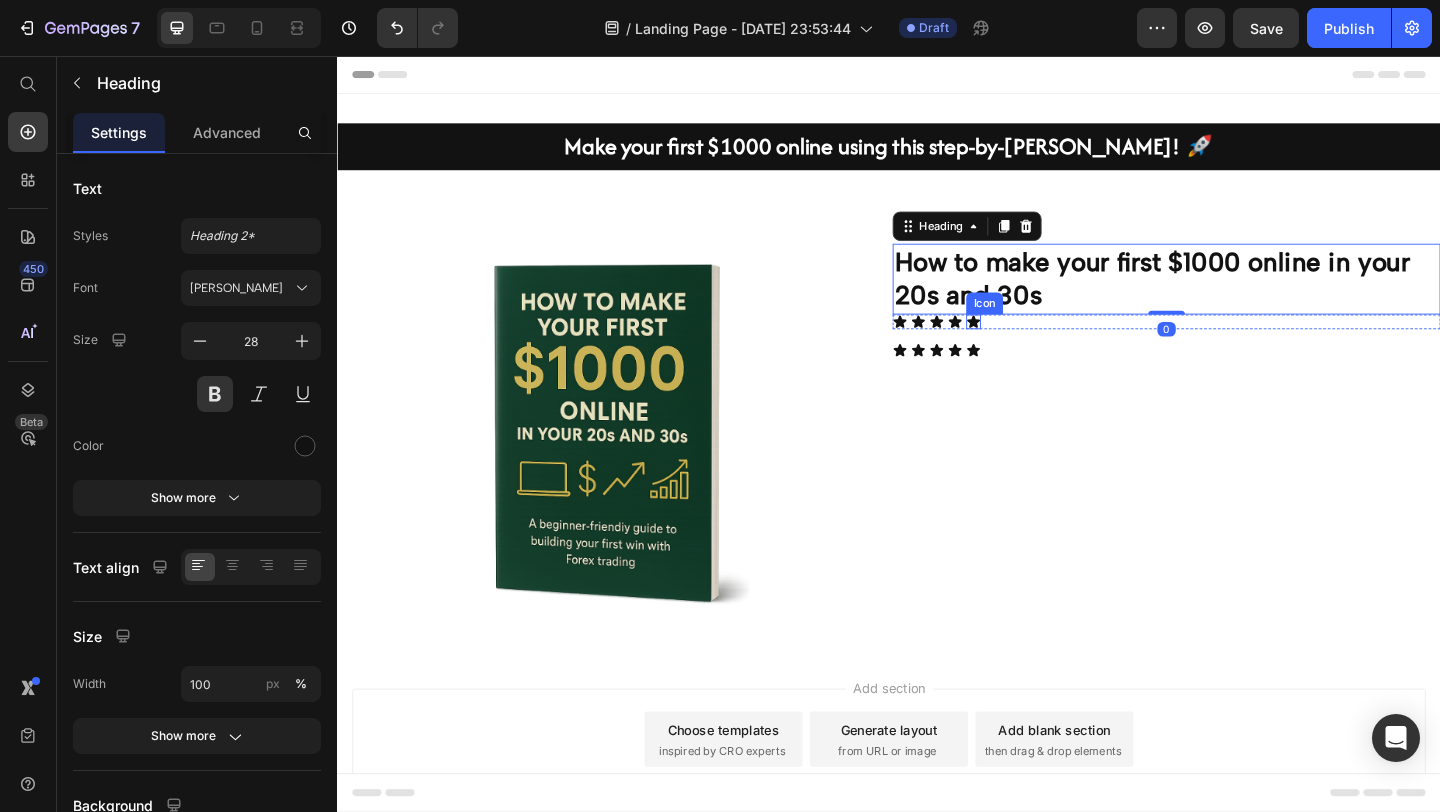 click 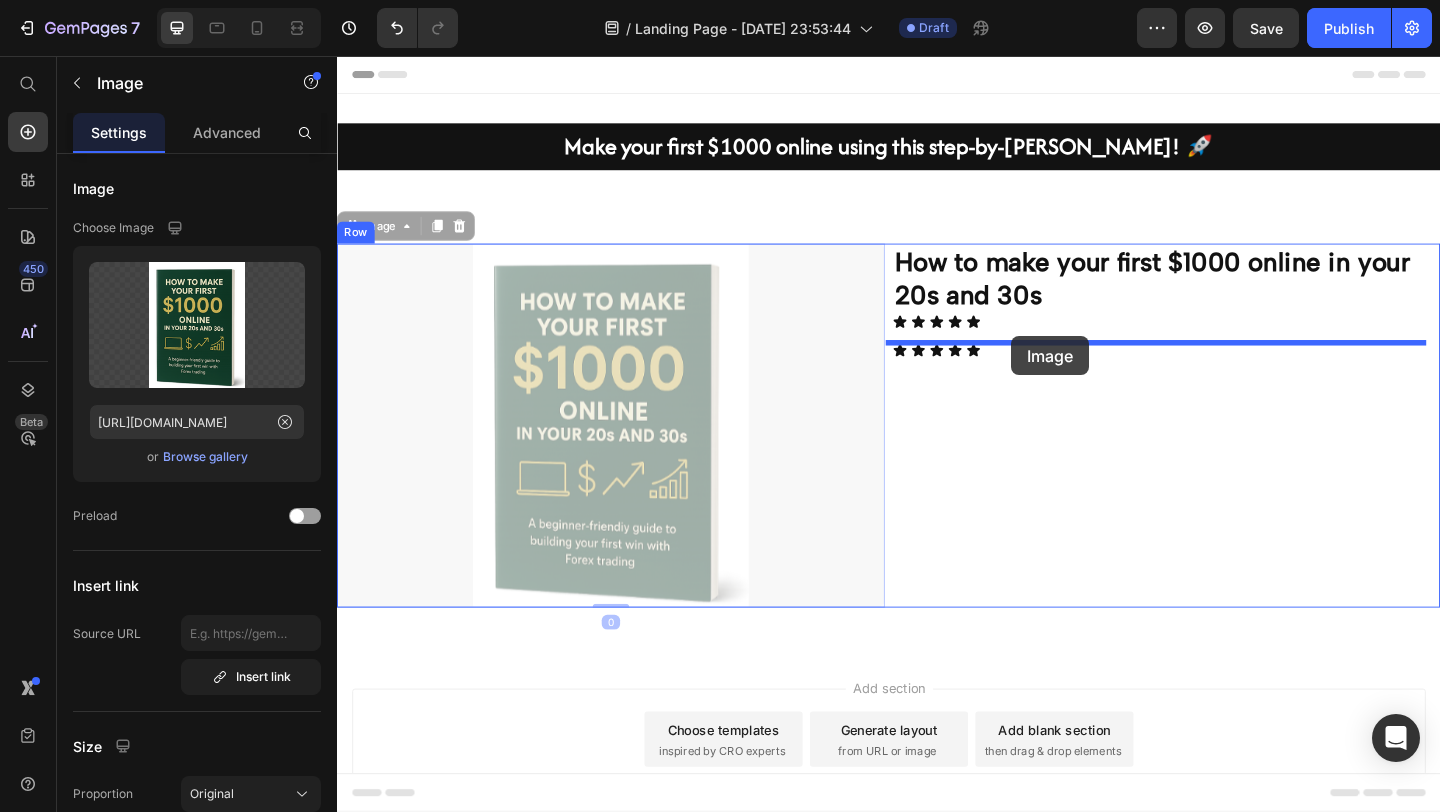 drag, startPoint x: 875, startPoint y: 346, endPoint x: 1068, endPoint y: 362, distance: 193.66208 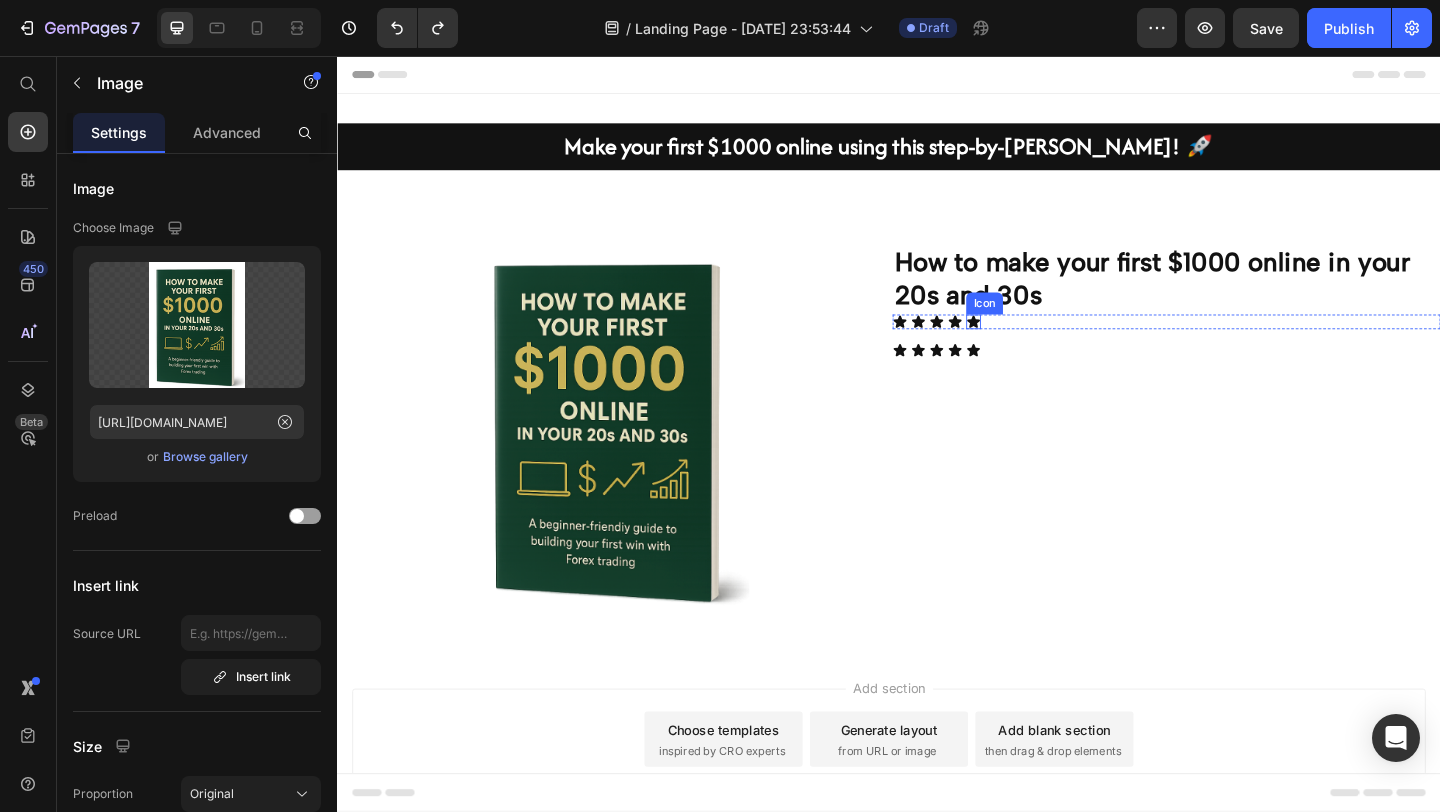 click 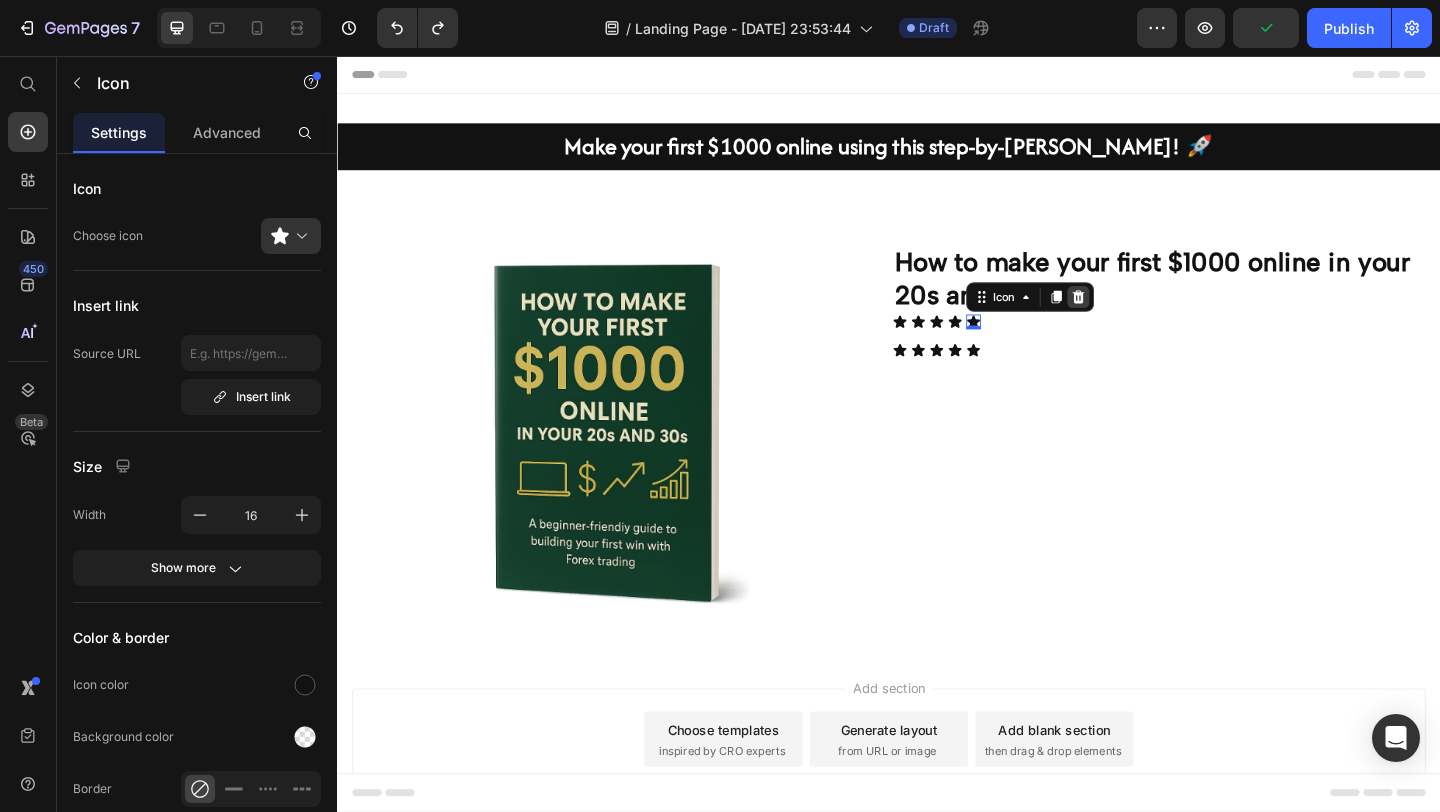 click 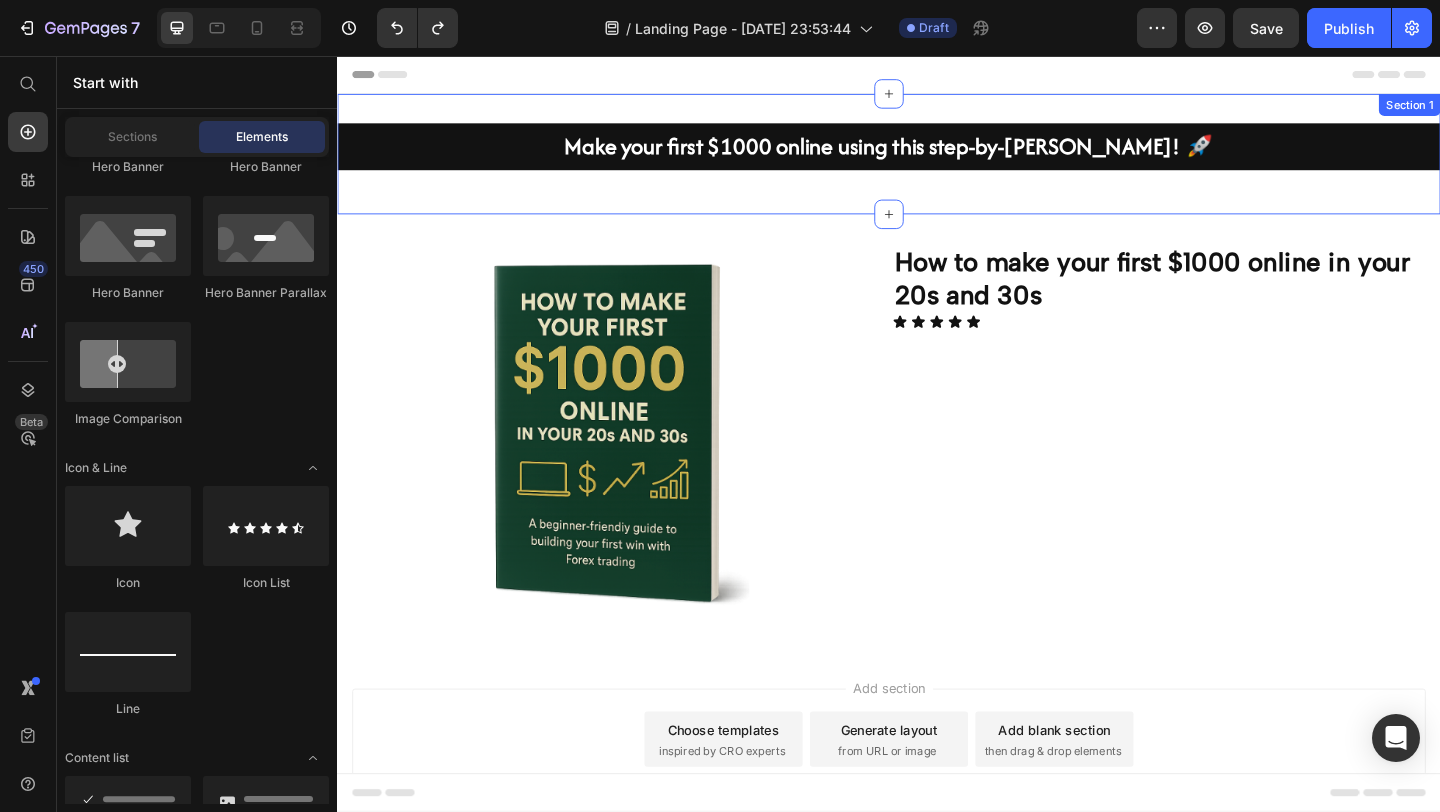 click on "Make your first $1000 online using this step-by-[PERSON_NAME]! 🚀 Heading Row Section 1" at bounding box center [937, 162] 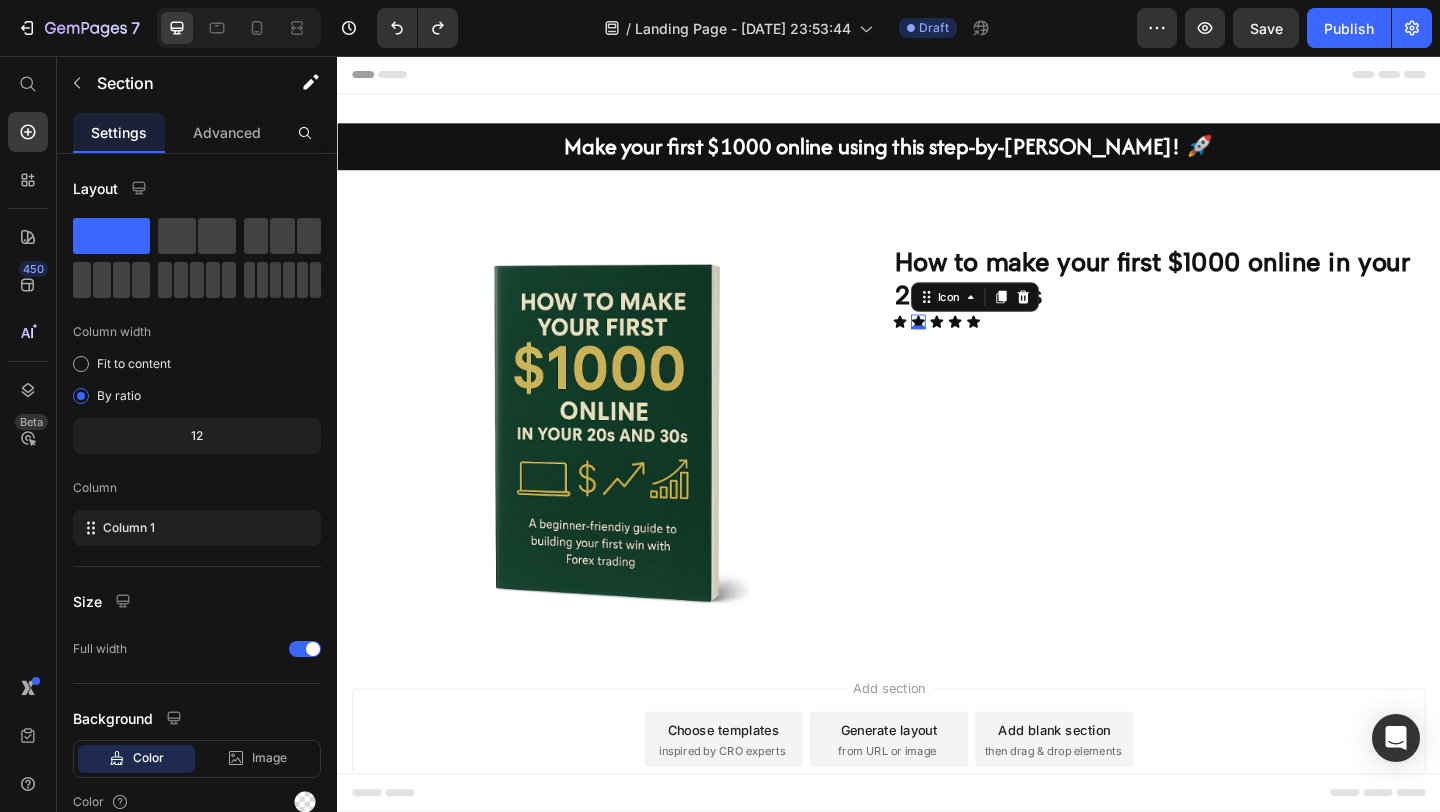 click 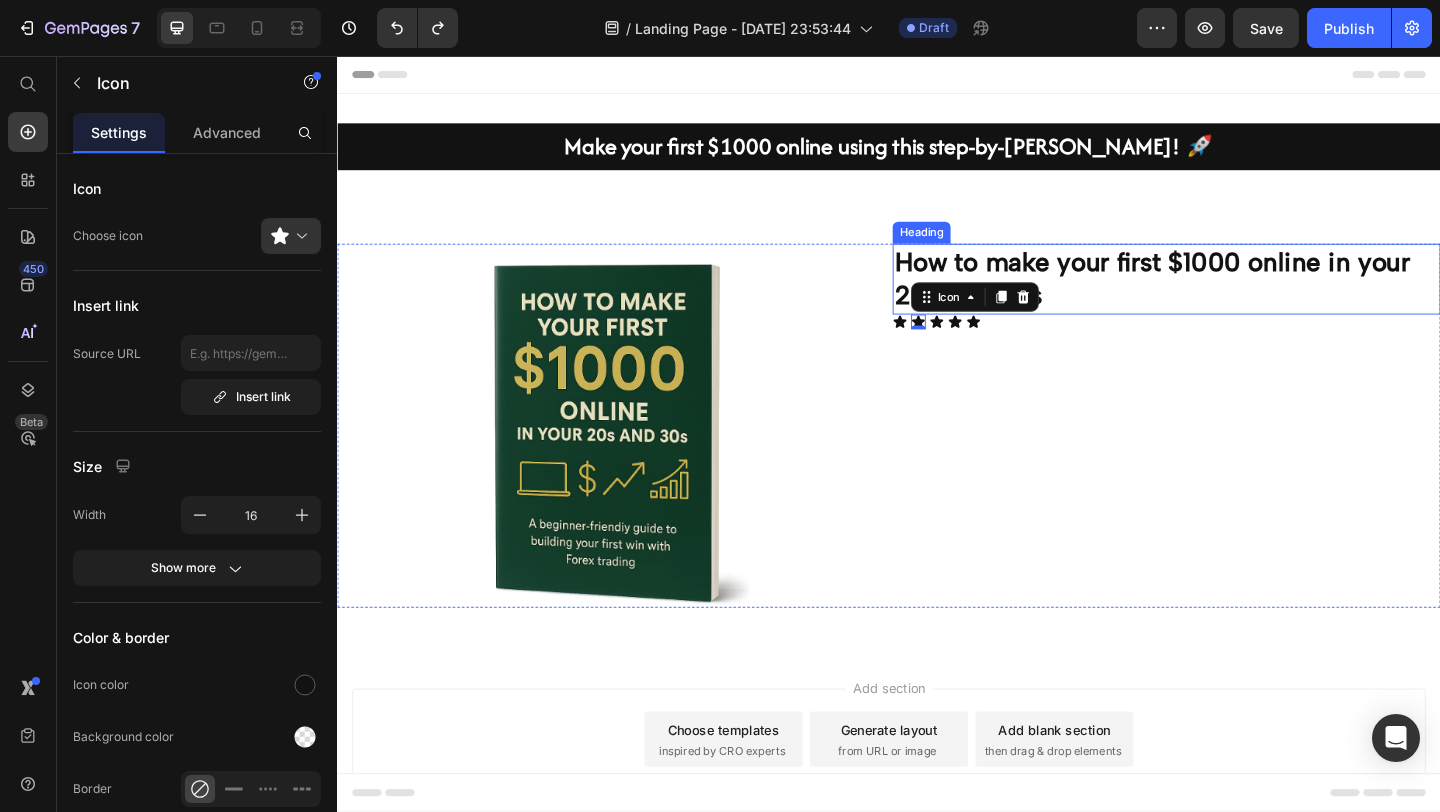 click on "Icon Icon   0 Icon Icon
Icon" at bounding box center (1239, 345) 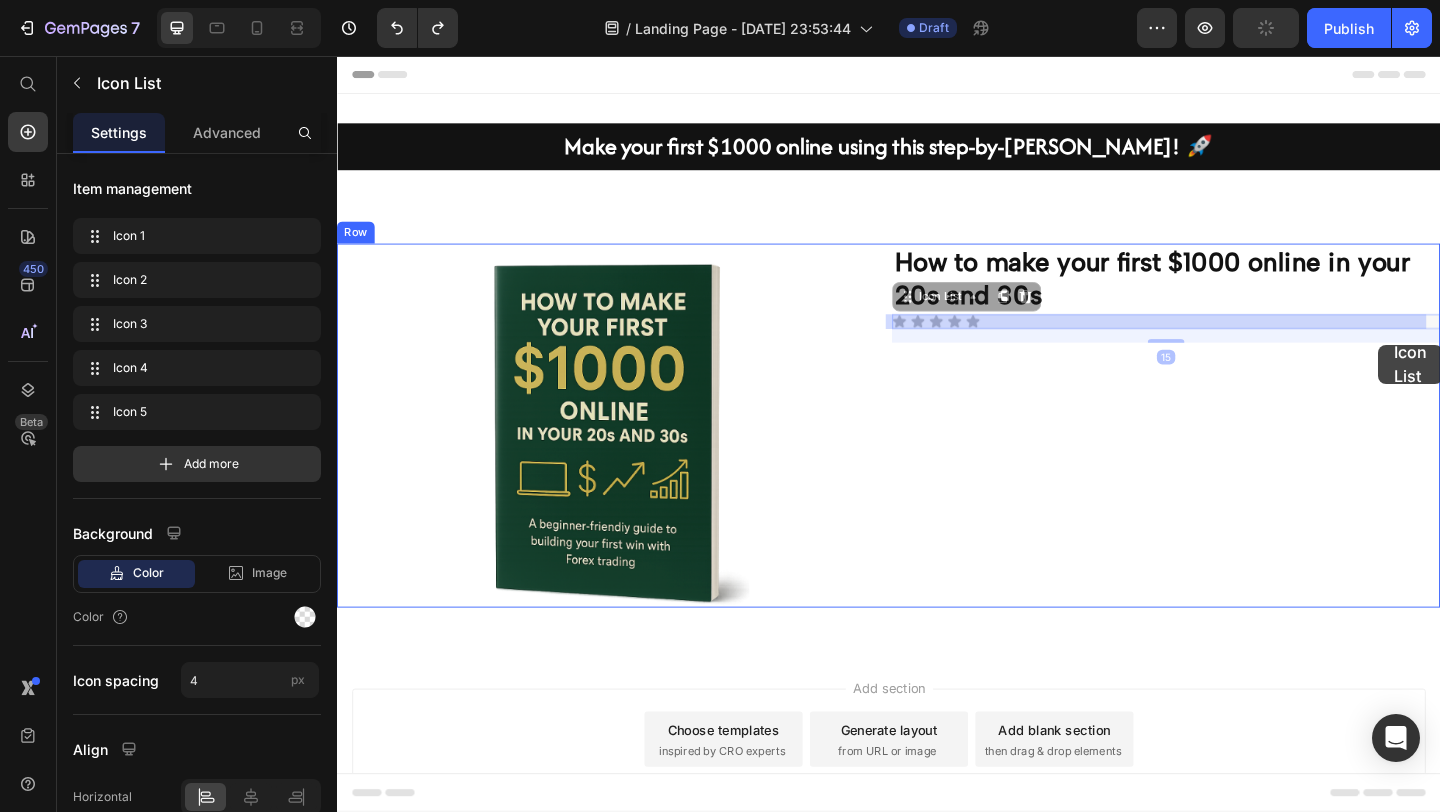 drag, startPoint x: 1502, startPoint y: 338, endPoint x: 1470, endPoint y: 367, distance: 43.185646 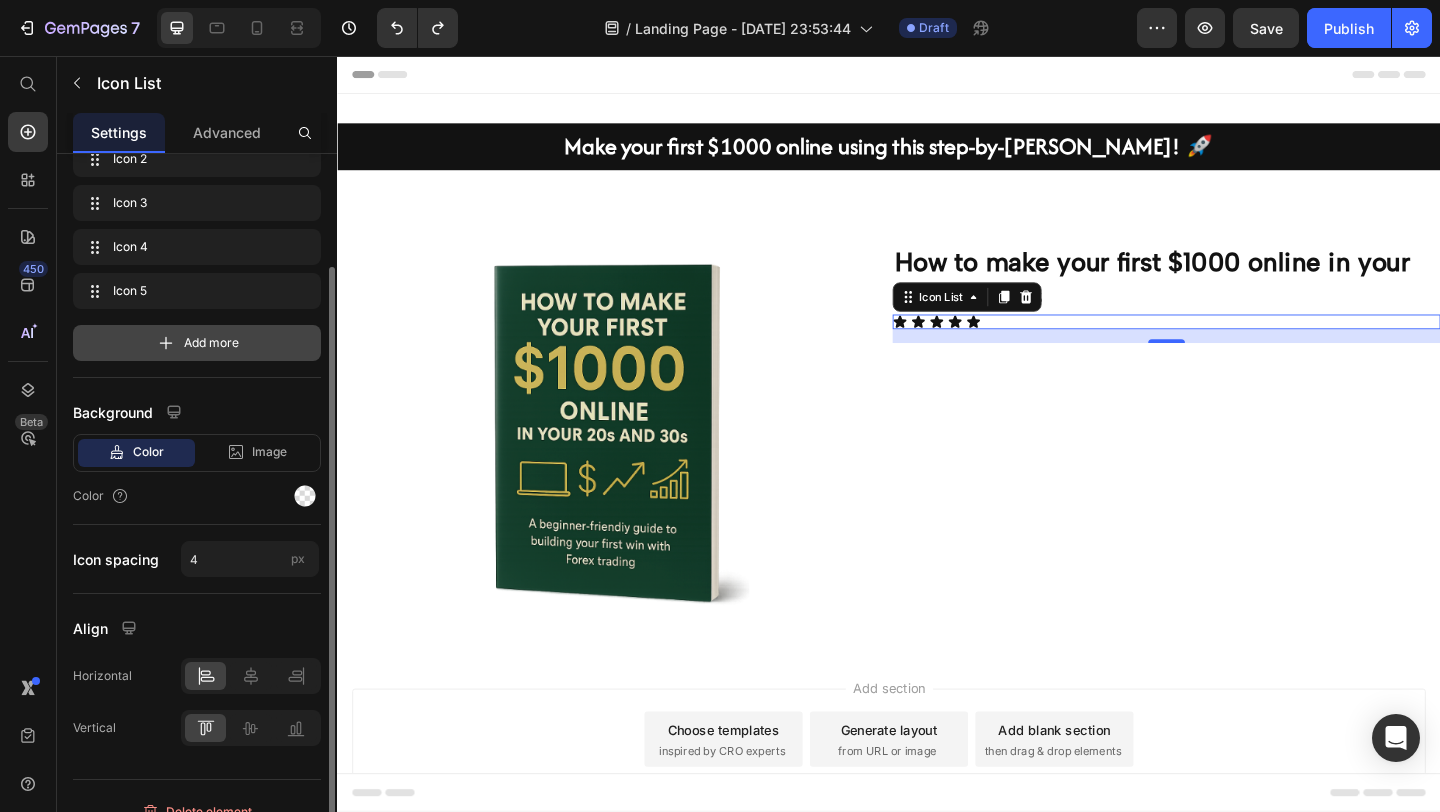 scroll, scrollTop: 146, scrollLeft: 0, axis: vertical 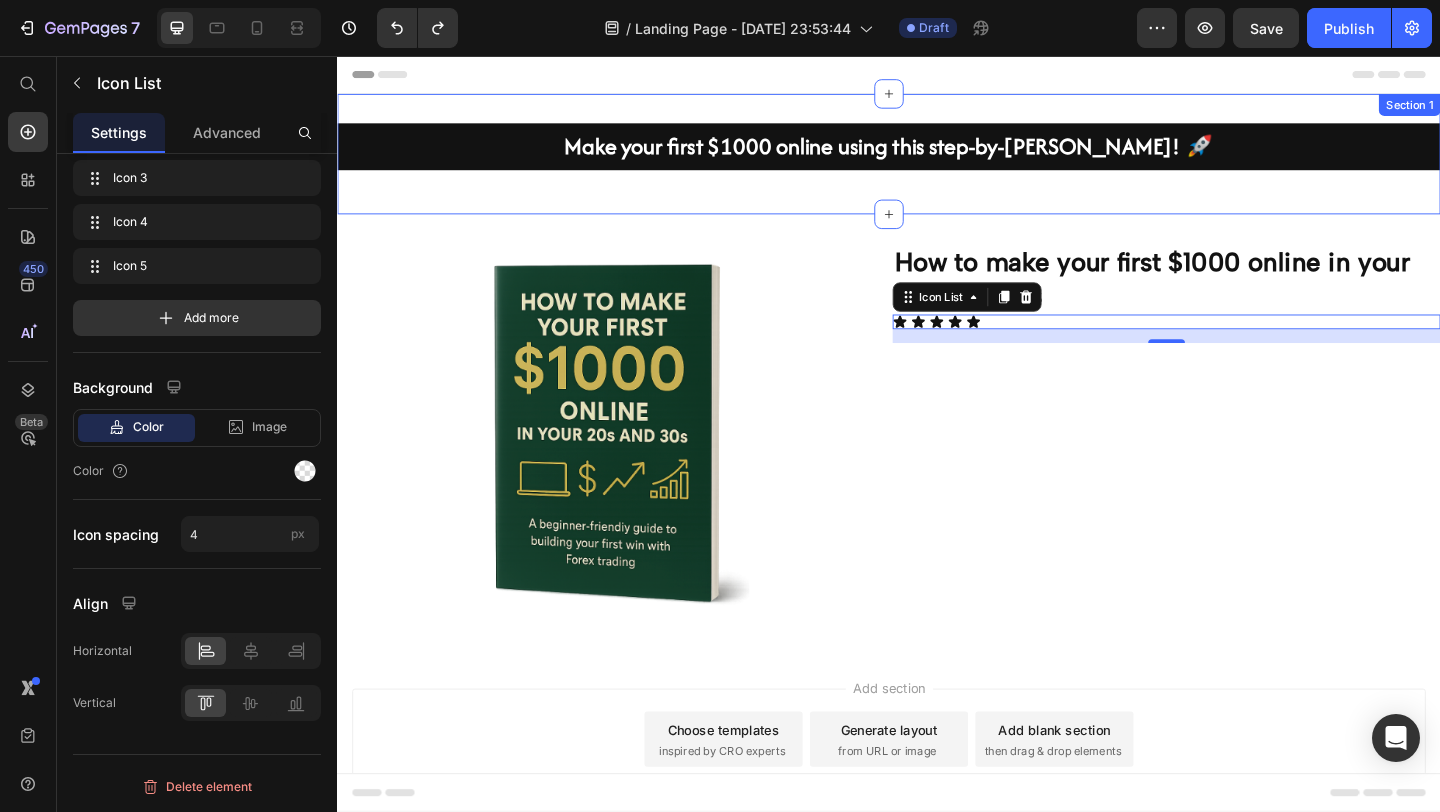 click on "Make your first $1000 online using this step-by-[PERSON_NAME]! 🚀 Heading Row Section 1" at bounding box center [937, 162] 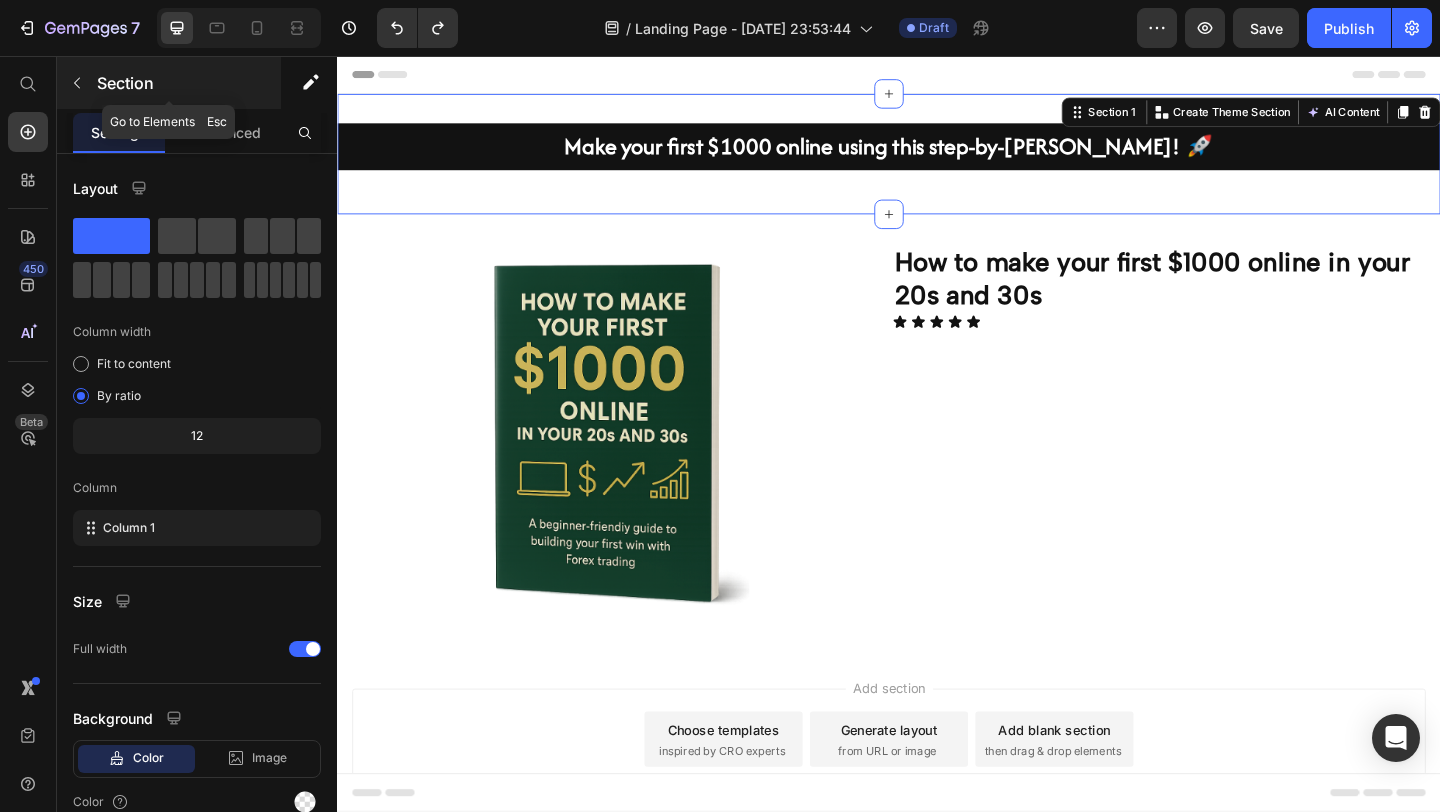 click at bounding box center (77, 83) 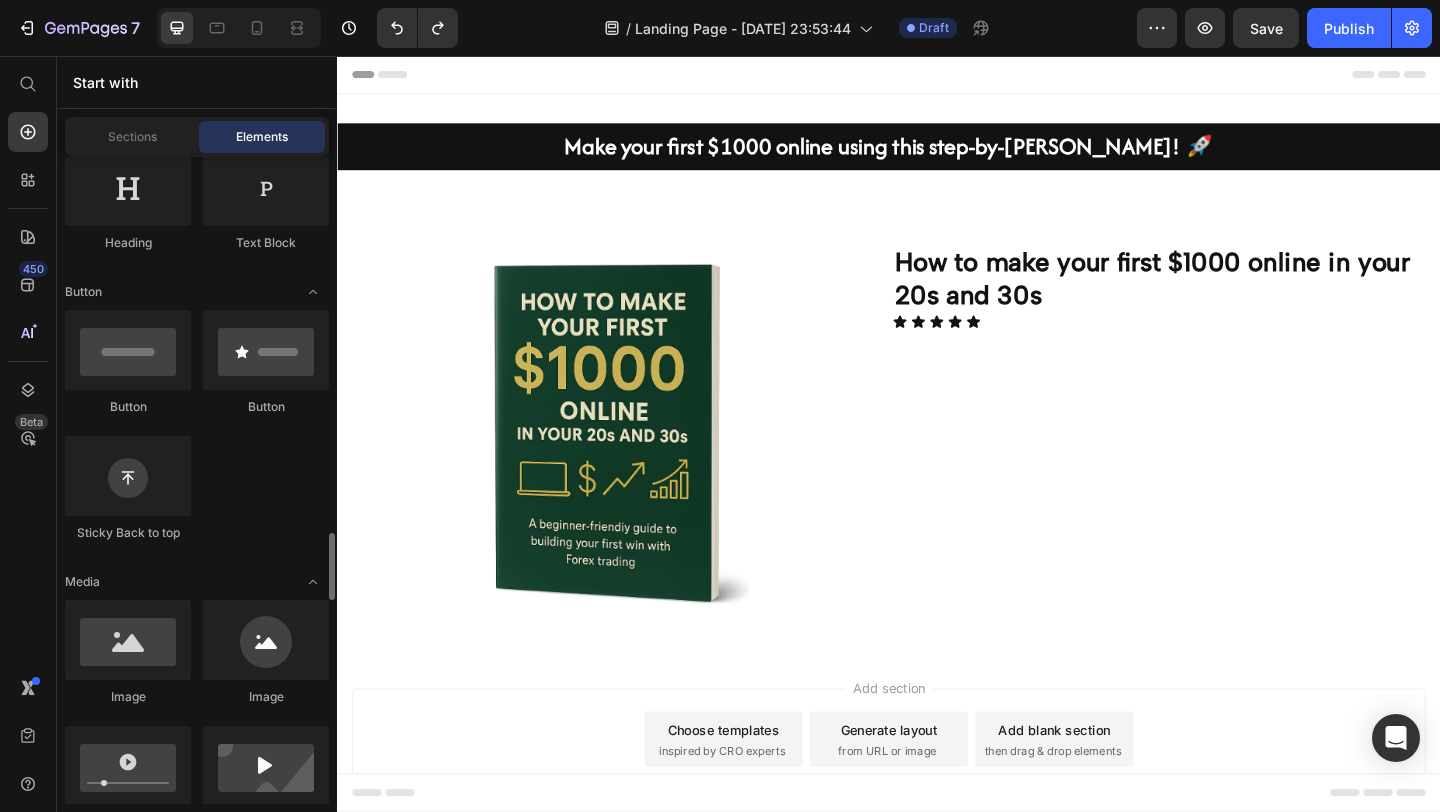scroll, scrollTop: 0, scrollLeft: 0, axis: both 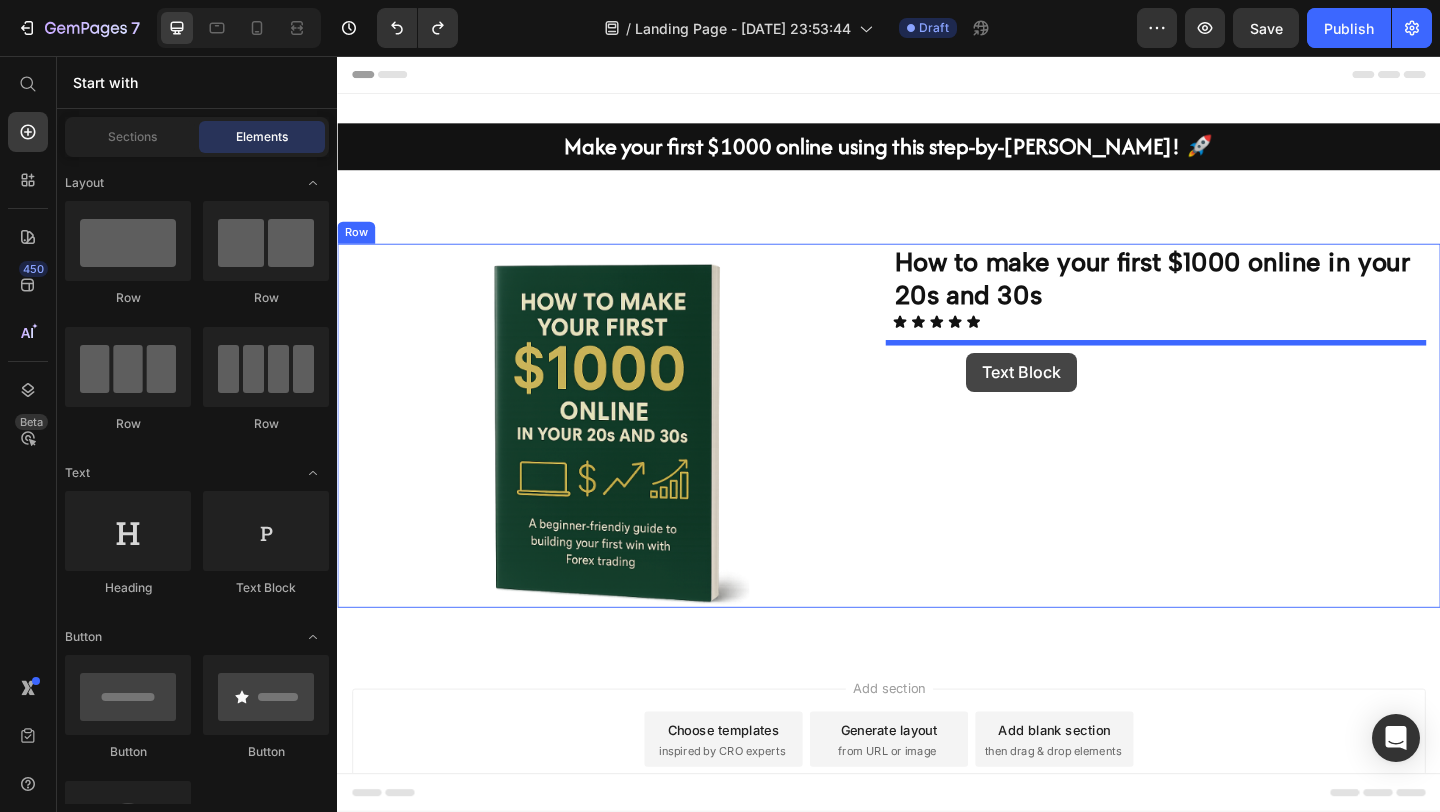 drag, startPoint x: 592, startPoint y: 598, endPoint x: 1020, endPoint y: 373, distance: 483.538 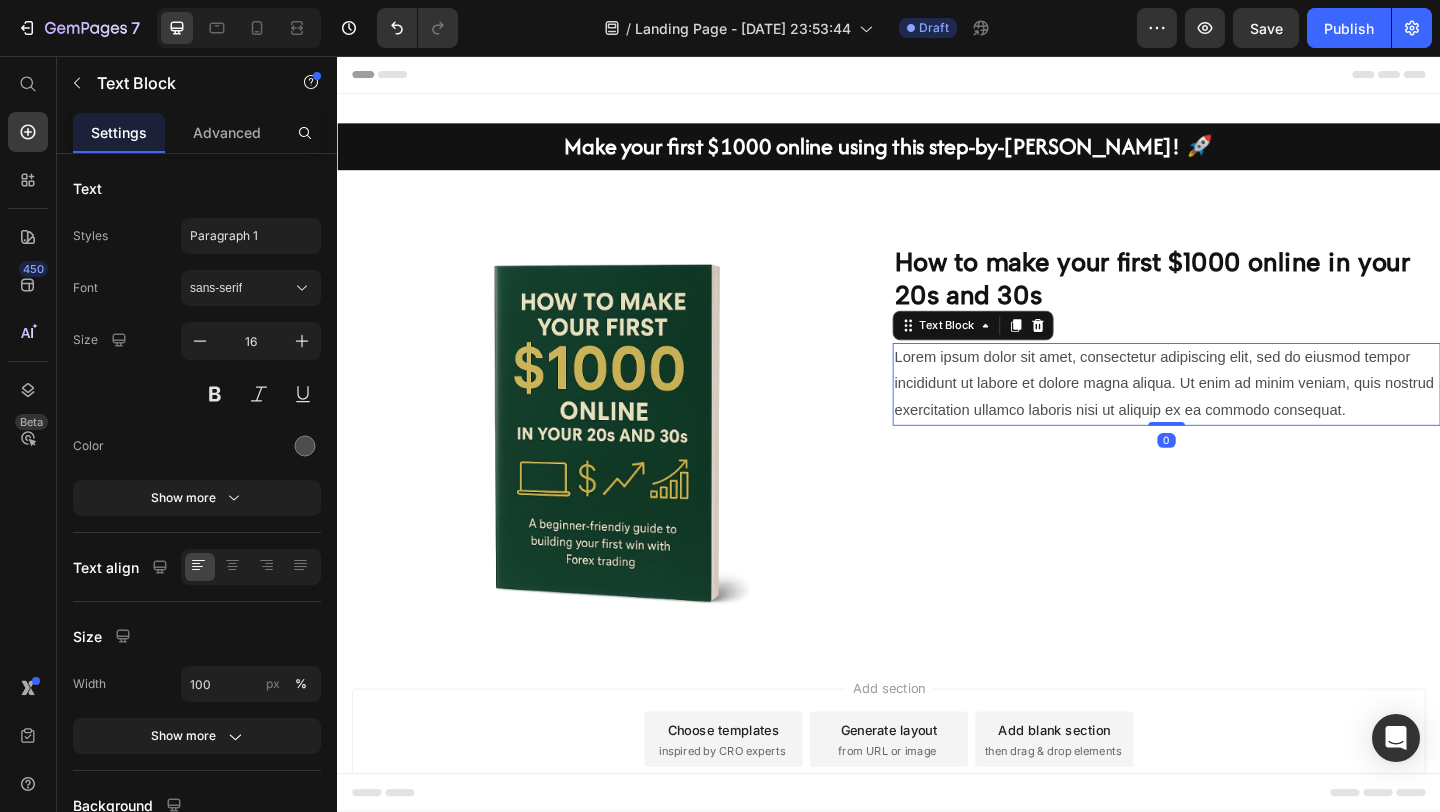 click on "Lorem ipsum dolor sit amet, consectetur adipiscing elit, sed do eiusmod tempor incididunt ut labore et dolore magna aliqua. Ut enim ad minim veniam, quis nostrud exercitation ullamco laboris nisi ut aliquip ex ea commodo consequat." at bounding box center [1239, 413] 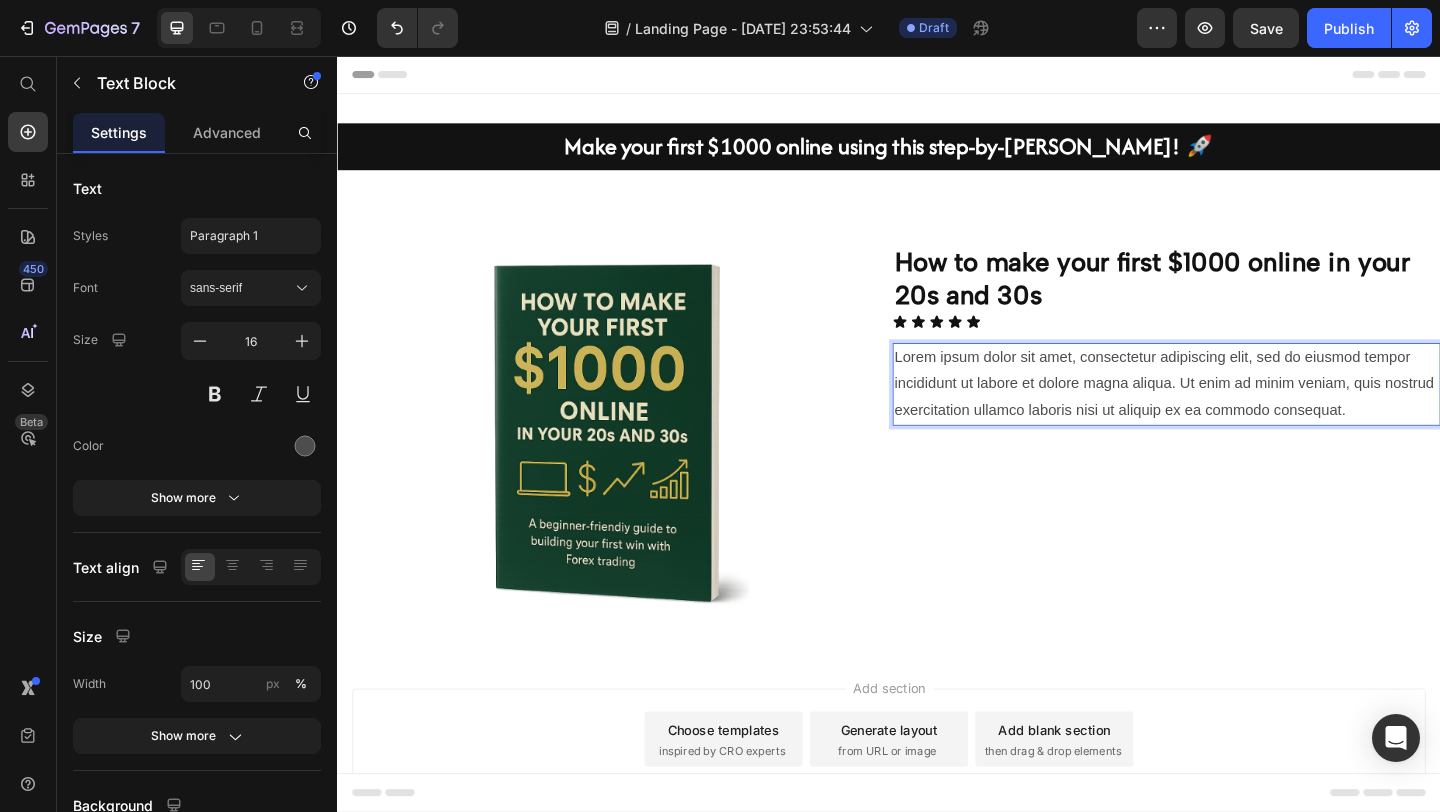 click on "Lorem ipsum dolor sit amet, consectetur adipiscing elit, sed do eiusmod tempor incididunt ut labore et dolore magna aliqua. Ut enim ad minim veniam, quis nostrud exercitation ullamco laboris nisi ut aliquip ex ea commodo consequat." at bounding box center [1239, 413] 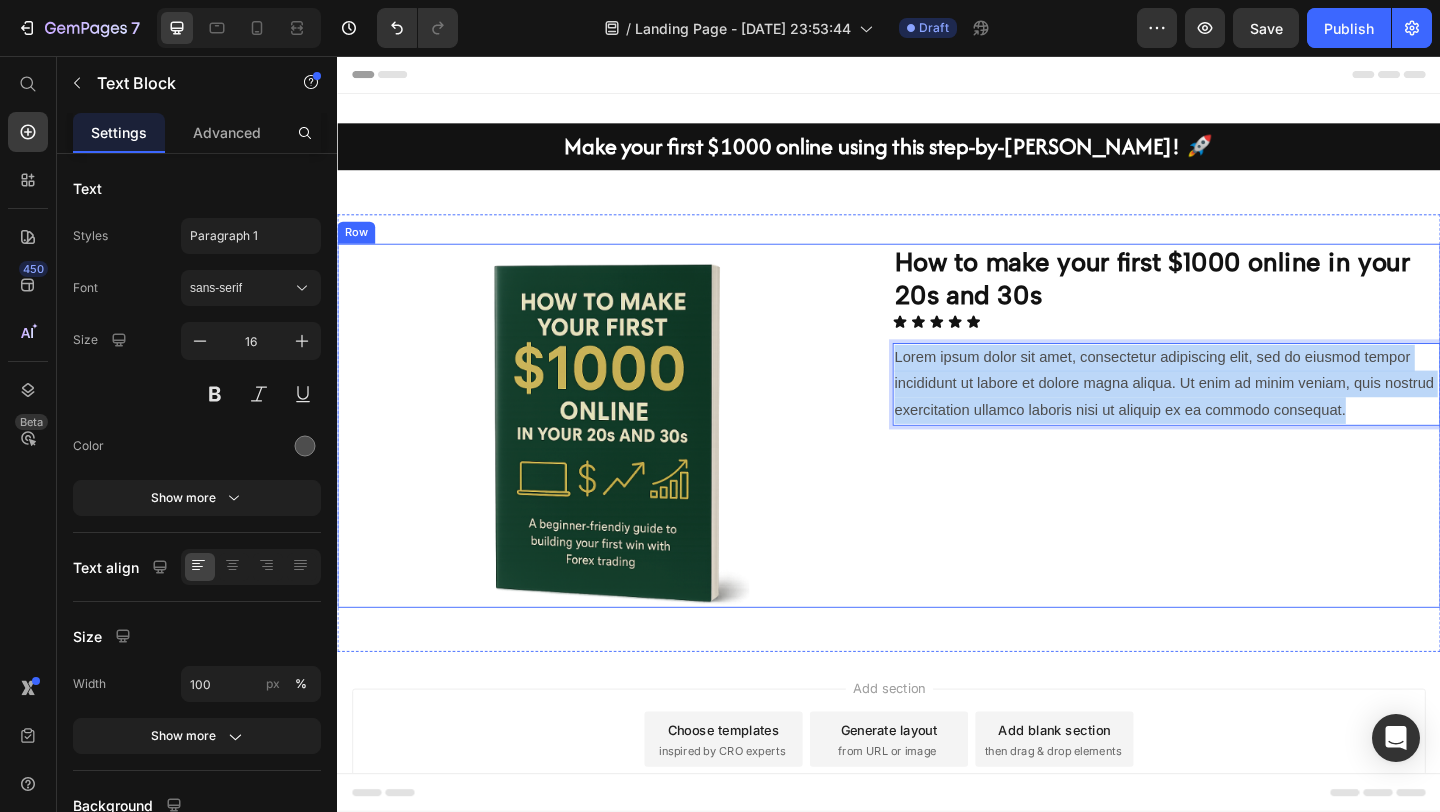 drag, startPoint x: 1484, startPoint y: 438, endPoint x: 916, endPoint y: 381, distance: 570.85284 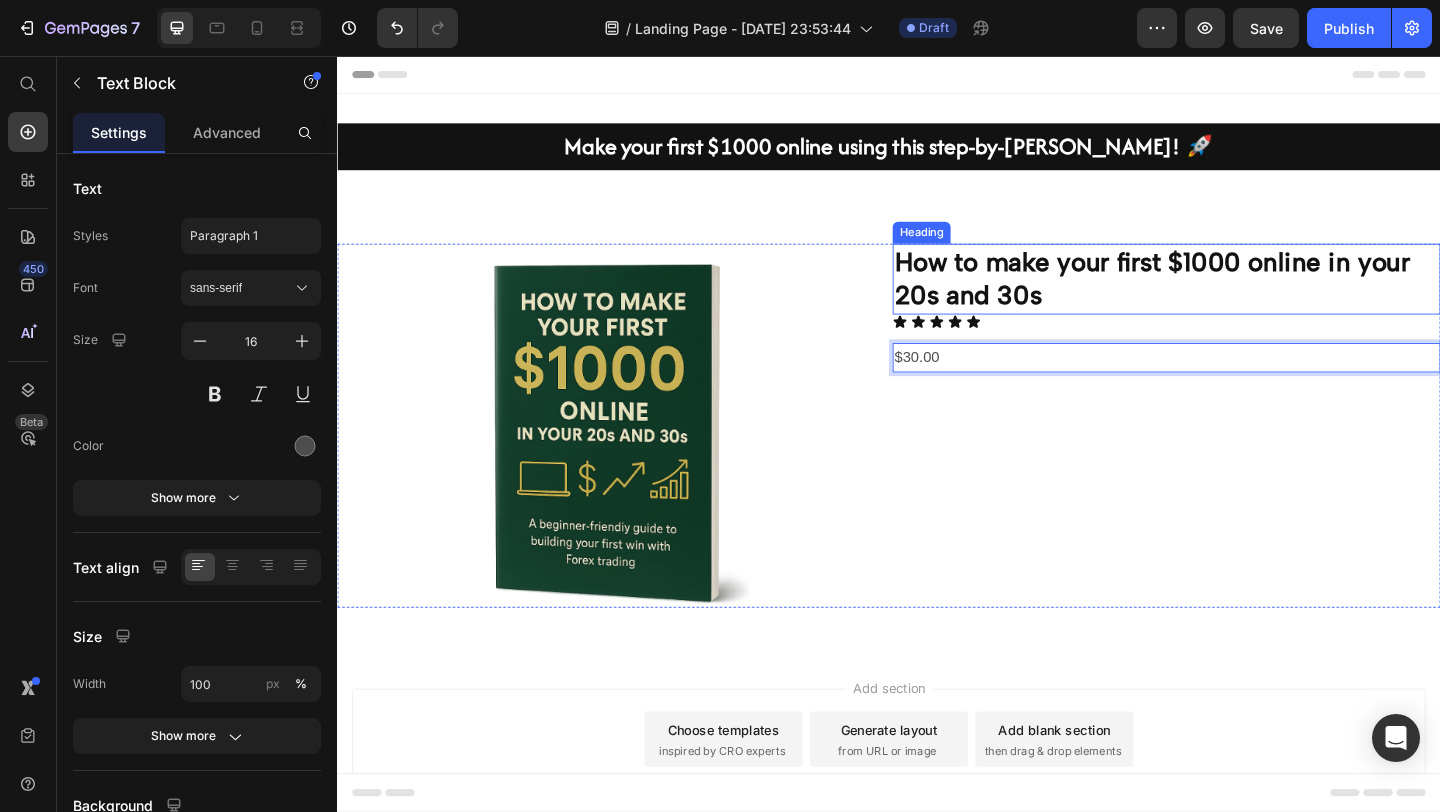 click on "How to make your first $1000 online in your 20s and 30s" at bounding box center [1239, 298] 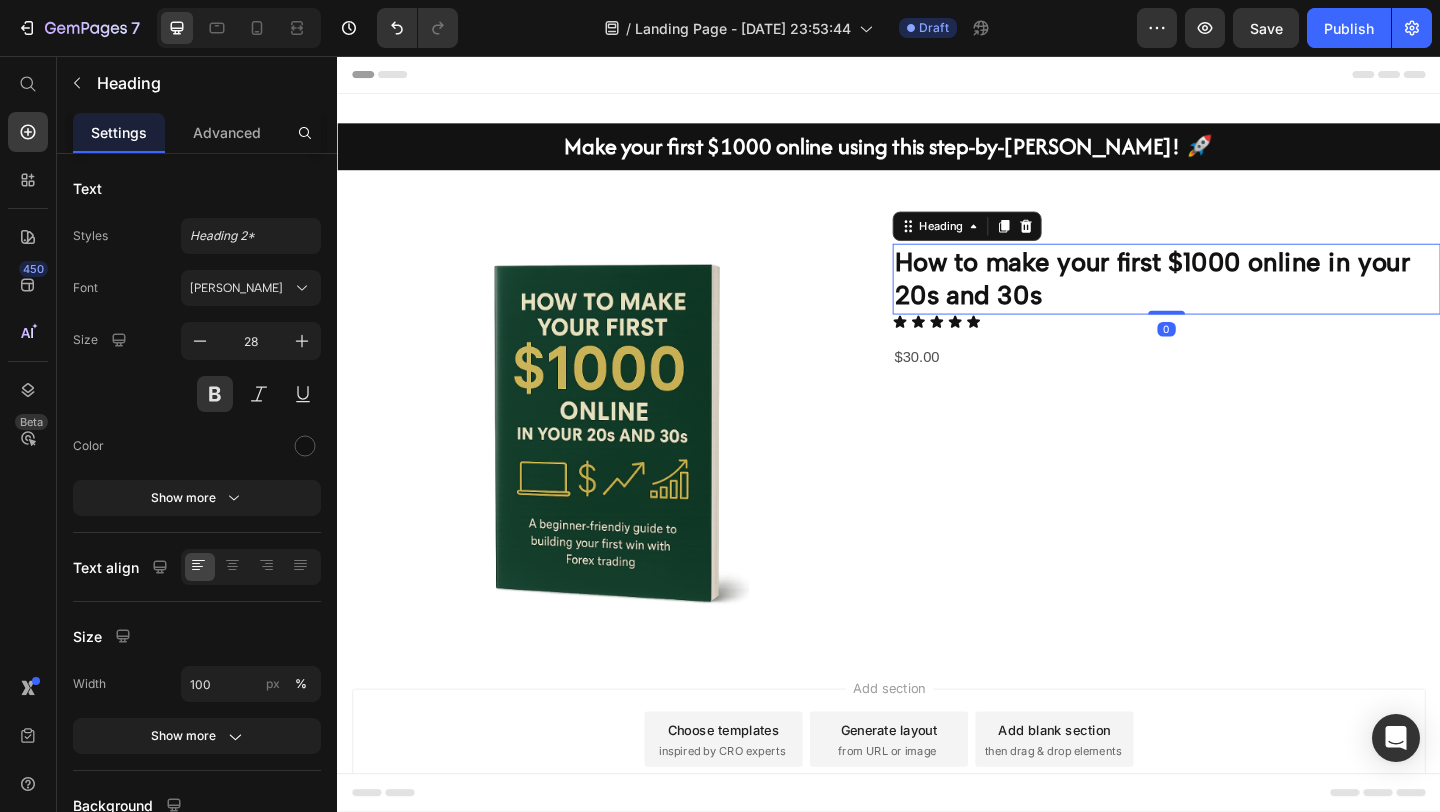 click on "$30.00" at bounding box center (1239, 384) 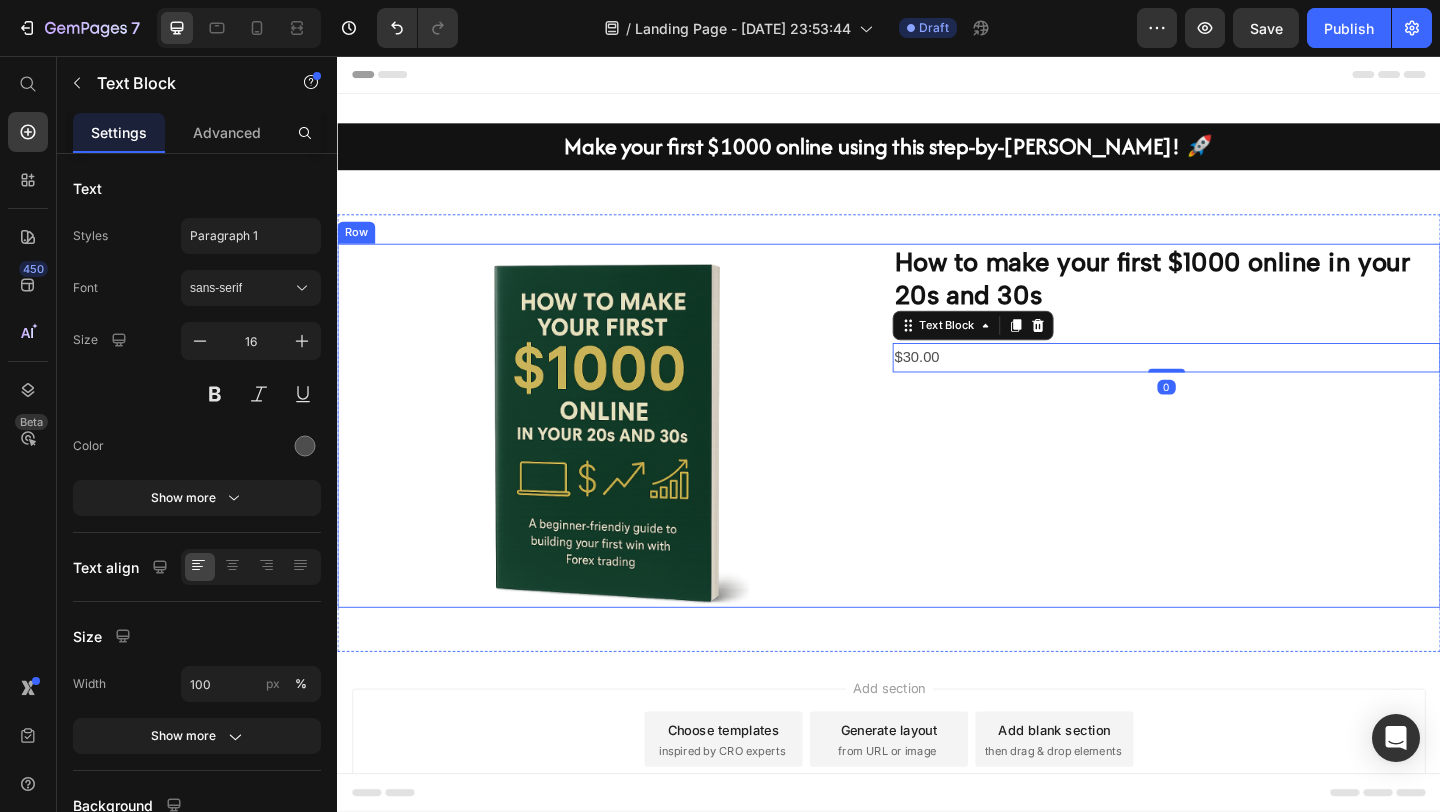 click on "How to make your first $1000 online in your 20s and 30s Heading Icon Icon Icon Icon
Icon Icon List $30.00 Text Block   0" at bounding box center [1239, 458] 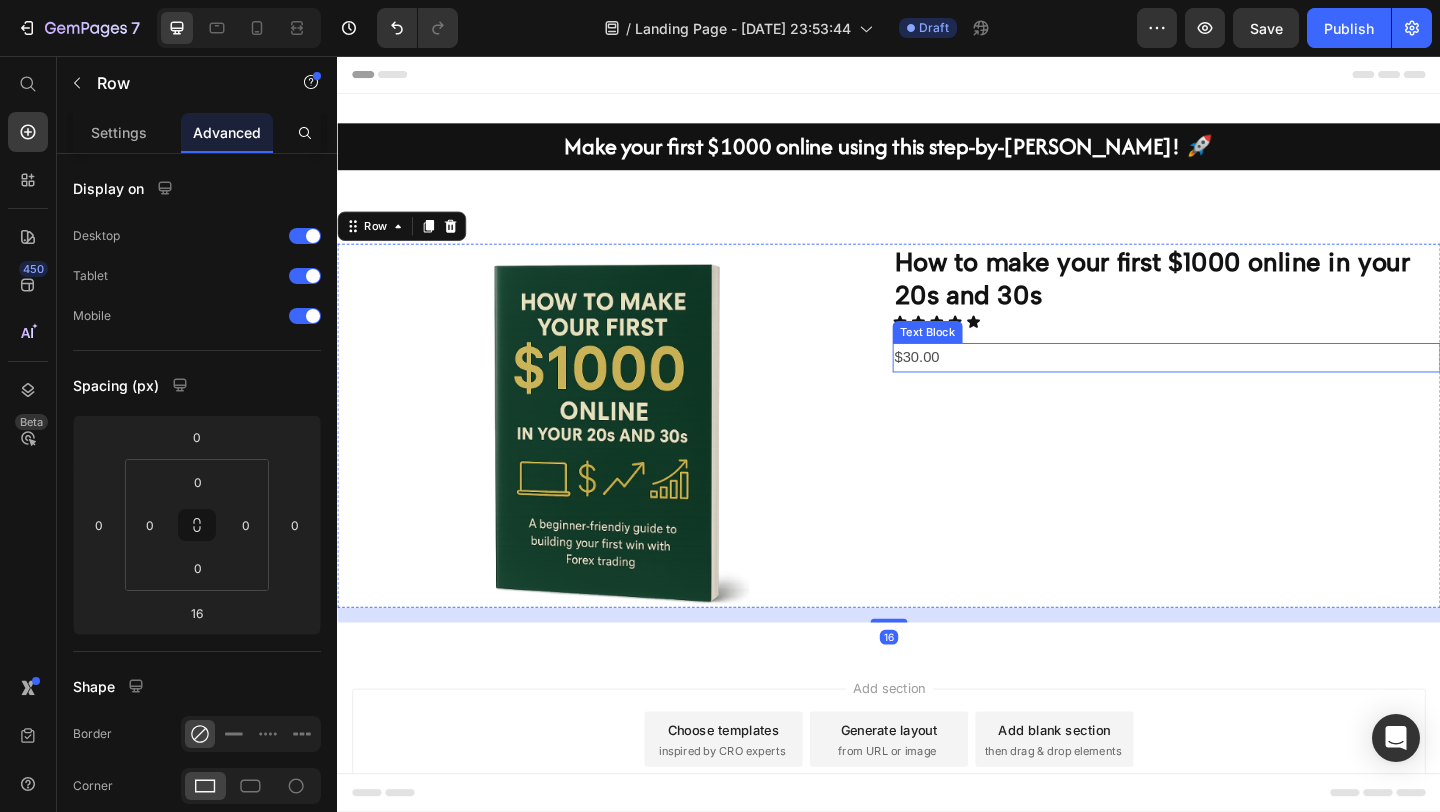 click on "$30.00" at bounding box center [1239, 384] 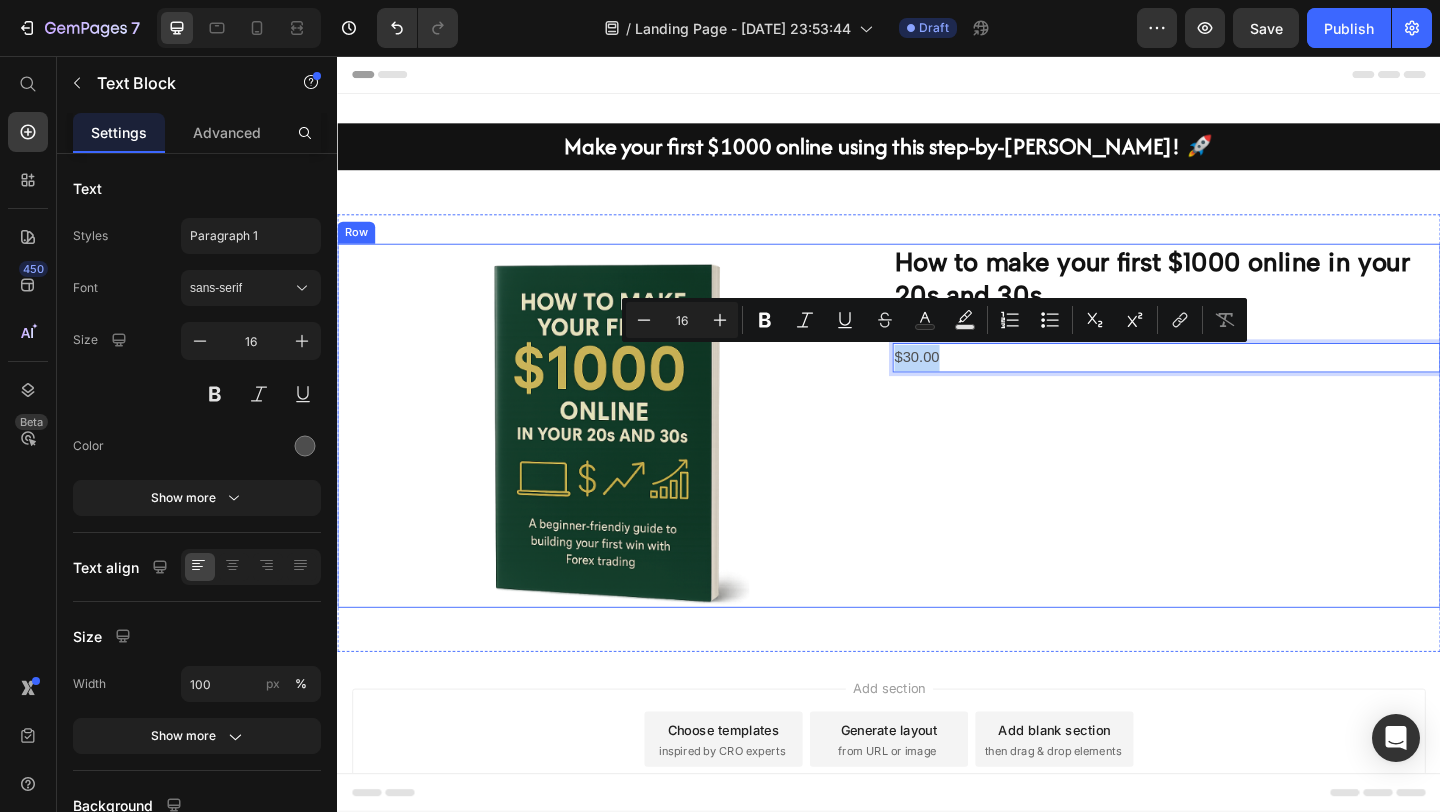 drag, startPoint x: 995, startPoint y: 384, endPoint x: 926, endPoint y: 384, distance: 69 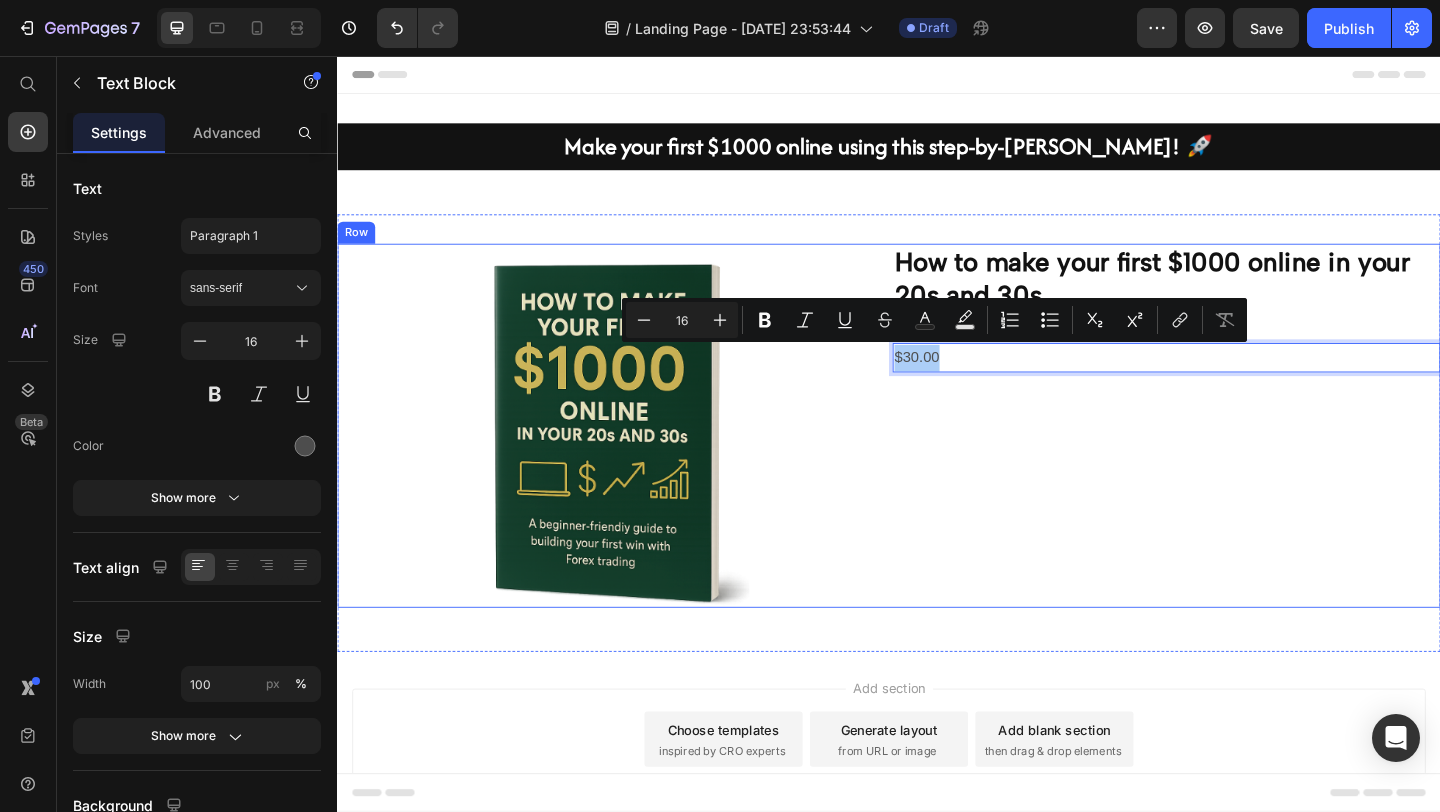 click on "How to make your first $1000 online in your 20s and 30s Heading Icon Icon Icon Icon
Icon Icon List $30.00 Text Block   0" at bounding box center [1239, 458] 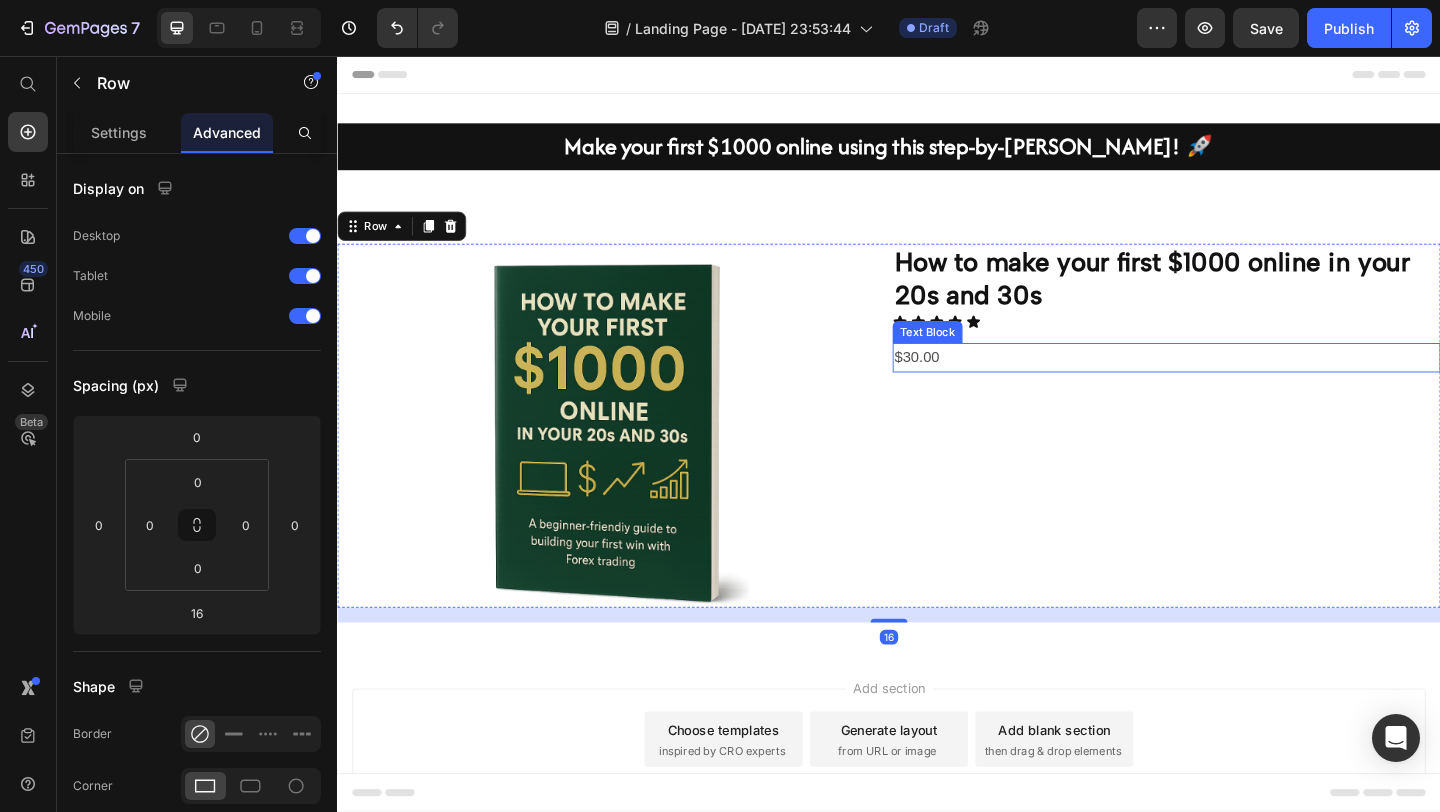 click on "$30.00" at bounding box center (1239, 384) 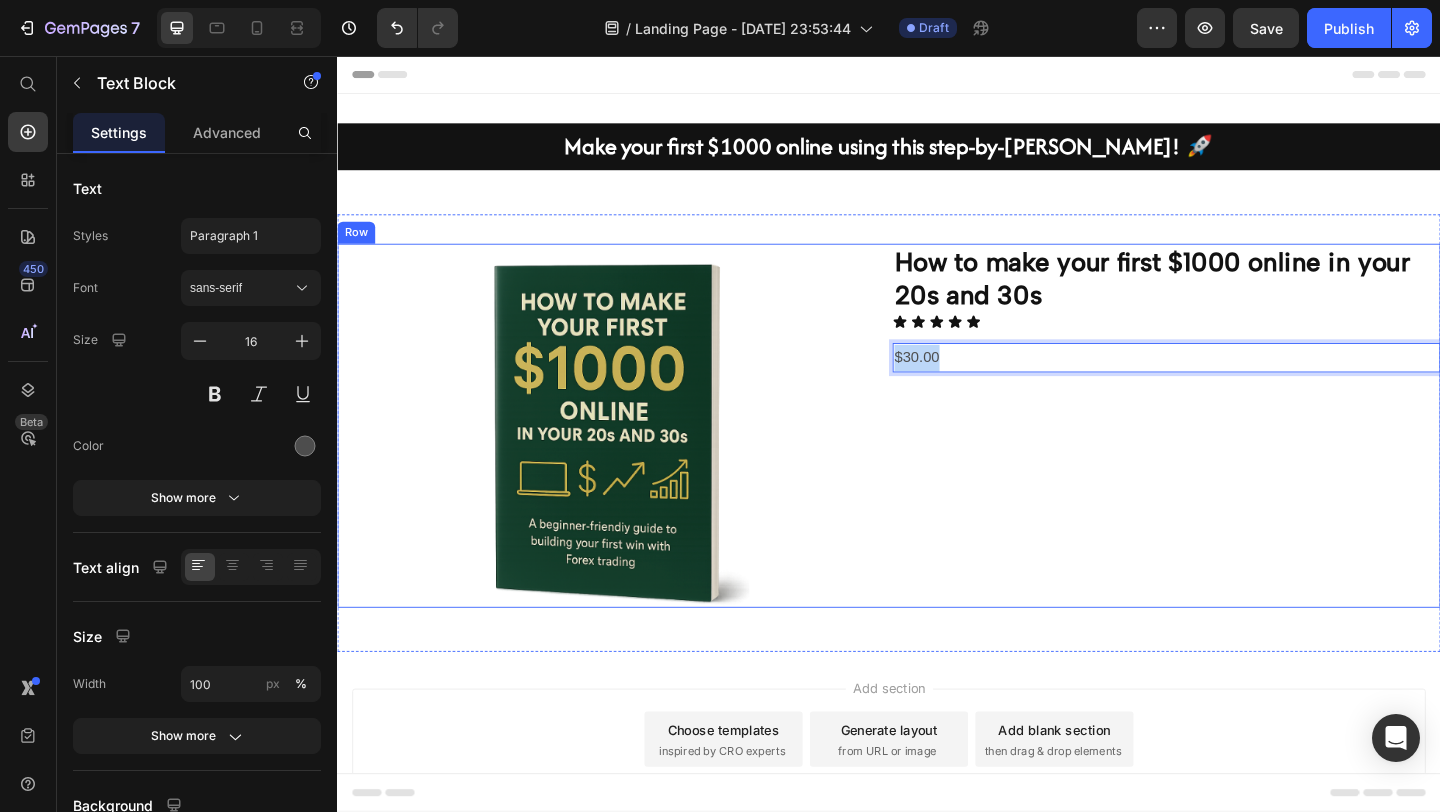 drag, startPoint x: 984, startPoint y: 380, endPoint x: 926, endPoint y: 382, distance: 58.034473 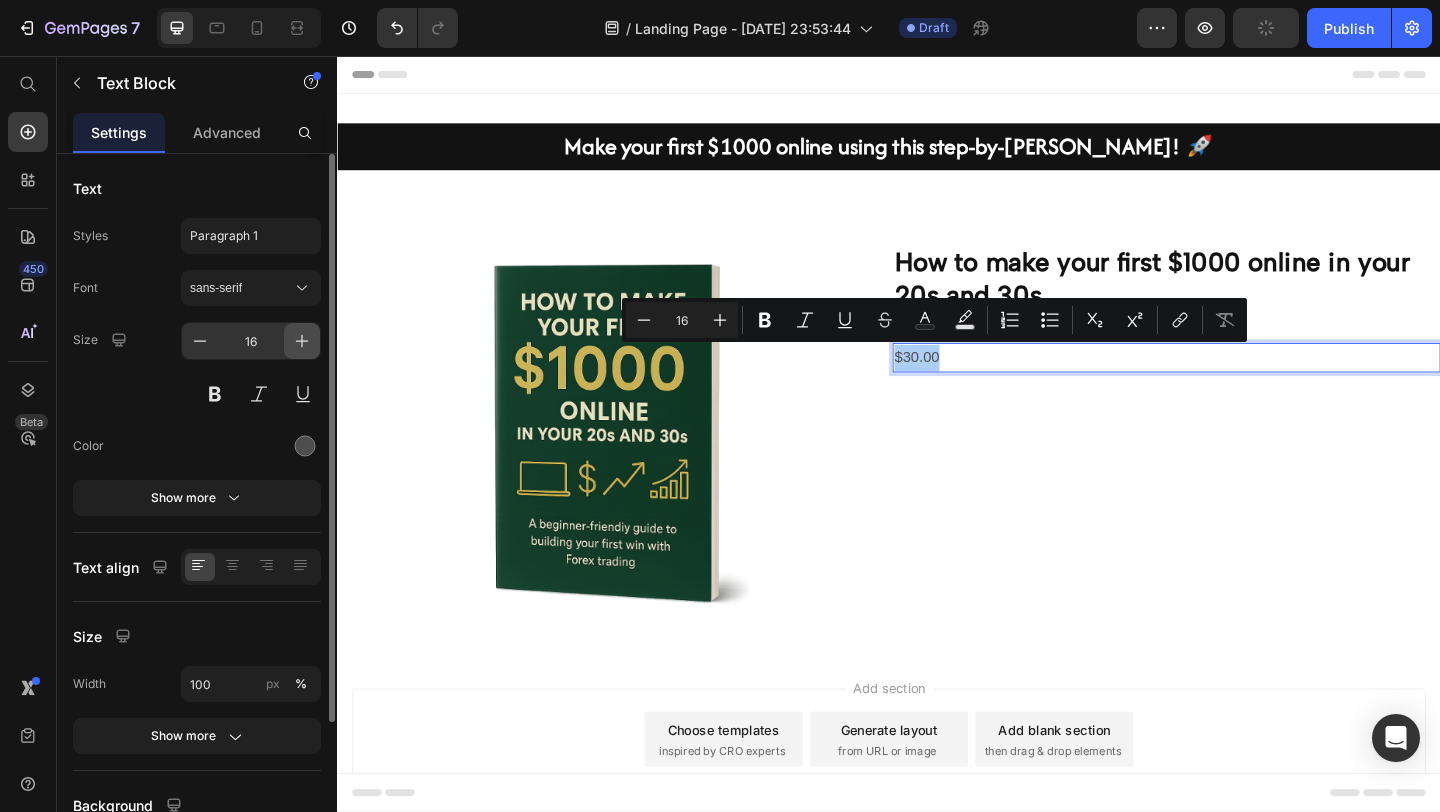 click 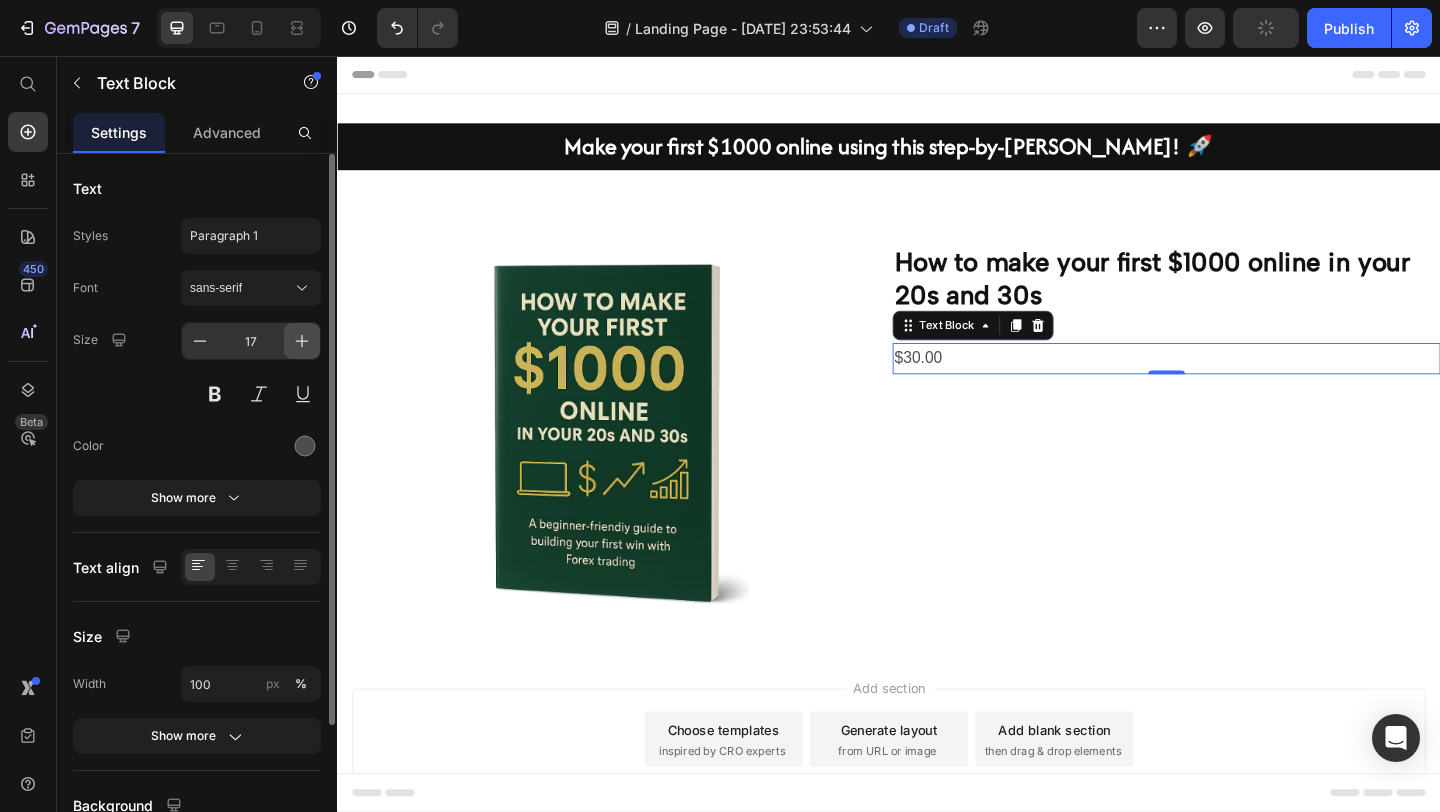 click 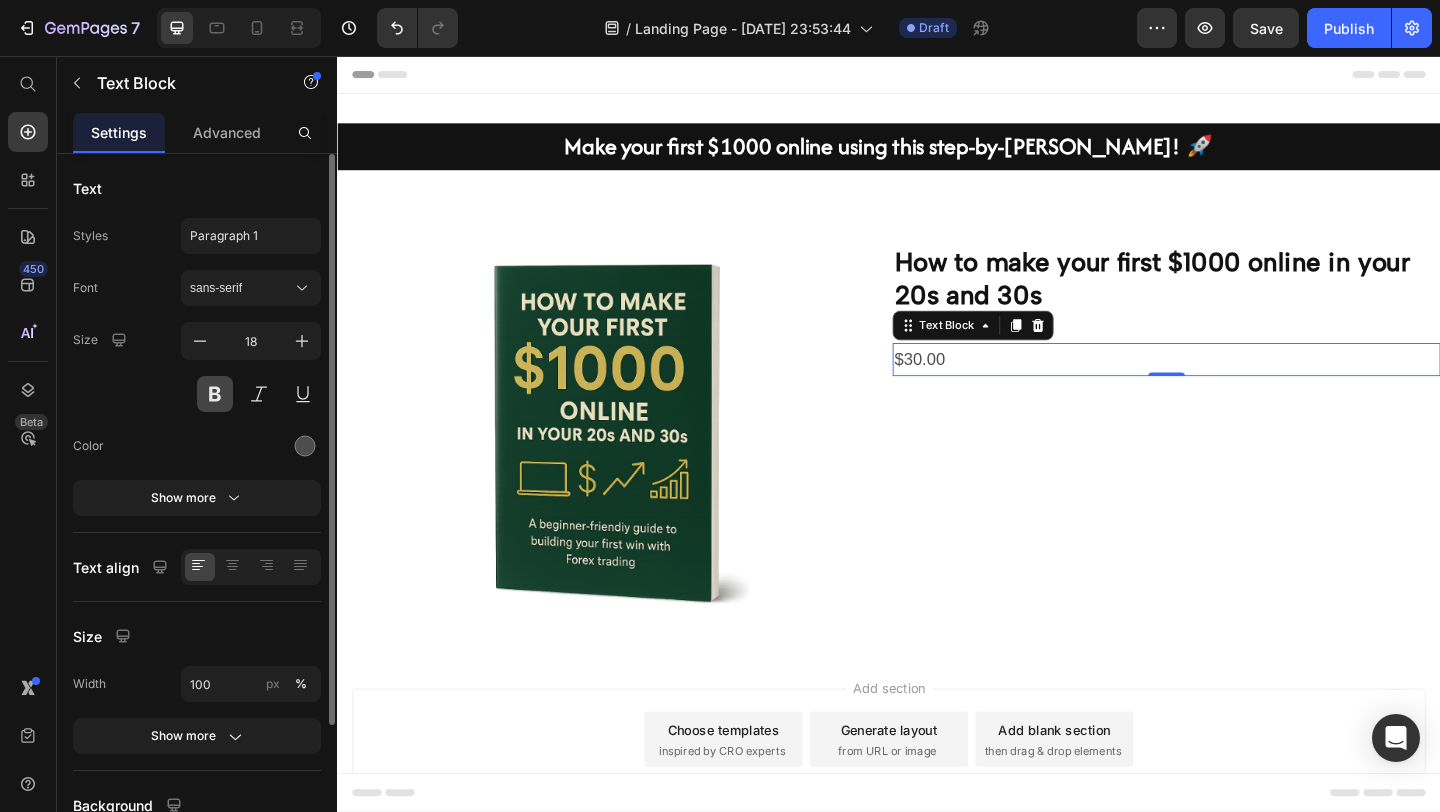 click at bounding box center (215, 394) 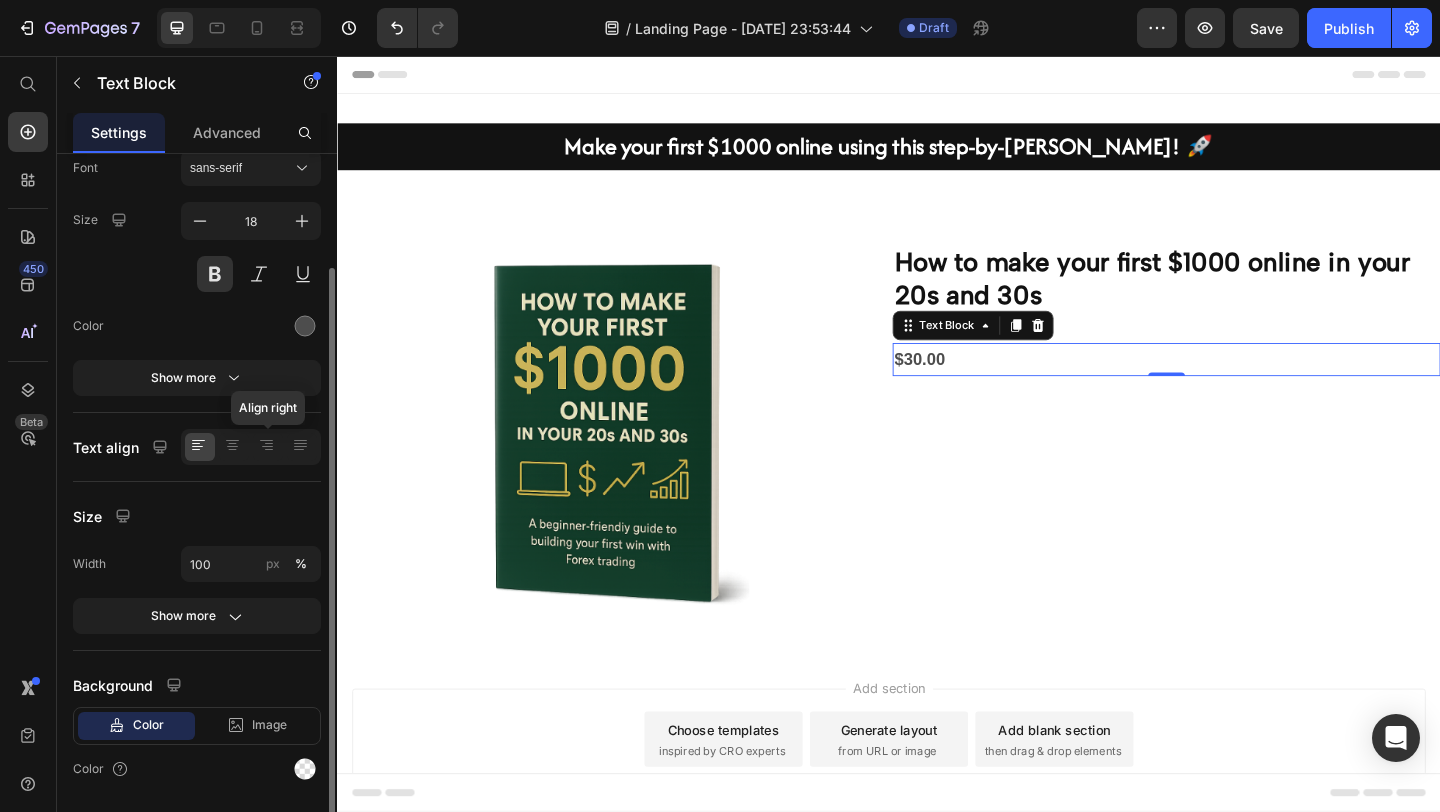 scroll, scrollTop: 180, scrollLeft: 0, axis: vertical 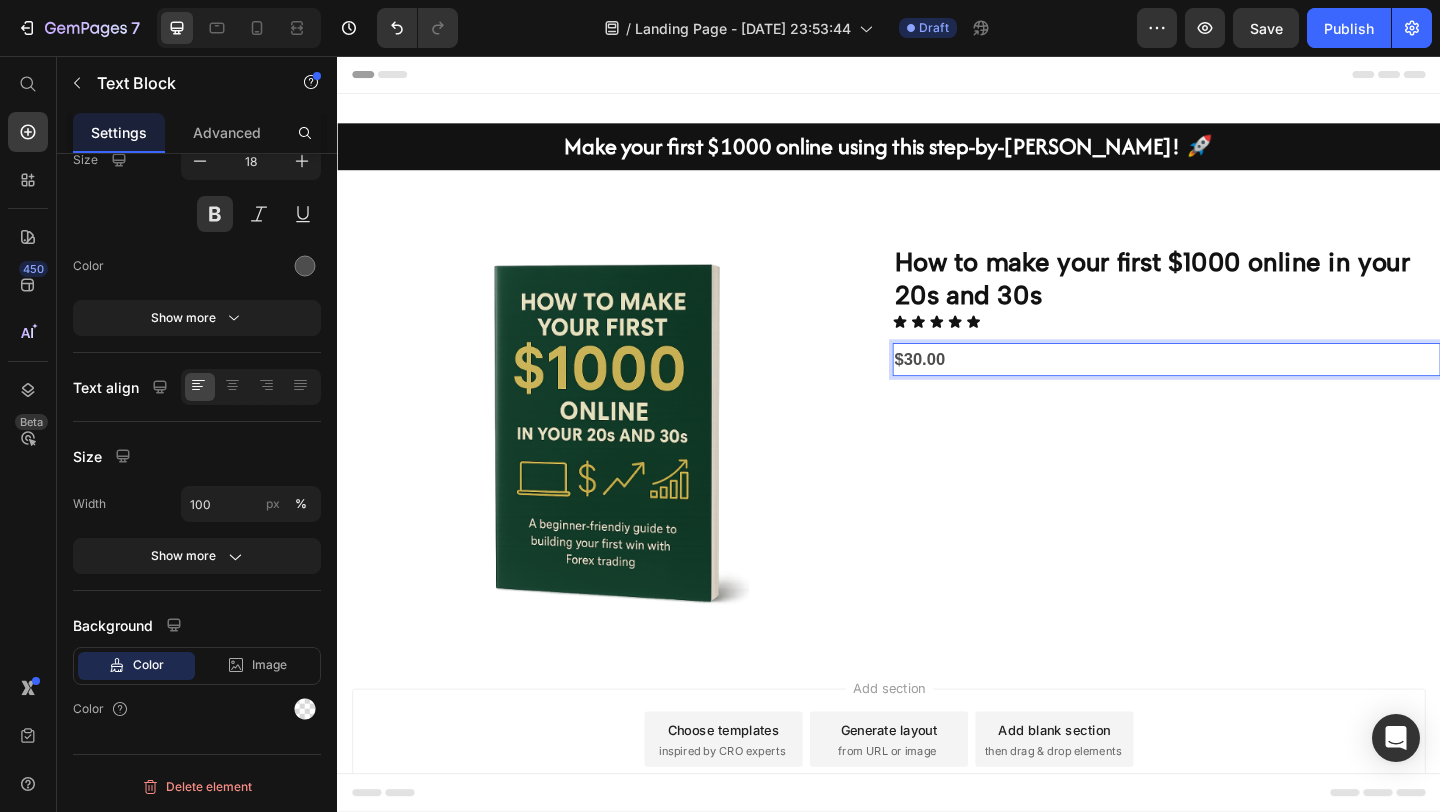 click on "$30.00" at bounding box center [1239, 386] 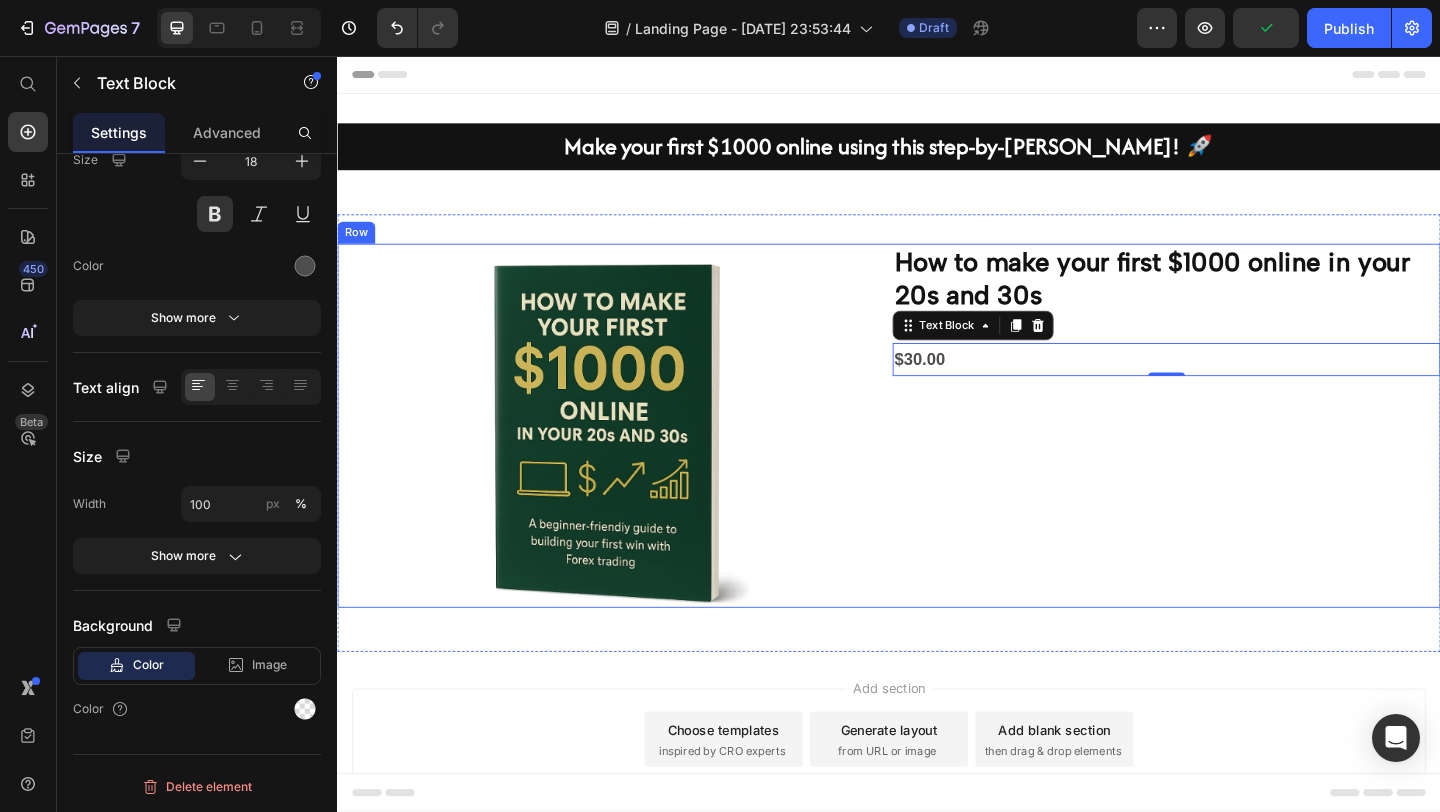 click on "How to make your first $1000 online in your 20s and 30s Heading Icon Icon Icon Icon
Icon Icon List $30.00 Text Block   0" at bounding box center [1239, 458] 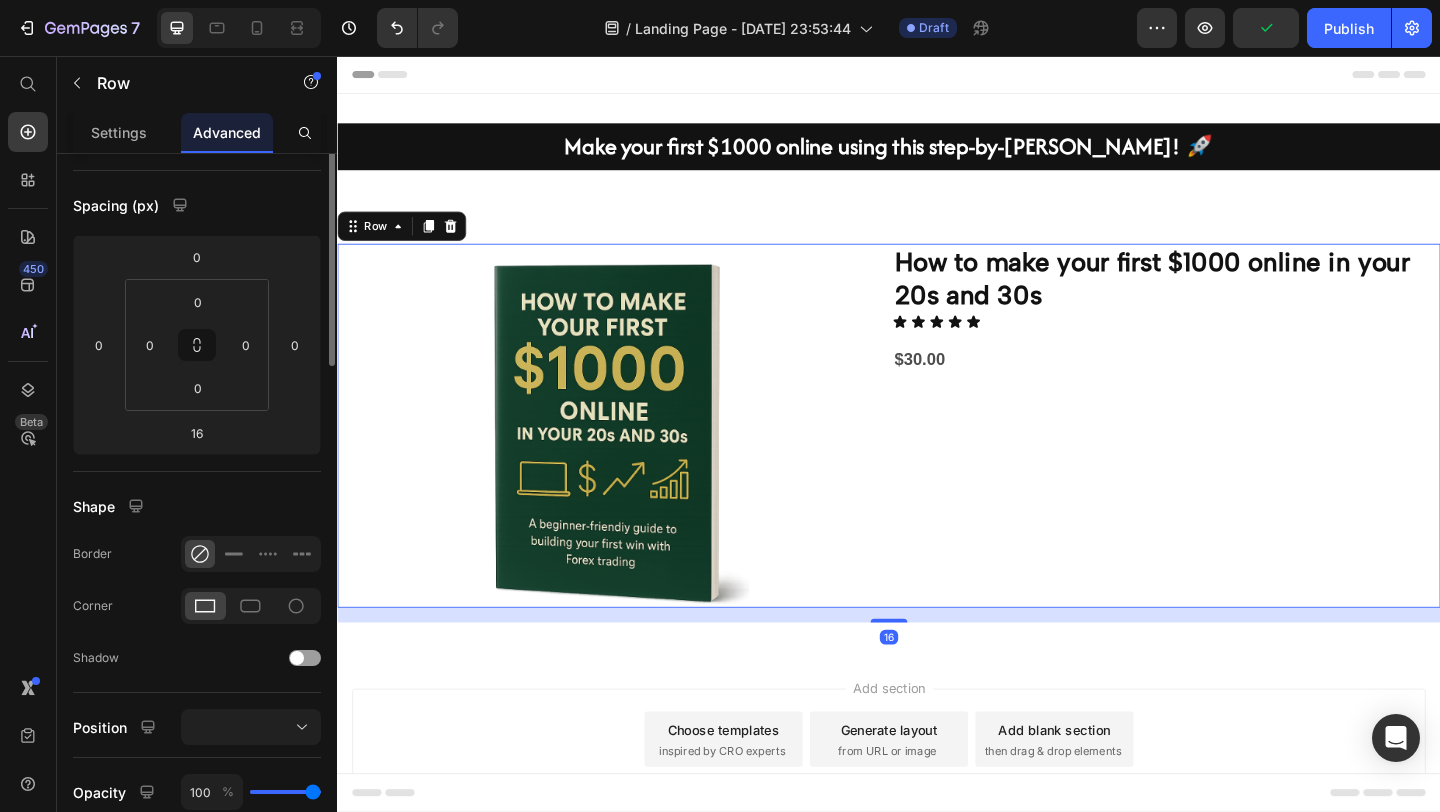 scroll, scrollTop: 0, scrollLeft: 0, axis: both 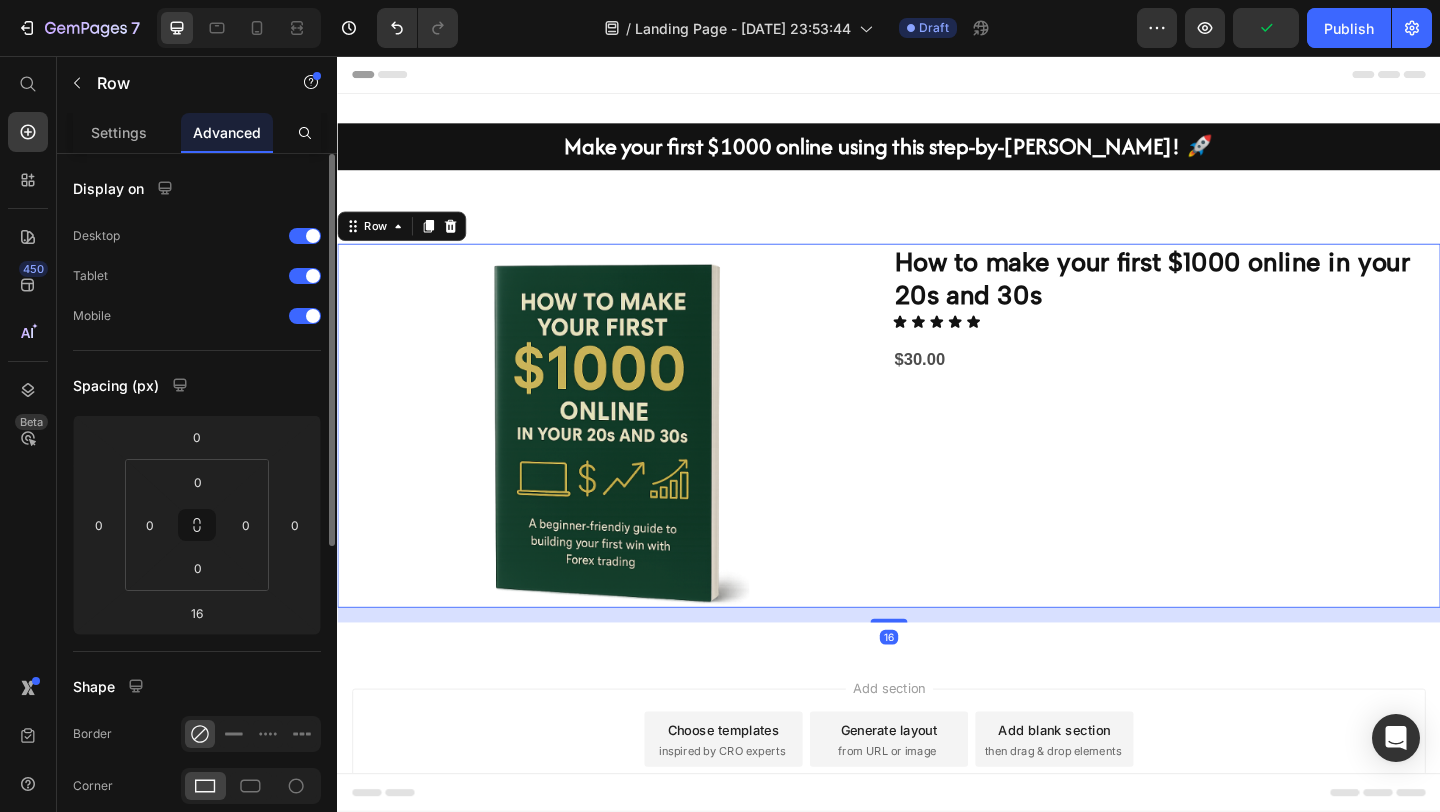 click on "$30.00" at bounding box center [1239, 386] 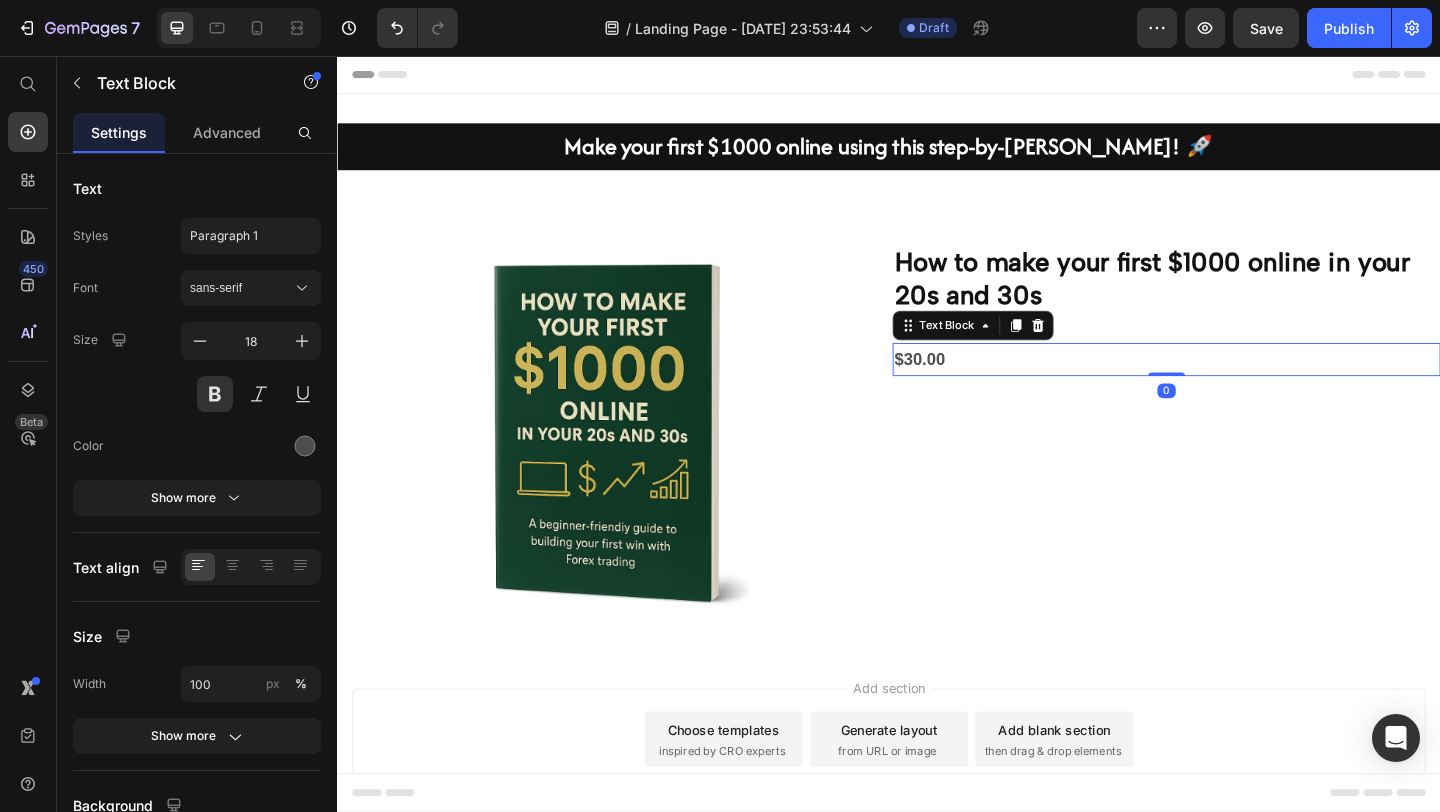 click on "How to make your first $1000 online in your 20s and 30s Heading Icon Icon Icon Icon
Icon Icon List $30.00 Text Block   0" at bounding box center [1239, 458] 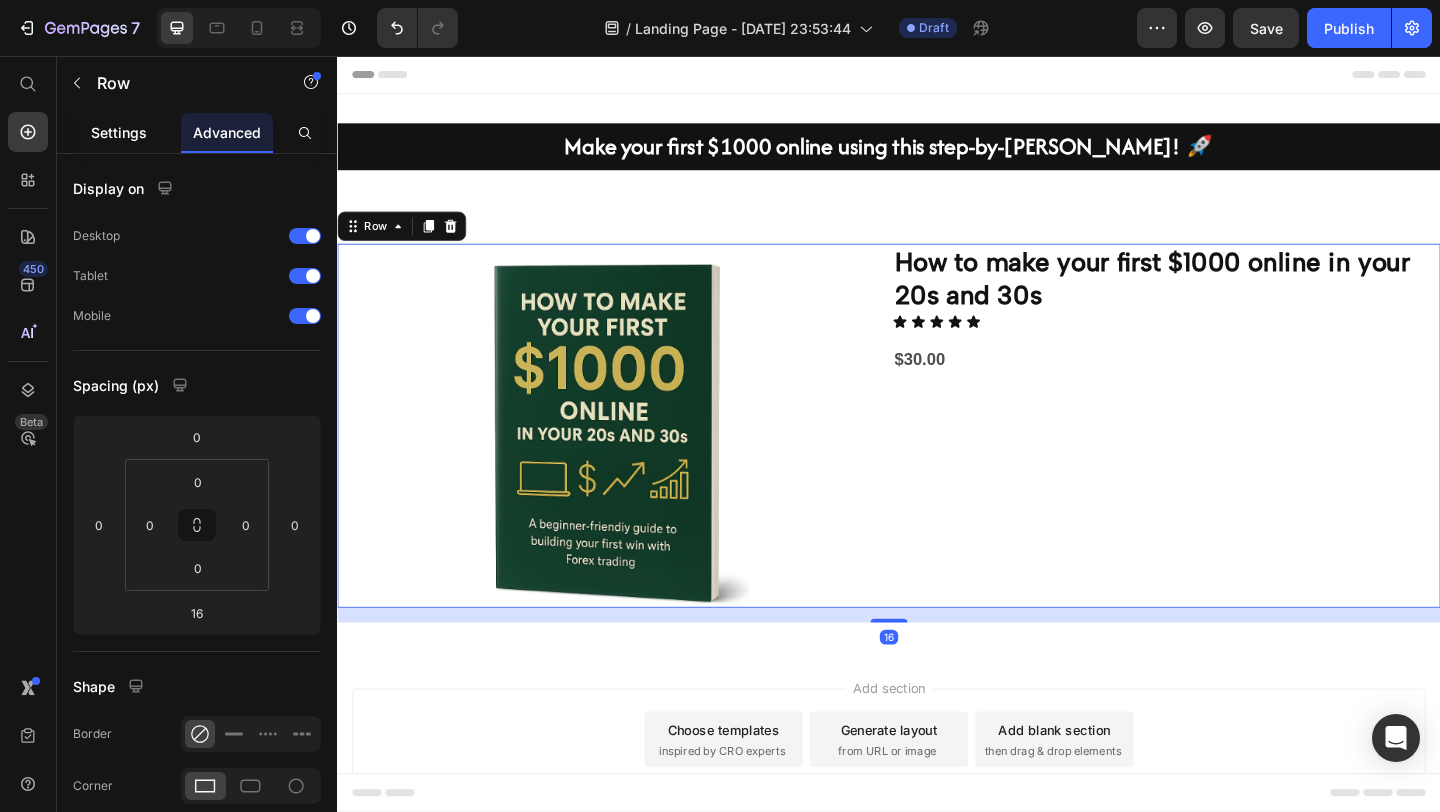 click on "Settings" at bounding box center (119, 132) 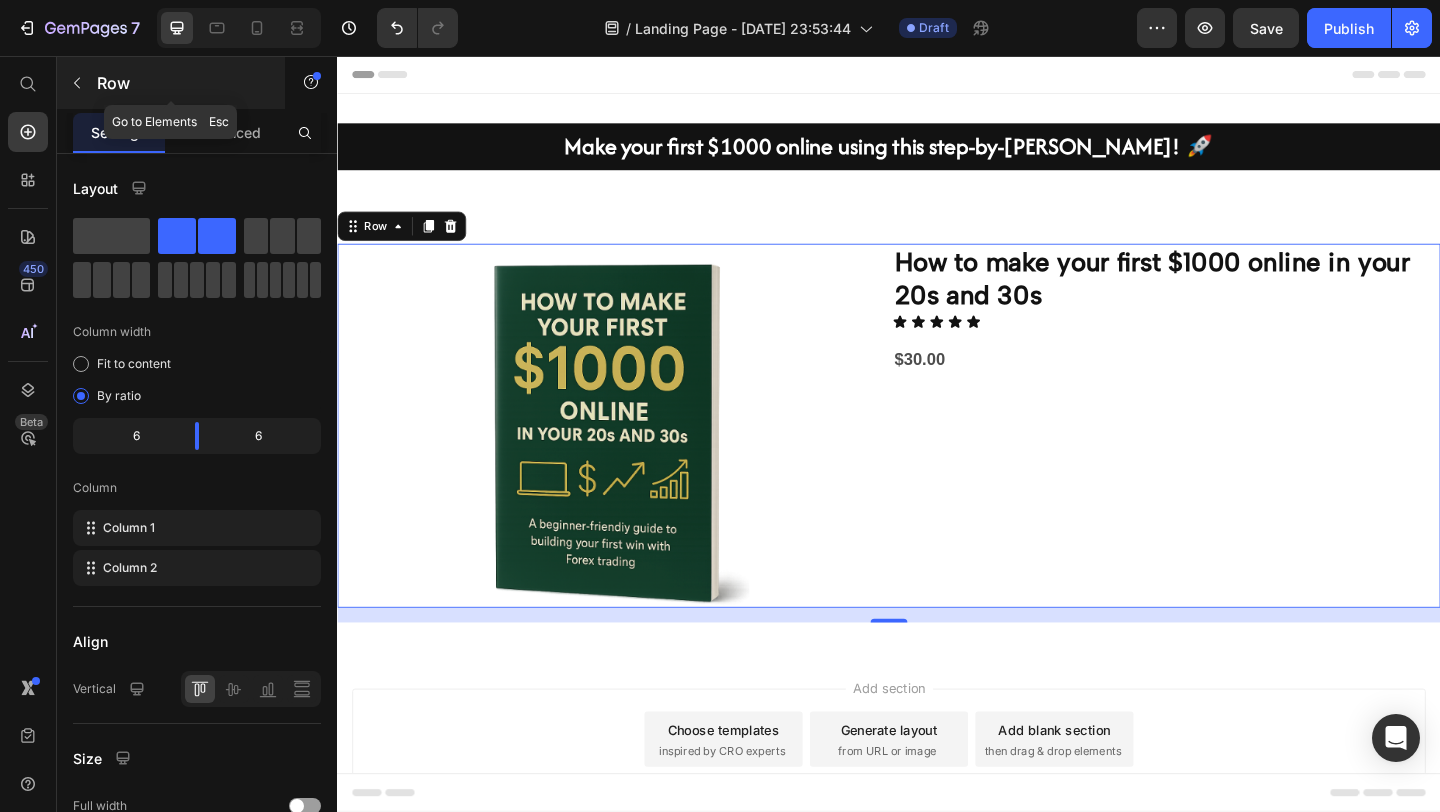 click 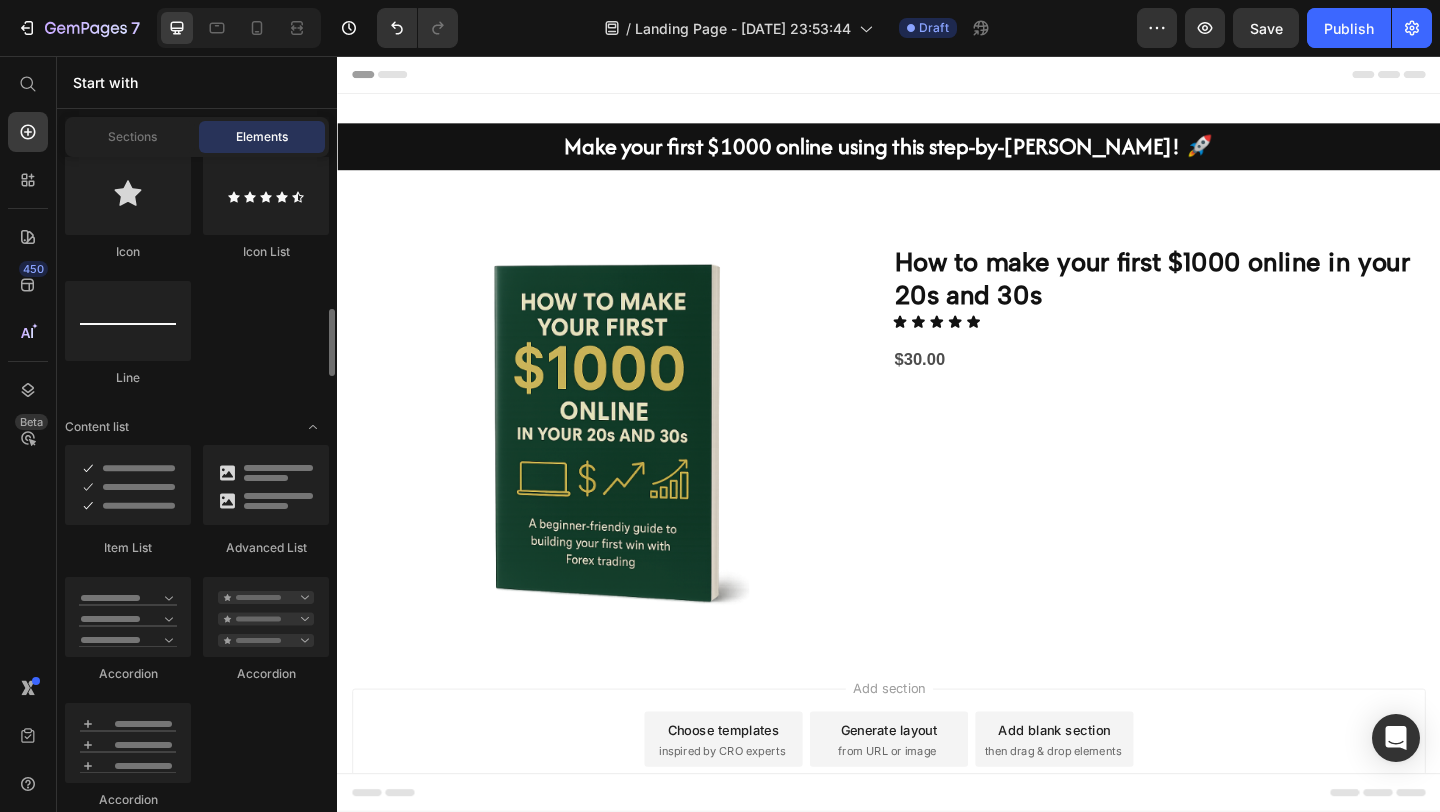 scroll, scrollTop: 1451, scrollLeft: 0, axis: vertical 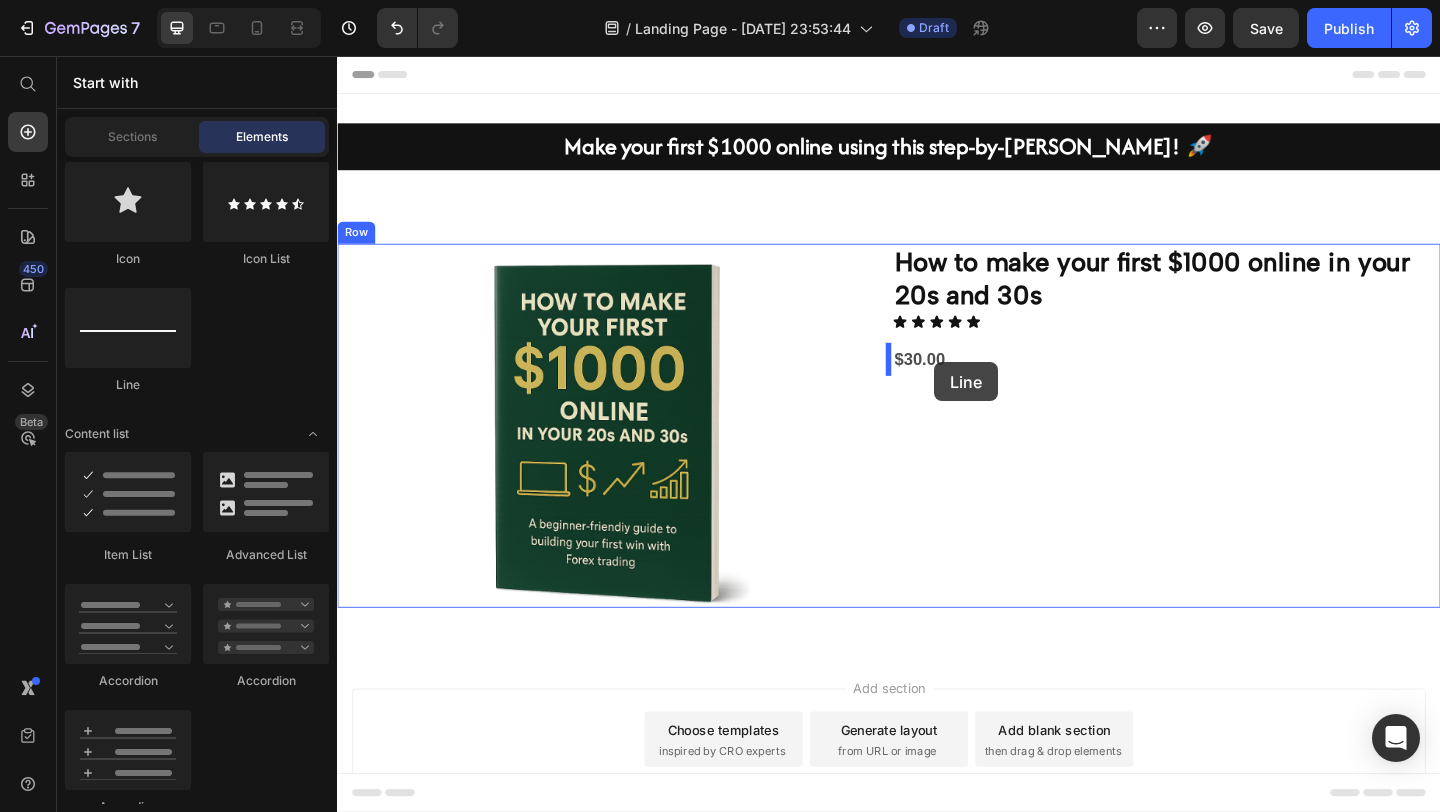 drag, startPoint x: 477, startPoint y: 390, endPoint x: 986, endPoint y: 389, distance: 509.00098 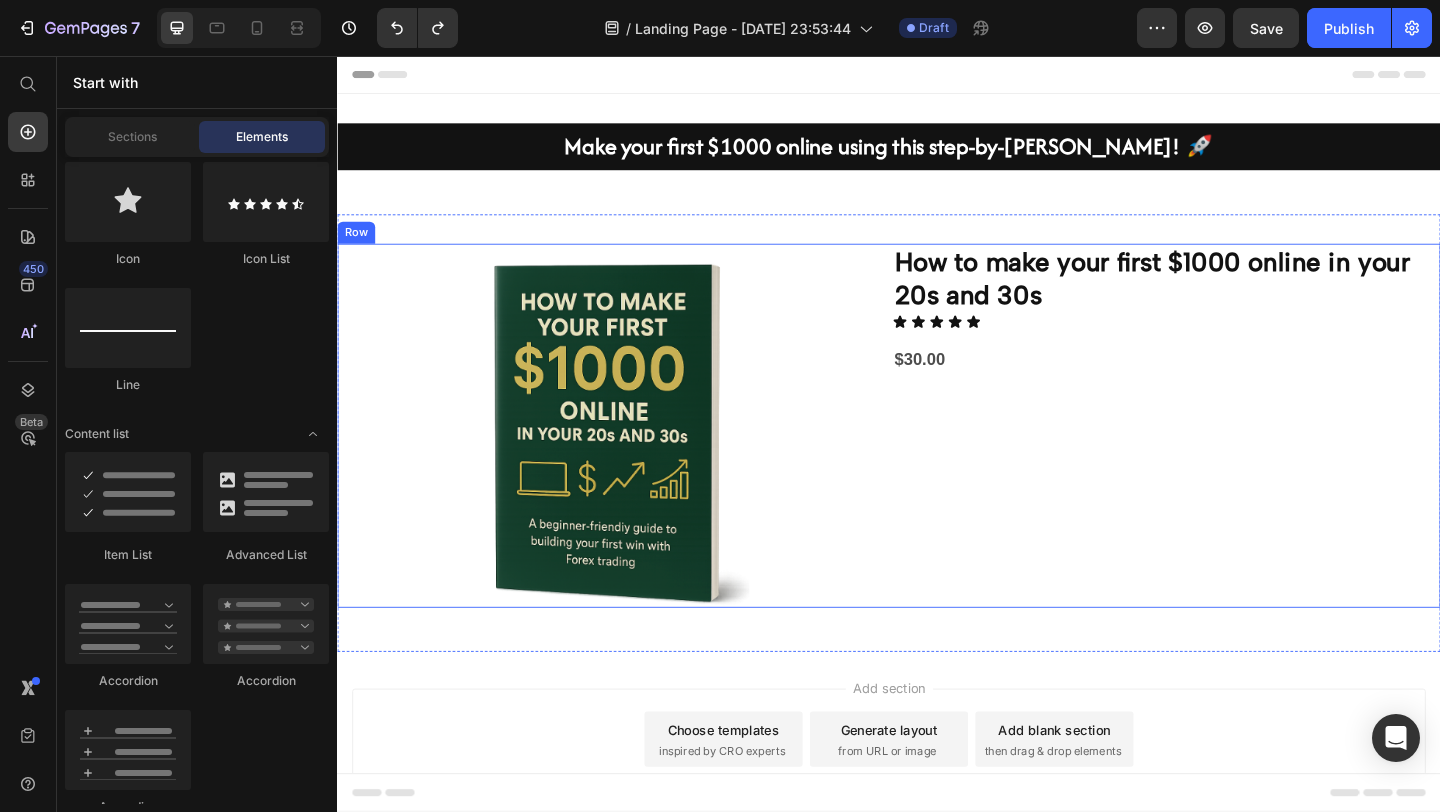 click on "How to make your first $1000 online in your 20s and 30s Heading Icon Icon Icon Icon
Icon Icon List $30.00 Text Block" at bounding box center (1239, 458) 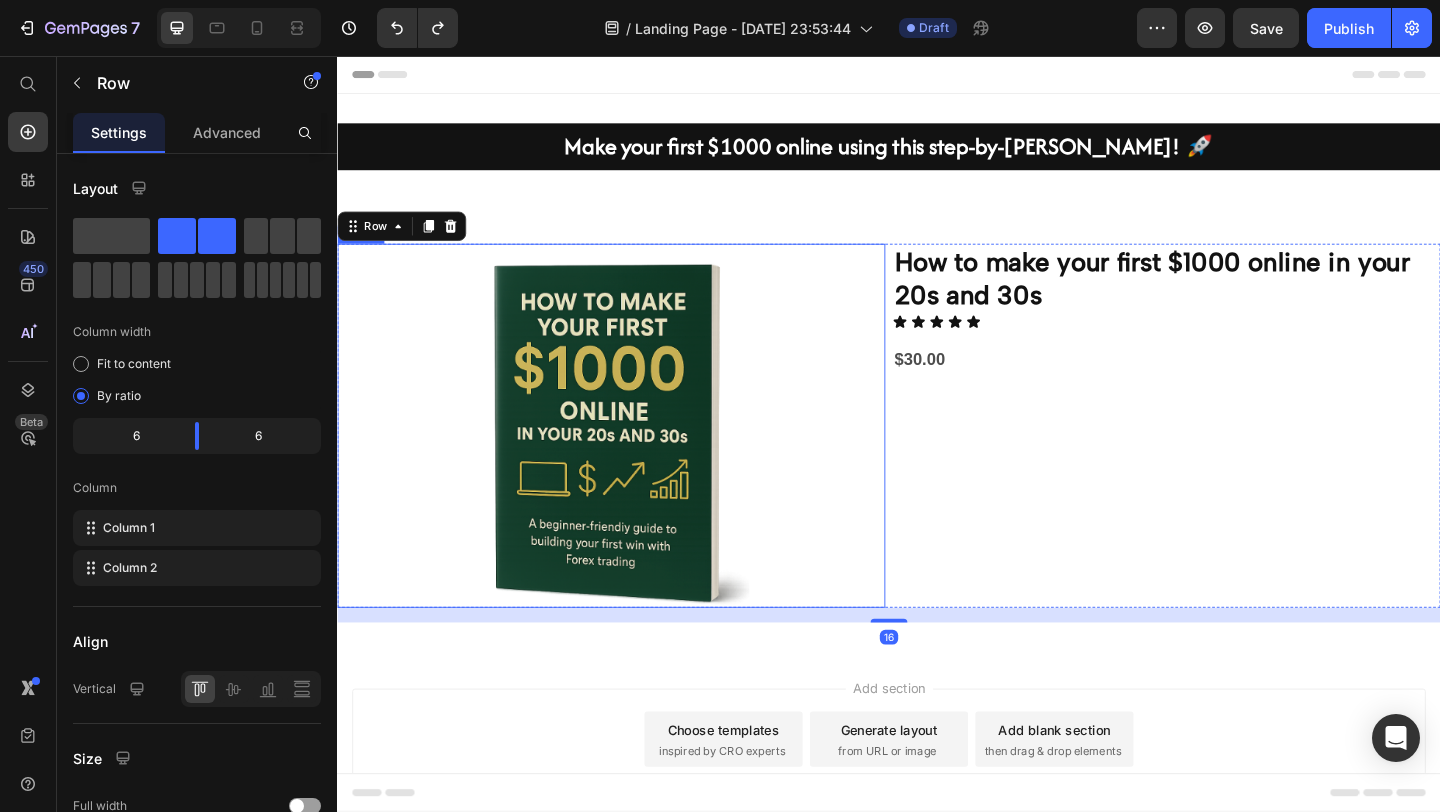 click on "$30.00" at bounding box center [1239, 386] 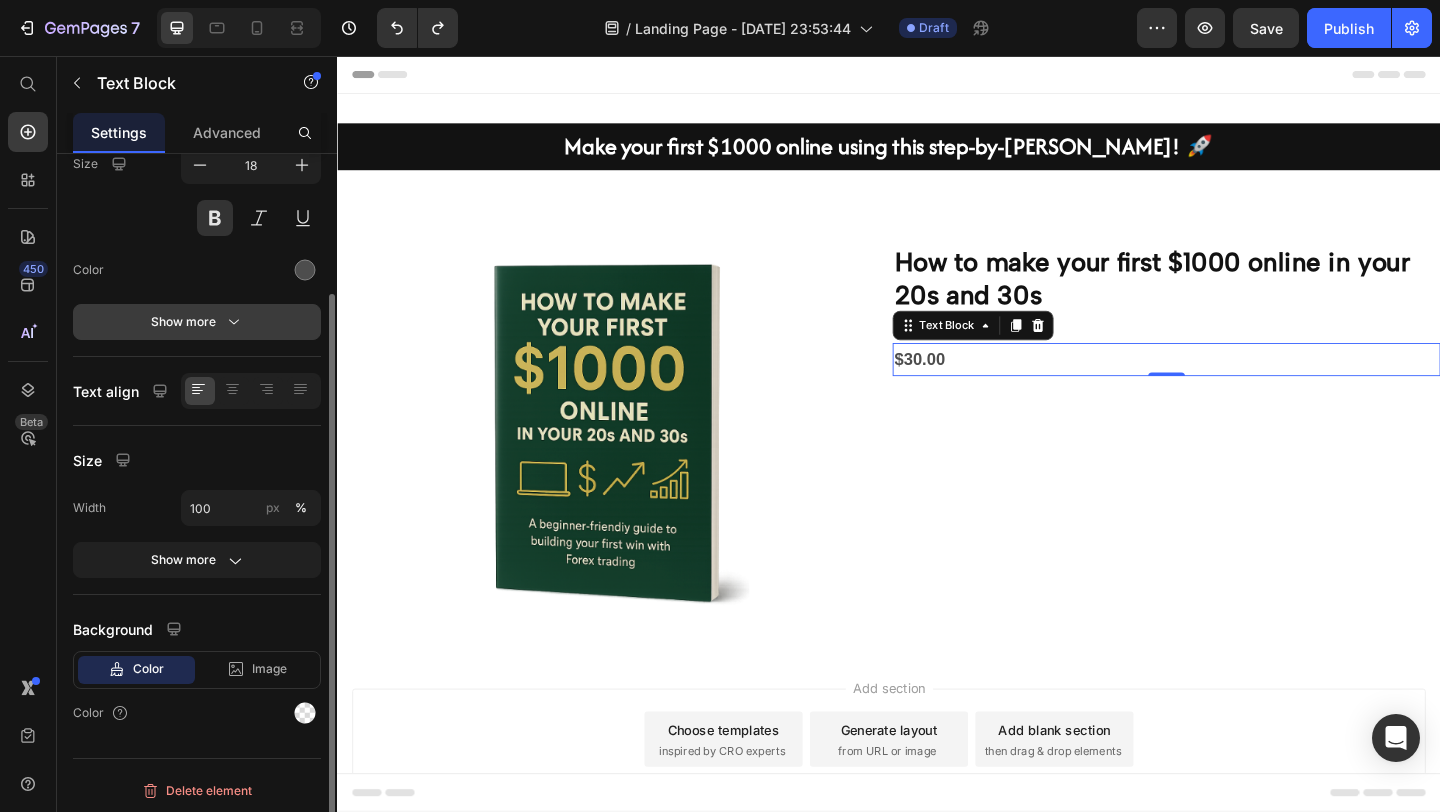 scroll, scrollTop: 180, scrollLeft: 0, axis: vertical 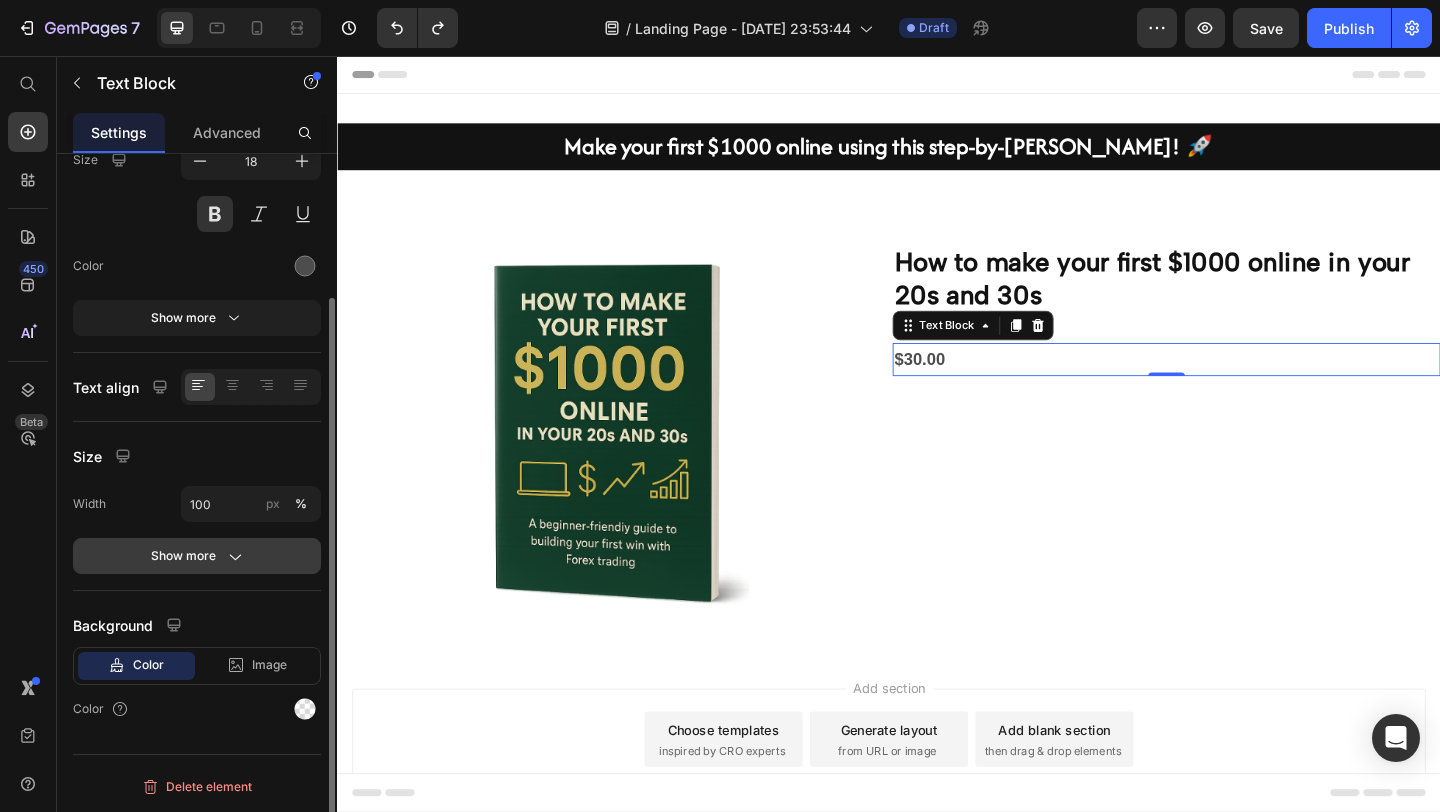 click 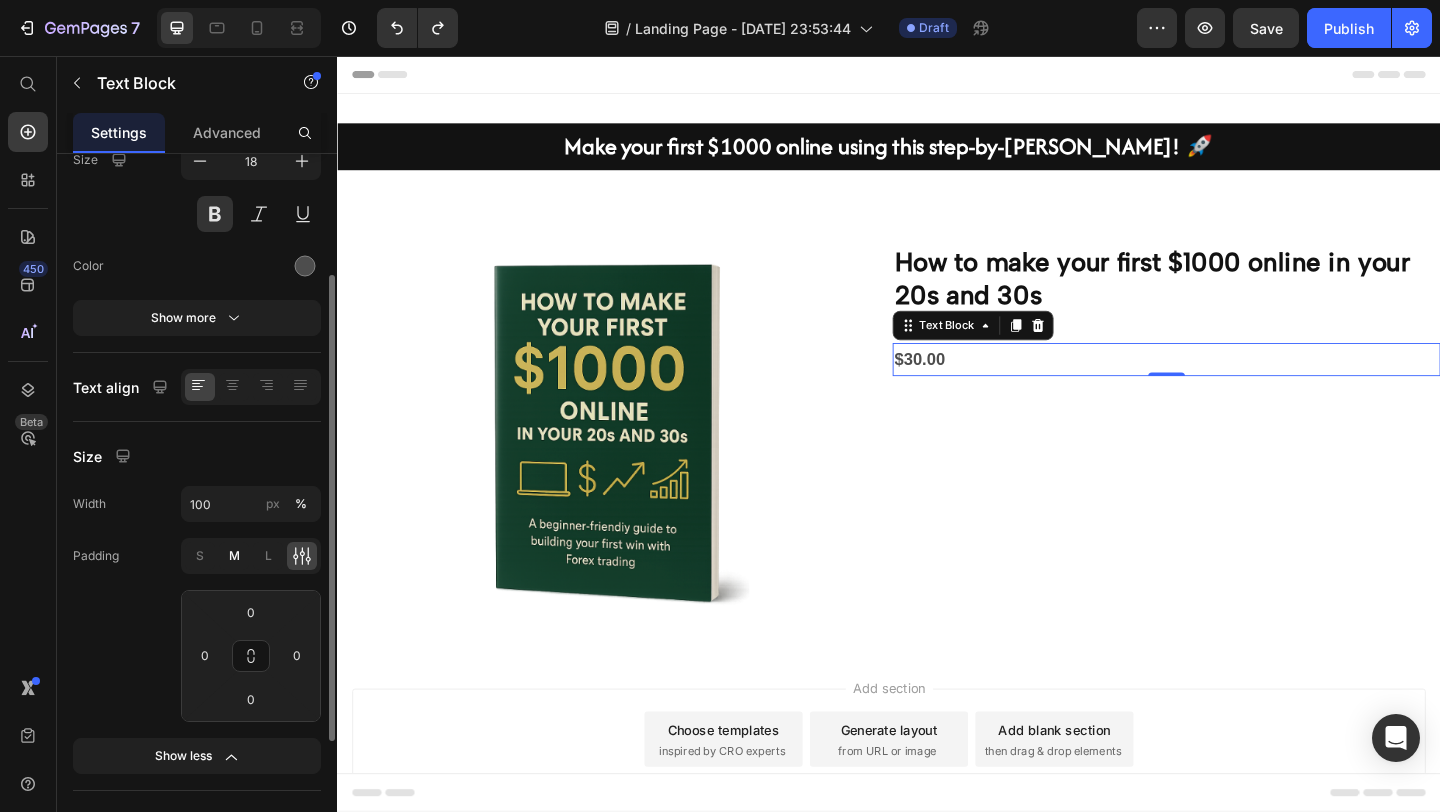 scroll, scrollTop: 323, scrollLeft: 0, axis: vertical 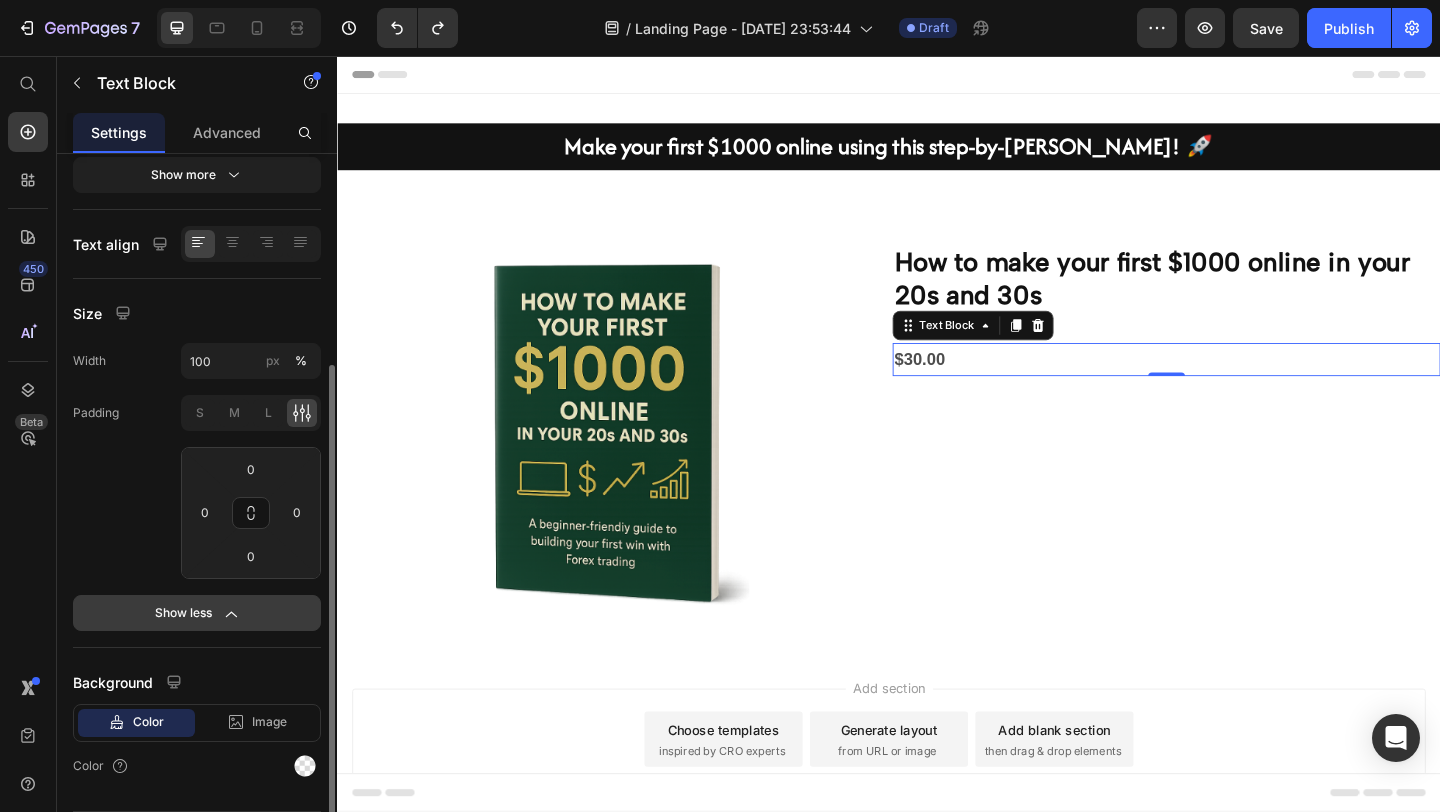 click 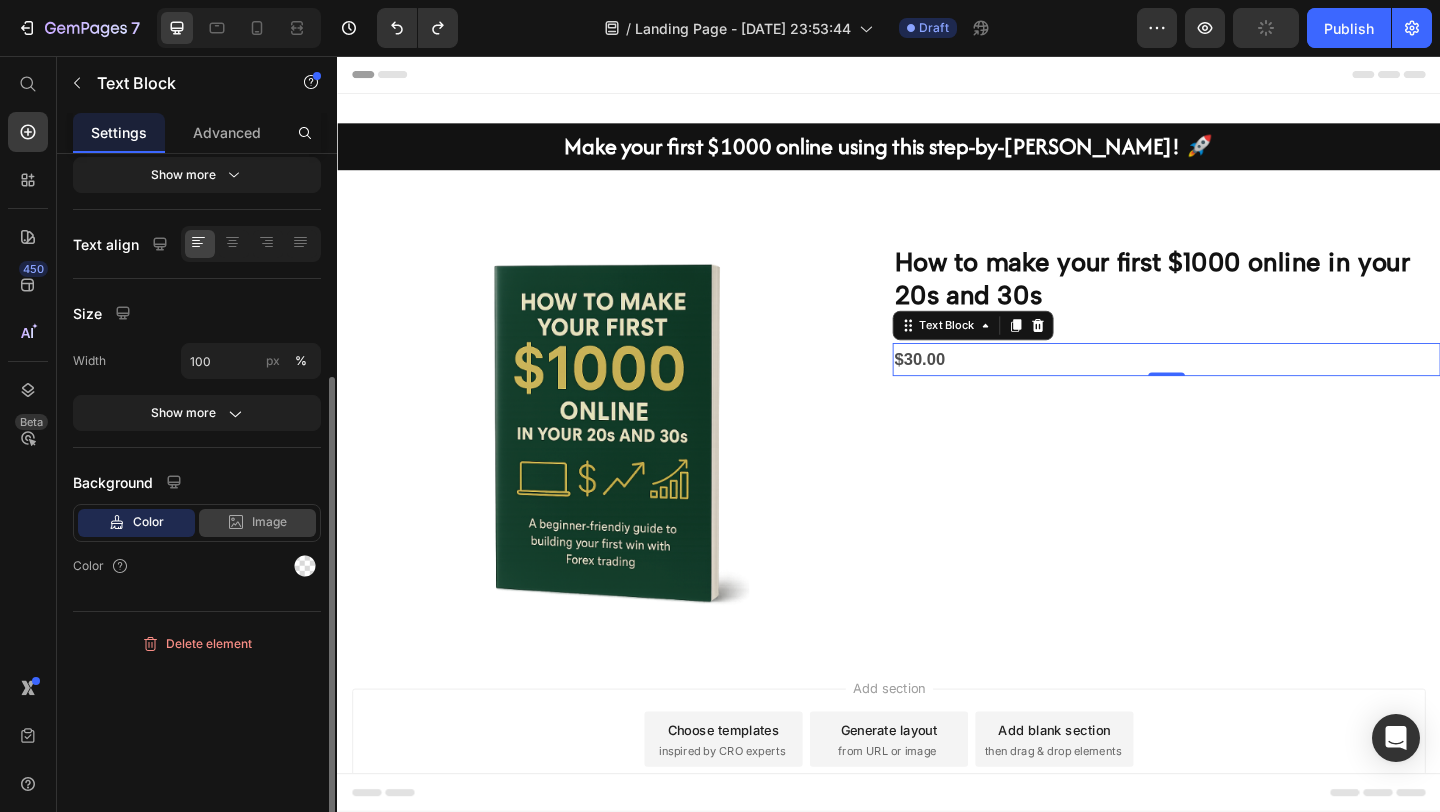 click 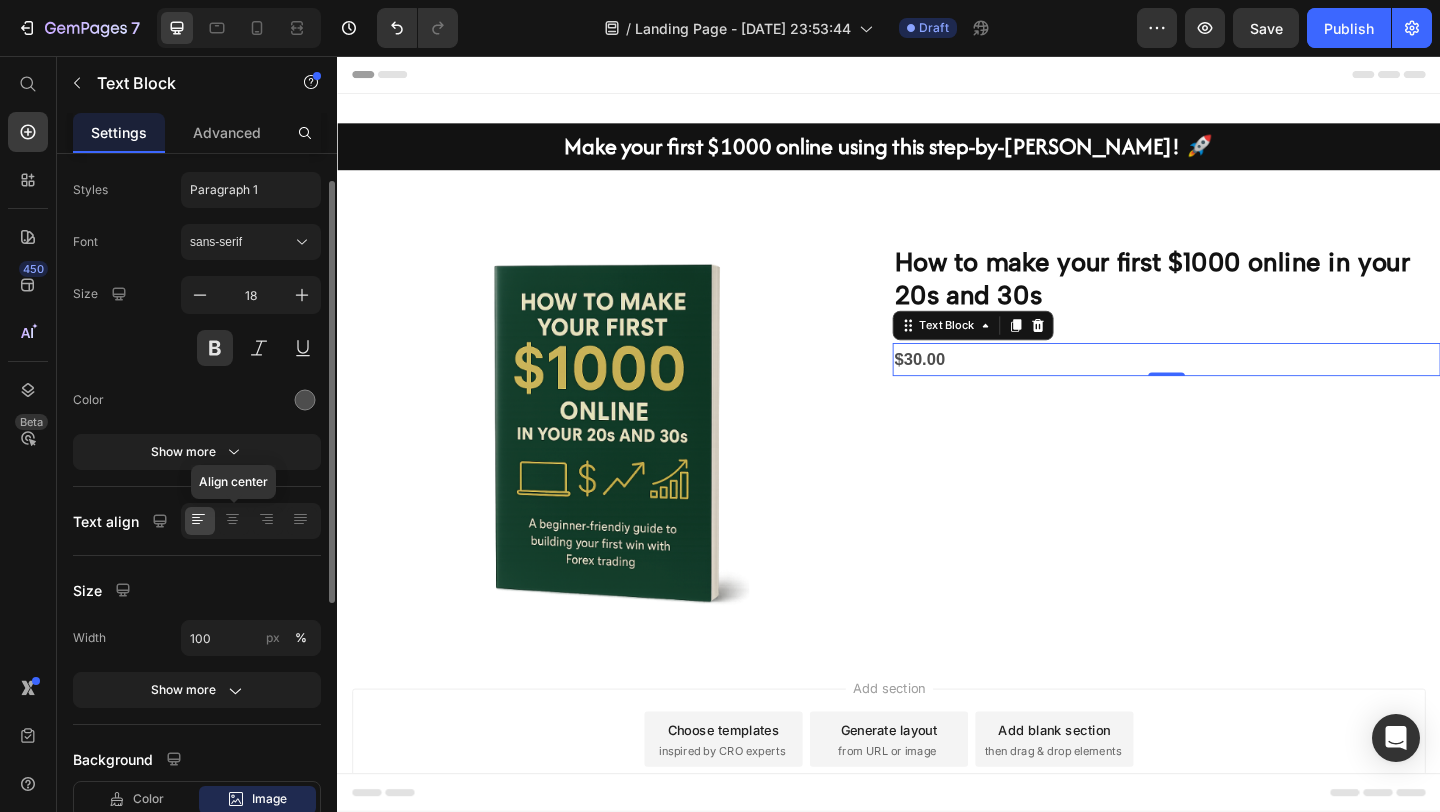 scroll, scrollTop: 0, scrollLeft: 0, axis: both 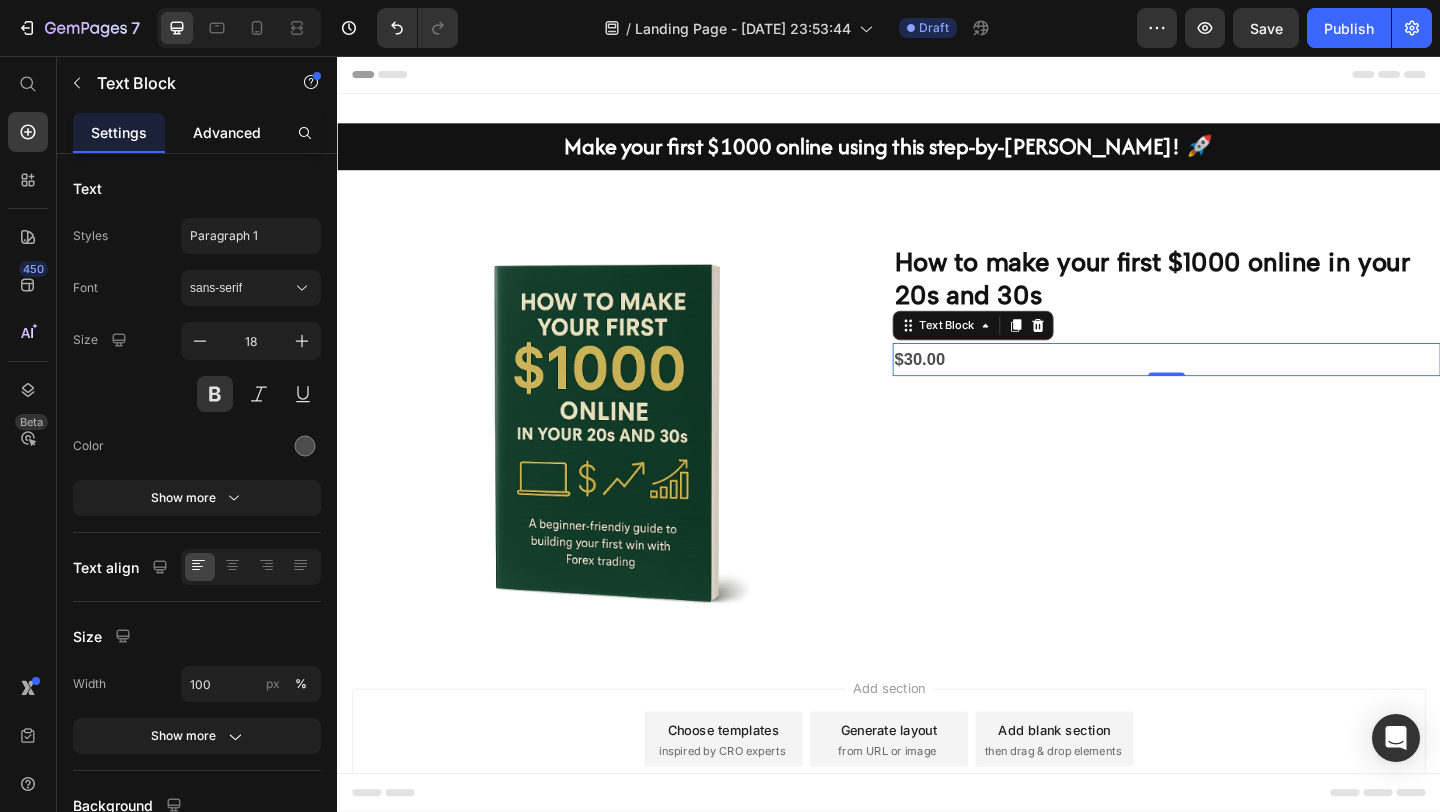 click on "Advanced" at bounding box center (227, 132) 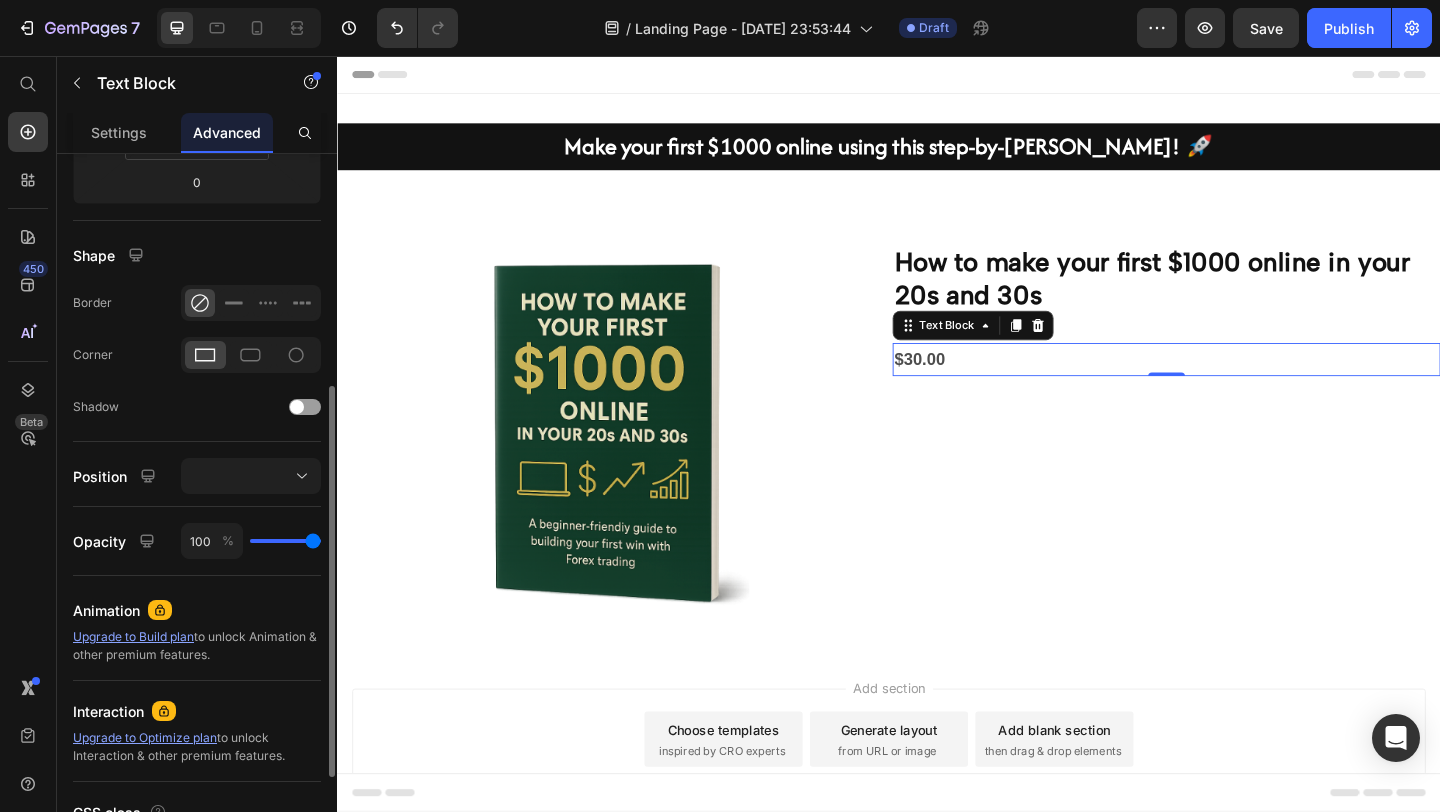 scroll, scrollTop: 422, scrollLeft: 0, axis: vertical 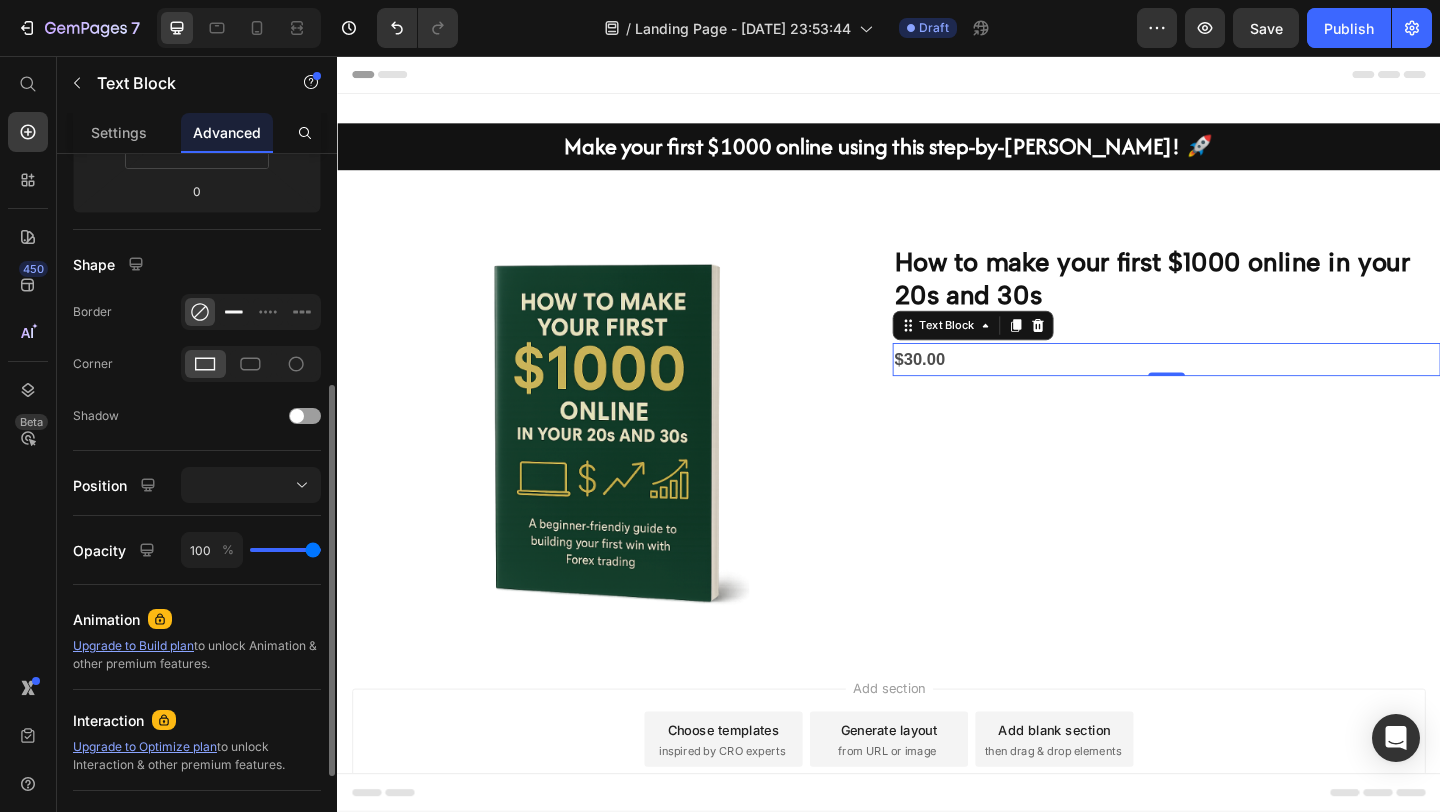 click 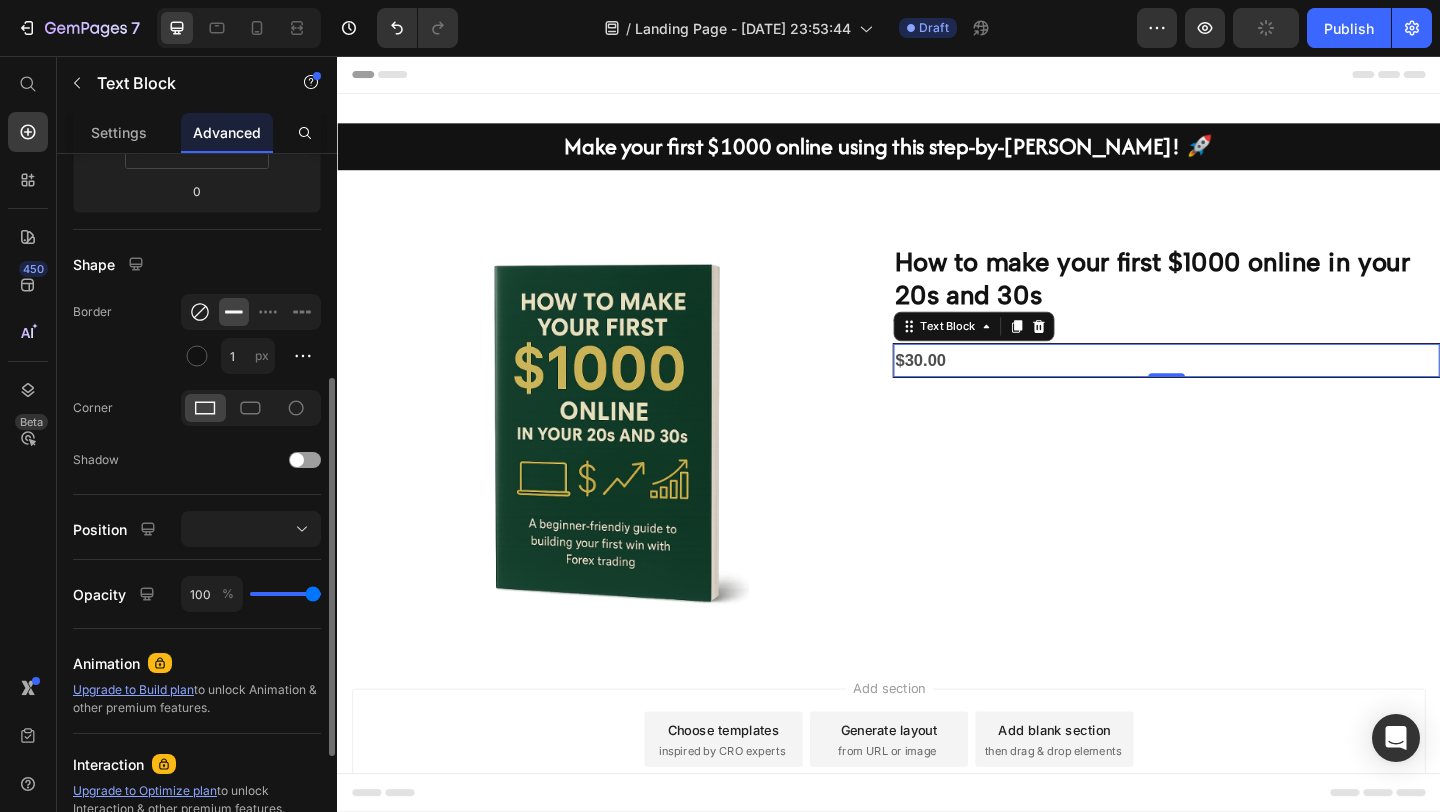 click 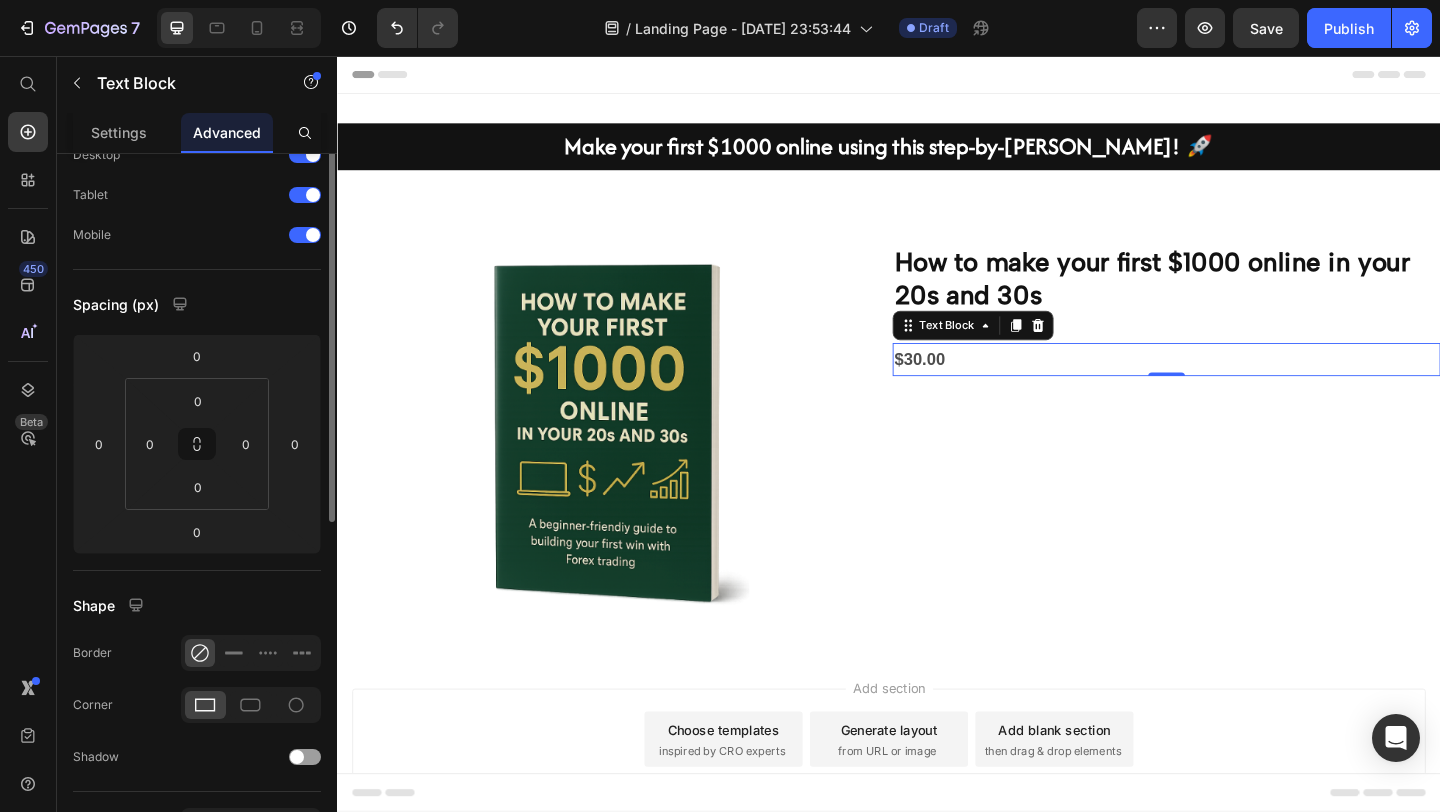 scroll, scrollTop: 38, scrollLeft: 0, axis: vertical 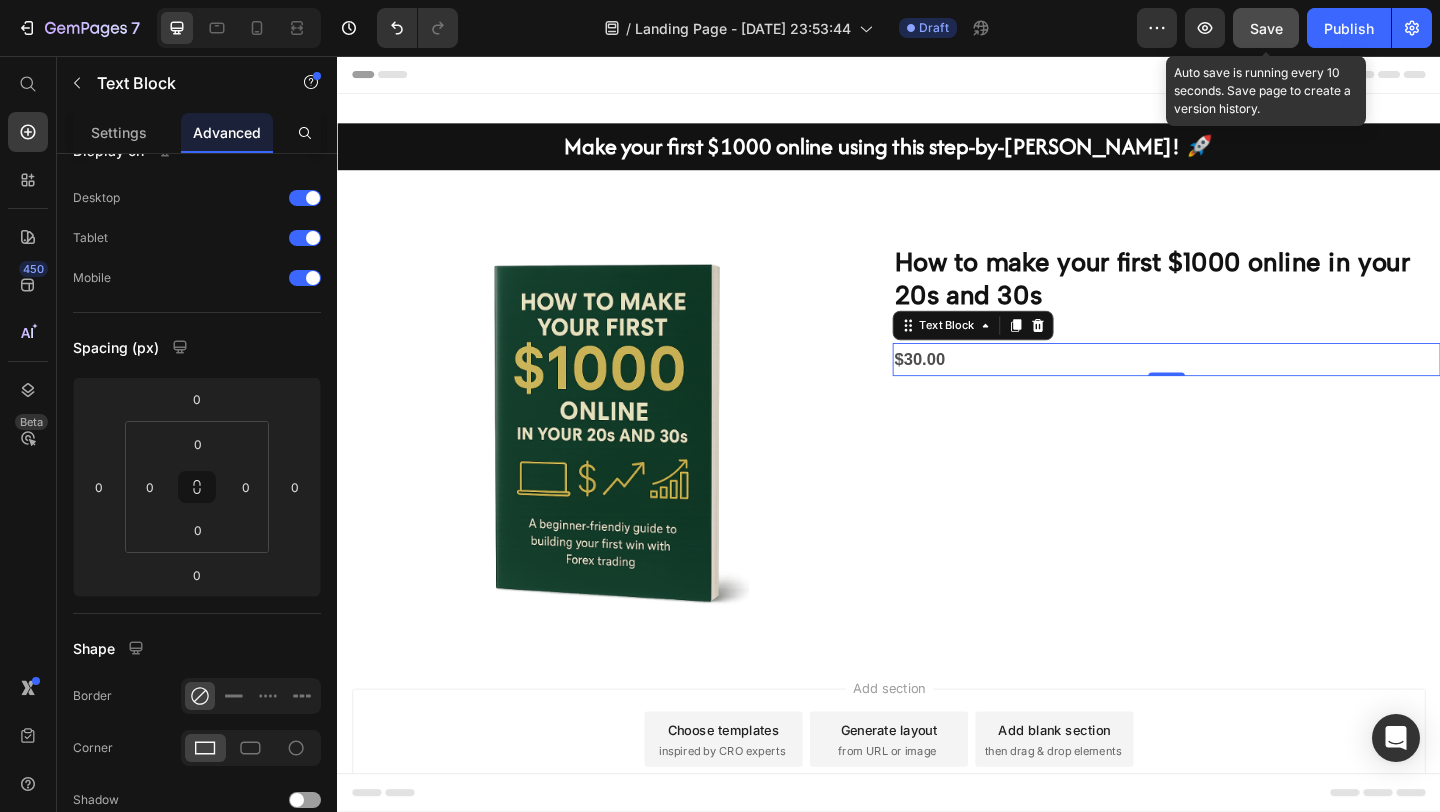 click on "Save" 